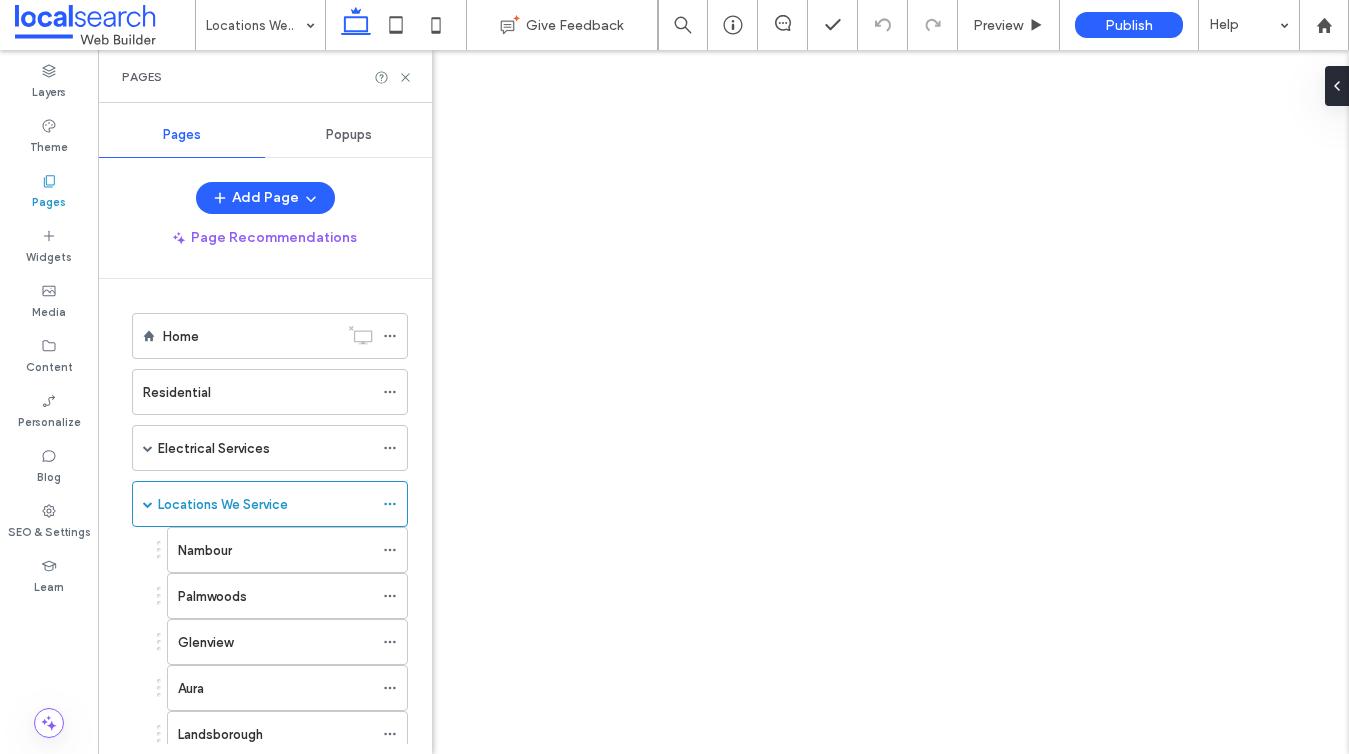 scroll, scrollTop: 0, scrollLeft: 0, axis: both 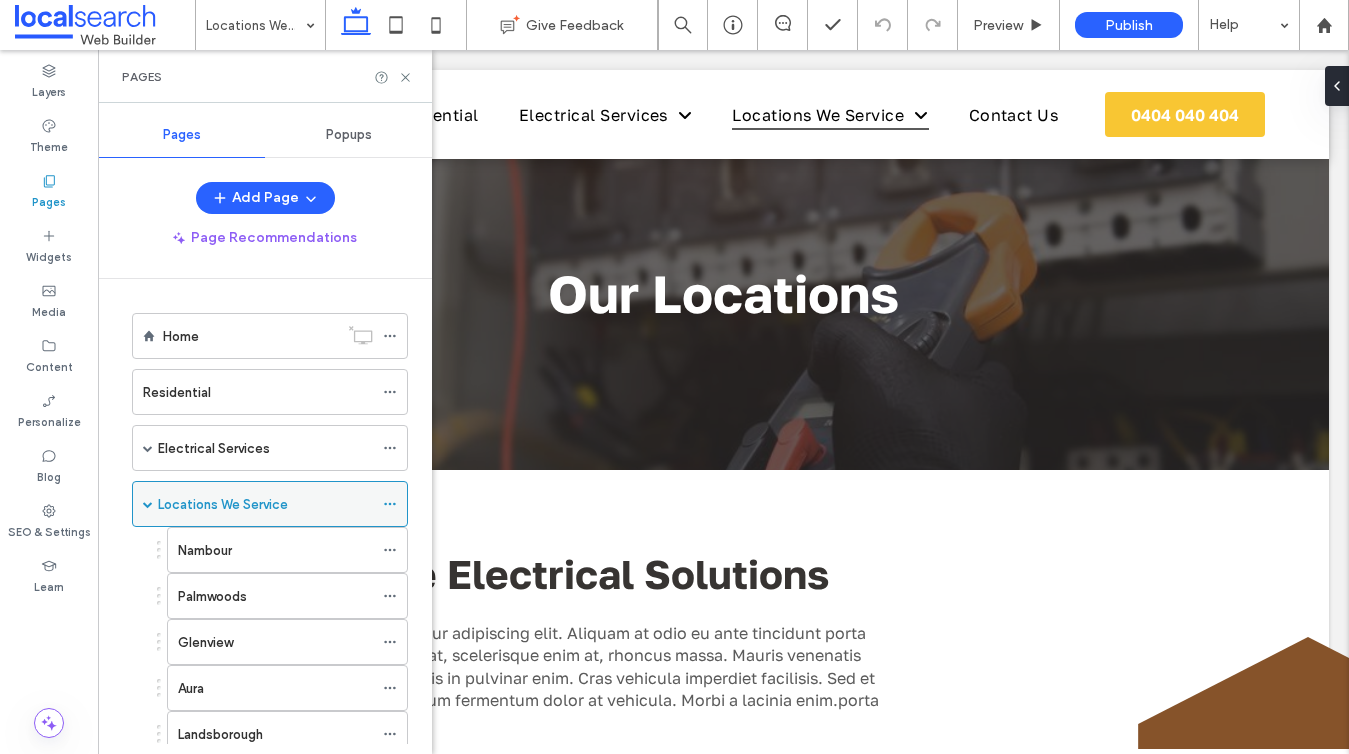 click 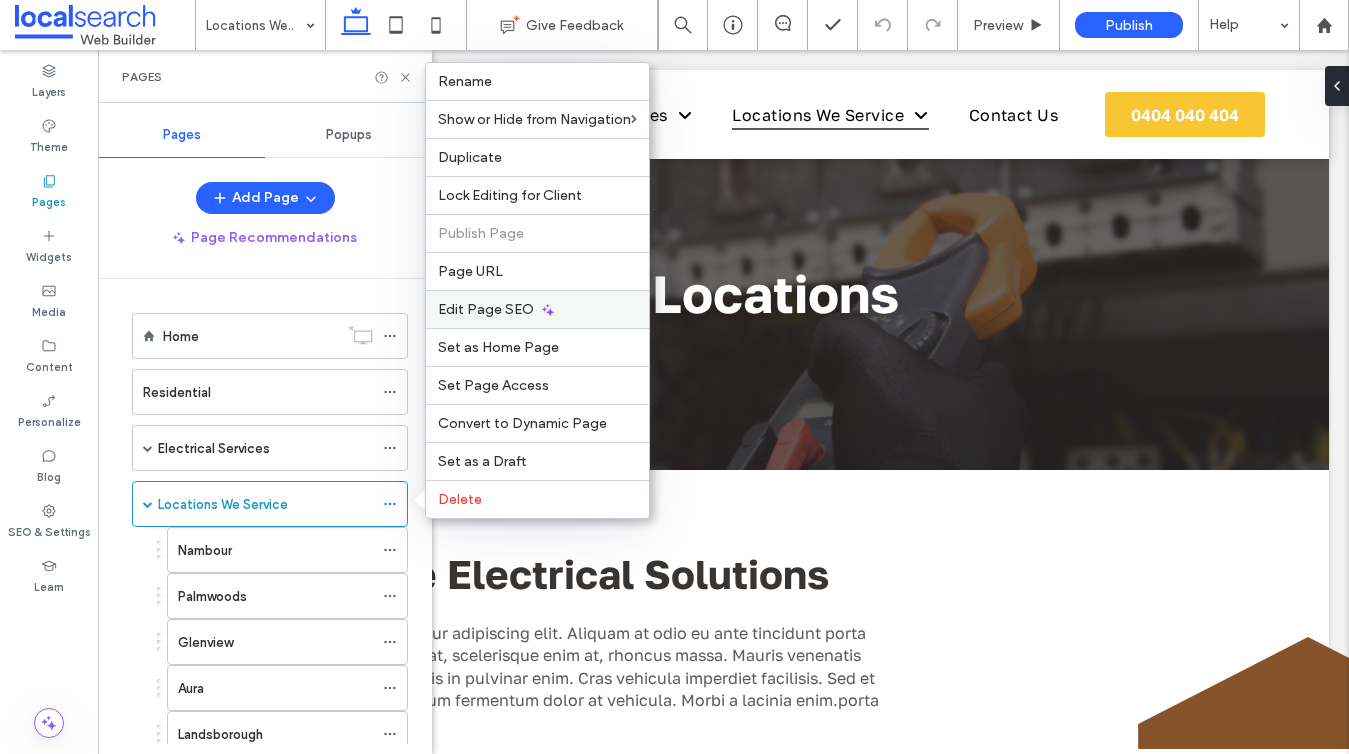 click on "Edit Page SEO" at bounding box center (537, 309) 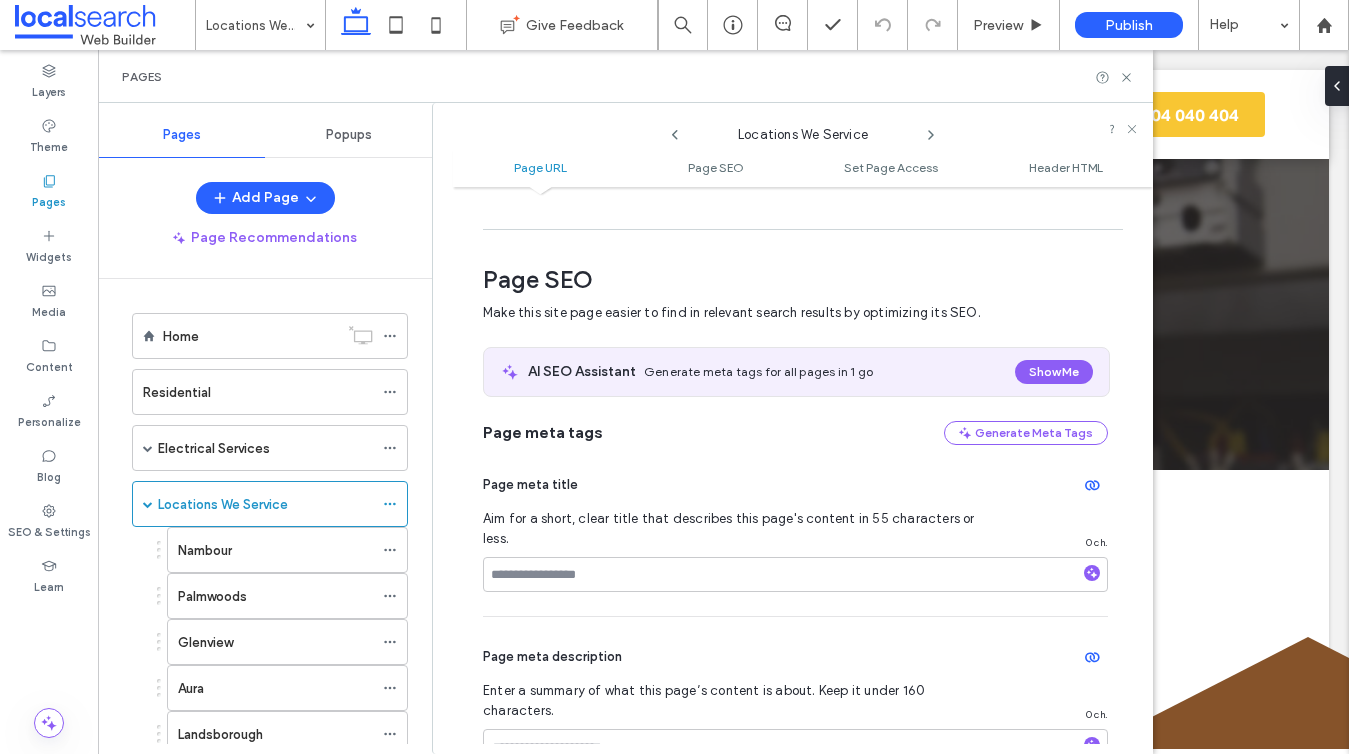 scroll, scrollTop: 274, scrollLeft: 0, axis: vertical 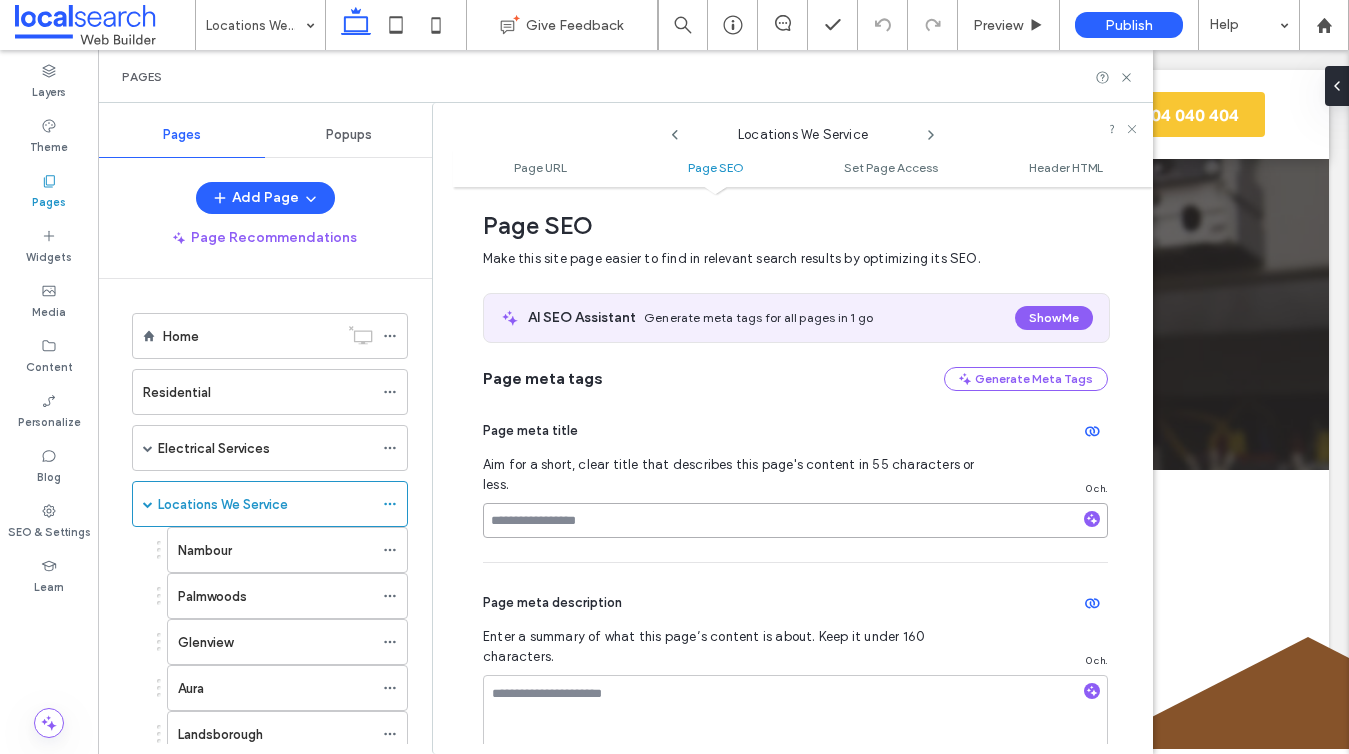 click at bounding box center (795, 520) 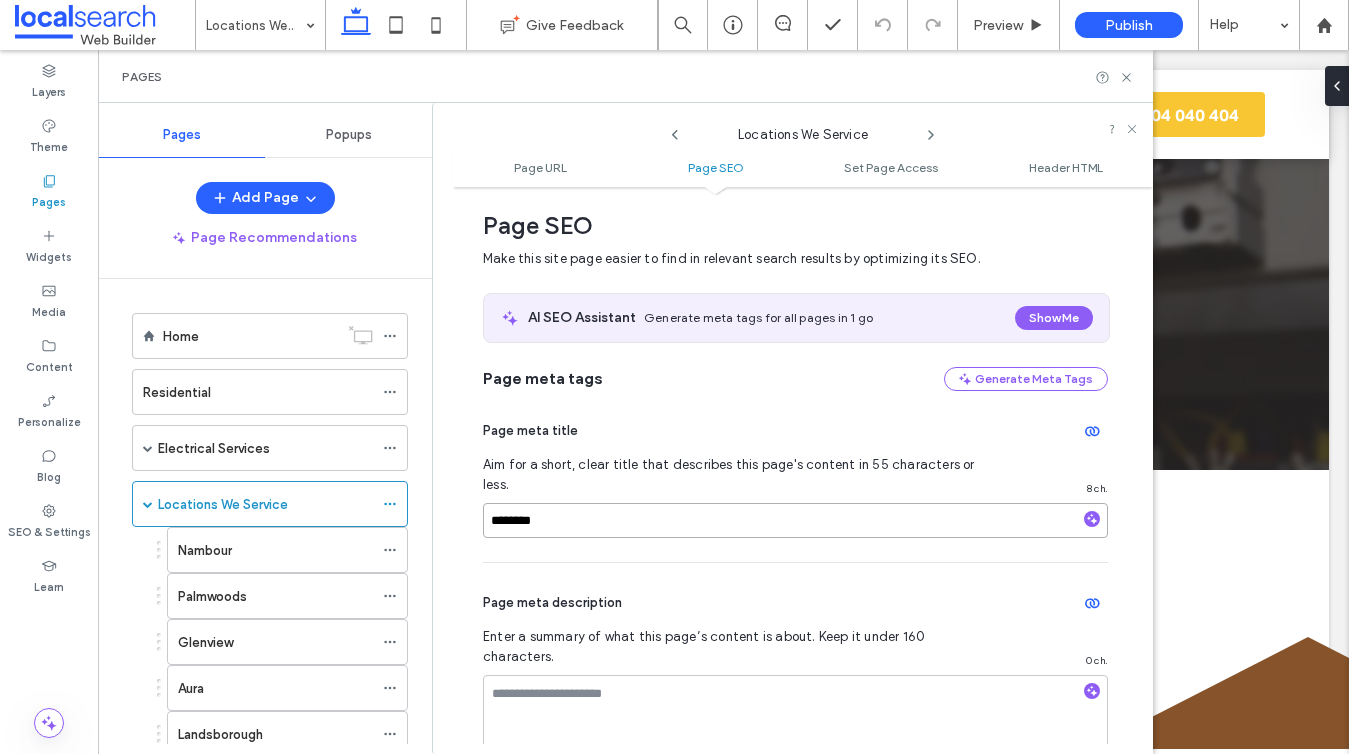 type 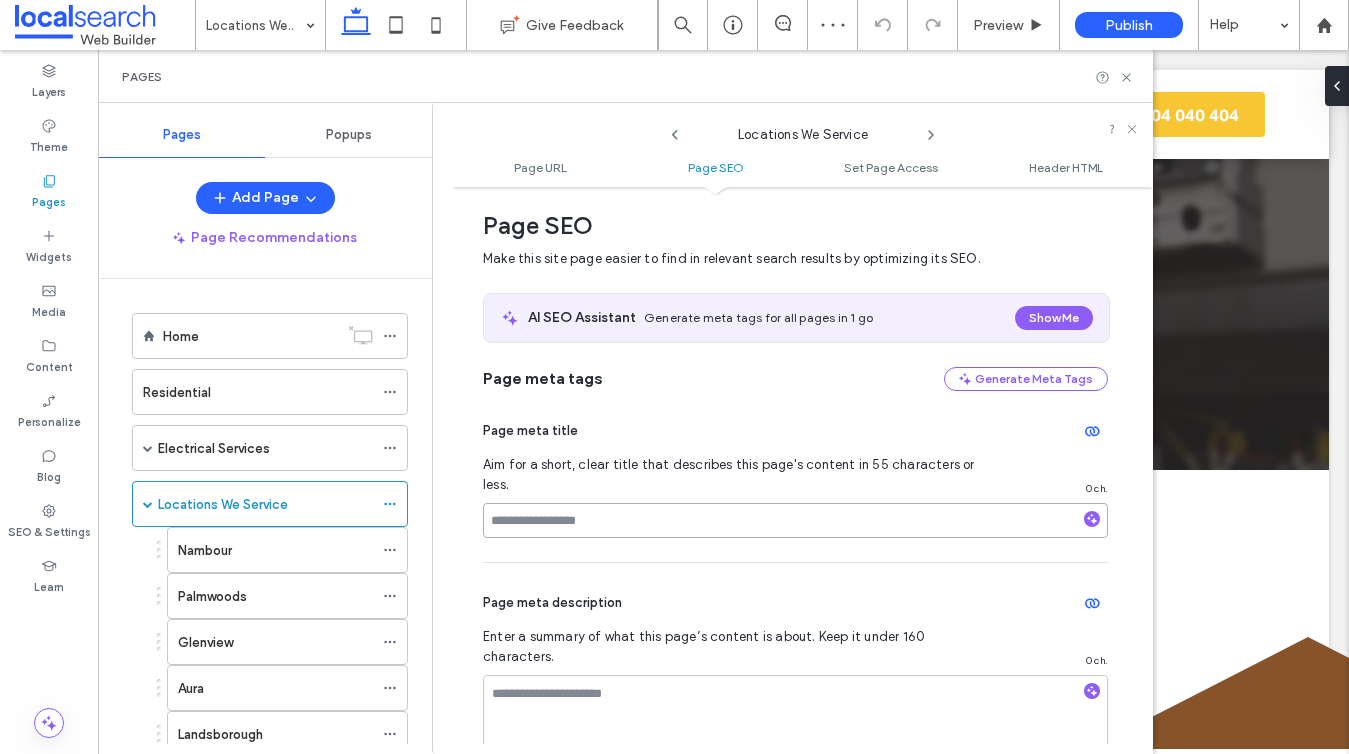 scroll, scrollTop: 0, scrollLeft: 0, axis: both 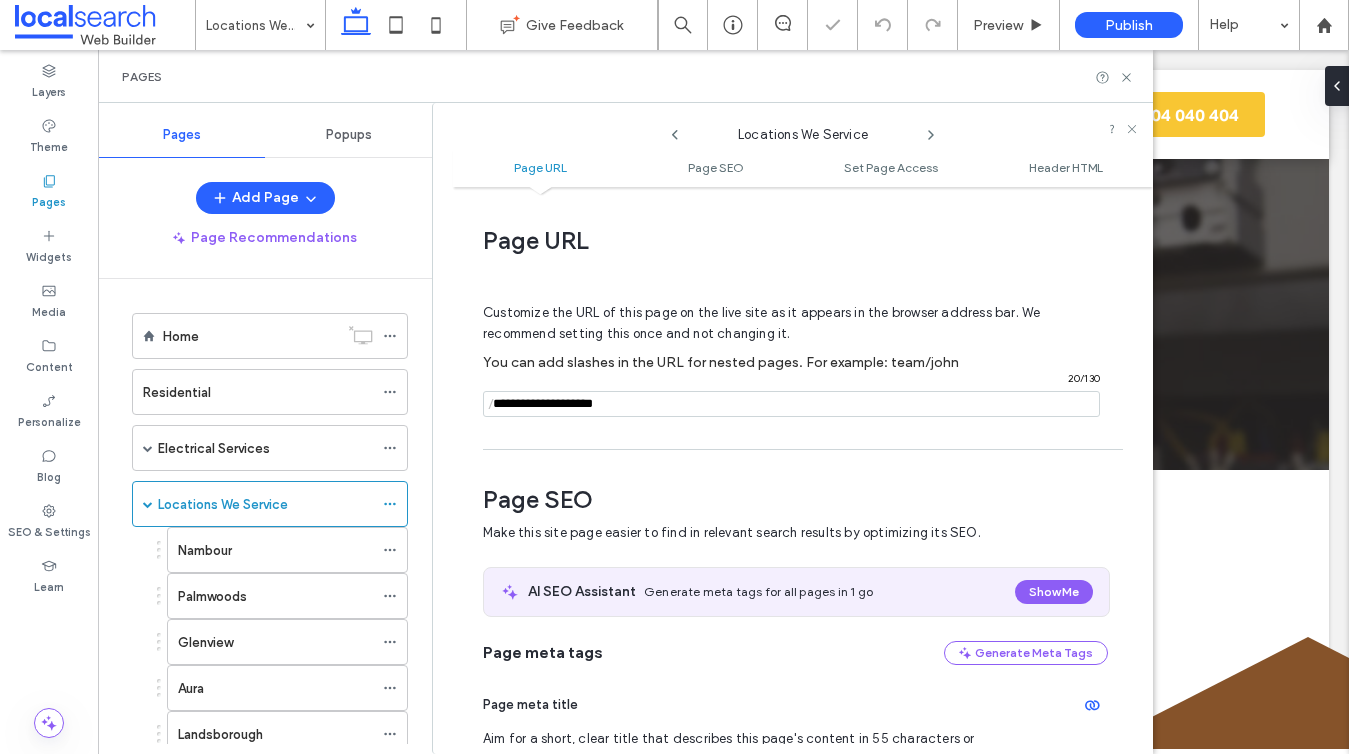click at bounding box center (791, 404) 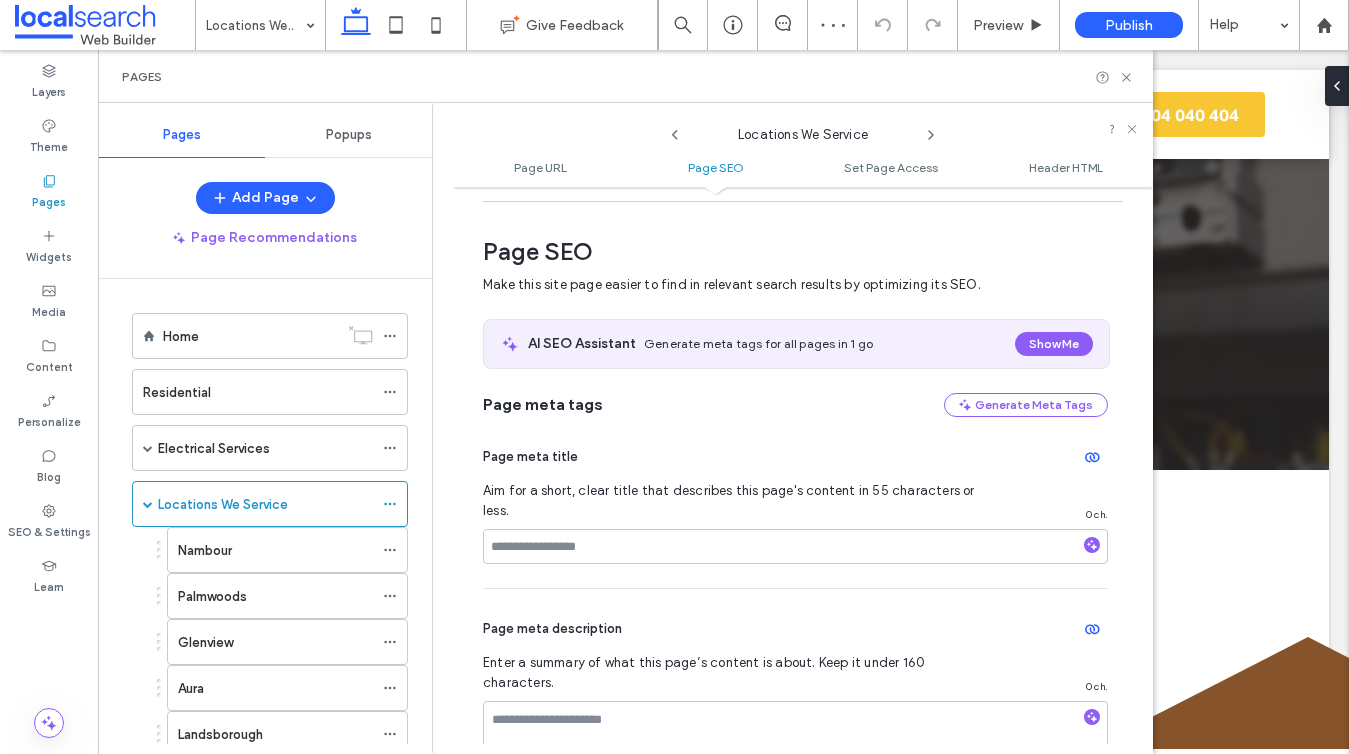 scroll, scrollTop: 264, scrollLeft: 0, axis: vertical 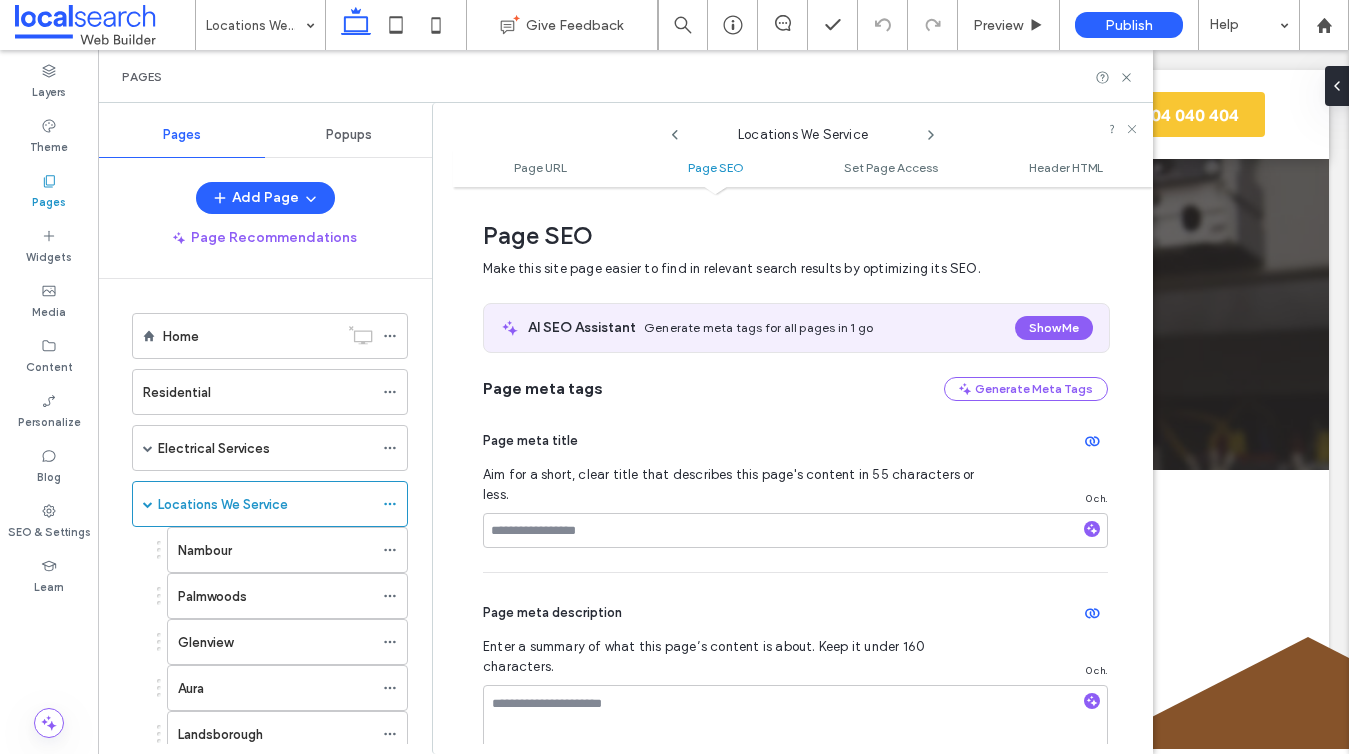 type on "*********" 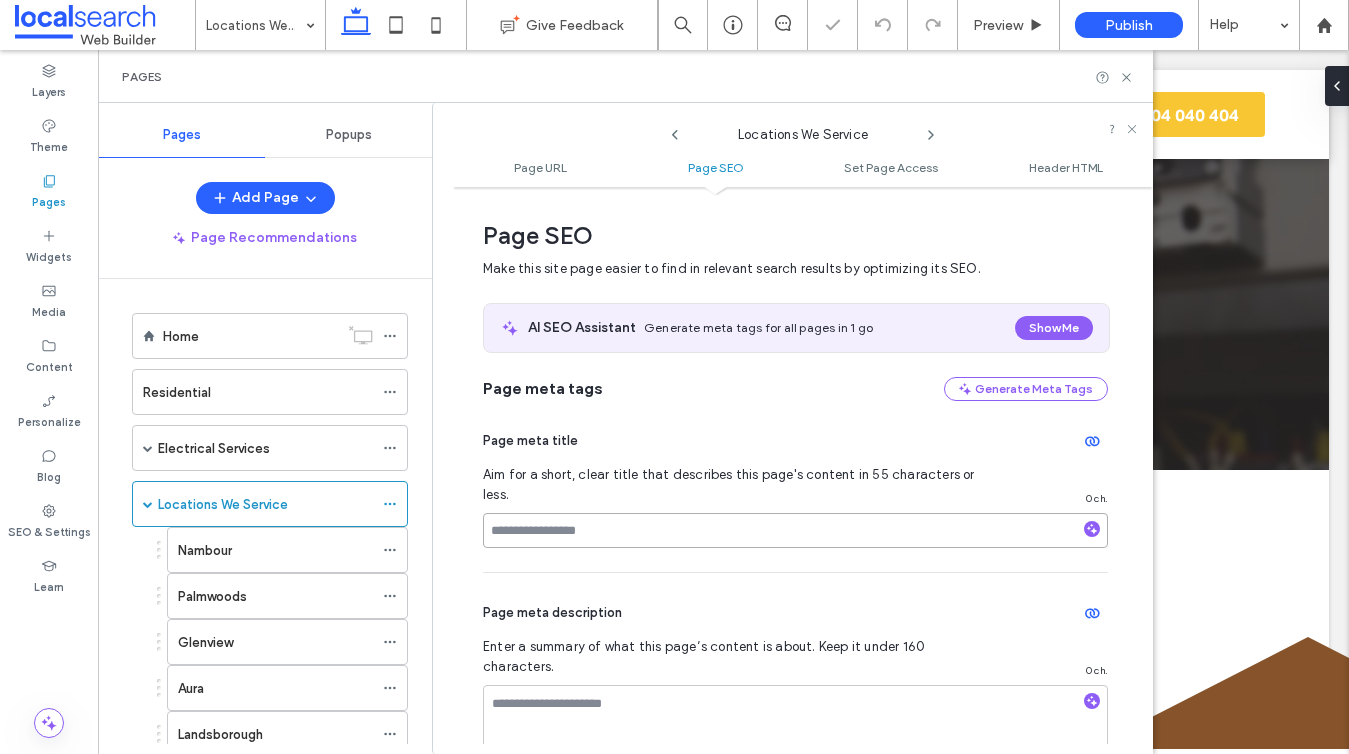 click at bounding box center (795, 530) 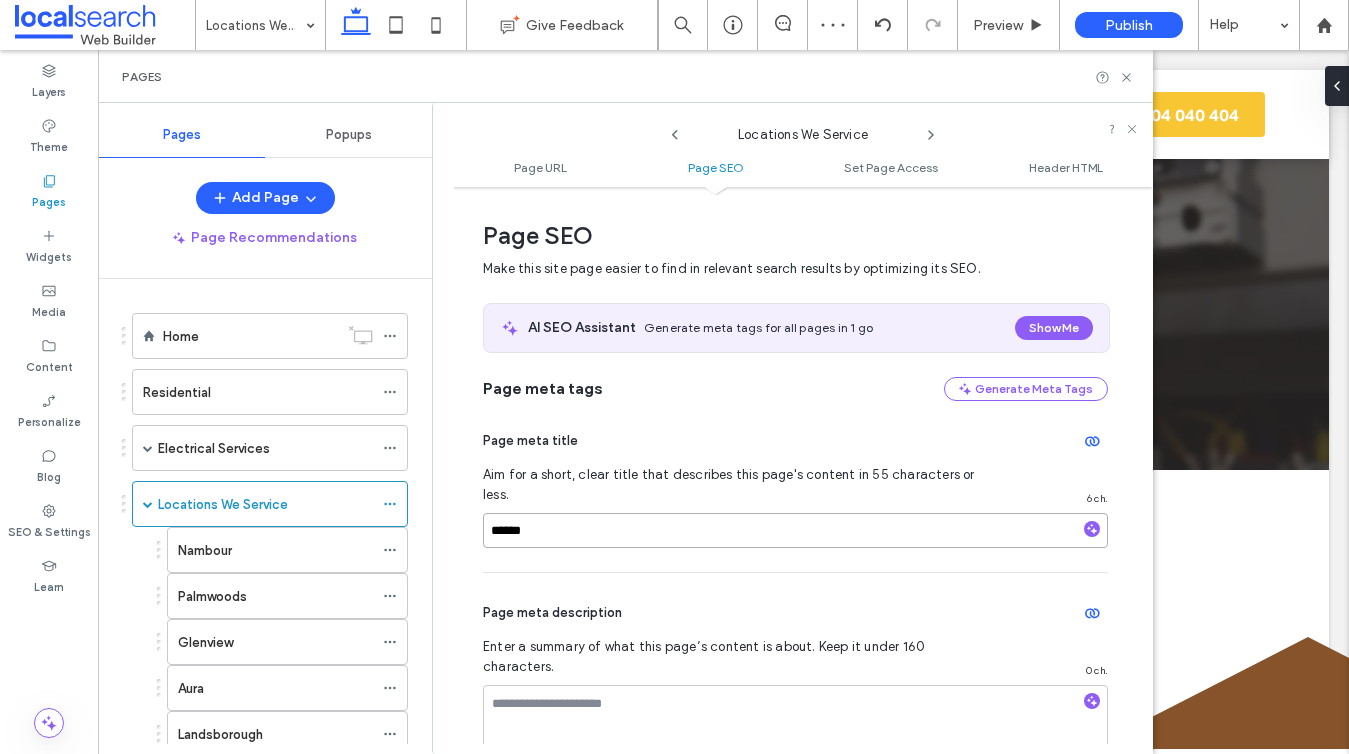 scroll, scrollTop: 0, scrollLeft: 0, axis: both 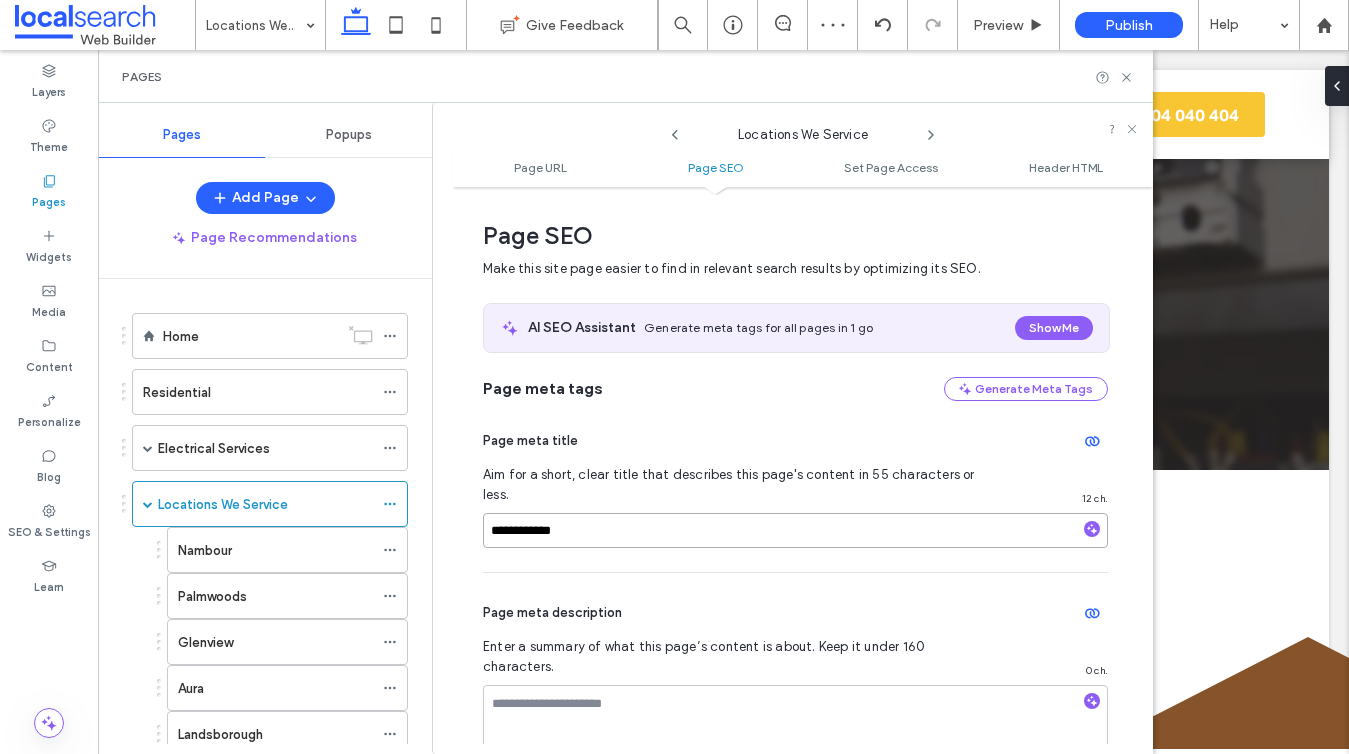 type on "**********" 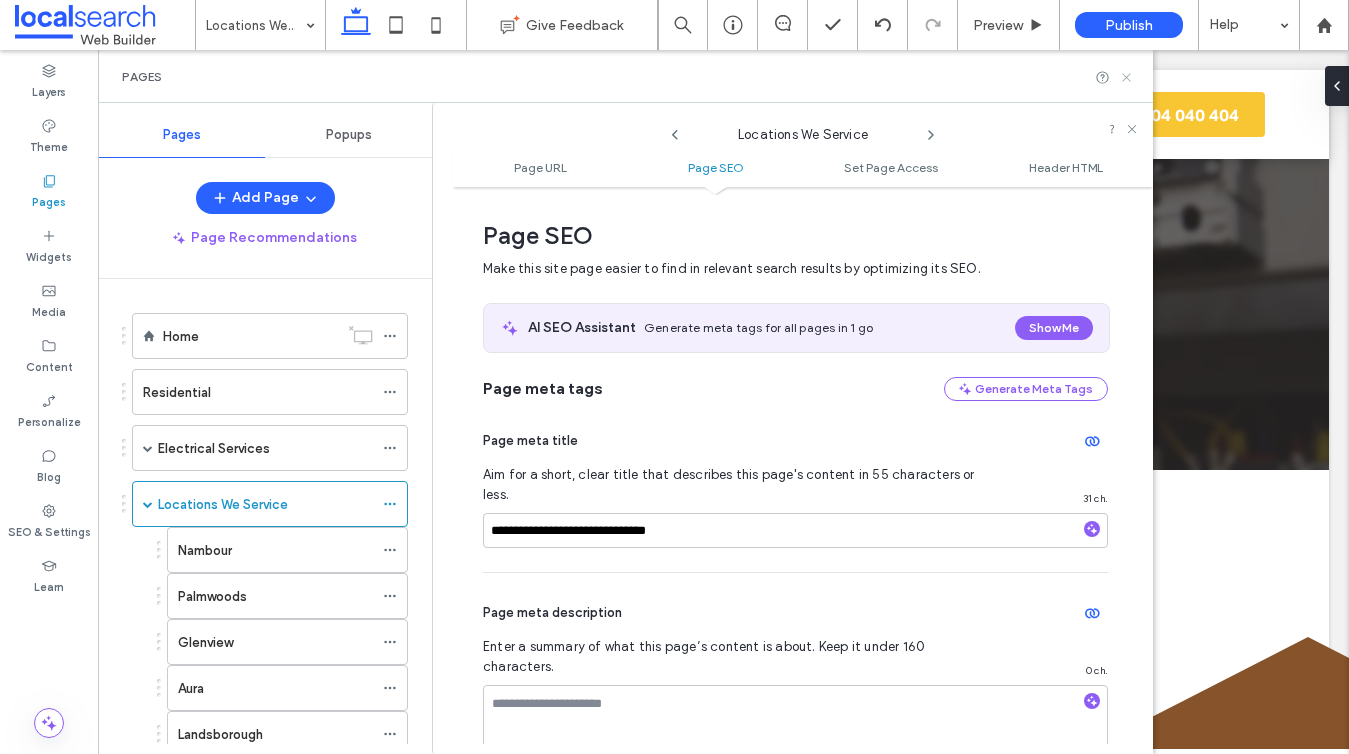 click 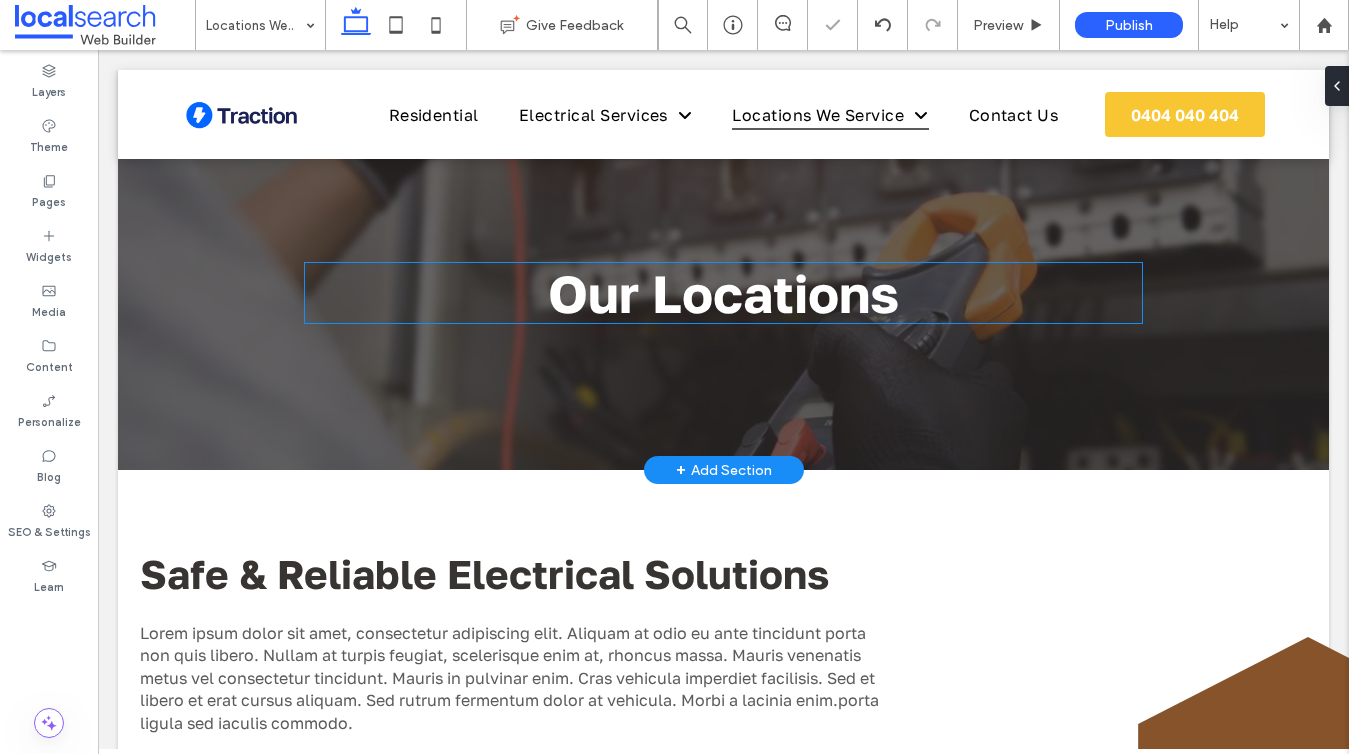 click on "Our Locations" at bounding box center [723, 293] 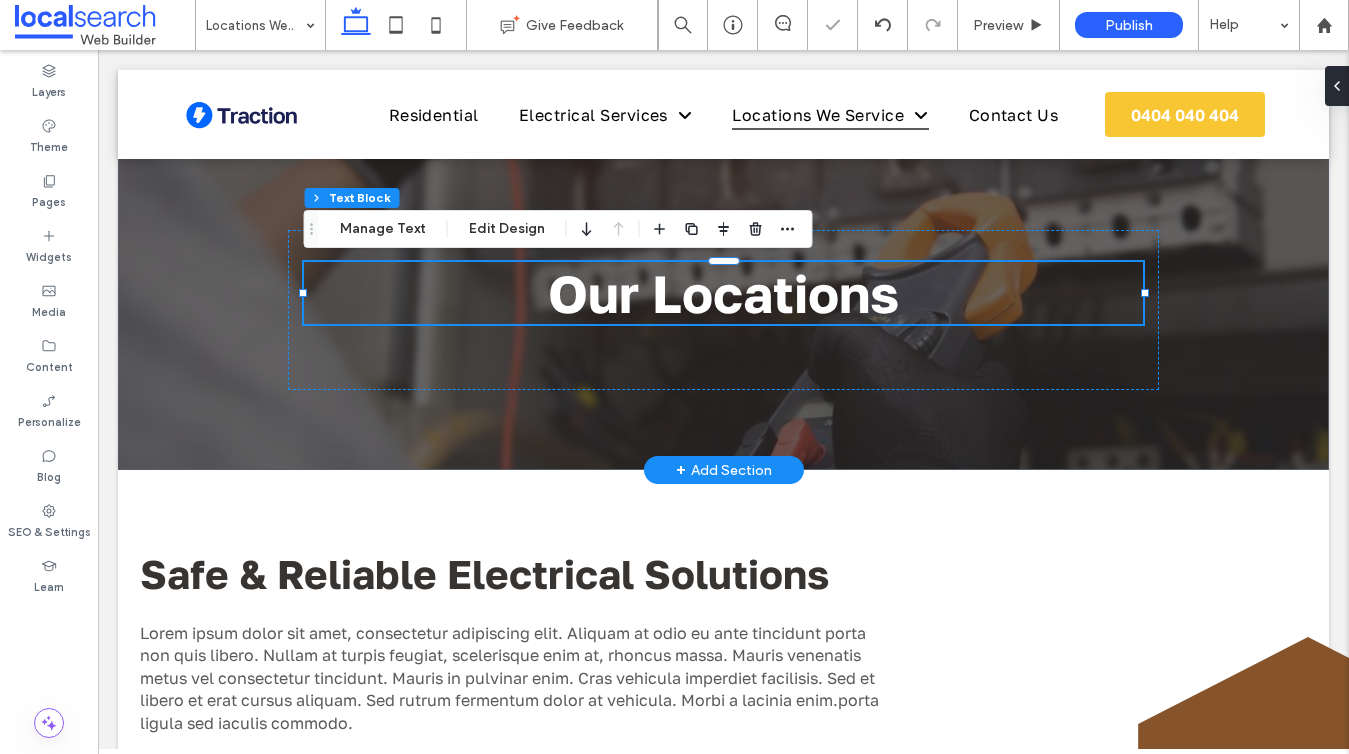 click on "Our Locations" at bounding box center [723, 293] 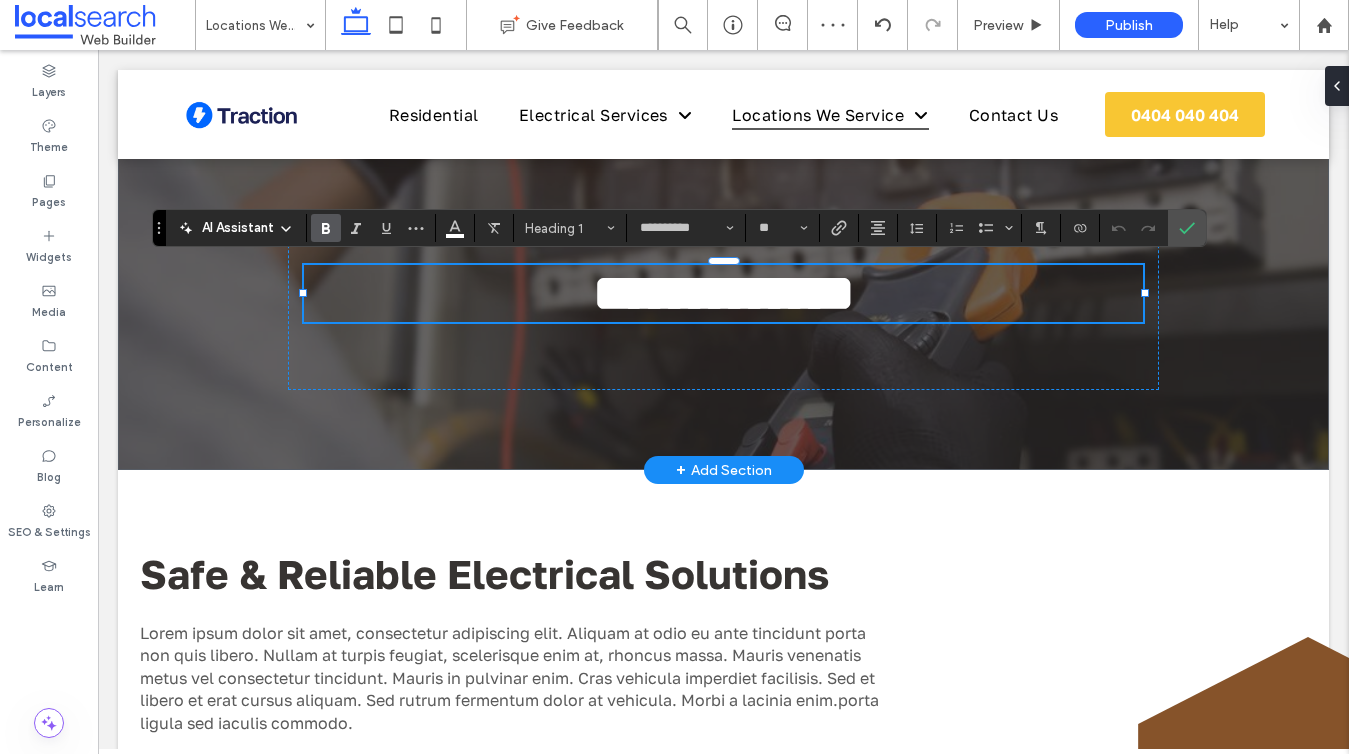 type 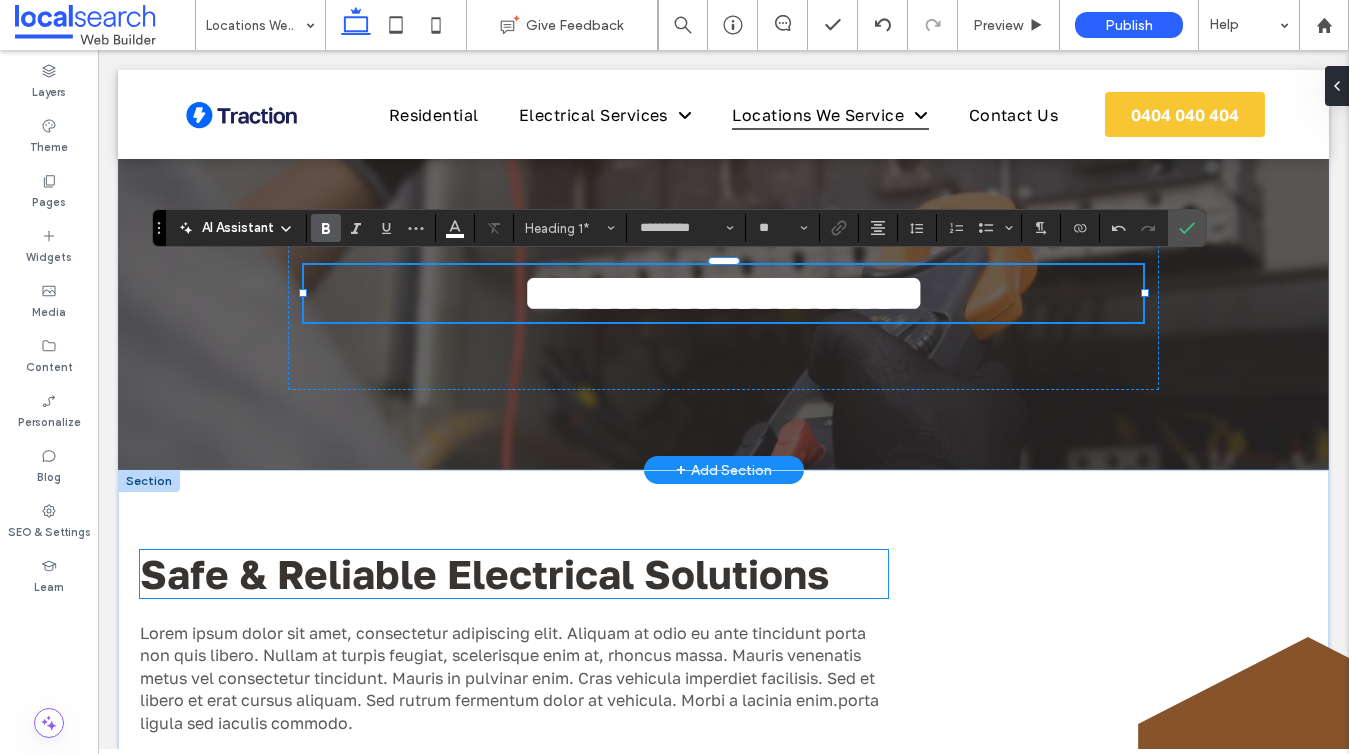 click on "Safe & Reliable Electrical Solutions" at bounding box center [484, 574] 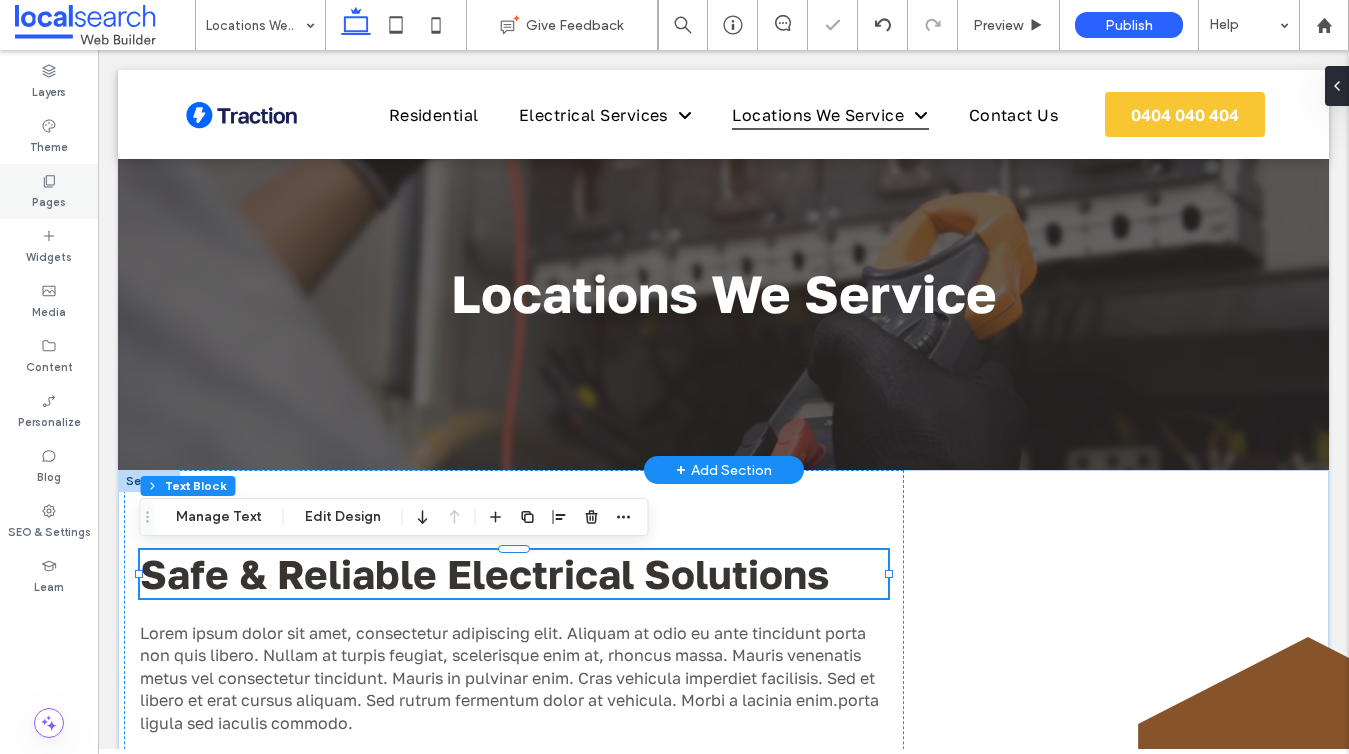 click on "Pages" at bounding box center (49, 191) 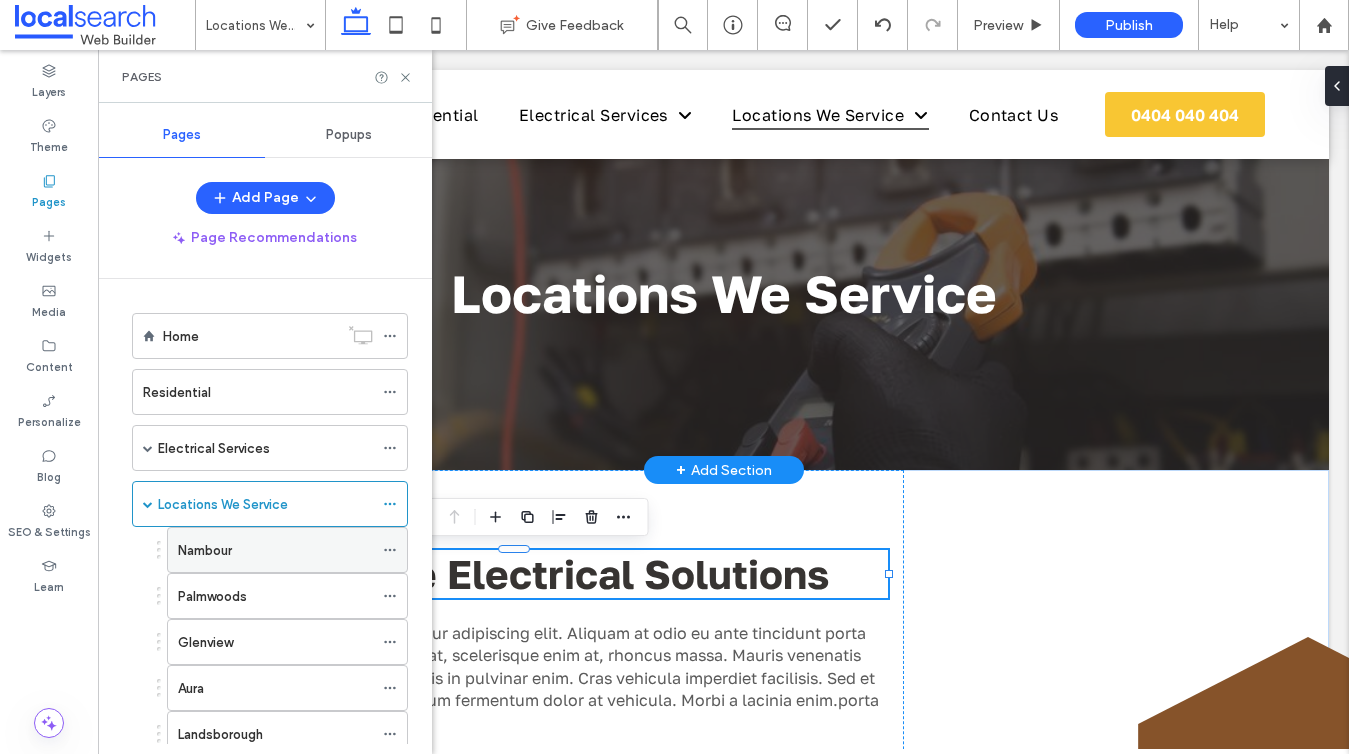 click on "Nambour" at bounding box center (275, 550) 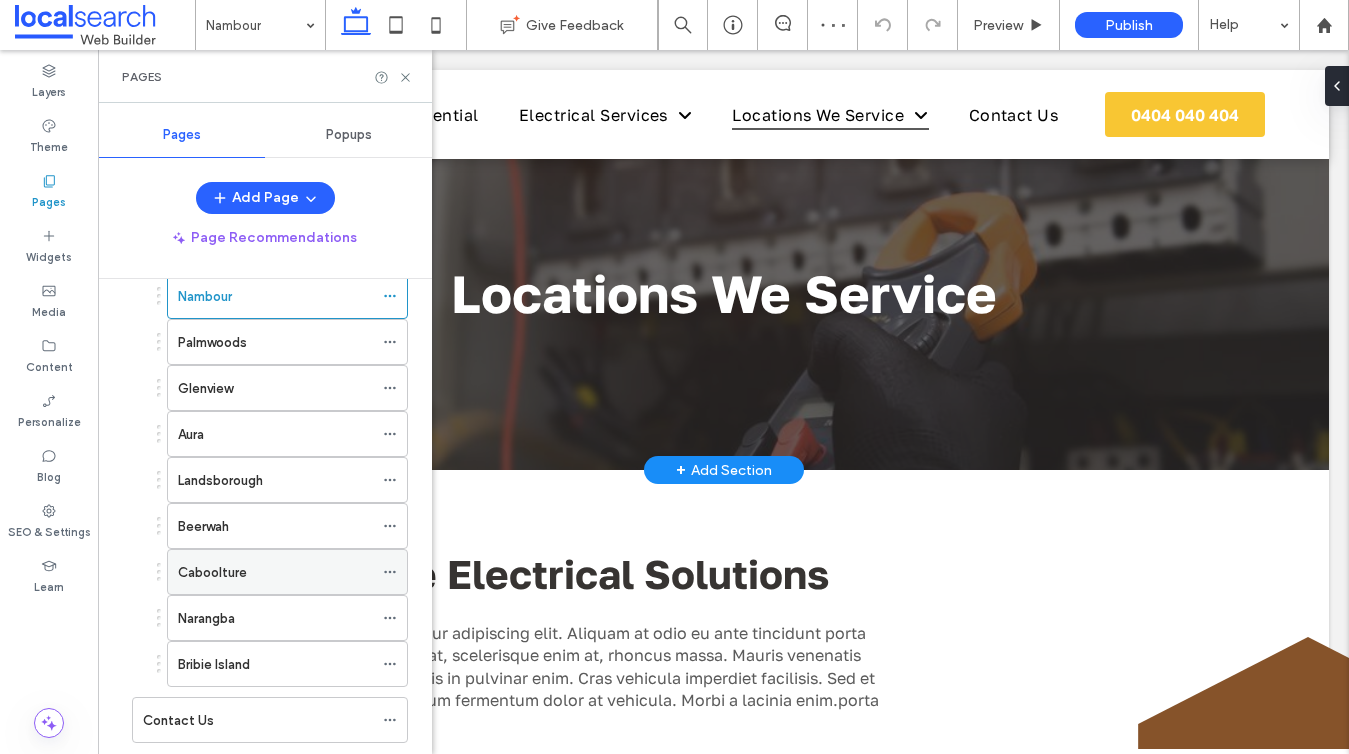 scroll, scrollTop: 214, scrollLeft: 0, axis: vertical 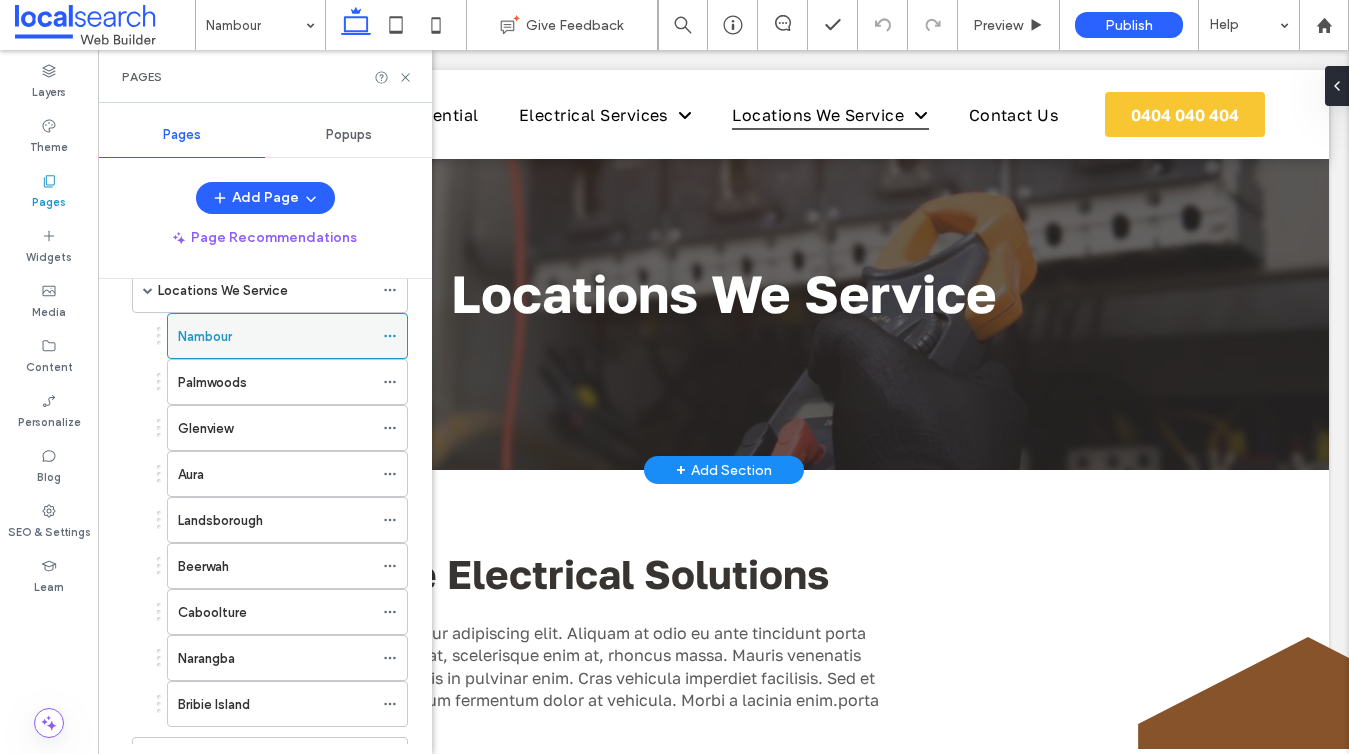 click 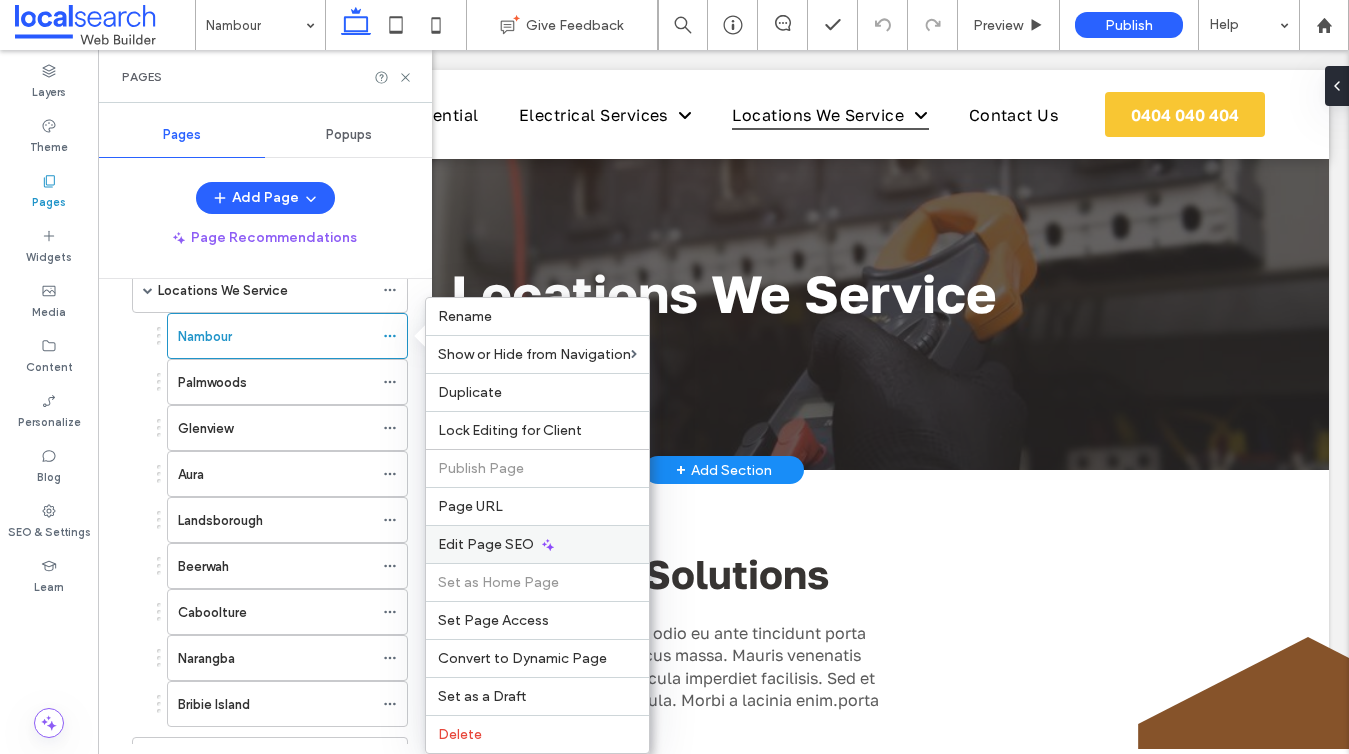 click on "Edit Page SEO" at bounding box center [486, 544] 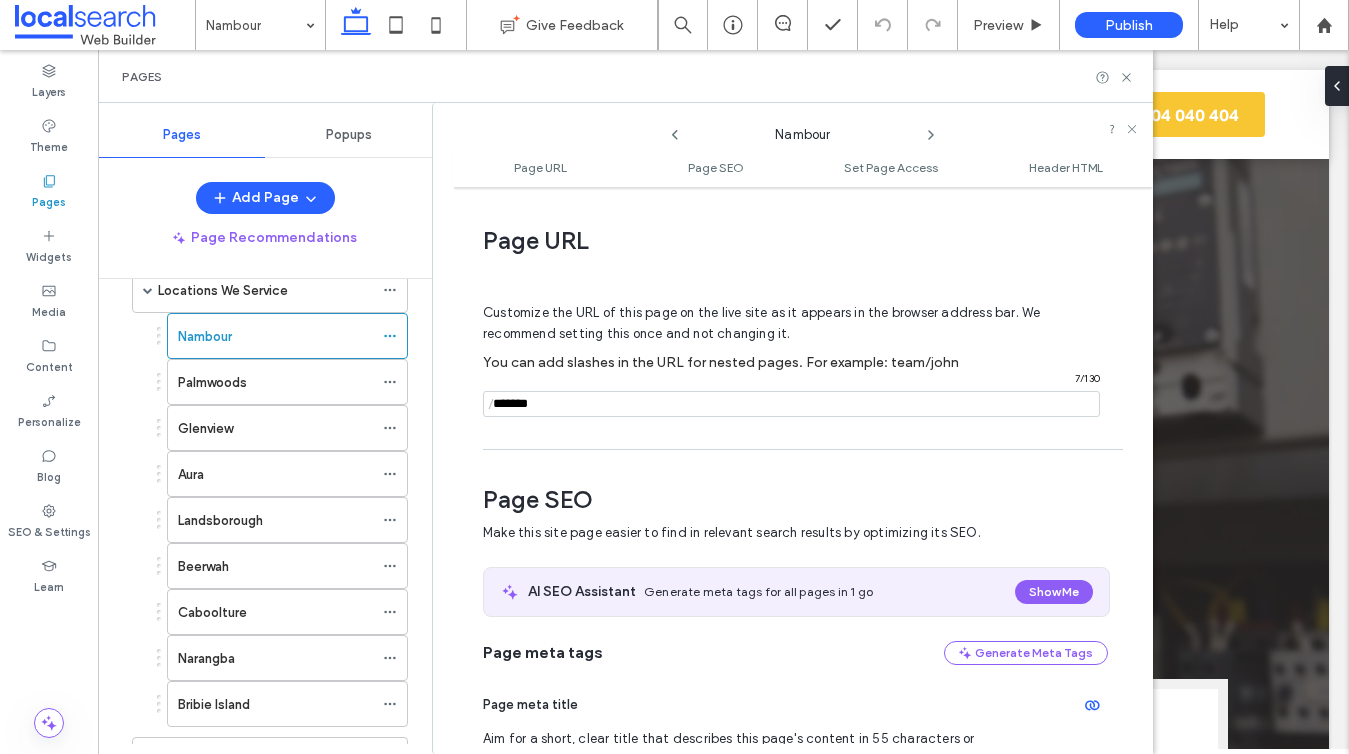 scroll, scrollTop: 0, scrollLeft: 0, axis: both 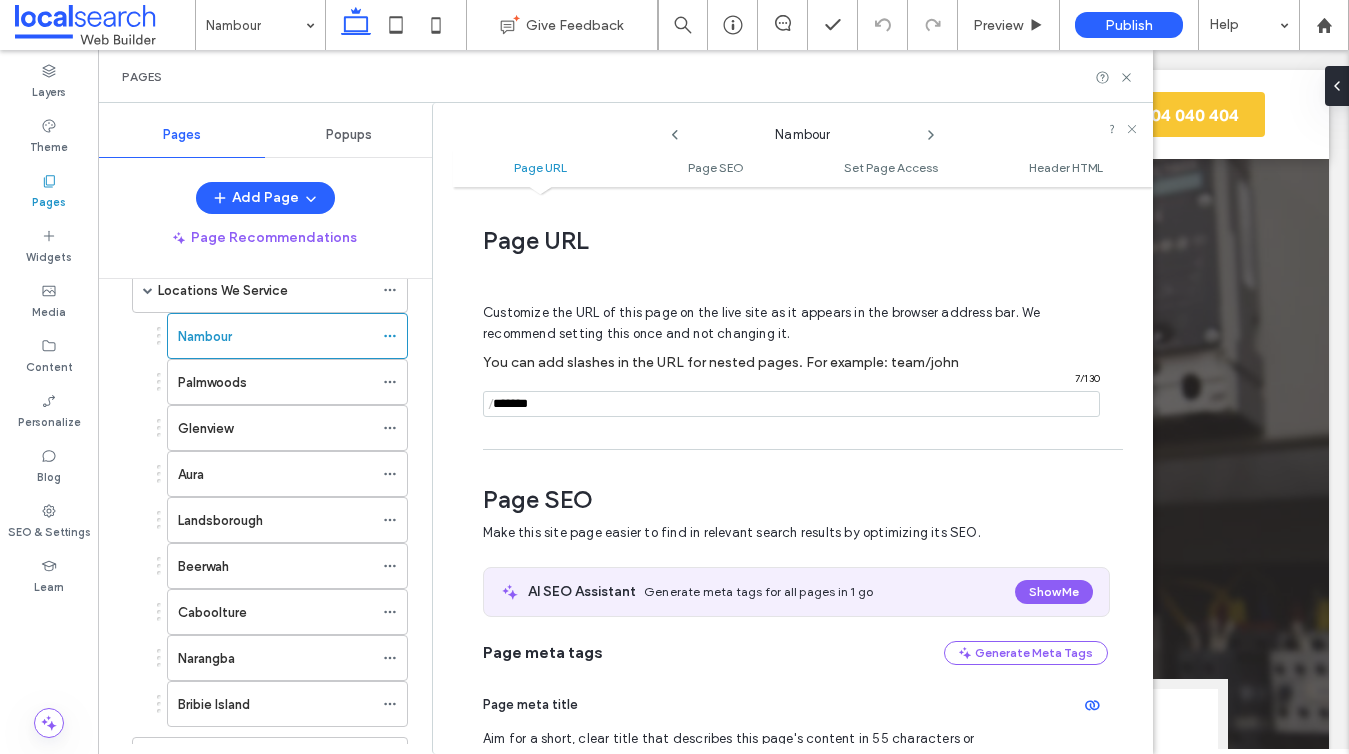 click at bounding box center (791, 404) 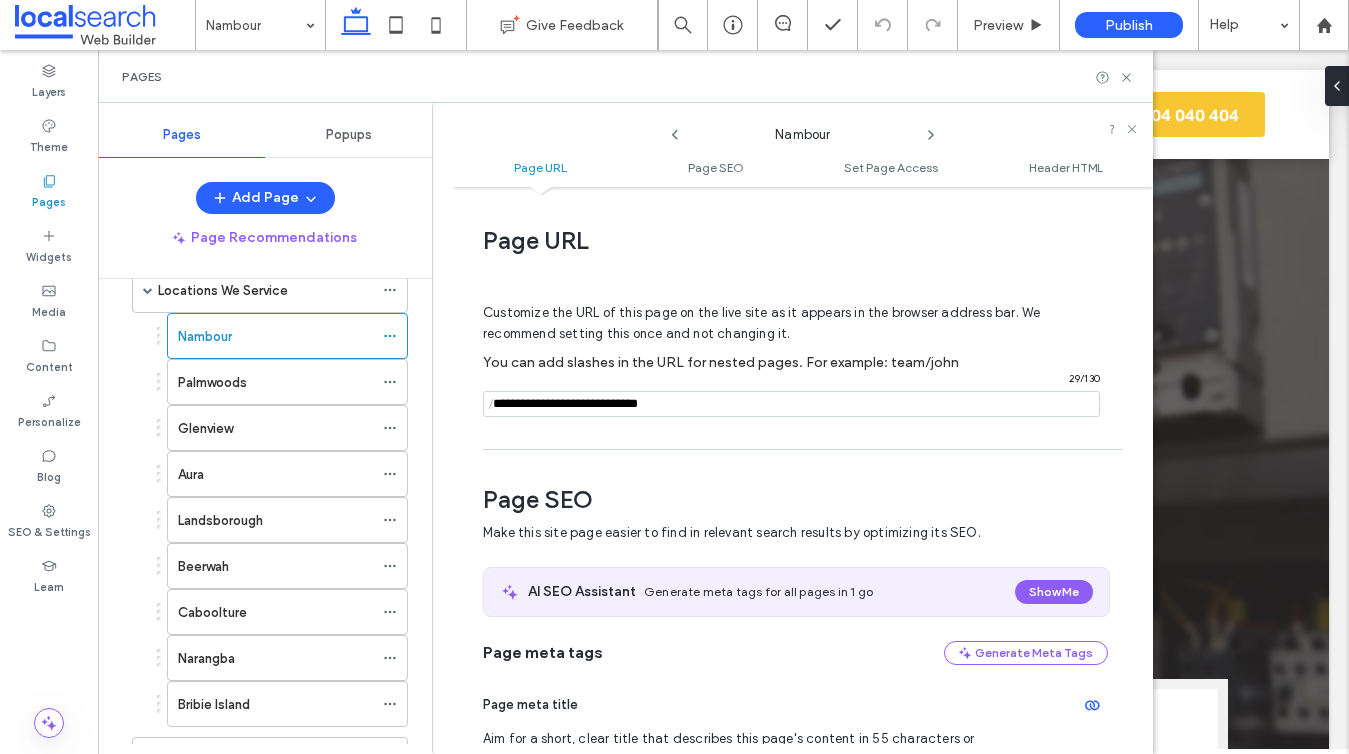 scroll, scrollTop: 240, scrollLeft: 0, axis: vertical 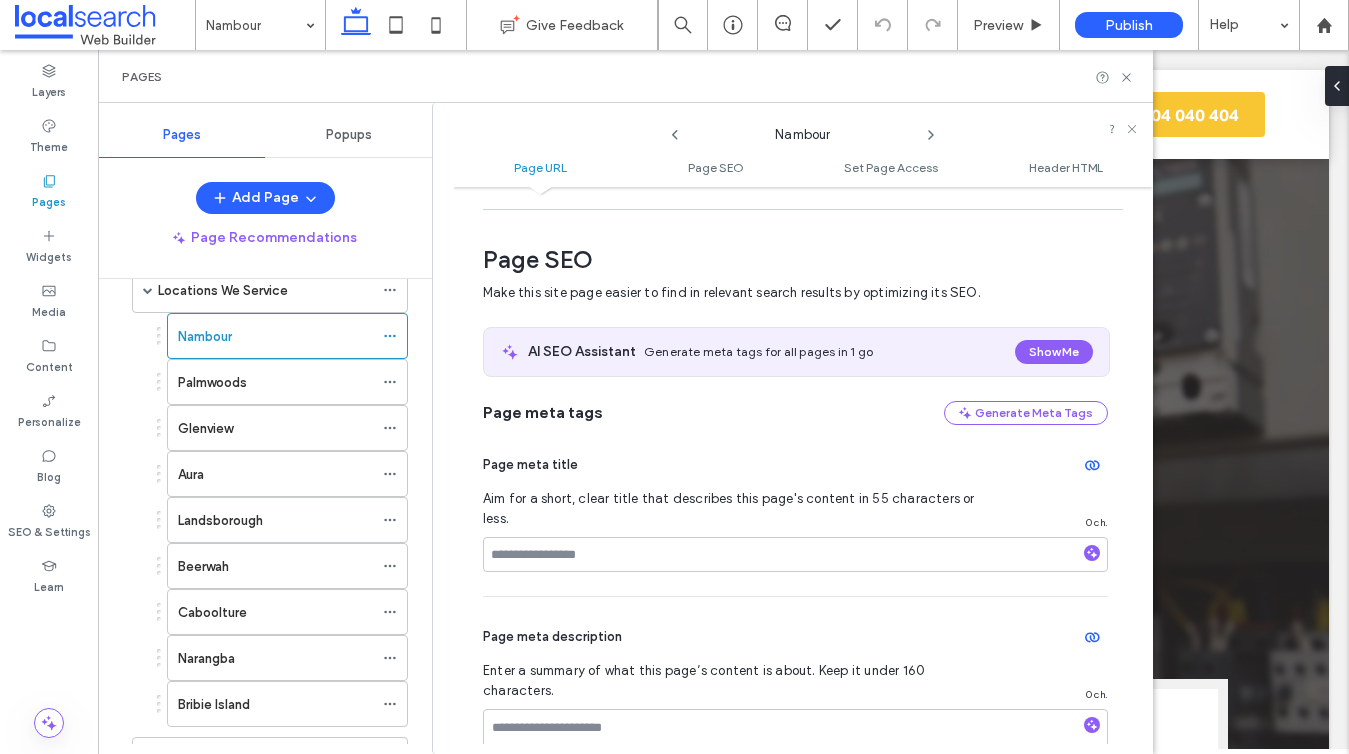 type on "**********" 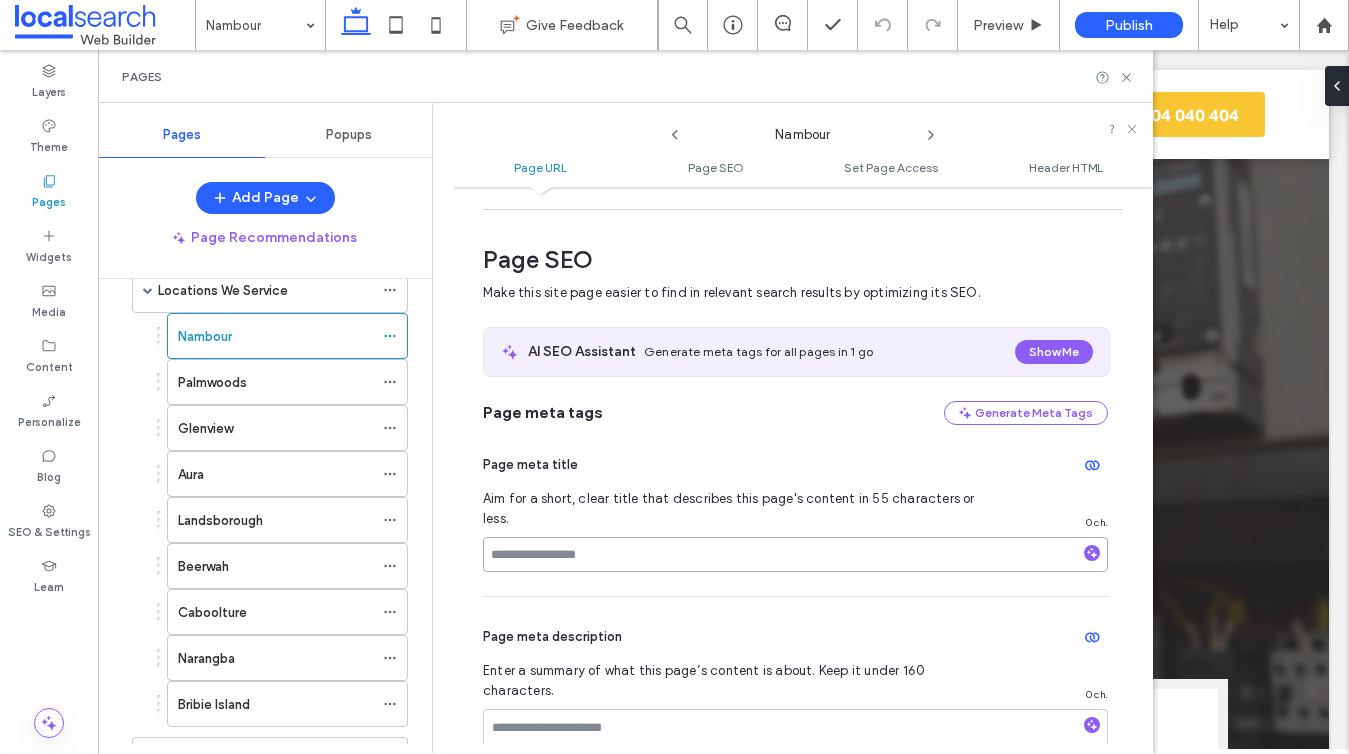click at bounding box center (795, 554) 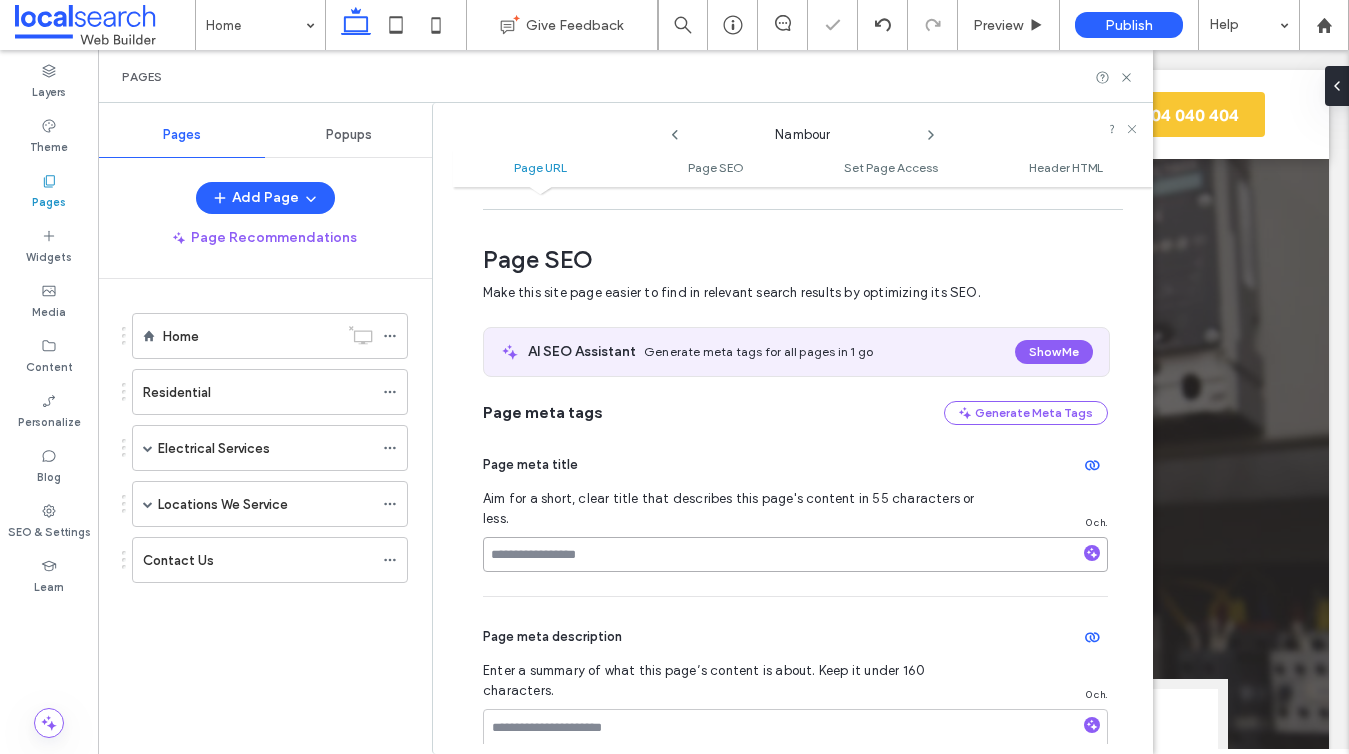 scroll, scrollTop: 0, scrollLeft: 0, axis: both 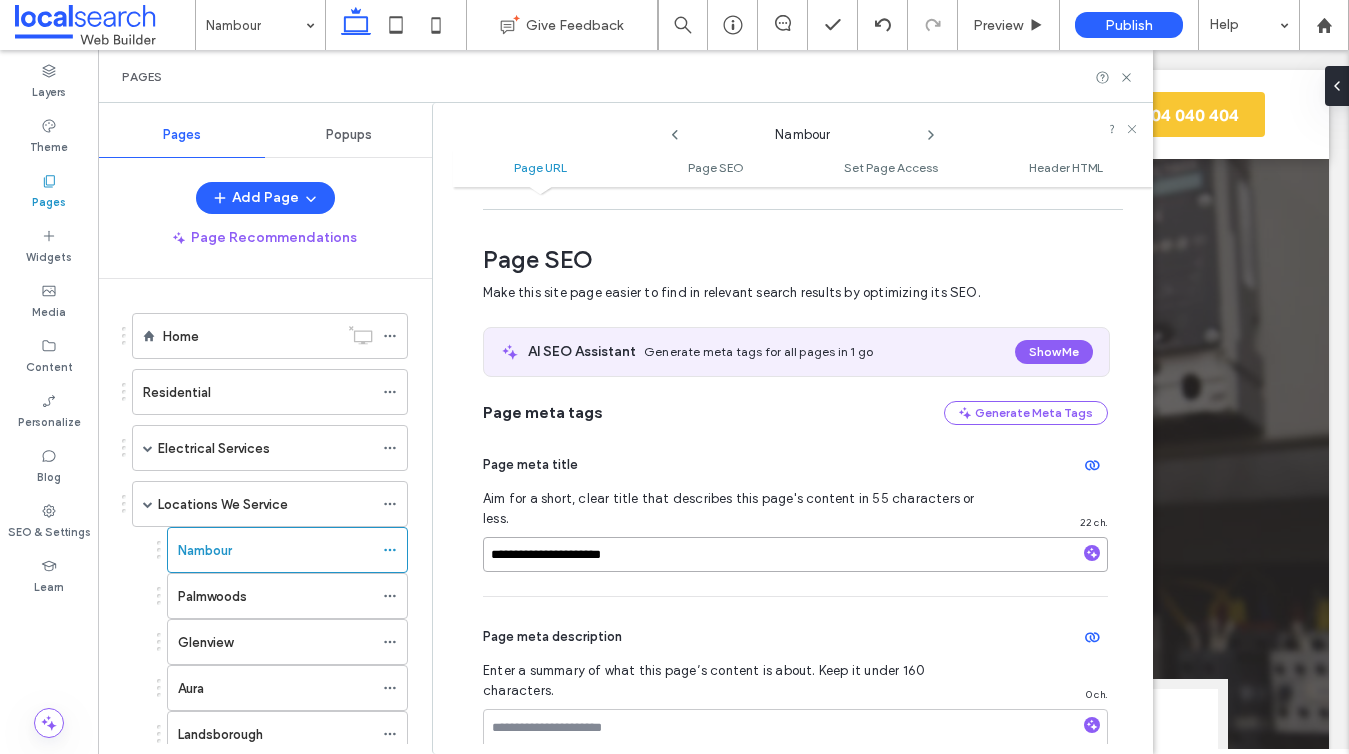 type on "**********" 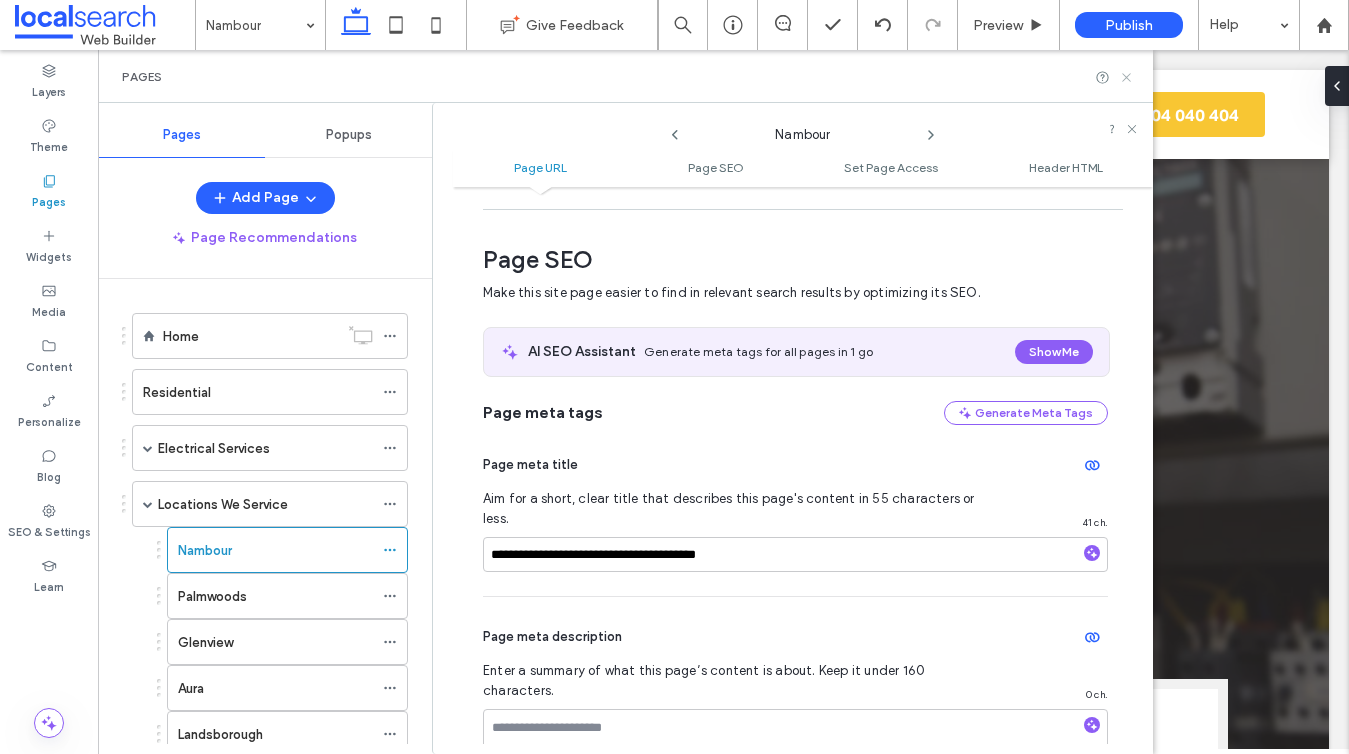 click 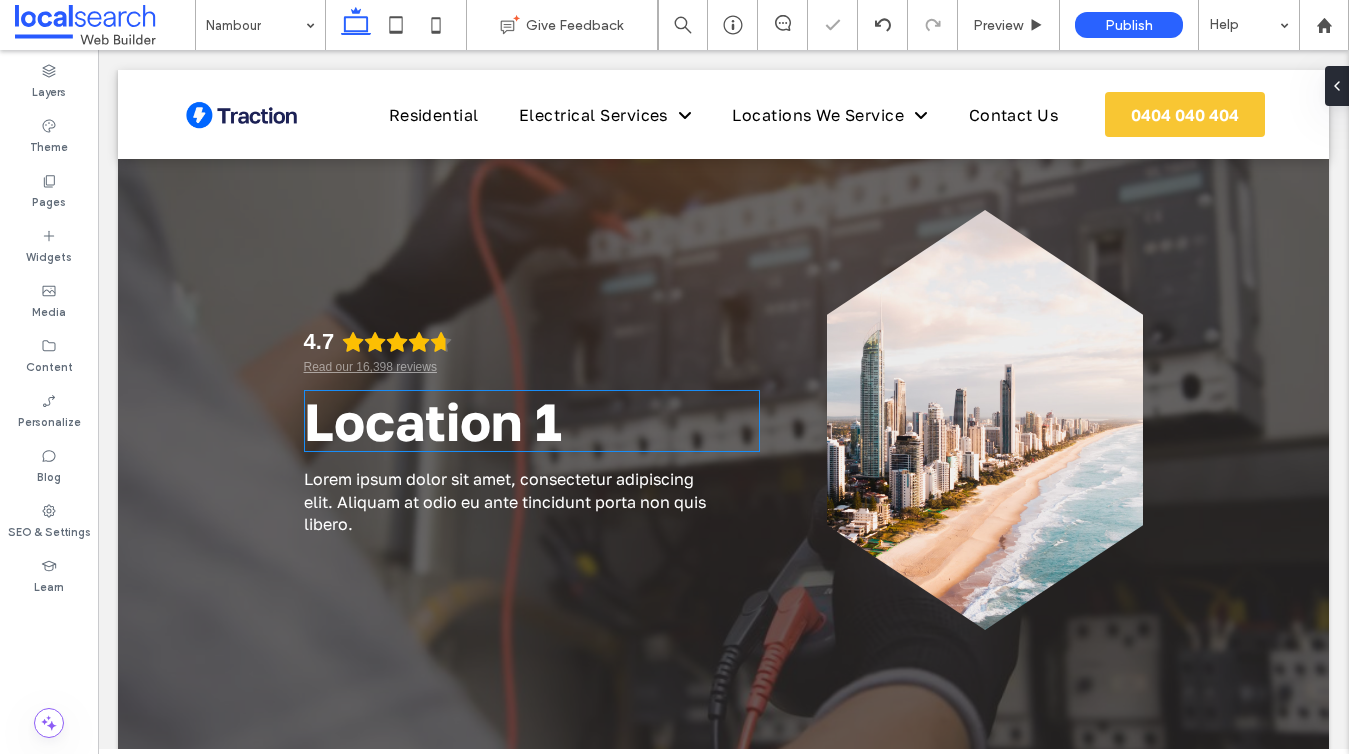 click on "Location 1" at bounding box center [433, 421] 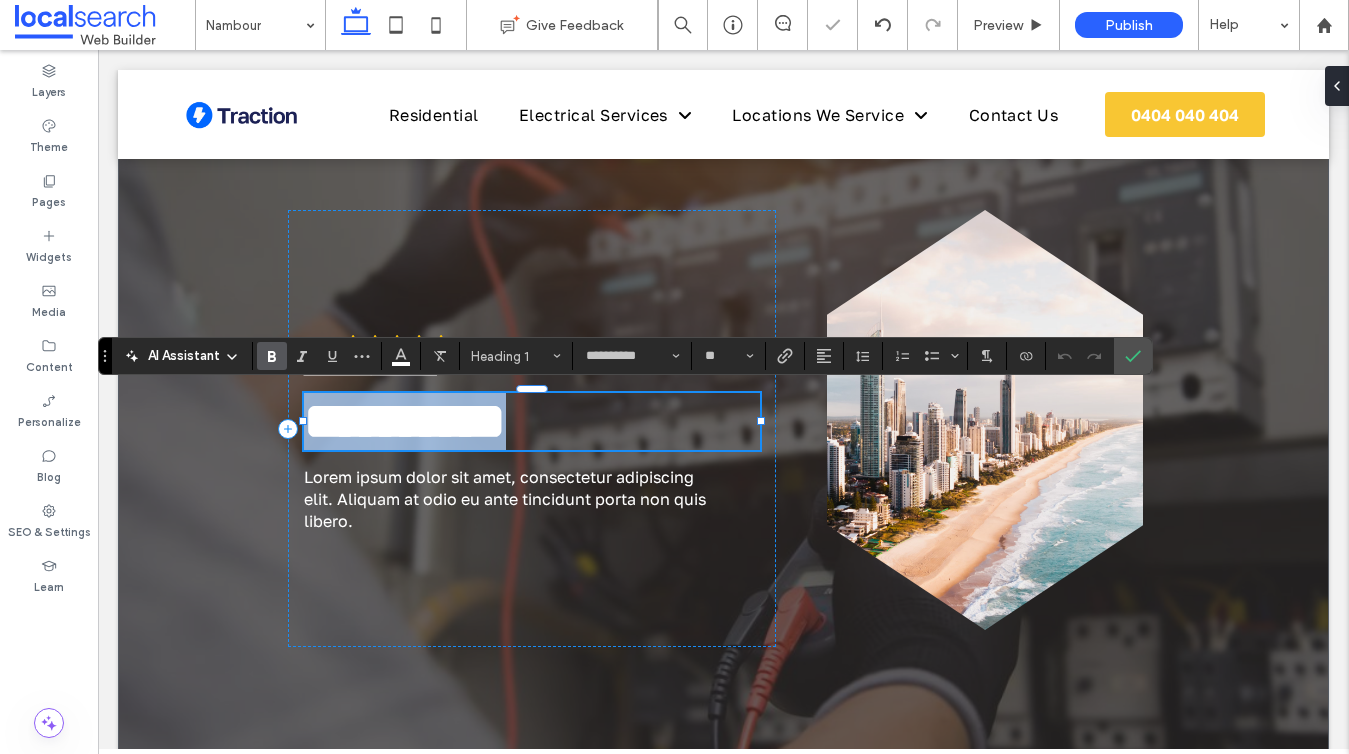type 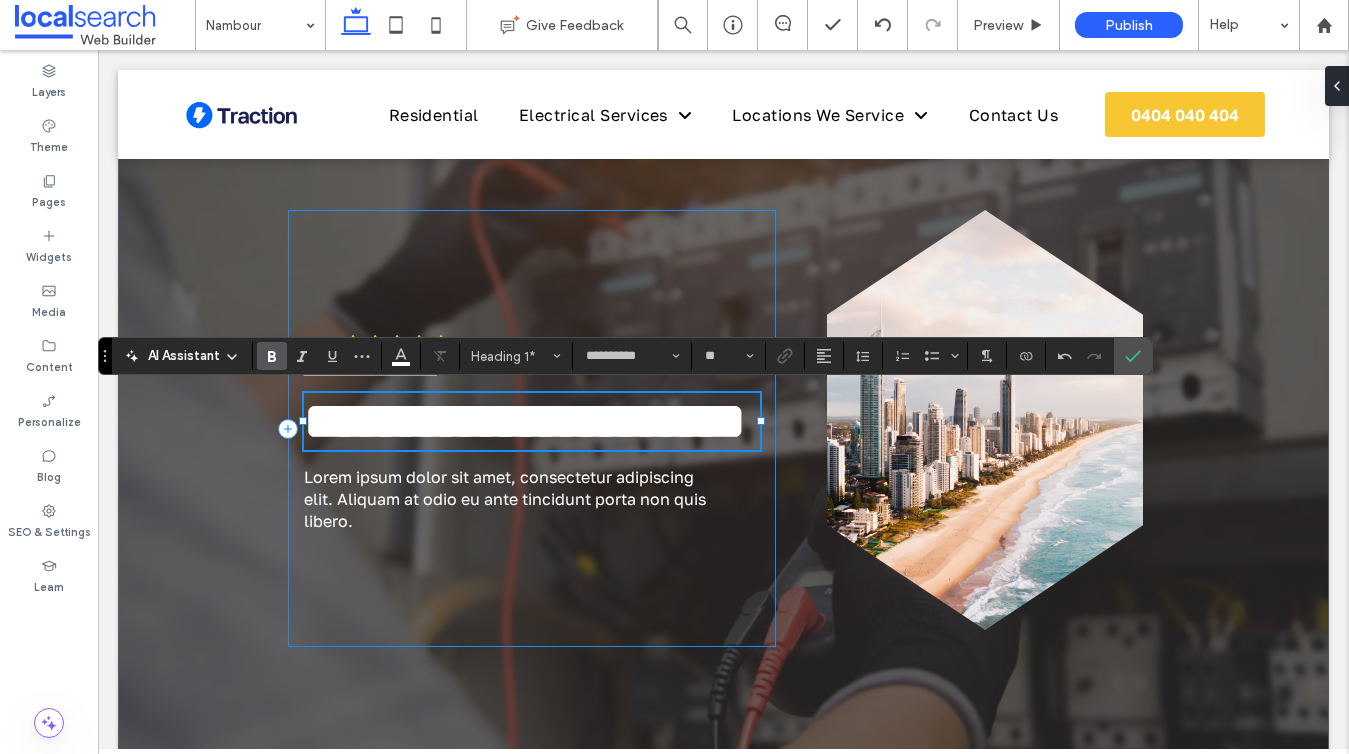 click on "Lorem ipsum dolor sit amet, consectetur adipiscing elit. Aliquam at odio eu ante tincidunt porta non quis libero." at bounding box center (508, 499) 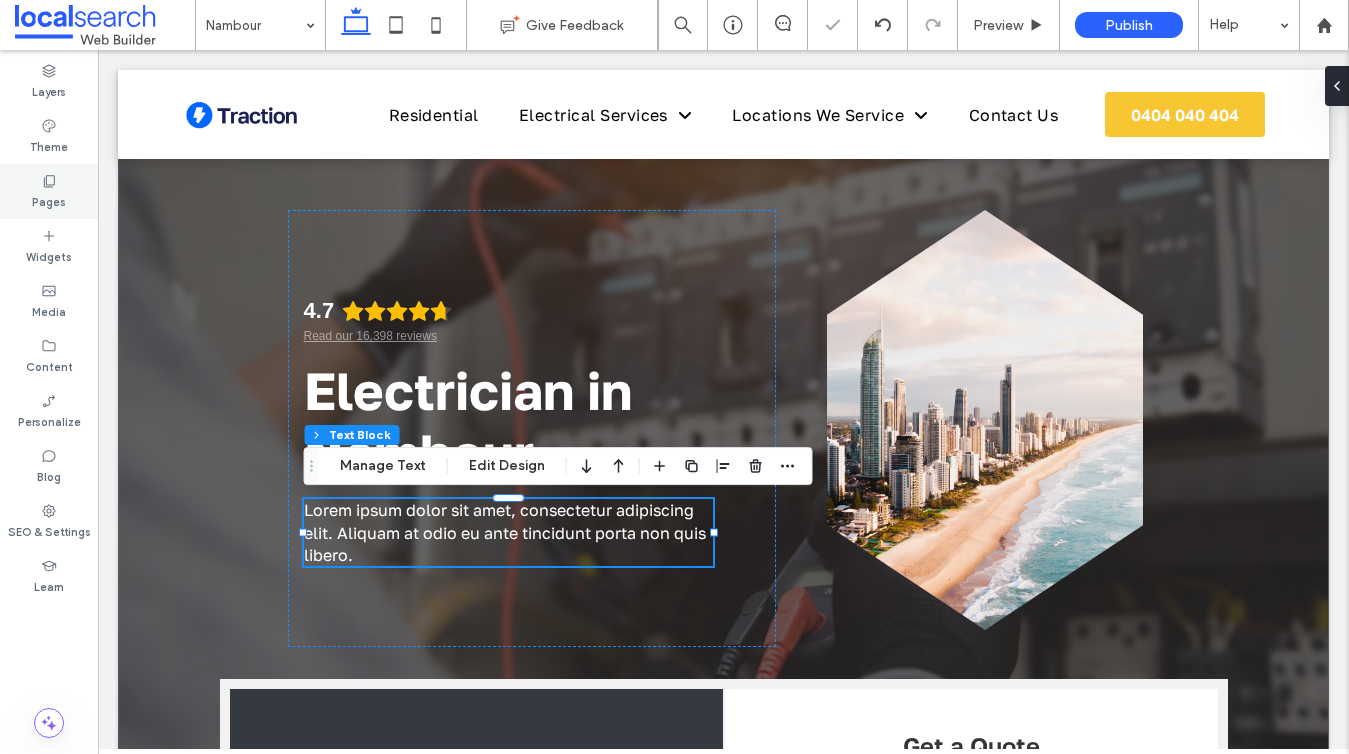 click on "Pages" at bounding box center (49, 200) 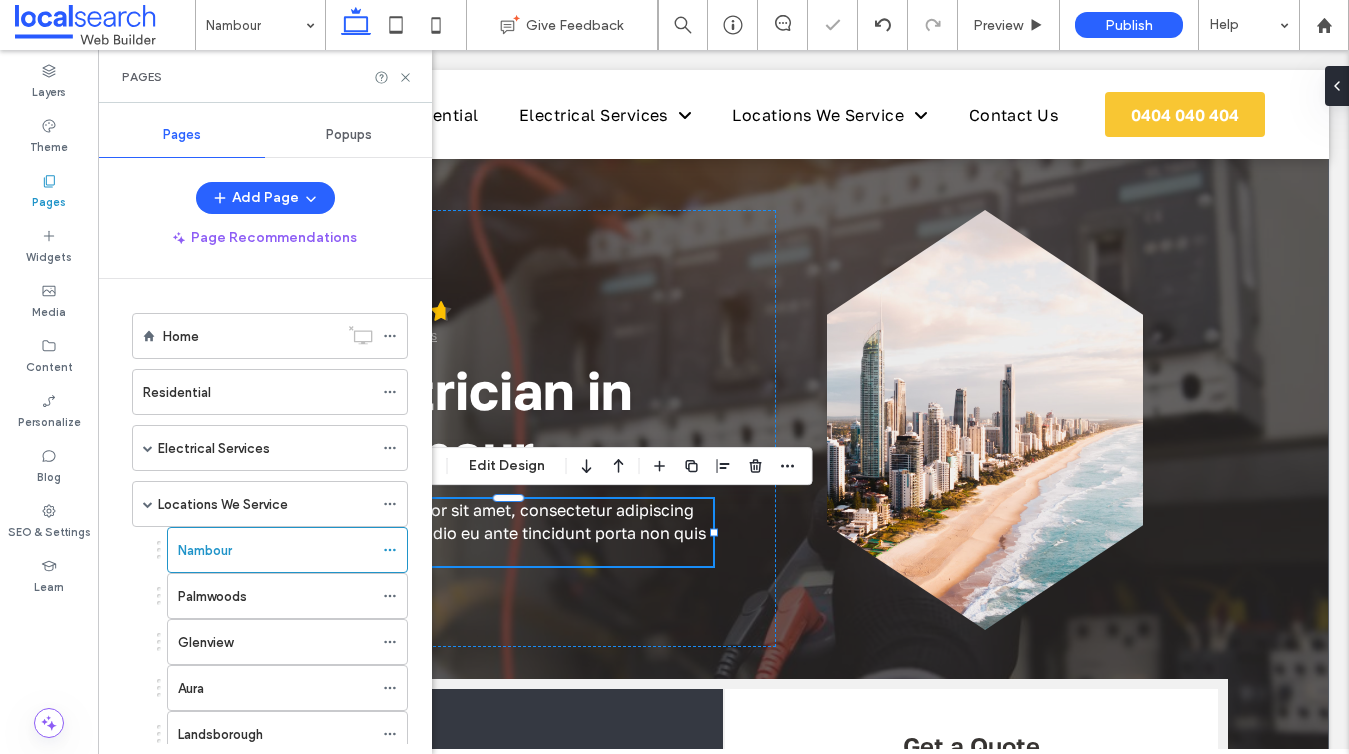 scroll, scrollTop: 93, scrollLeft: 0, axis: vertical 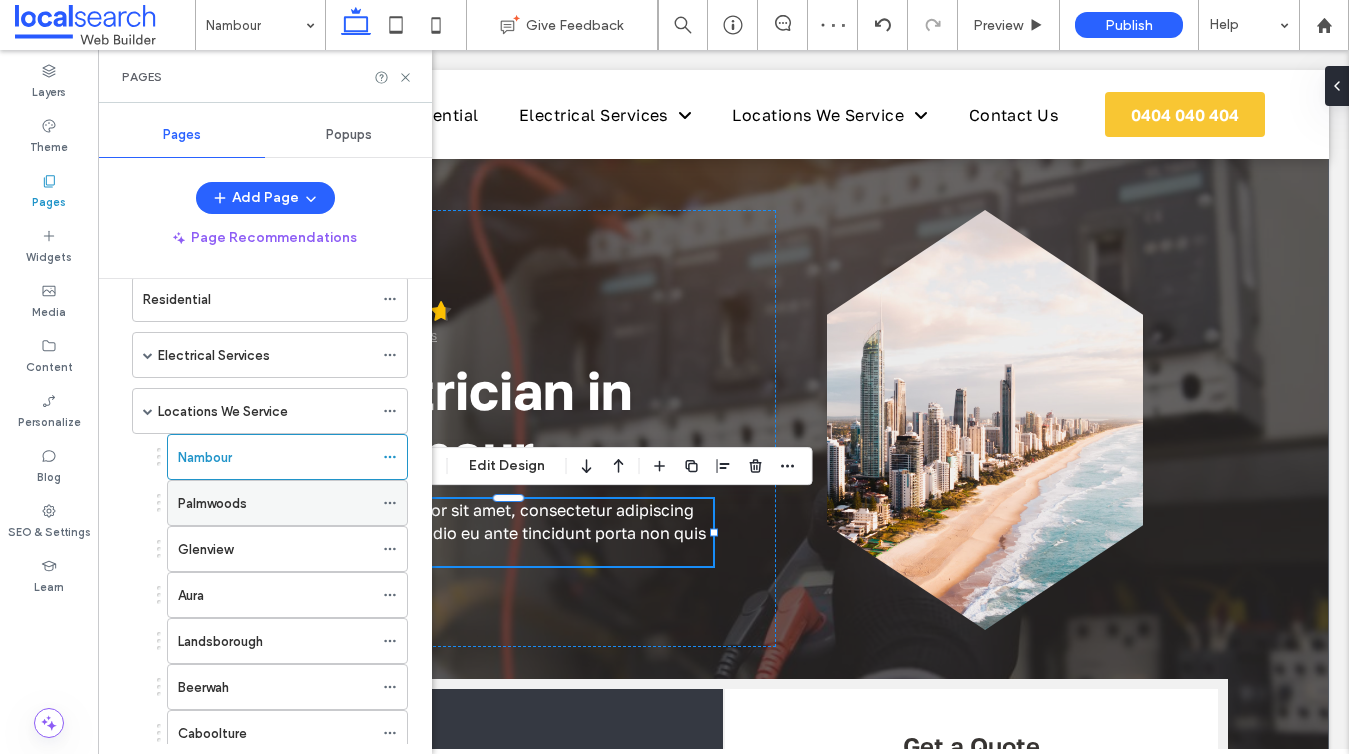 click on "Palmwoods" at bounding box center (212, 503) 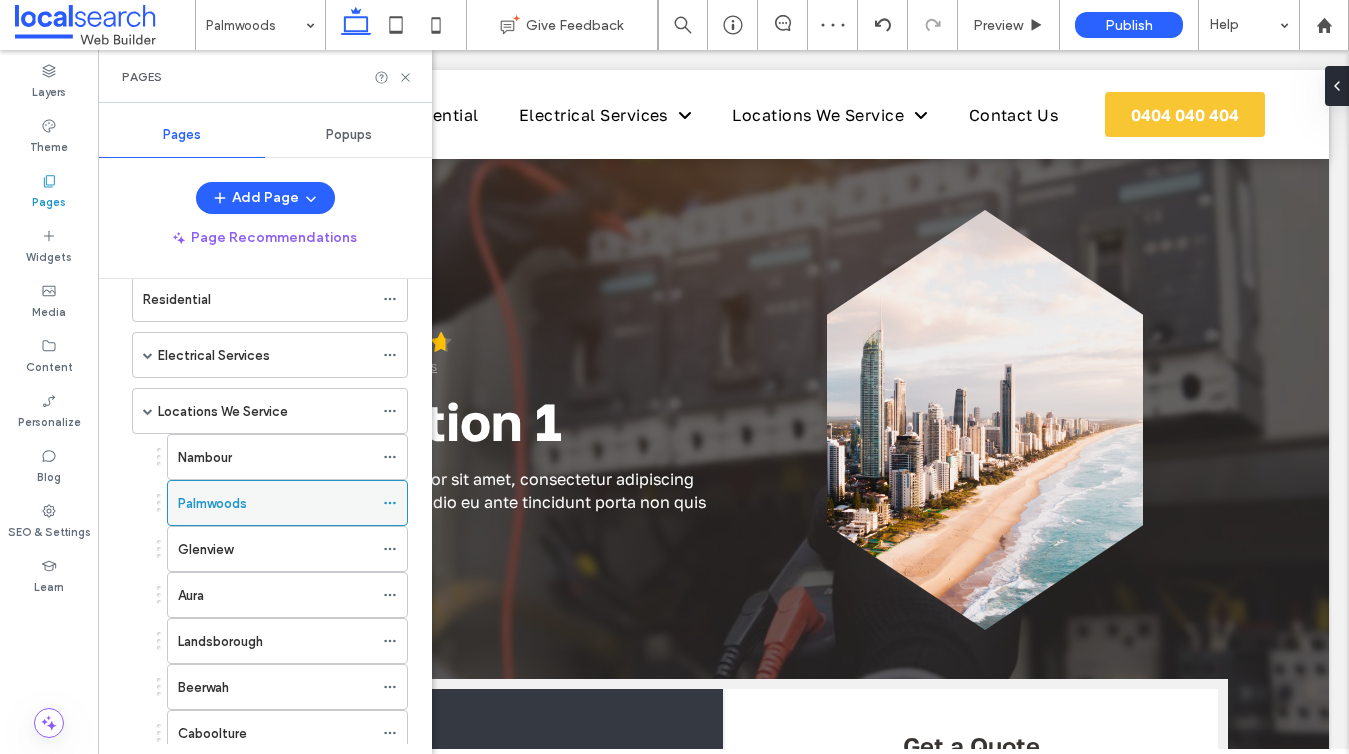 scroll, scrollTop: 0, scrollLeft: 0, axis: both 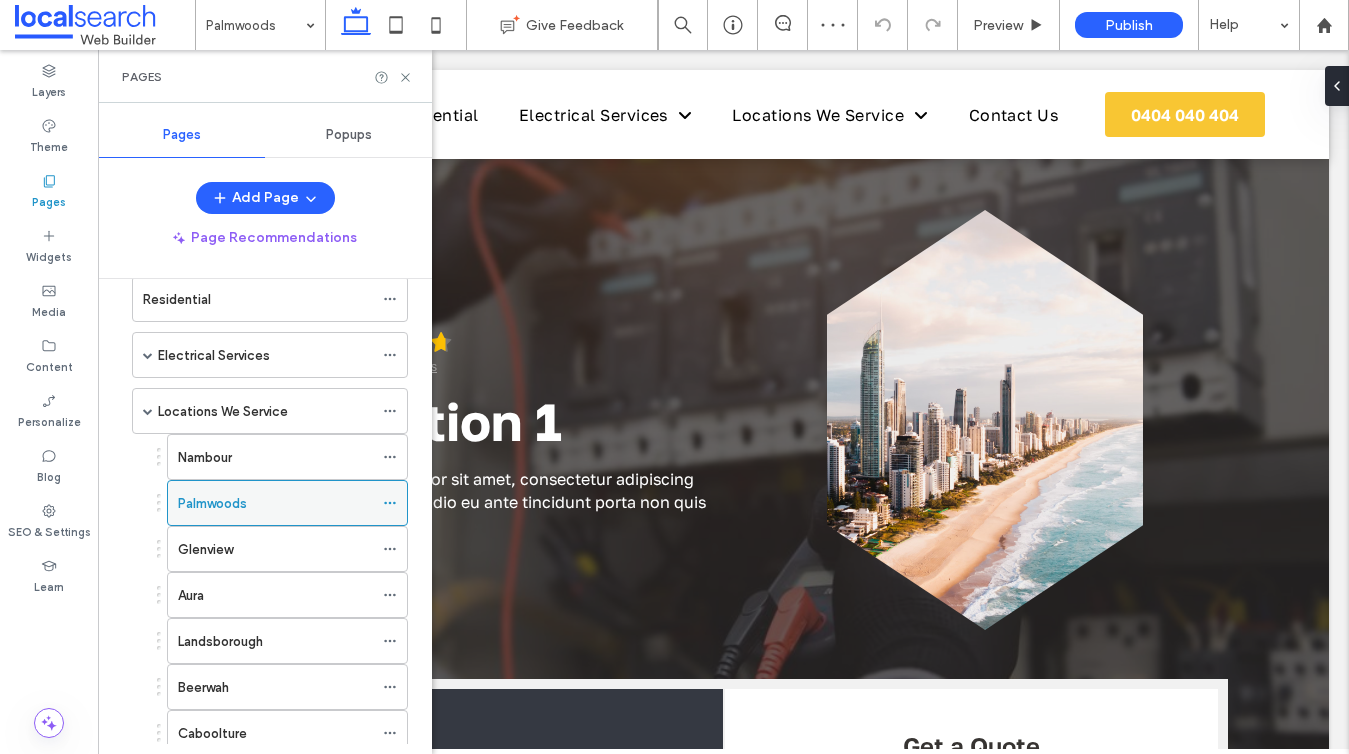 click 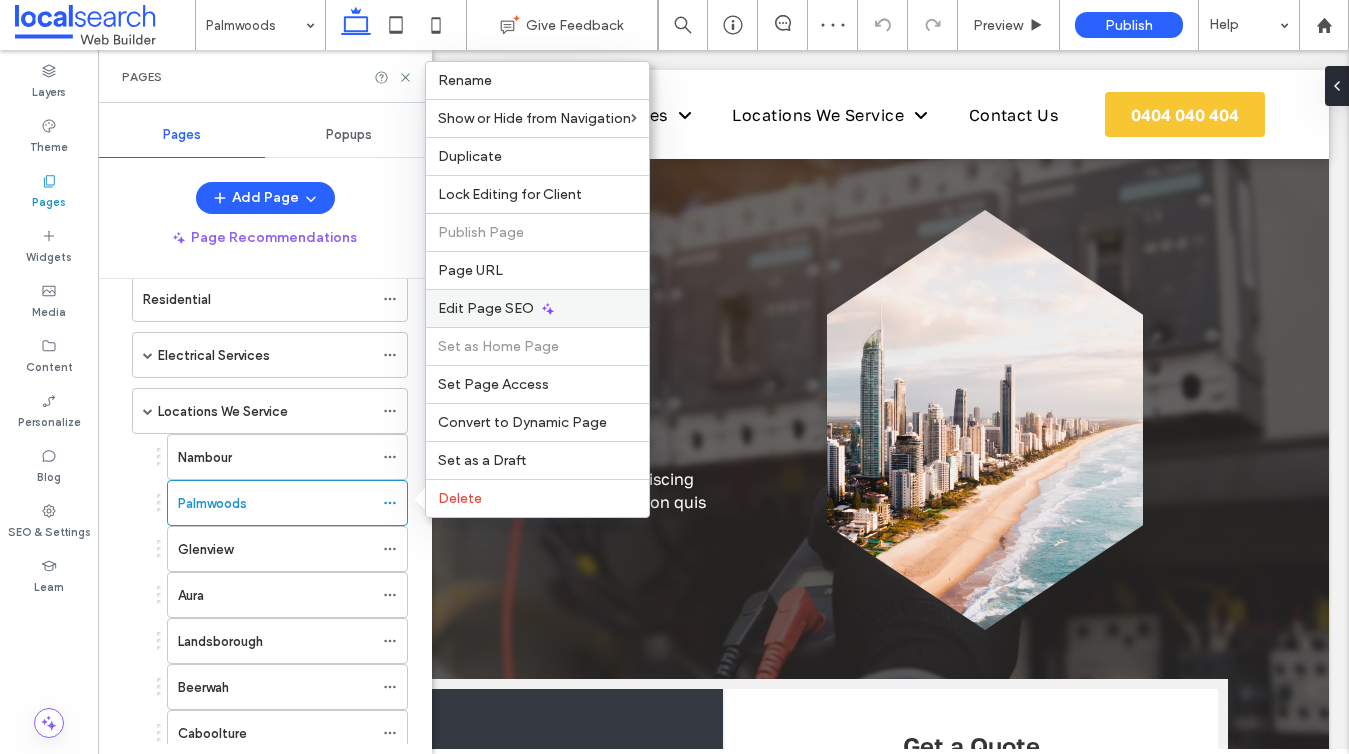 click on "Edit Page SEO" at bounding box center [486, 308] 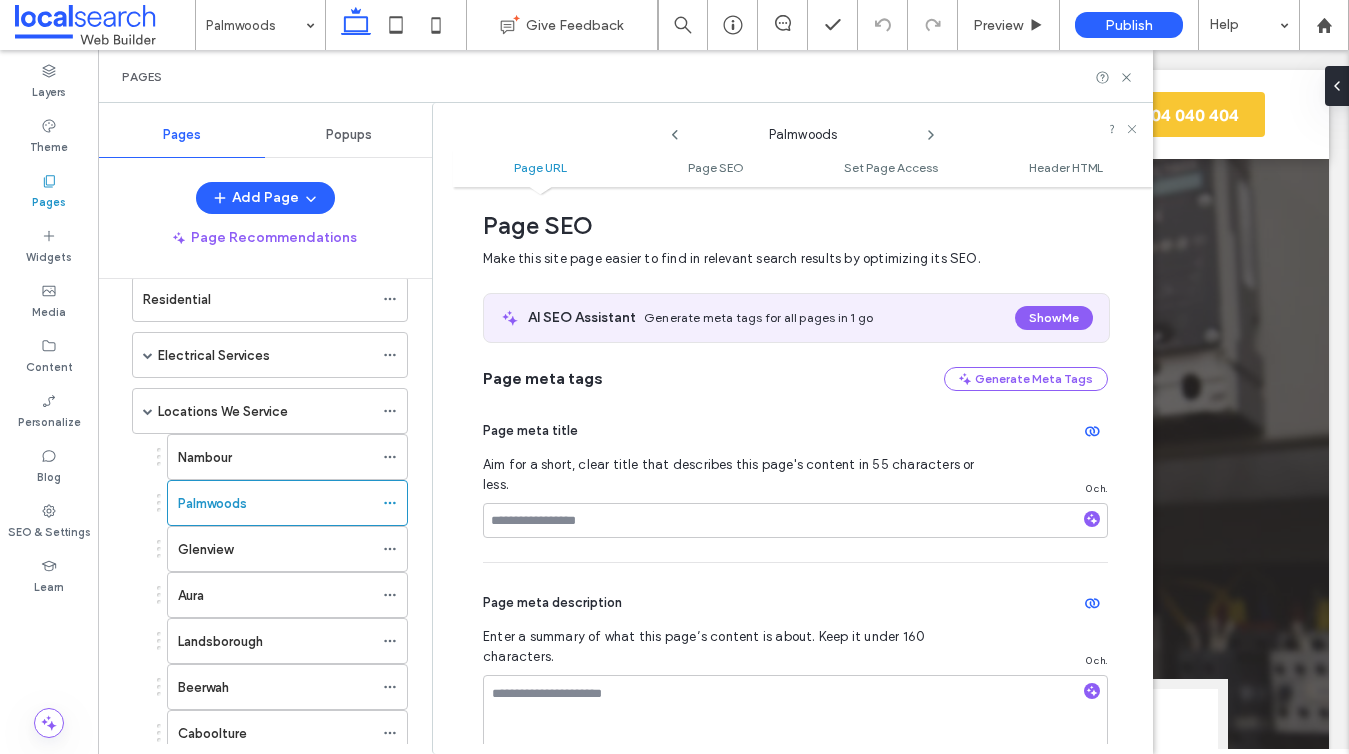 scroll, scrollTop: 0, scrollLeft: 0, axis: both 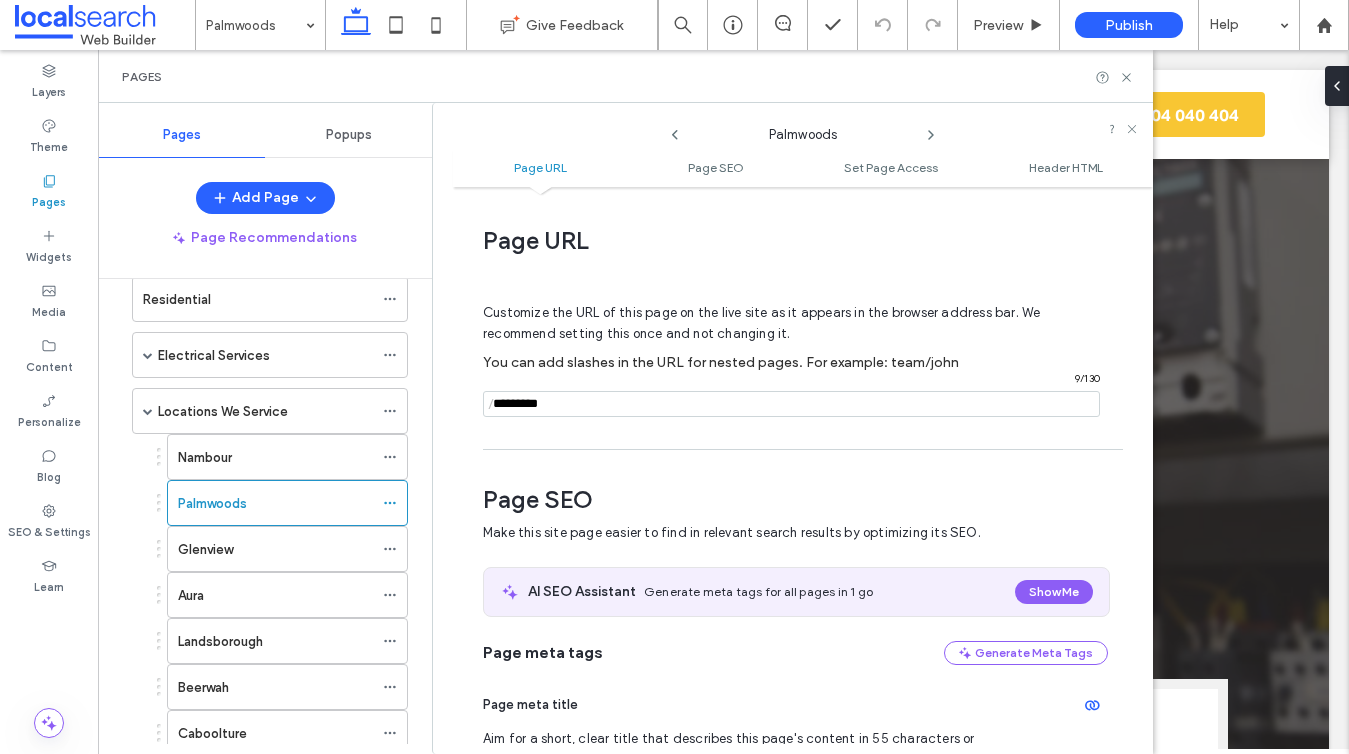 click at bounding box center (791, 404) 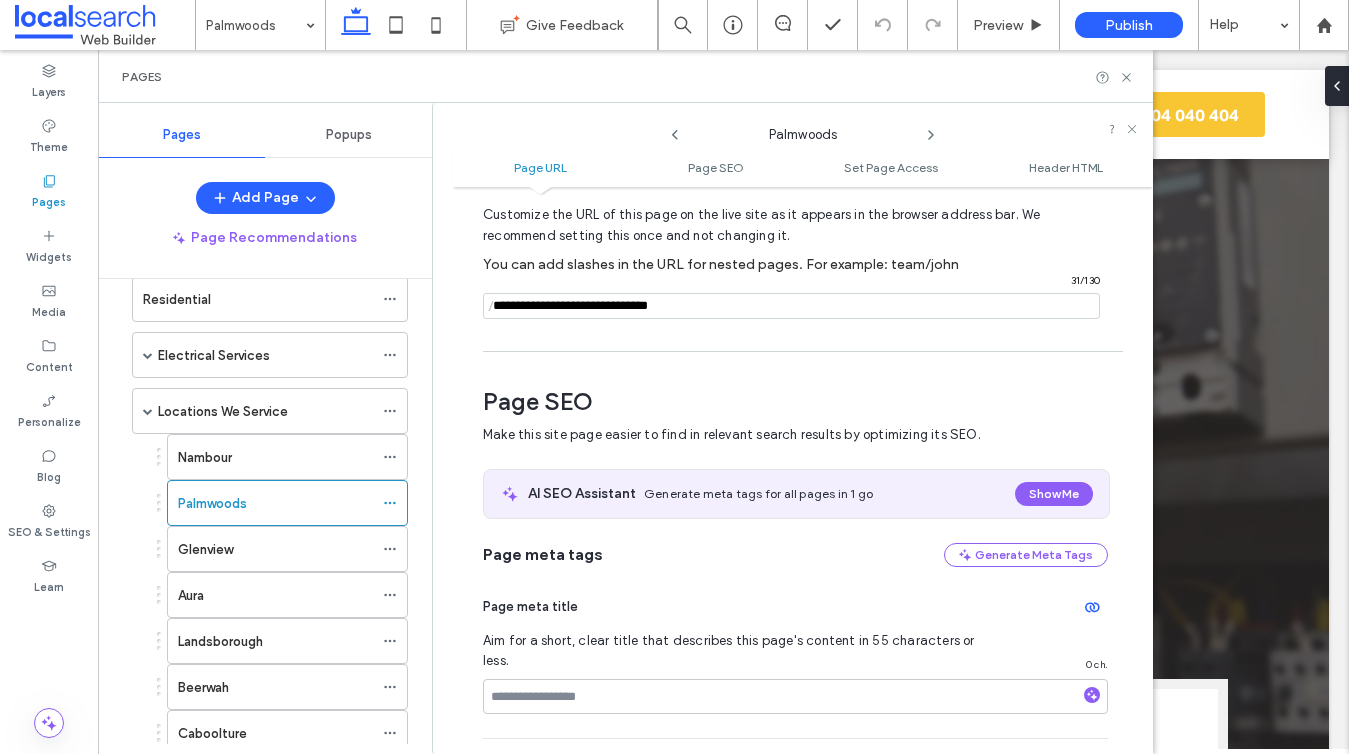 scroll, scrollTop: 191, scrollLeft: 0, axis: vertical 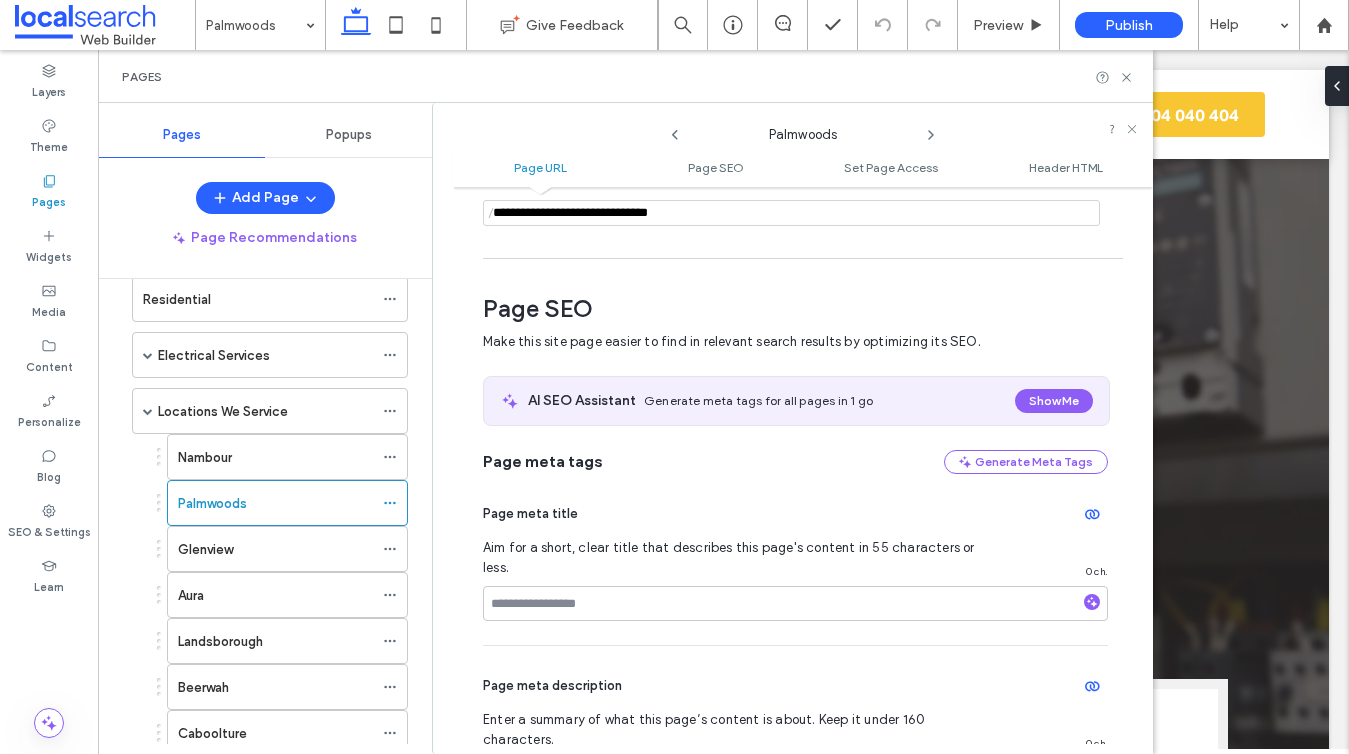 type on "**********" 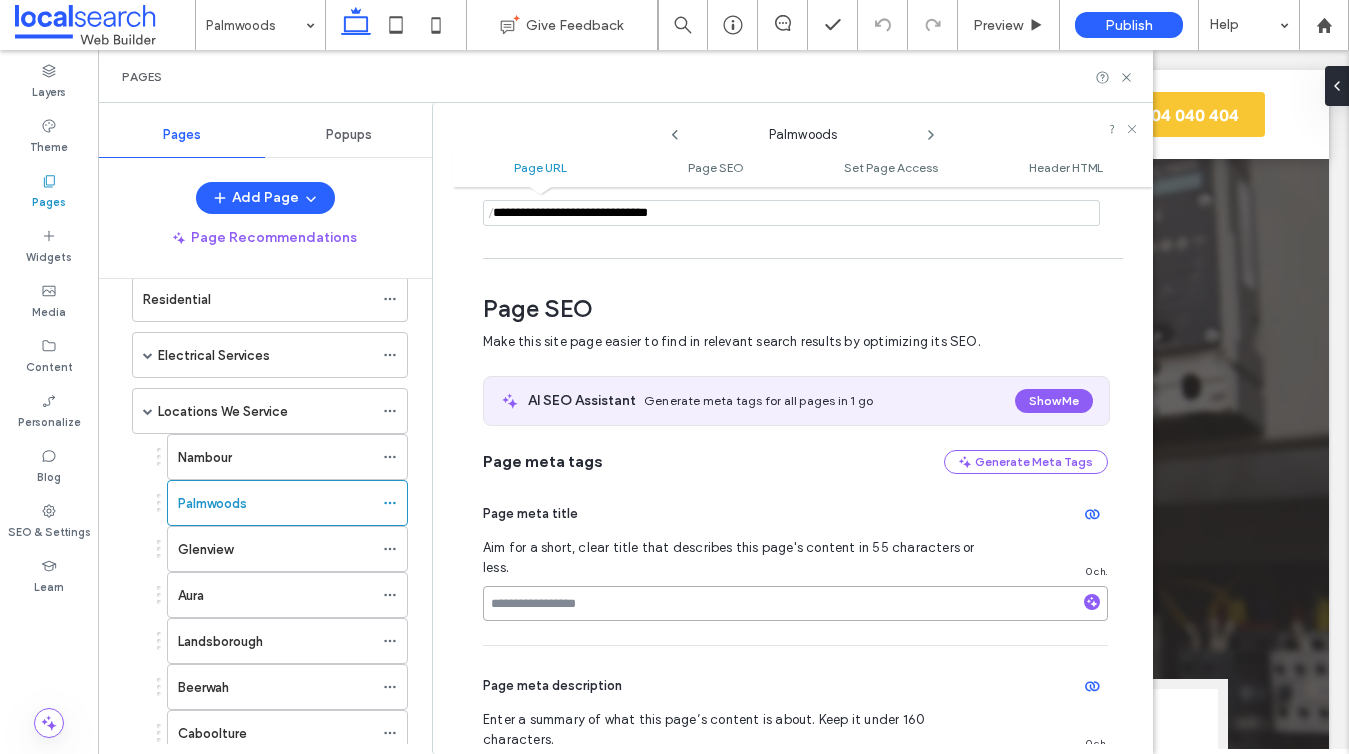 click at bounding box center (795, 603) 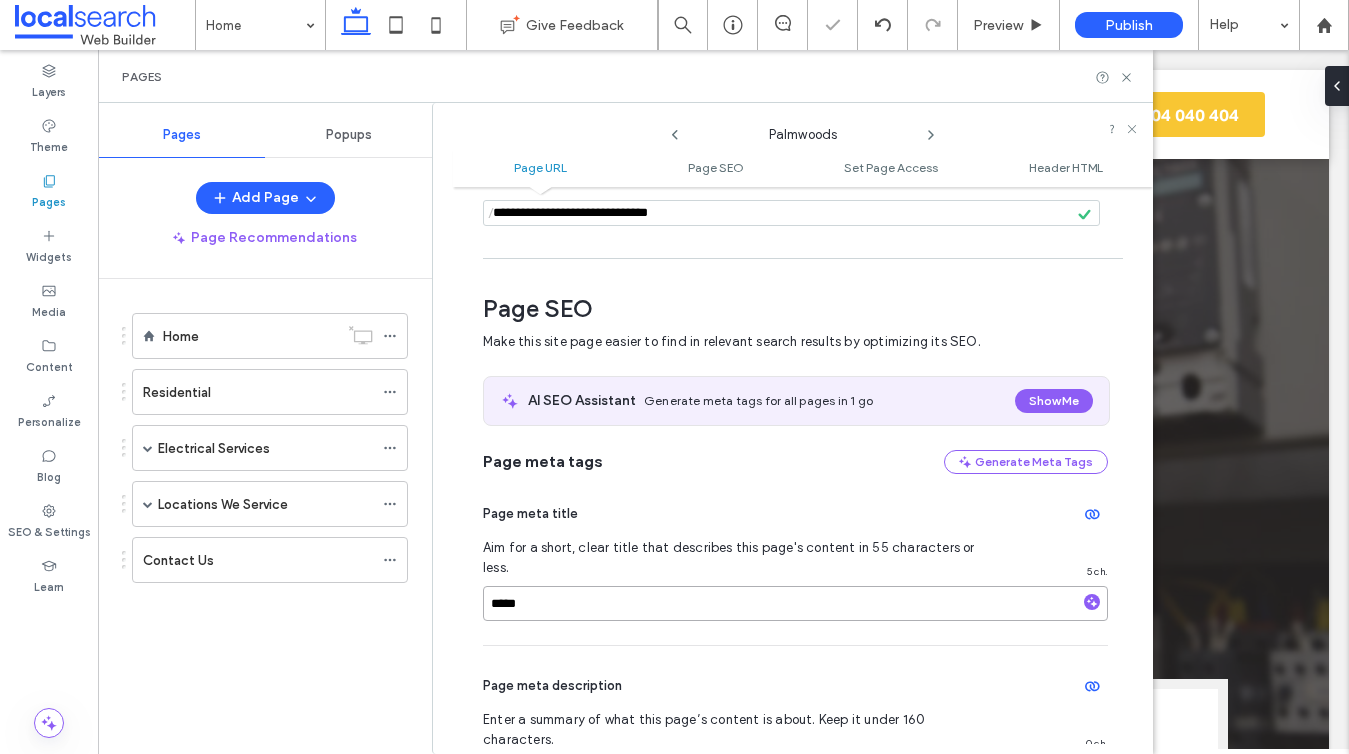 scroll, scrollTop: 0, scrollLeft: 0, axis: both 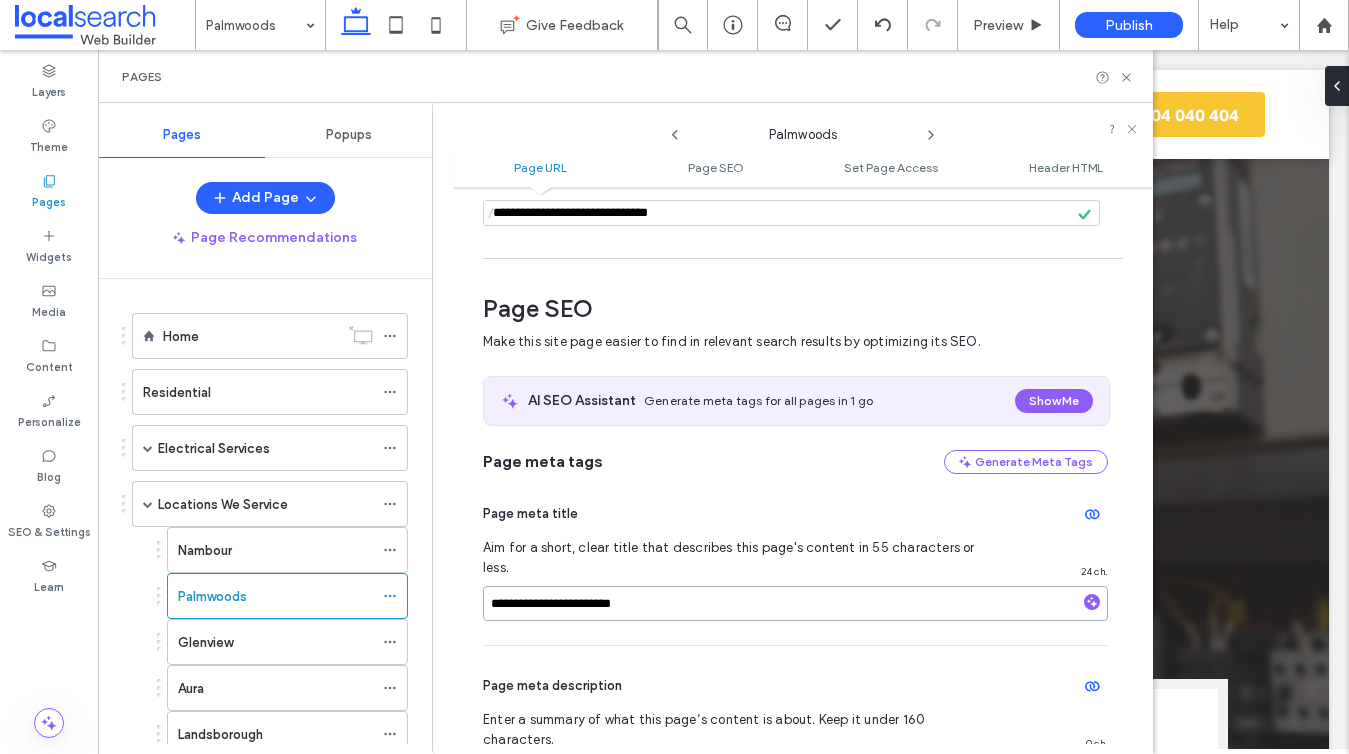 type on "**********" 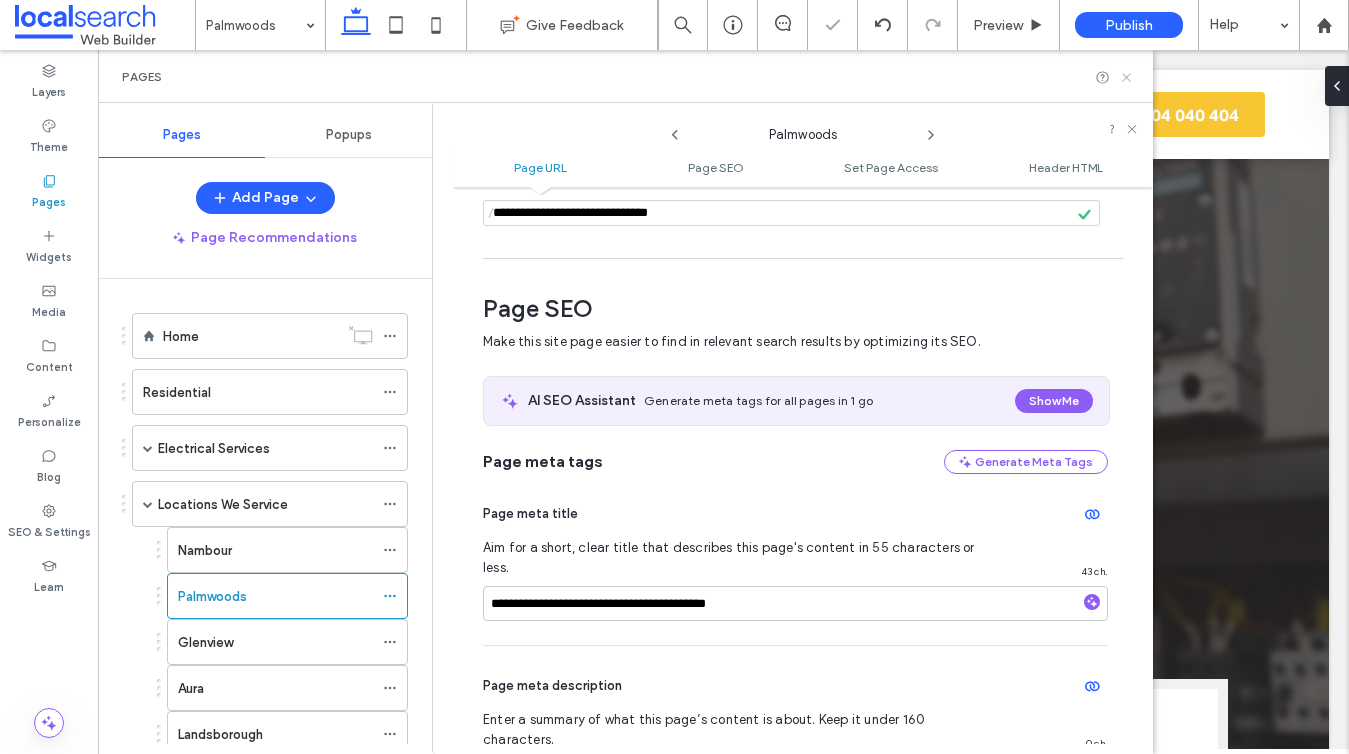 click 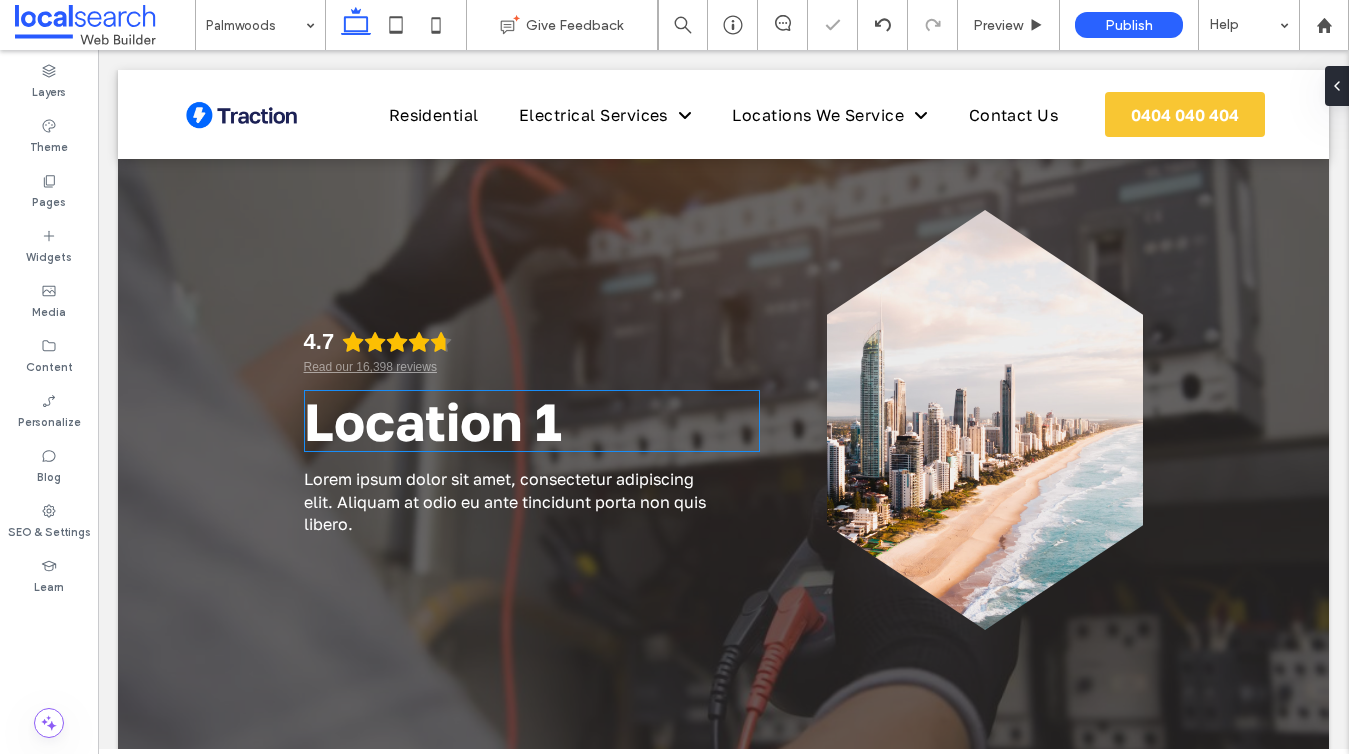 click on "Location 1" at bounding box center [433, 421] 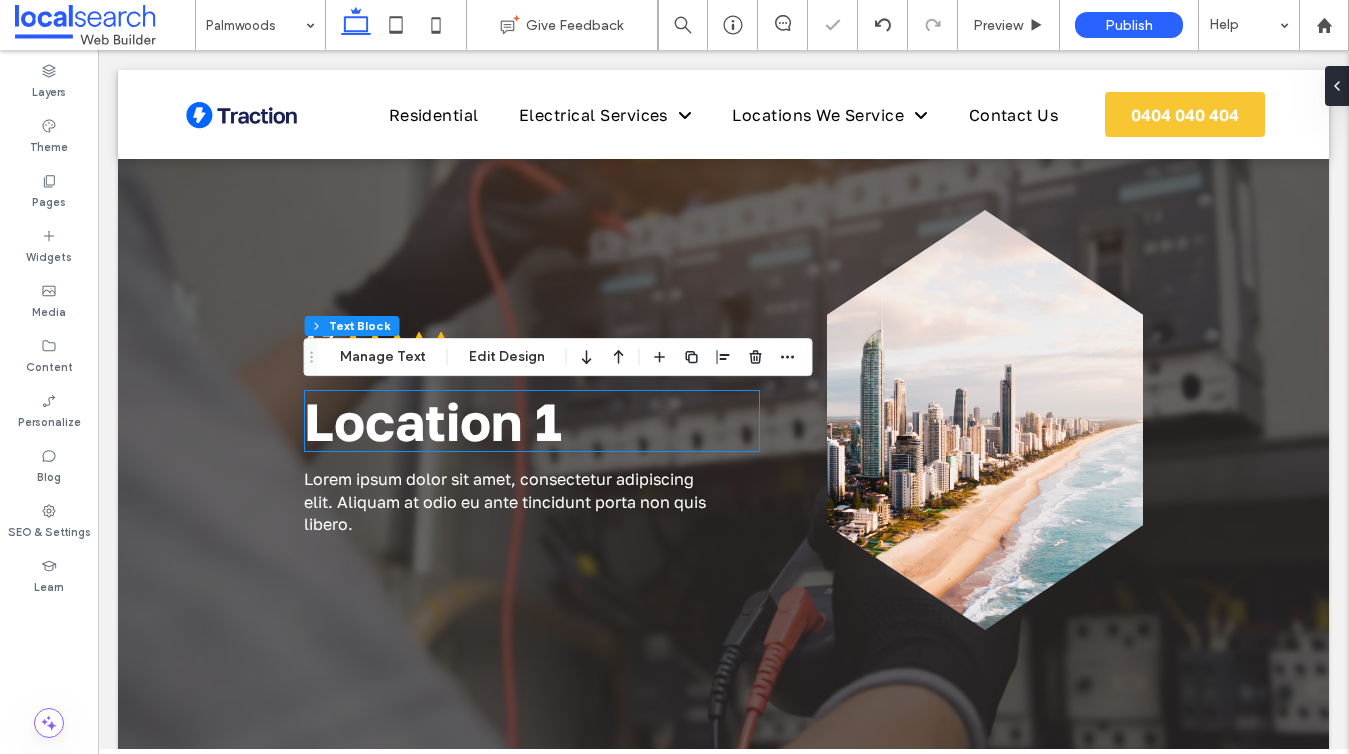 click on "Location 1" at bounding box center (532, 421) 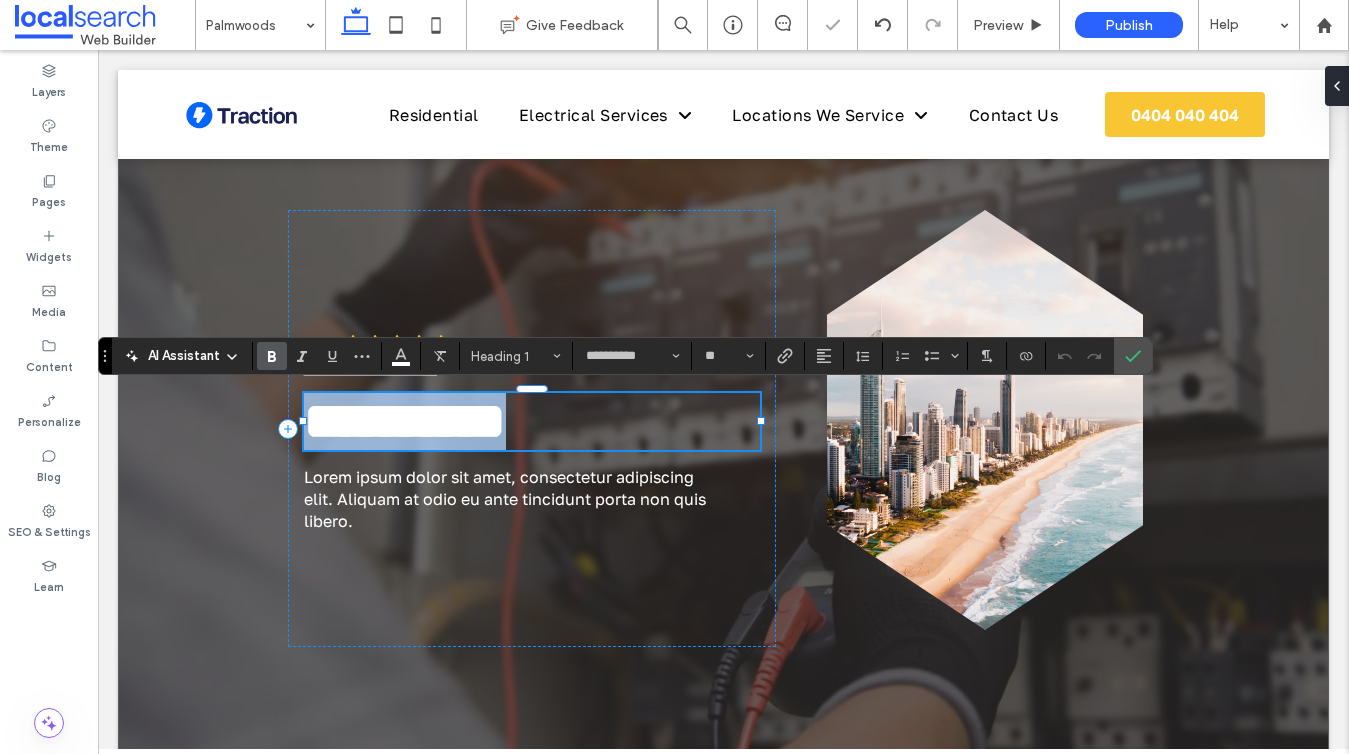 type 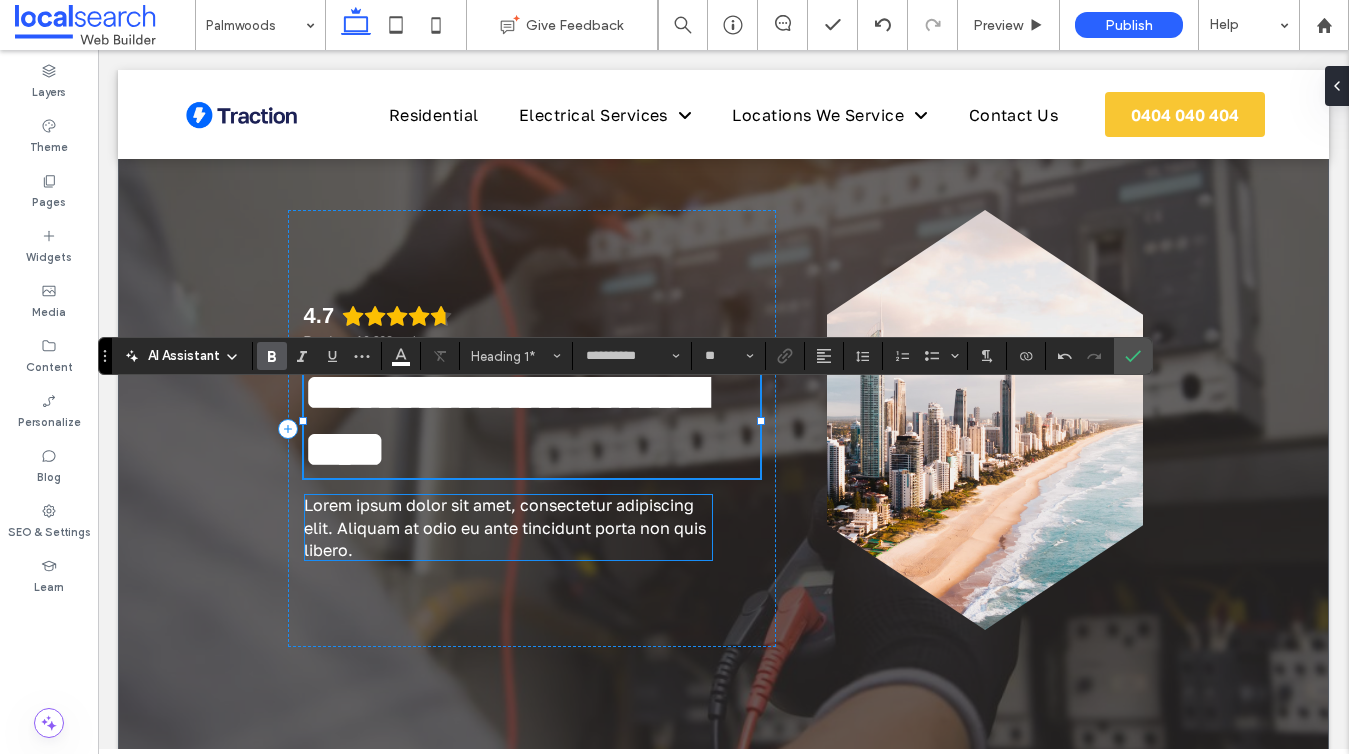 click on "Lorem ipsum dolor sit amet, consectetur adipiscing elit. Aliquam at odio eu ante tincidunt porta non quis libero." at bounding box center (505, 527) 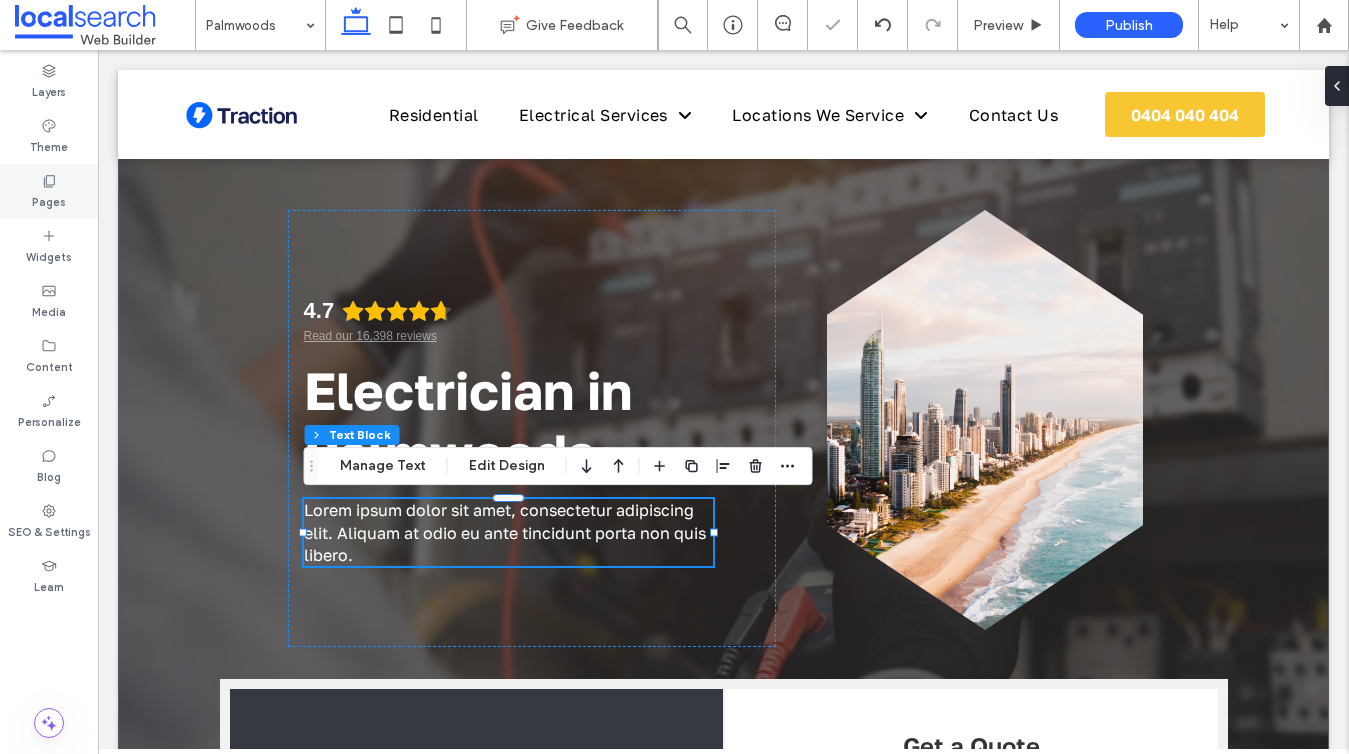 click 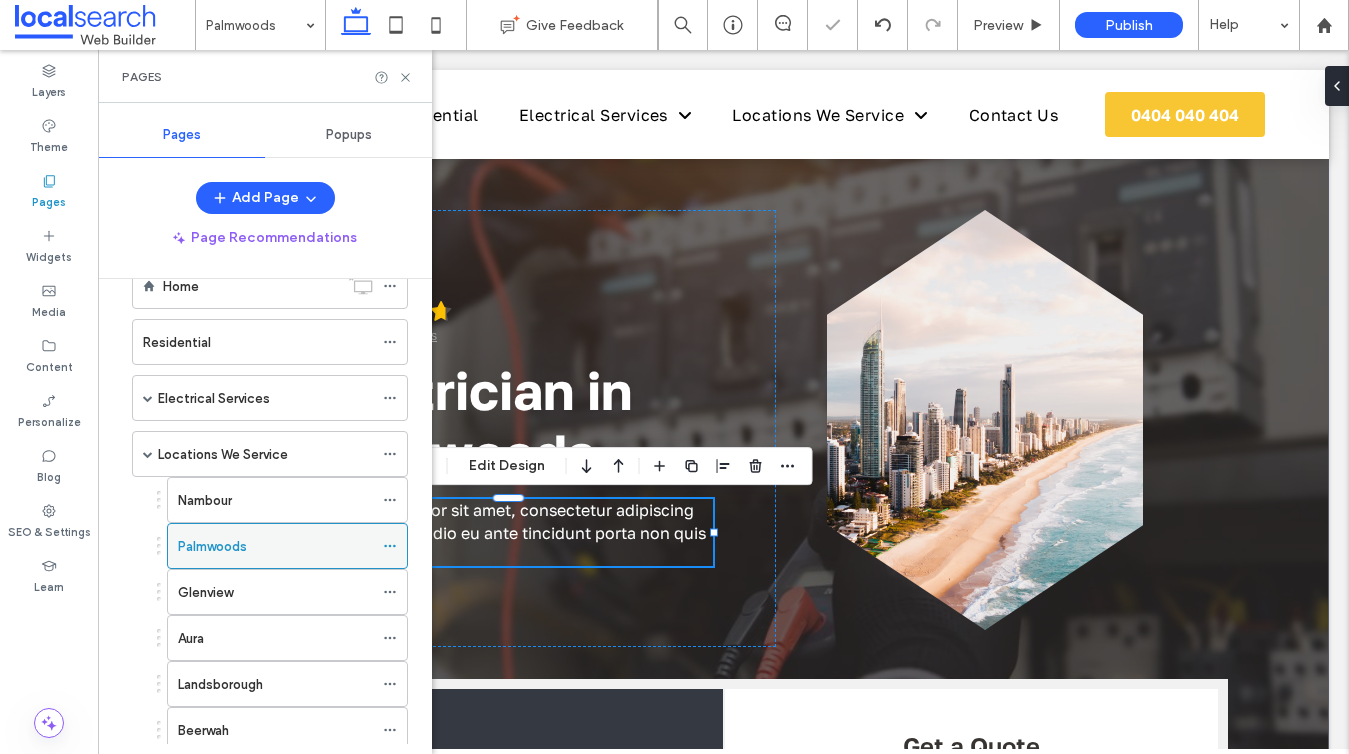 scroll, scrollTop: 75, scrollLeft: 0, axis: vertical 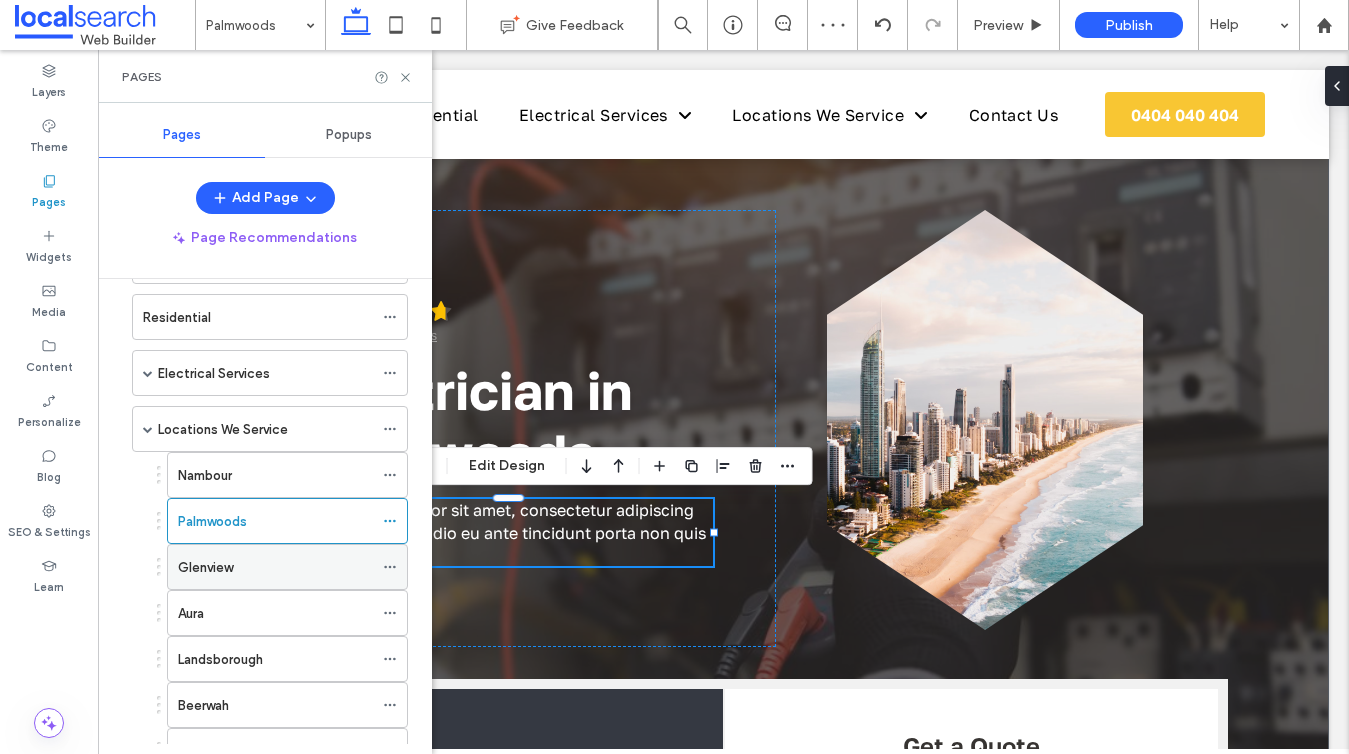 click on "Glenview" at bounding box center [275, 567] 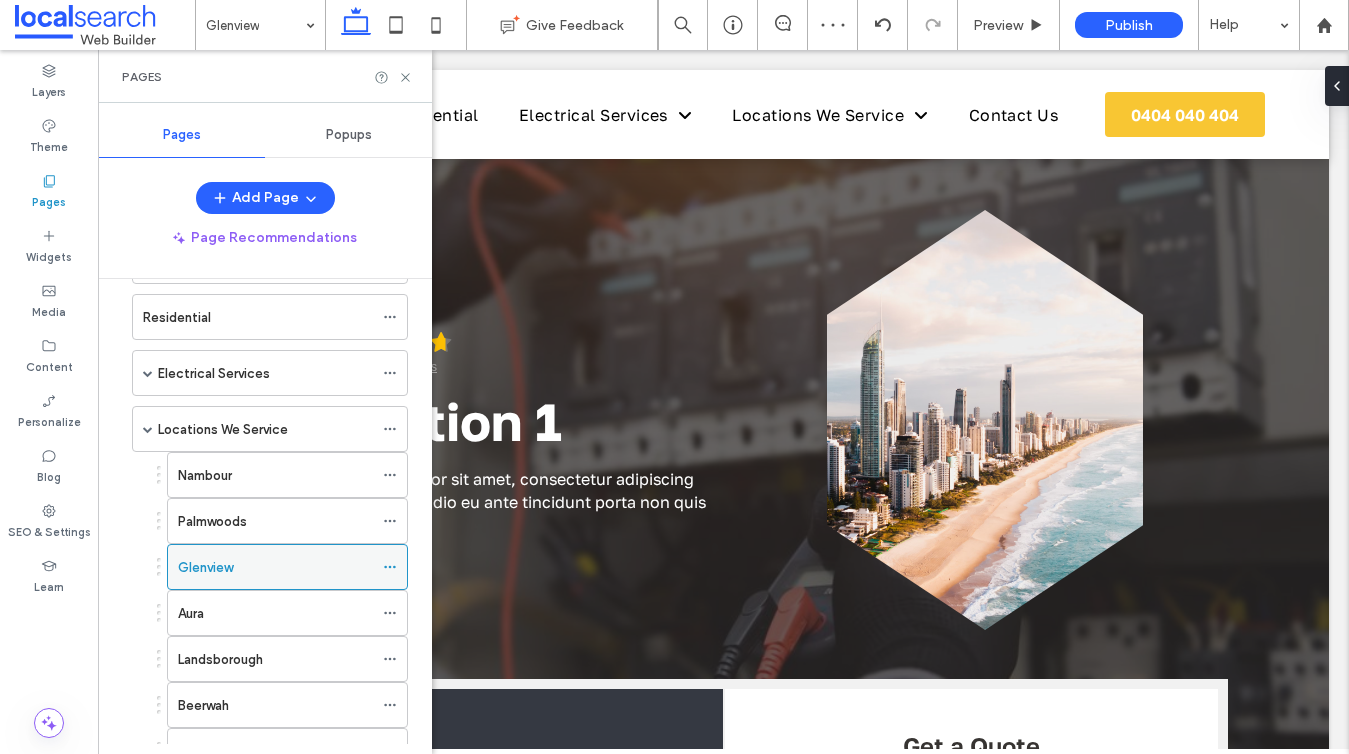 scroll, scrollTop: 0, scrollLeft: 0, axis: both 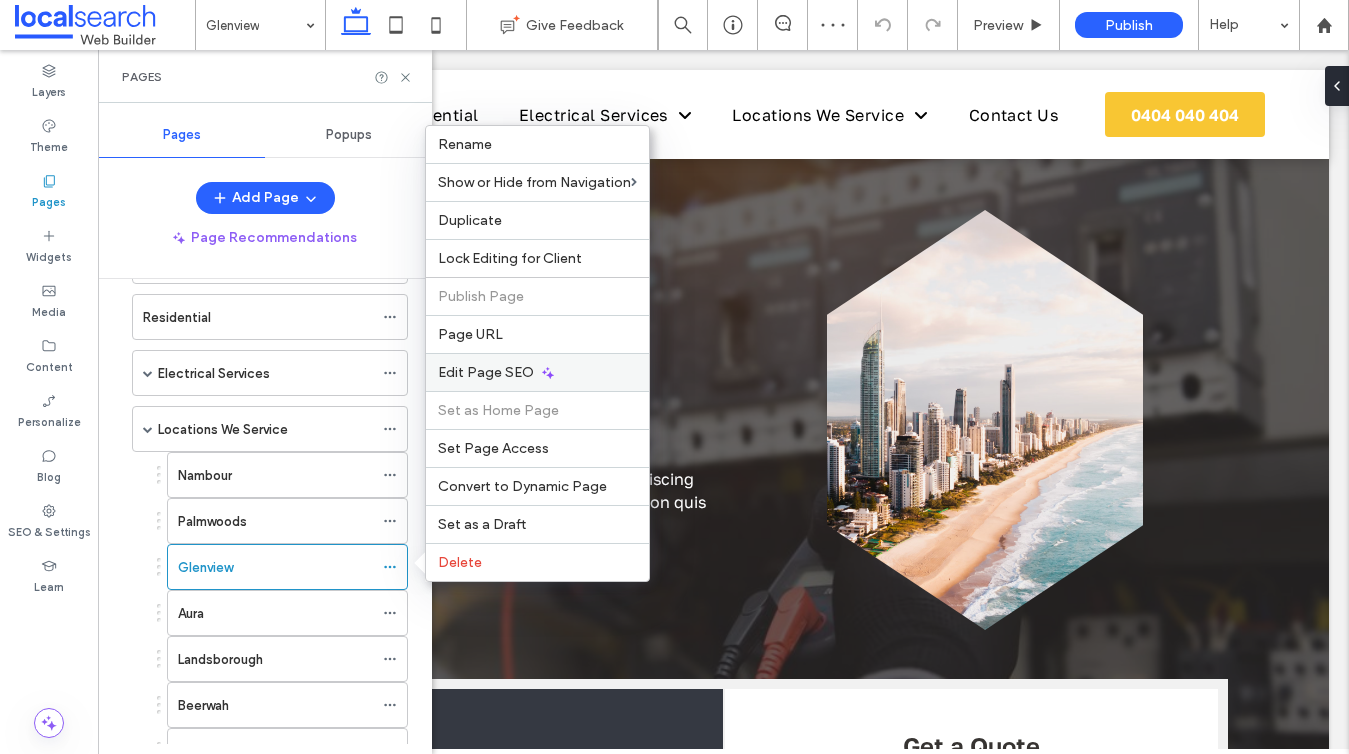 click on "Edit Page SEO" at bounding box center (486, 372) 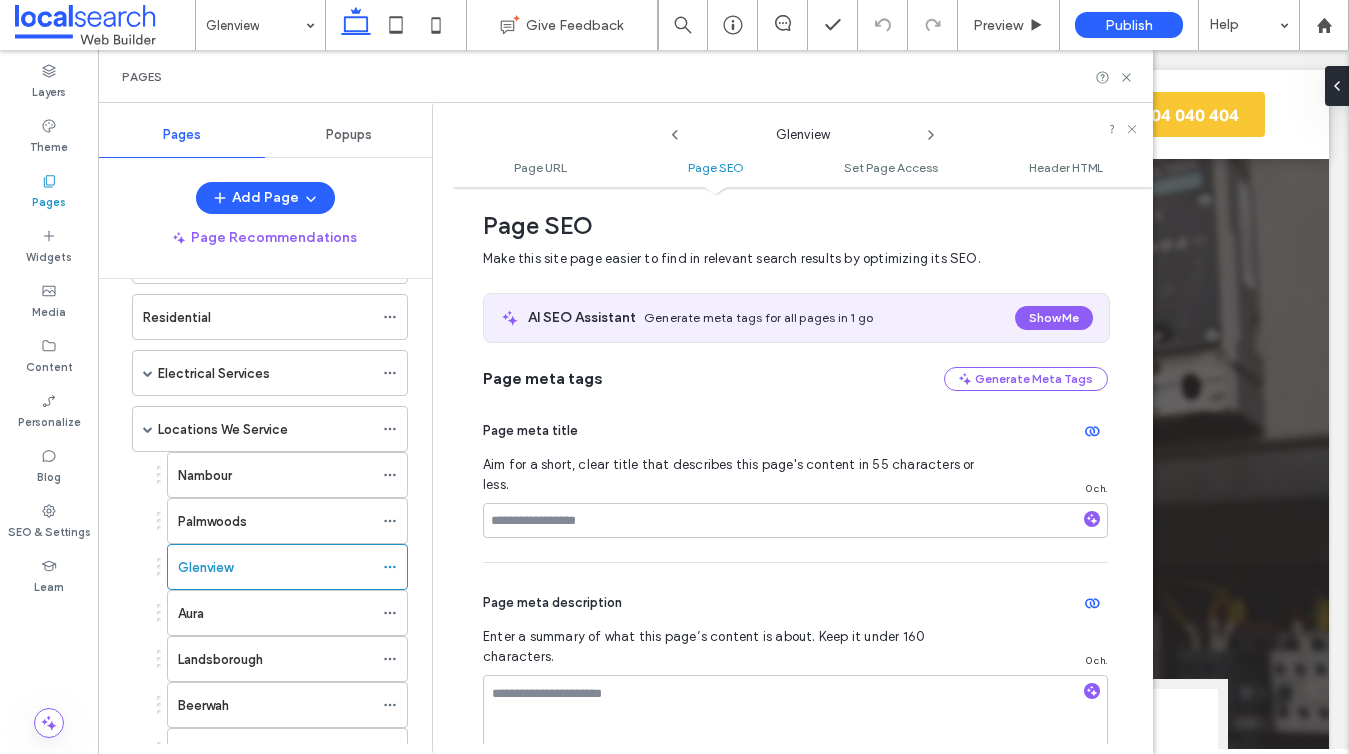 scroll, scrollTop: 0, scrollLeft: 0, axis: both 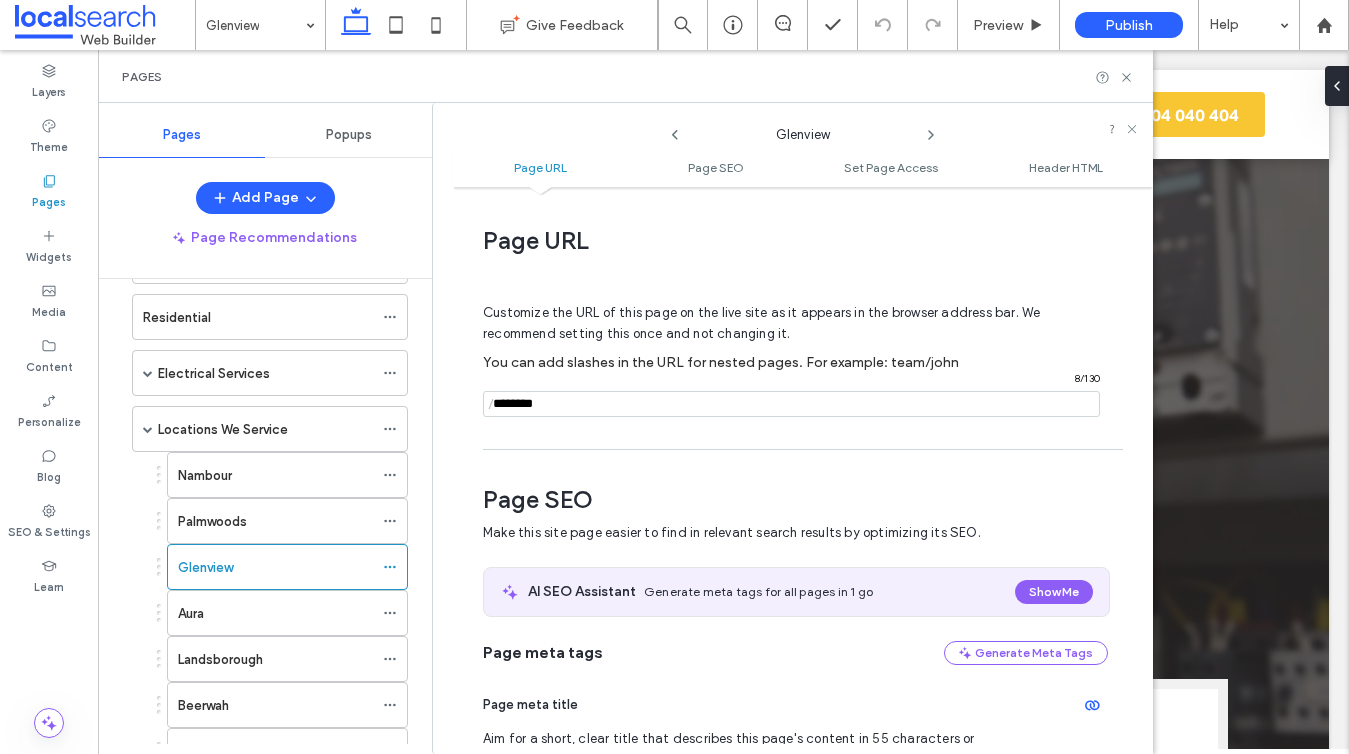 click at bounding box center [791, 404] 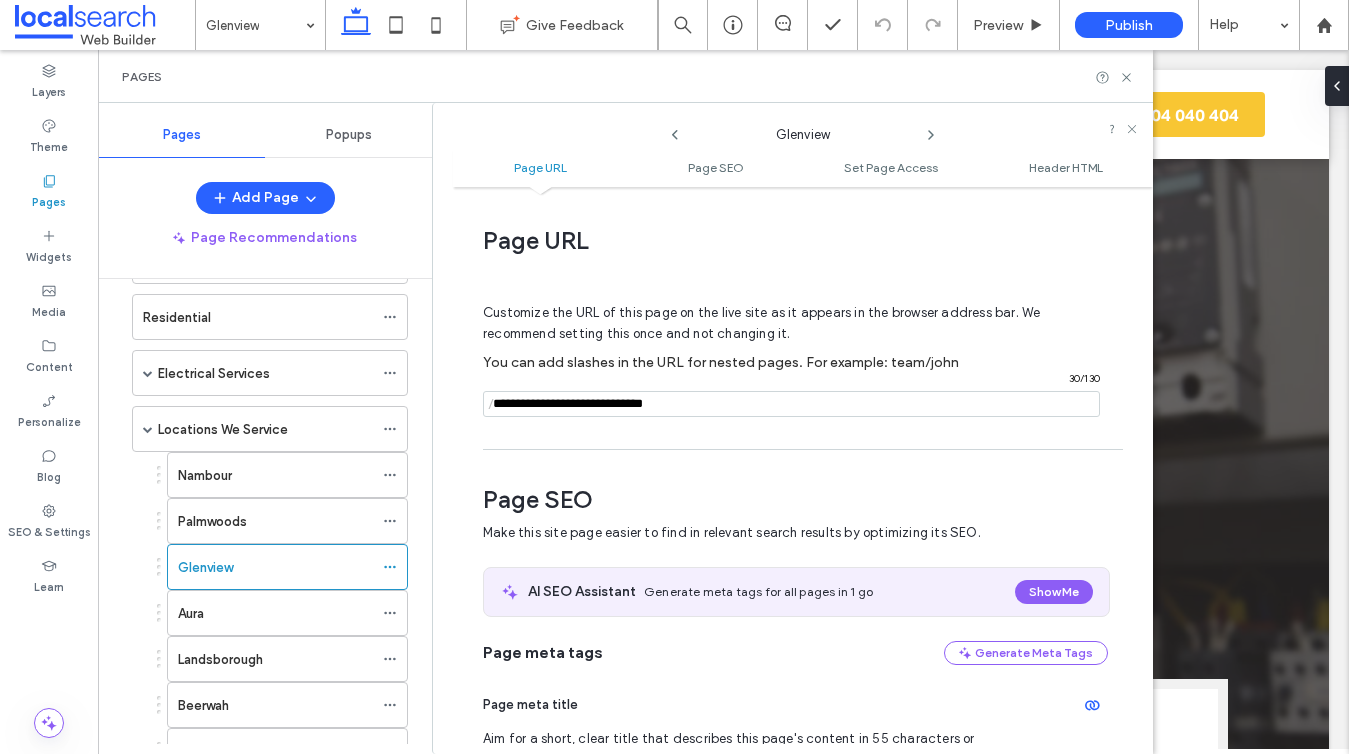 scroll, scrollTop: 136, scrollLeft: 0, axis: vertical 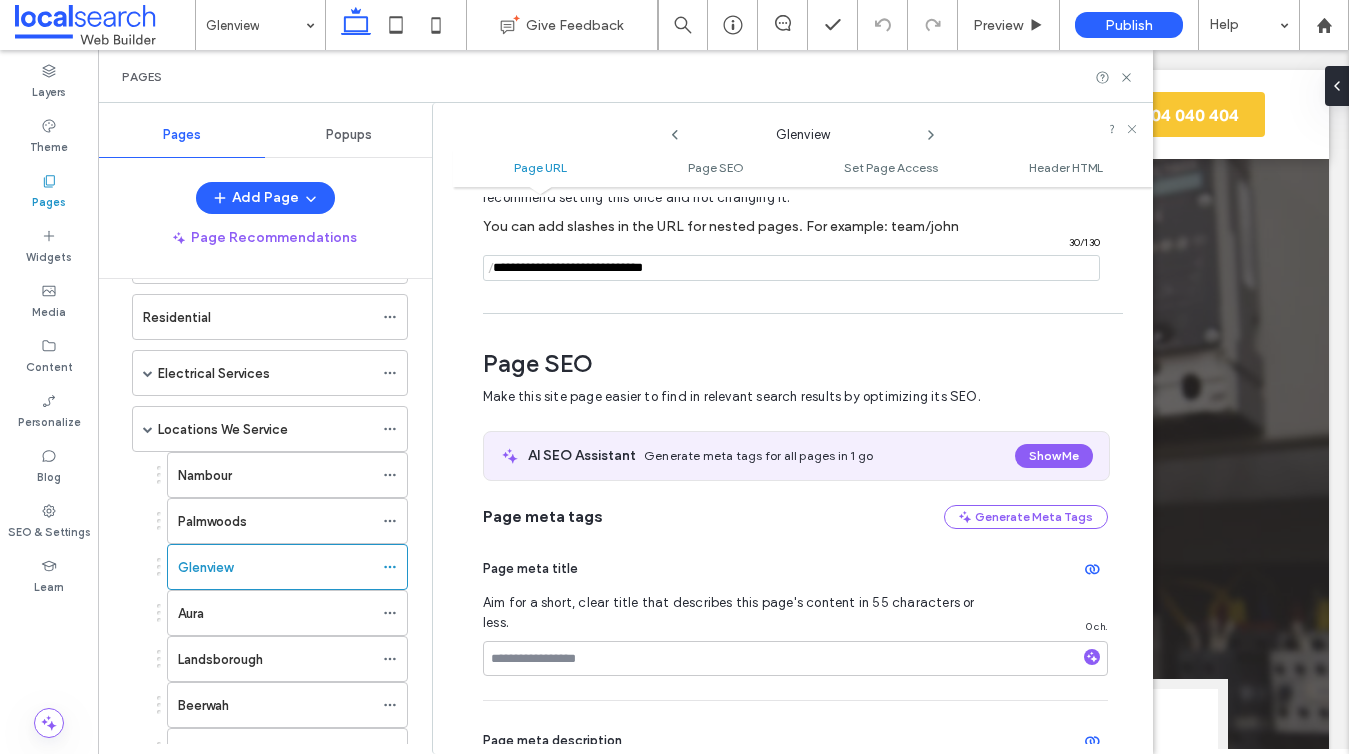 type on "**********" 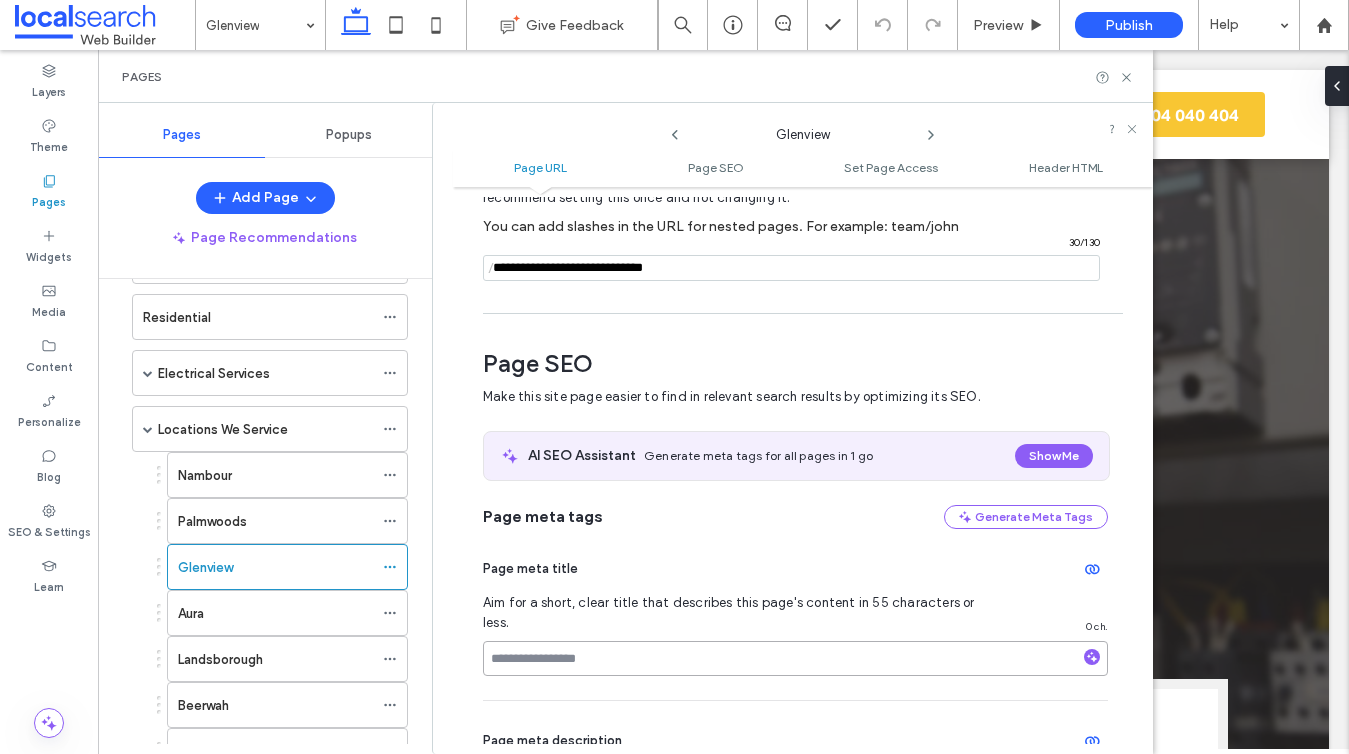 click at bounding box center (795, 658) 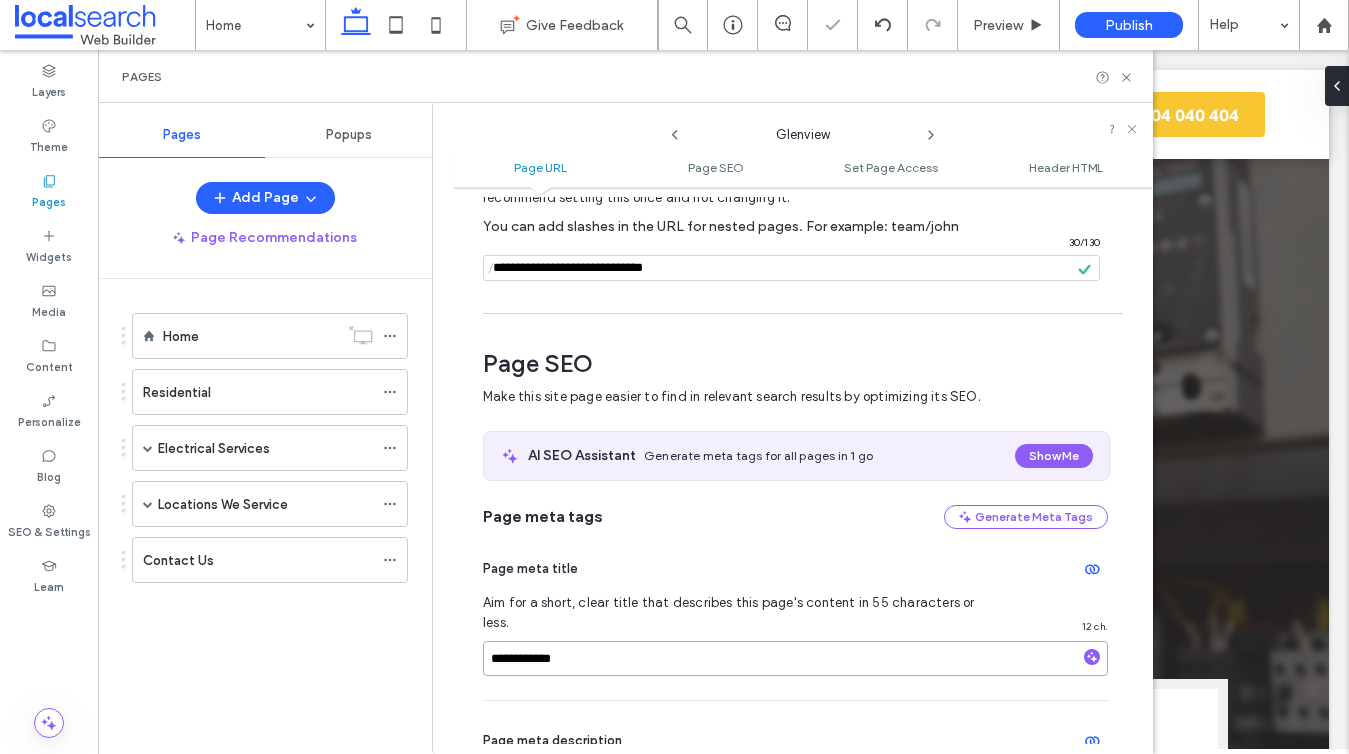 scroll, scrollTop: 0, scrollLeft: 0, axis: both 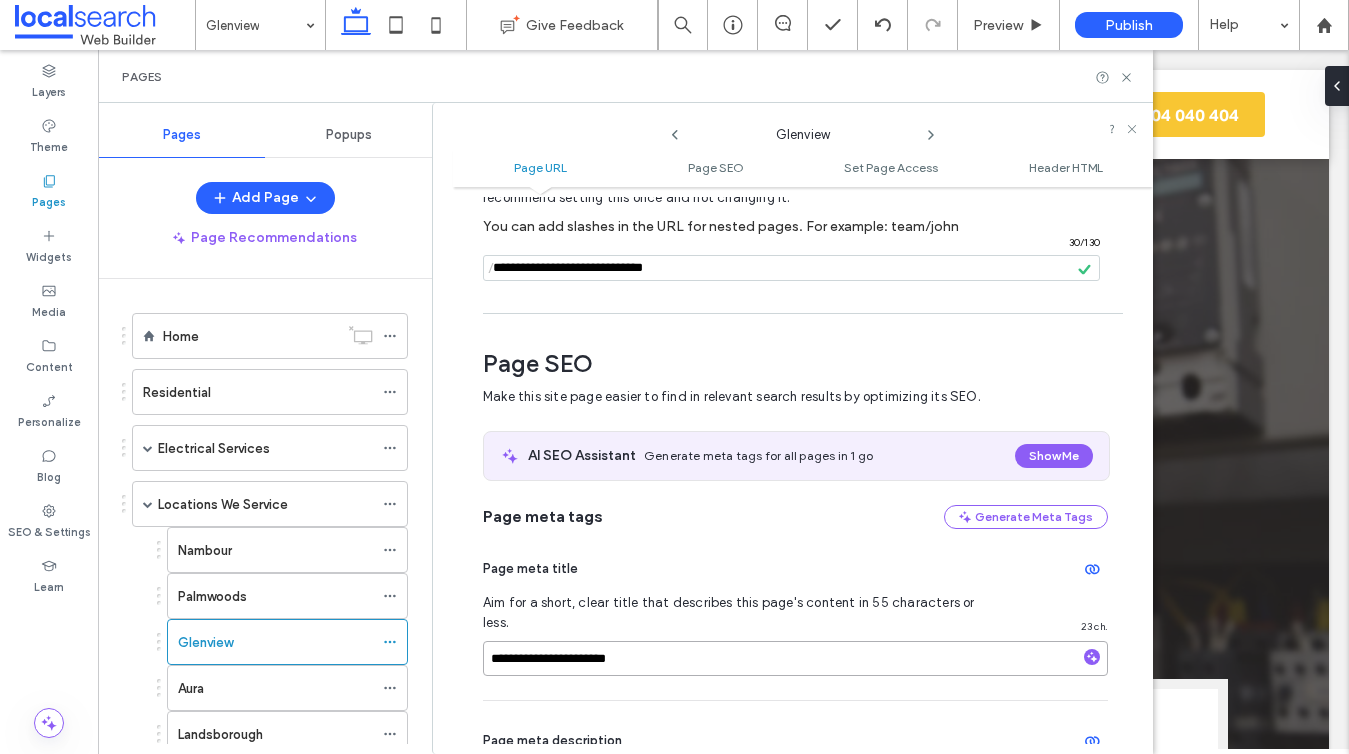 type on "**********" 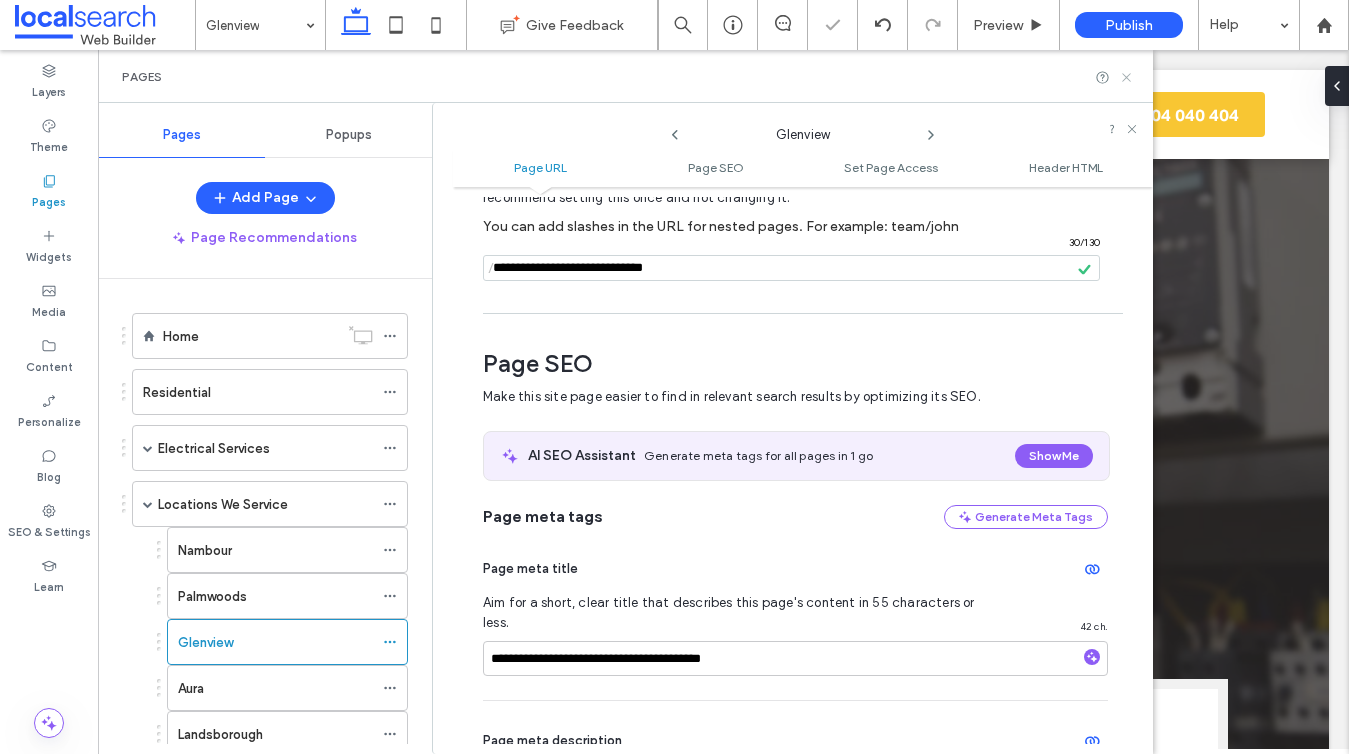 click 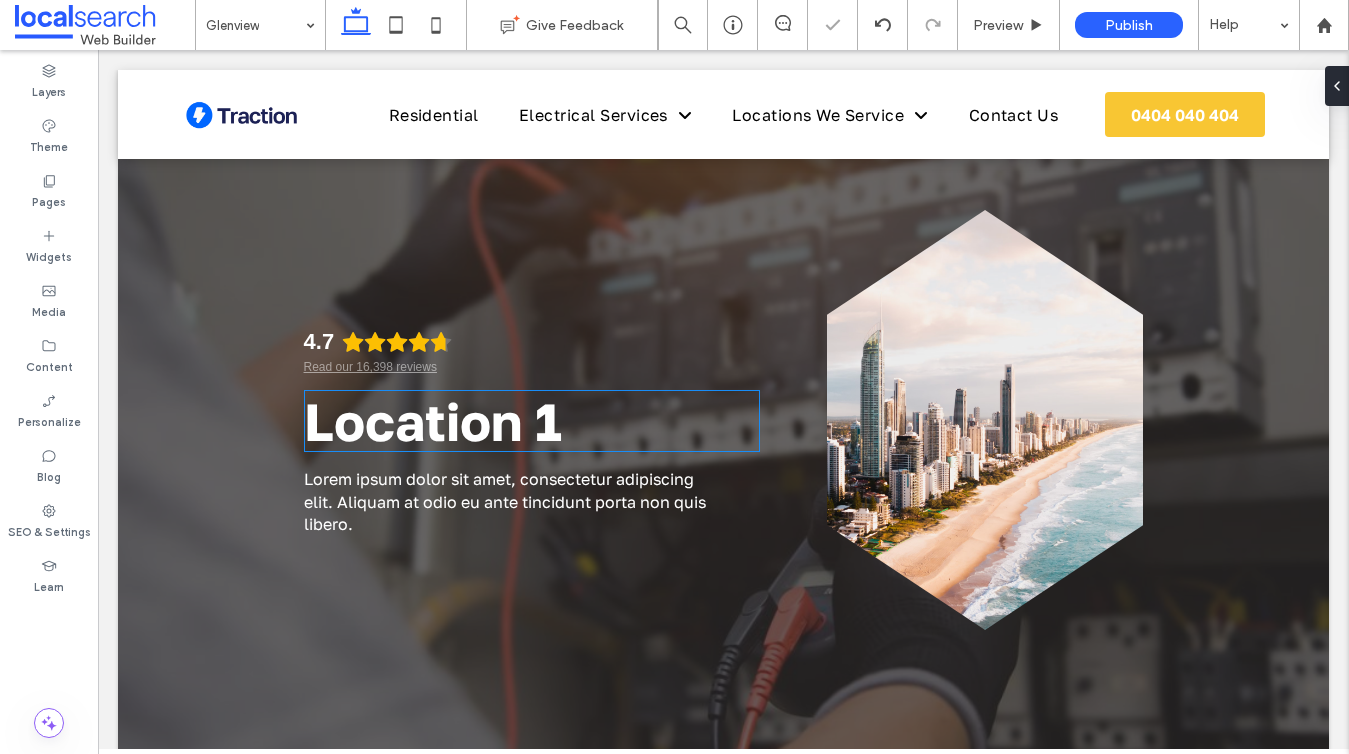 click on "Location 1" at bounding box center (433, 421) 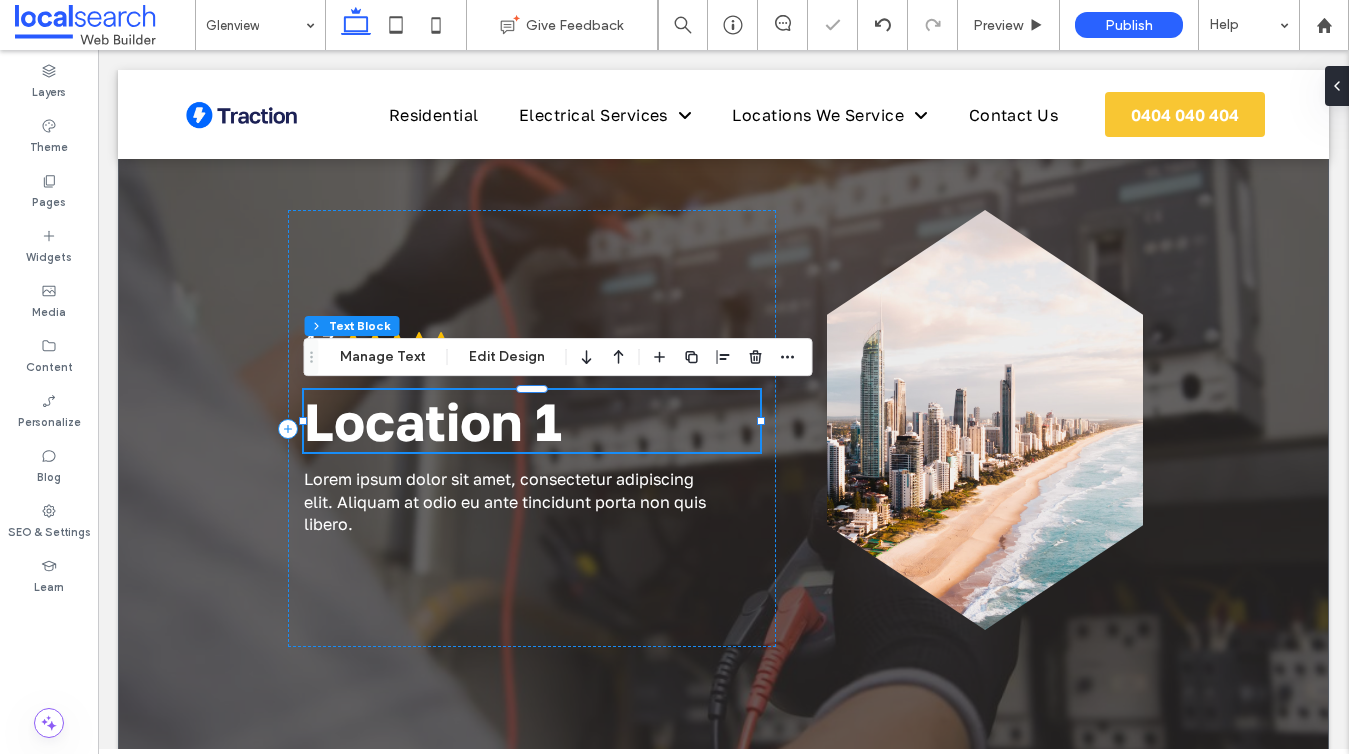 click on "Location 1" at bounding box center (433, 421) 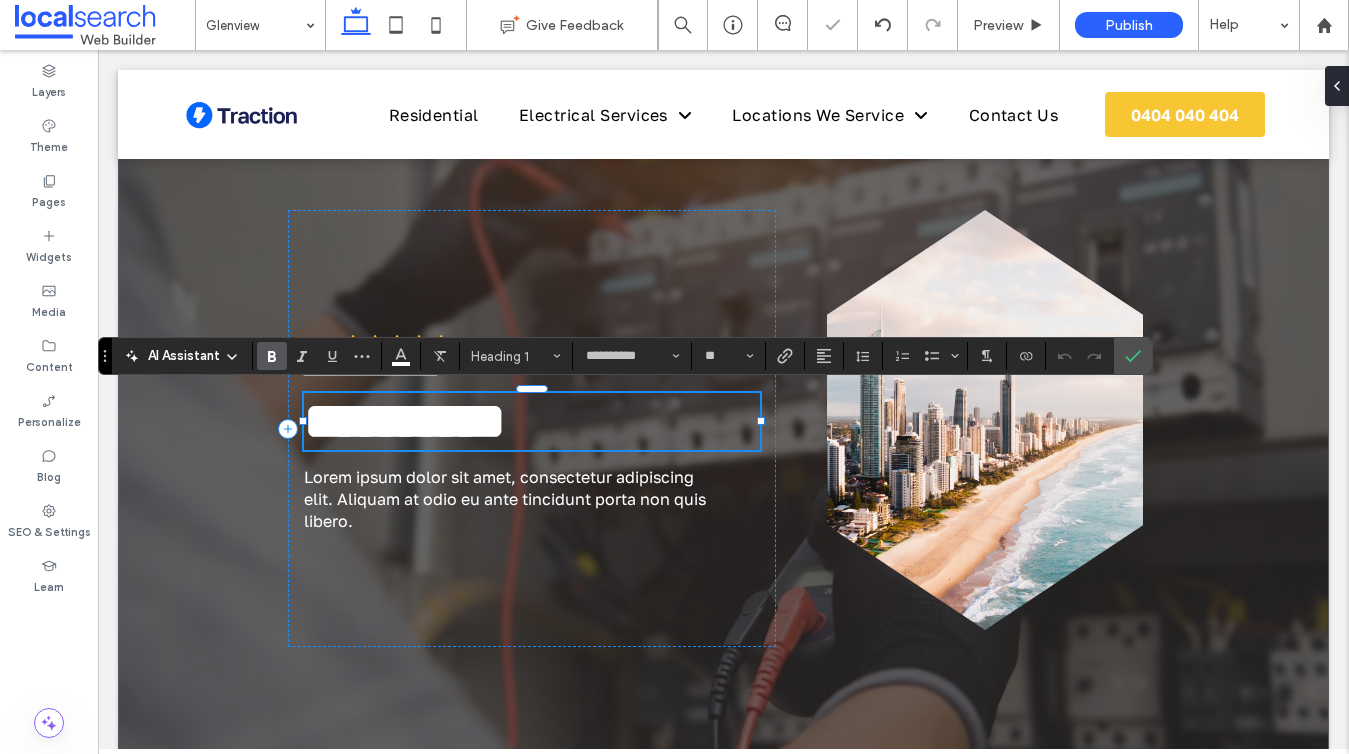 type 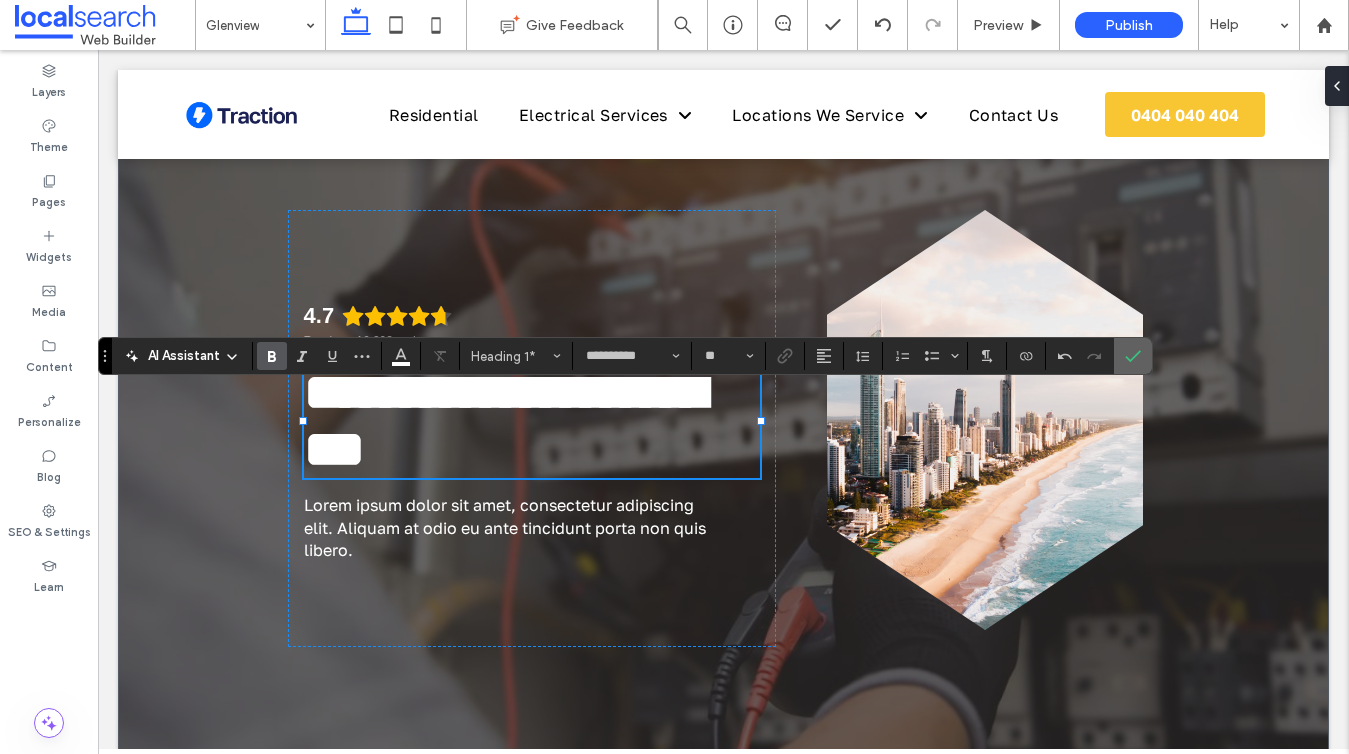 click 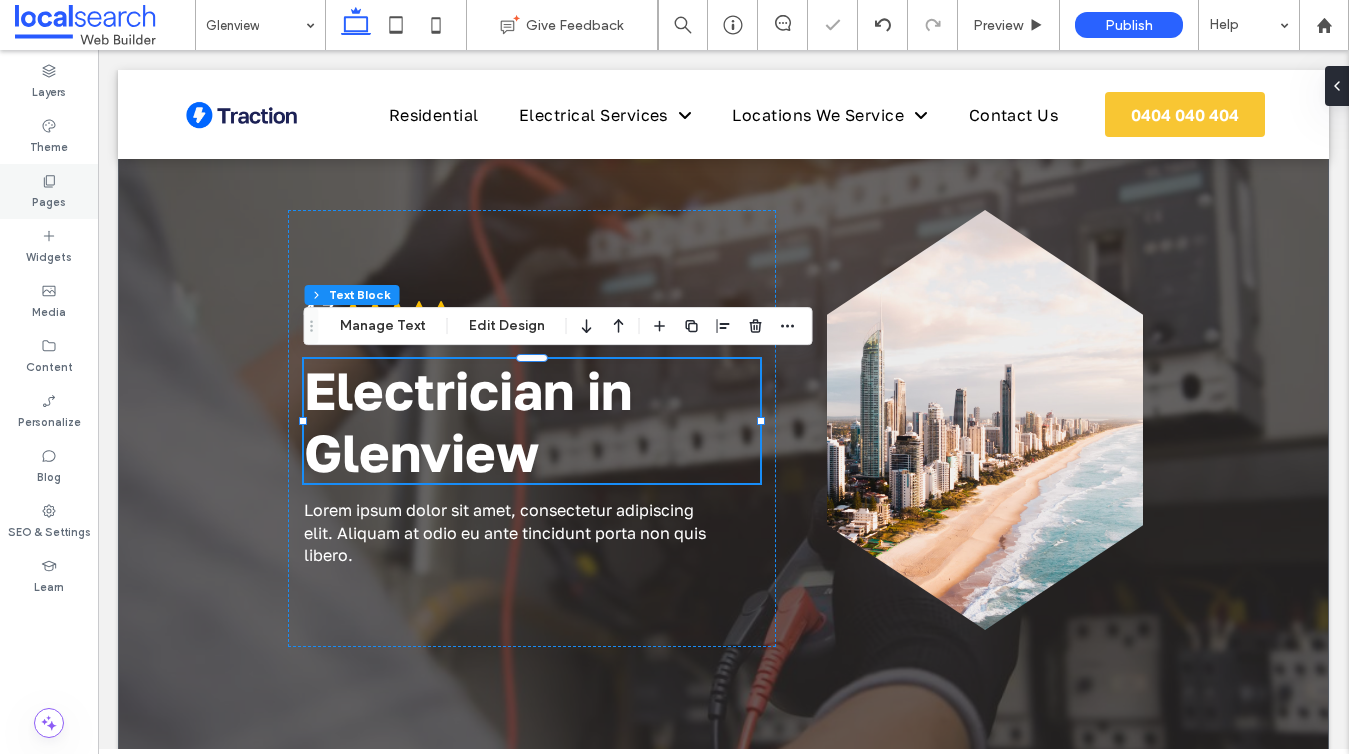 click on "Pages" at bounding box center [49, 200] 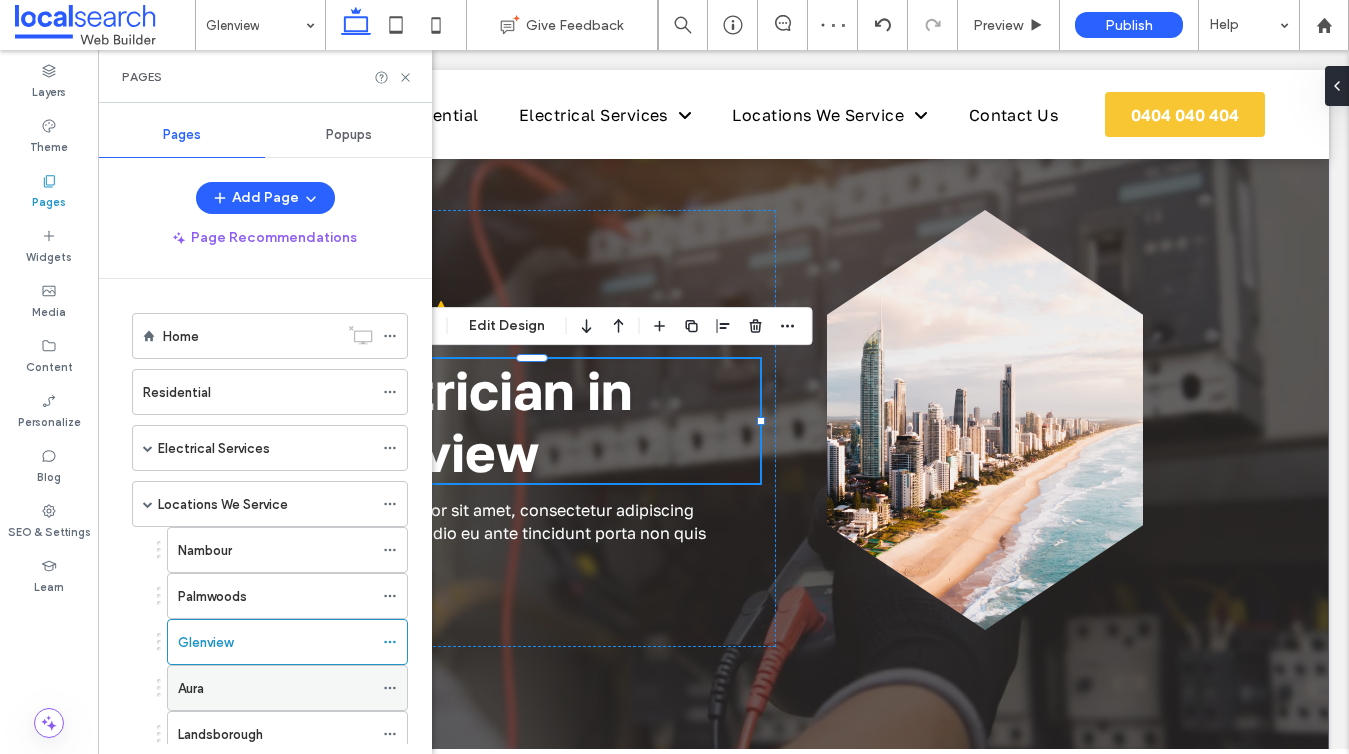 click on "Aura" at bounding box center [275, 688] 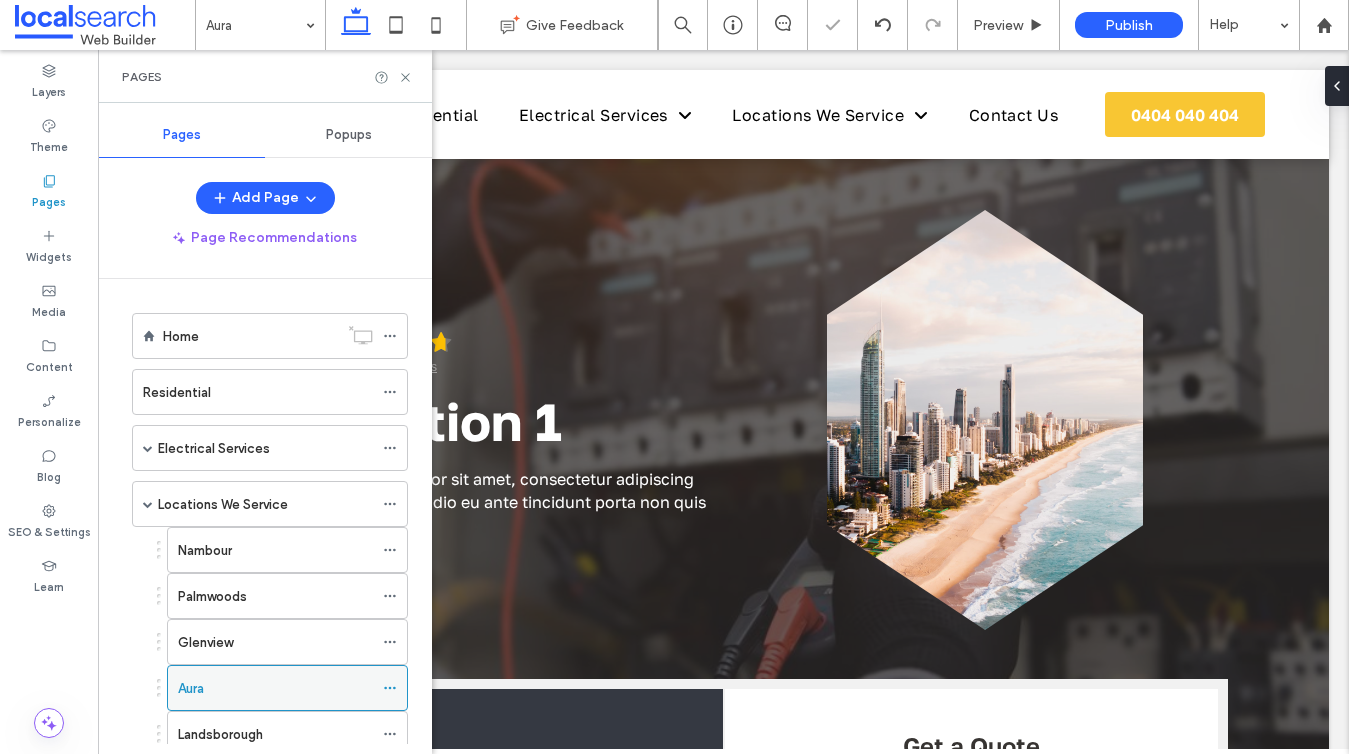 scroll, scrollTop: 0, scrollLeft: 0, axis: both 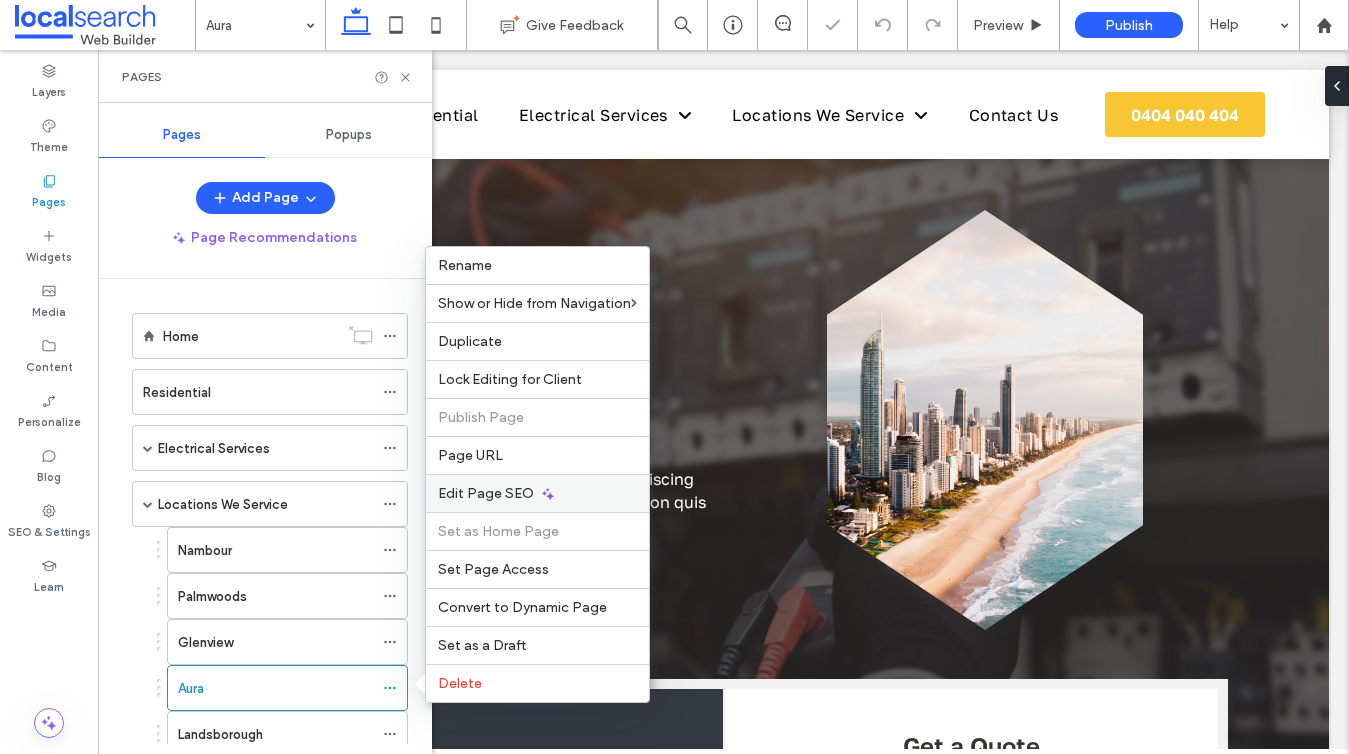 click on "Edit Page SEO" at bounding box center [537, 493] 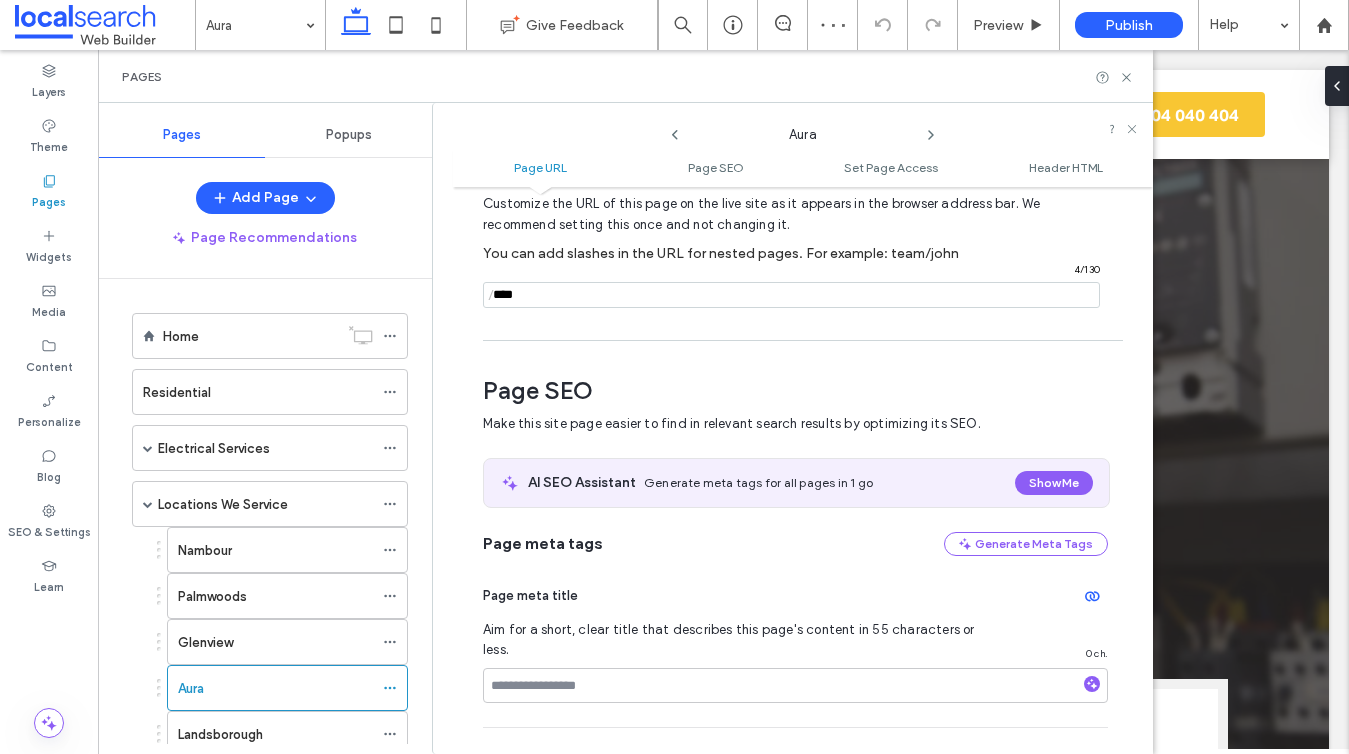 scroll, scrollTop: 0, scrollLeft: 0, axis: both 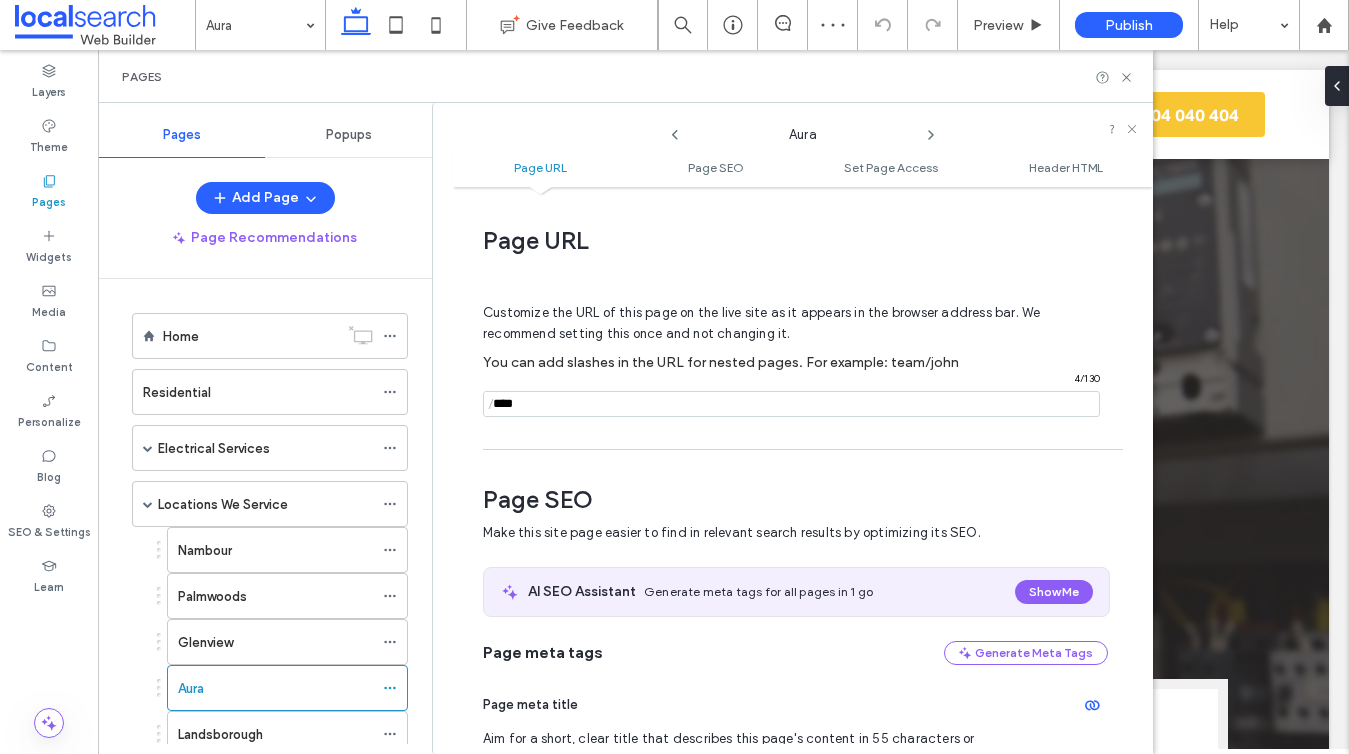 click at bounding box center [791, 404] 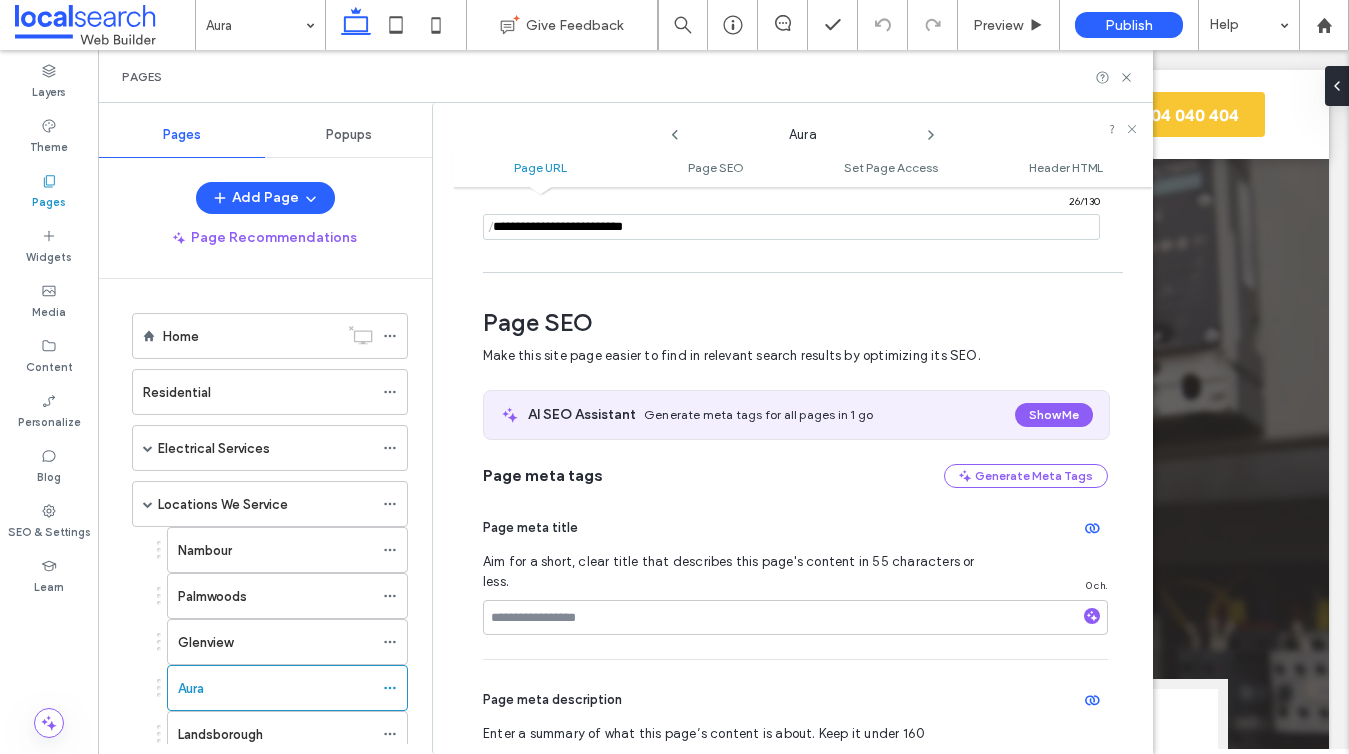 scroll, scrollTop: 222, scrollLeft: 0, axis: vertical 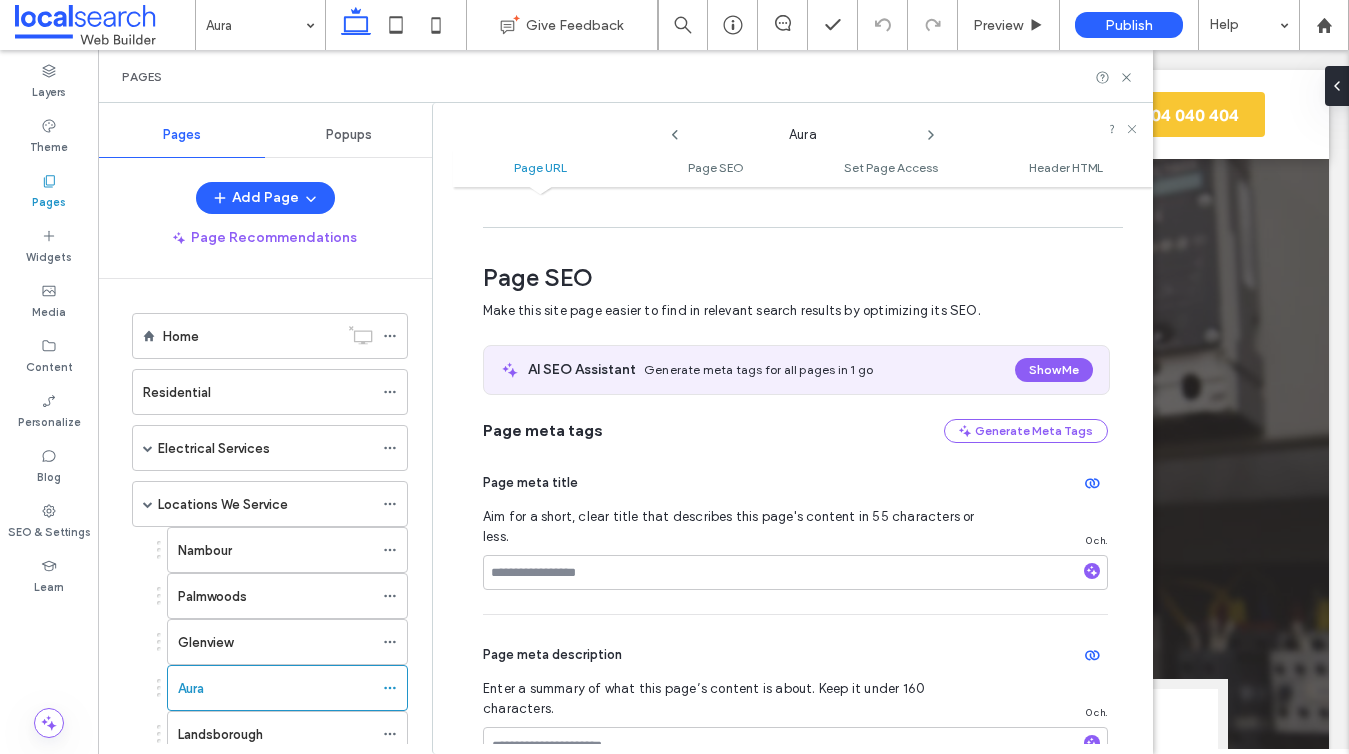 type on "**********" 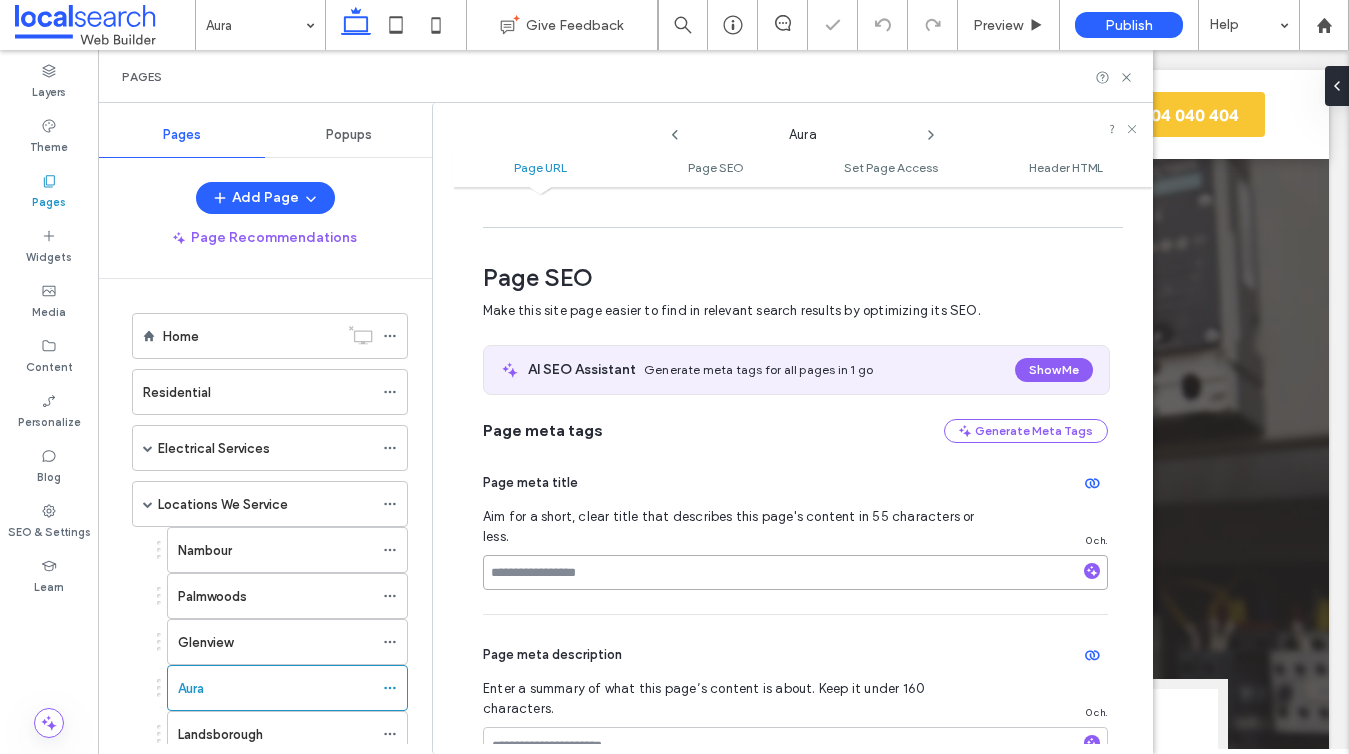 click at bounding box center (795, 572) 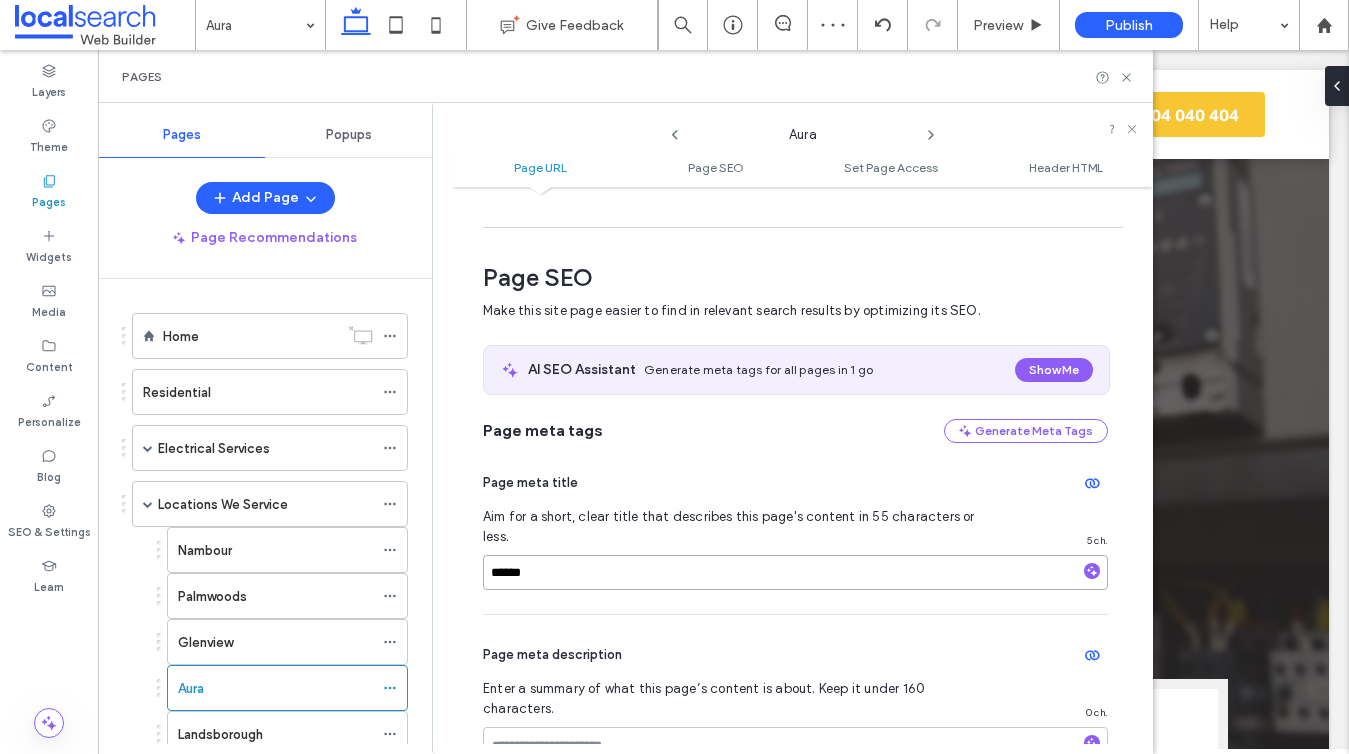scroll, scrollTop: 0, scrollLeft: 0, axis: both 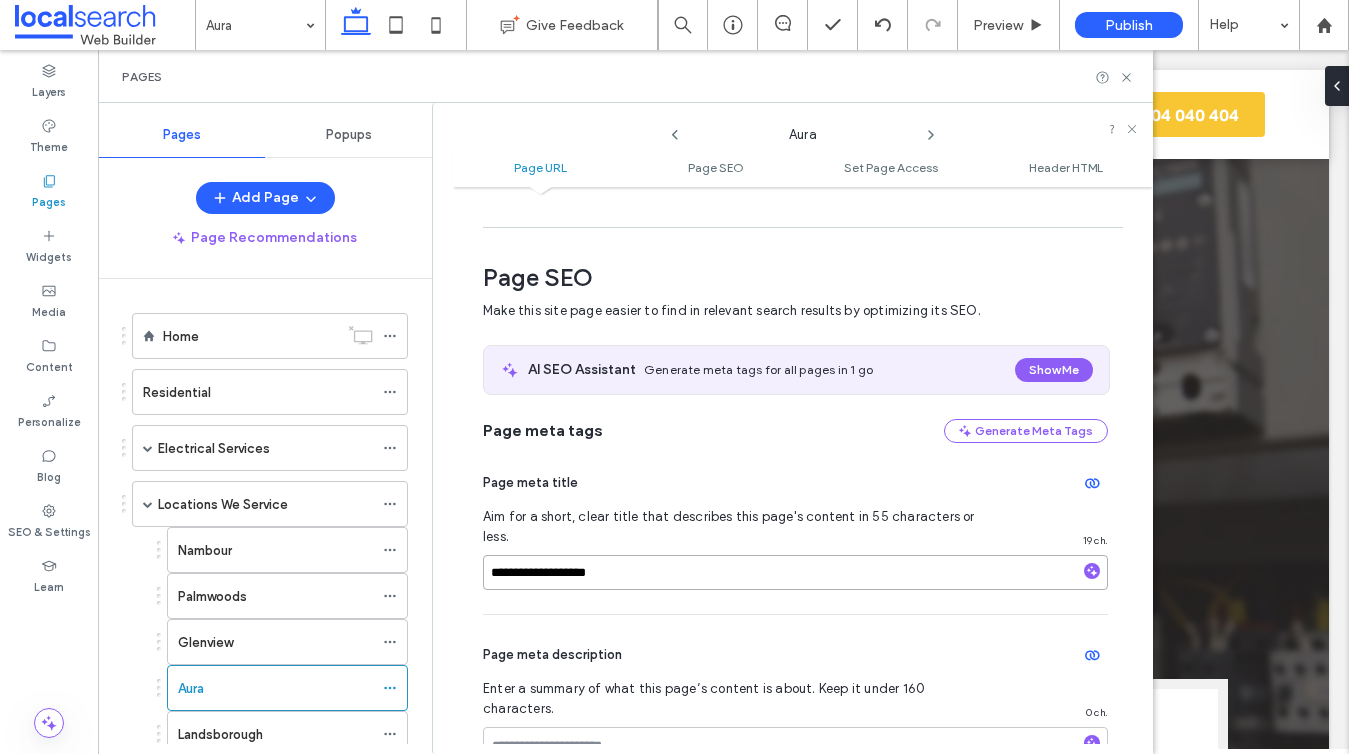 type on "**********" 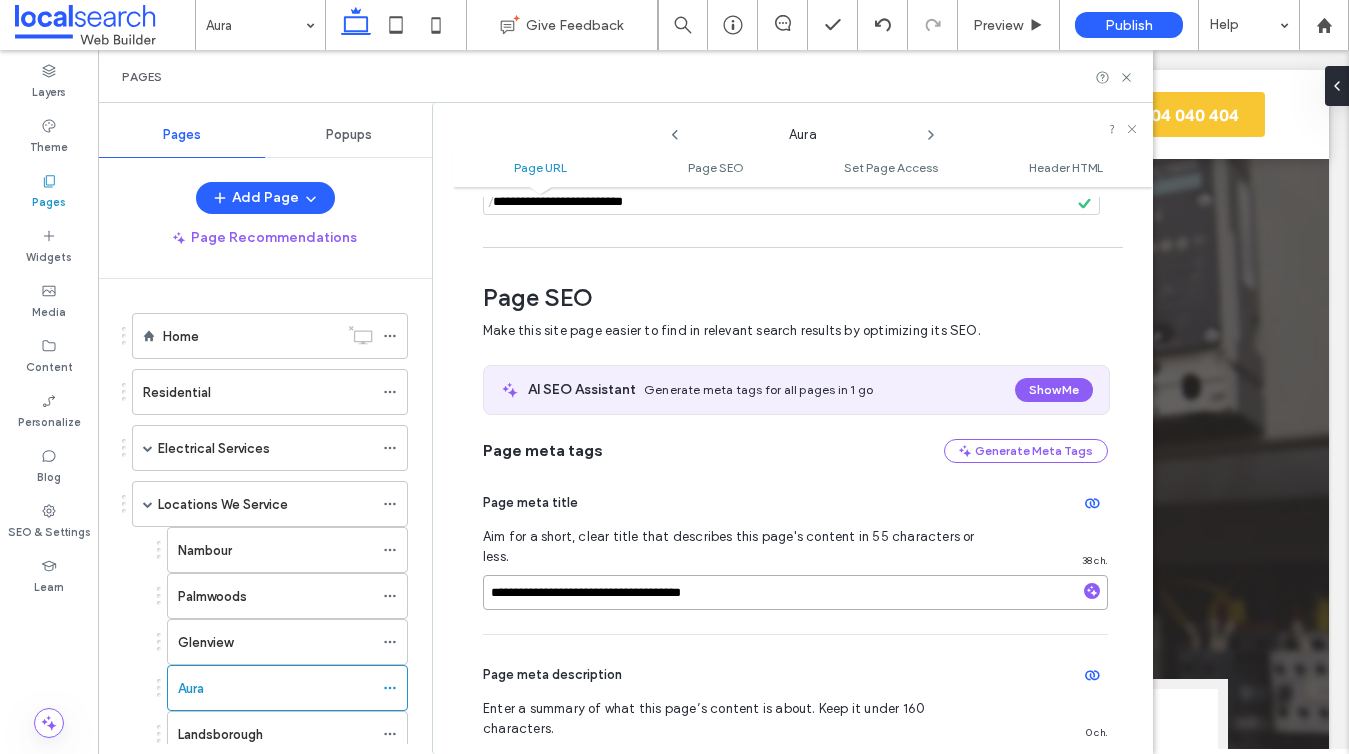 scroll, scrollTop: 225, scrollLeft: 0, axis: vertical 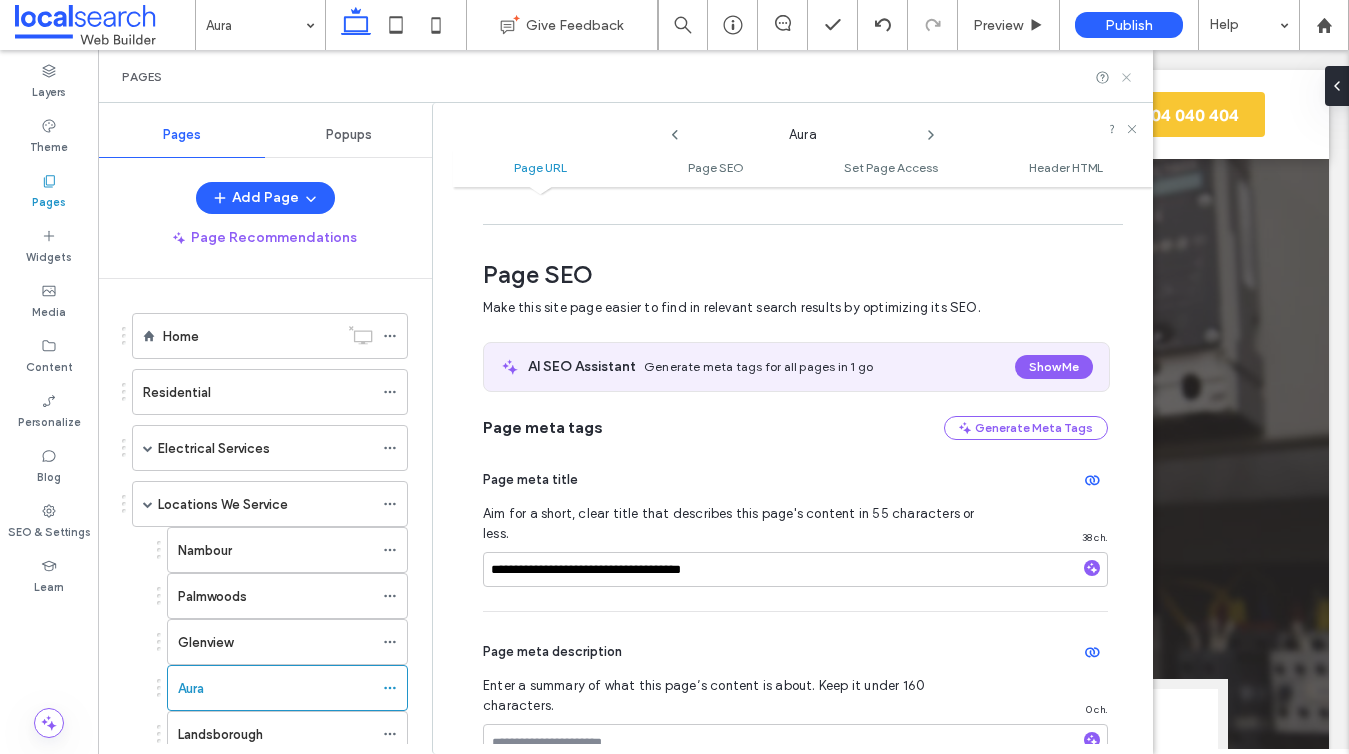 click 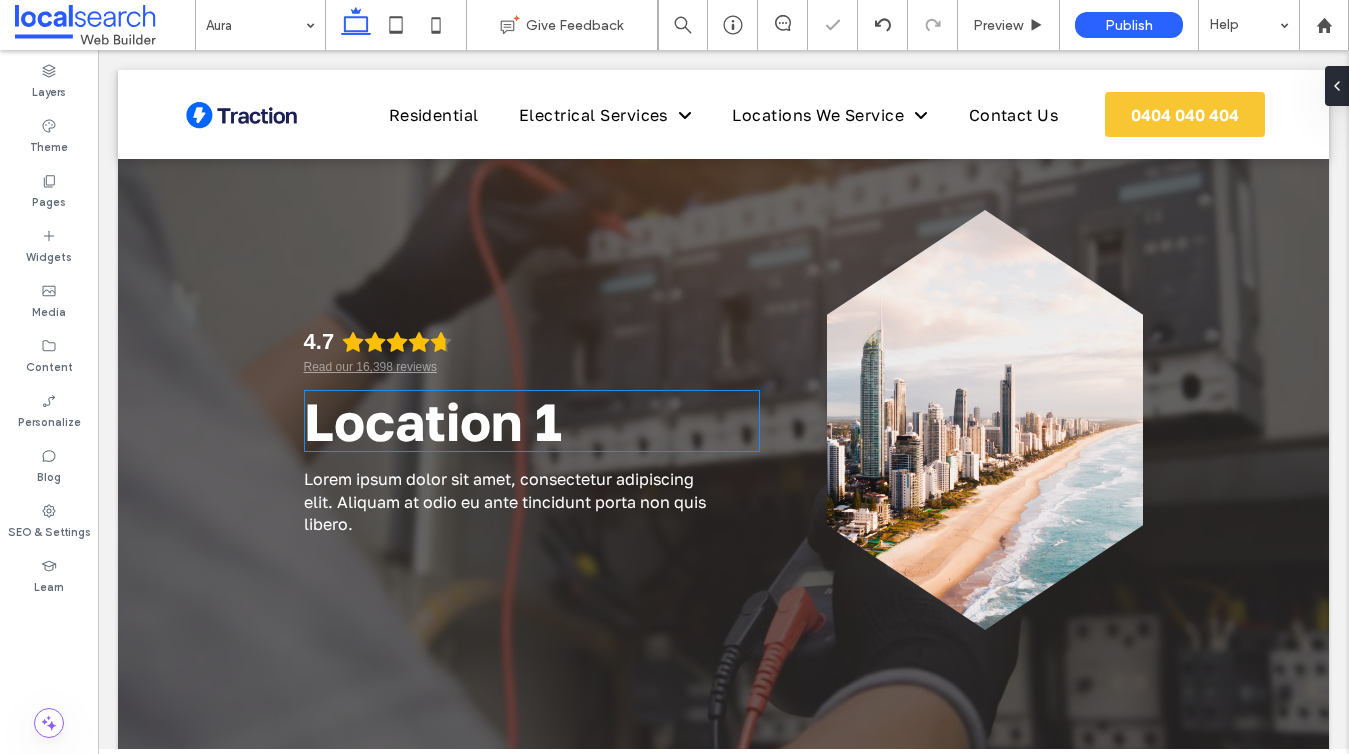 click on "Location 1" at bounding box center [433, 421] 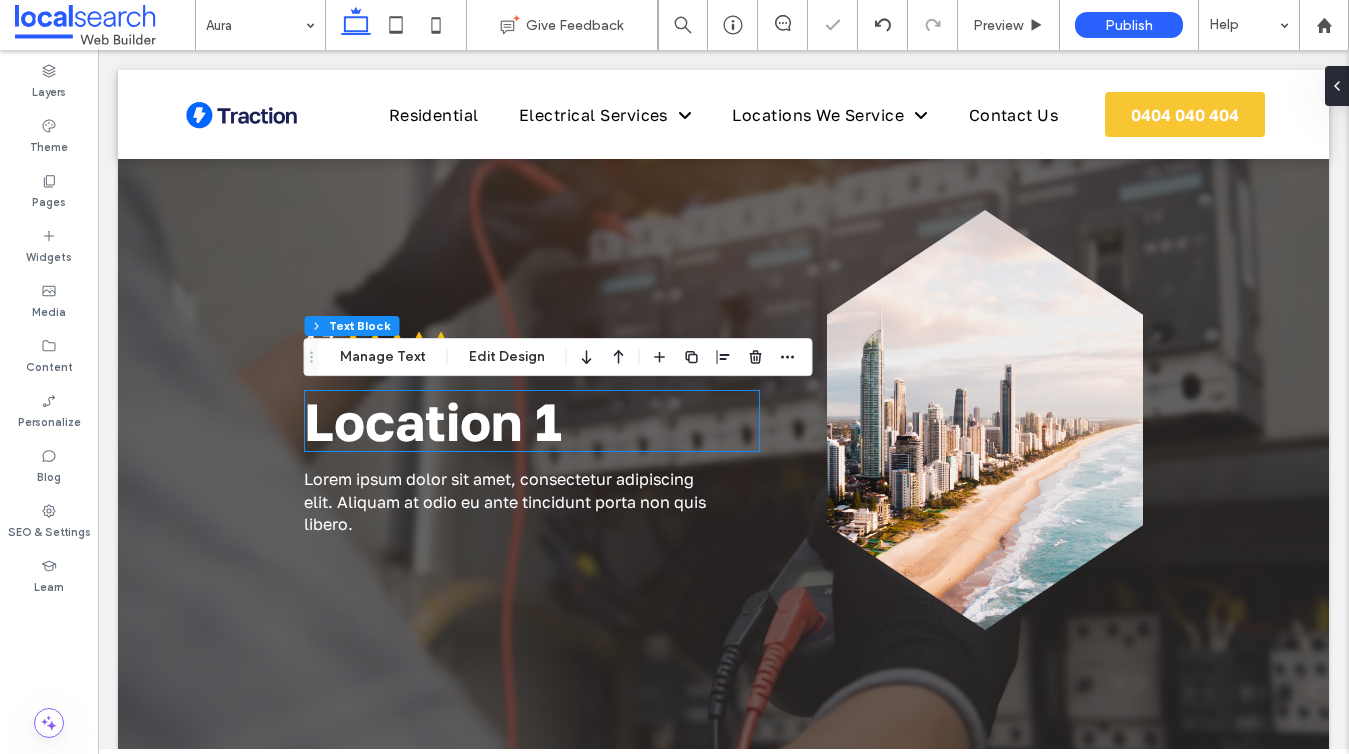 click on "Location 1" at bounding box center [532, 421] 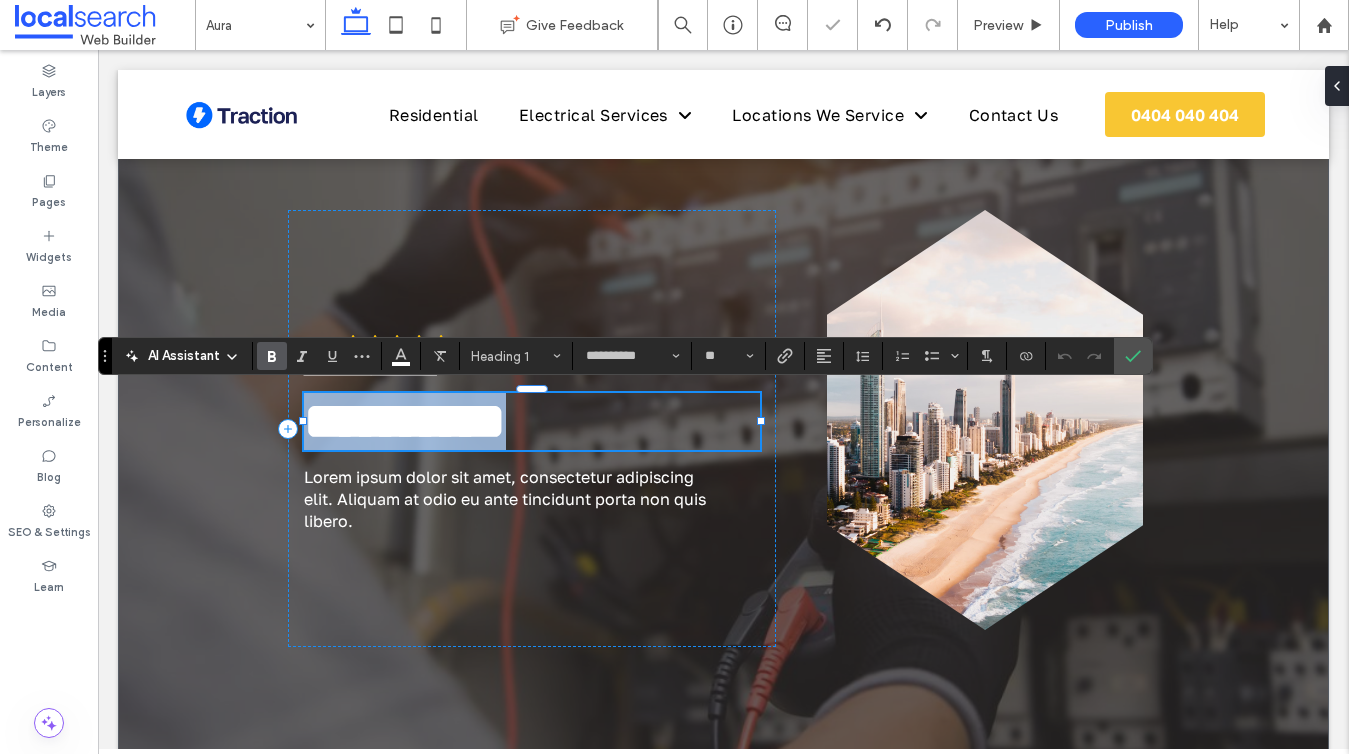 type 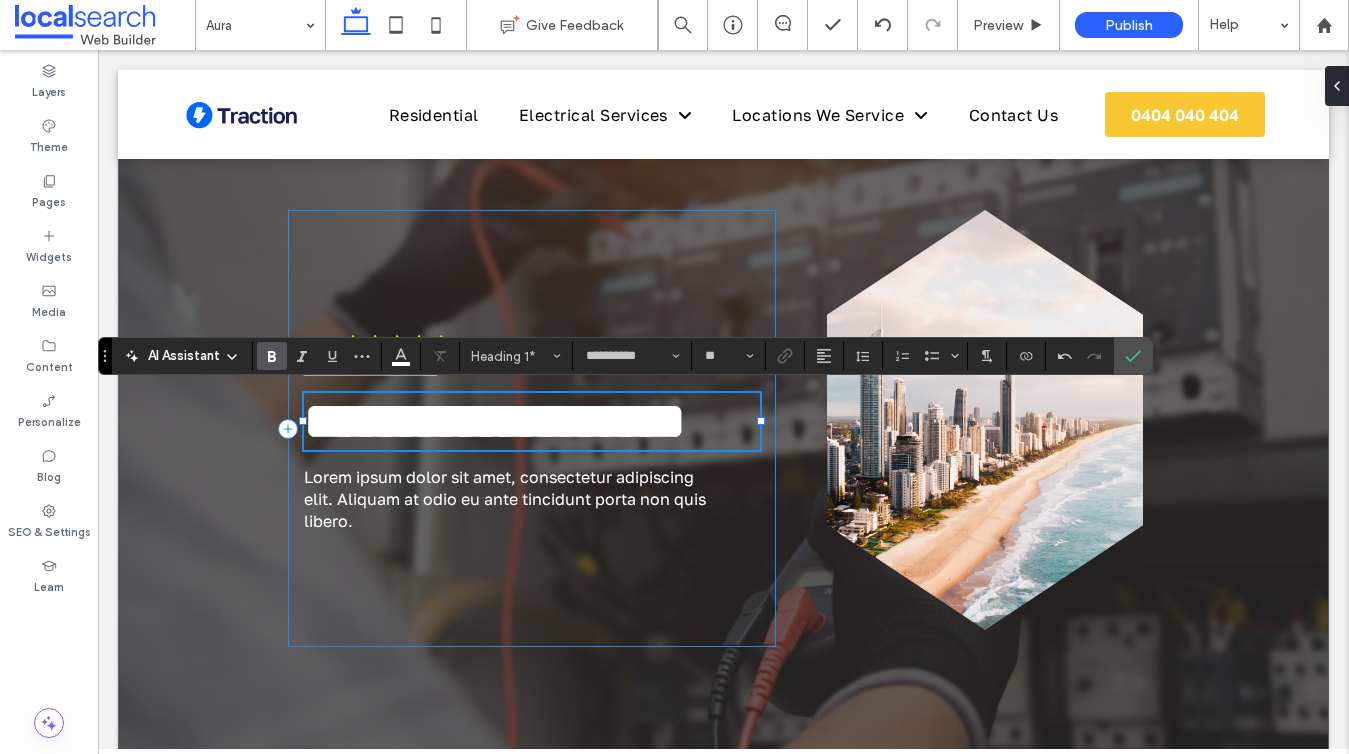 click on "**********" at bounding box center (532, 428) 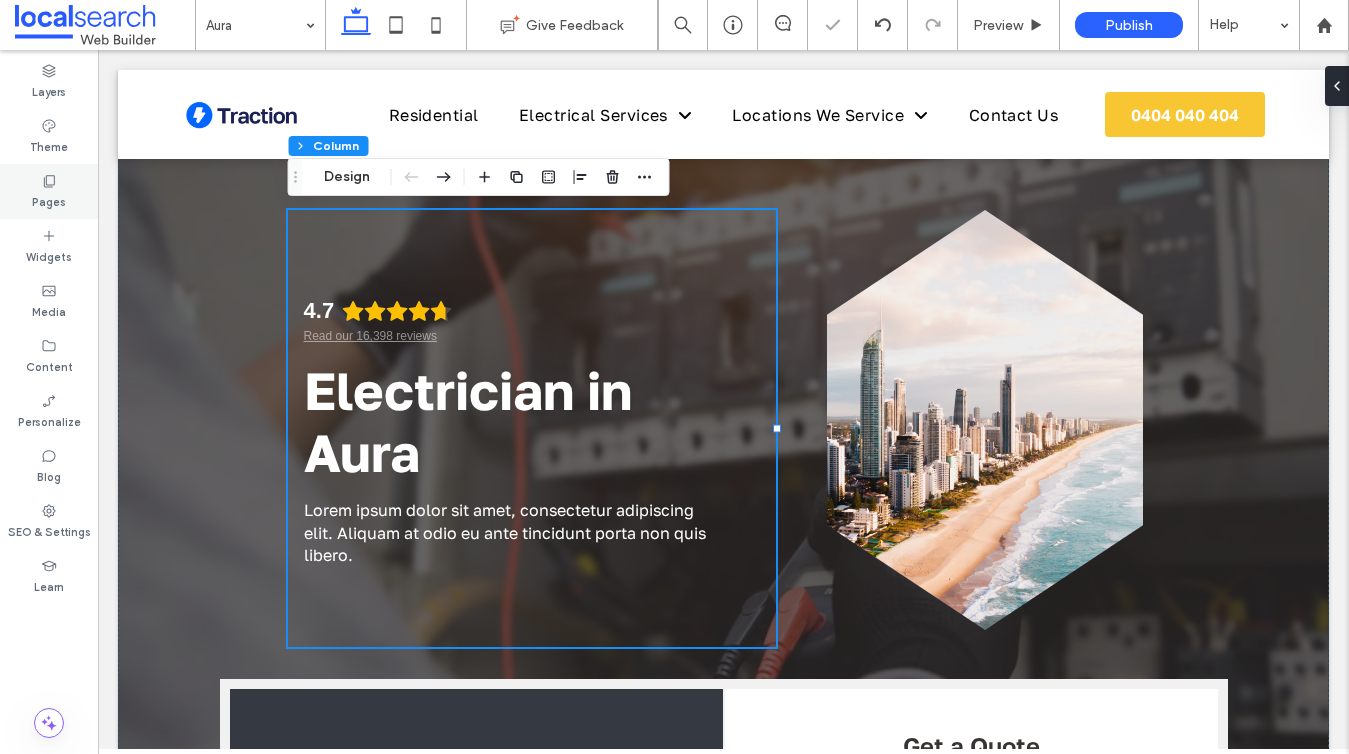 click on "Pages" at bounding box center (49, 191) 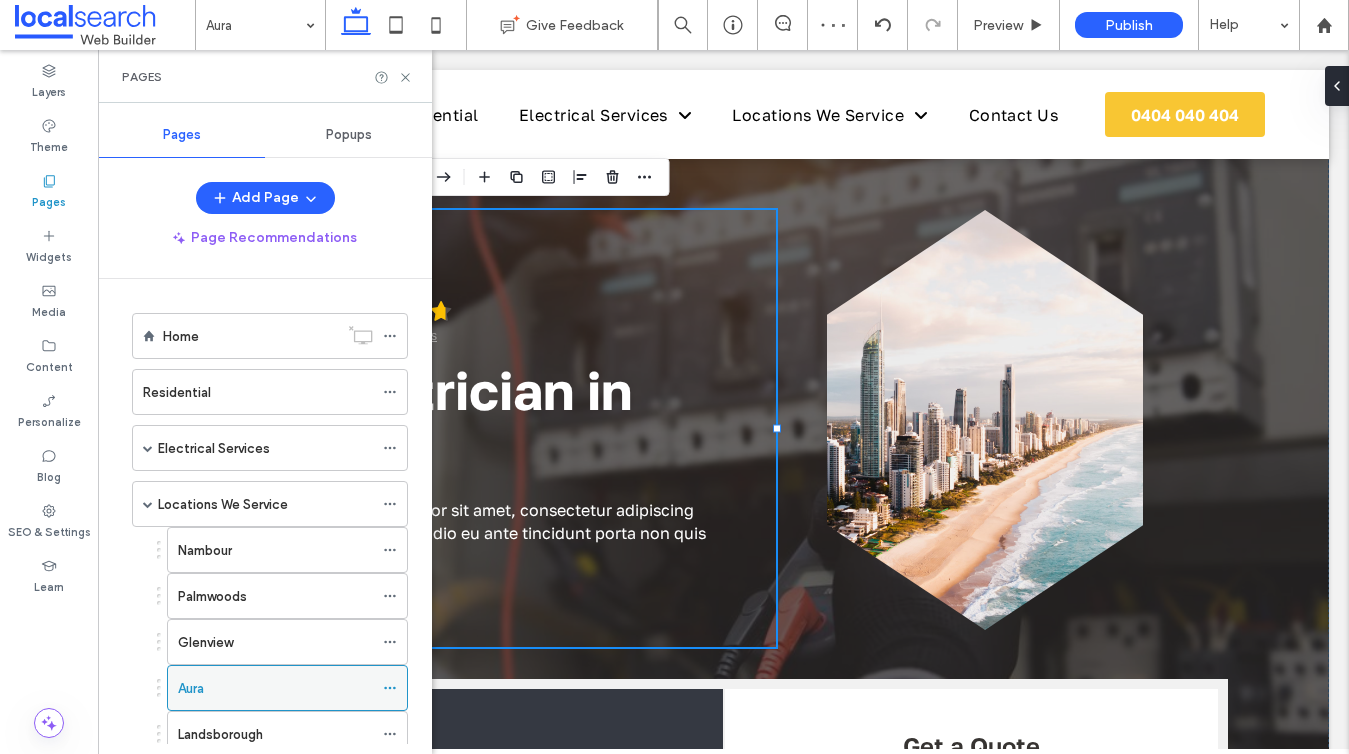 click 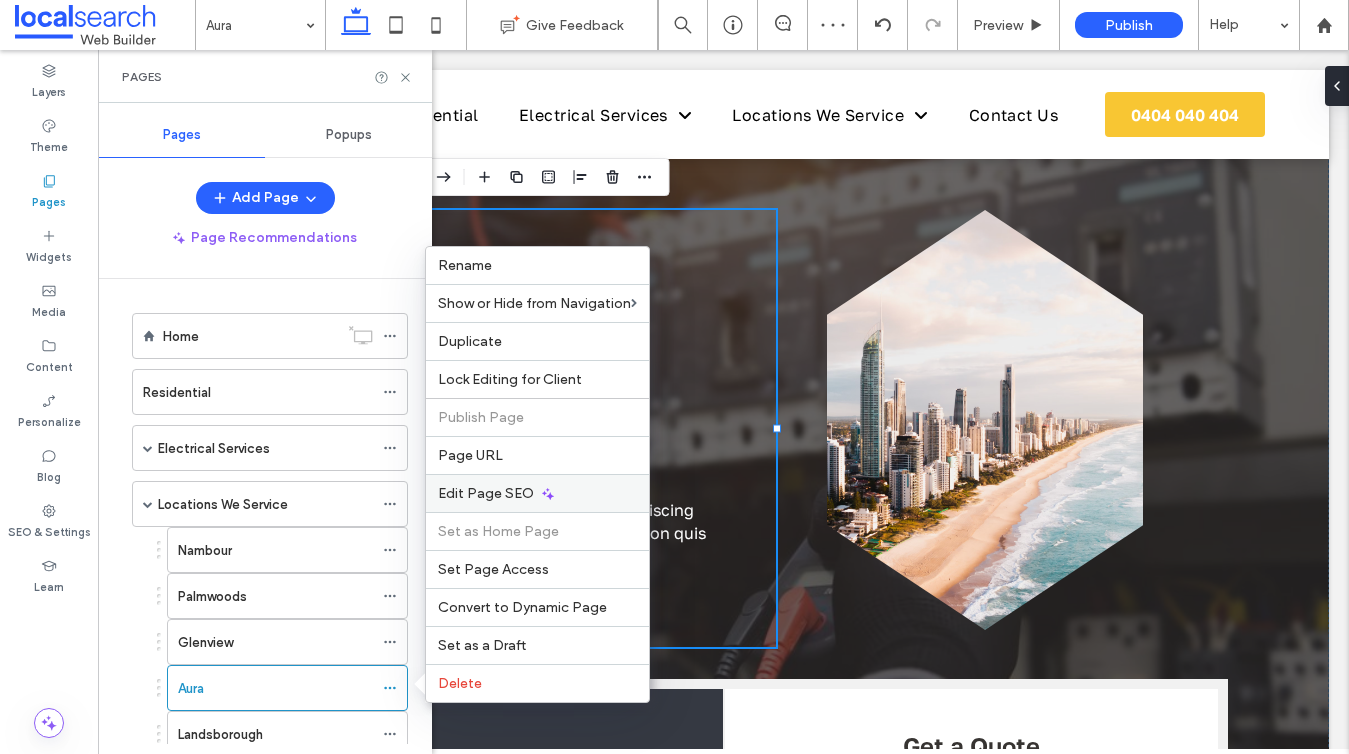 click on "Edit Page SEO" at bounding box center (486, 493) 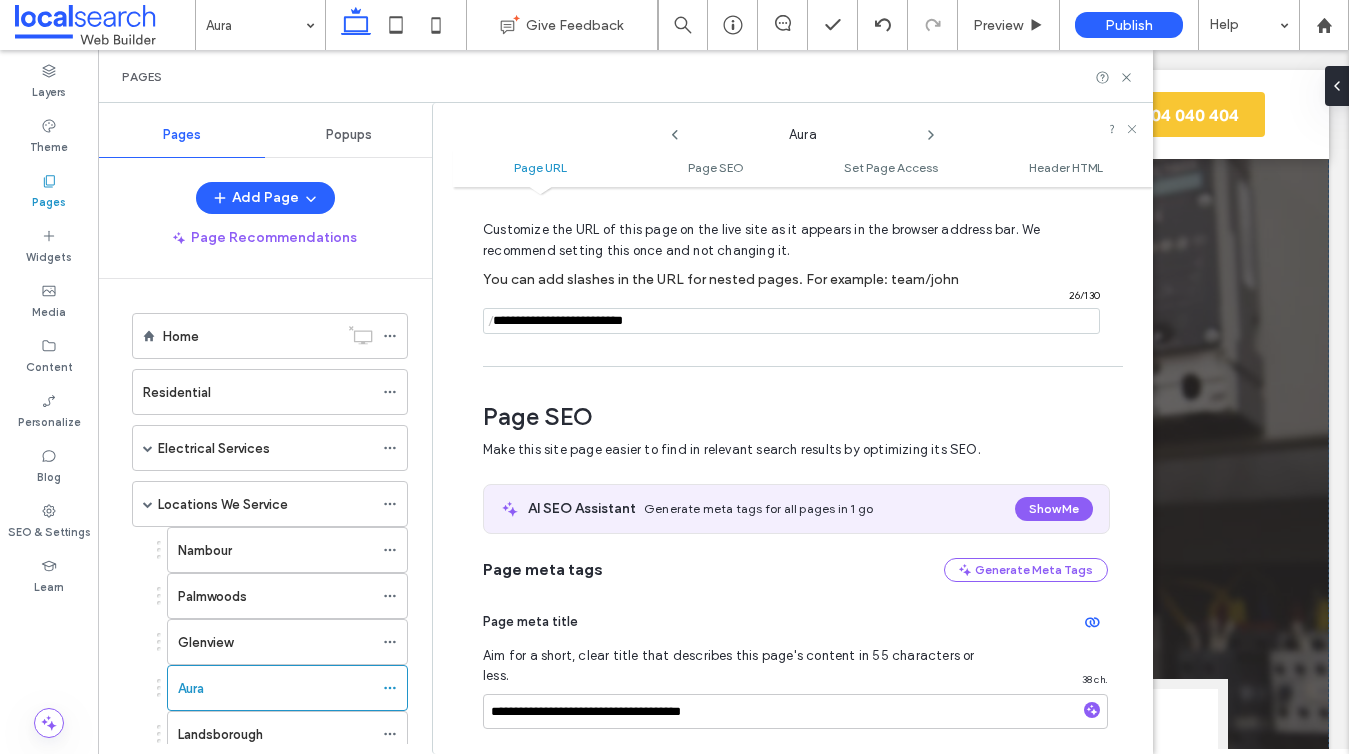 scroll, scrollTop: 0, scrollLeft: 0, axis: both 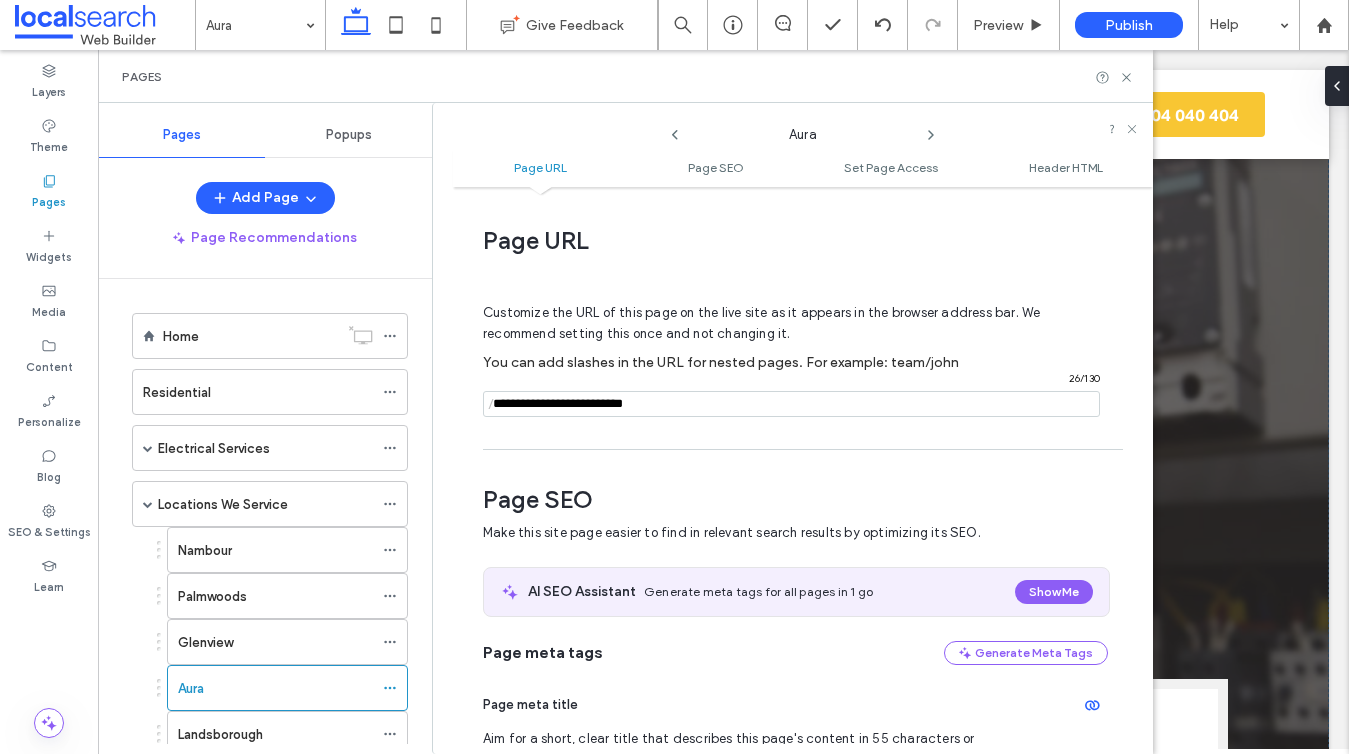 drag, startPoint x: 672, startPoint y: 400, endPoint x: 560, endPoint y: 405, distance: 112.11155 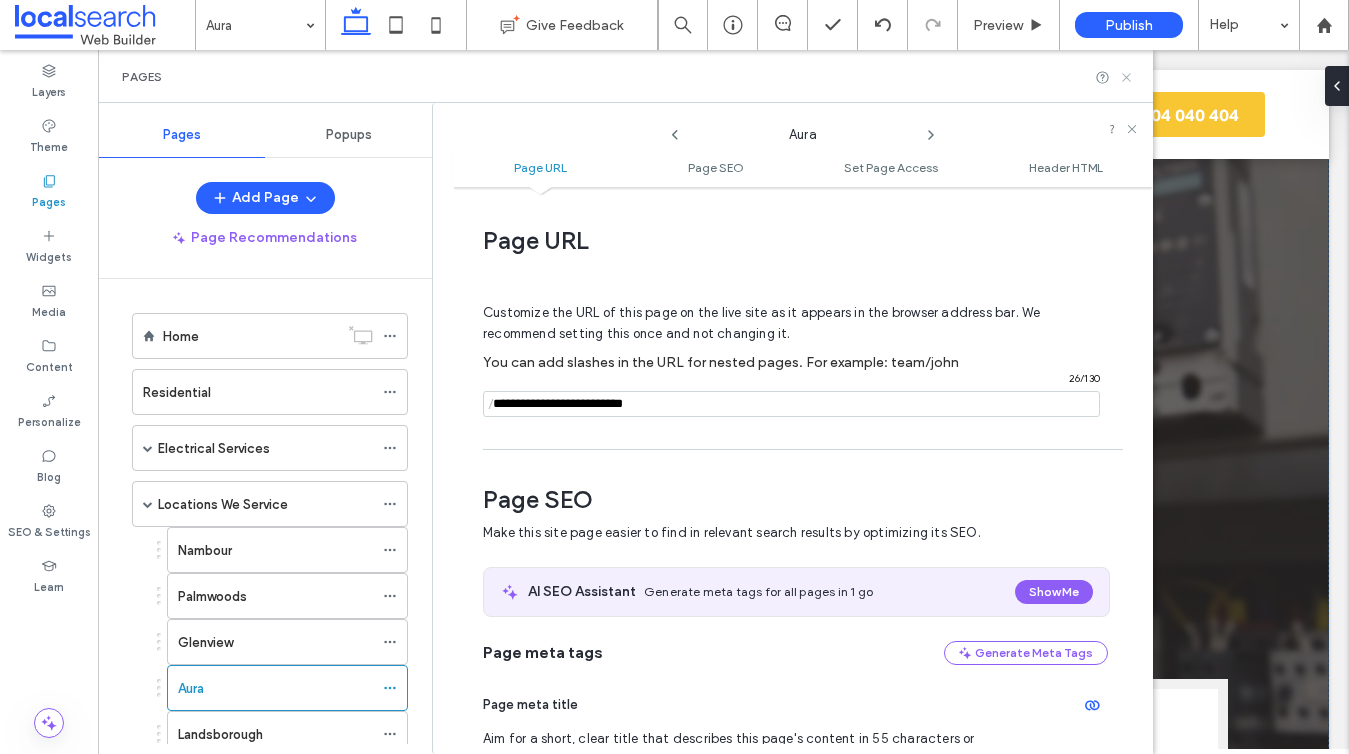 type on "**********" 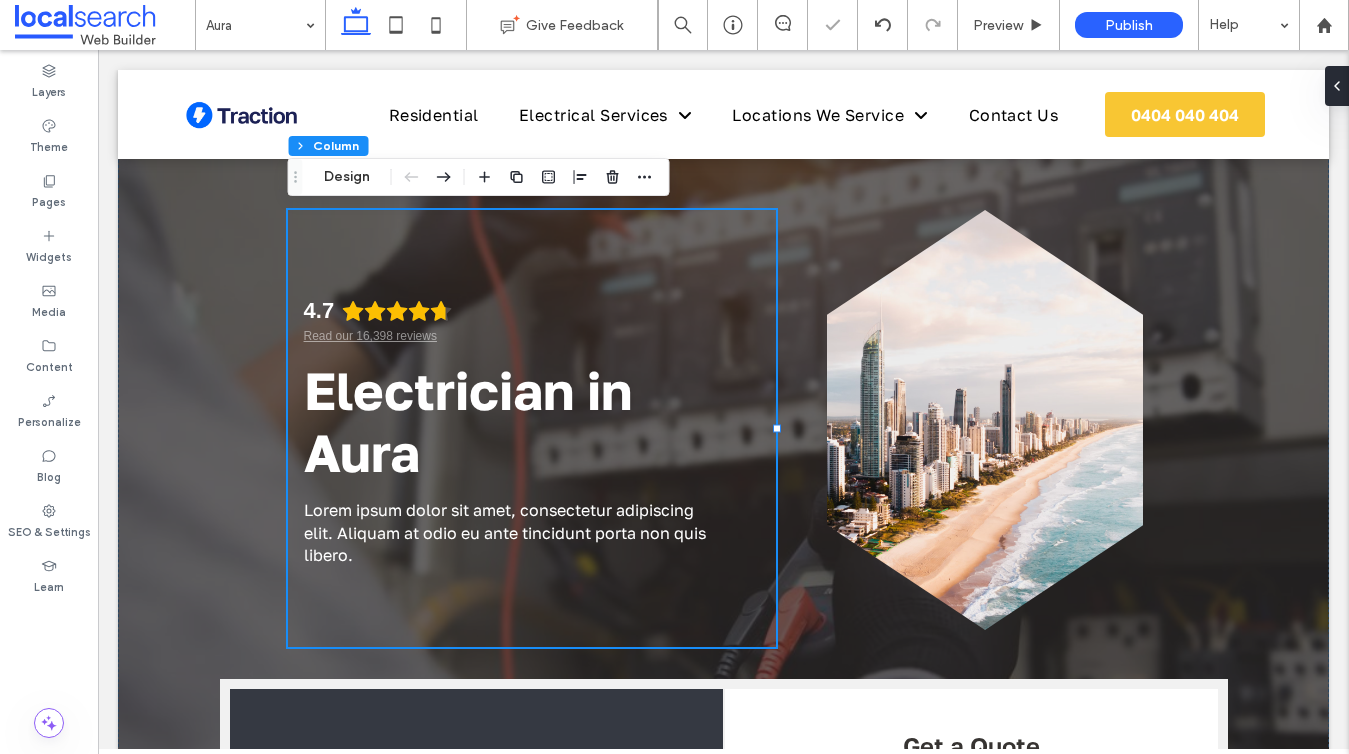 click at bounding box center [674, 377] 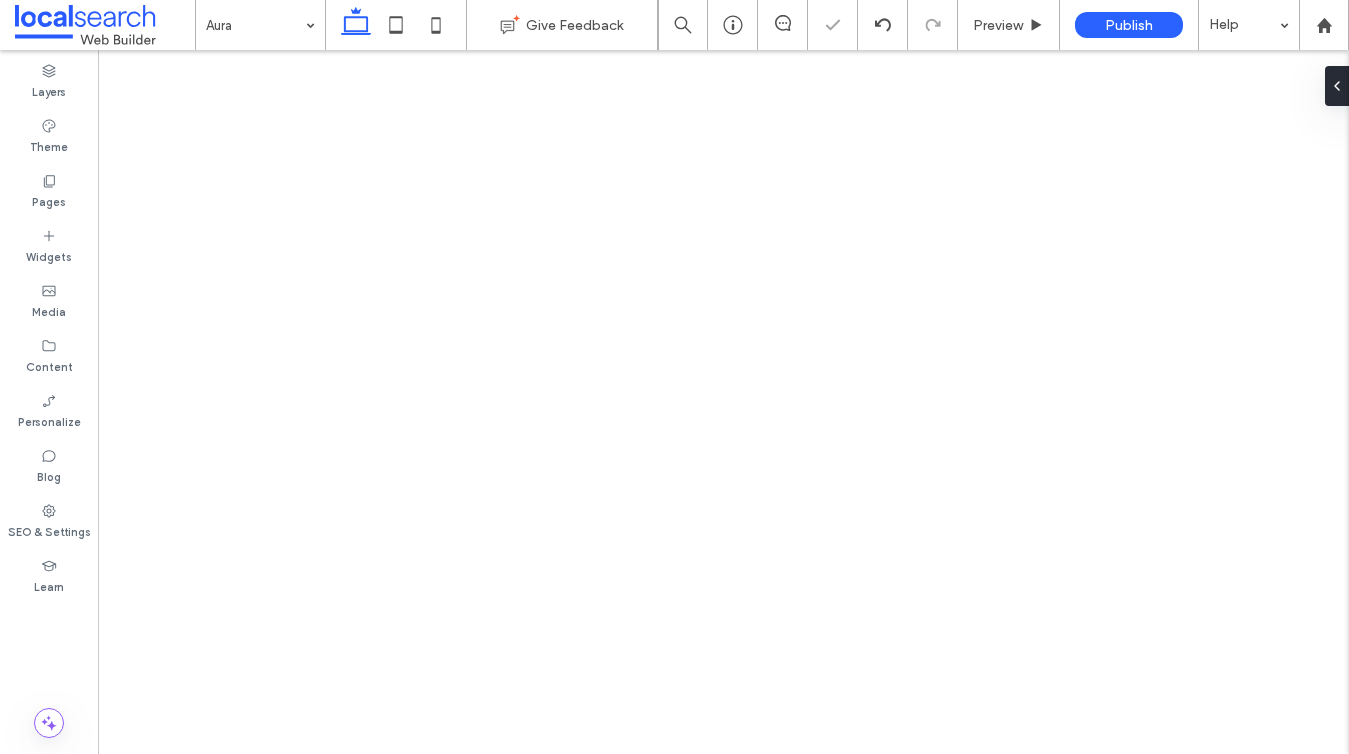 click on "Pages" at bounding box center (49, 200) 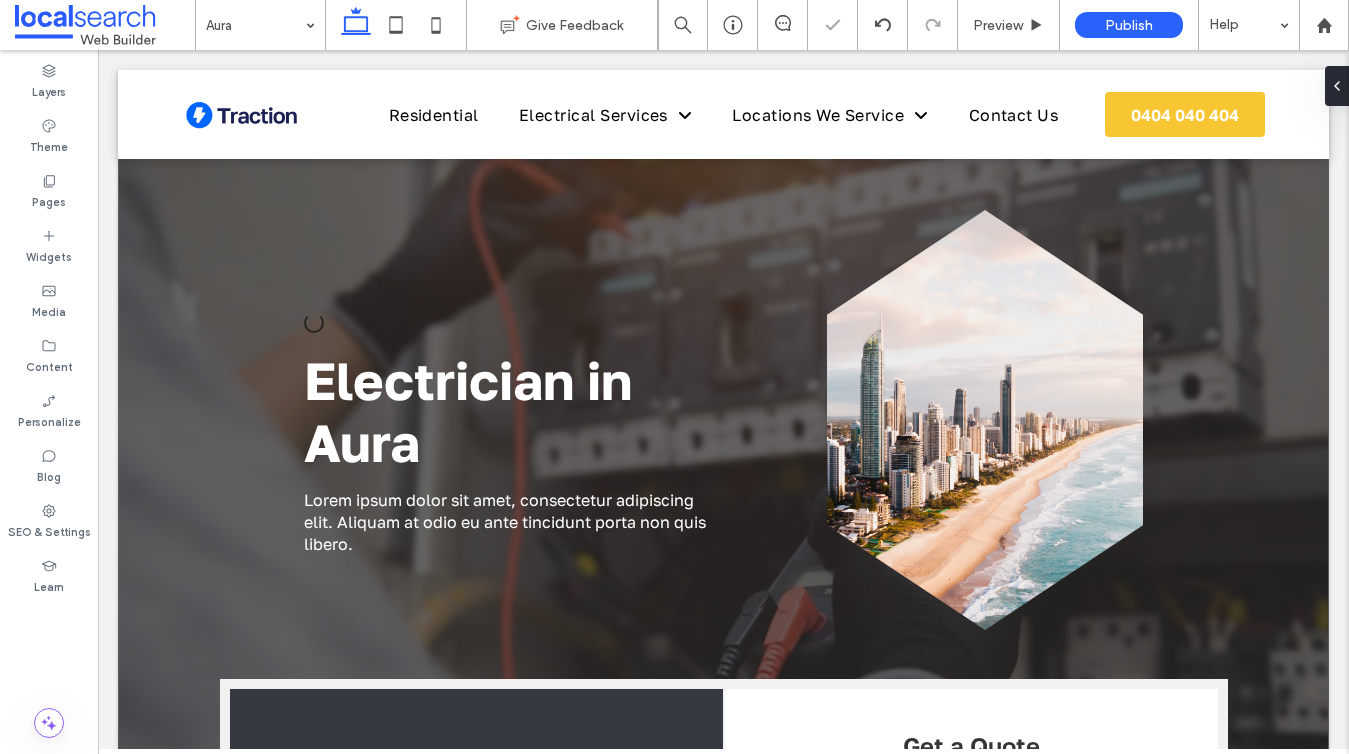 scroll, scrollTop: 0, scrollLeft: 0, axis: both 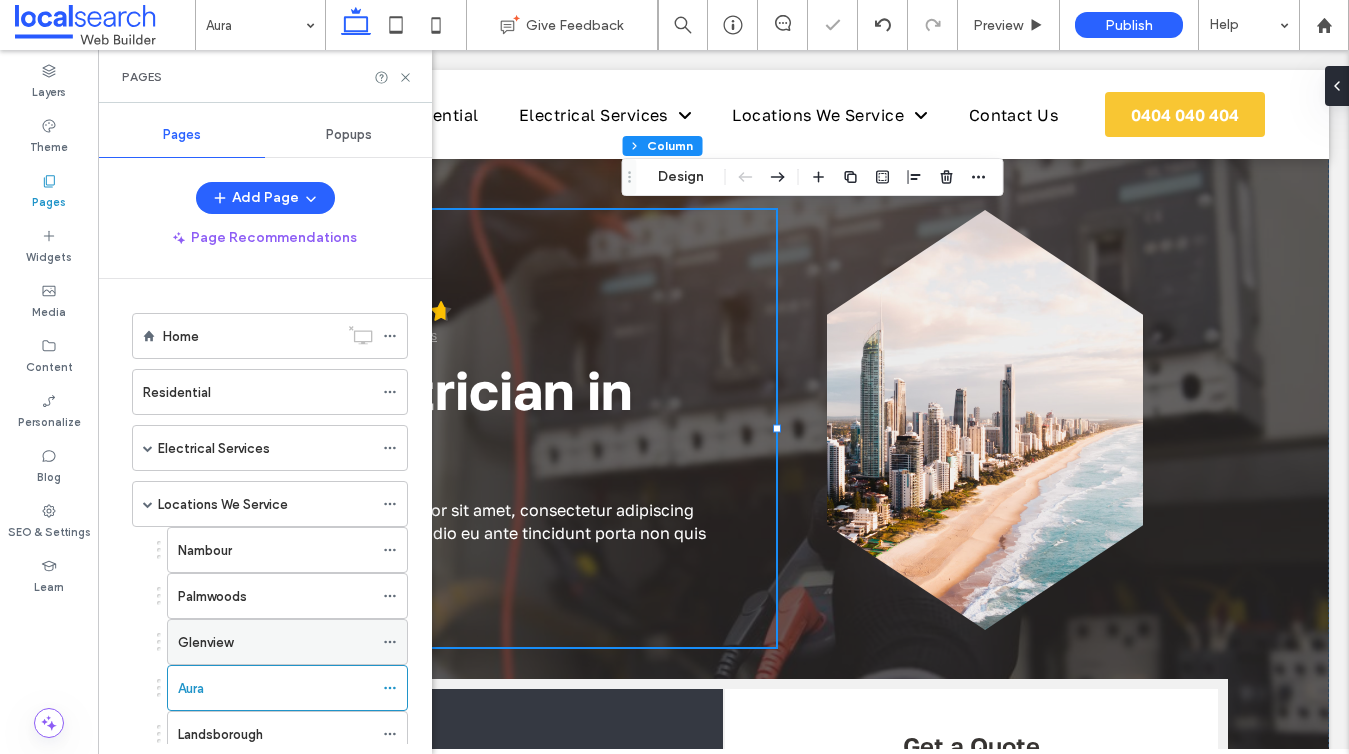 click on "Glenview" at bounding box center (205, 642) 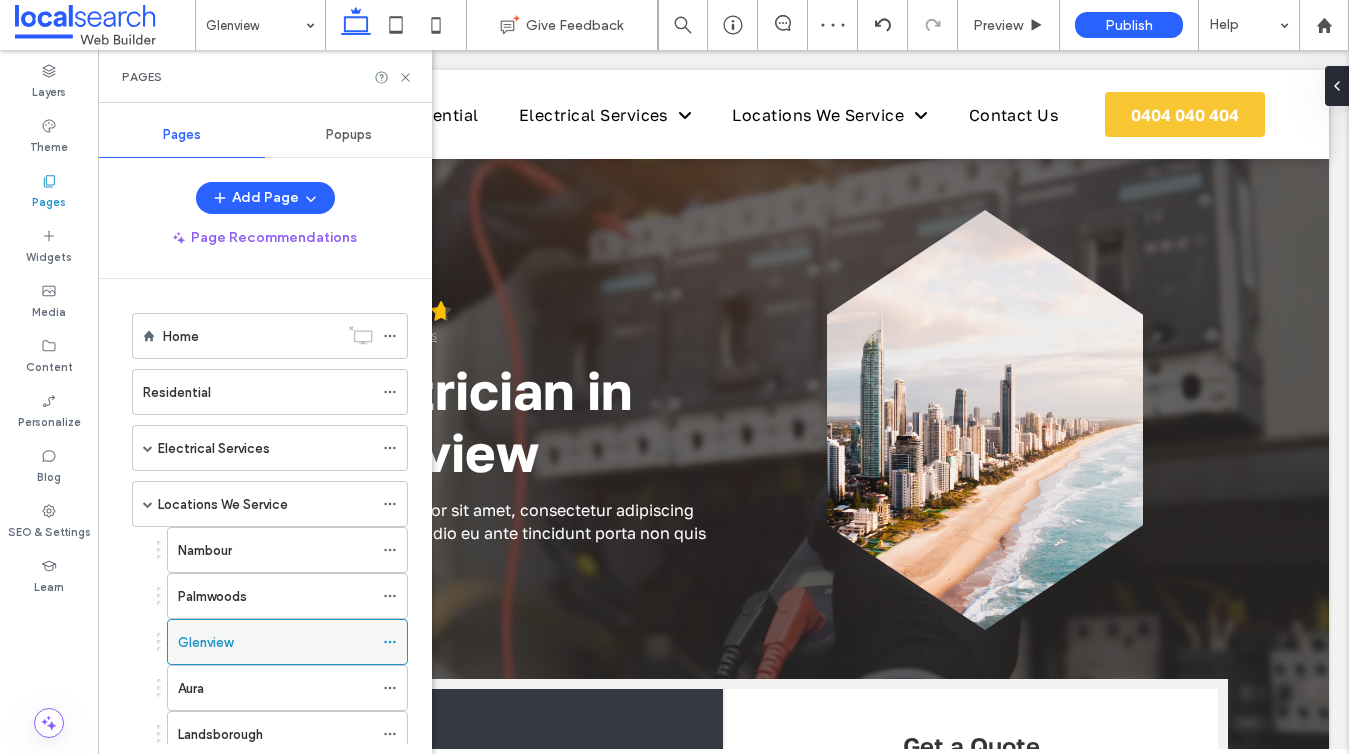 scroll, scrollTop: 0, scrollLeft: 0, axis: both 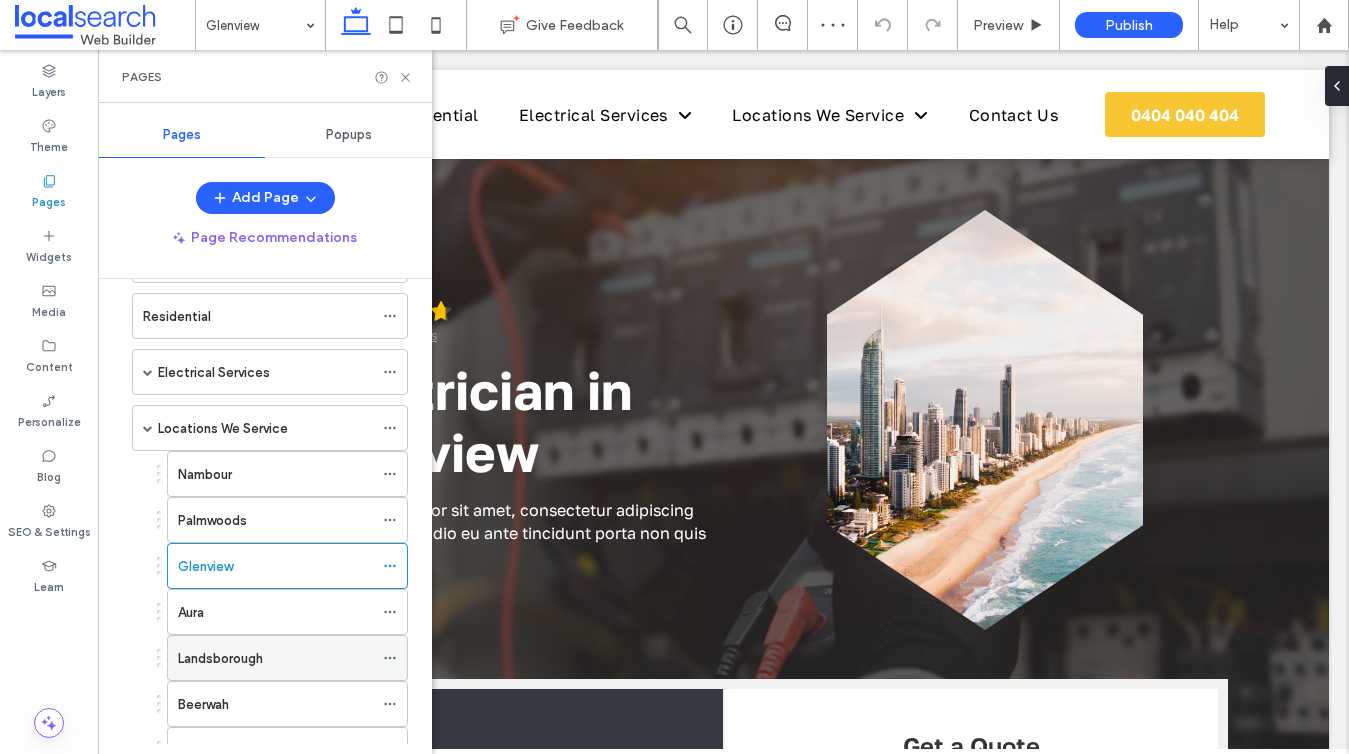 click on "Landsborough" at bounding box center (220, 658) 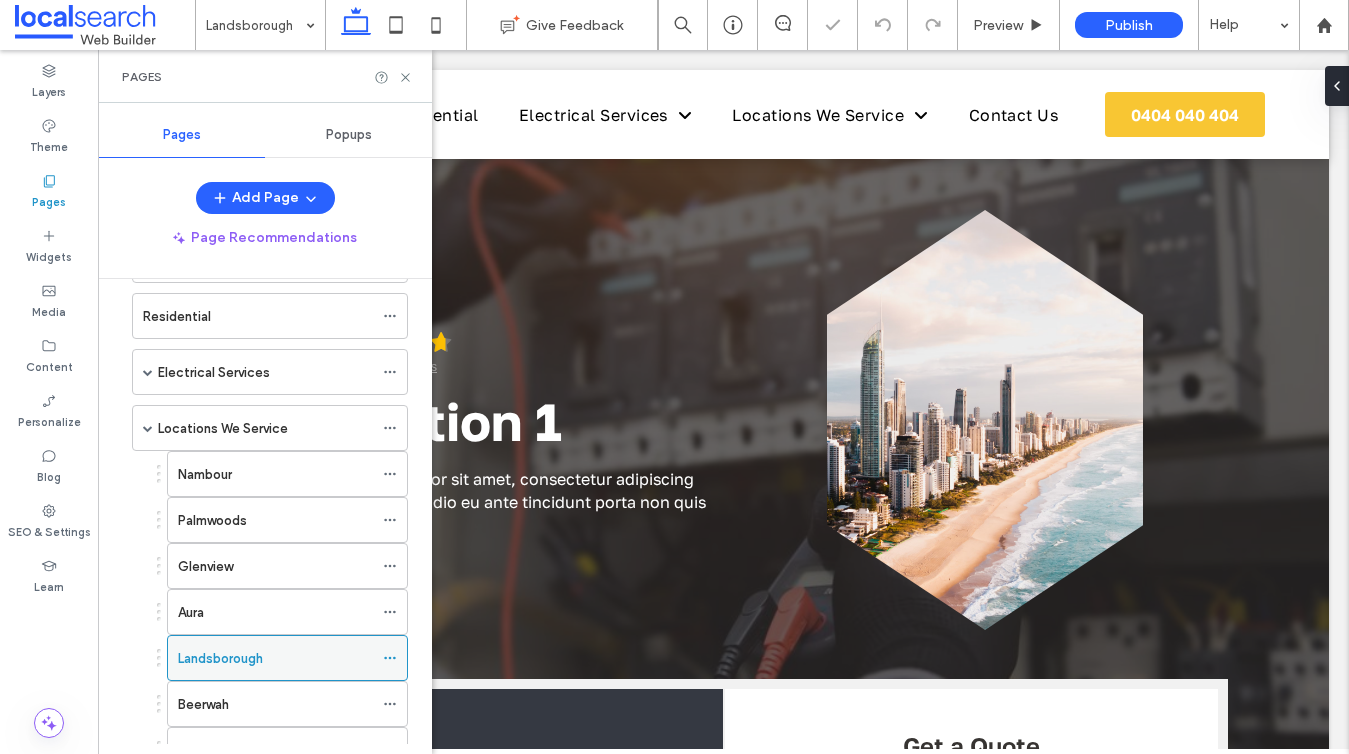 scroll, scrollTop: 0, scrollLeft: 0, axis: both 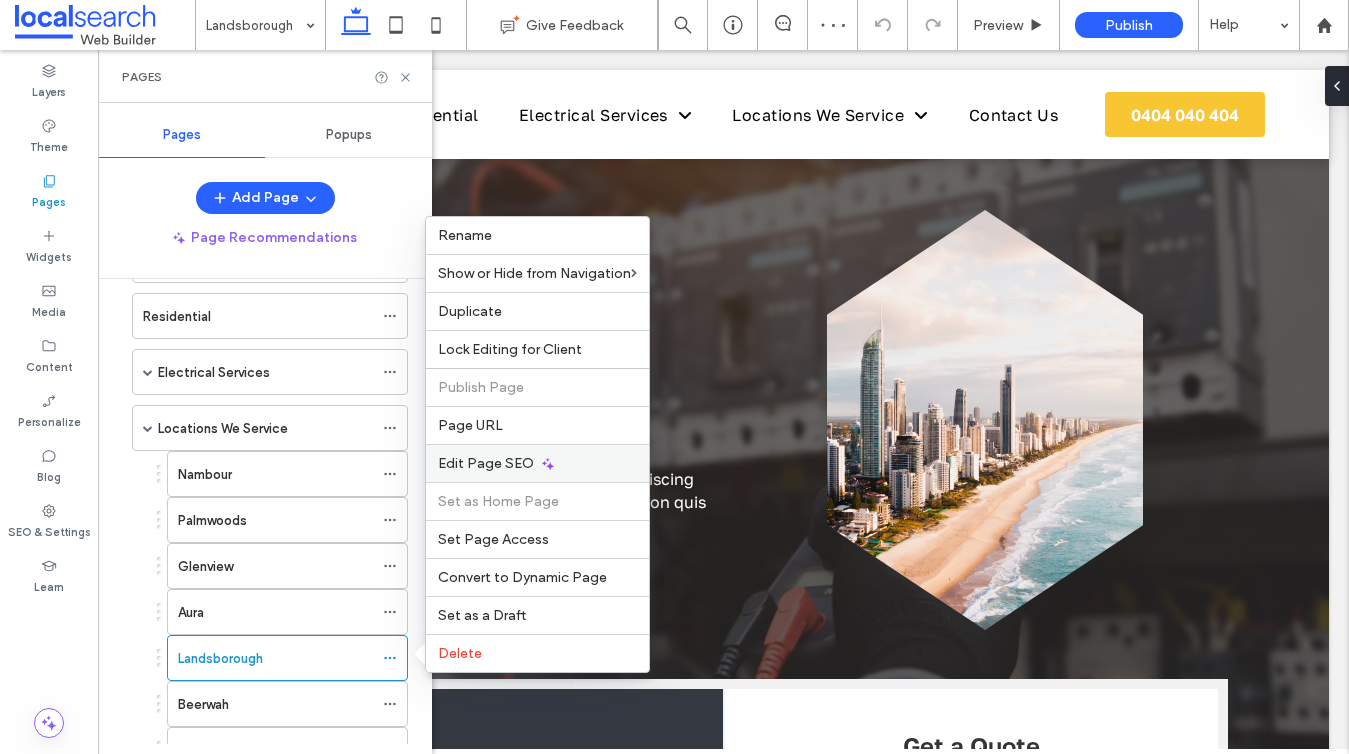 click on "Edit Page SEO" at bounding box center (537, 463) 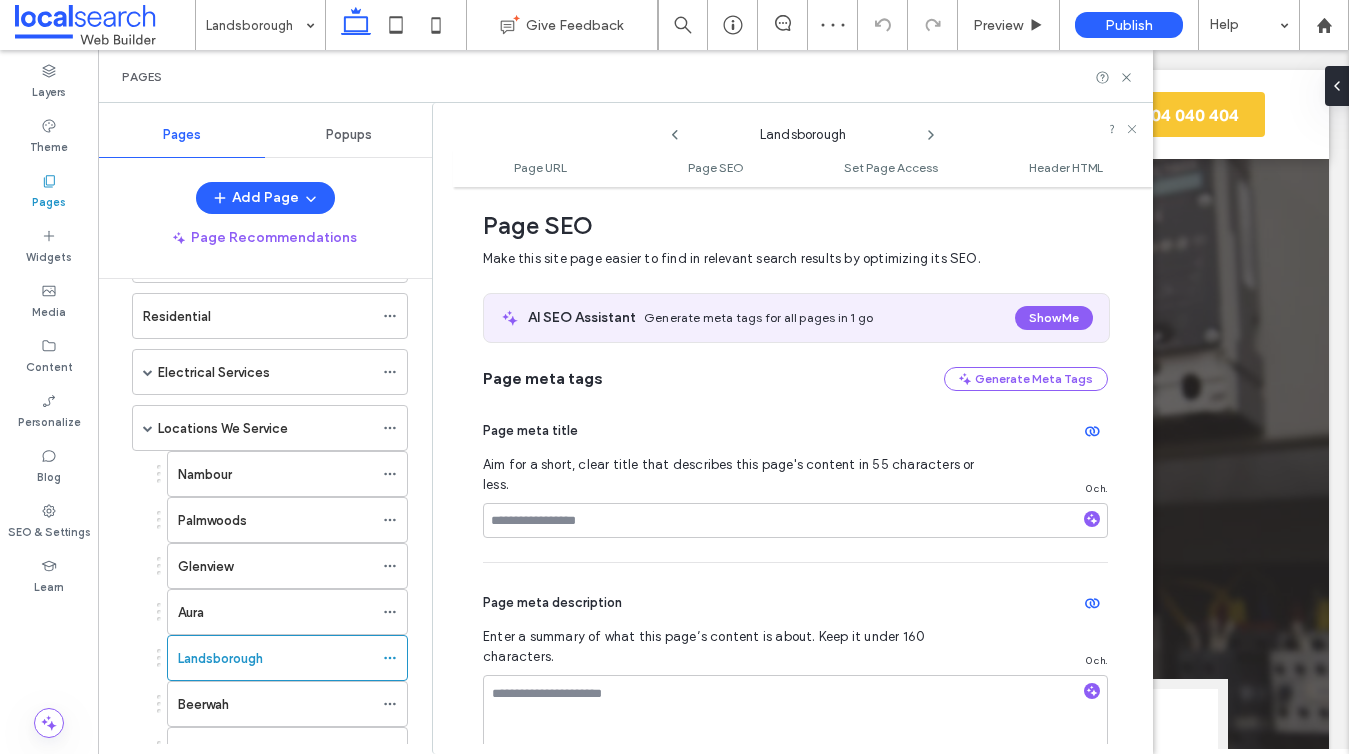 scroll, scrollTop: 0, scrollLeft: 0, axis: both 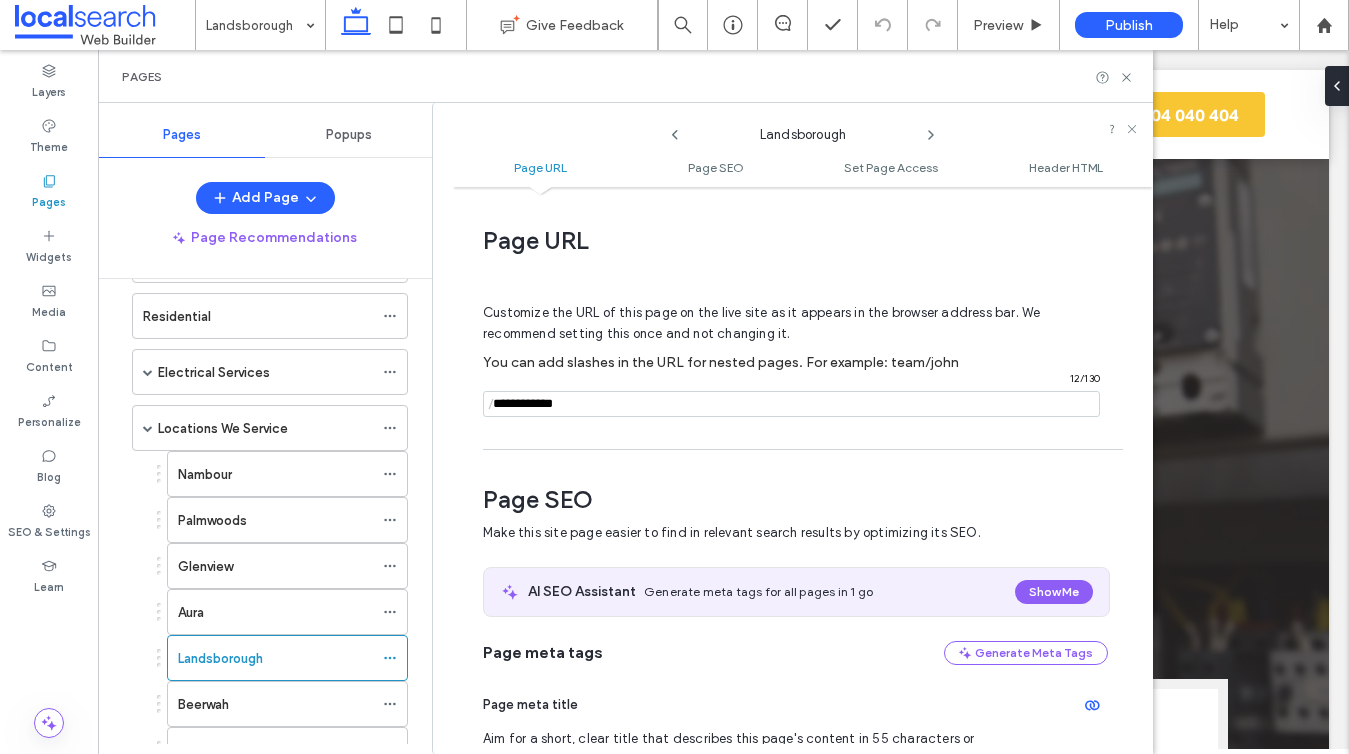click at bounding box center [791, 404] 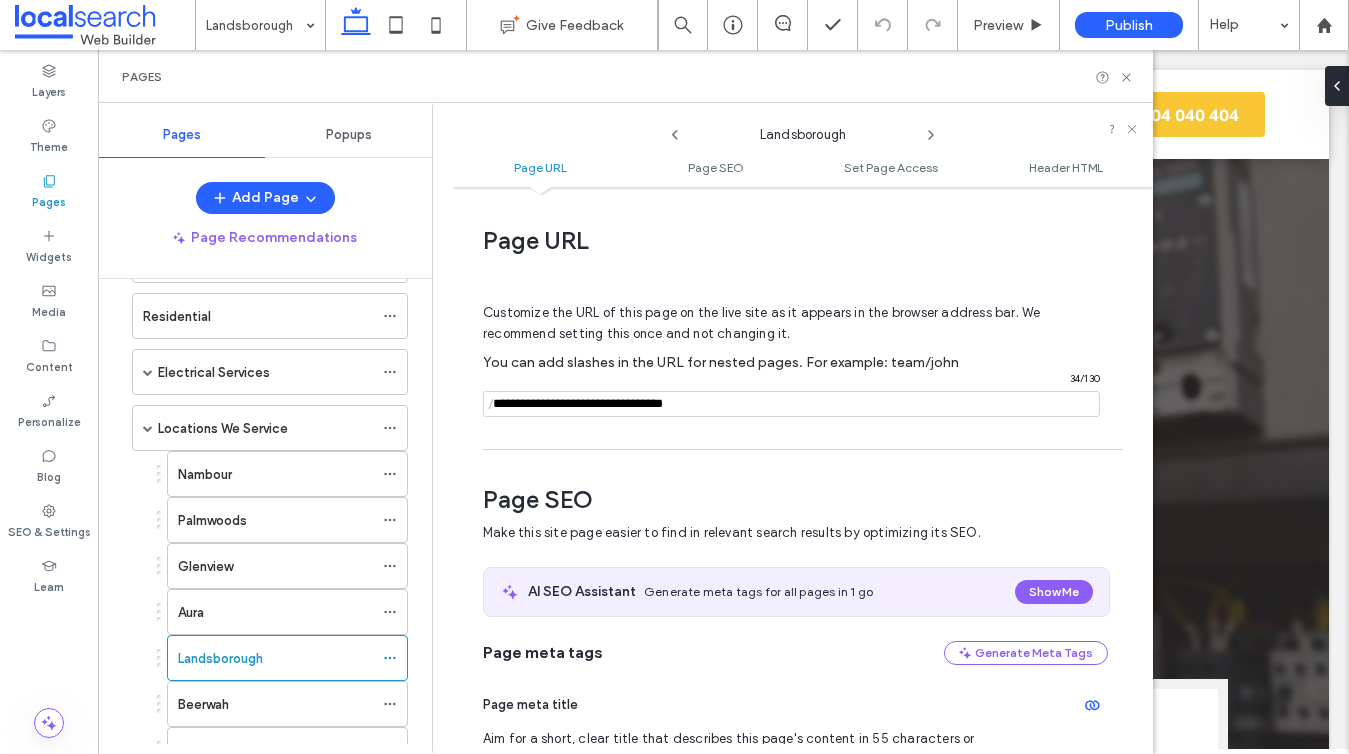 scroll, scrollTop: 154, scrollLeft: 0, axis: vertical 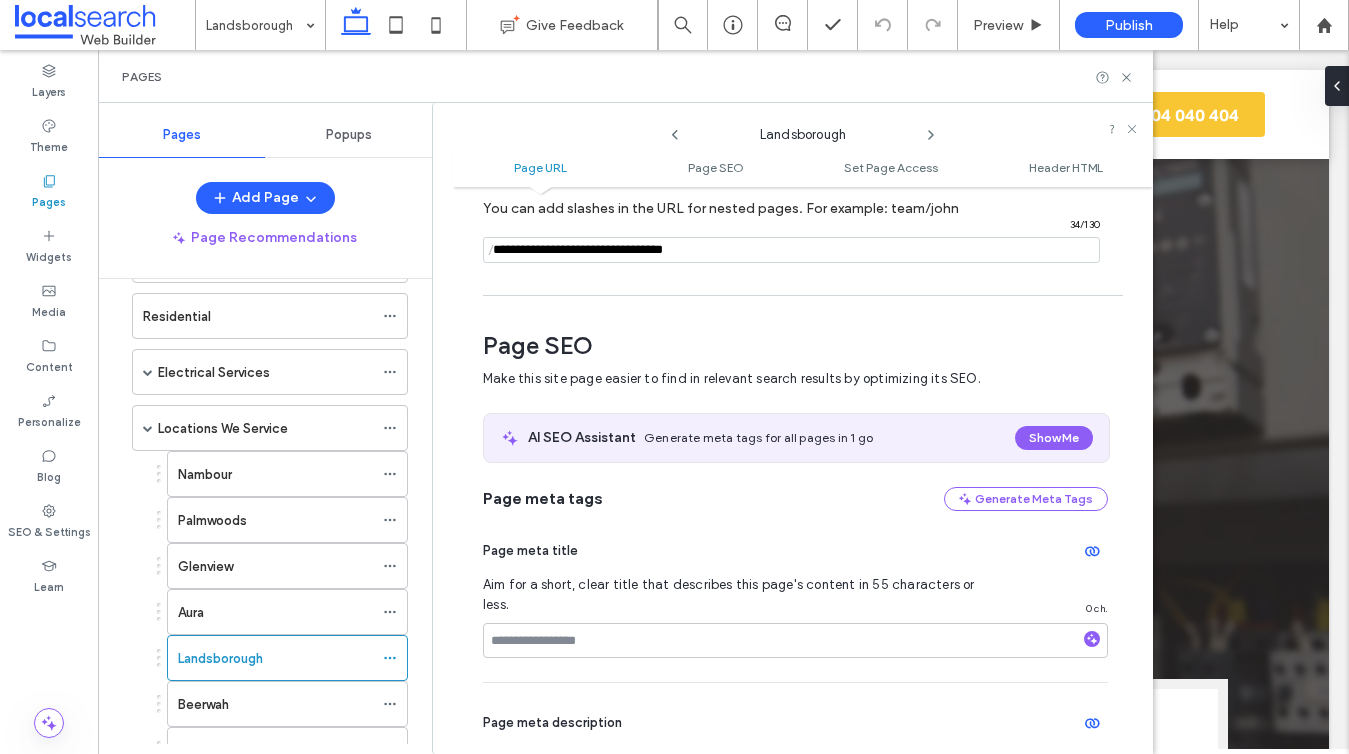 type on "**********" 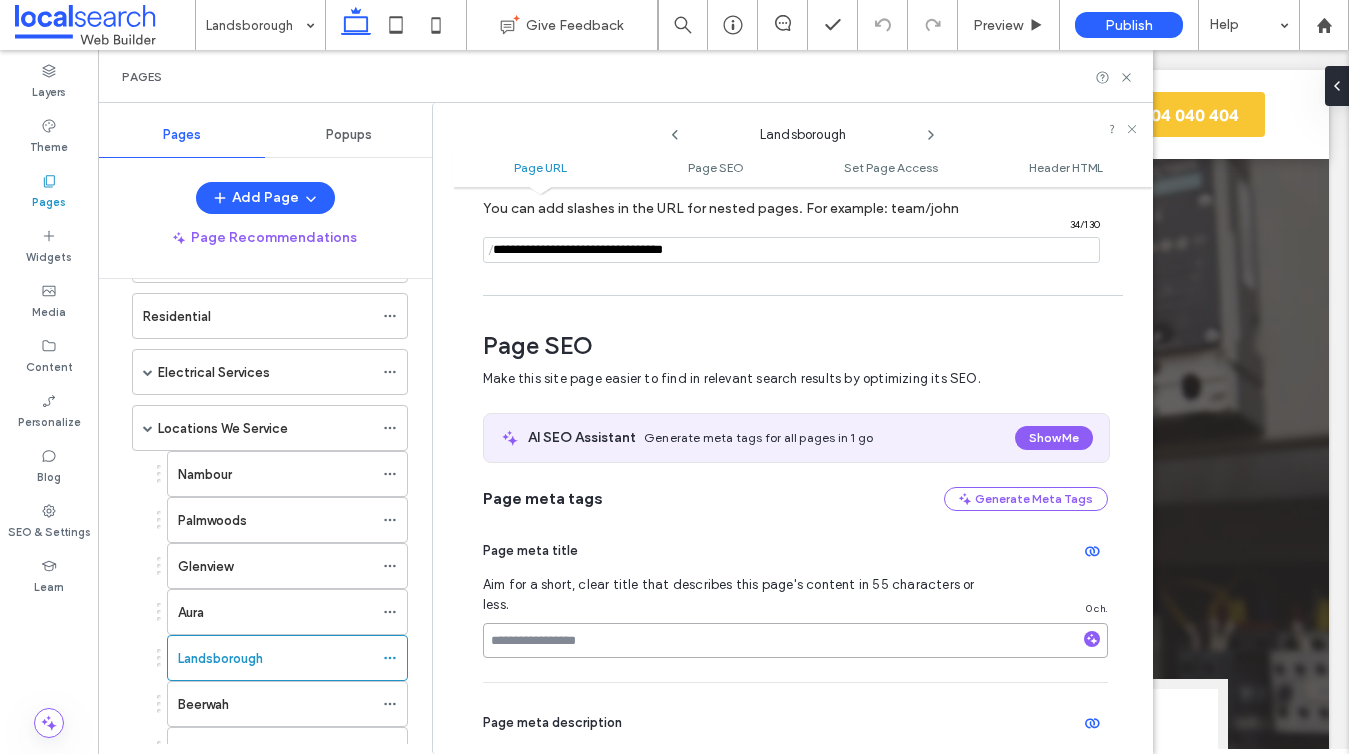 click at bounding box center (795, 640) 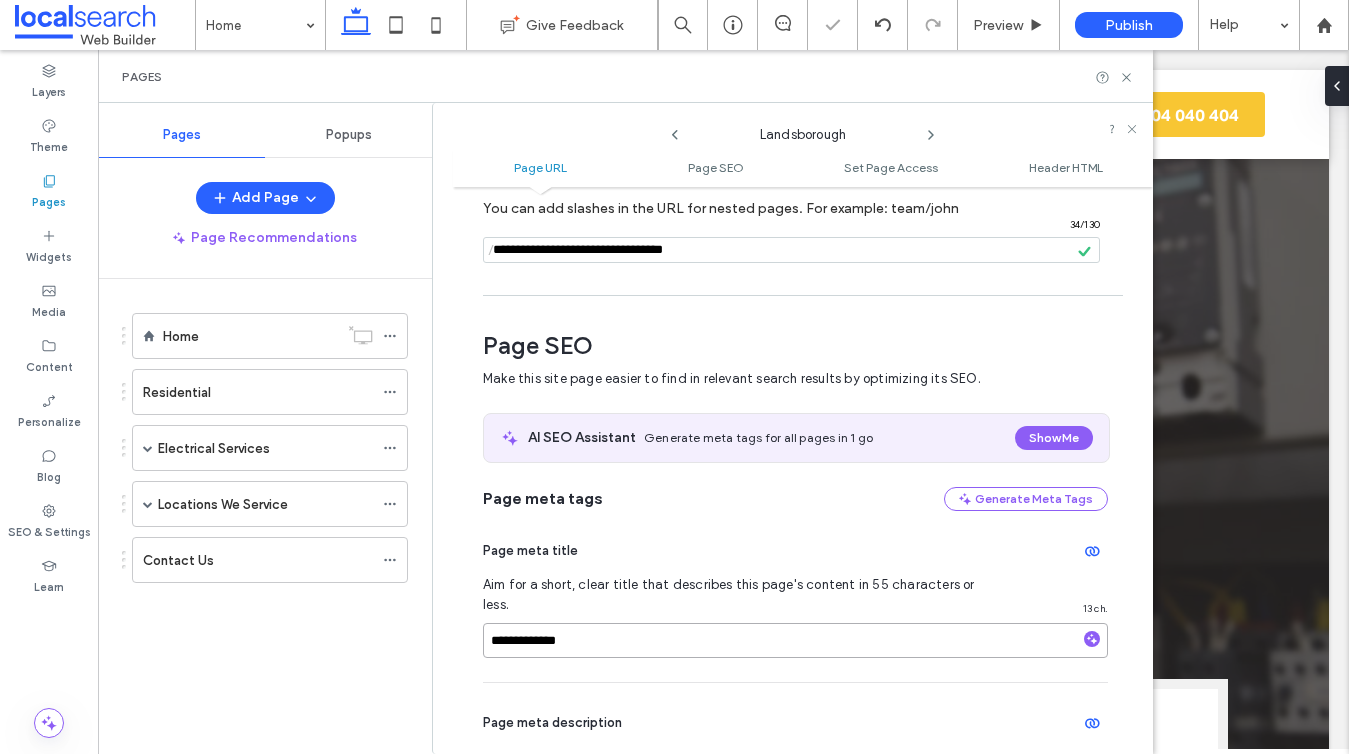 scroll, scrollTop: 0, scrollLeft: 0, axis: both 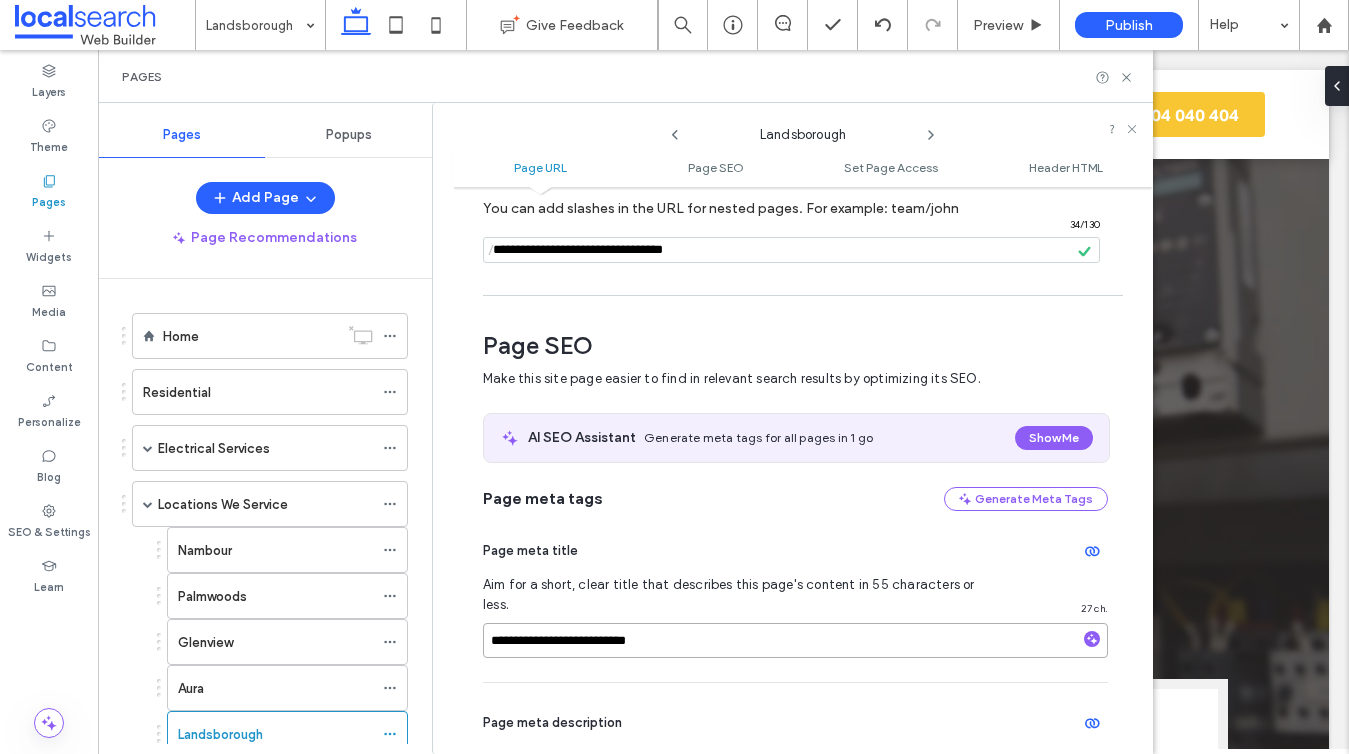 type on "**********" 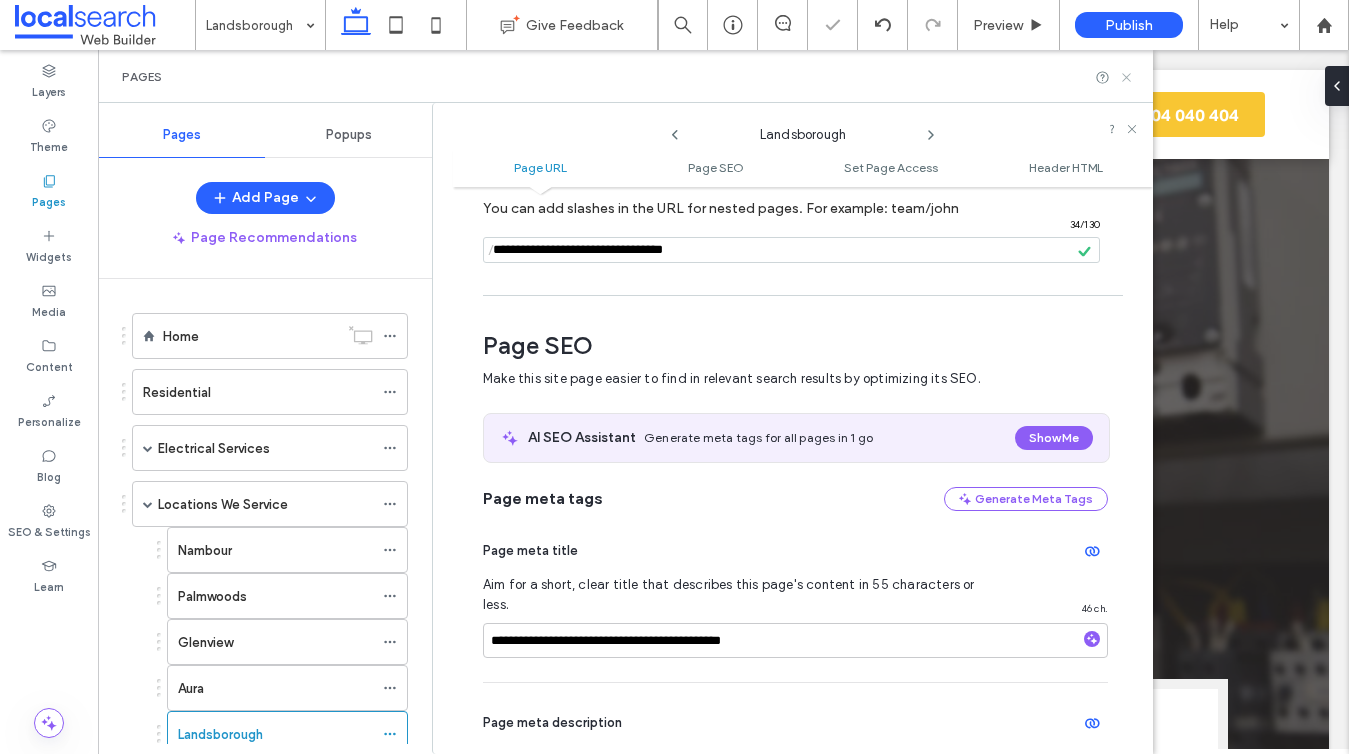 click 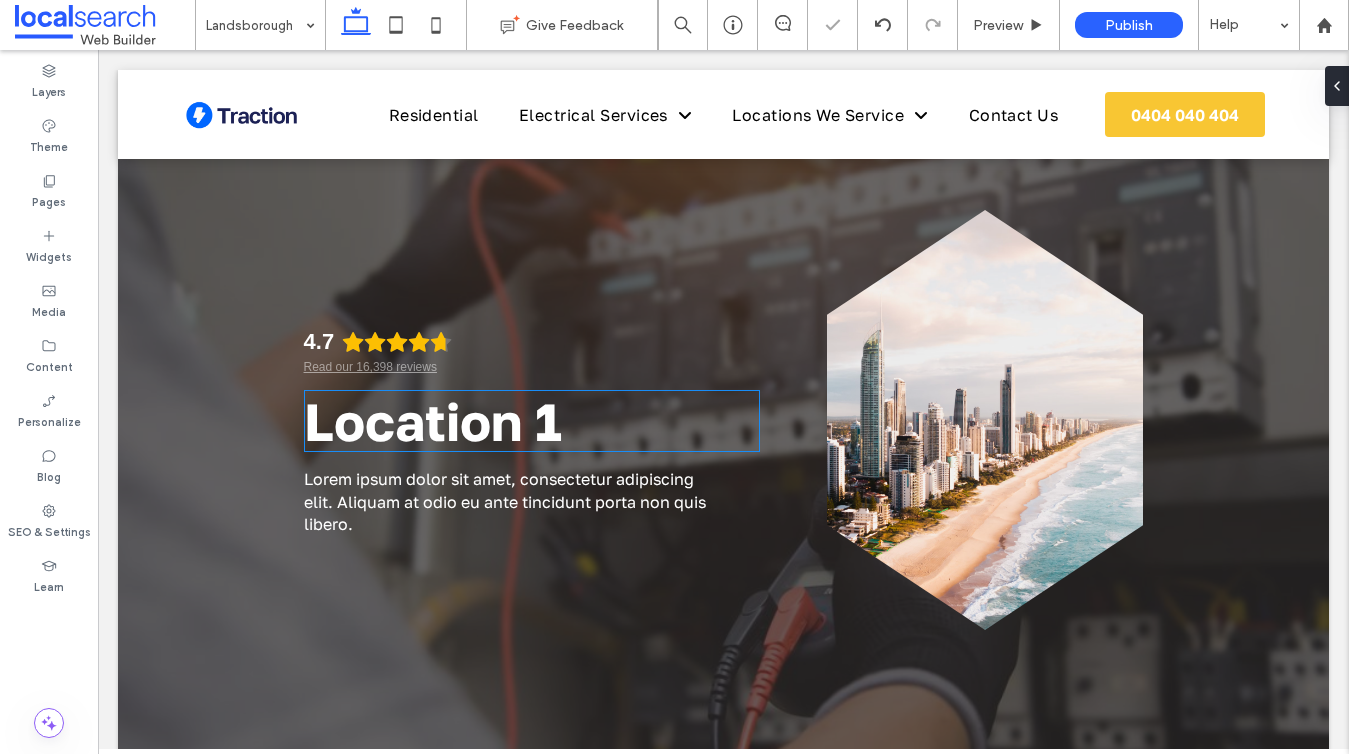 click on "Location 1" at bounding box center [433, 421] 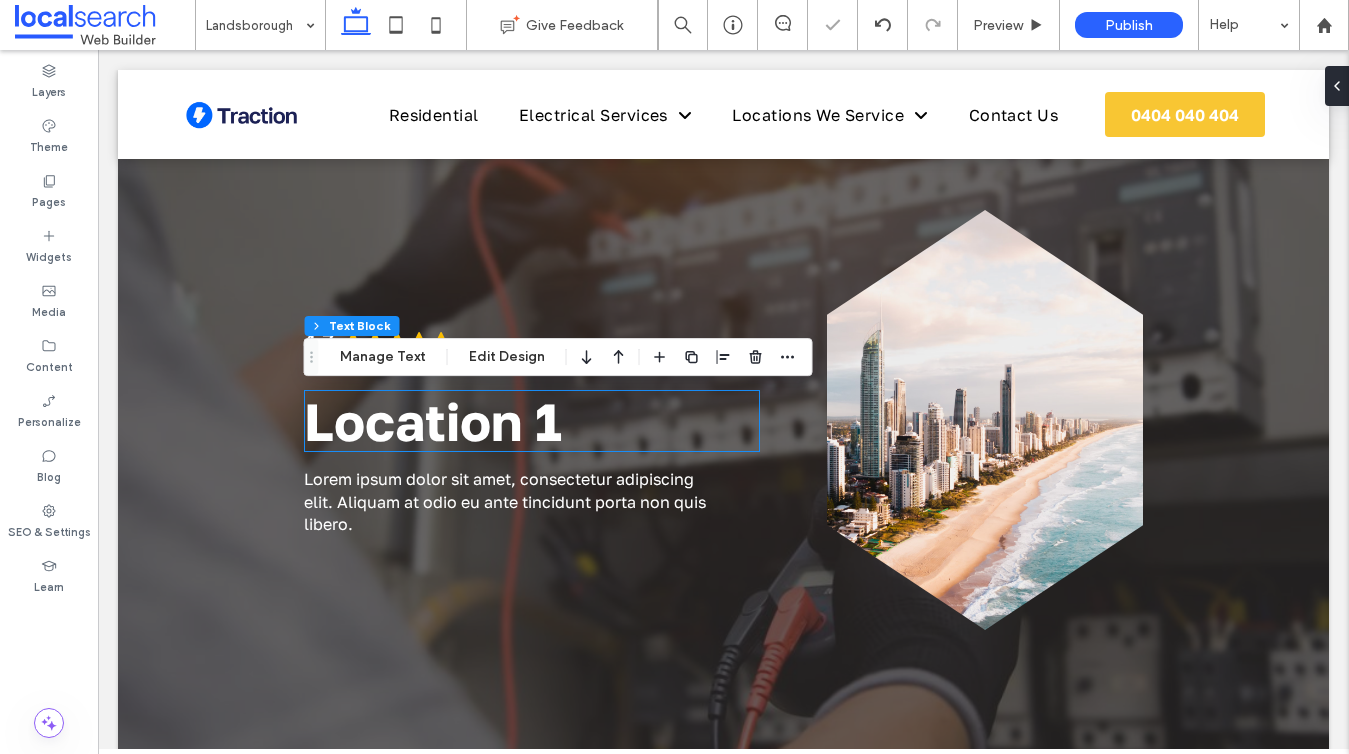 click on "Location 1" at bounding box center [433, 421] 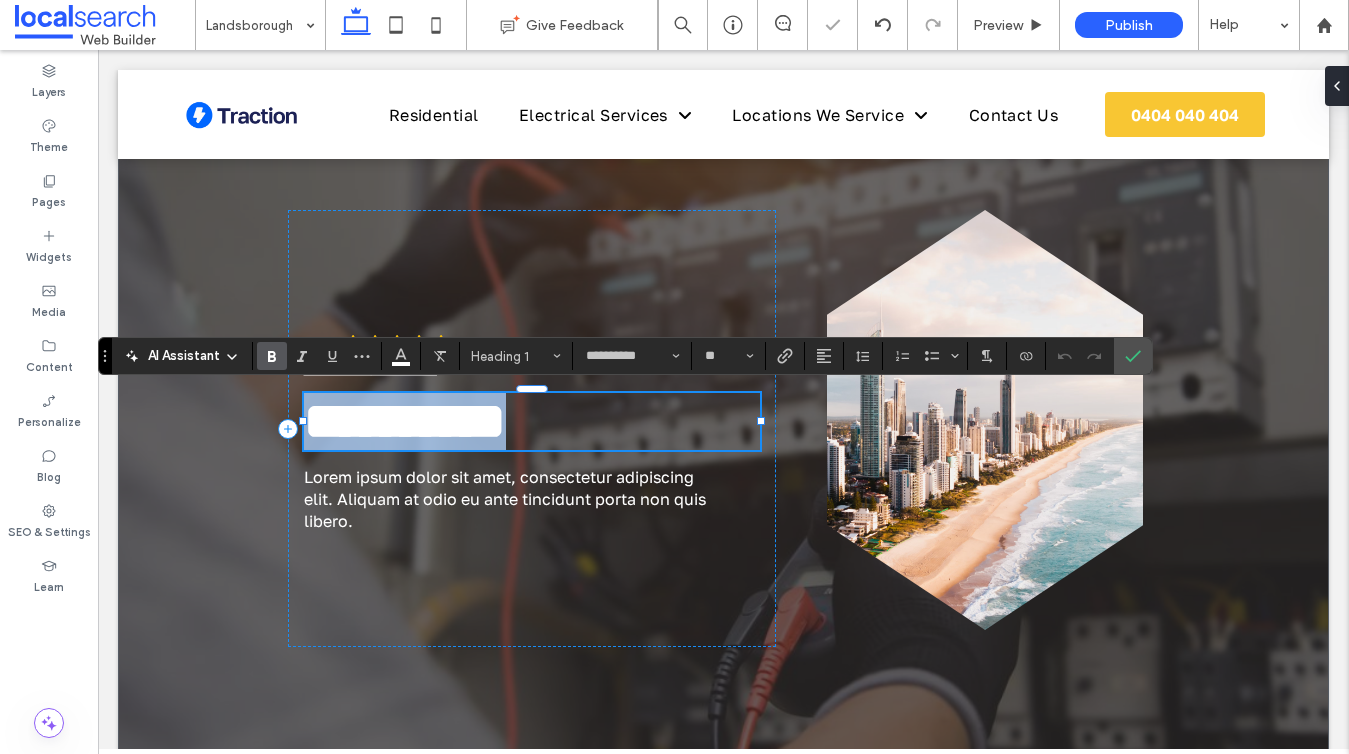 type 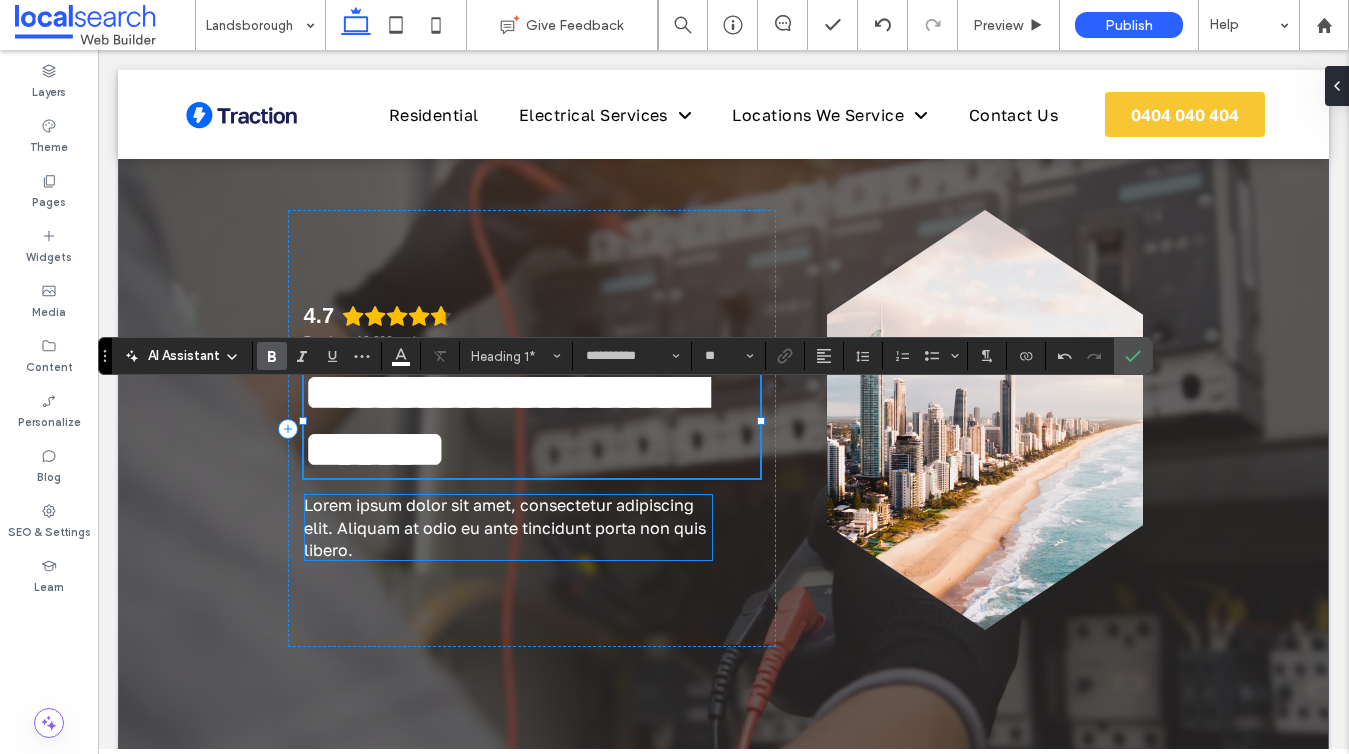 click on "Lorem ipsum dolor sit amet, consectetur adipiscing elit. Aliquam at odio eu ante tincidunt porta non quis libero." at bounding box center [505, 527] 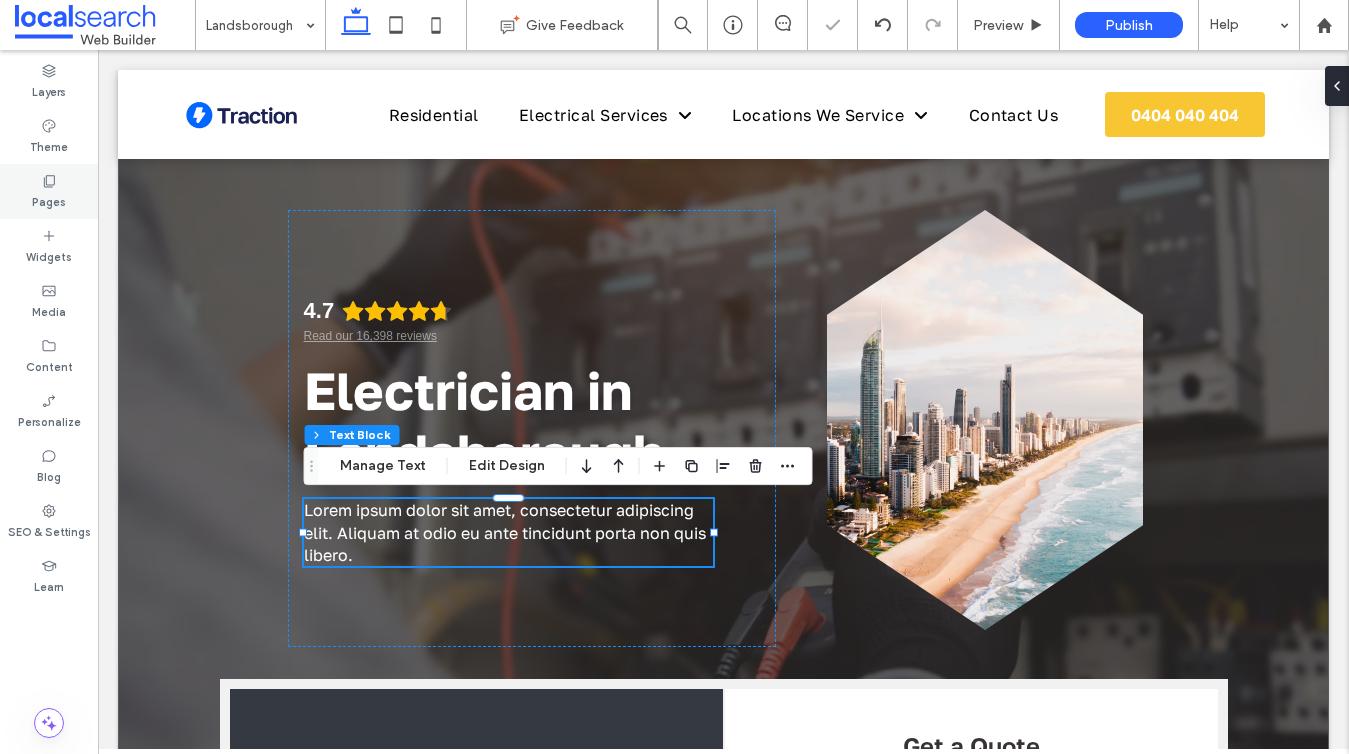 click on "Pages" at bounding box center (49, 191) 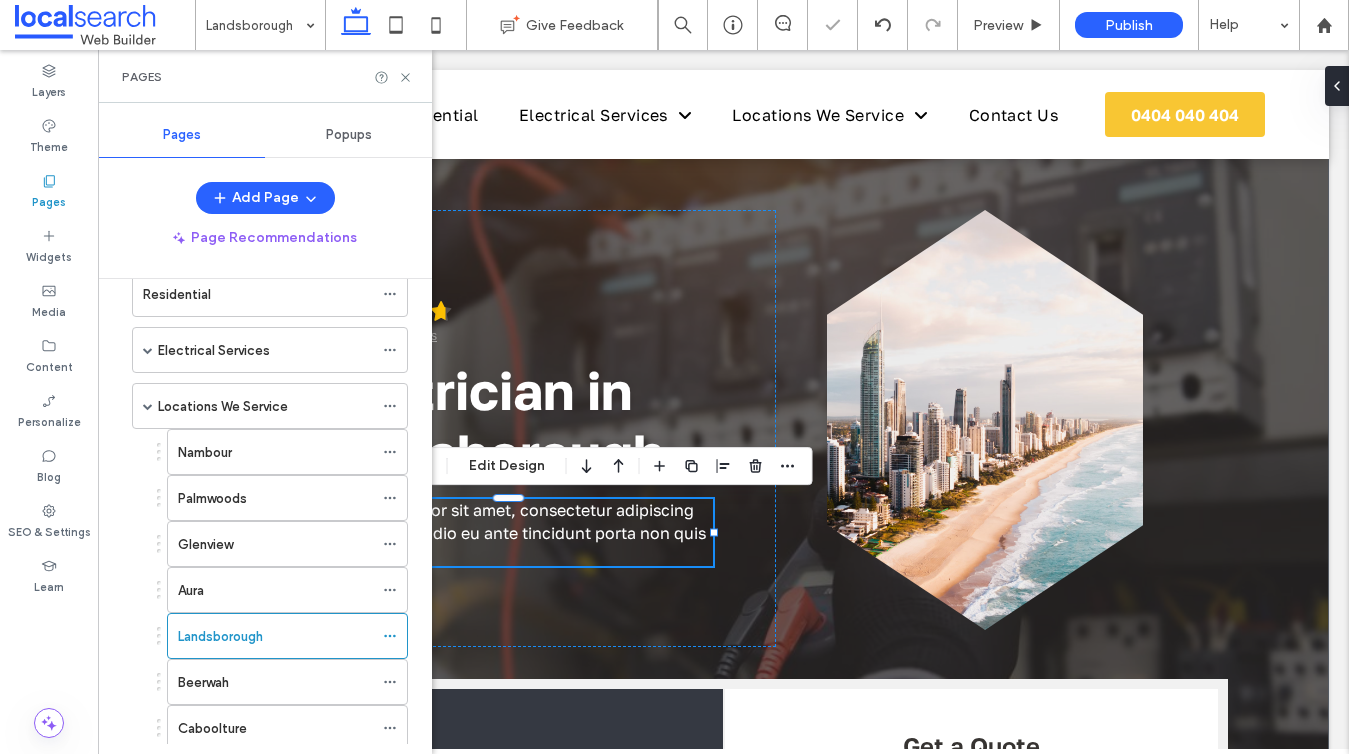 scroll, scrollTop: 303, scrollLeft: 0, axis: vertical 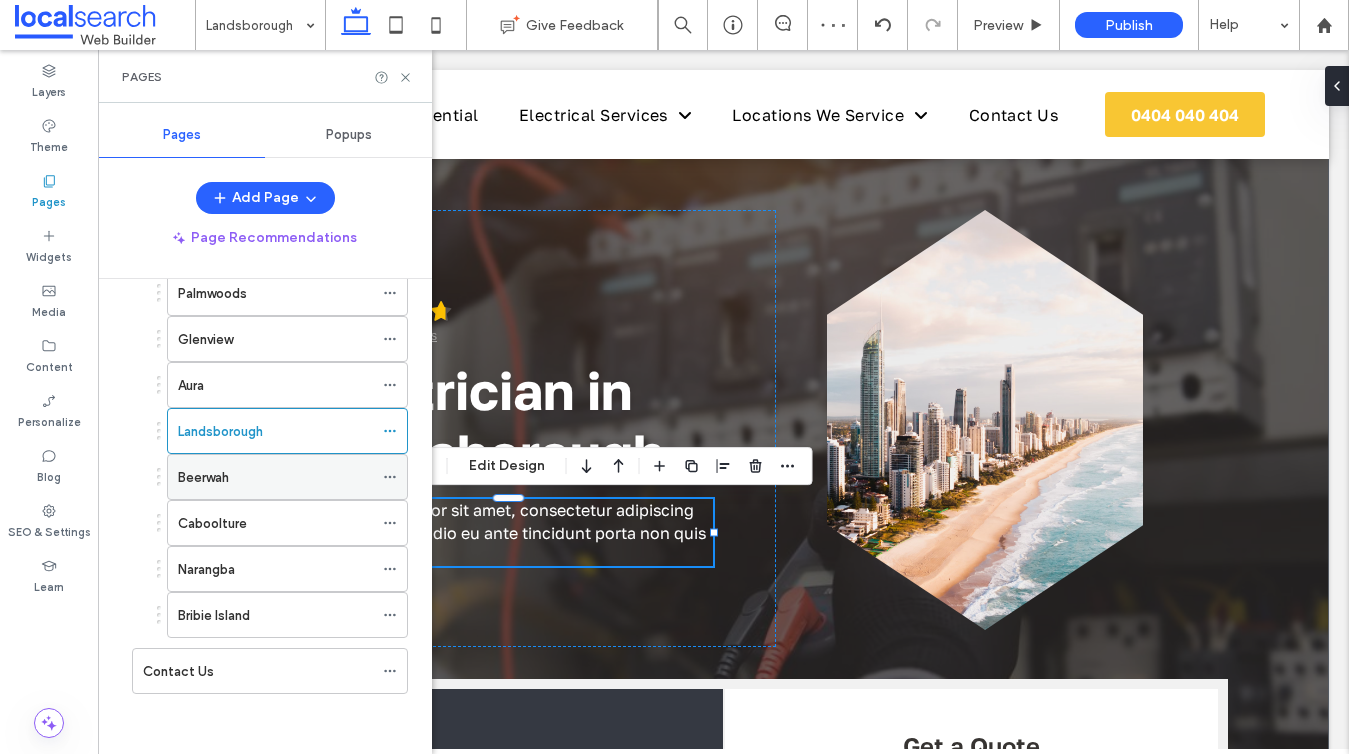 click on "Beerwah" at bounding box center (203, 477) 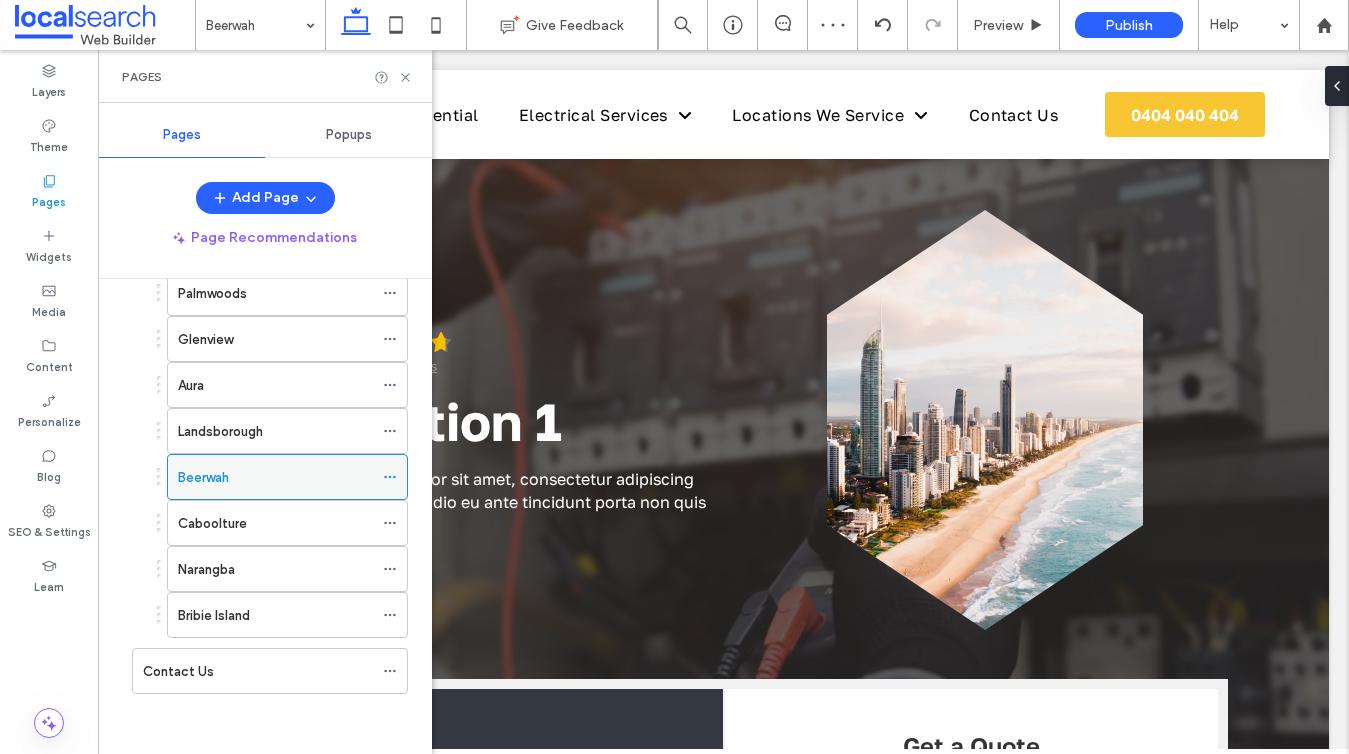 click 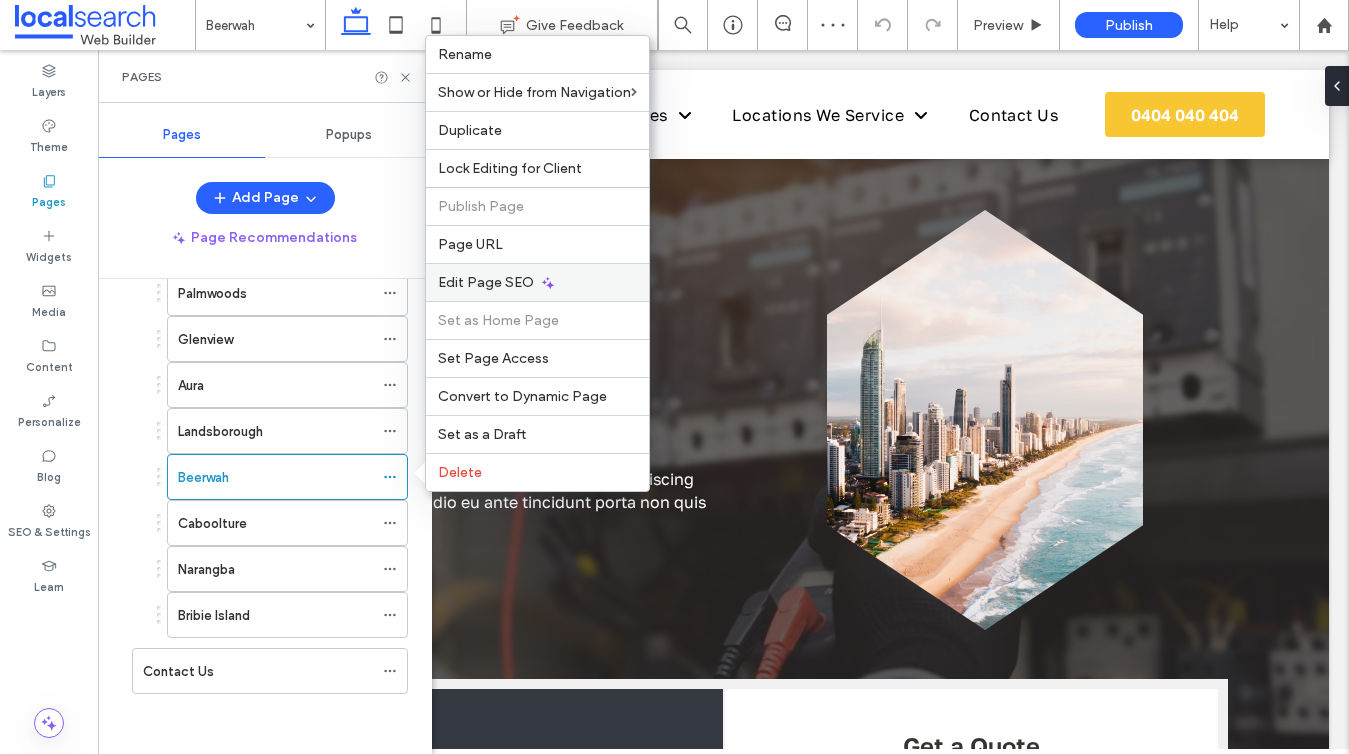 click on "Edit Page SEO" at bounding box center [486, 282] 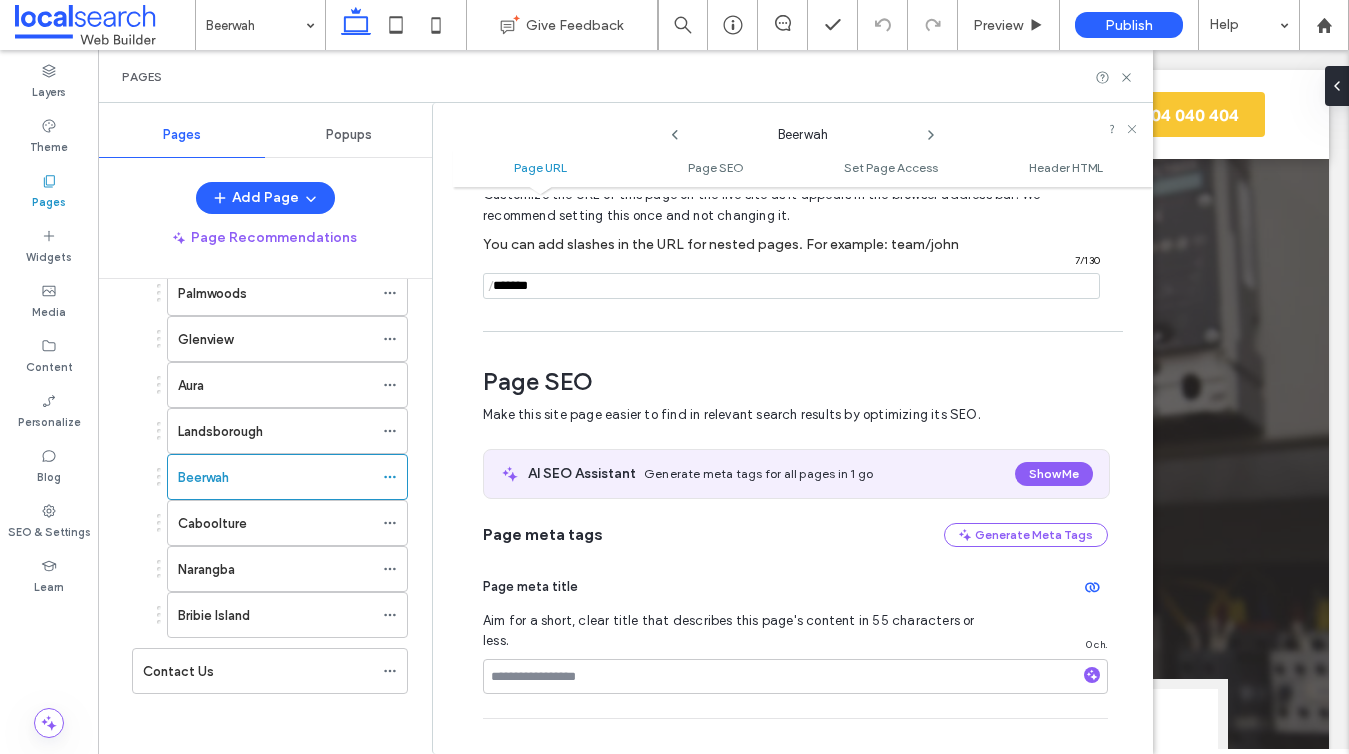 scroll, scrollTop: 0, scrollLeft: 0, axis: both 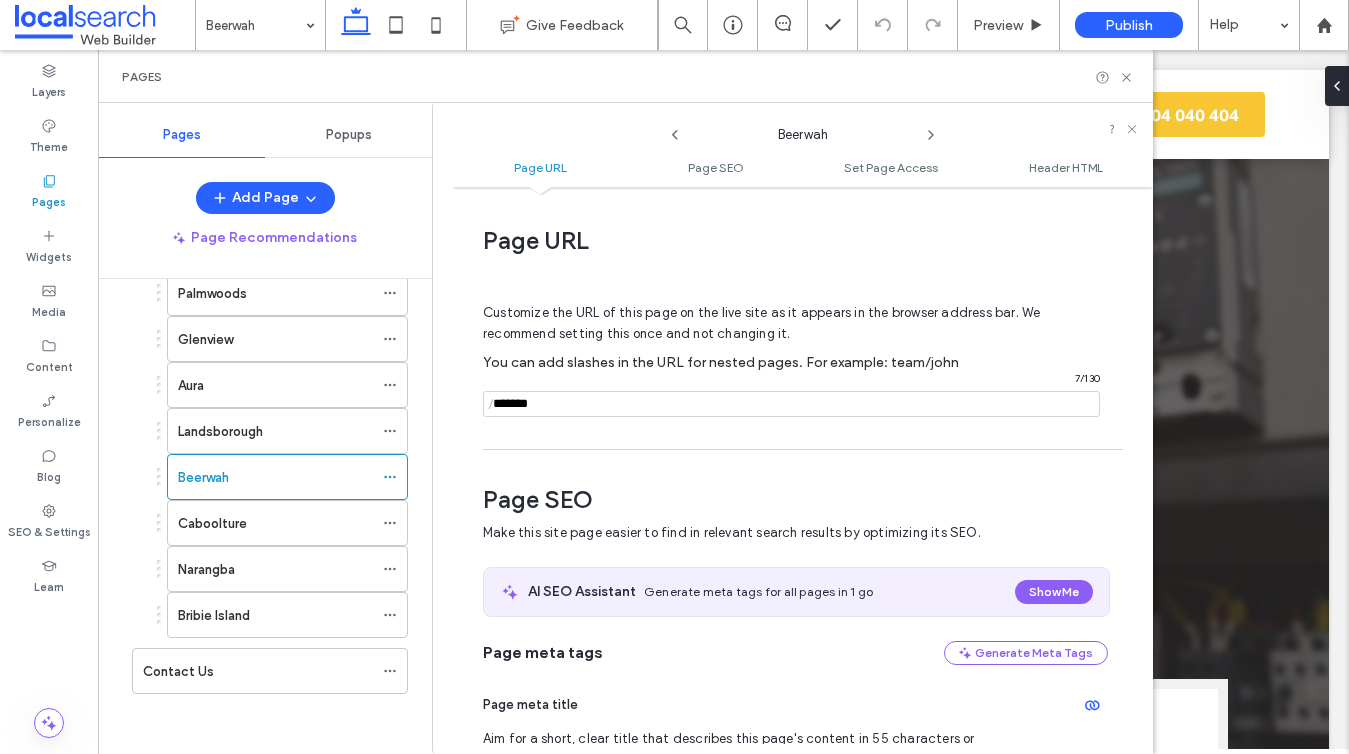 click at bounding box center (791, 404) 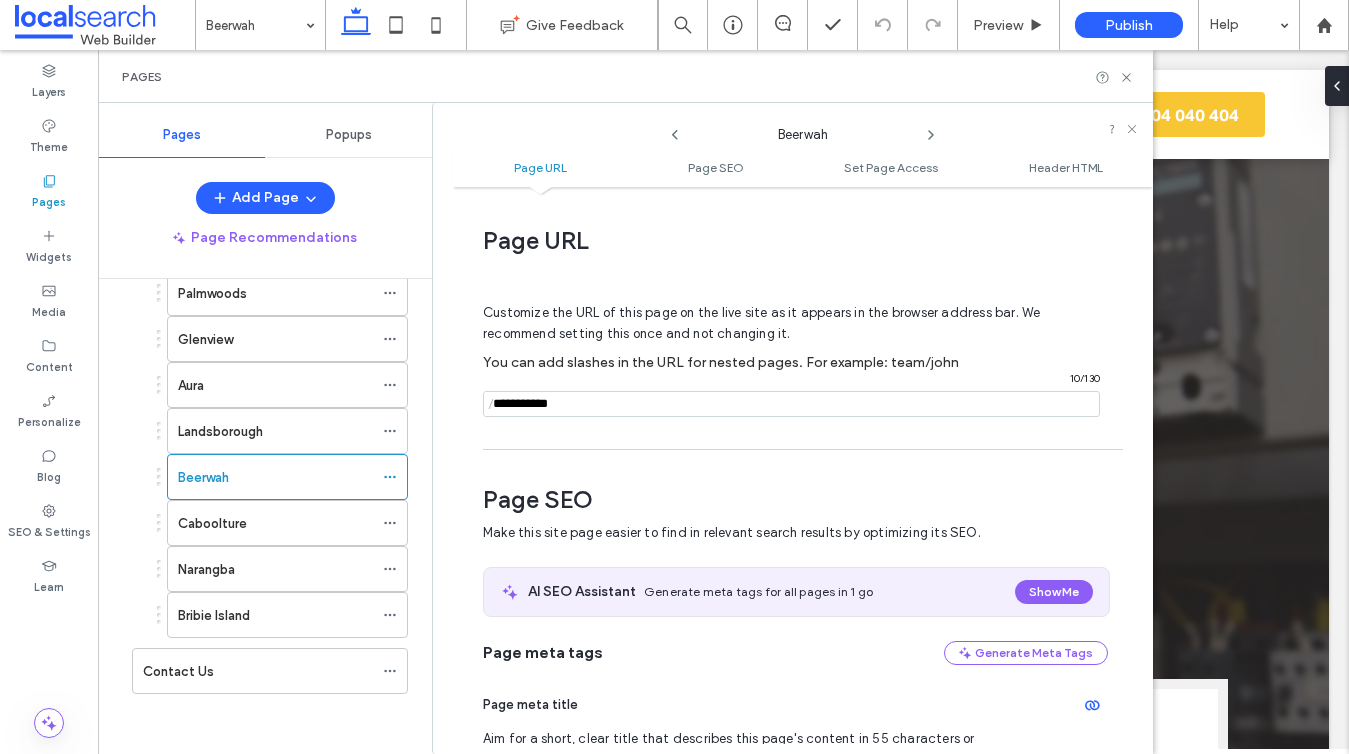 type on "**********" 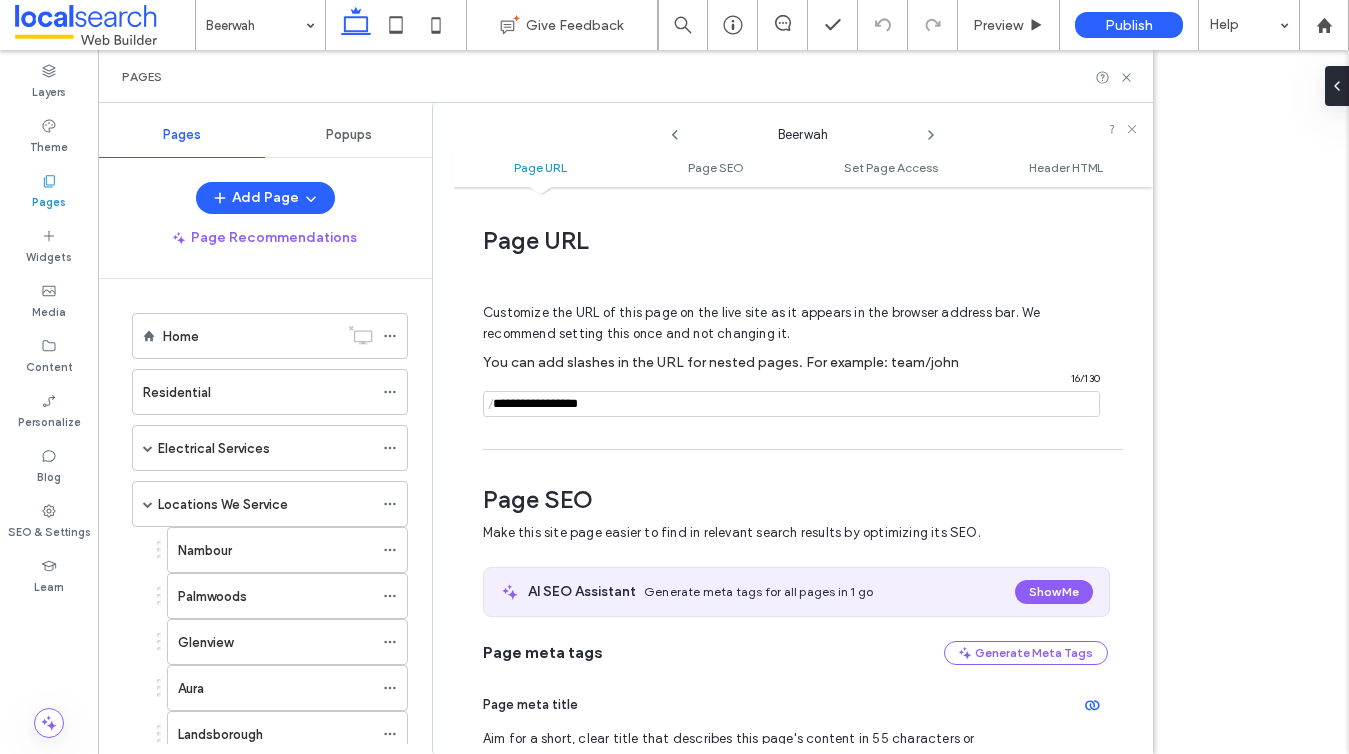 scroll, scrollTop: 0, scrollLeft: 0, axis: both 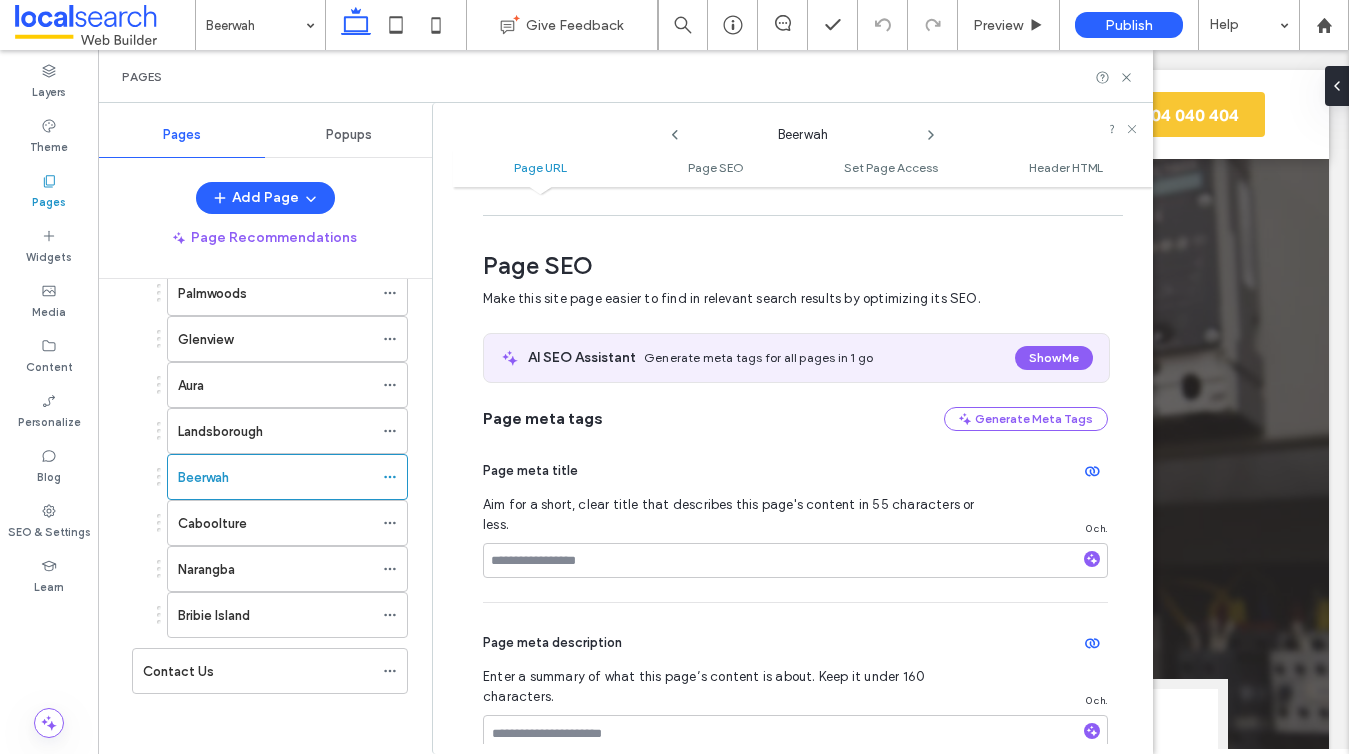 type on "**********" 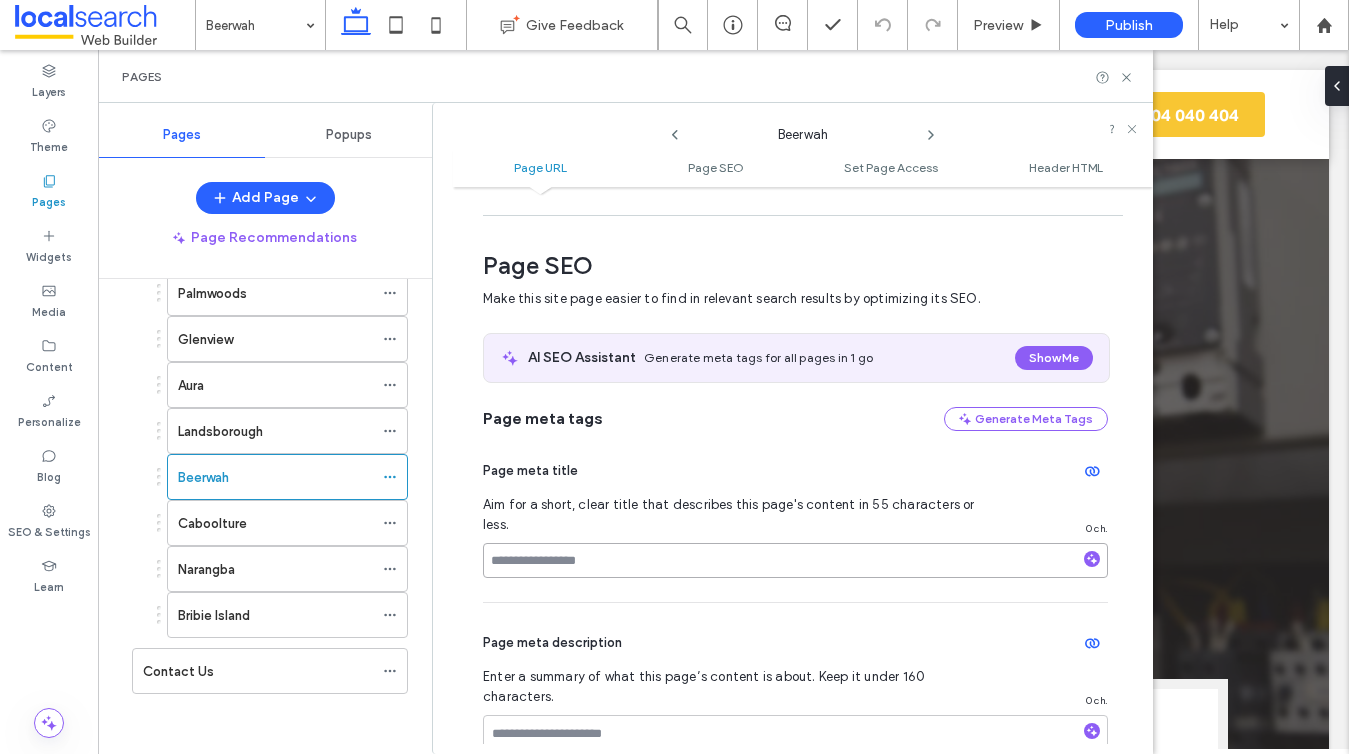 click at bounding box center [795, 560] 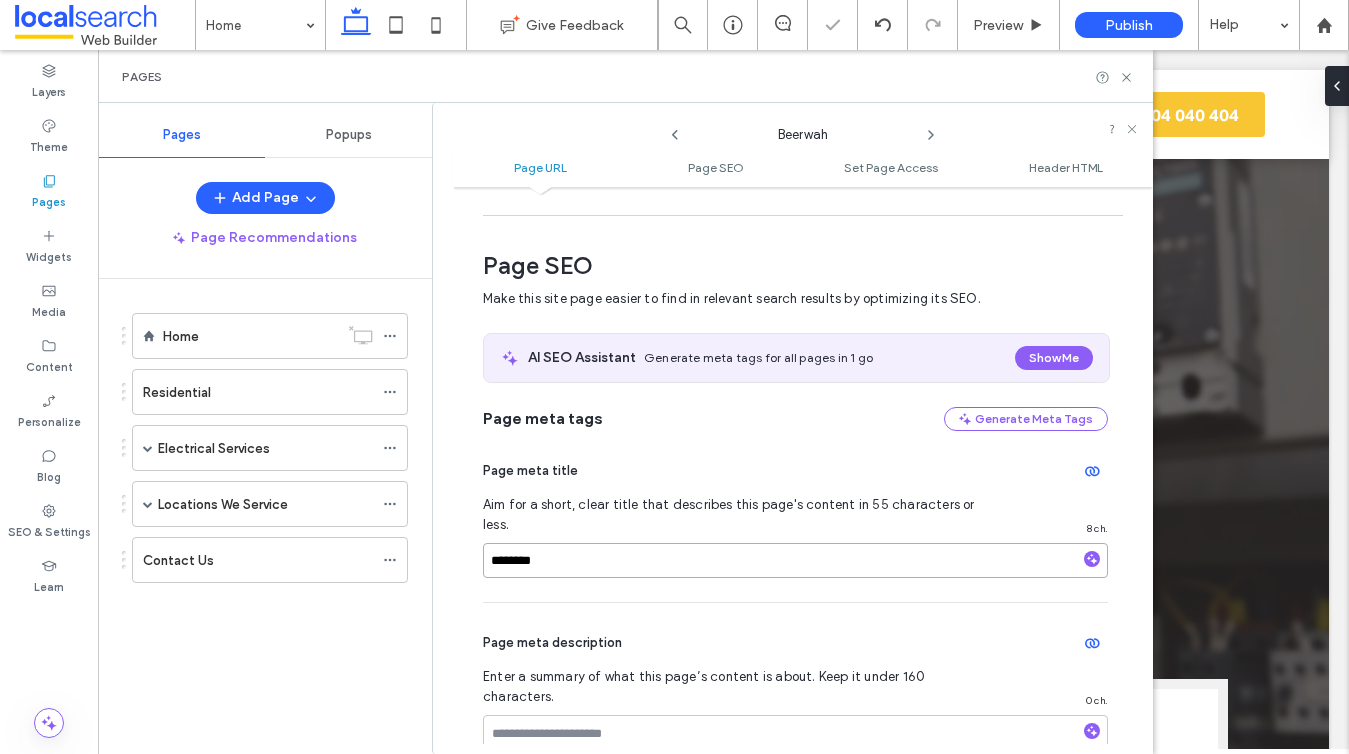 scroll, scrollTop: 0, scrollLeft: 0, axis: both 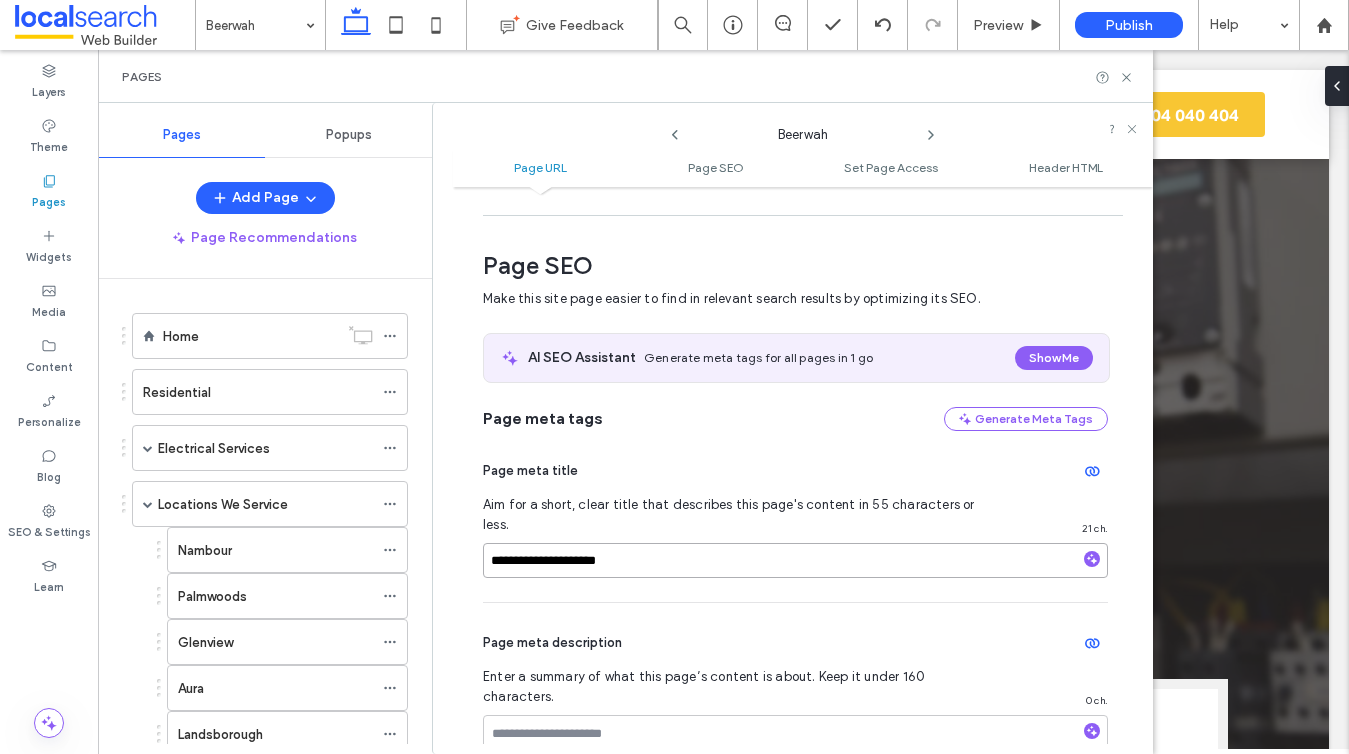 click on "**********" at bounding box center [795, 560] 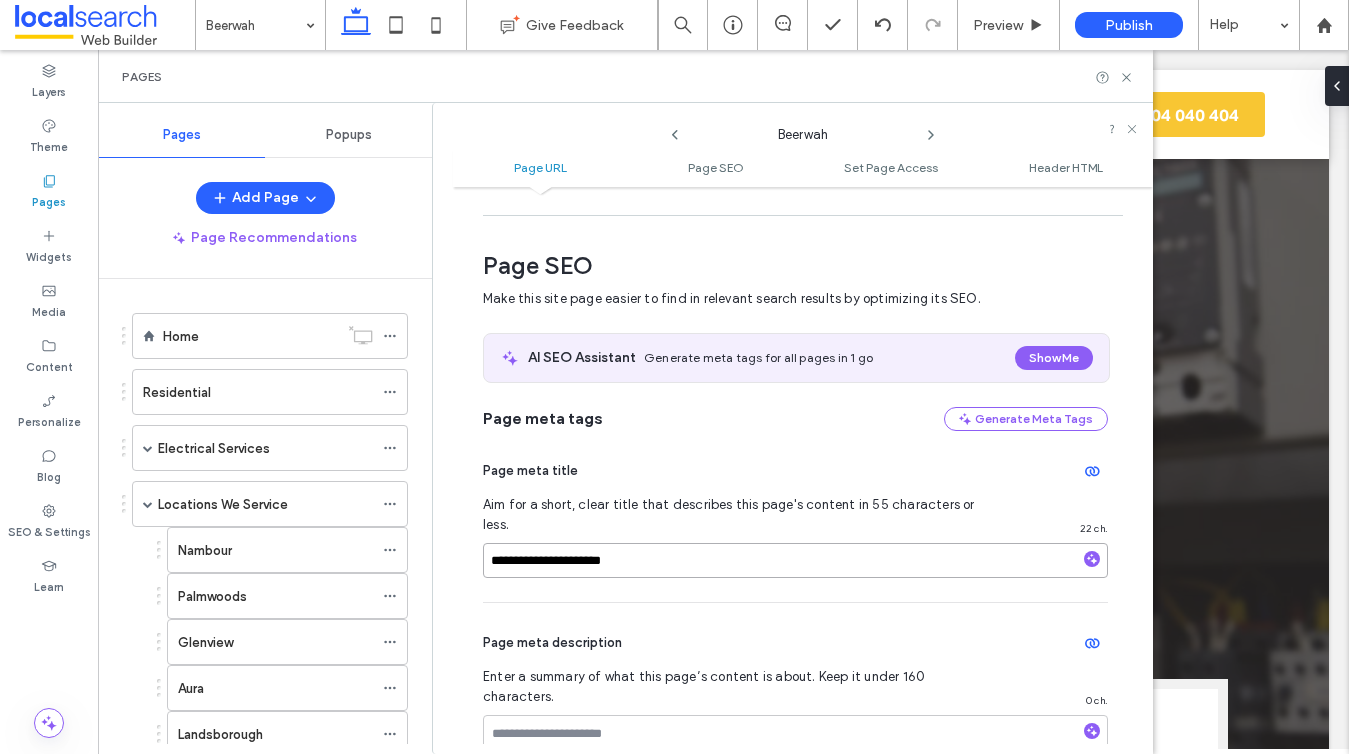 type on "**********" 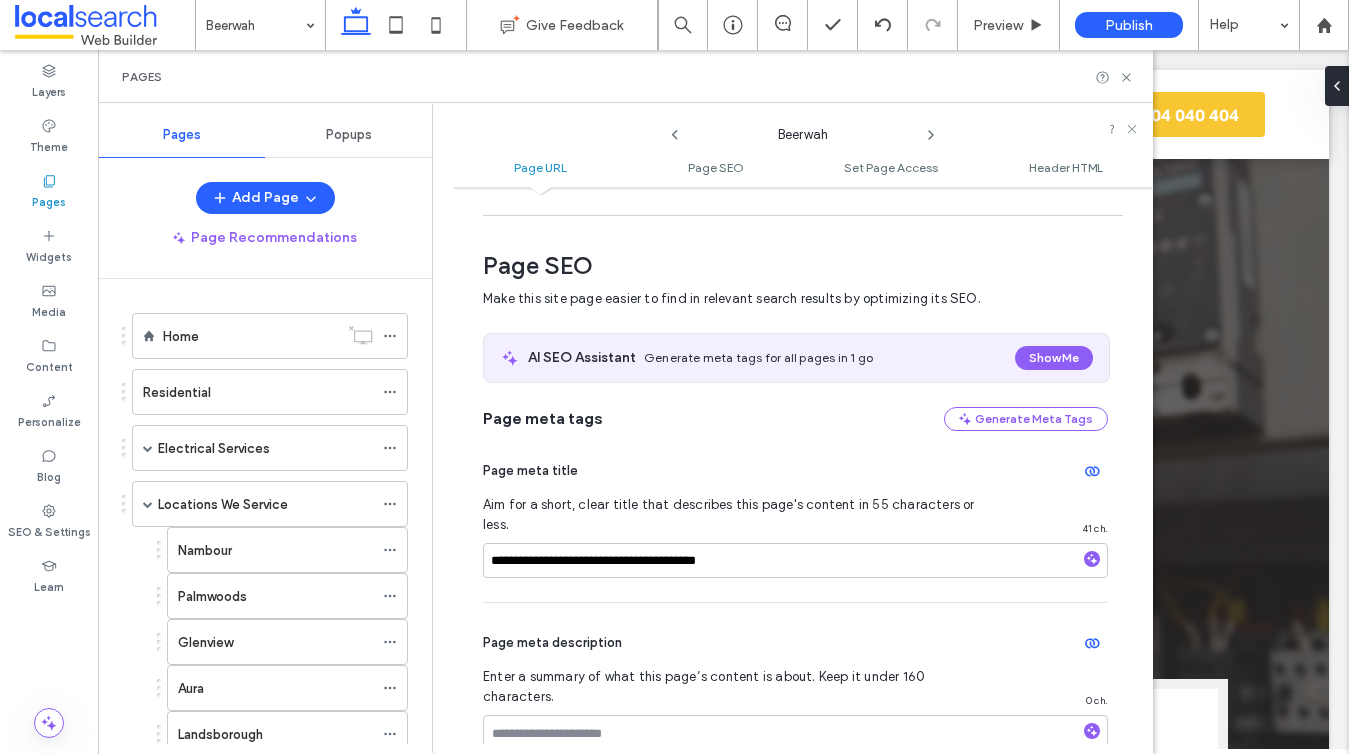 click on "Pages" at bounding box center [625, 77] 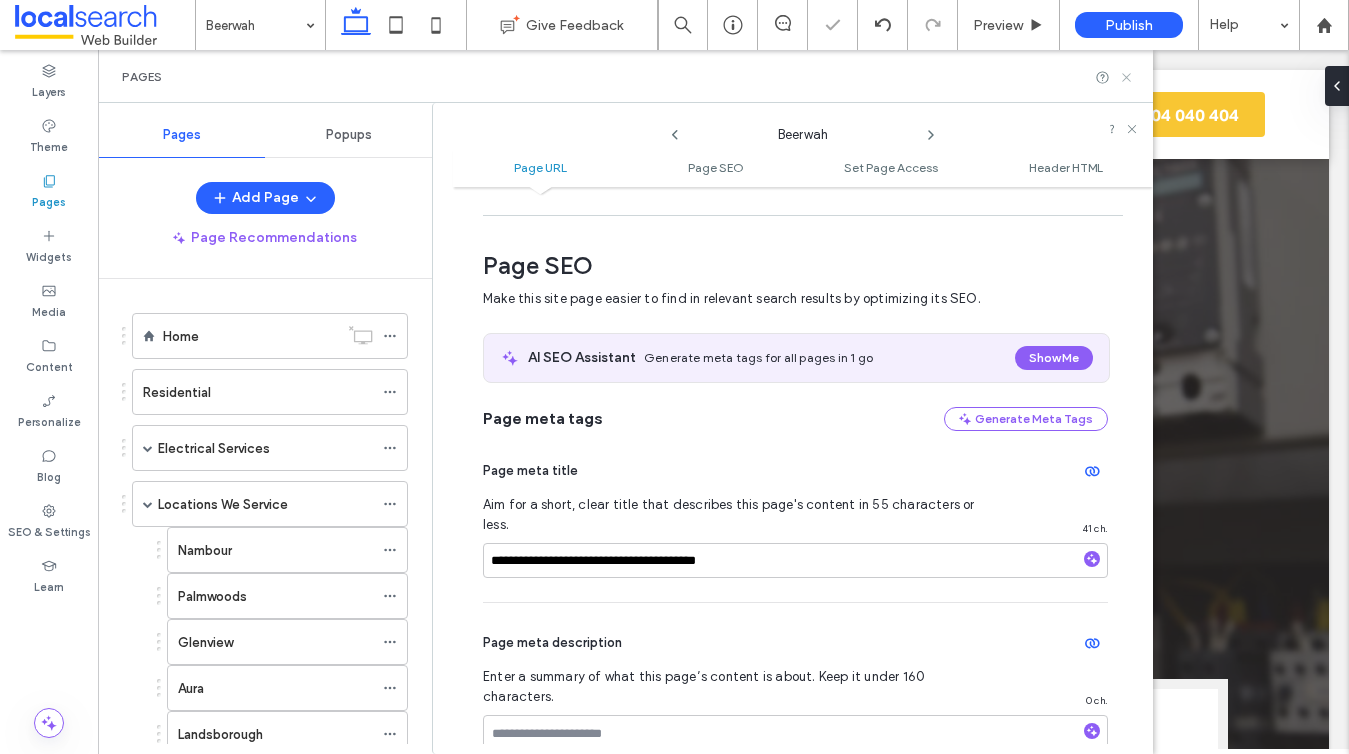 click 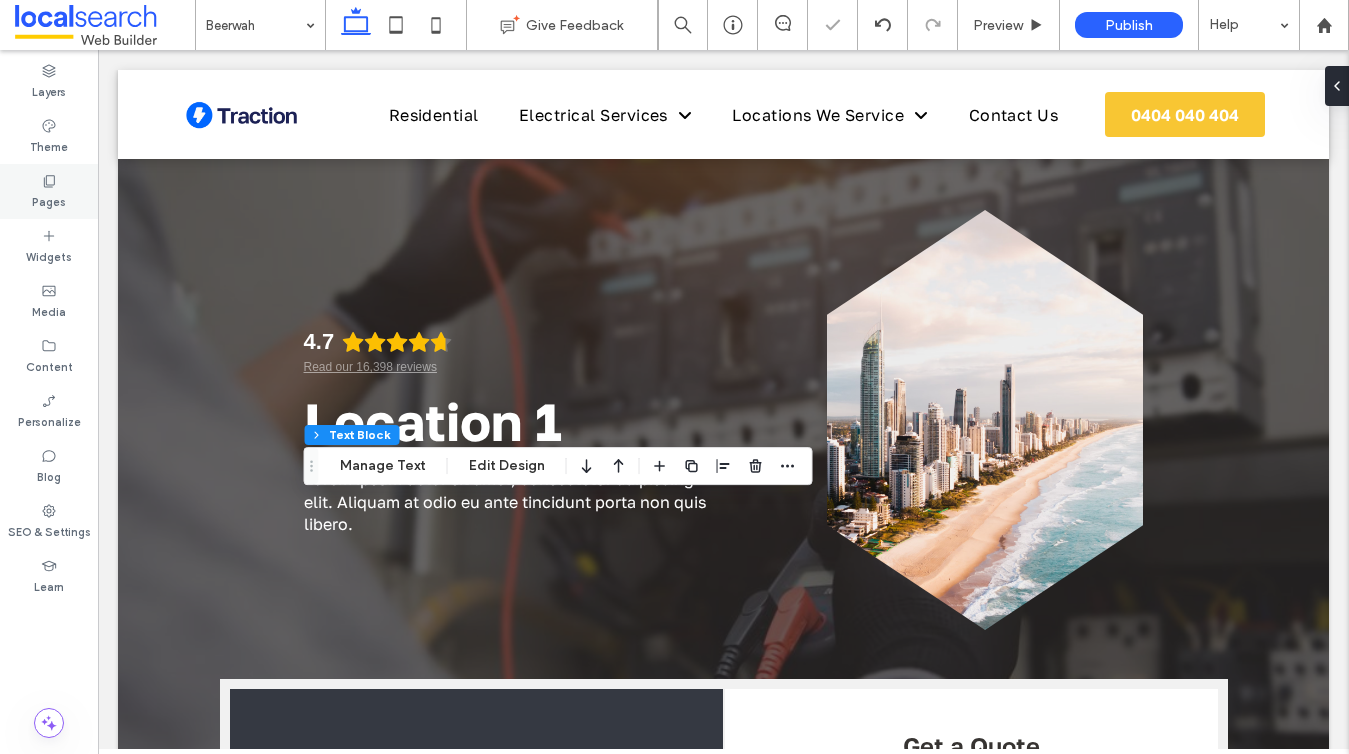 click on "Pages" at bounding box center (49, 200) 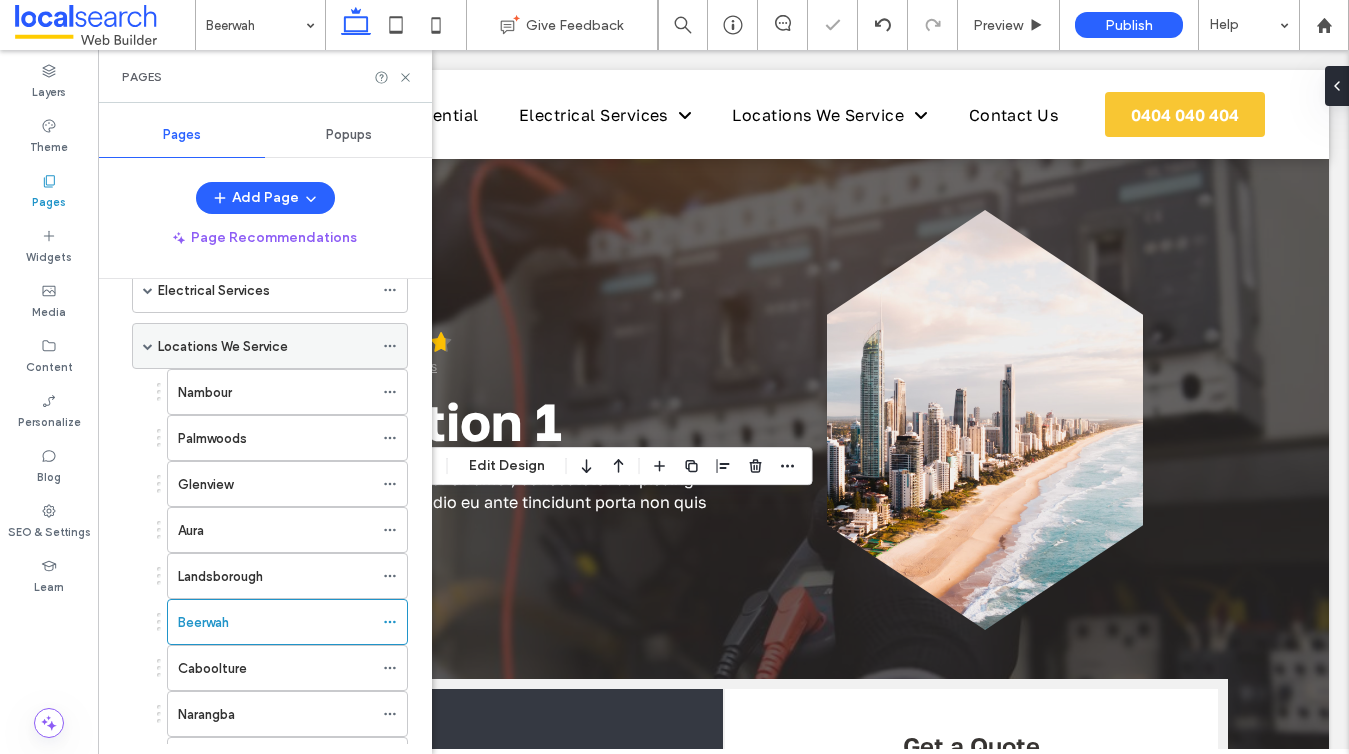 scroll, scrollTop: 303, scrollLeft: 0, axis: vertical 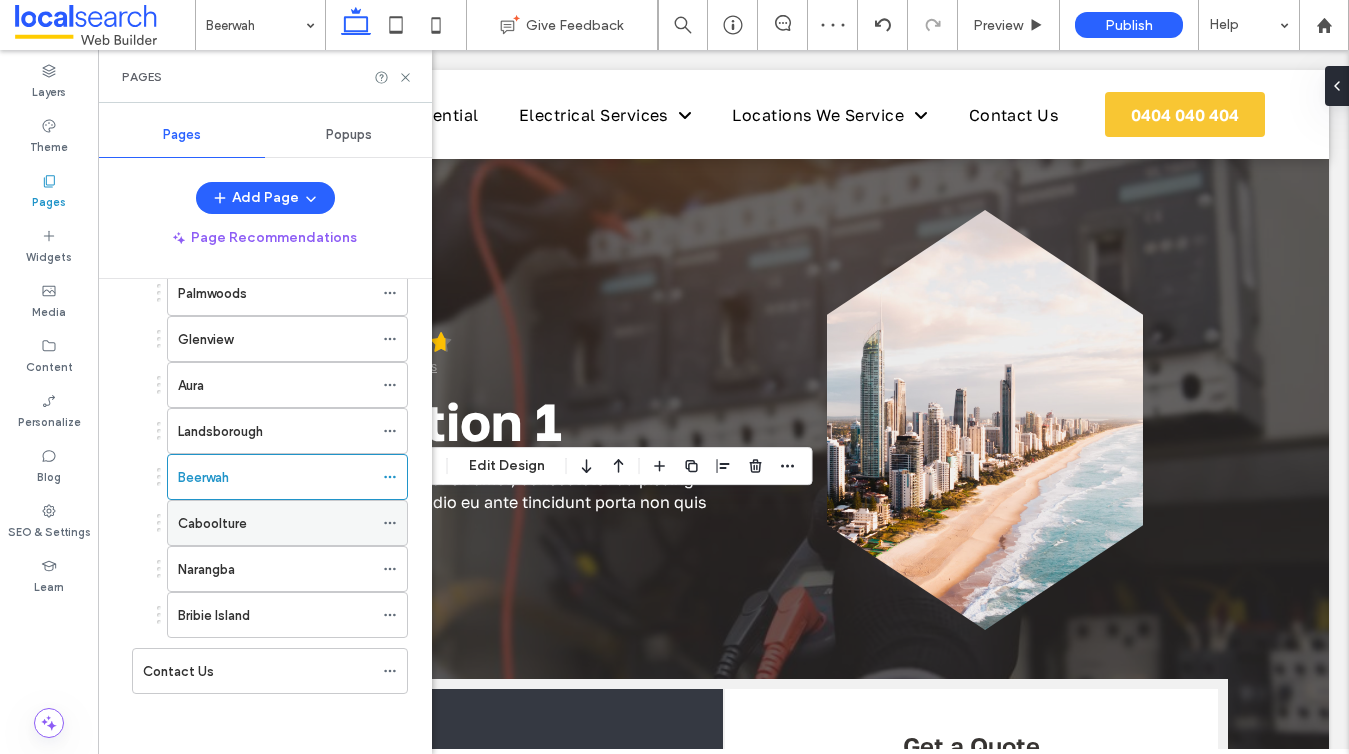 click on "Caboolture" at bounding box center [212, 523] 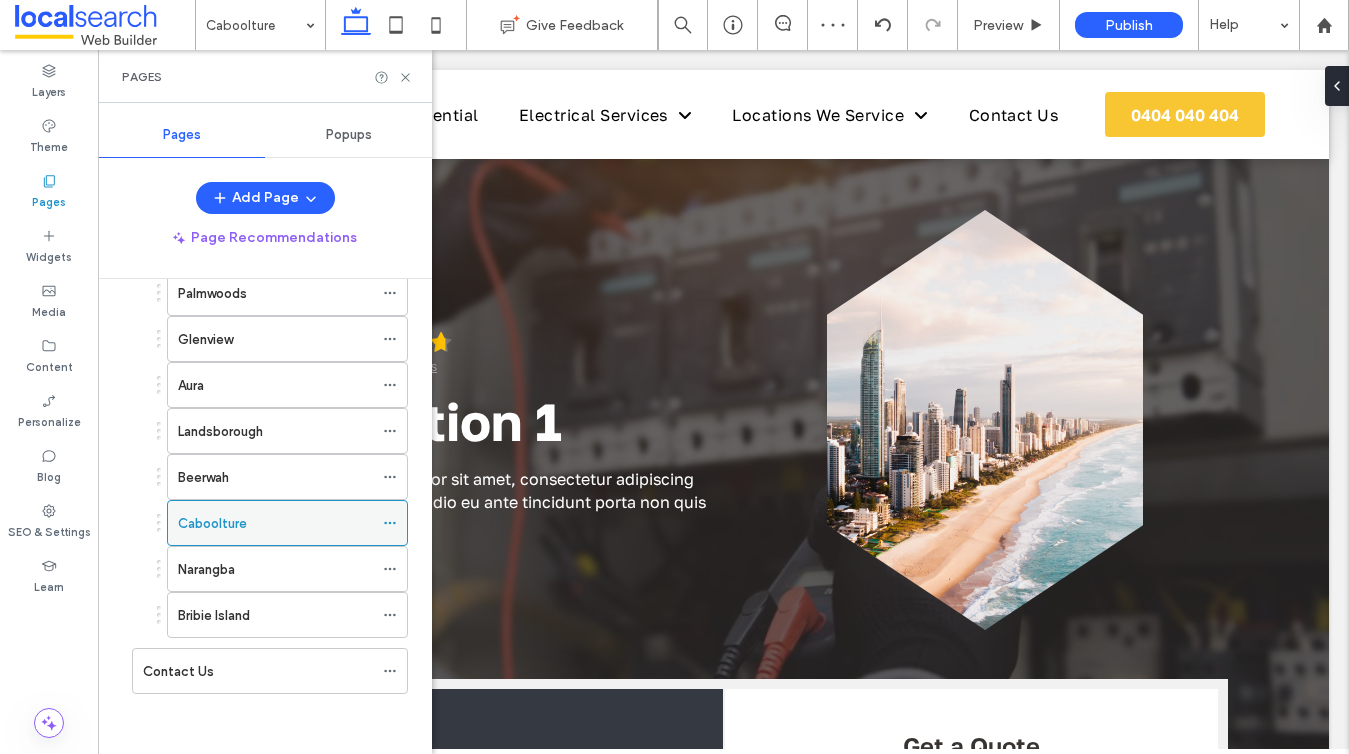 click 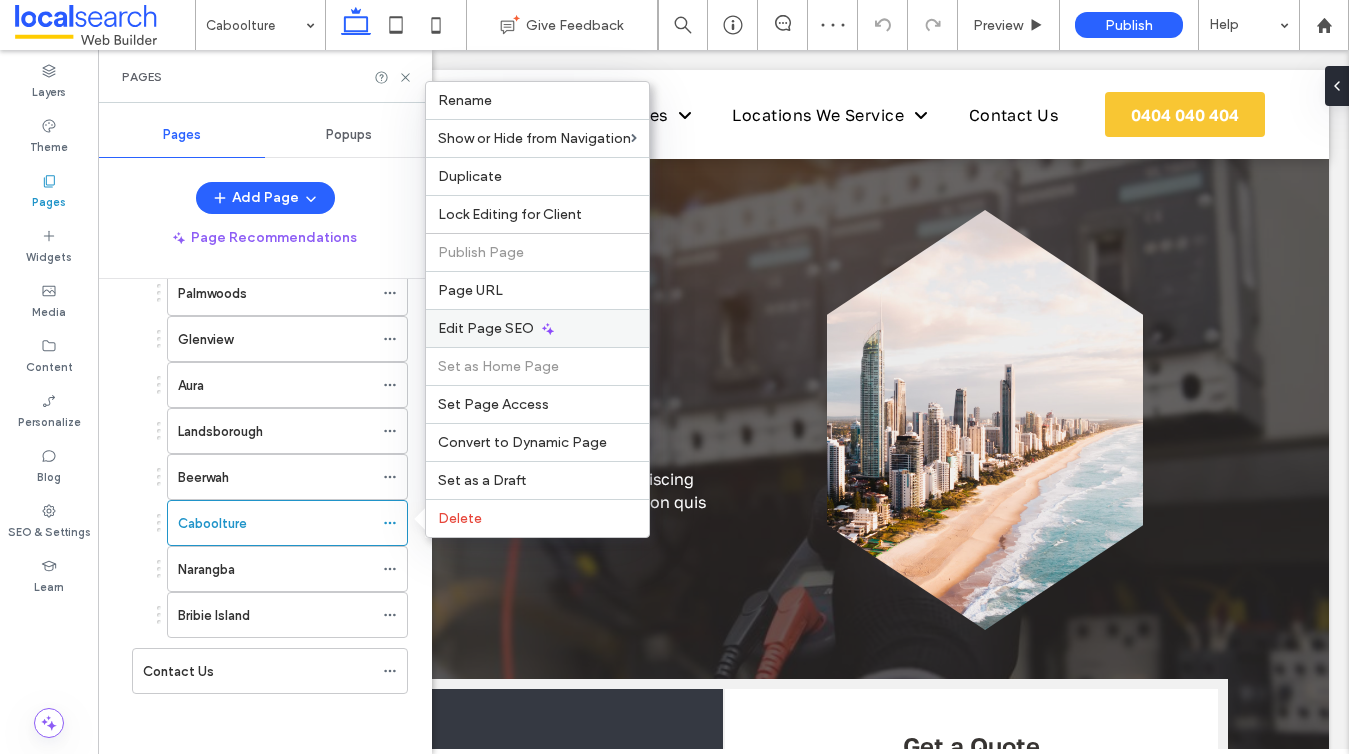 click on "Edit Page SEO" at bounding box center (537, 328) 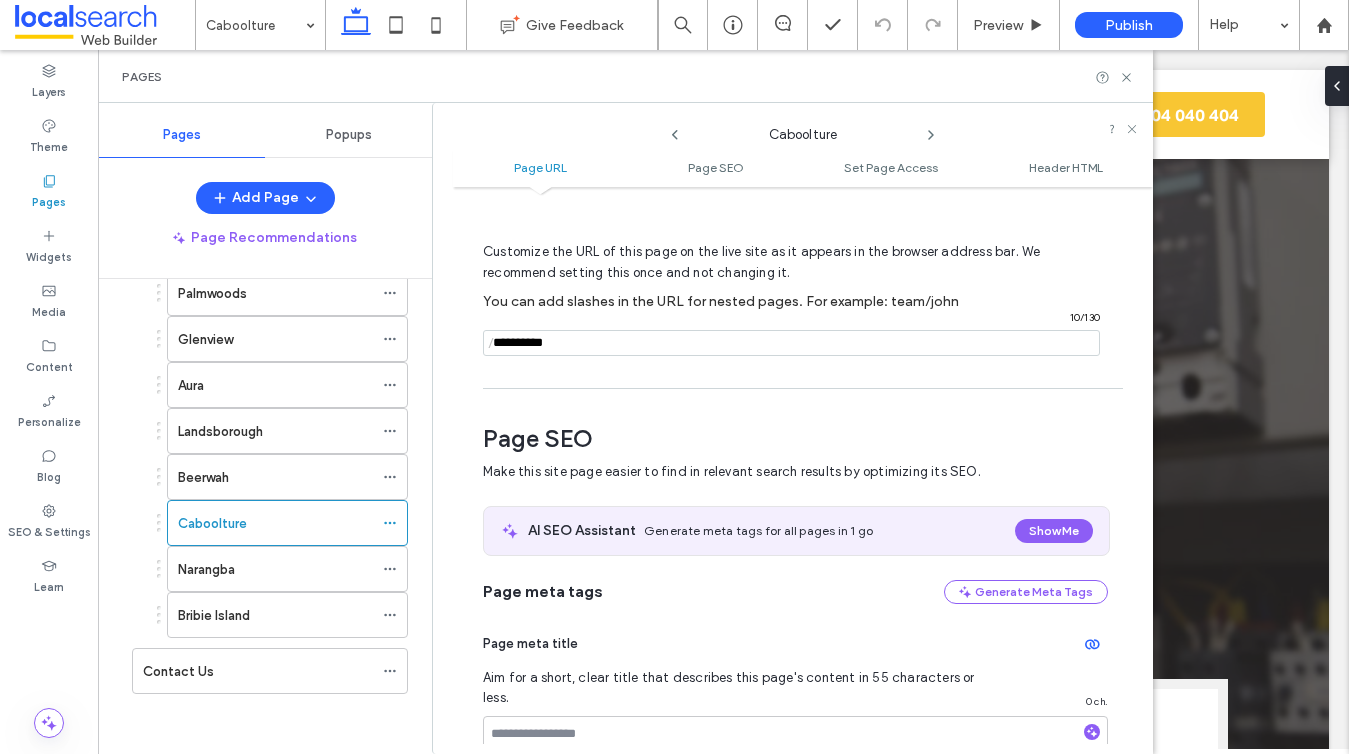 scroll, scrollTop: 0, scrollLeft: 0, axis: both 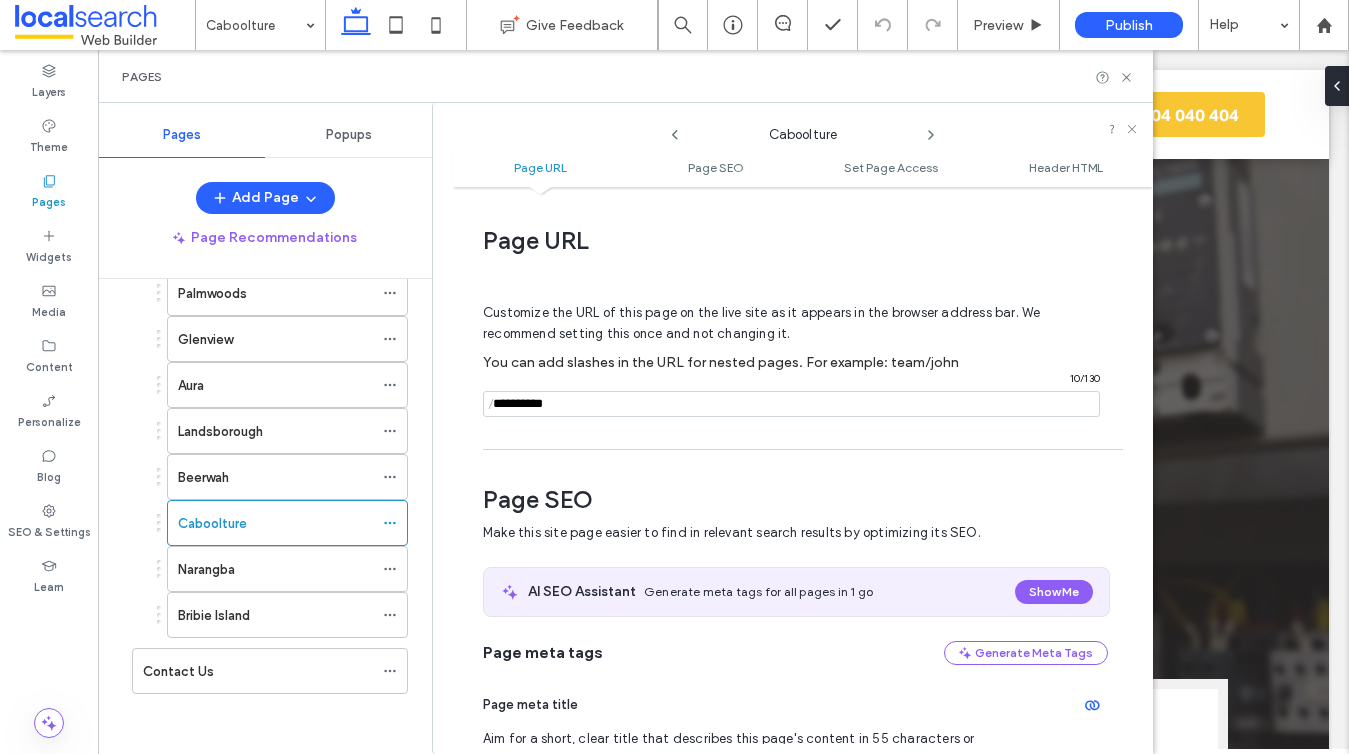 click at bounding box center (791, 404) 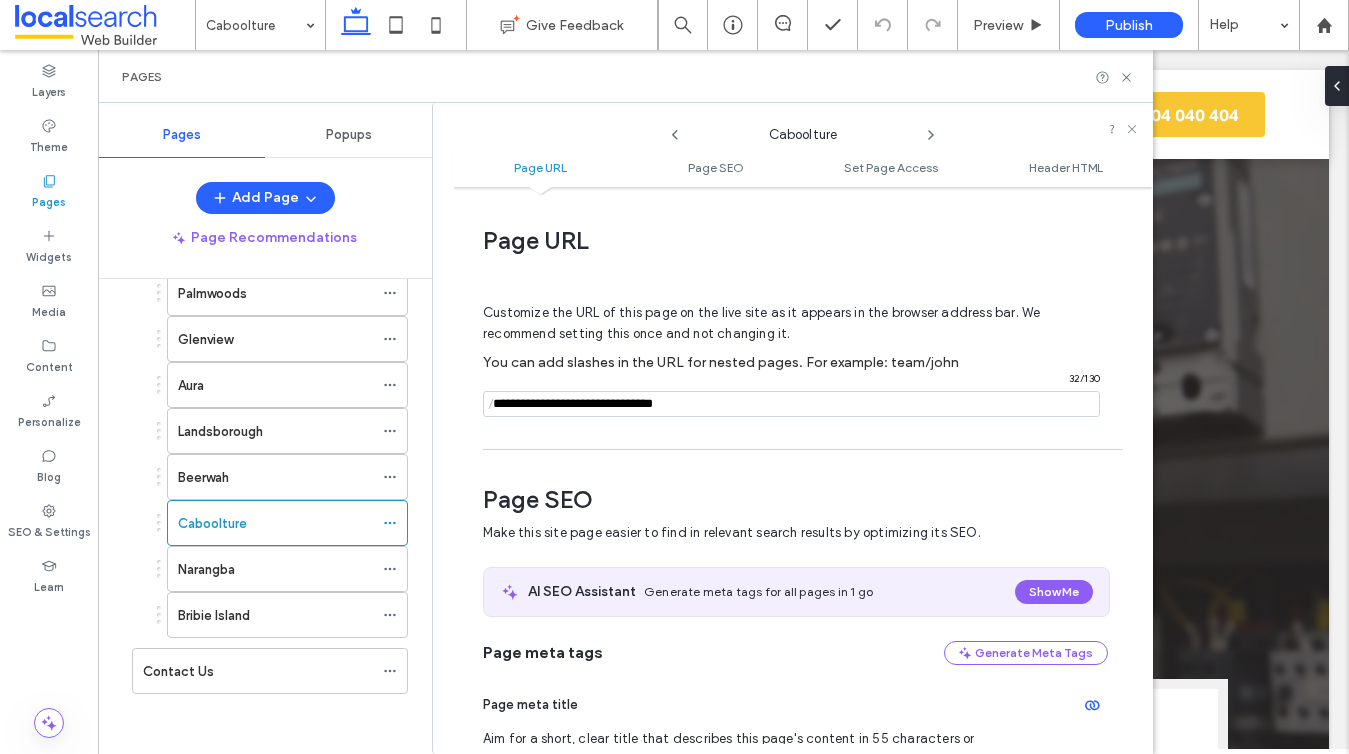 scroll, scrollTop: 171, scrollLeft: 0, axis: vertical 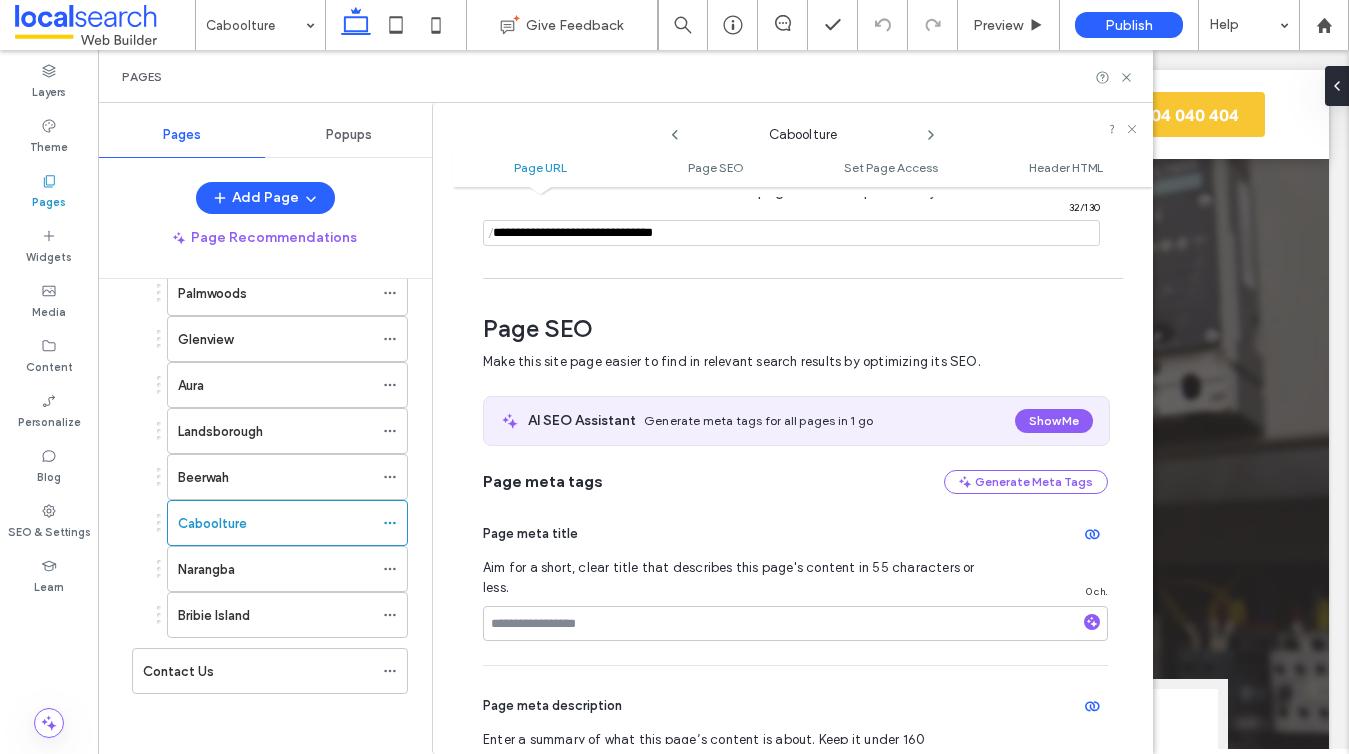 type on "**********" 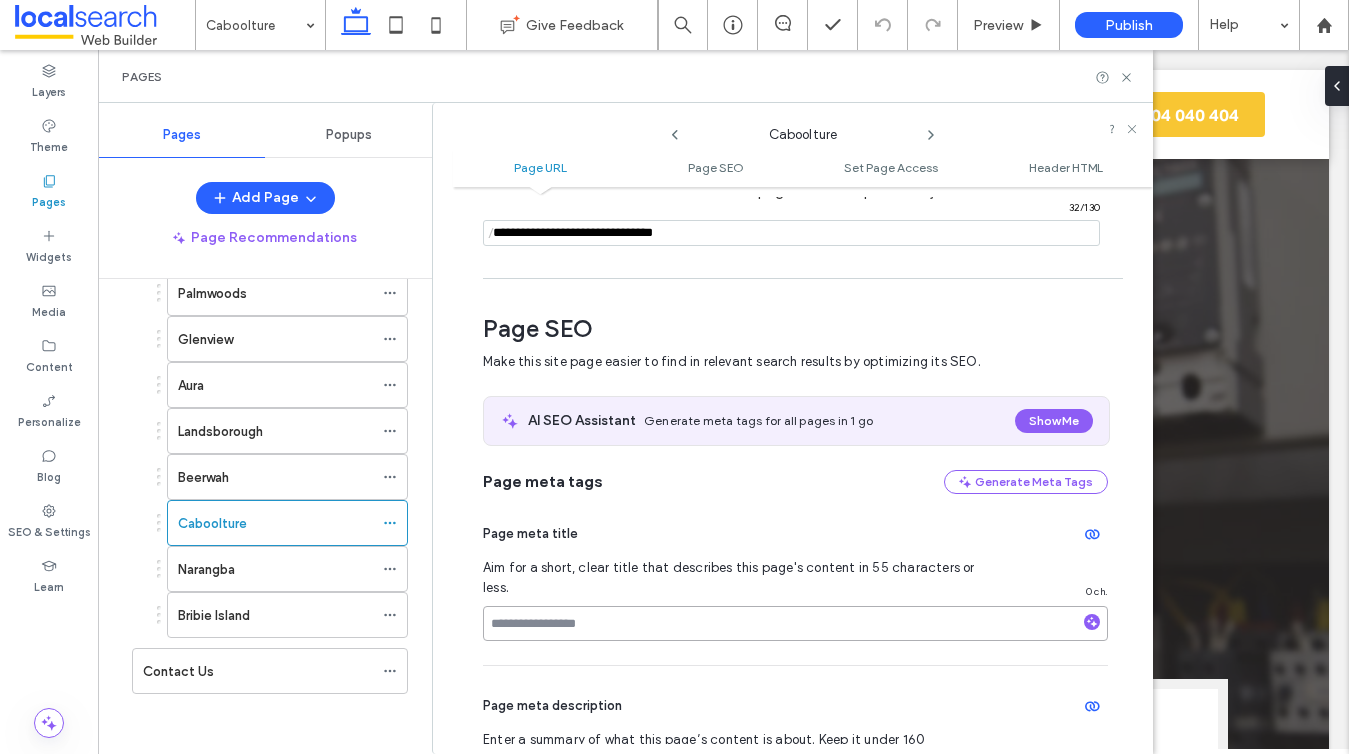 click at bounding box center [795, 623] 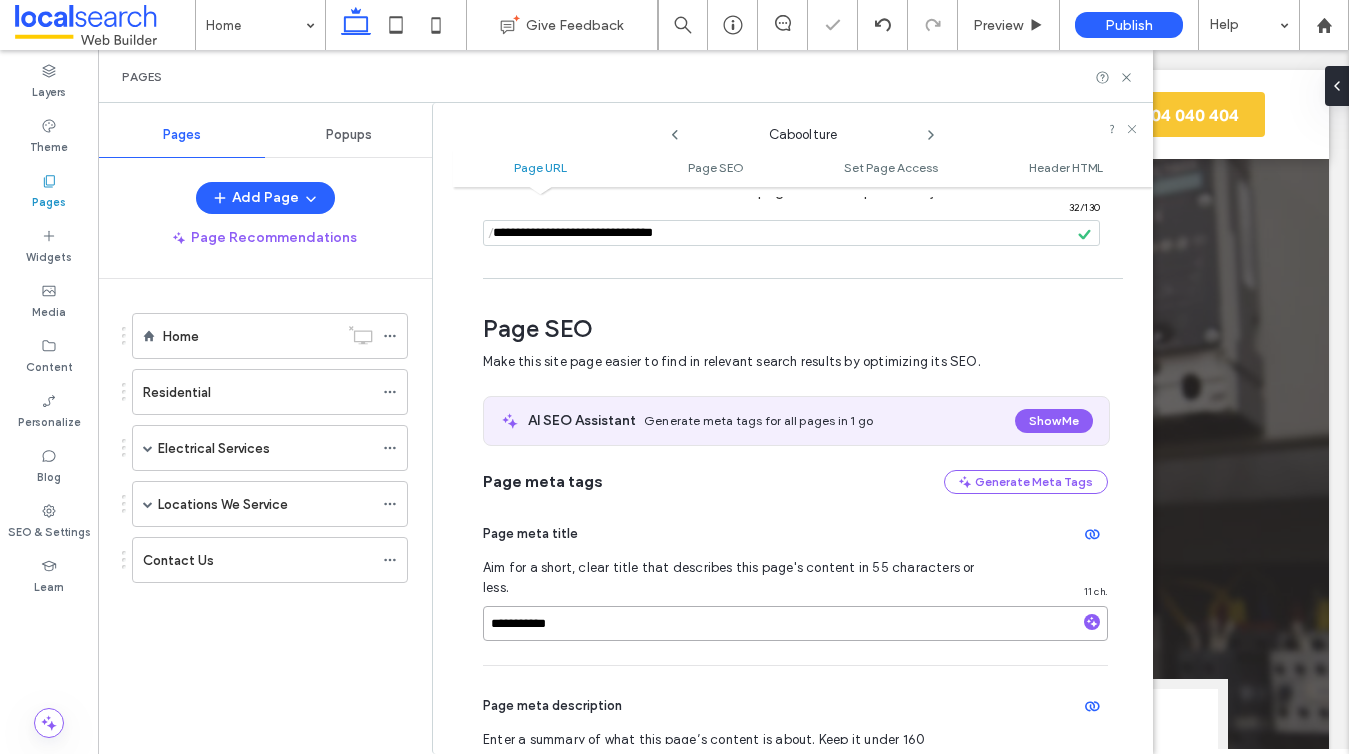 scroll, scrollTop: 0, scrollLeft: 0, axis: both 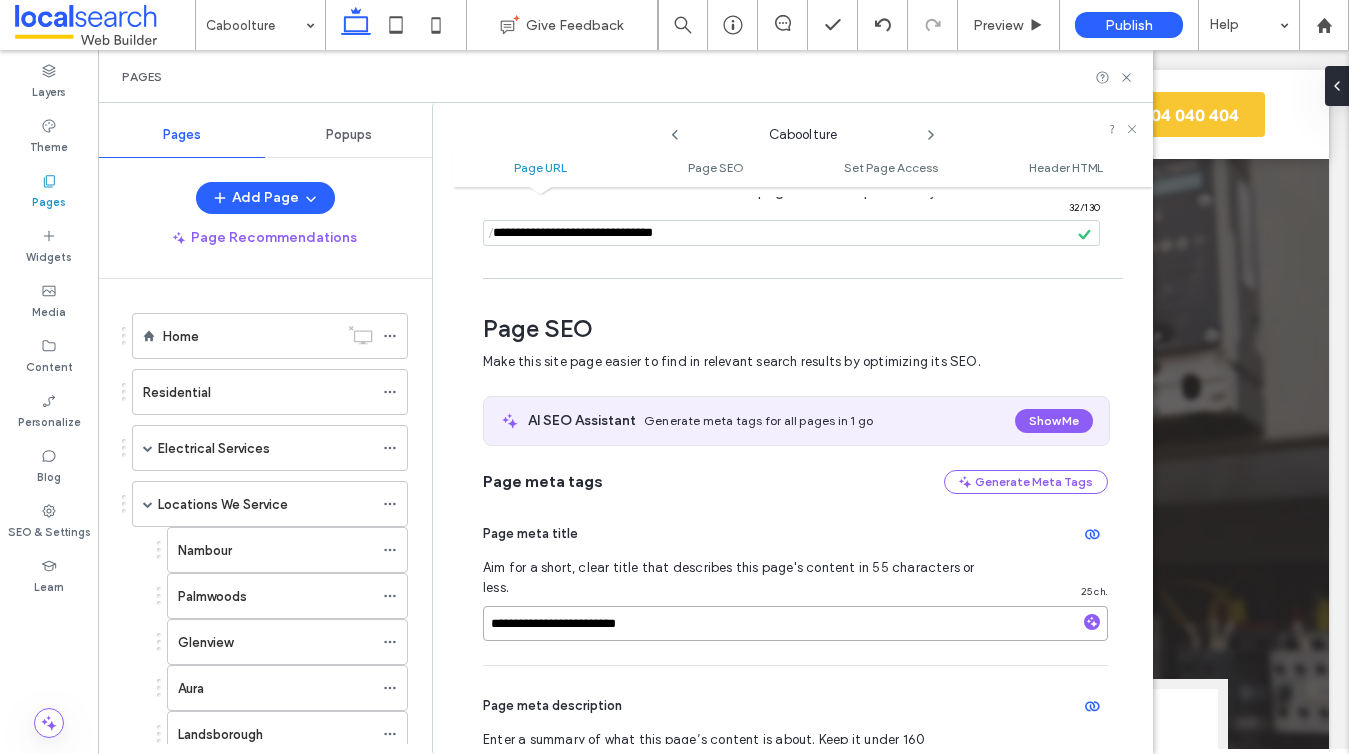 type on "**********" 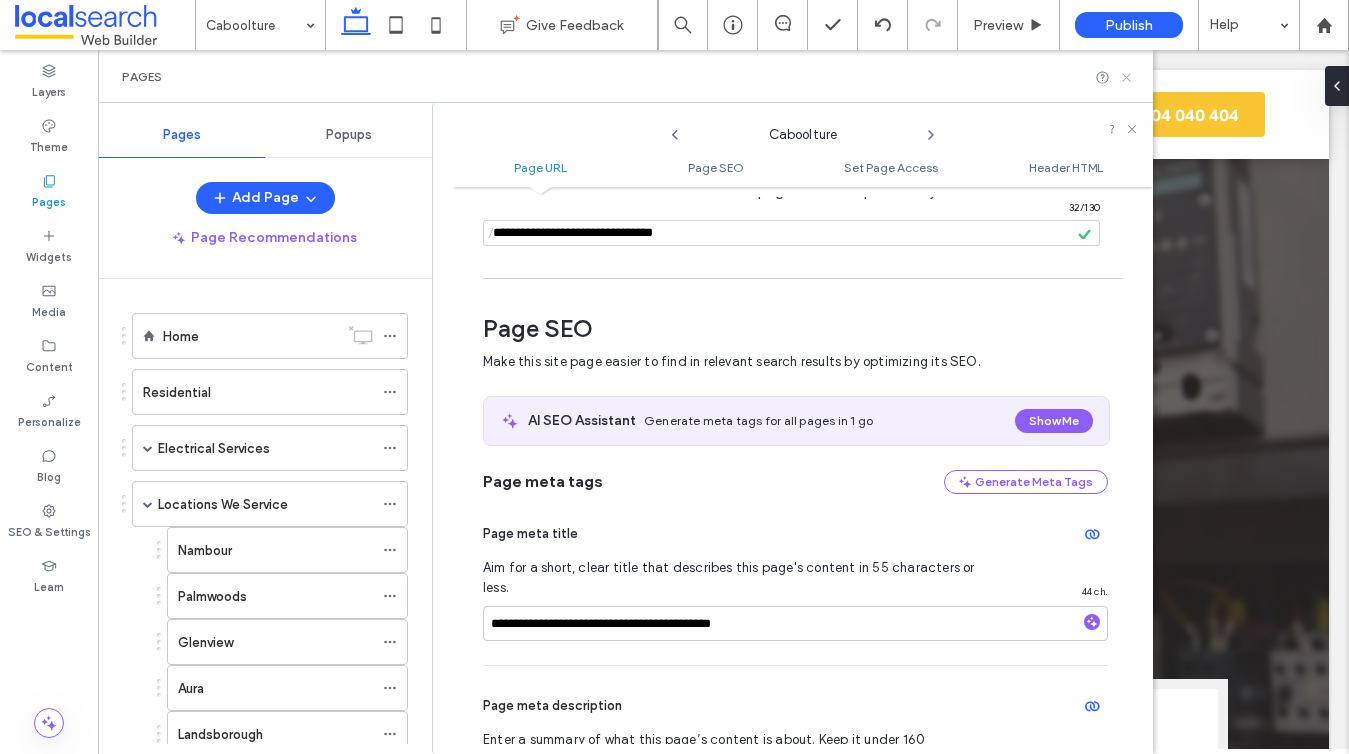 click 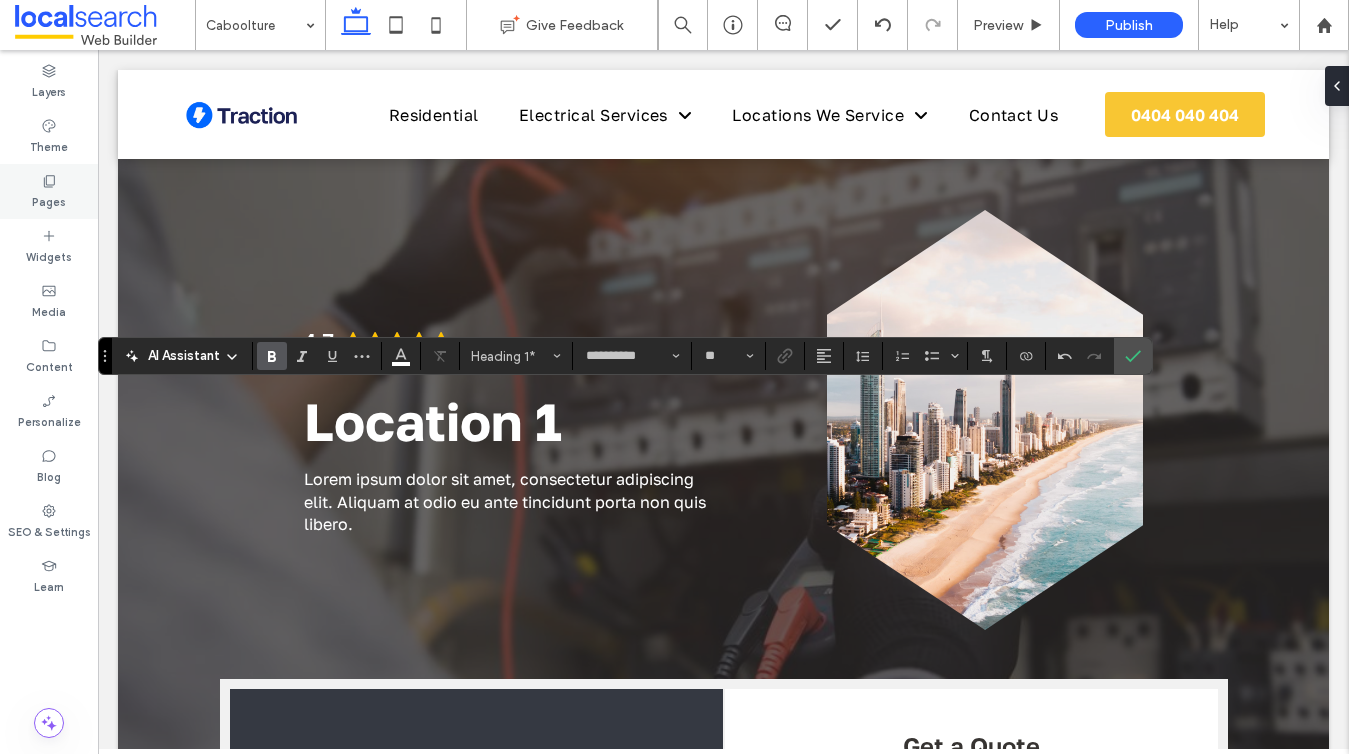 click on "Pages" at bounding box center [49, 200] 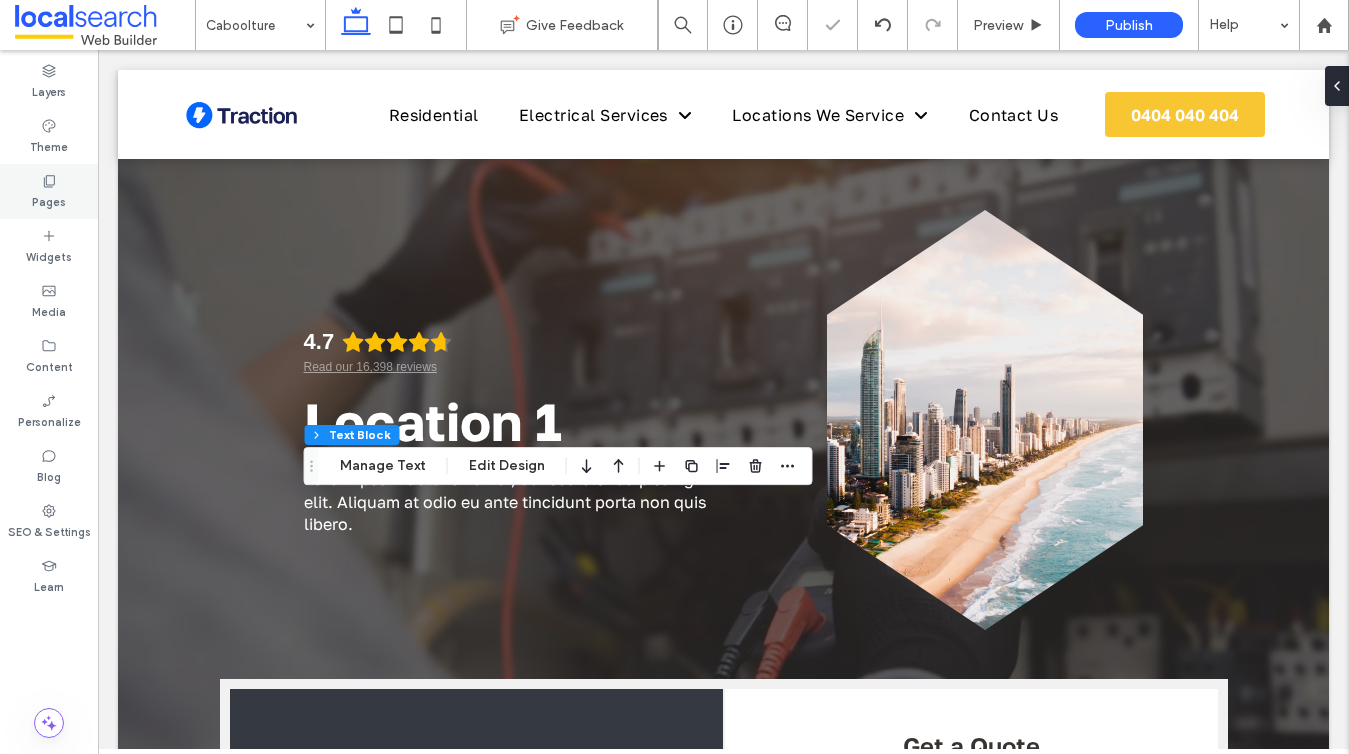 click on "Pages" at bounding box center [49, 191] 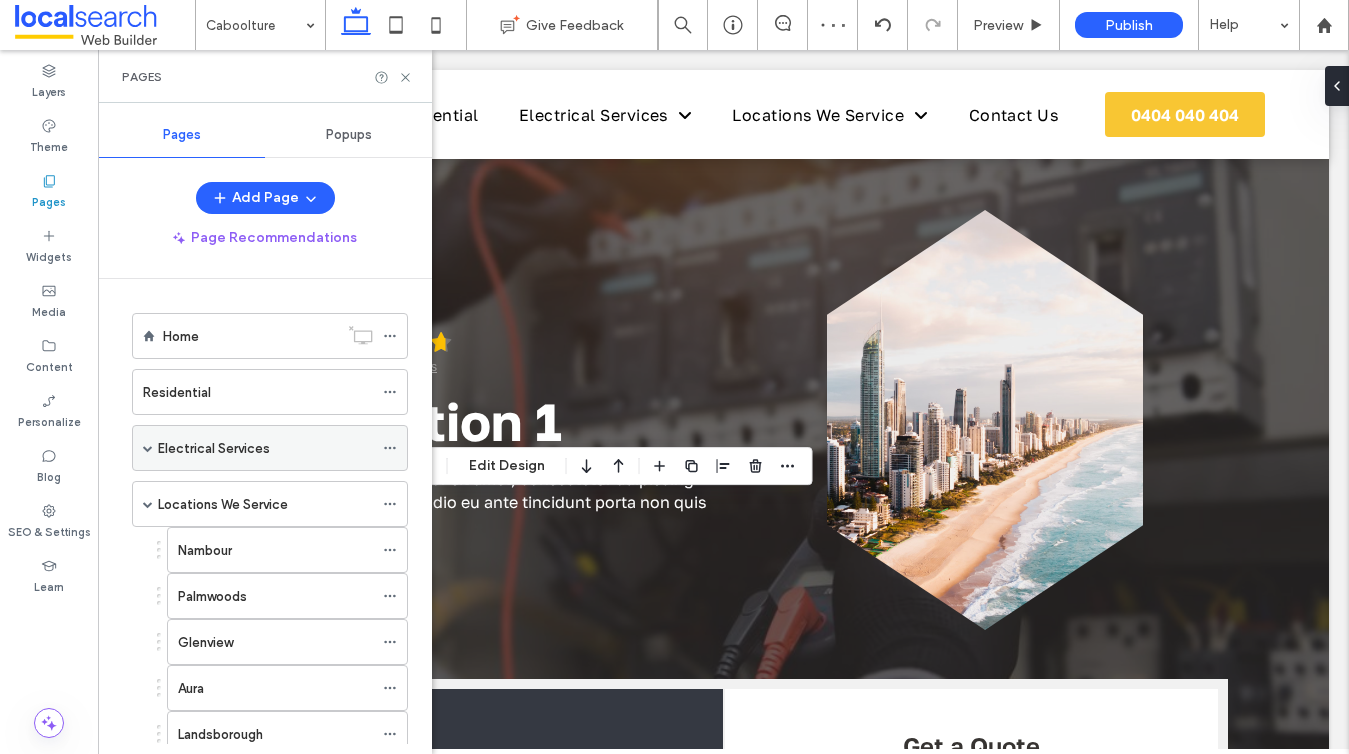 scroll, scrollTop: 303, scrollLeft: 0, axis: vertical 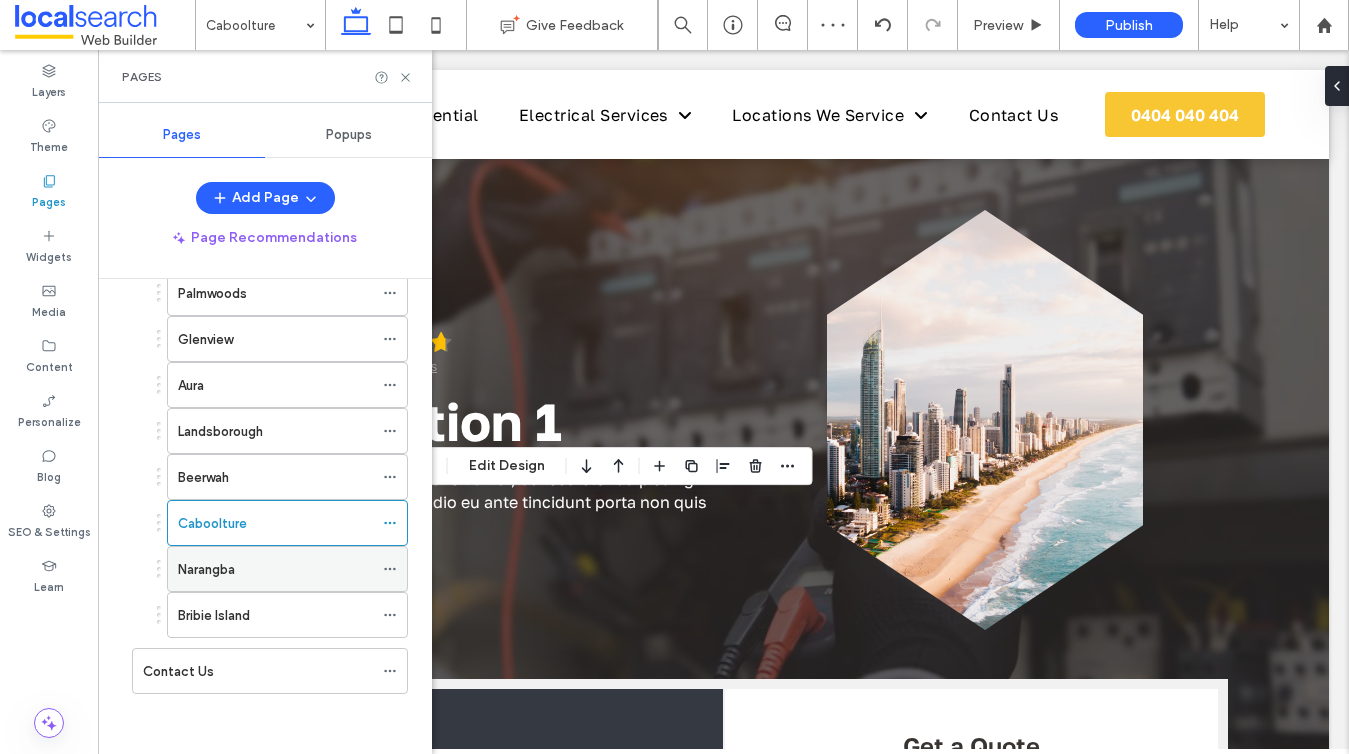 click on "Narangba" at bounding box center (206, 569) 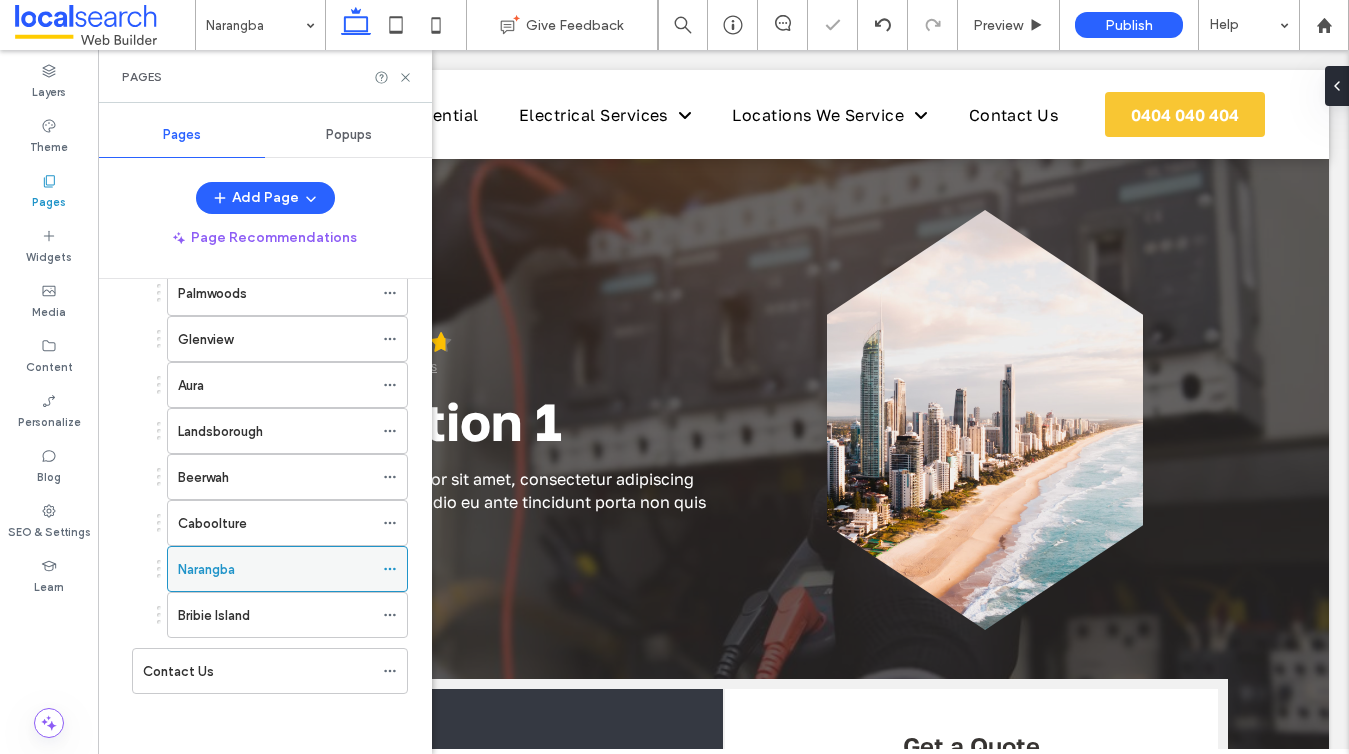 click 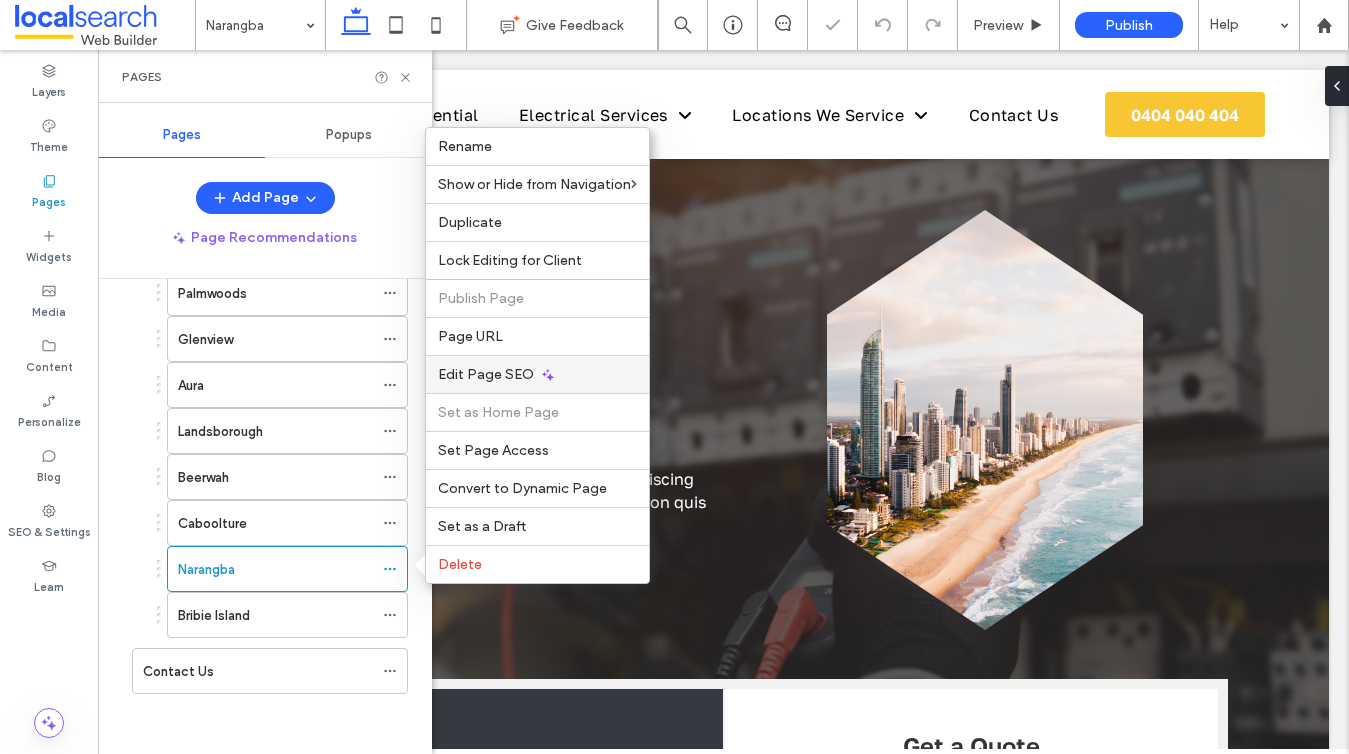 click on "Edit Page SEO" at bounding box center (486, 374) 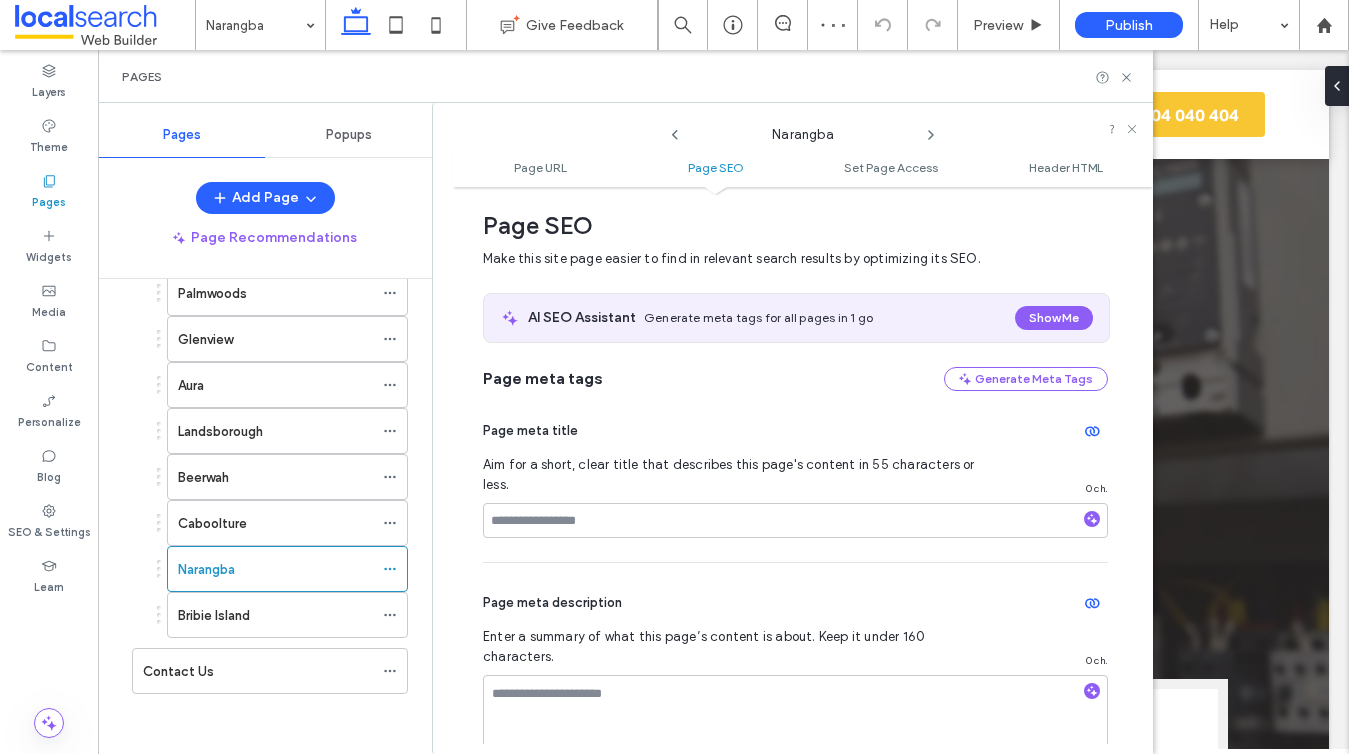 scroll, scrollTop: 0, scrollLeft: 0, axis: both 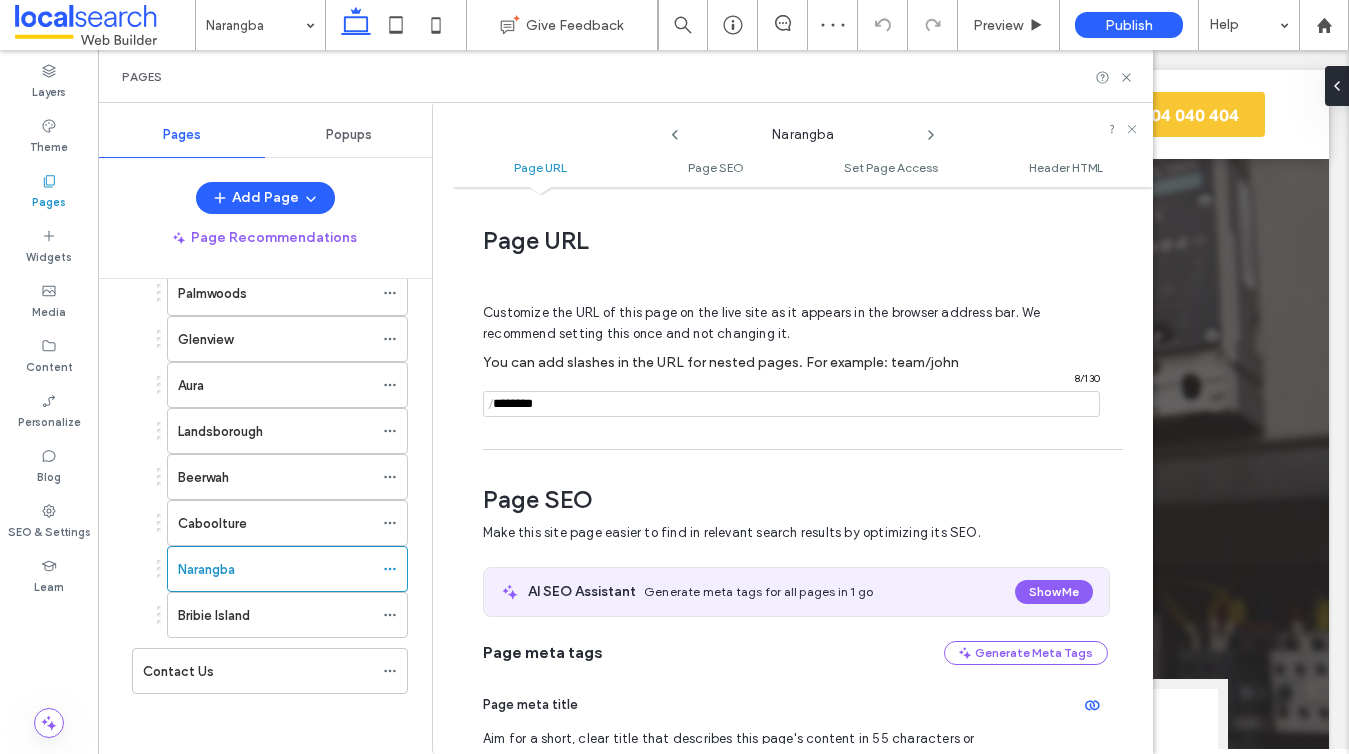 click at bounding box center (791, 404) 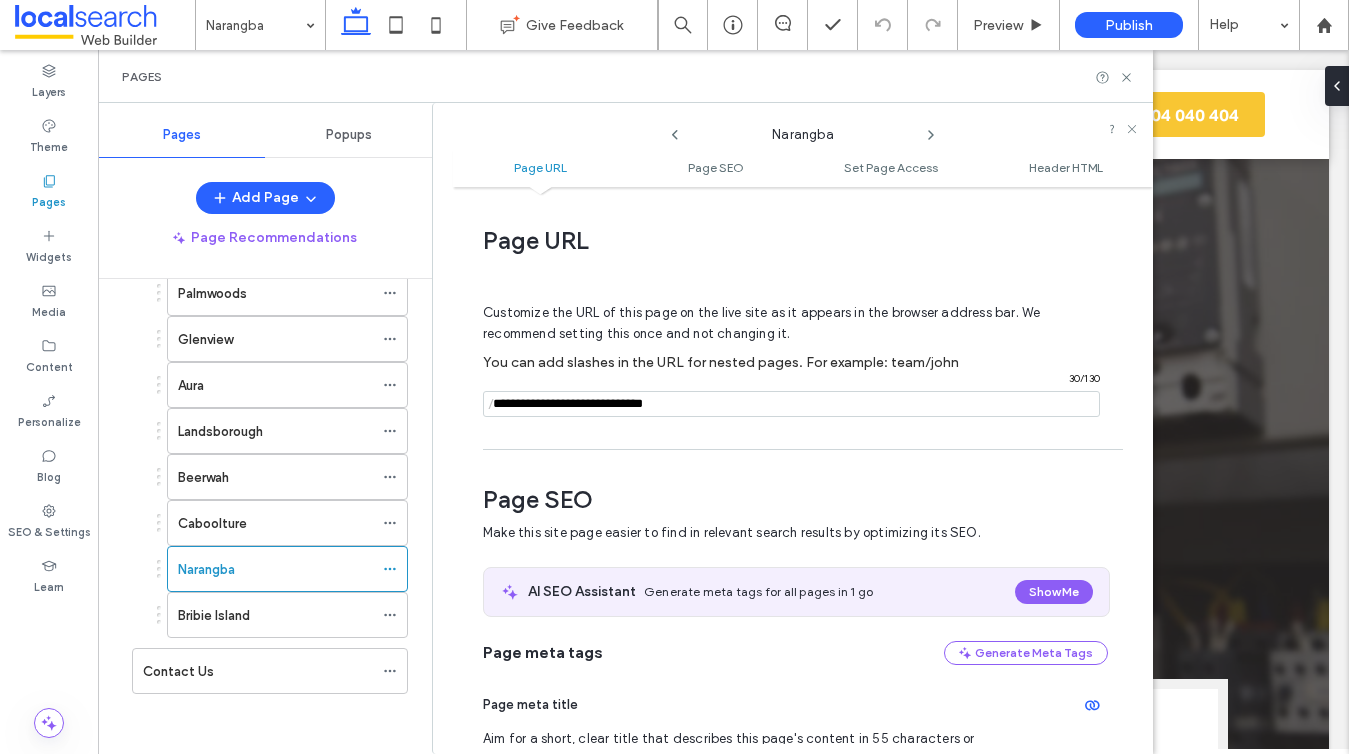 scroll, scrollTop: 124, scrollLeft: 0, axis: vertical 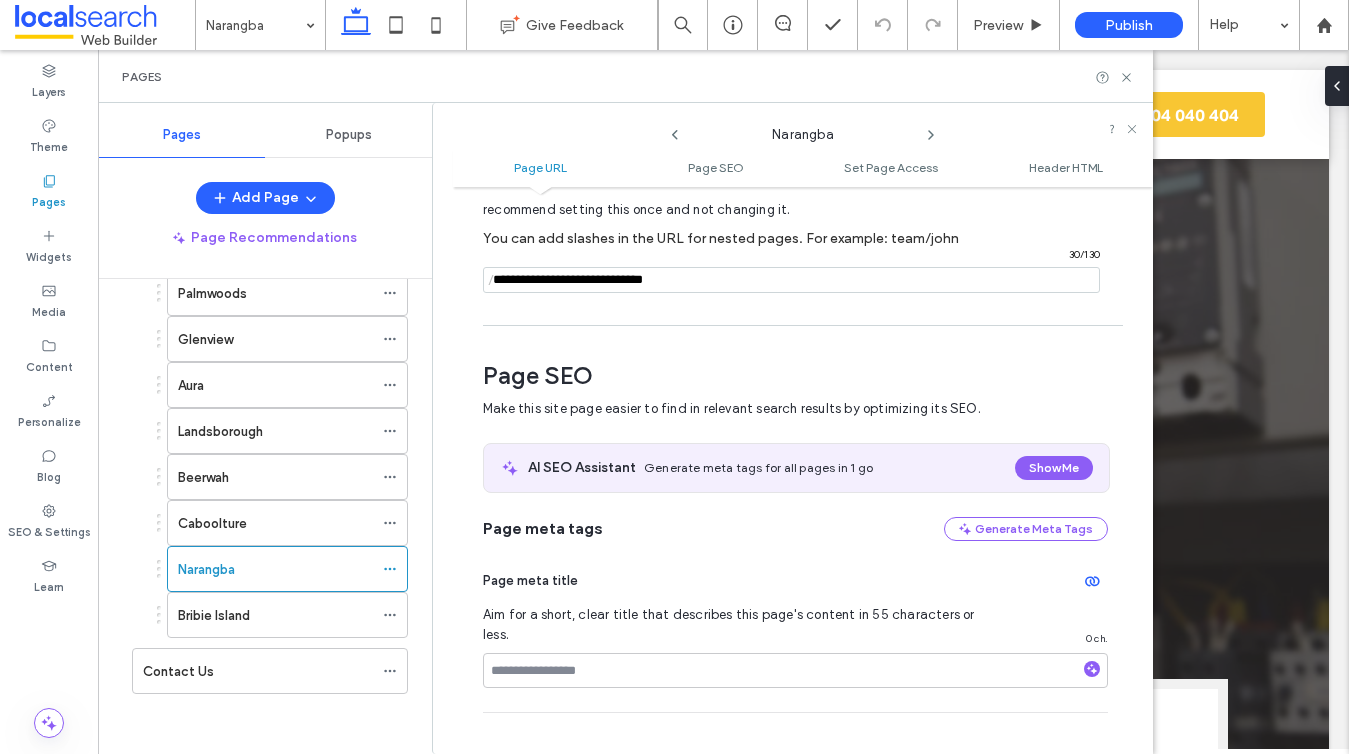 type on "**********" 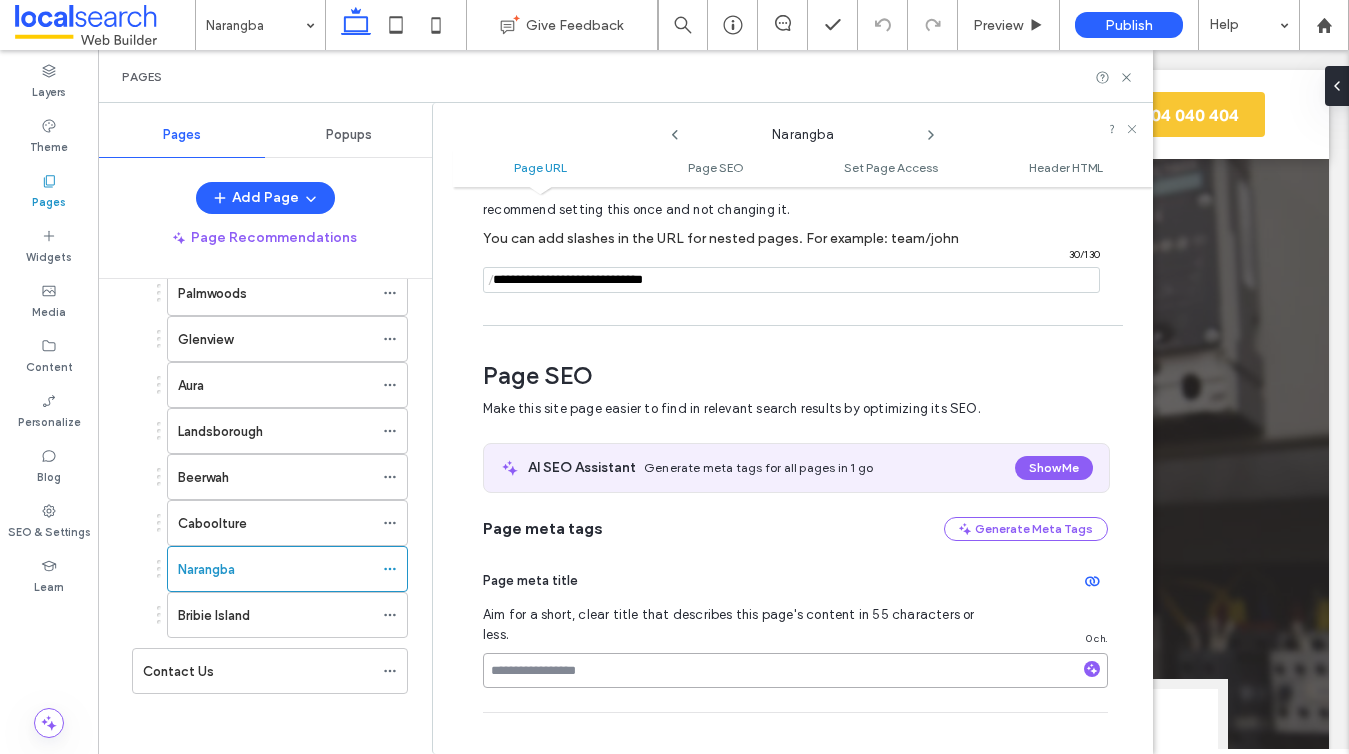 click at bounding box center [795, 670] 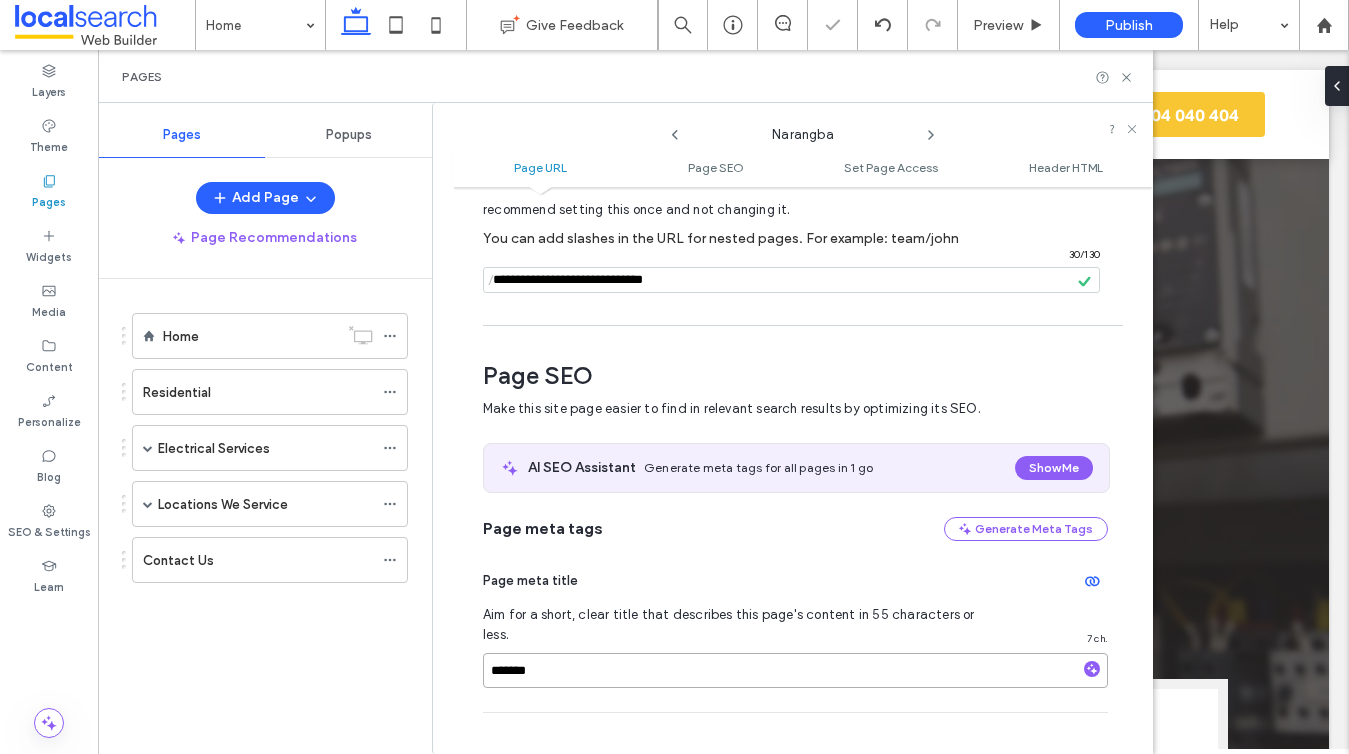 scroll, scrollTop: 0, scrollLeft: 0, axis: both 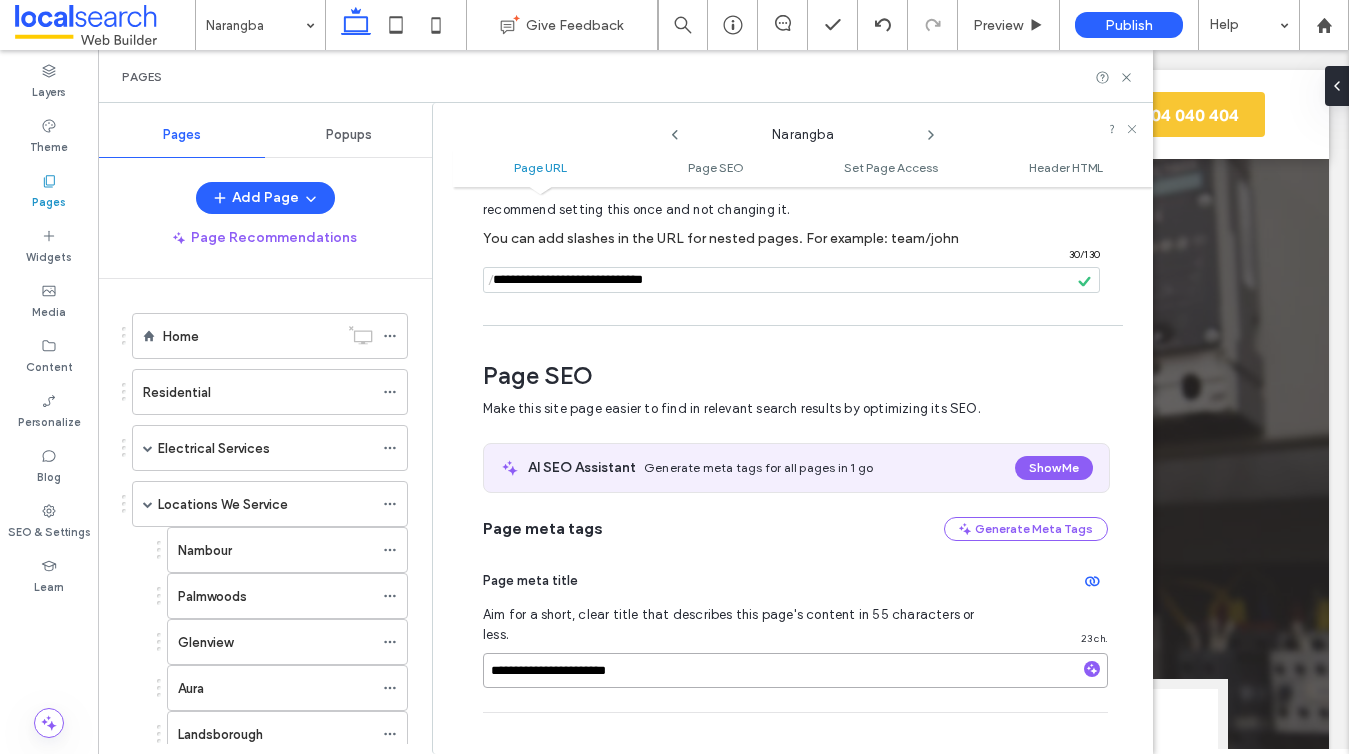 type on "**********" 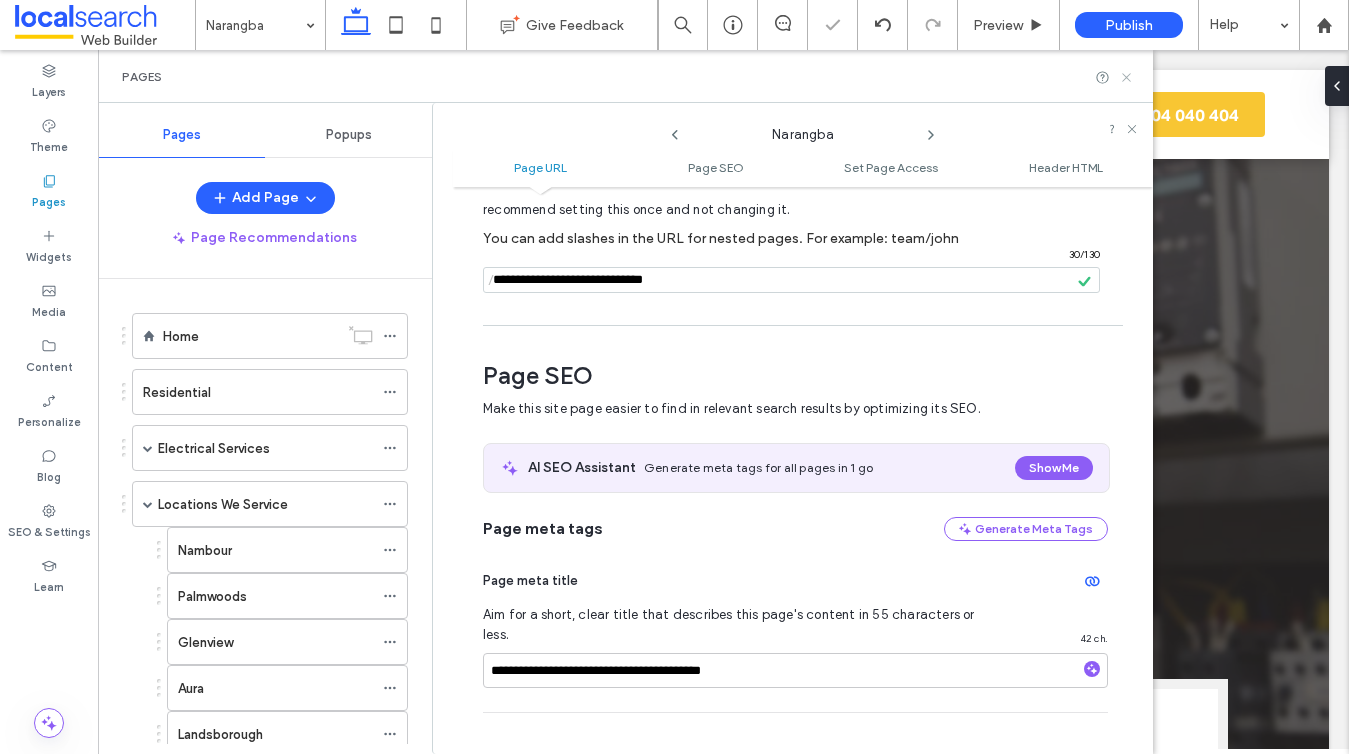 click 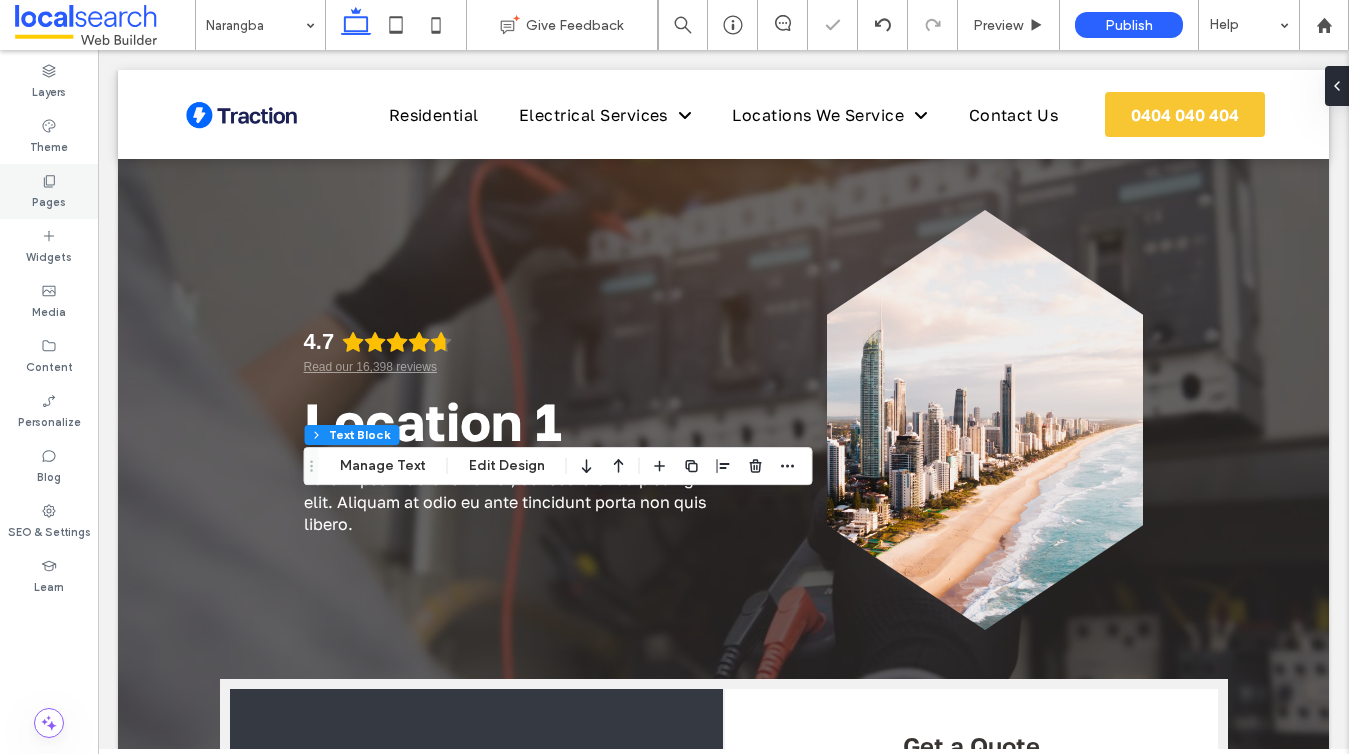 click on "Pages" at bounding box center [49, 200] 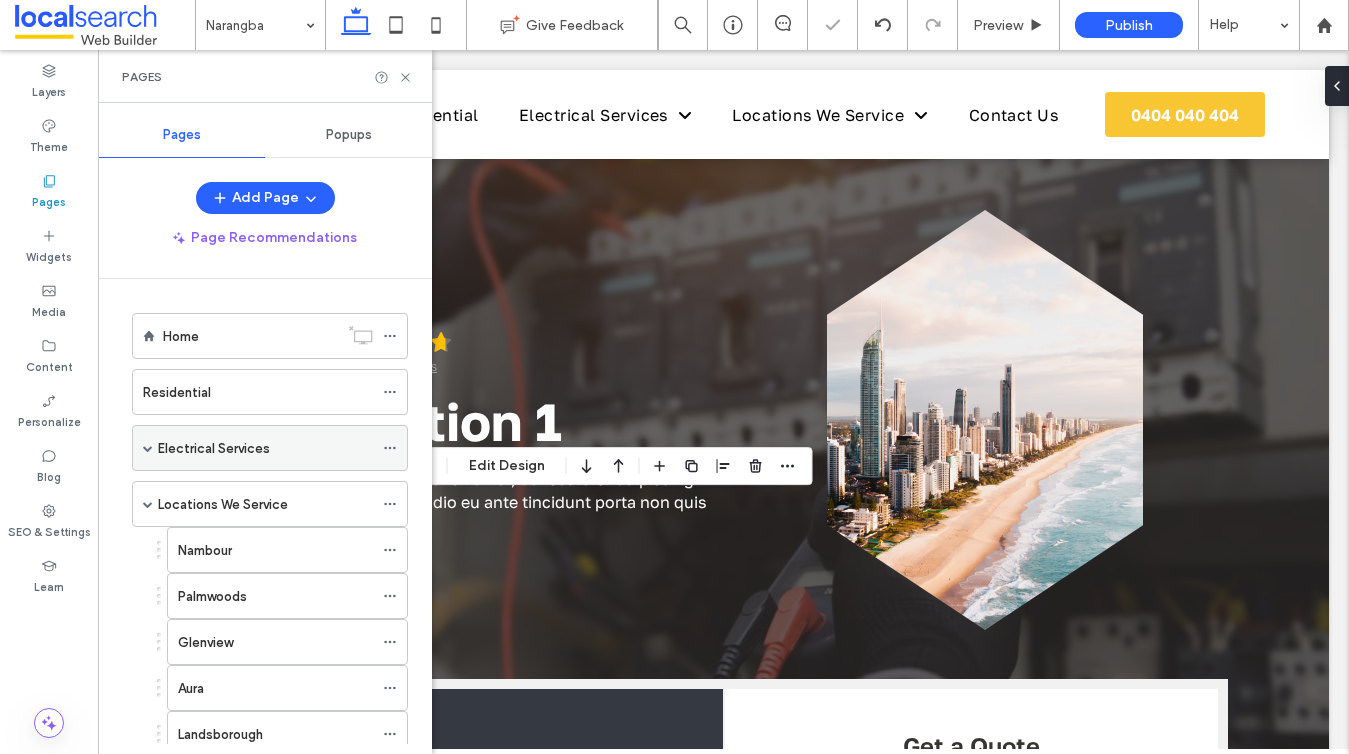 scroll, scrollTop: 303, scrollLeft: 0, axis: vertical 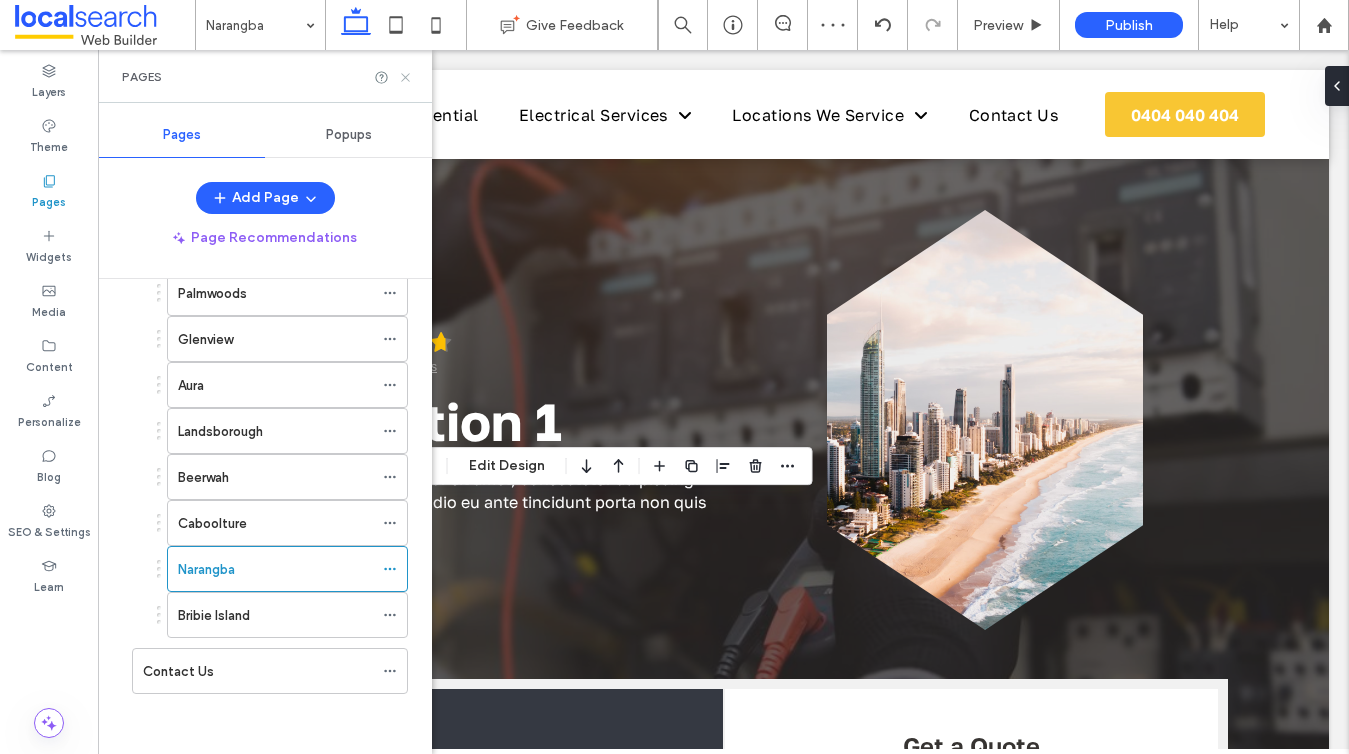 click 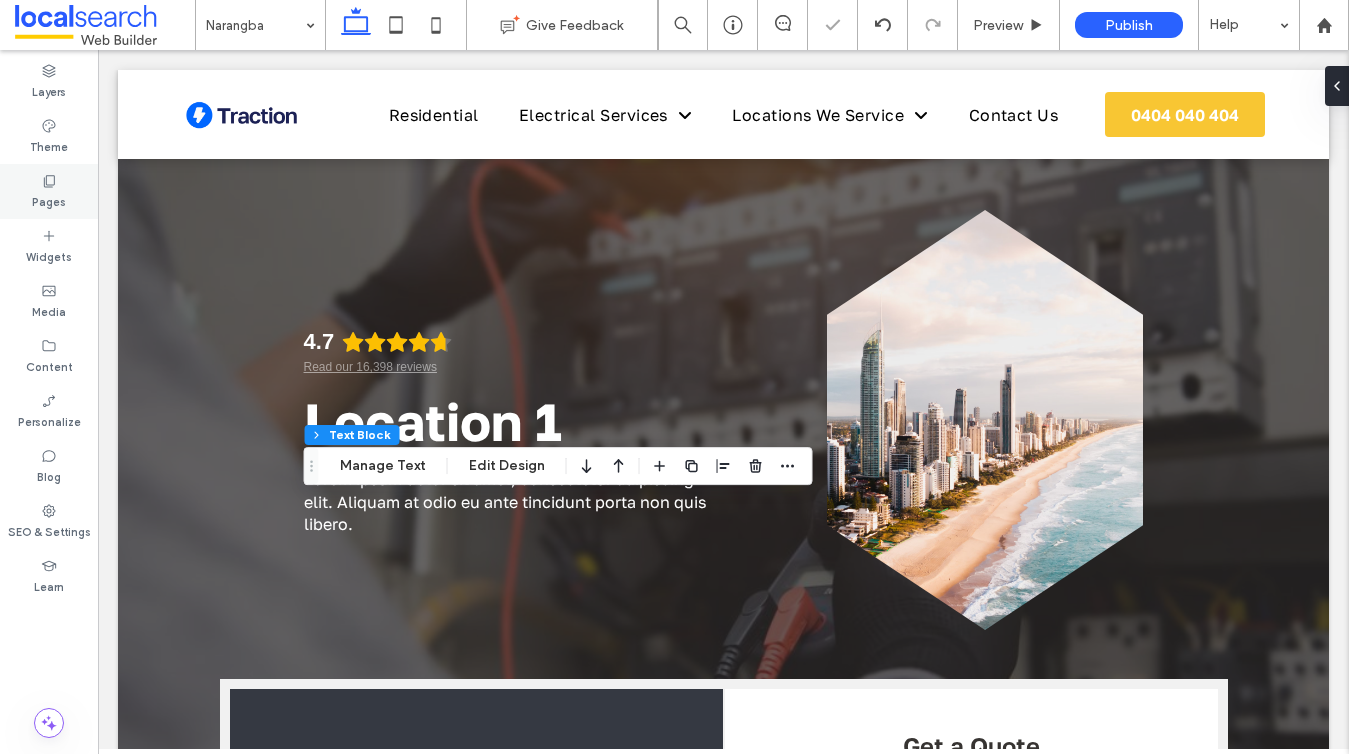 click on "Pages" at bounding box center [49, 191] 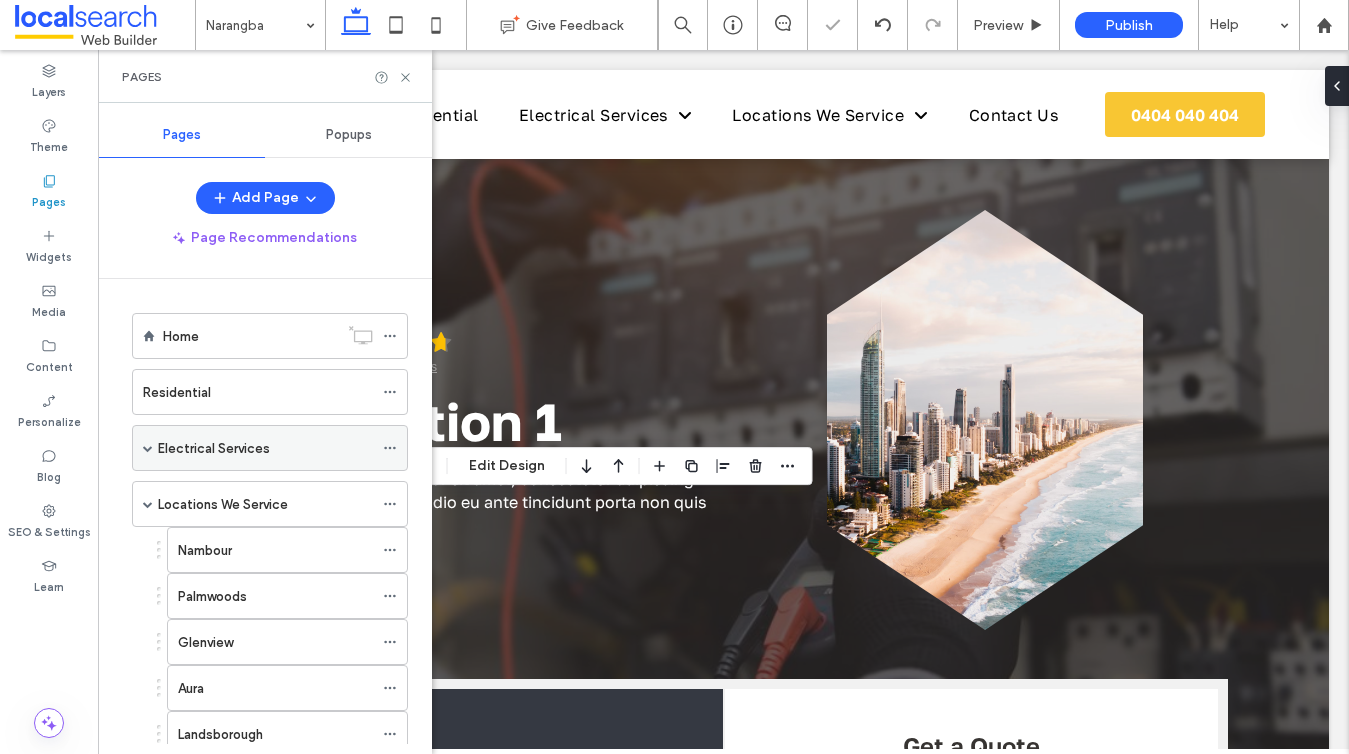 scroll, scrollTop: 303, scrollLeft: 0, axis: vertical 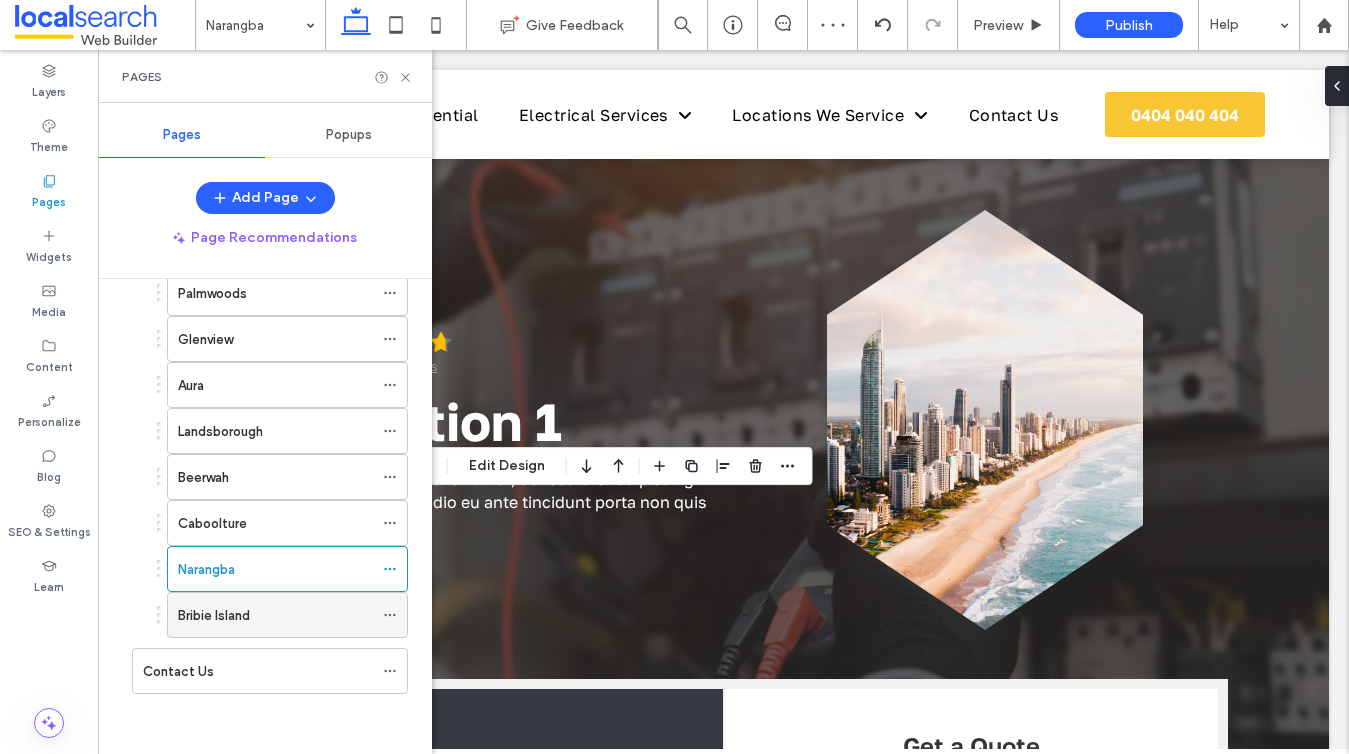 click on "Bribie Island" at bounding box center (214, 615) 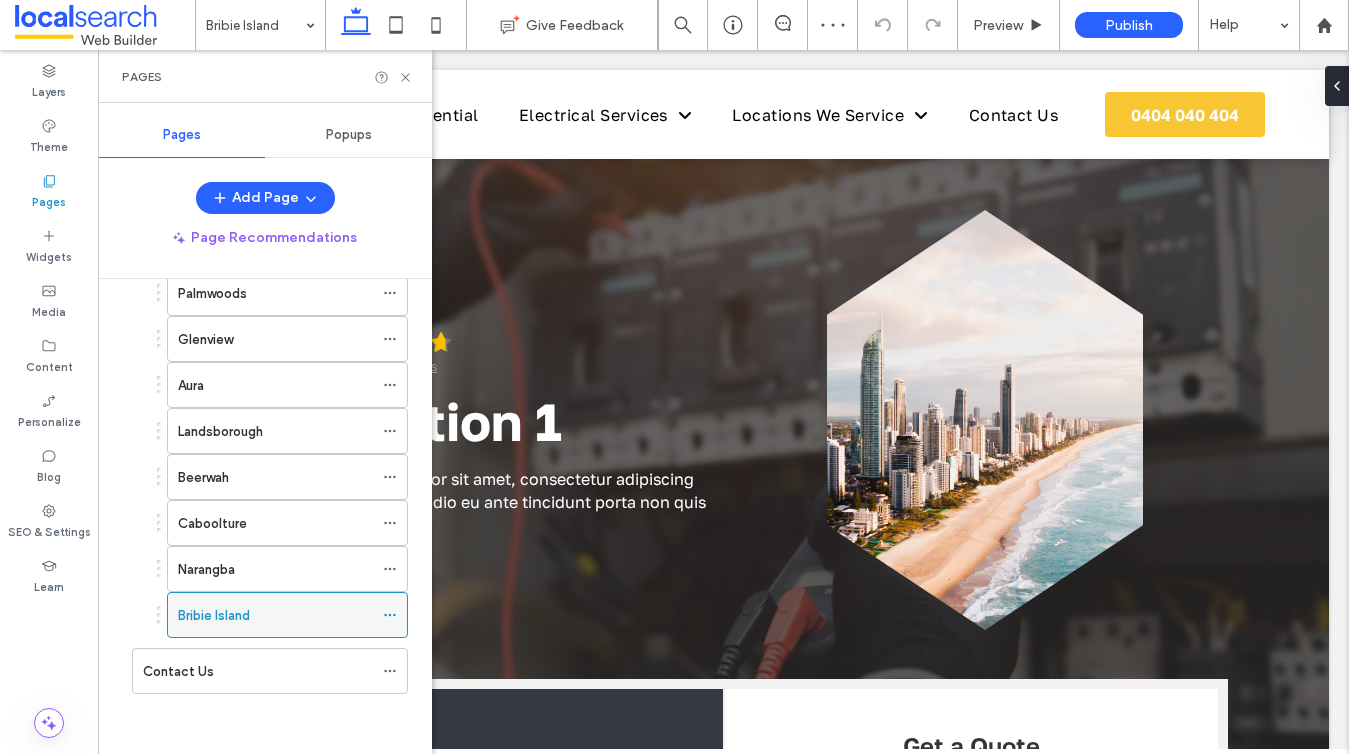 click 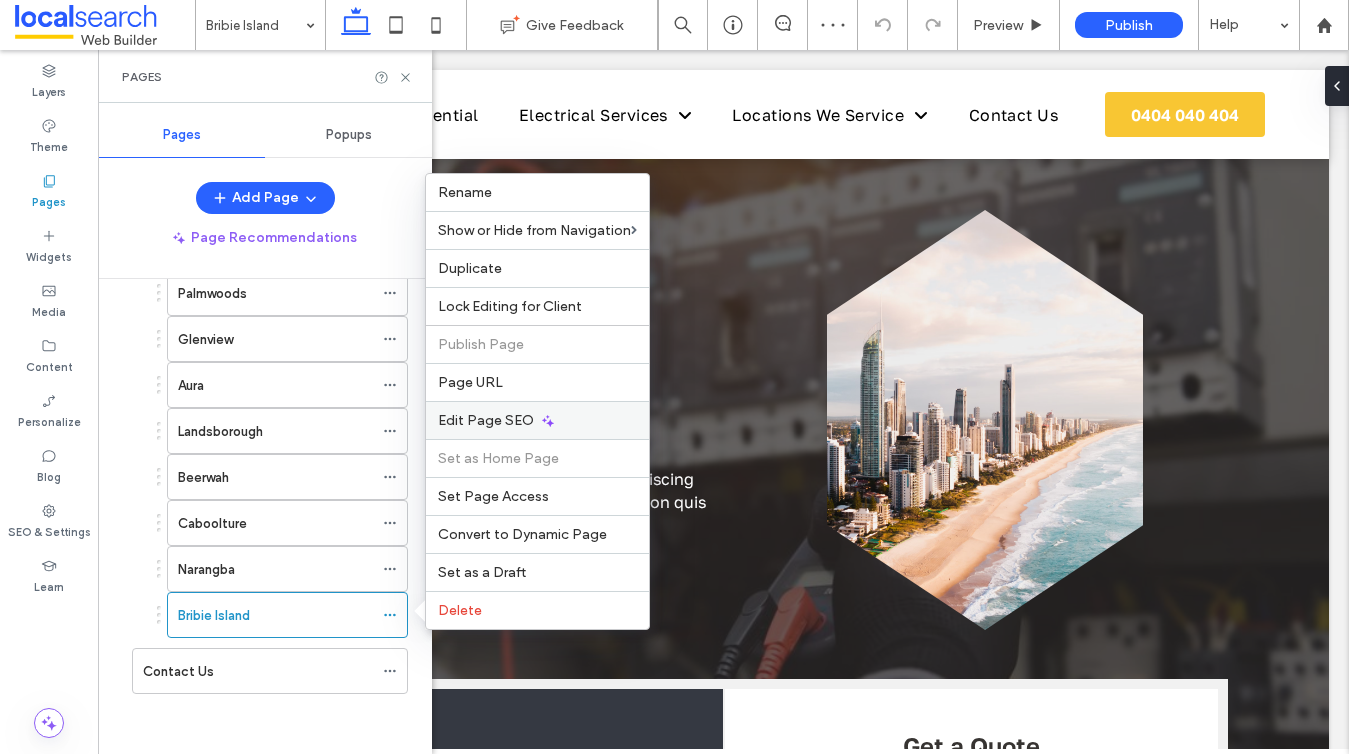 click on "Edit Page SEO" at bounding box center (486, 420) 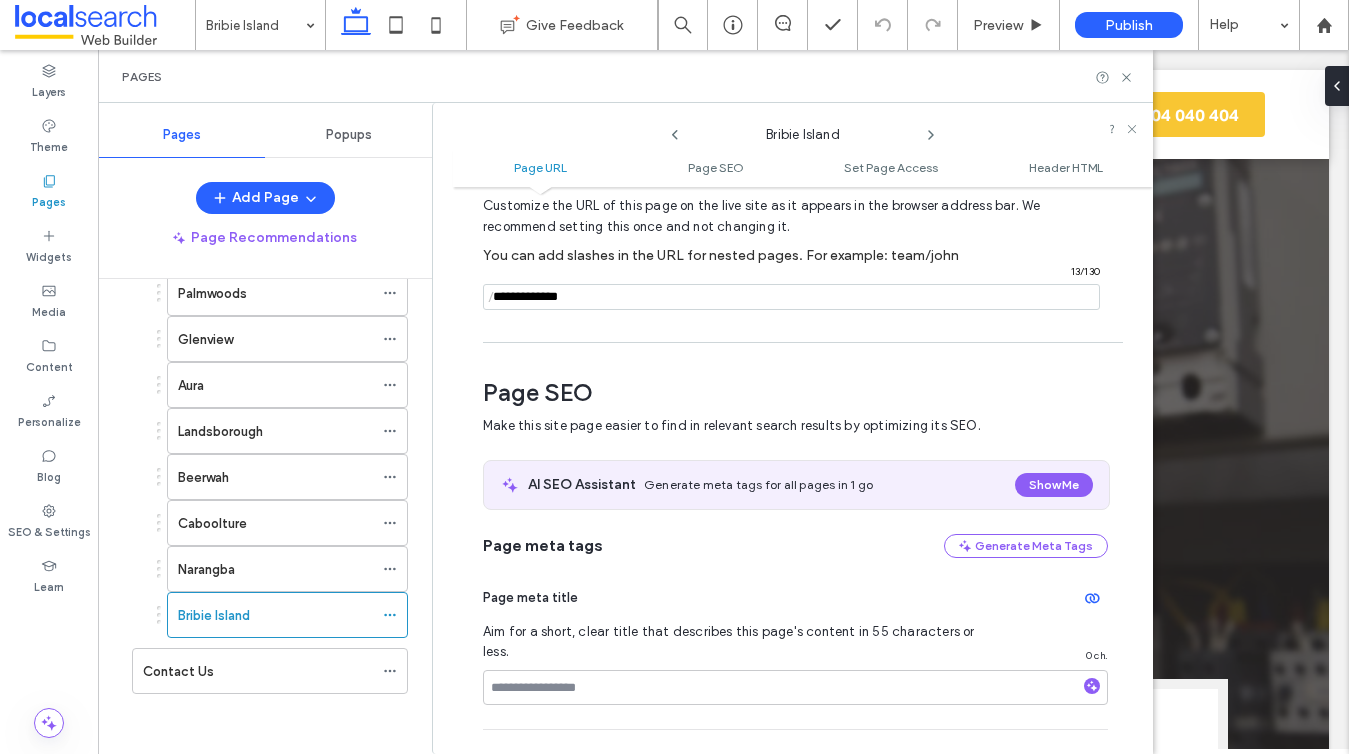 scroll, scrollTop: 0, scrollLeft: 0, axis: both 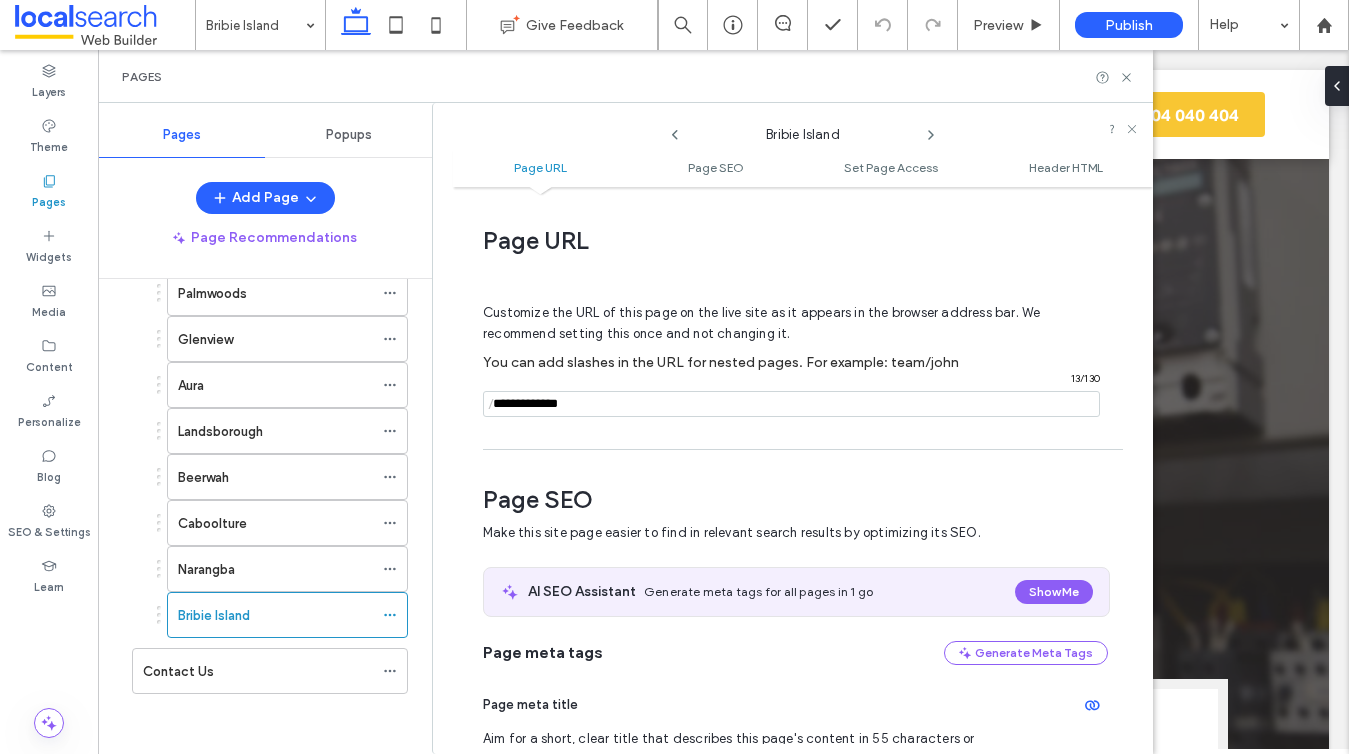 click at bounding box center (791, 404) 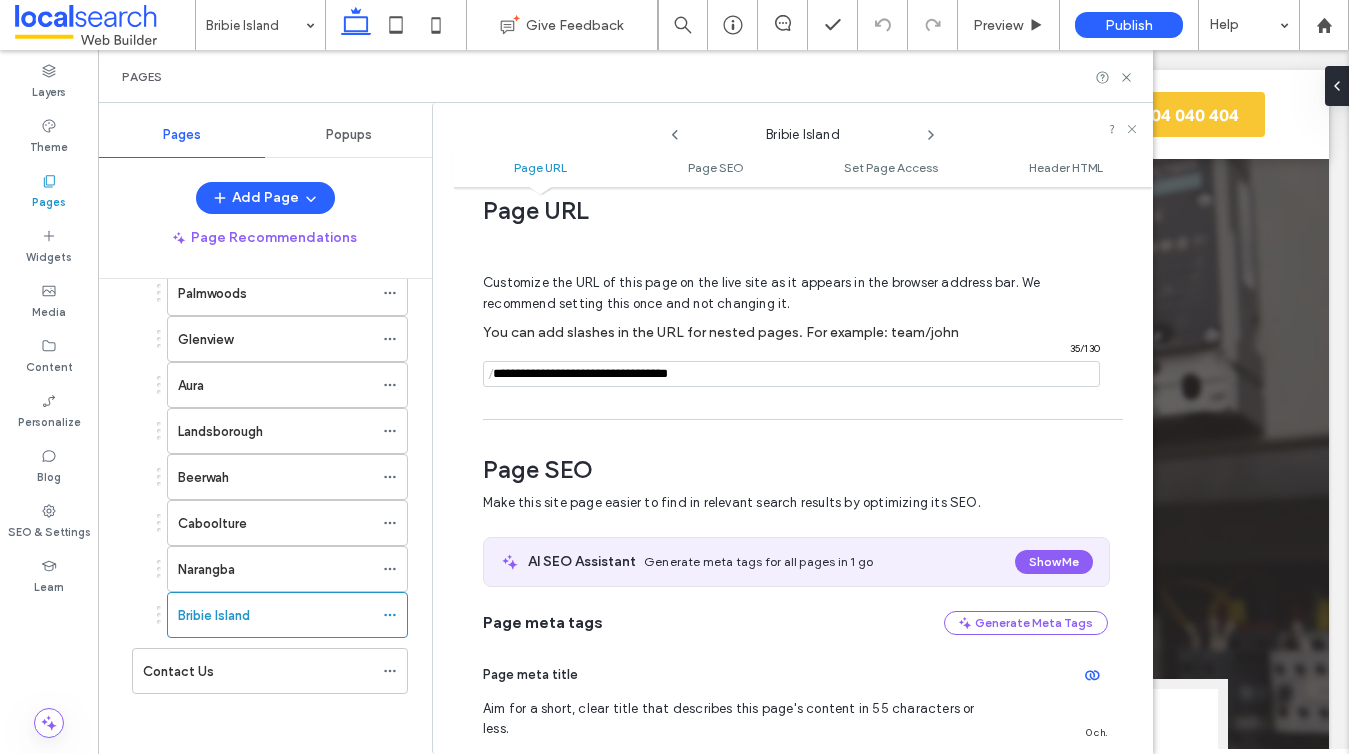 scroll, scrollTop: 353, scrollLeft: 0, axis: vertical 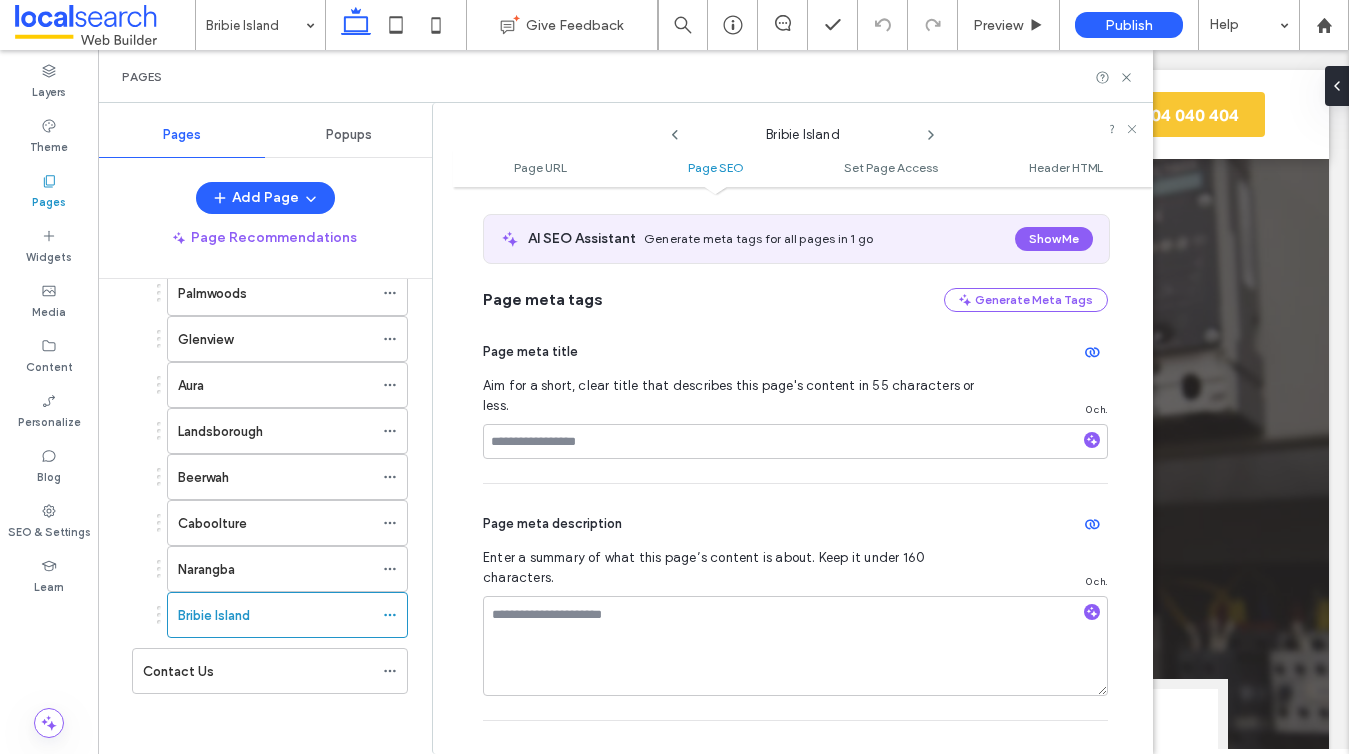 type on "**********" 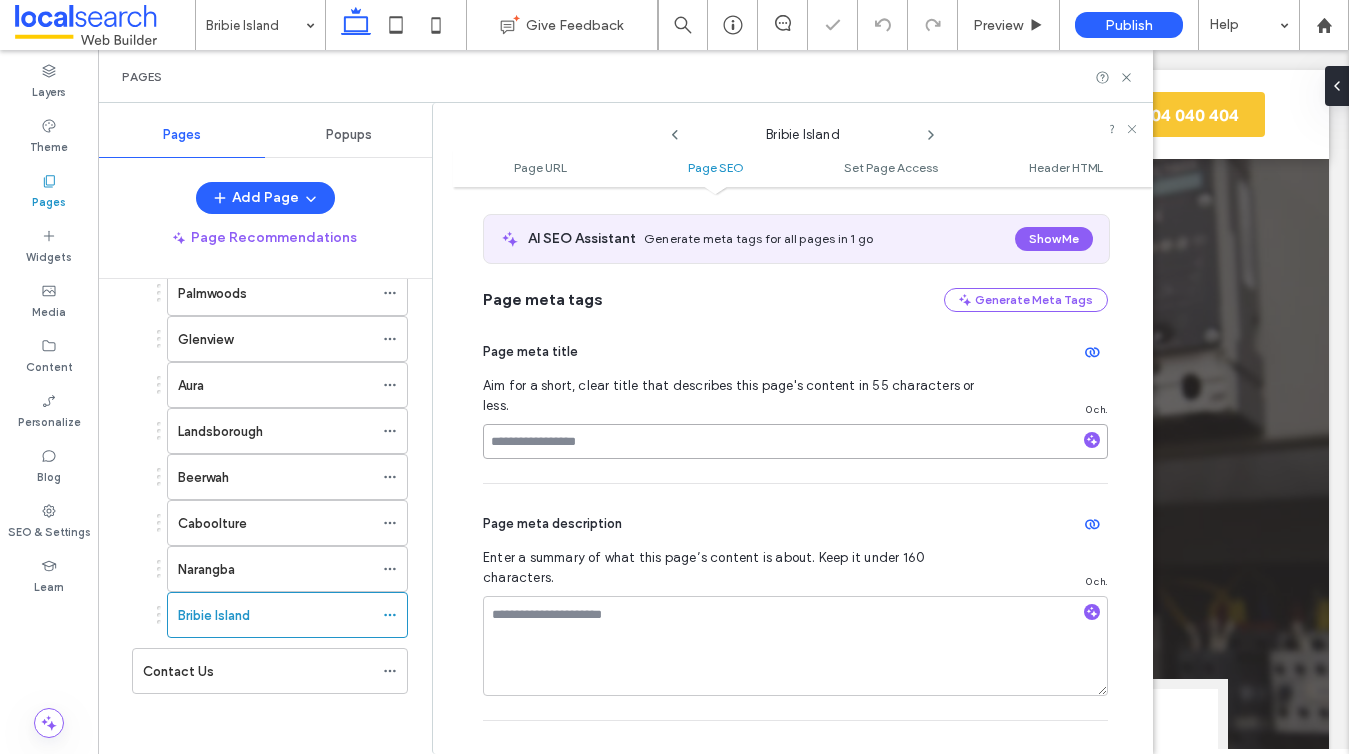 click at bounding box center (795, 441) 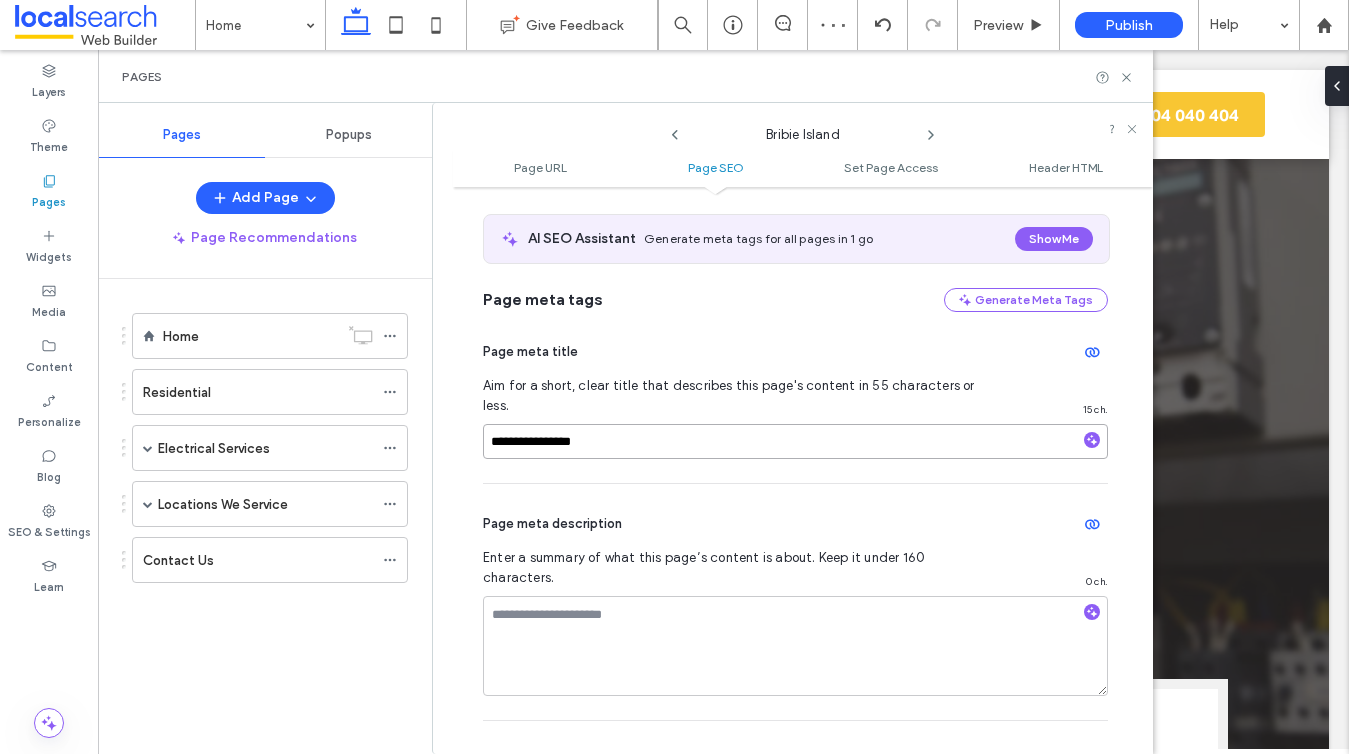 scroll, scrollTop: 0, scrollLeft: 0, axis: both 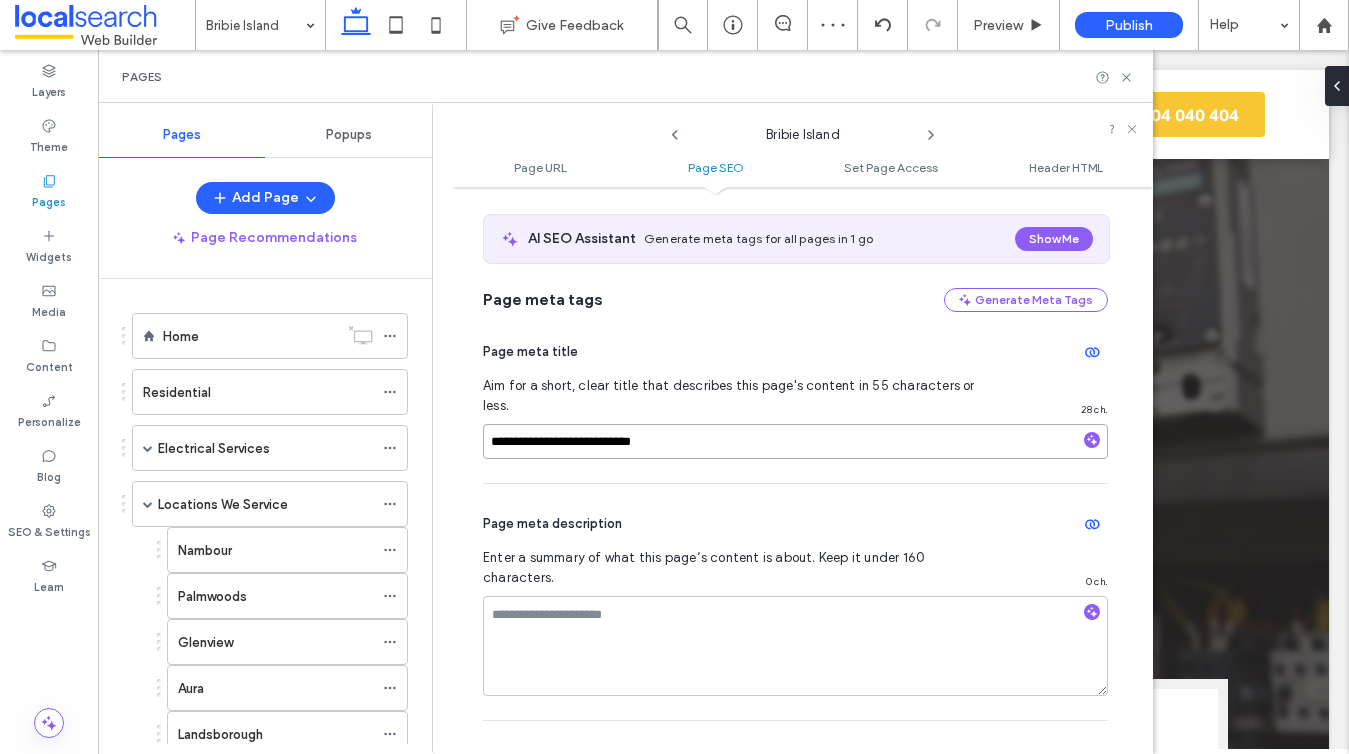 type on "**********" 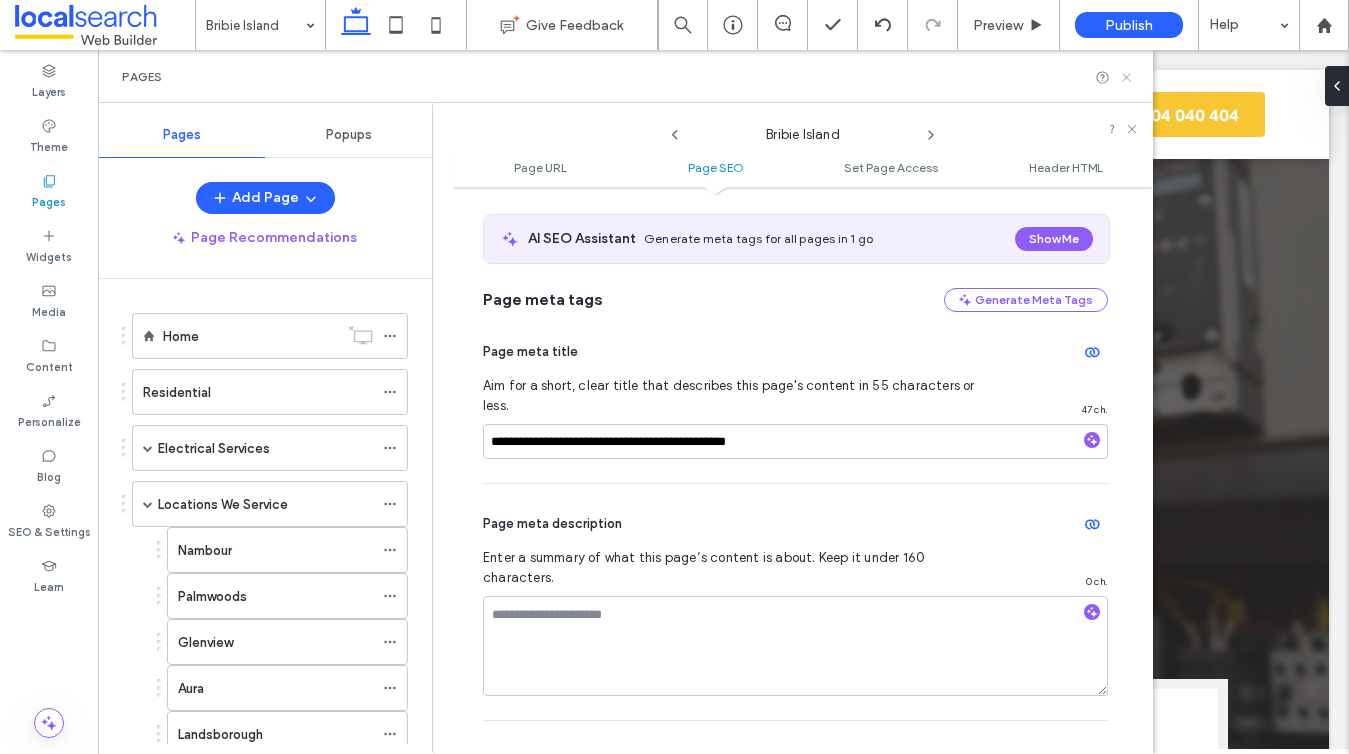 click 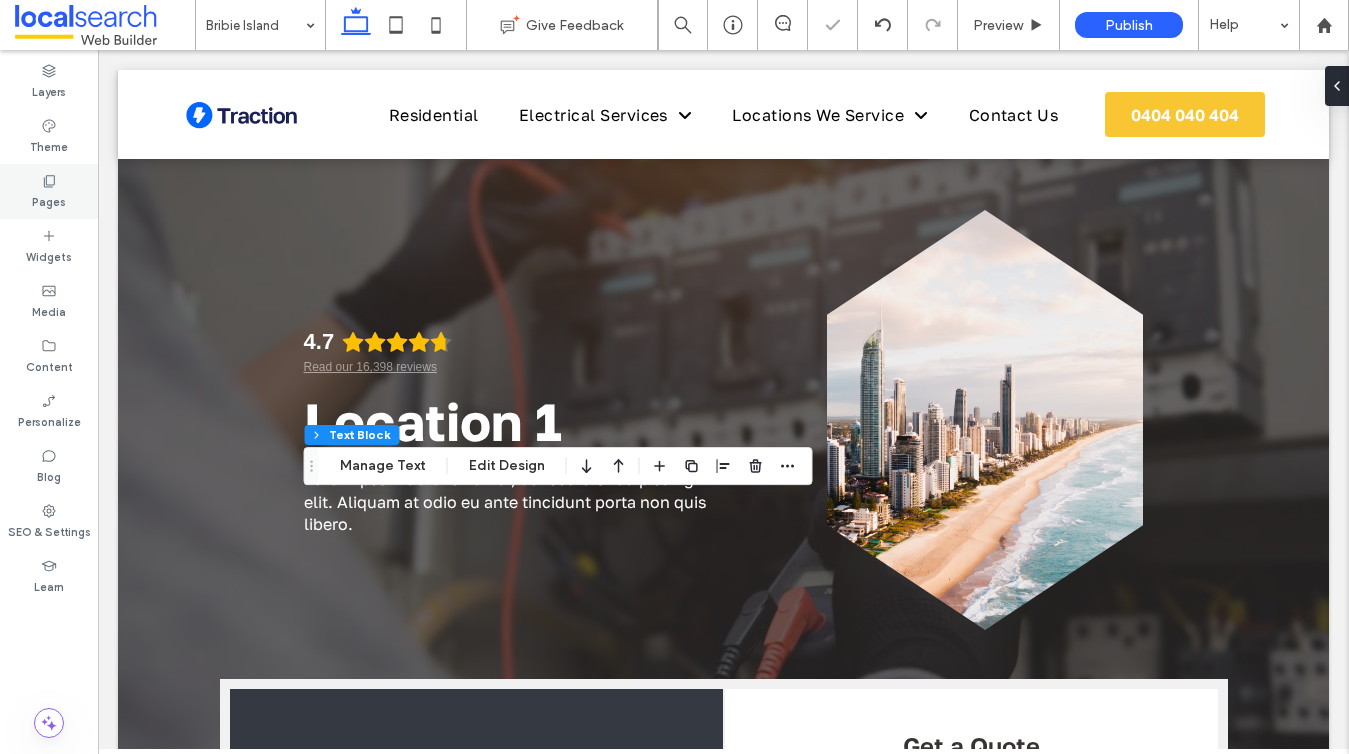 click 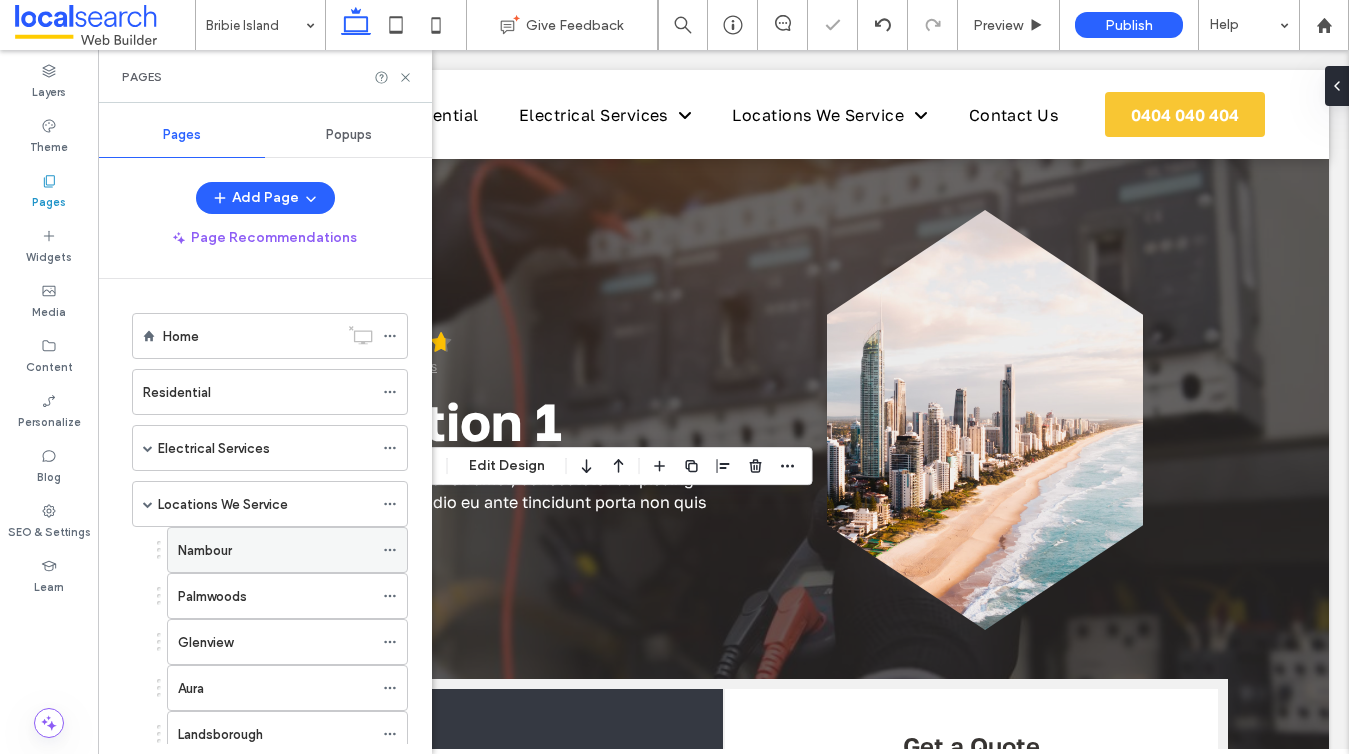 scroll, scrollTop: 303, scrollLeft: 0, axis: vertical 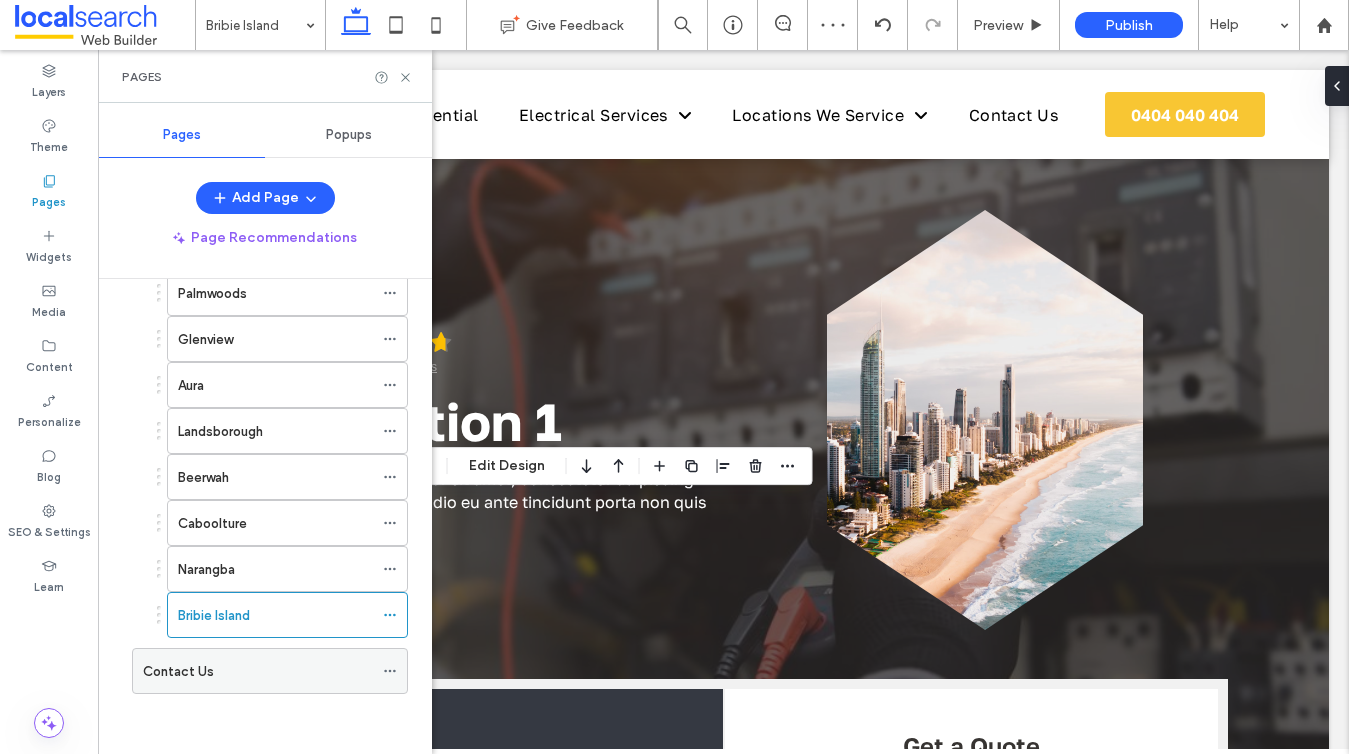 click on "Contact Us" at bounding box center (258, 671) 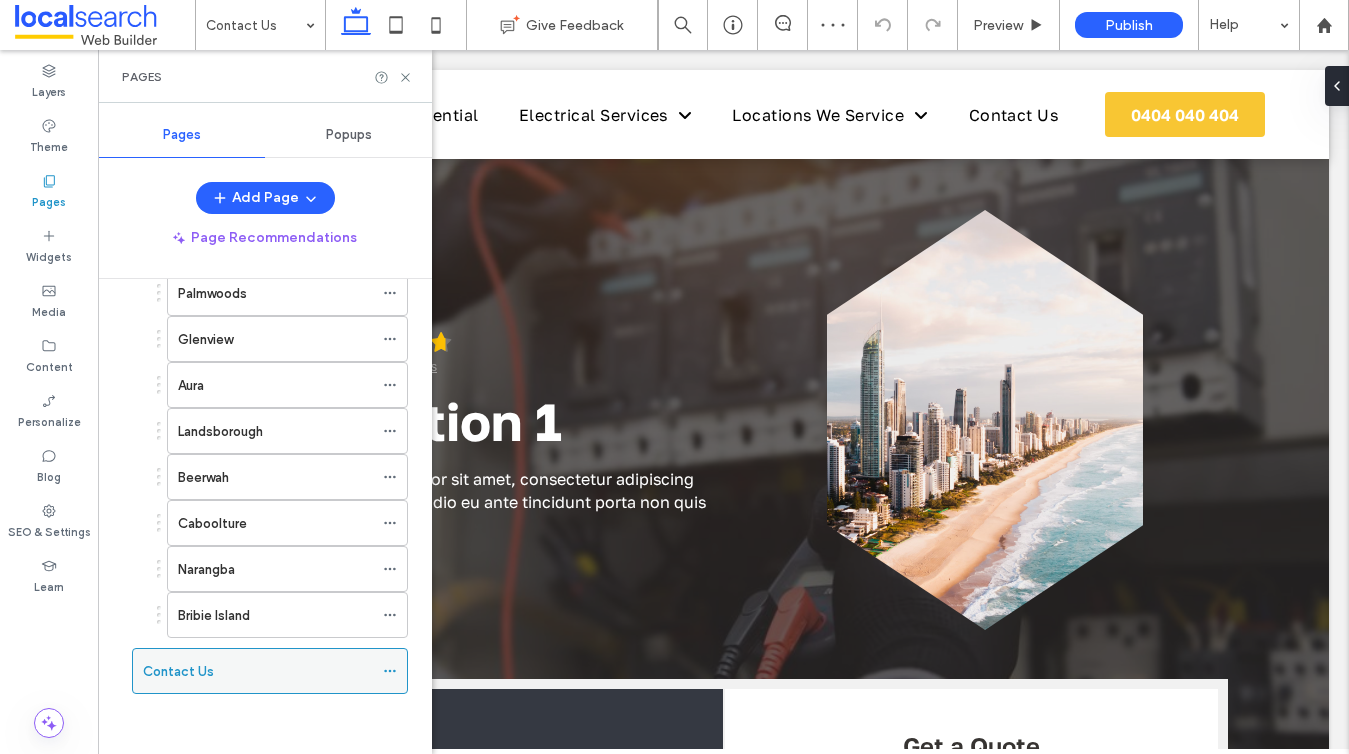 click 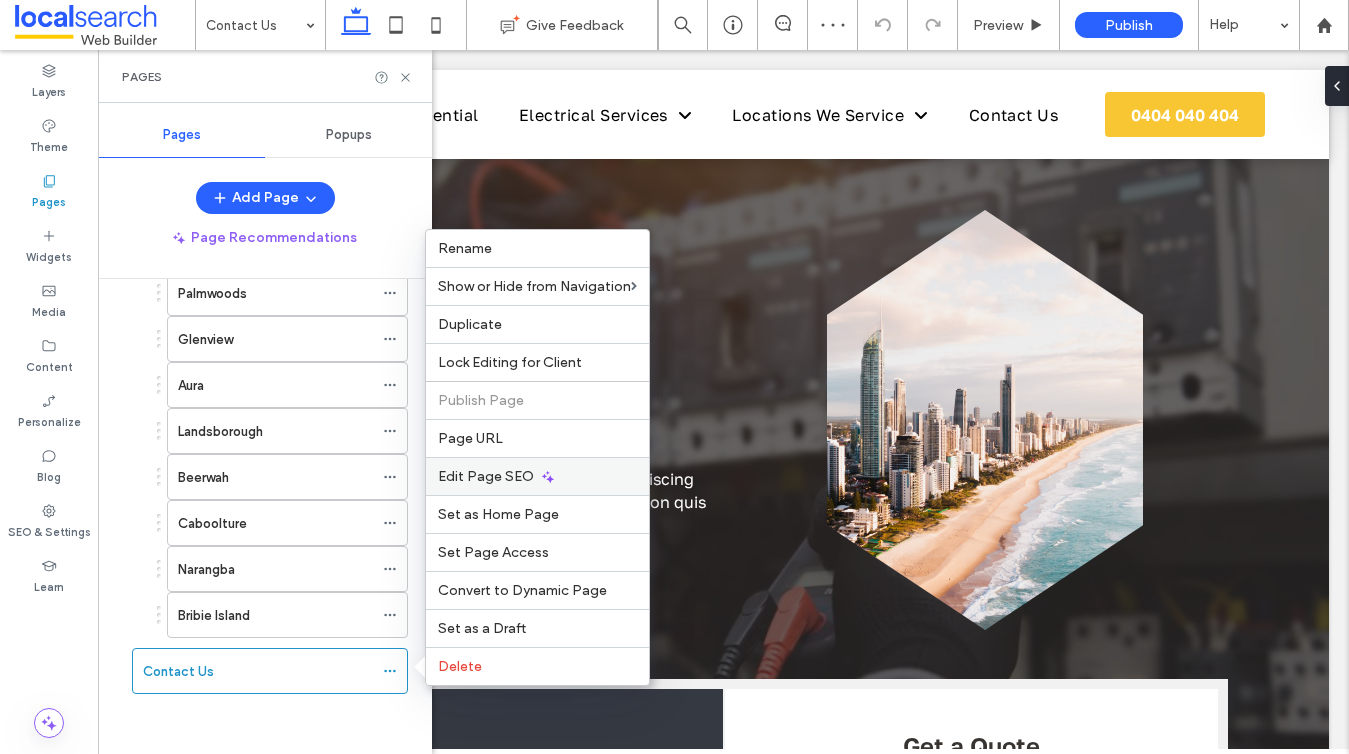 click on "Edit Page SEO" at bounding box center [537, 476] 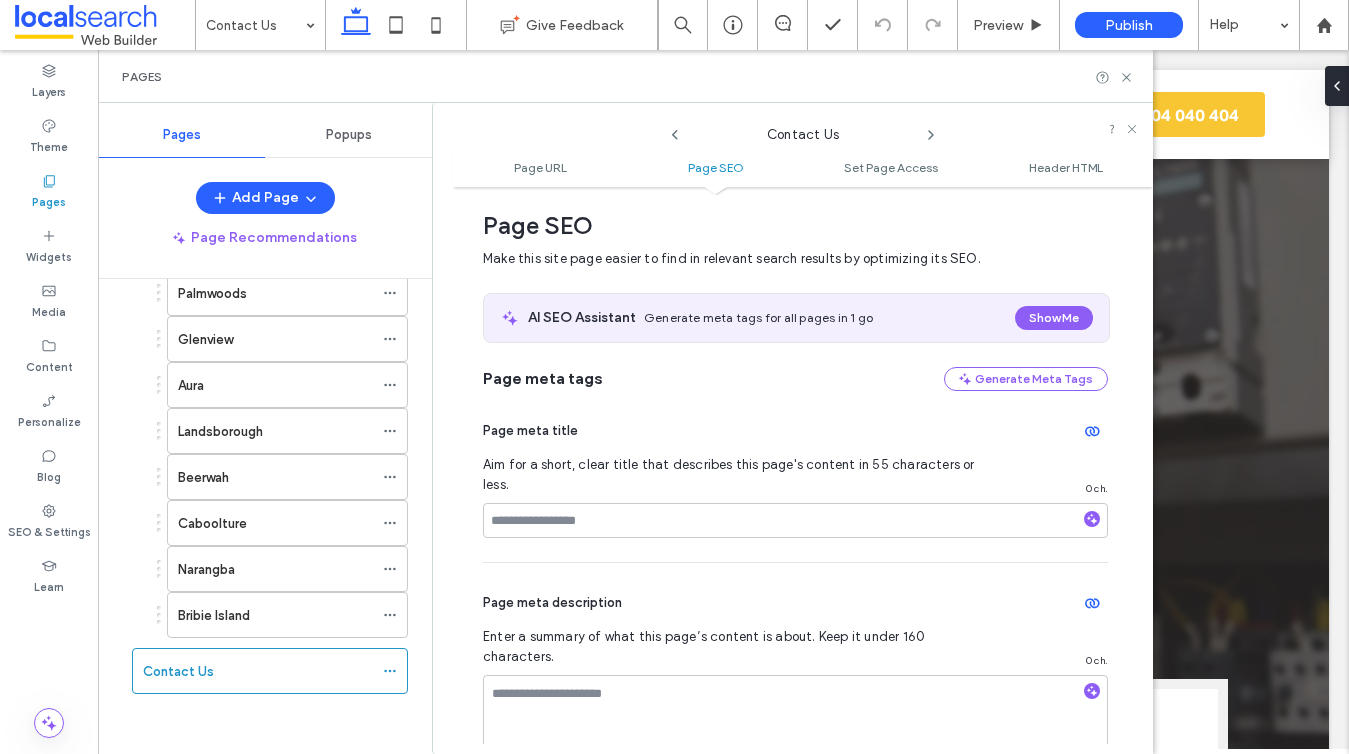scroll, scrollTop: 0, scrollLeft: 0, axis: both 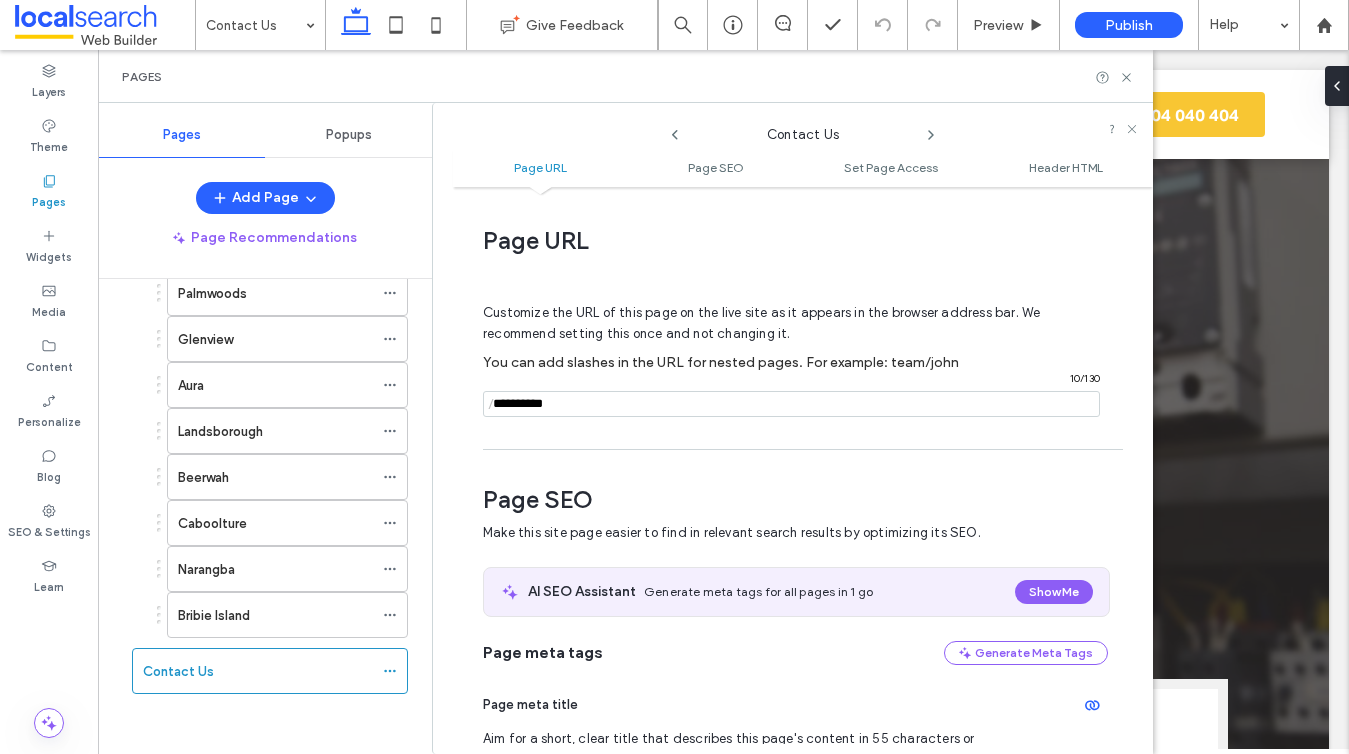 click at bounding box center (791, 404) 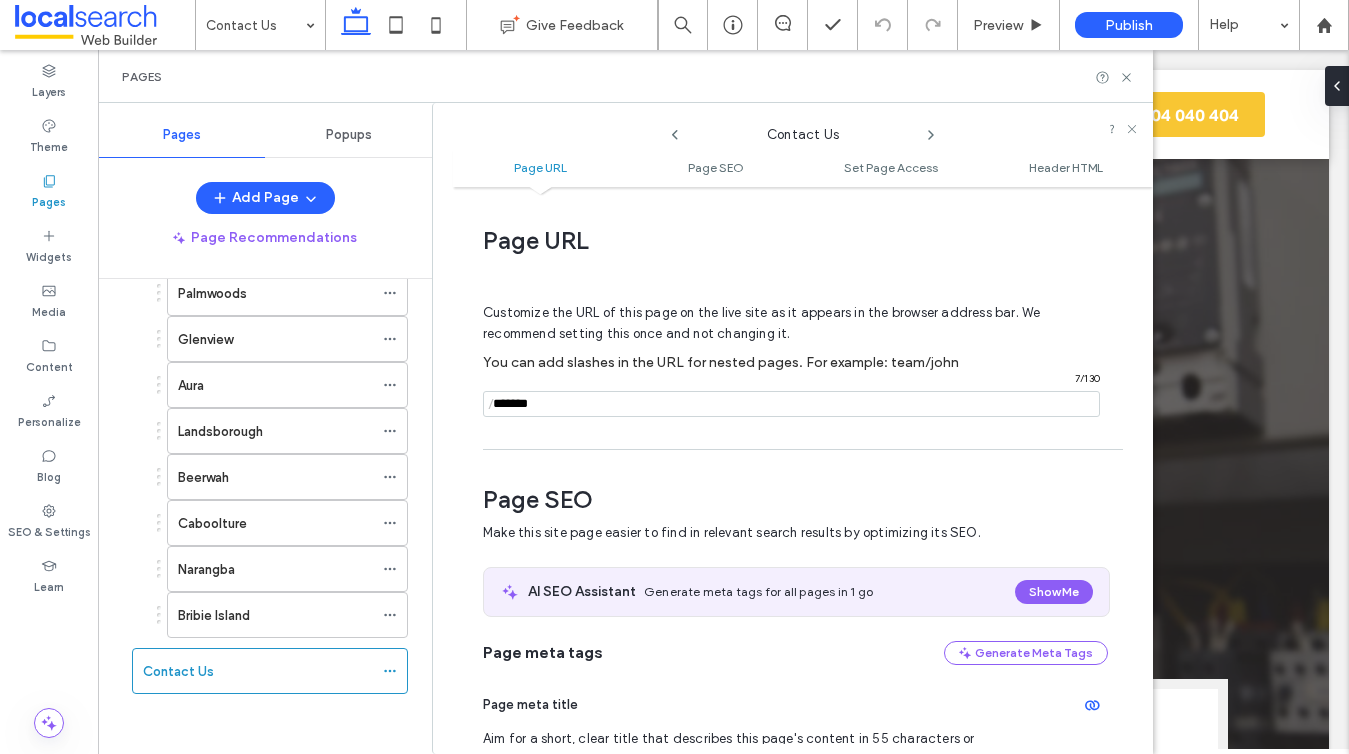 scroll, scrollTop: 296, scrollLeft: 0, axis: vertical 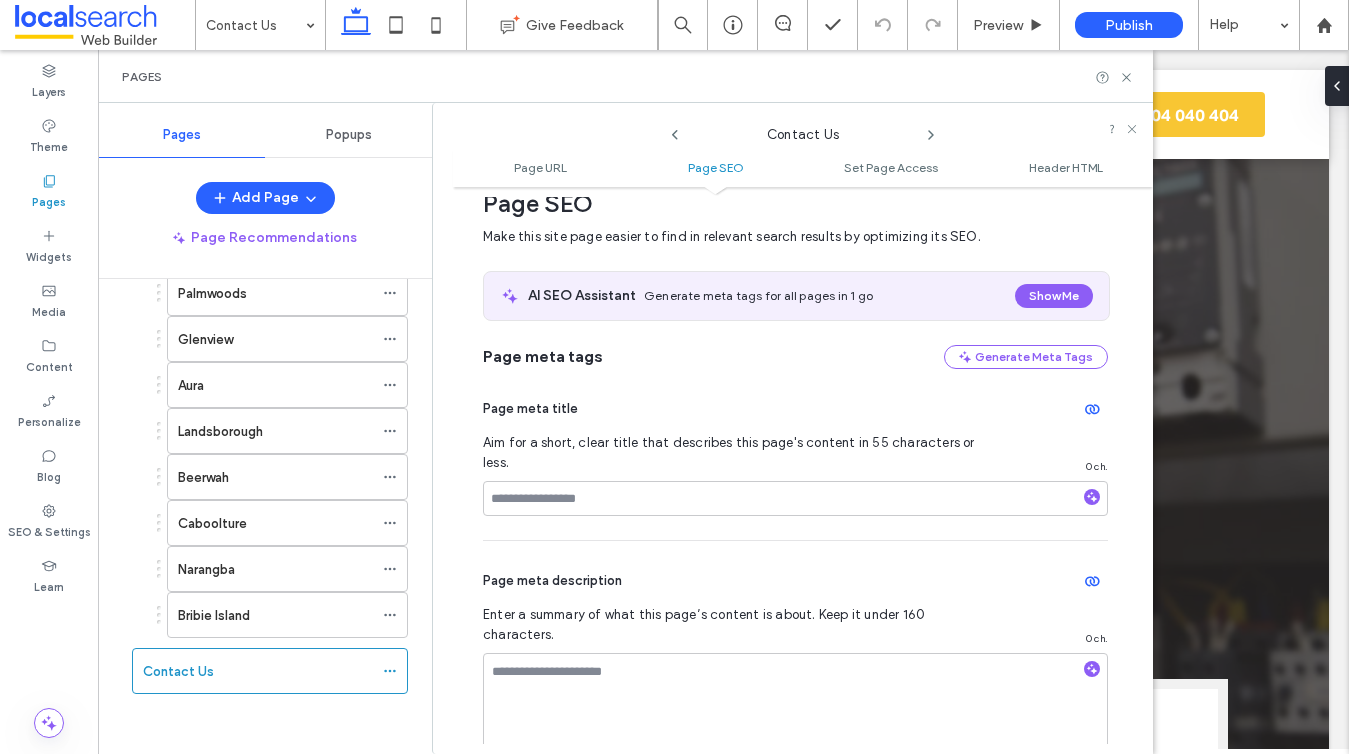 type on "*******" 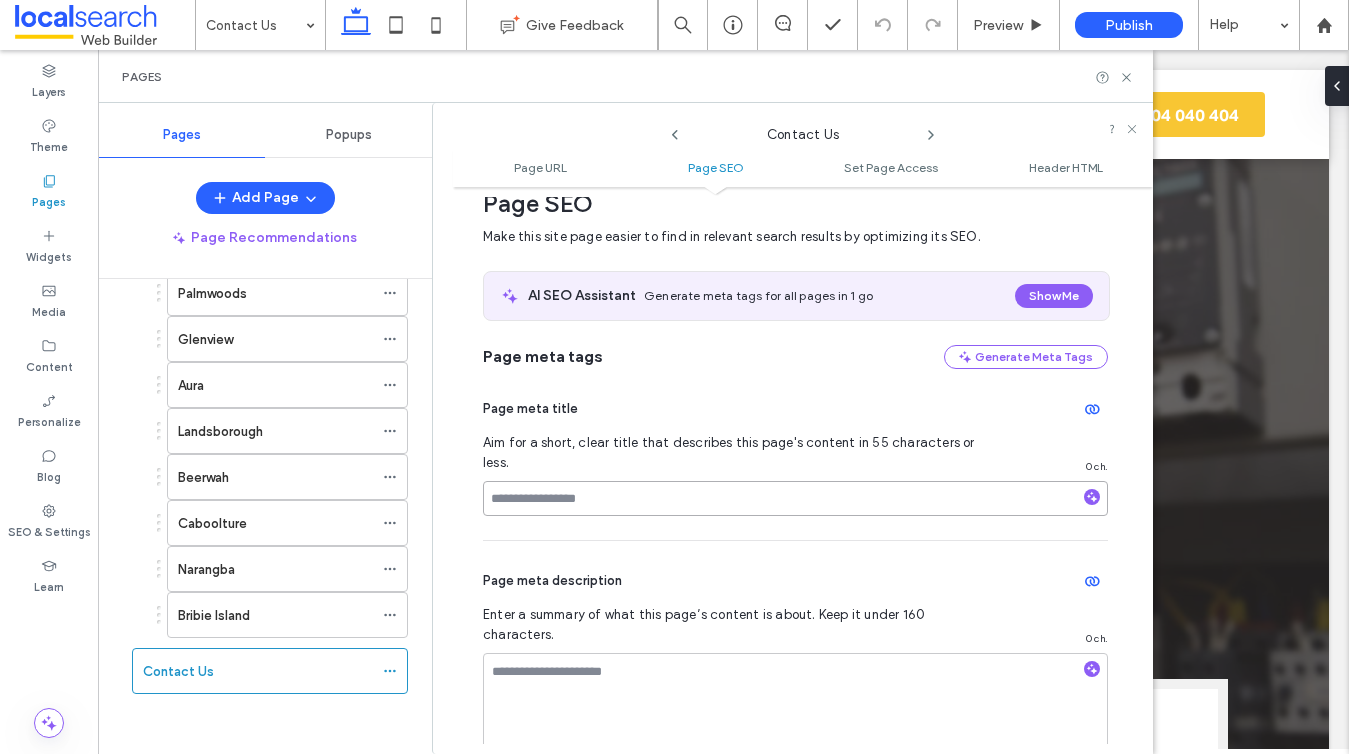 click at bounding box center (795, 498) 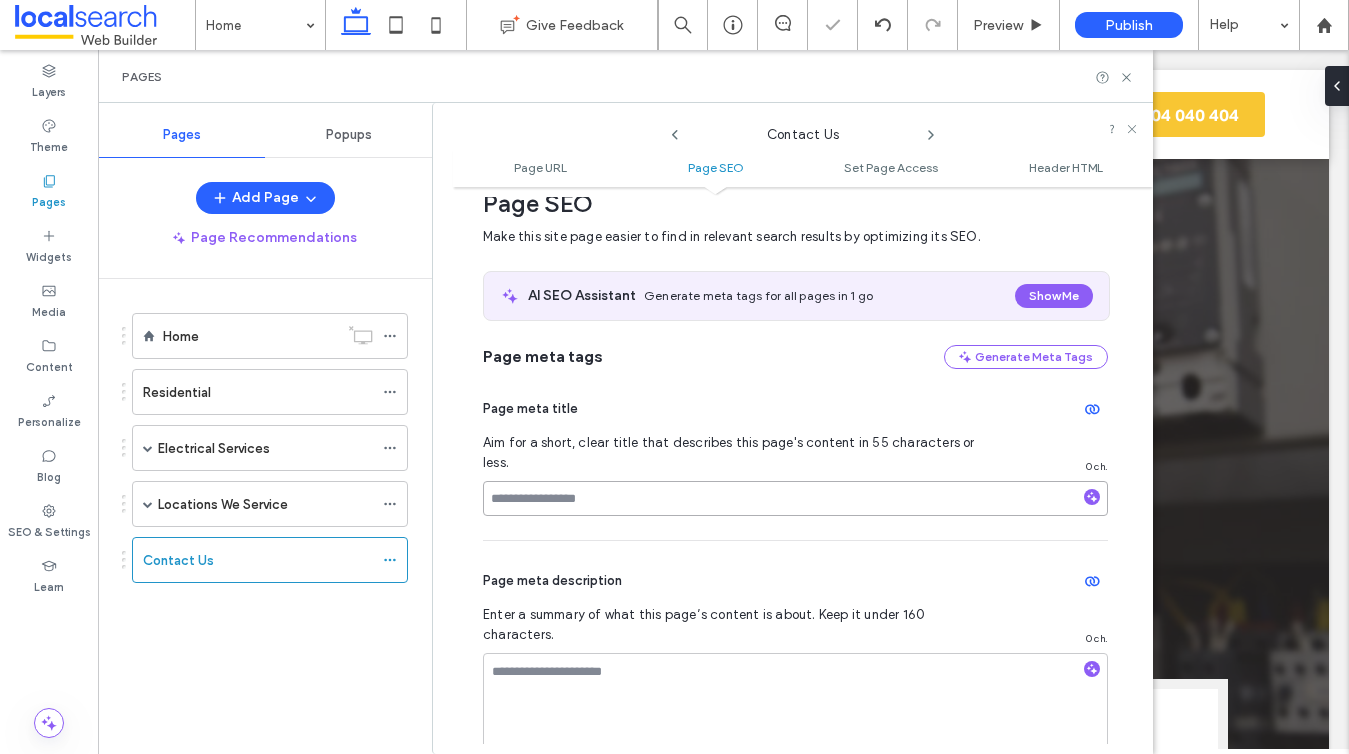 scroll, scrollTop: 0, scrollLeft: 0, axis: both 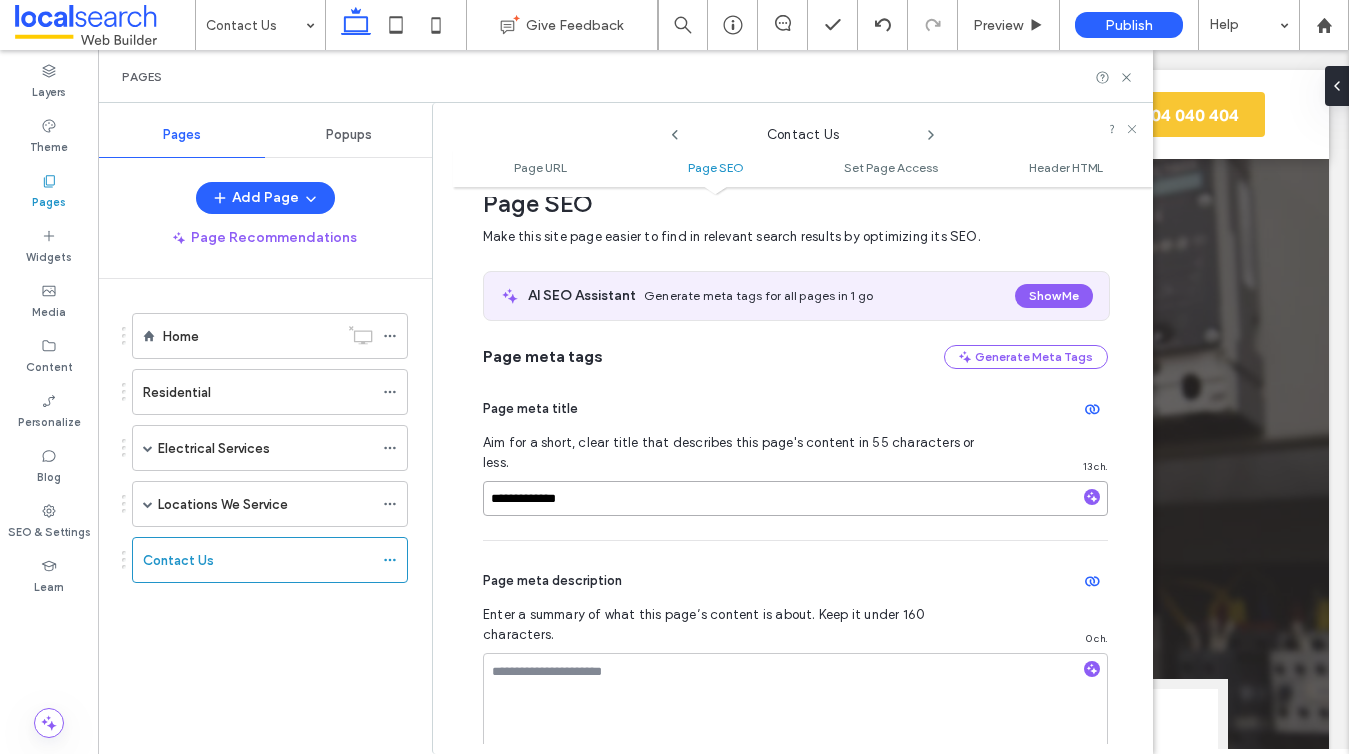 type on "**********" 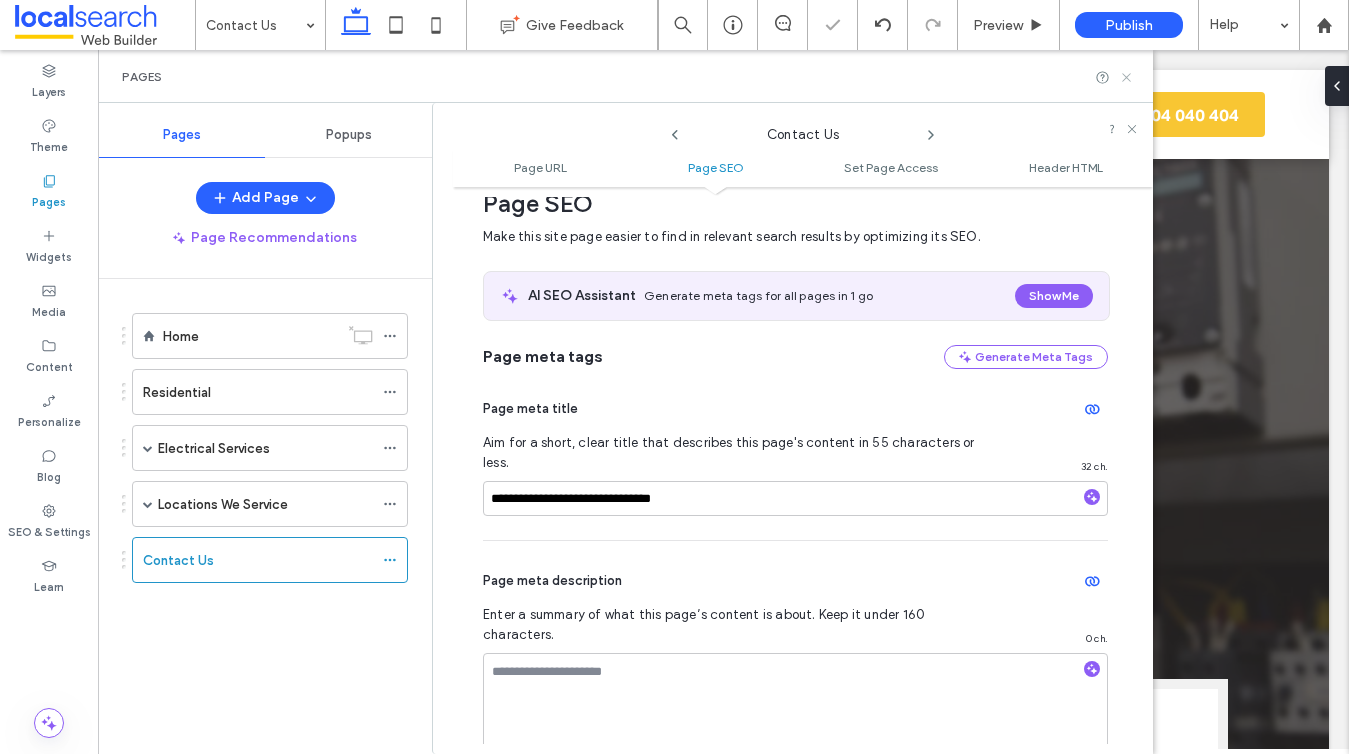 click 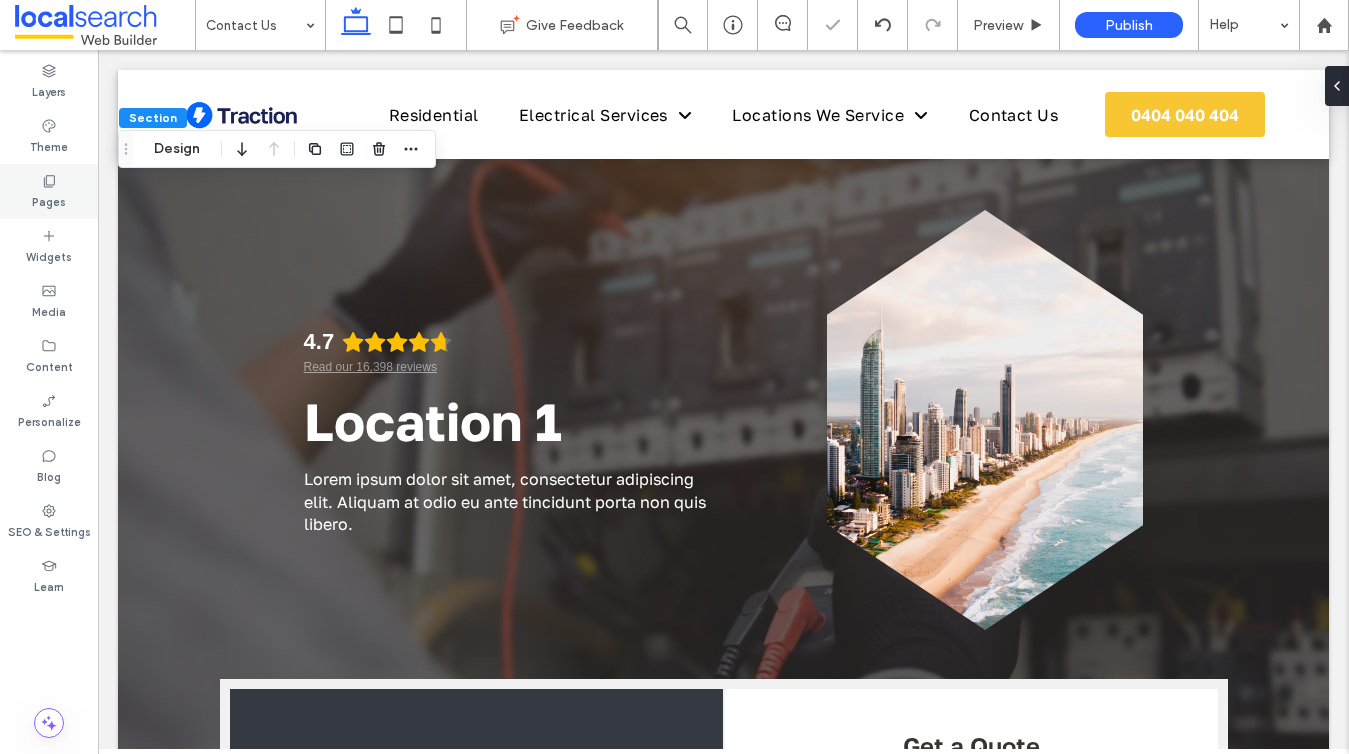 click on "Pages" at bounding box center [49, 200] 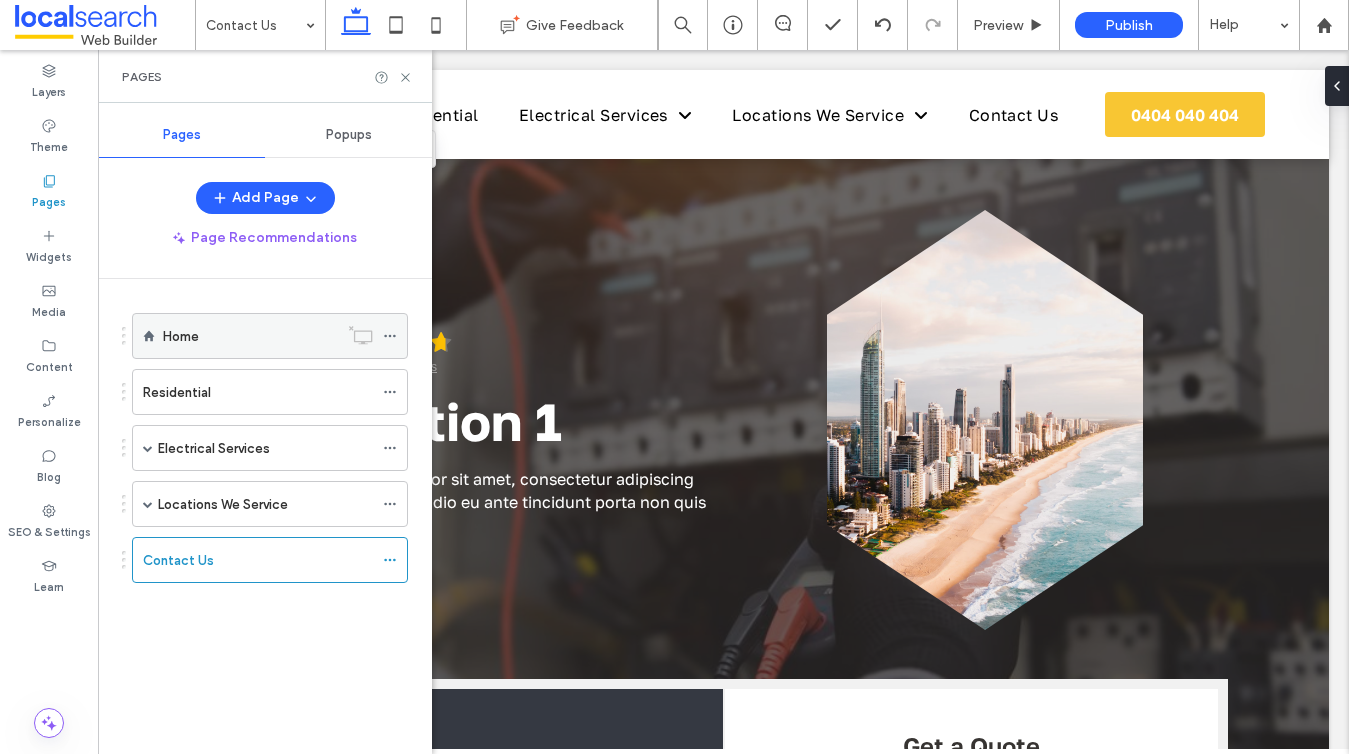 click on "Home" at bounding box center (270, 336) 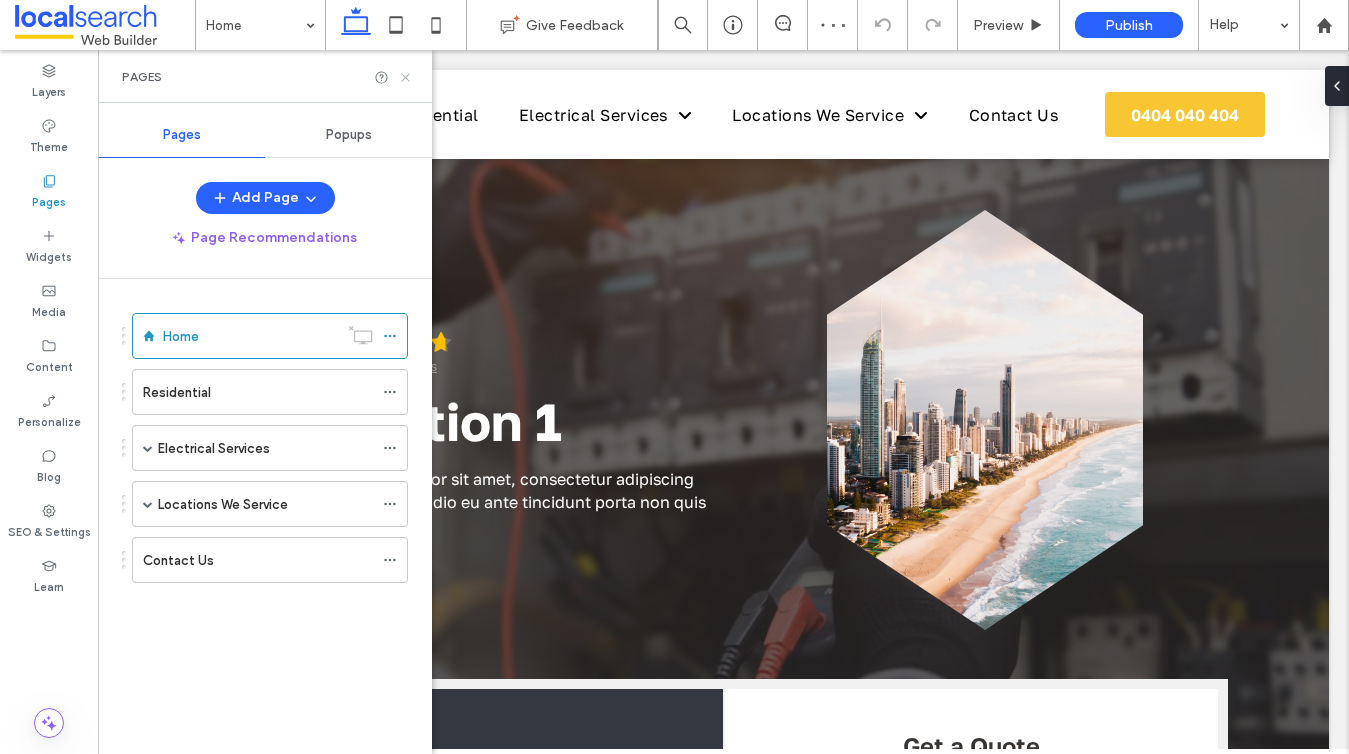 click 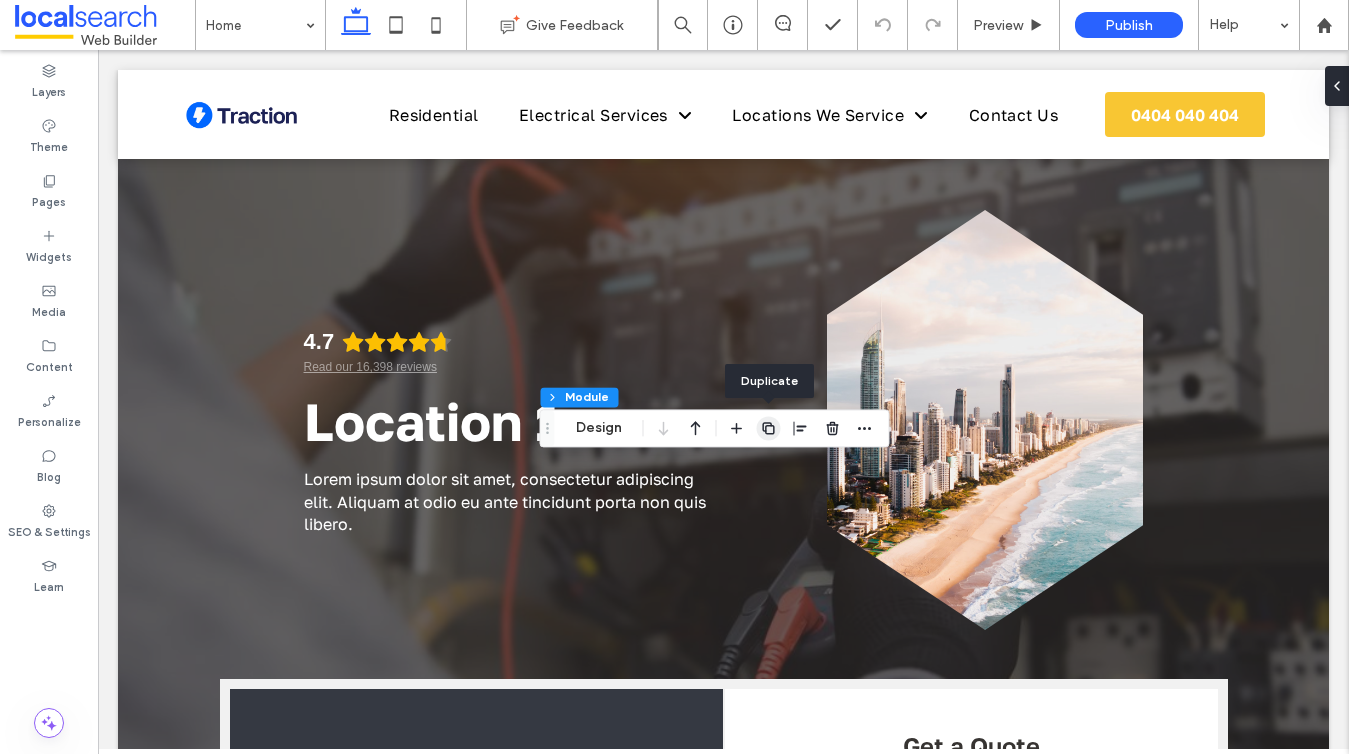 click 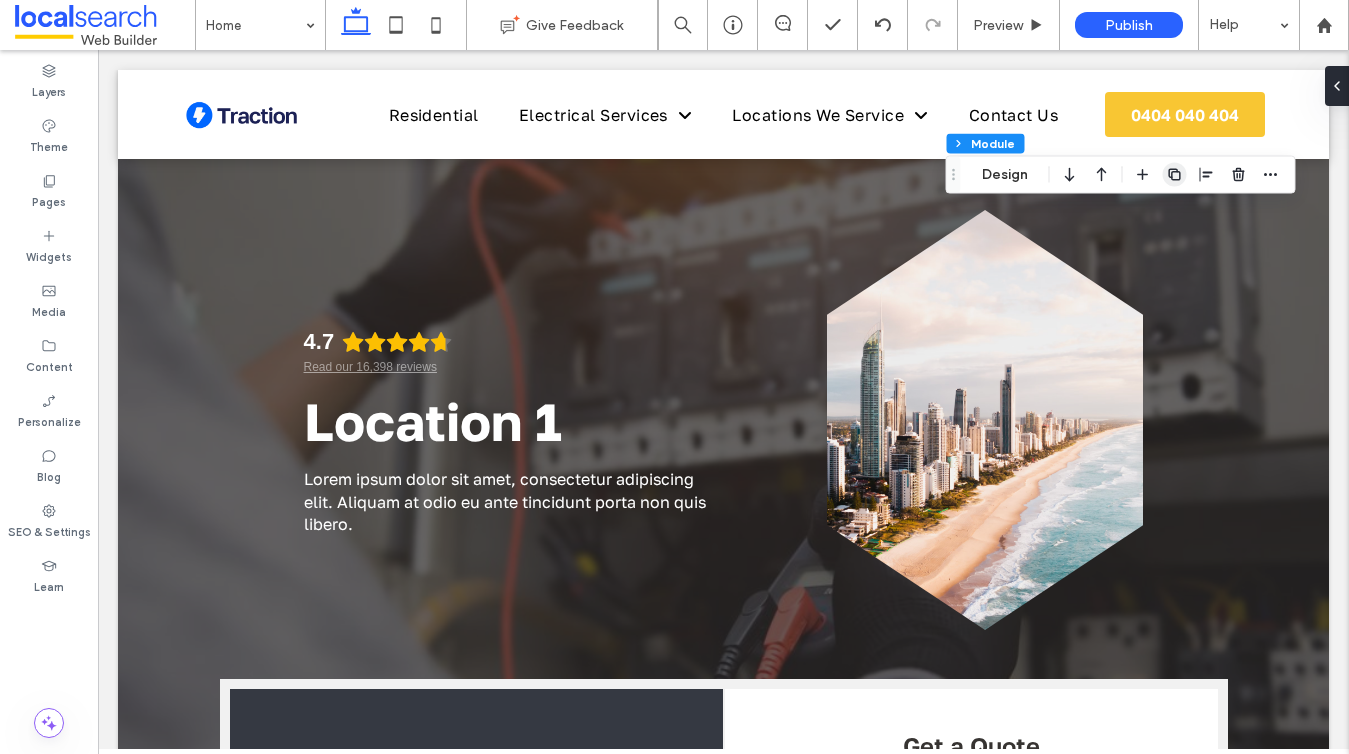 click 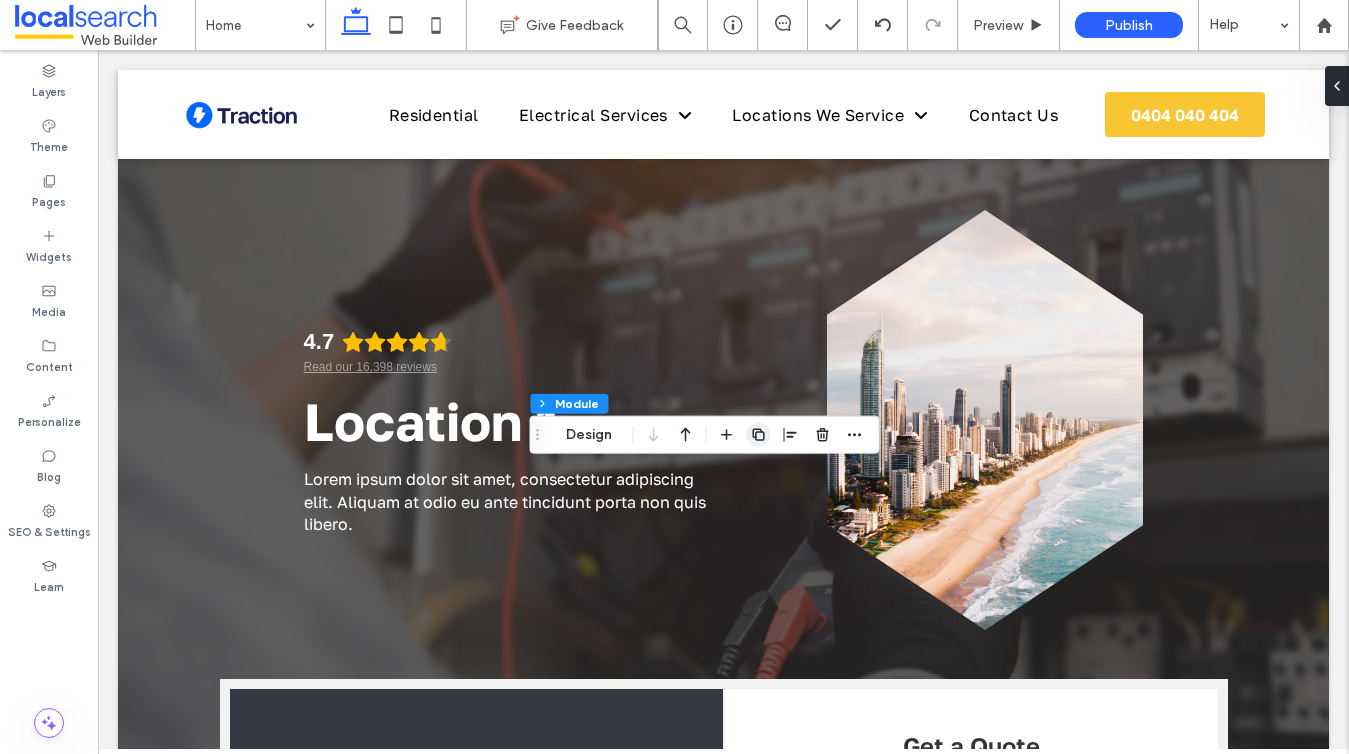 click 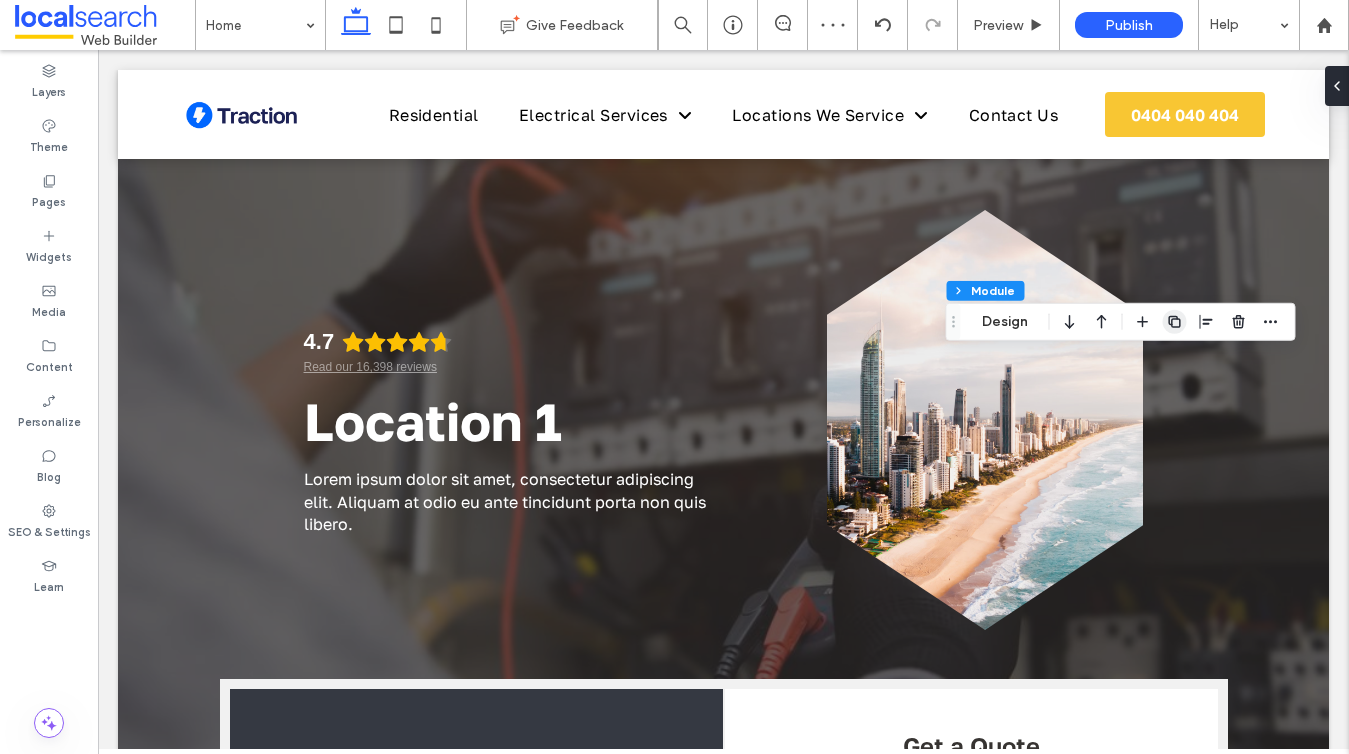 click 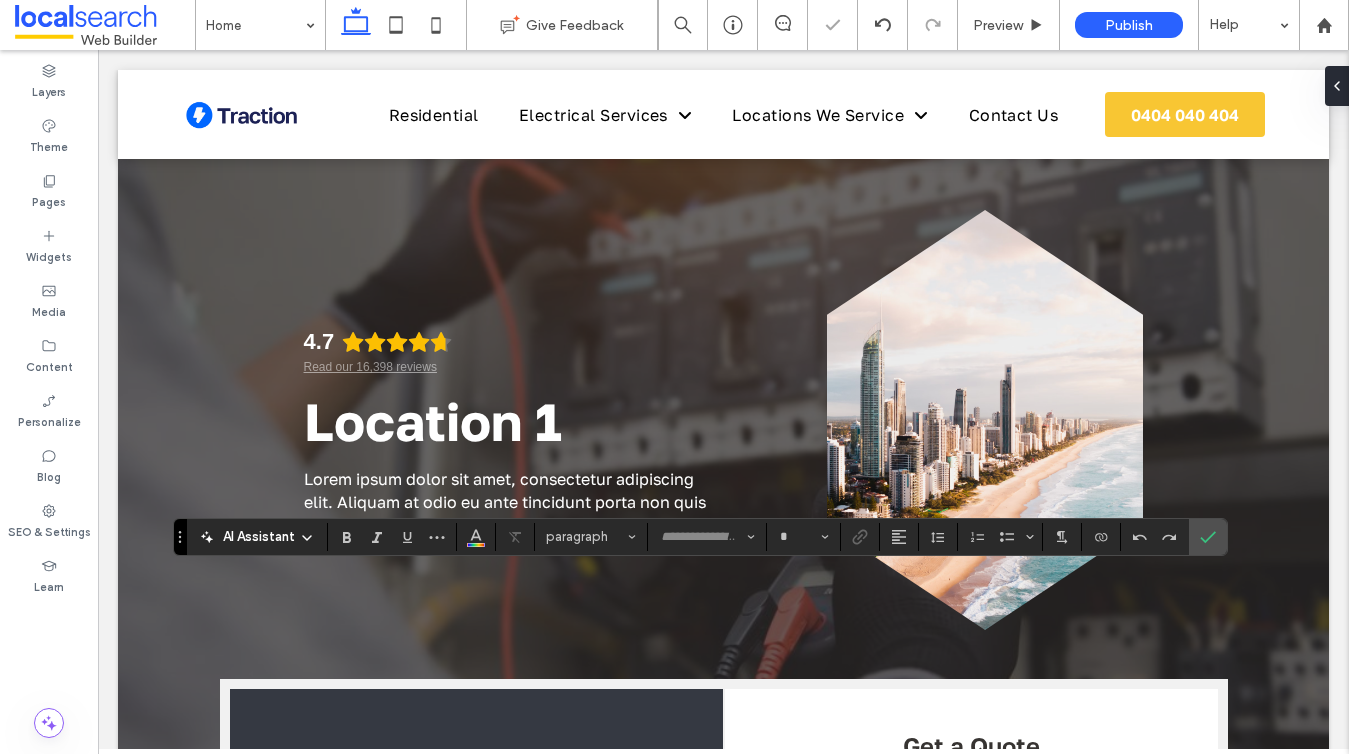 type on "**********" 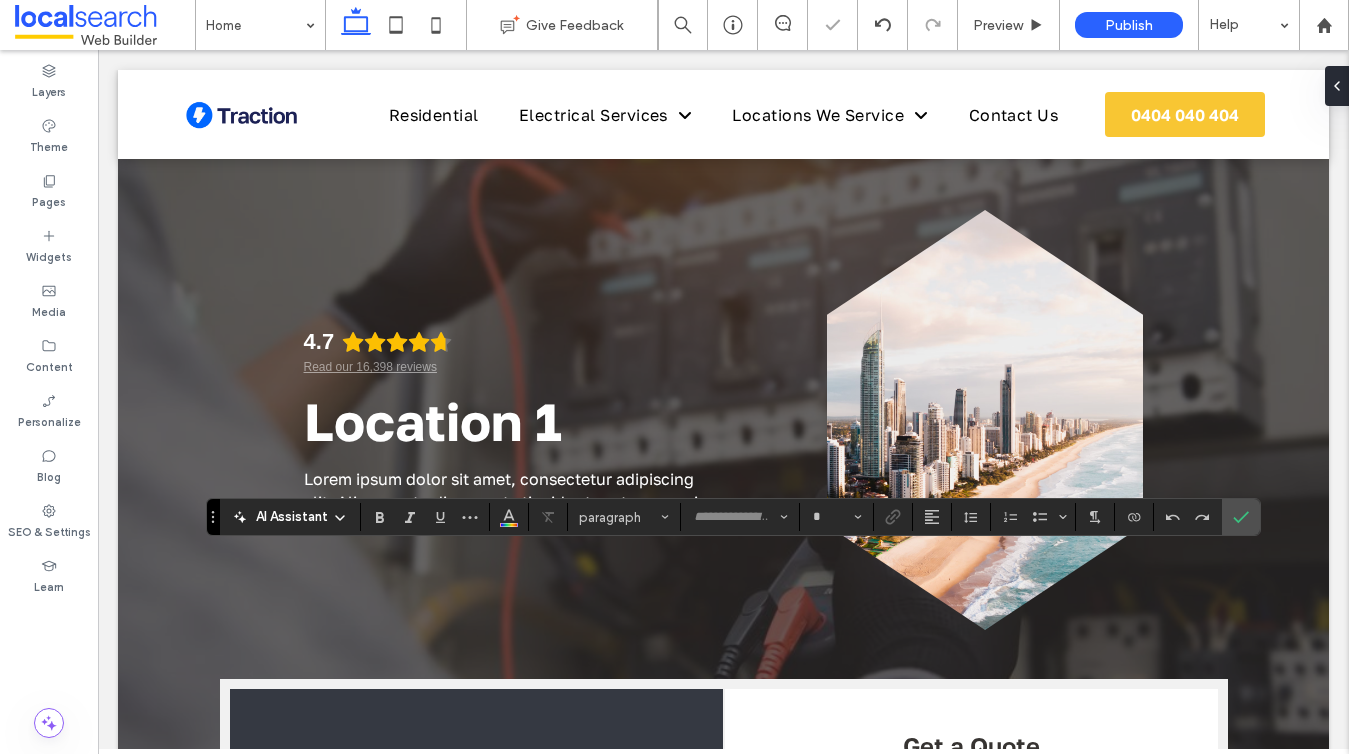 type on "**********" 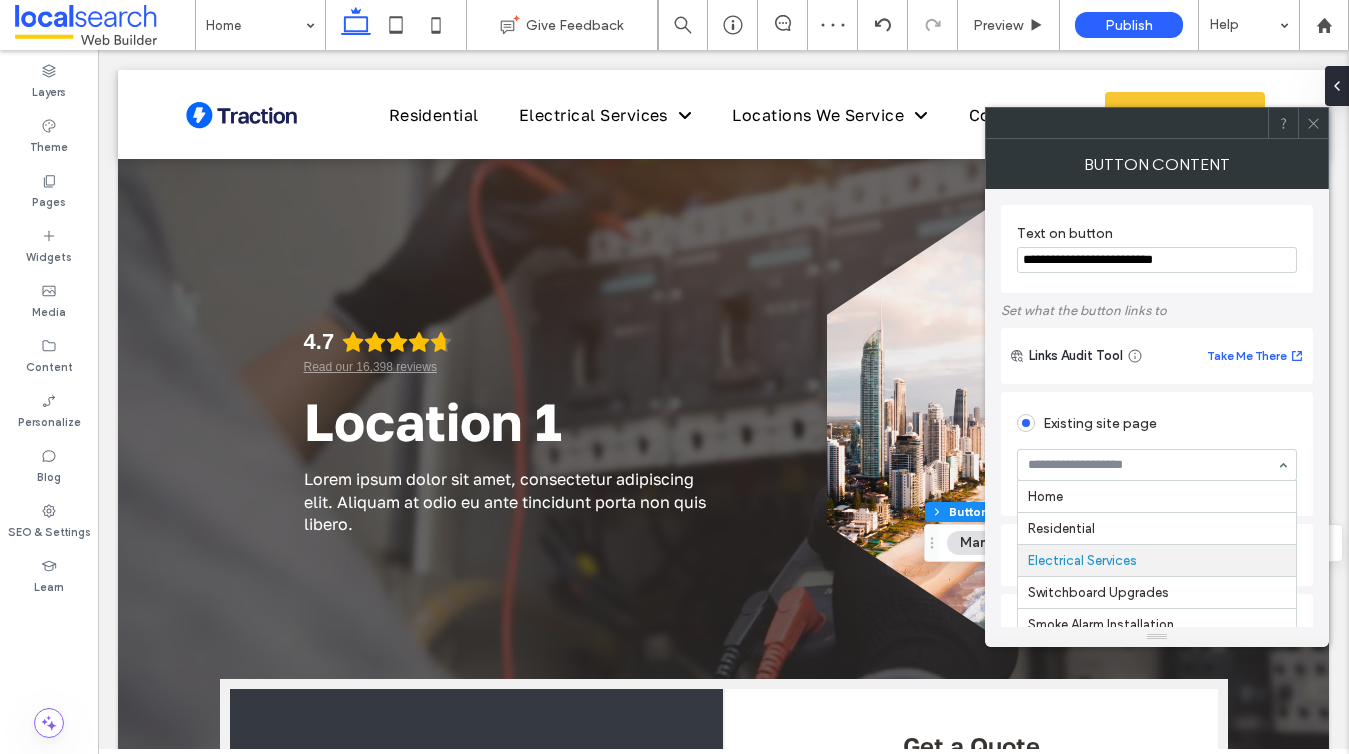 scroll, scrollTop: 64, scrollLeft: 0, axis: vertical 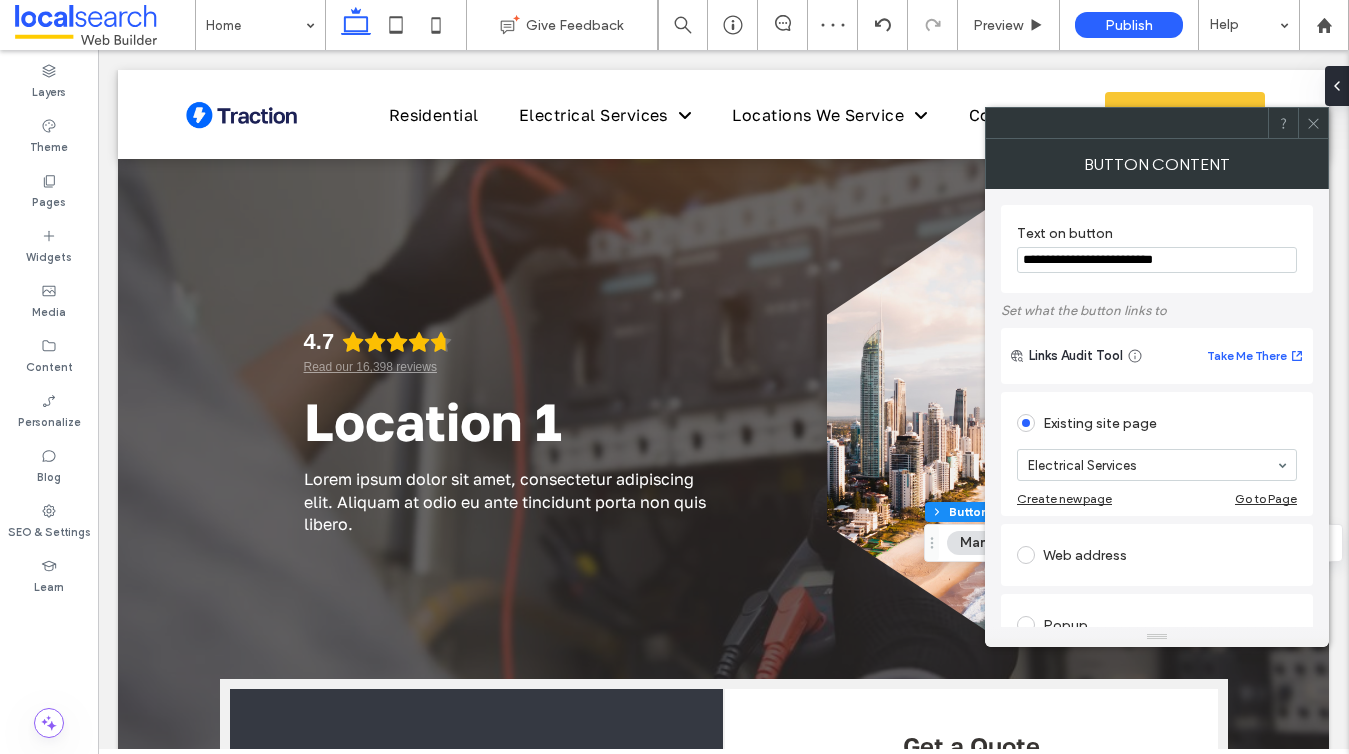 click on "Electrical Services" at bounding box center (1157, 465) 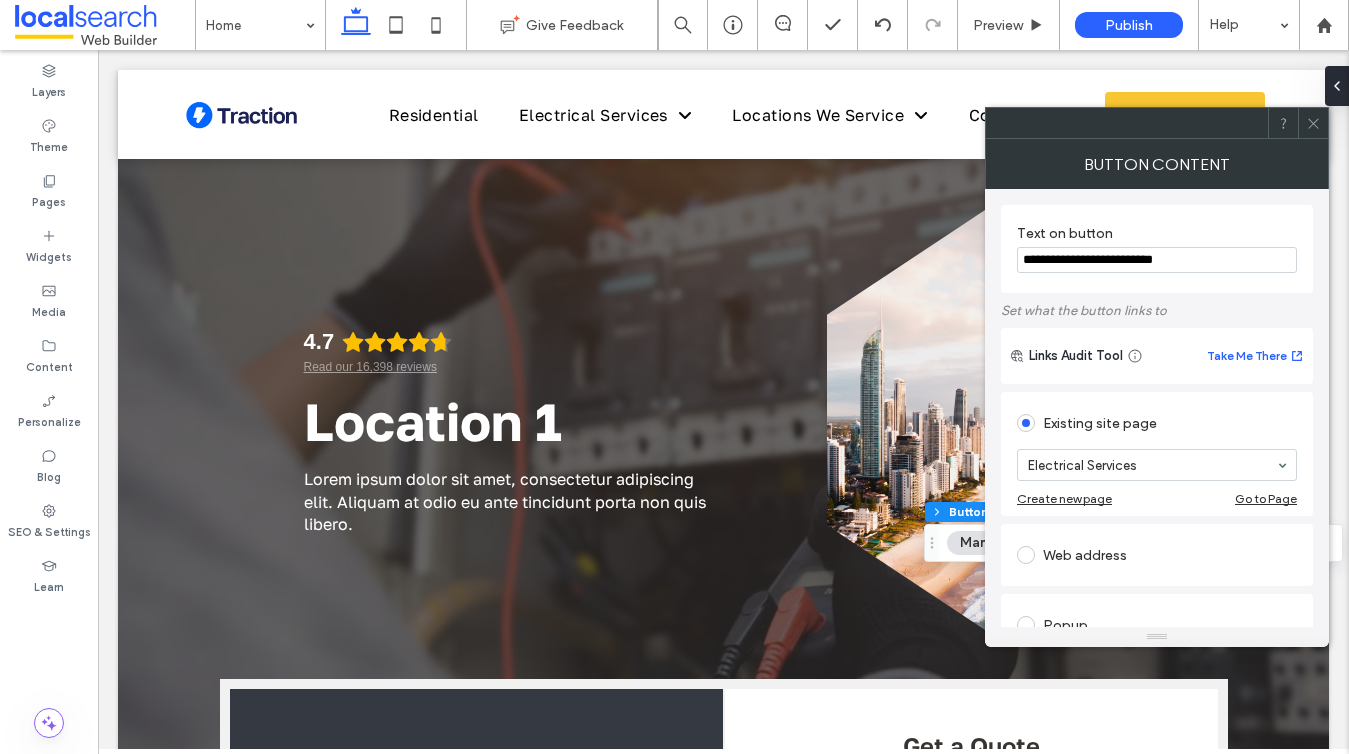 click at bounding box center (1313, 123) 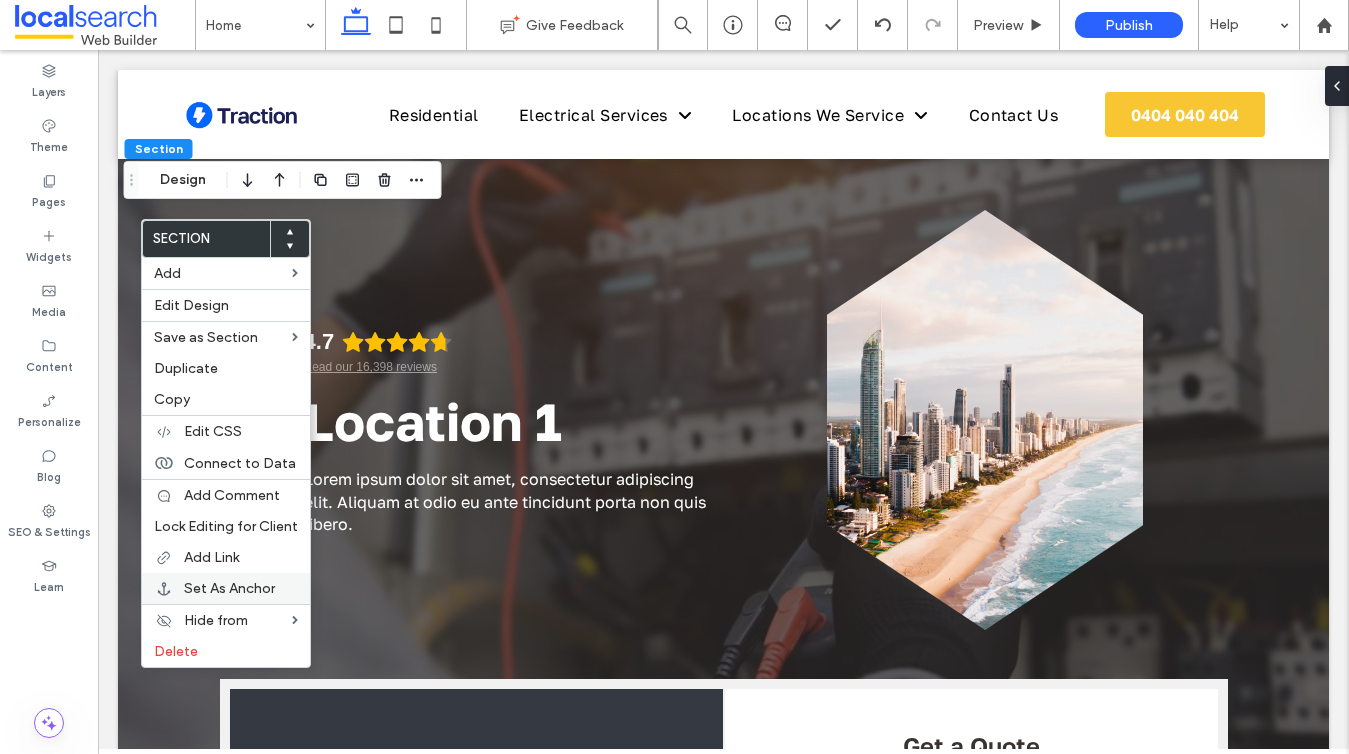 click on "Set As Anchor" at bounding box center [229, 588] 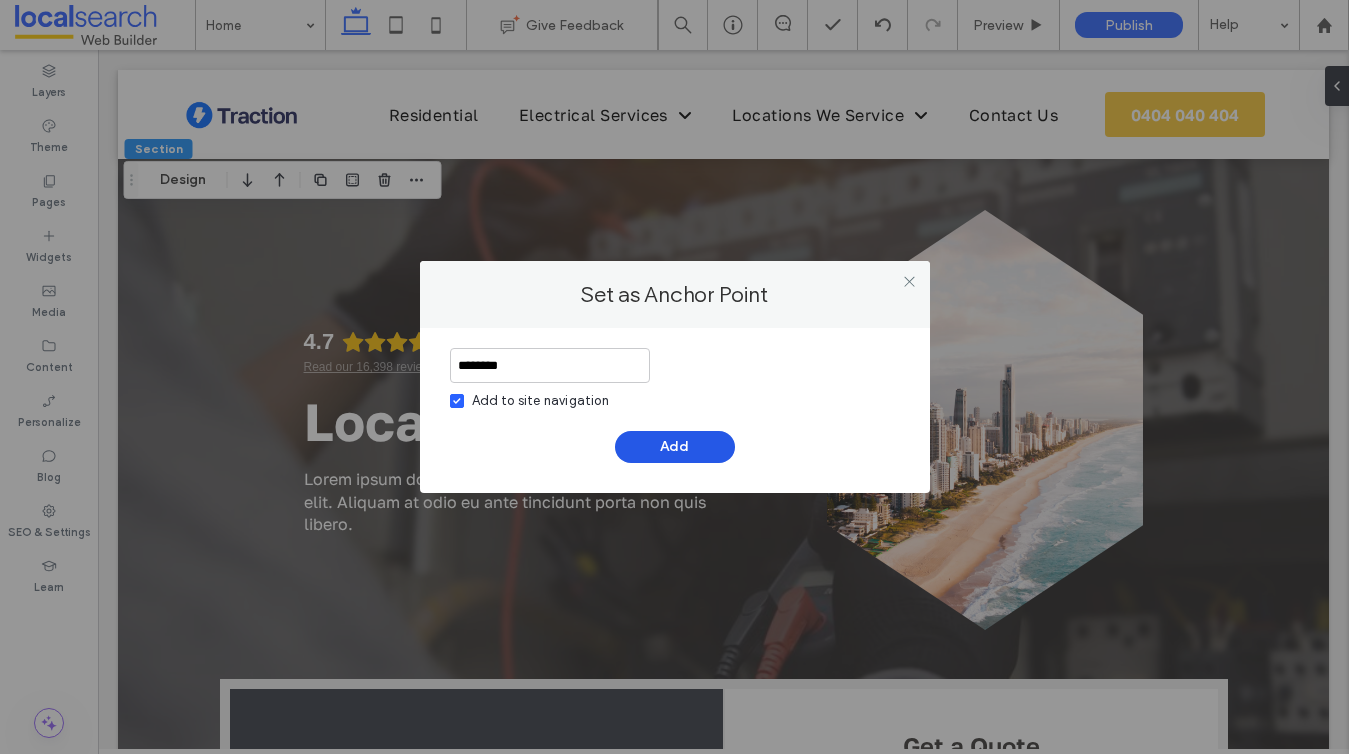 type on "********" 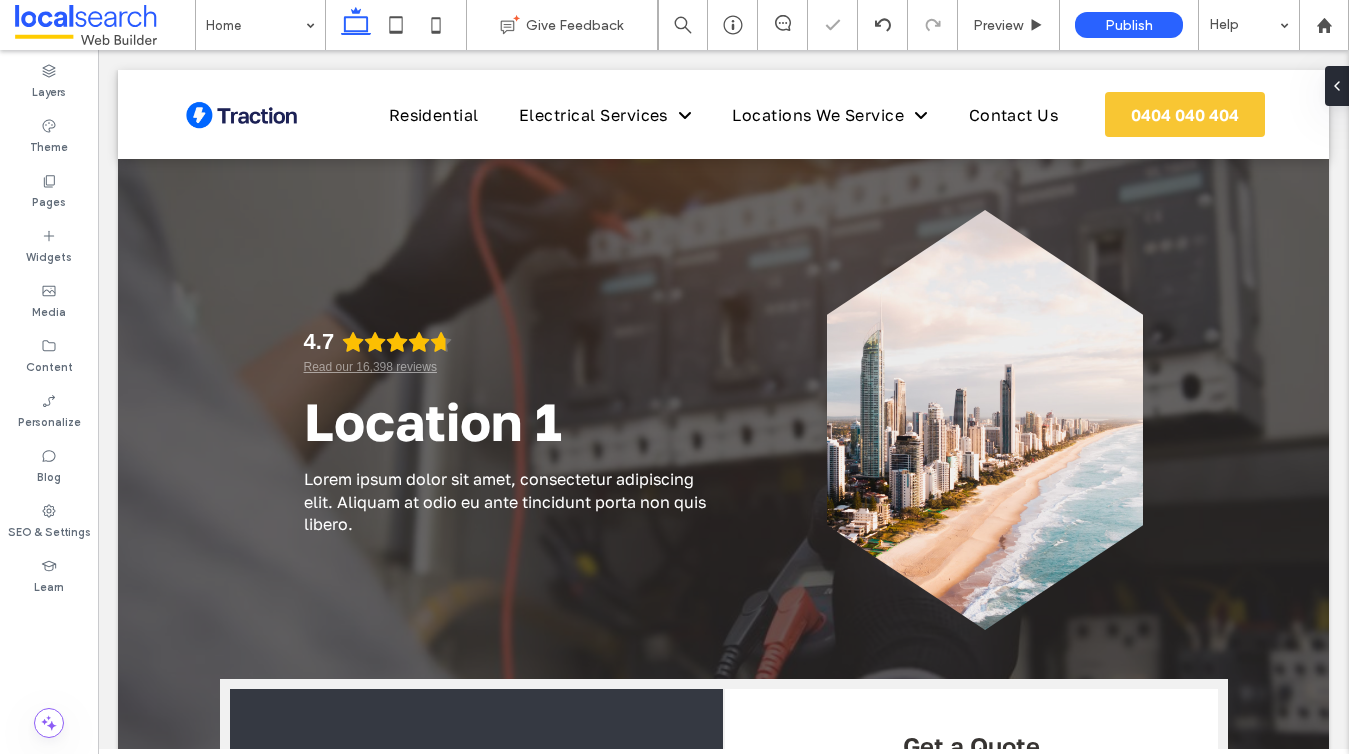 type on "**********" 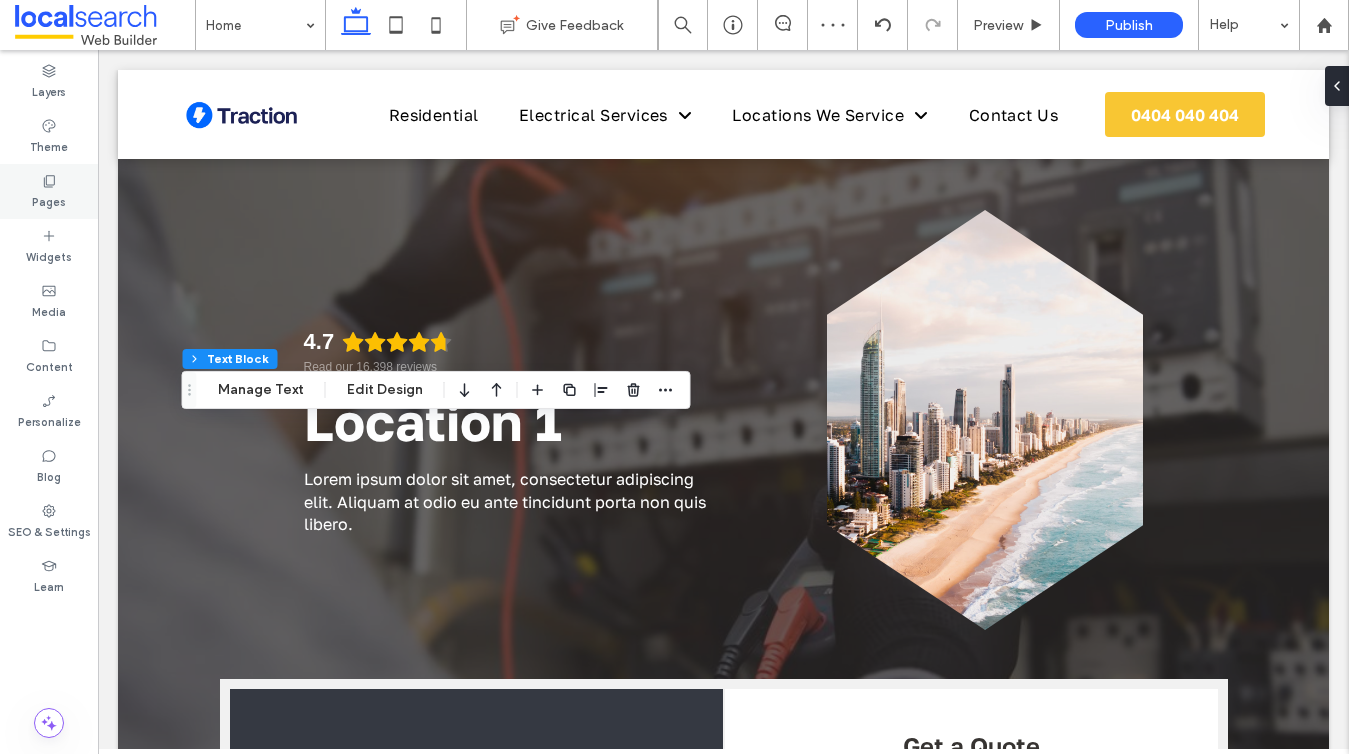 click on "Pages" at bounding box center (49, 200) 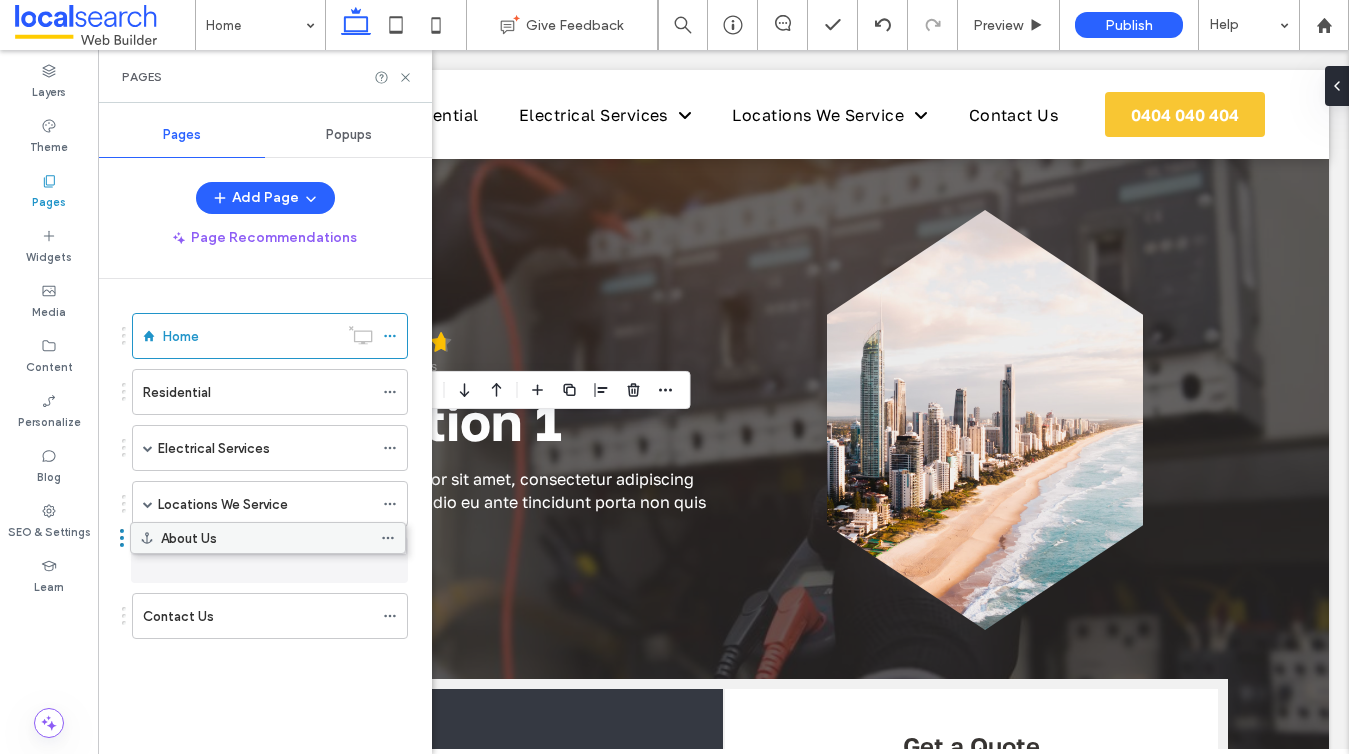 drag, startPoint x: 194, startPoint y: 613, endPoint x: 192, endPoint y: 542, distance: 71.02816 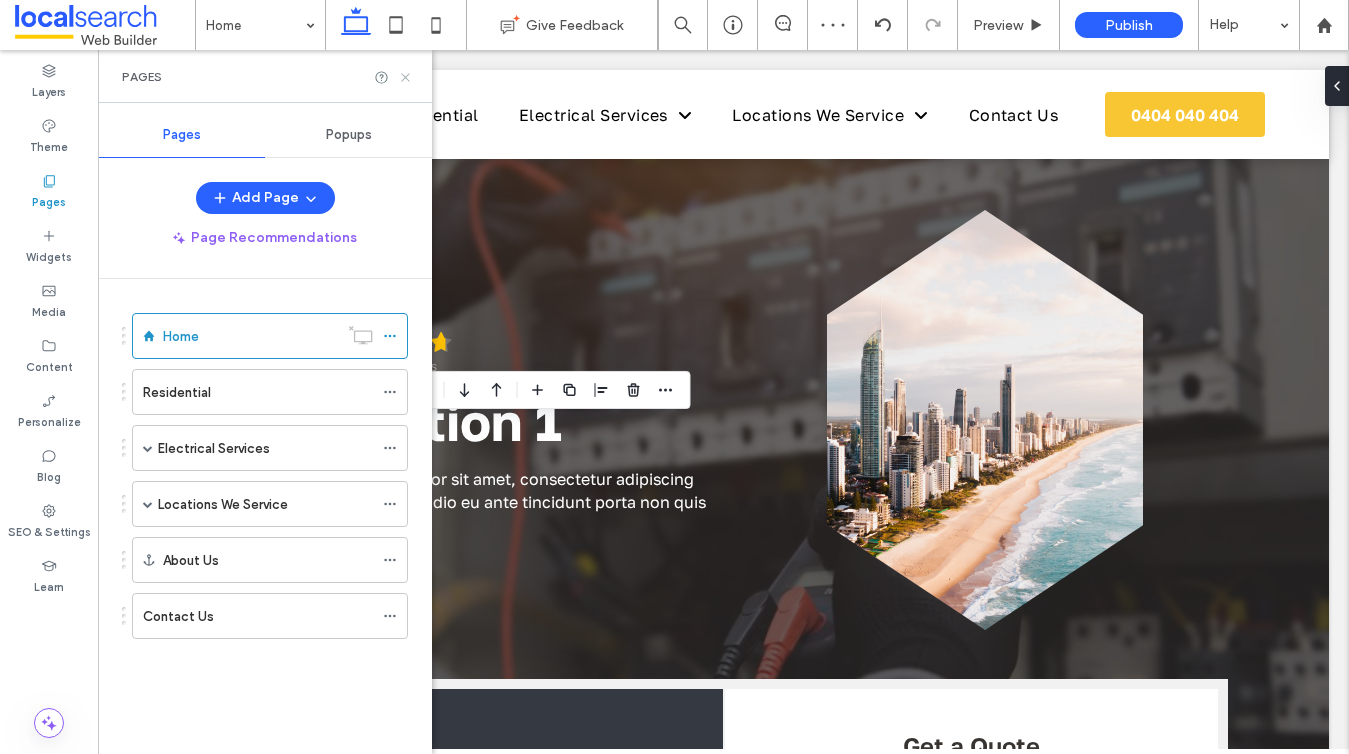 click 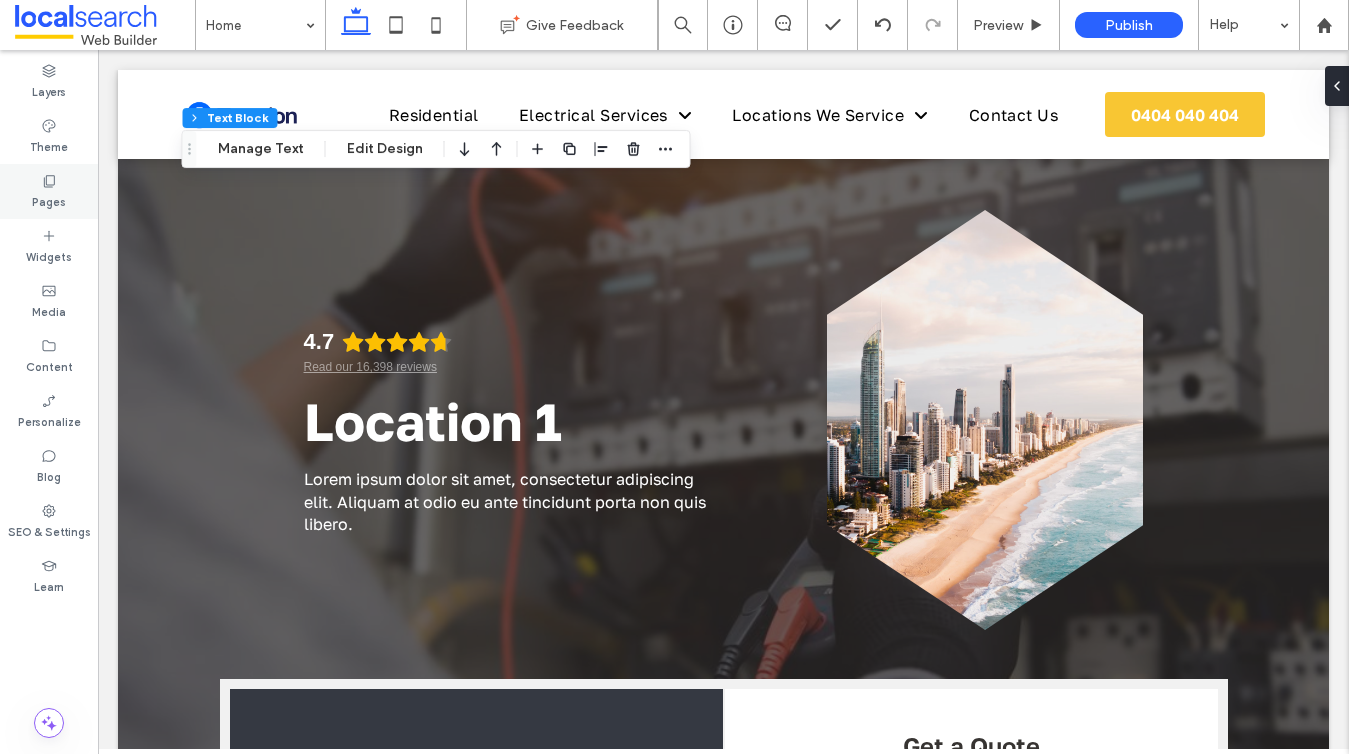 click on "Pages" at bounding box center (49, 191) 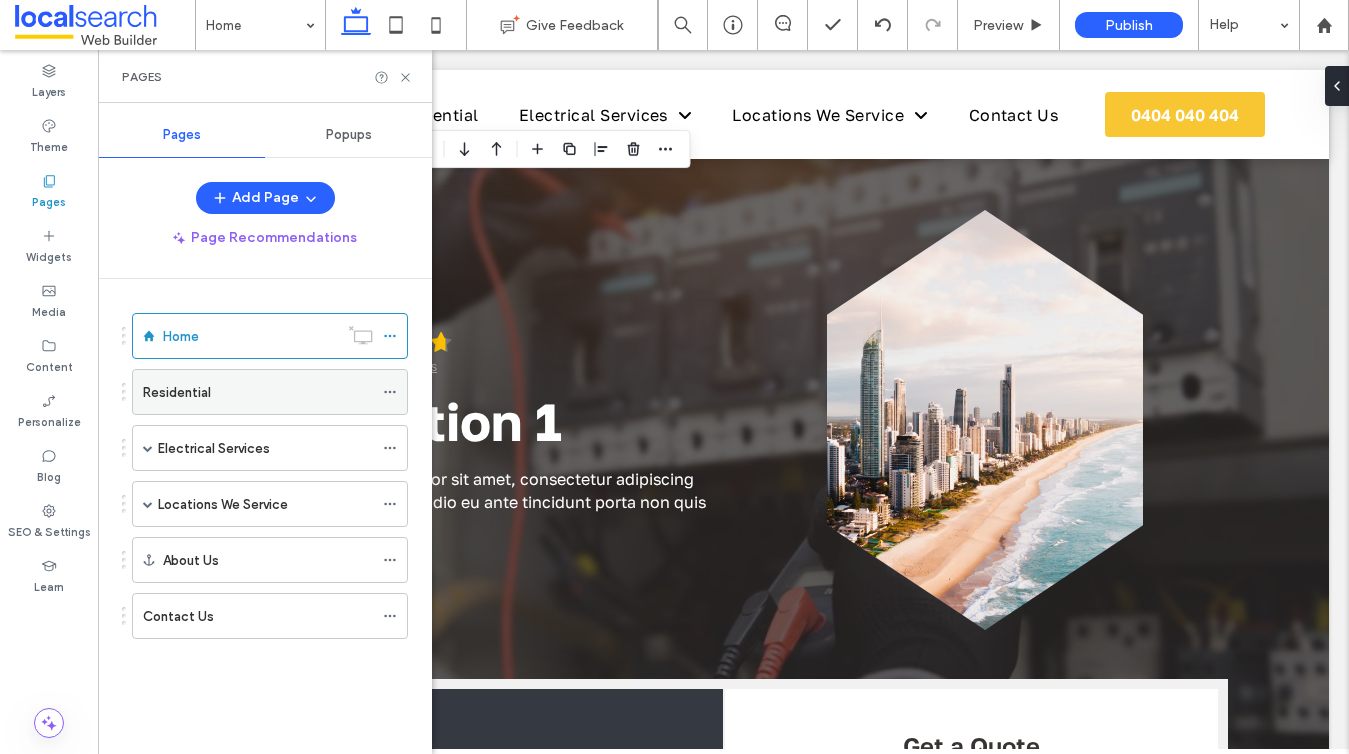 click on "Residential" at bounding box center [258, 392] 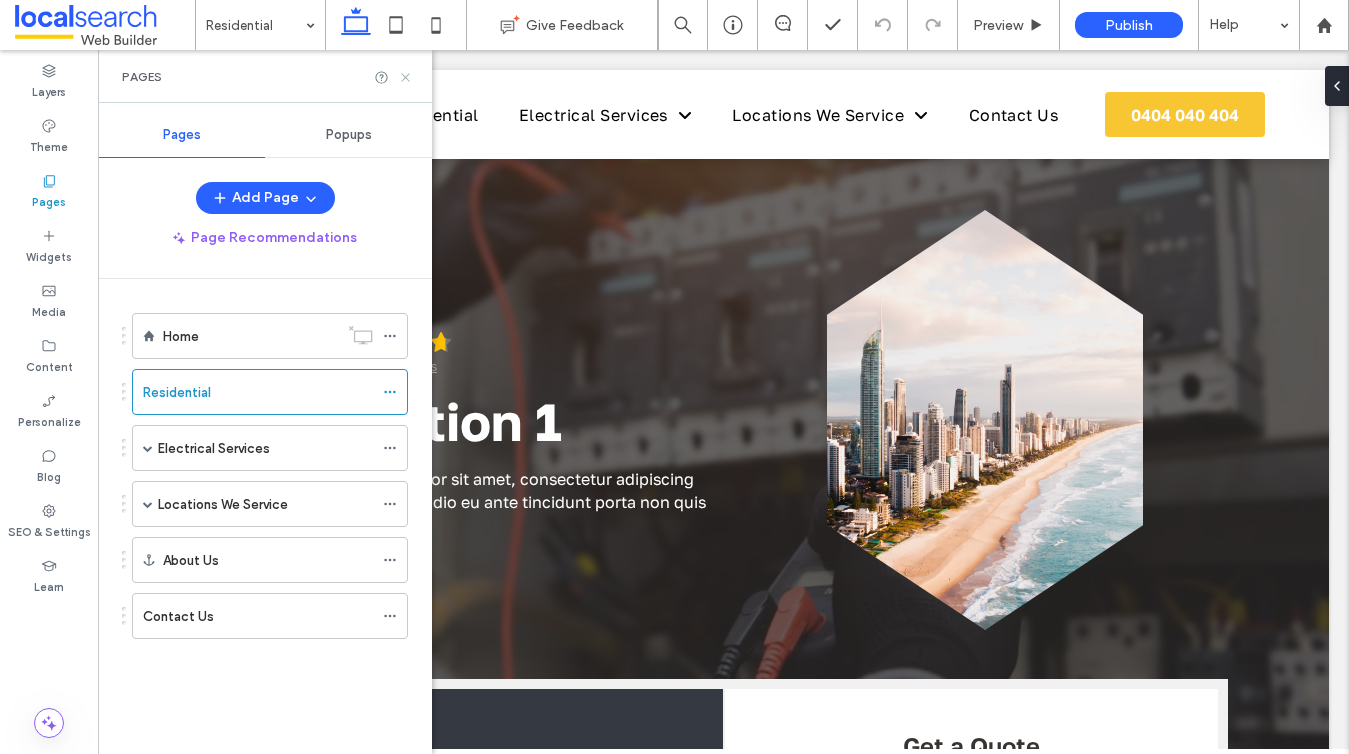 click 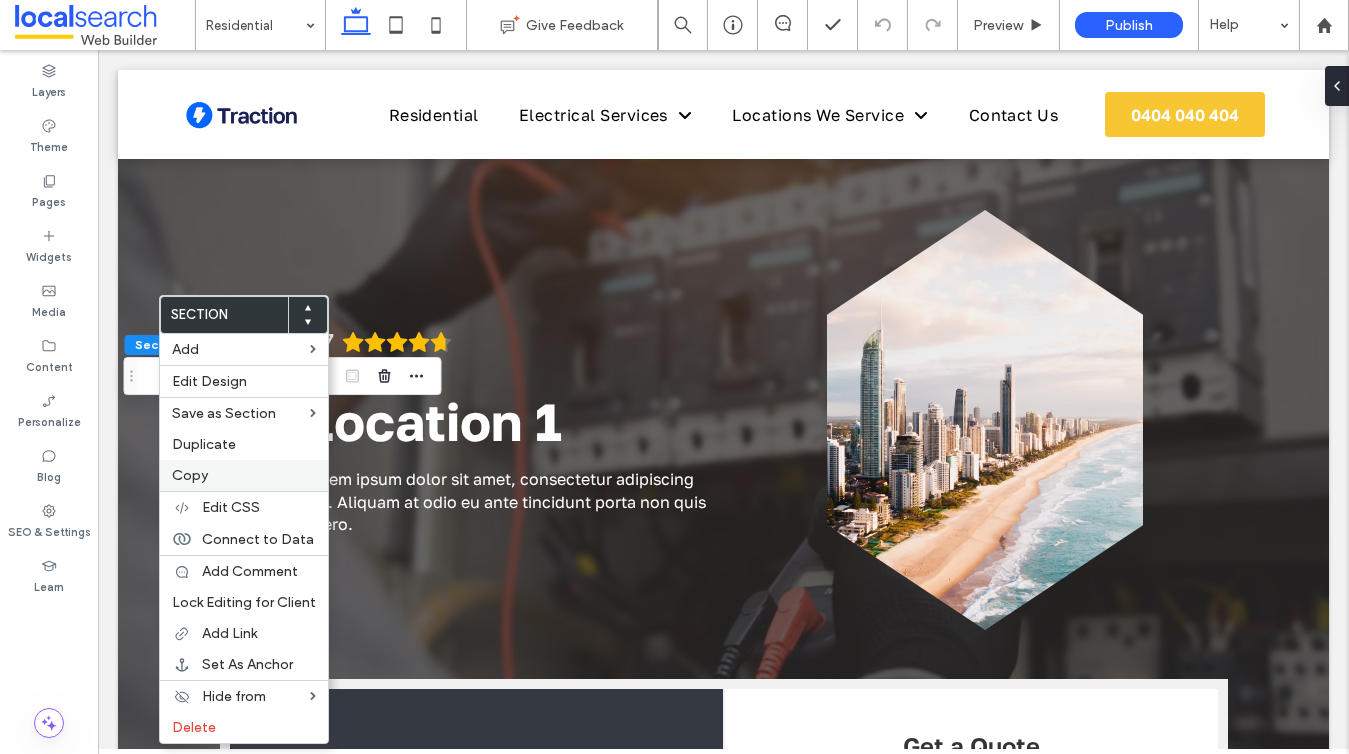 click on "Copy" at bounding box center (190, 475) 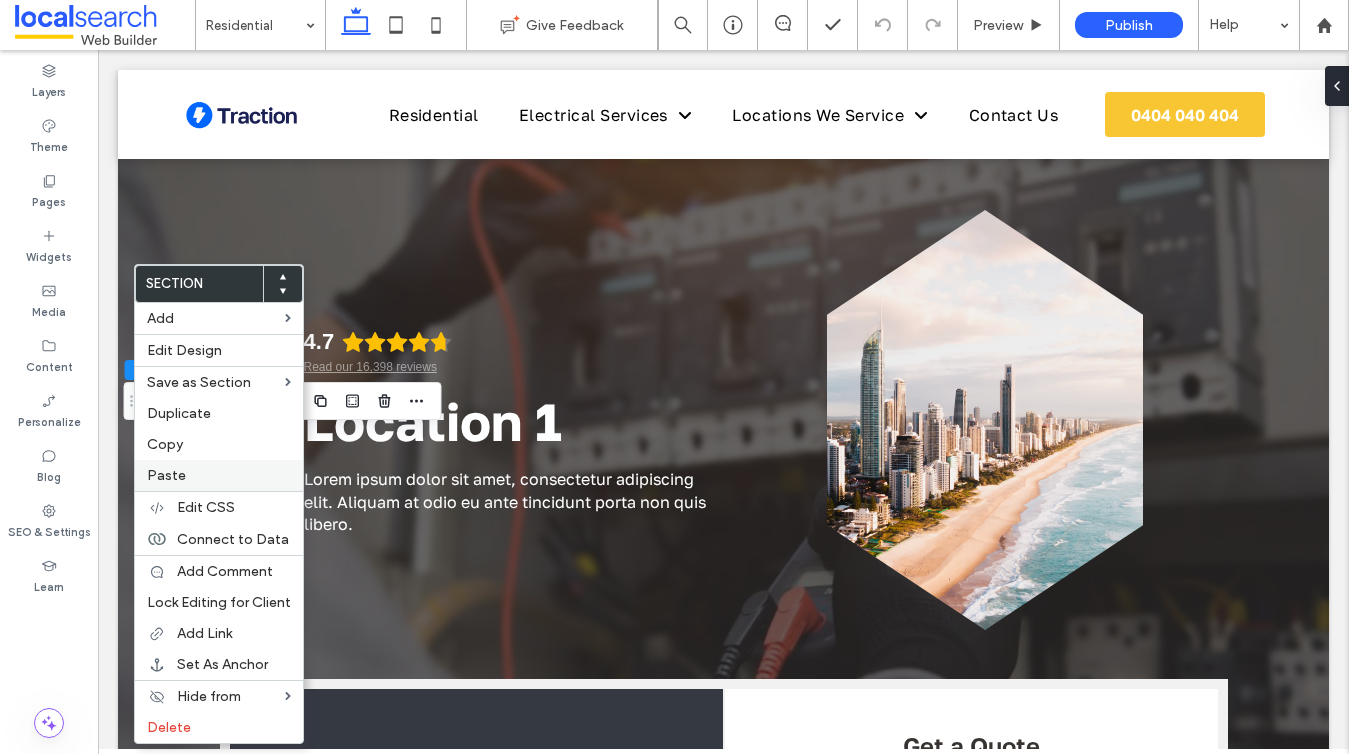 click on "Paste" at bounding box center [166, 475] 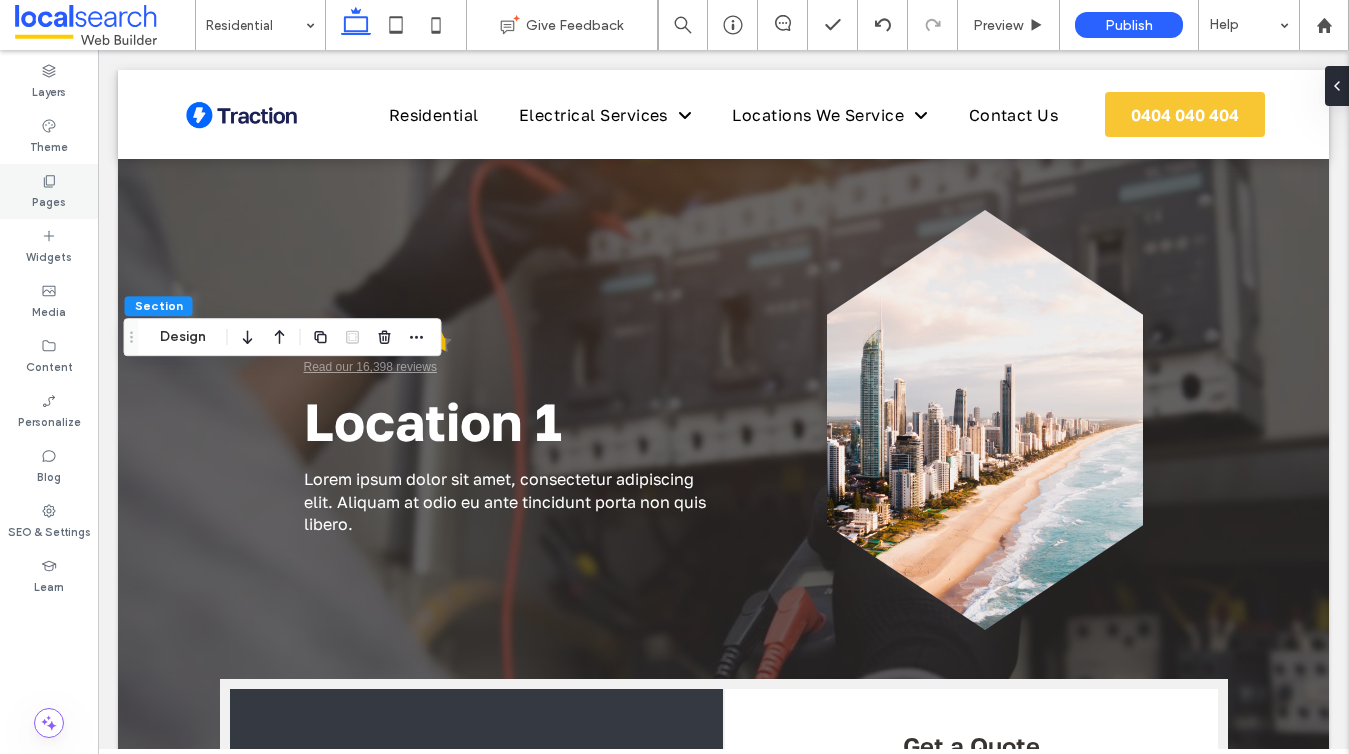 click on "Pages" at bounding box center (49, 200) 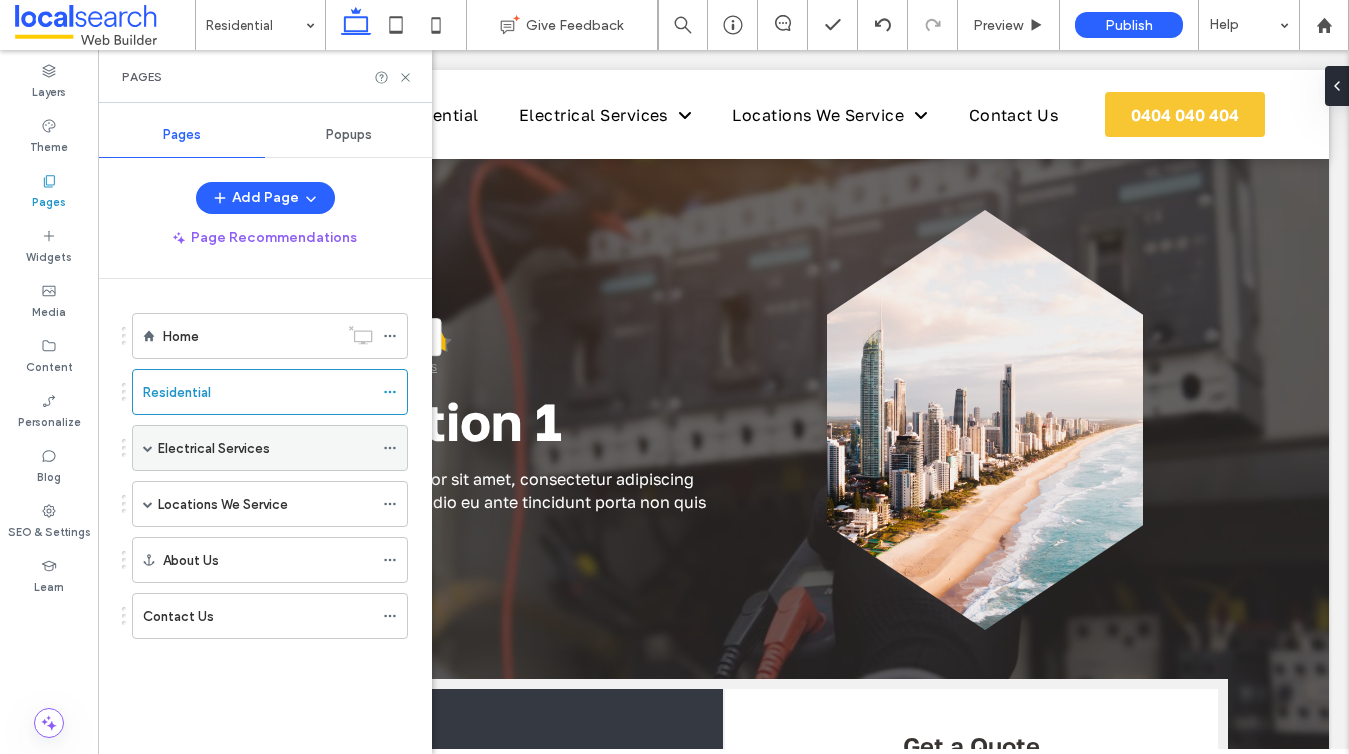 click at bounding box center (148, 448) 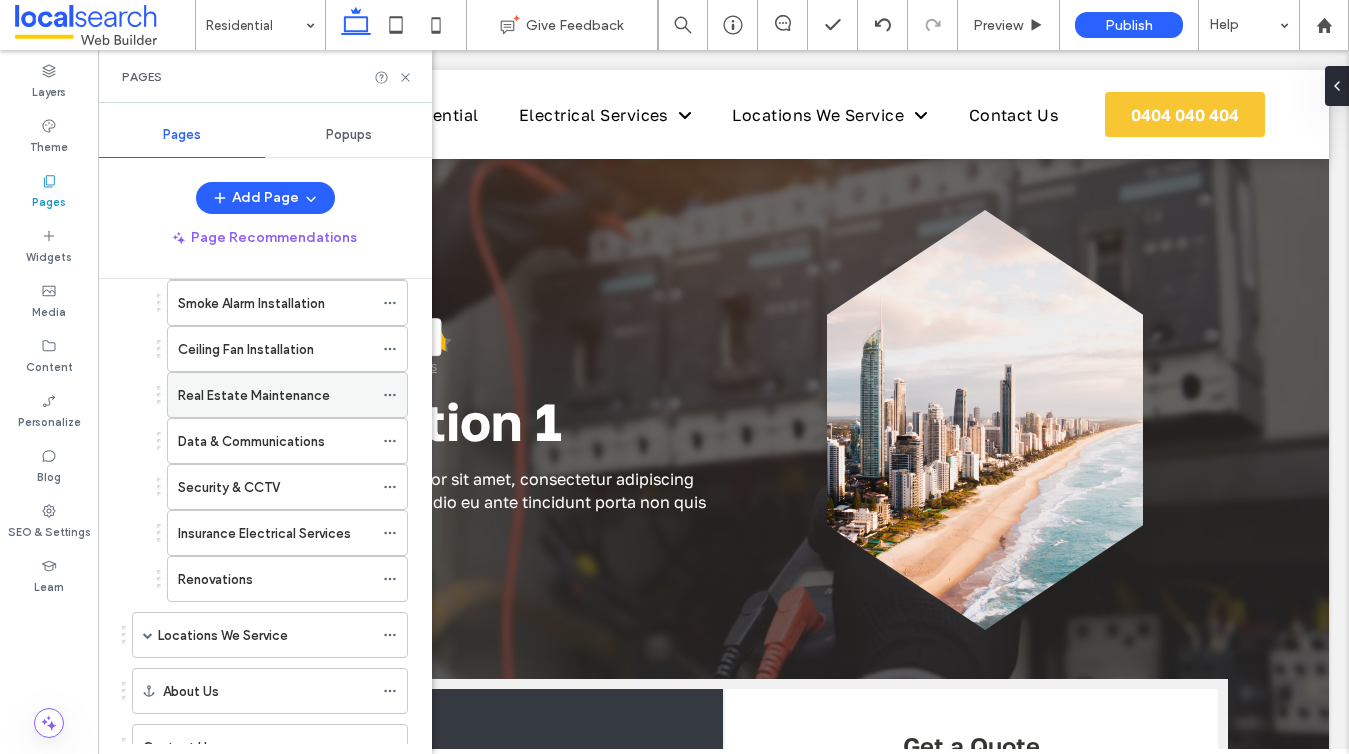 scroll, scrollTop: 313, scrollLeft: 0, axis: vertical 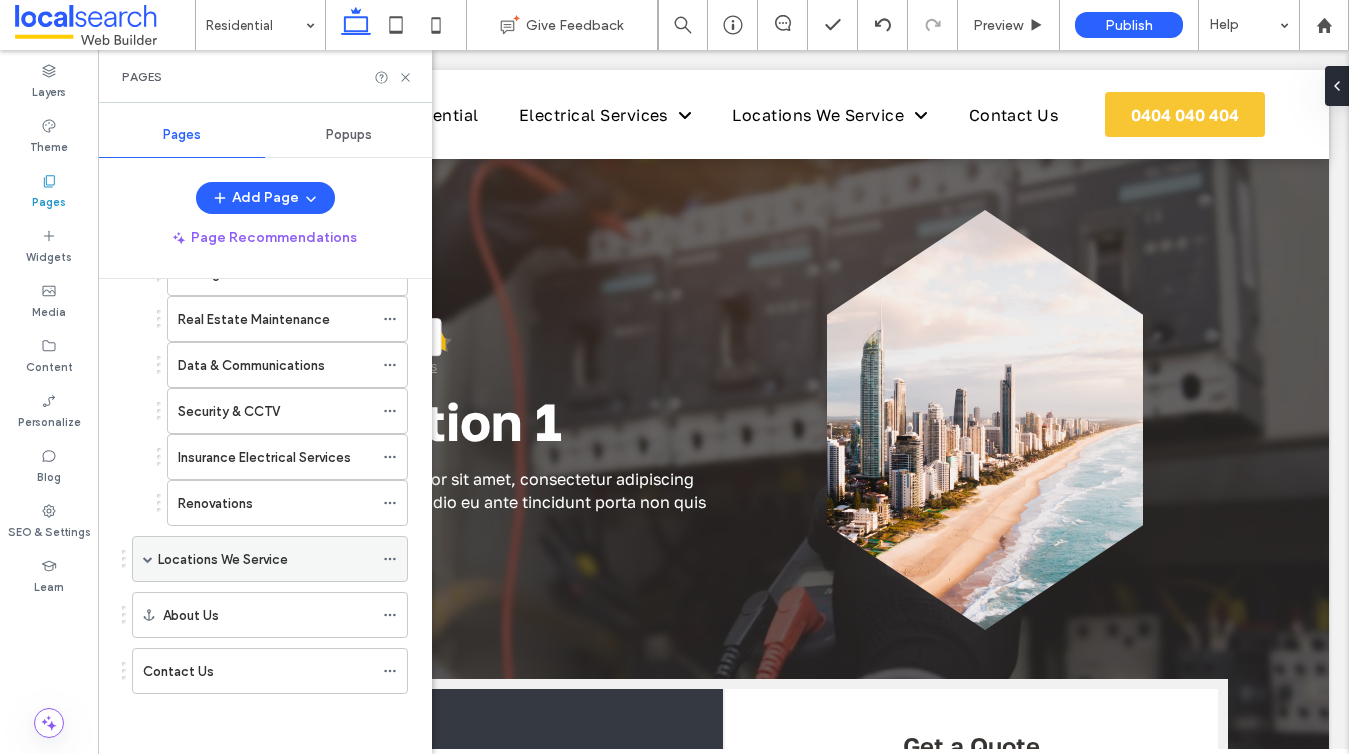 click on "Locations We Service" at bounding box center [223, 559] 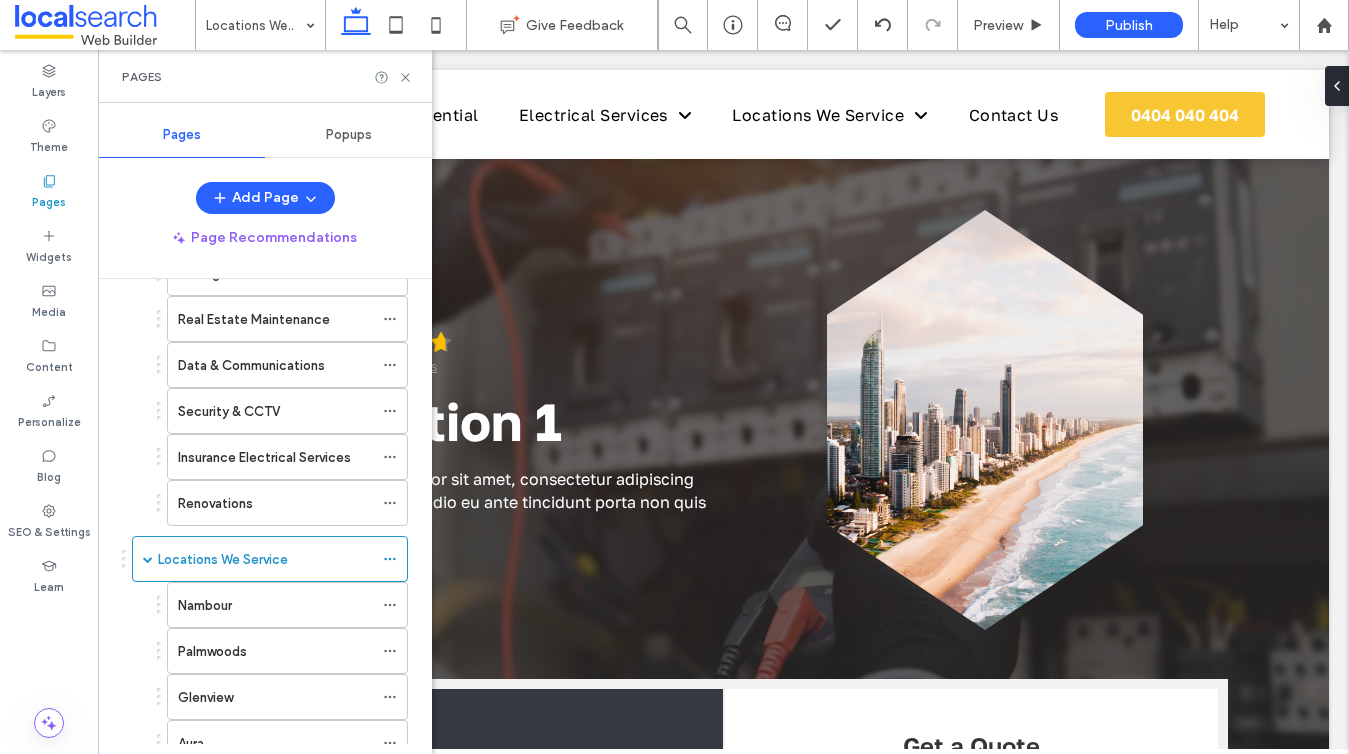 click at bounding box center [674, 377] 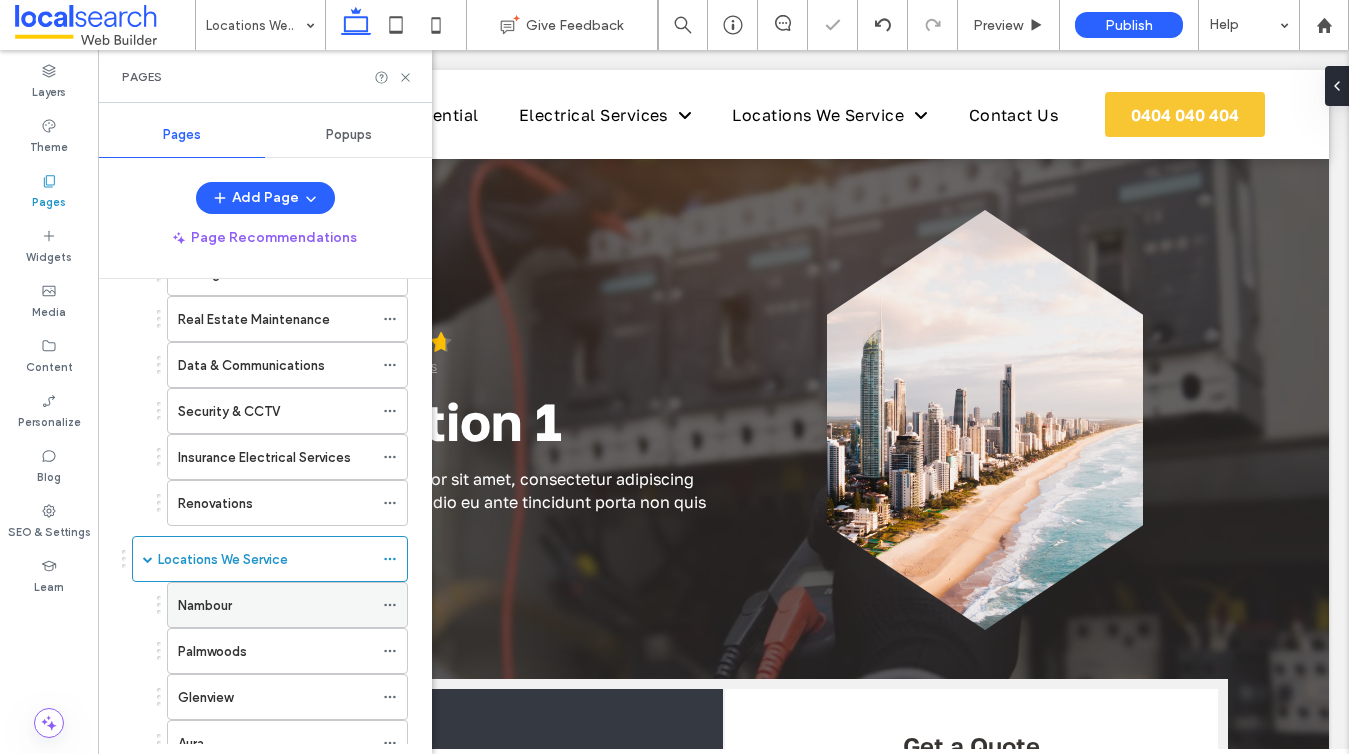 click on "Nambour" at bounding box center [205, 605] 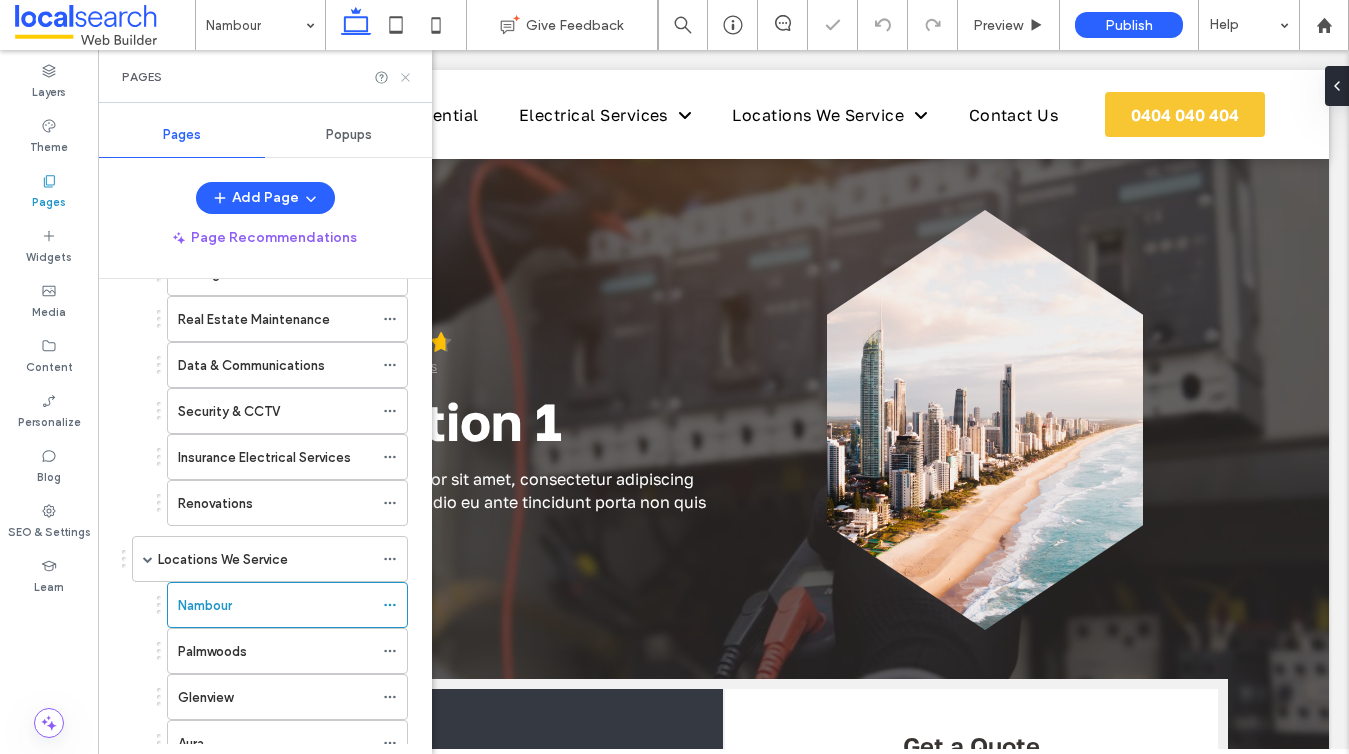 click 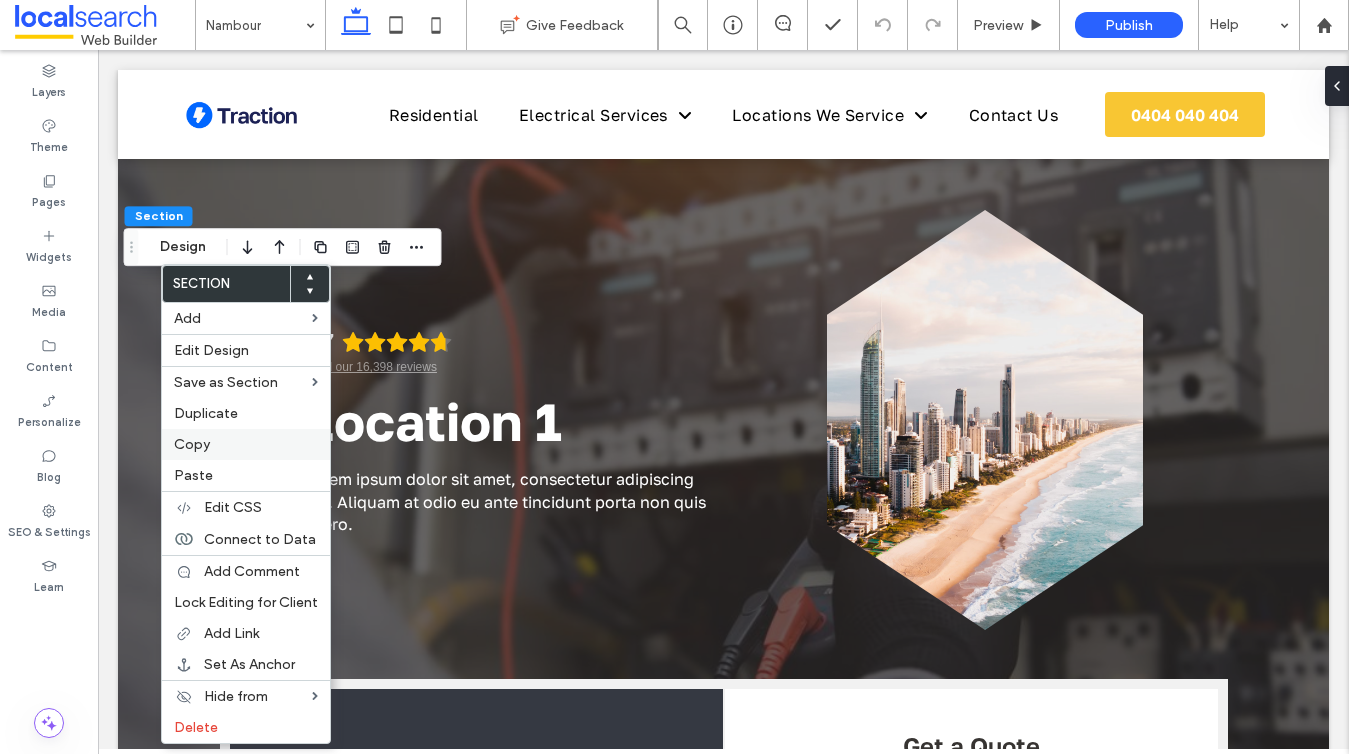 click on "Copy" at bounding box center [246, 444] 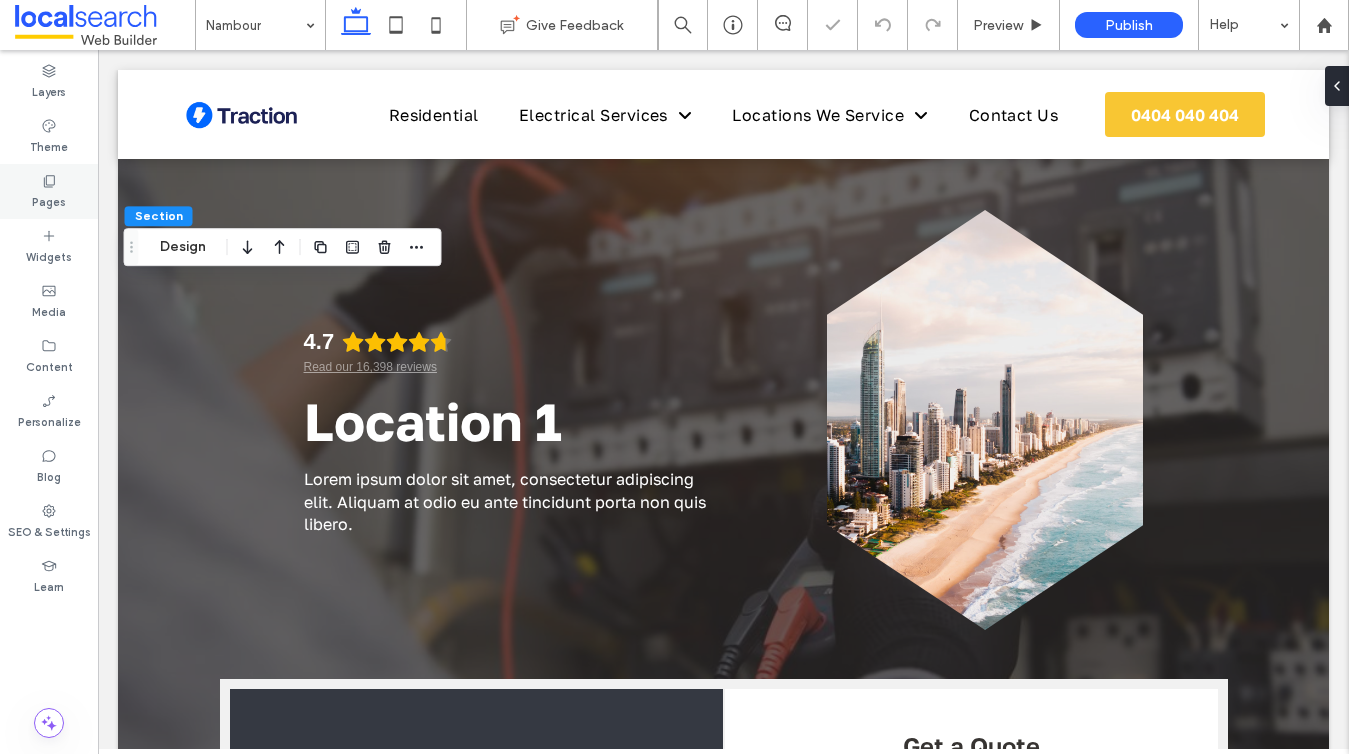 click on "Pages" at bounding box center [49, 191] 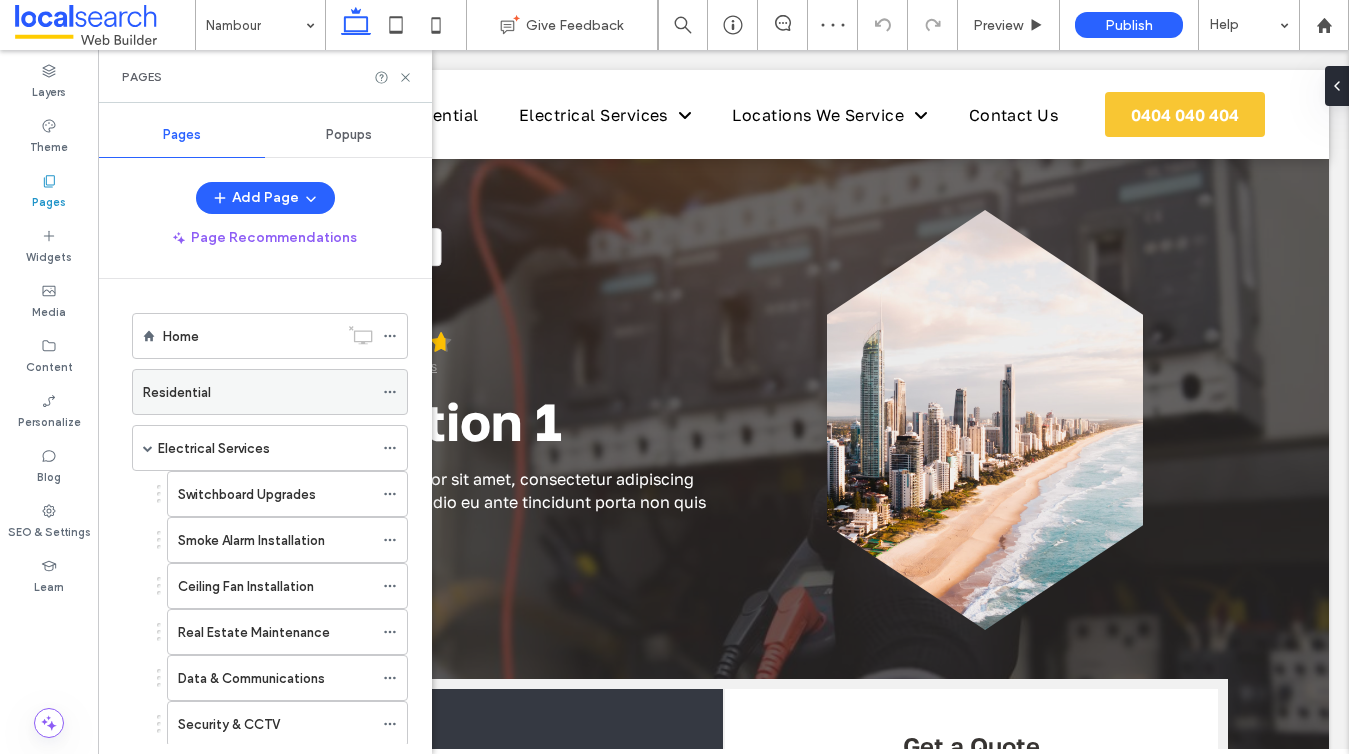 click on "Residential" at bounding box center (177, 392) 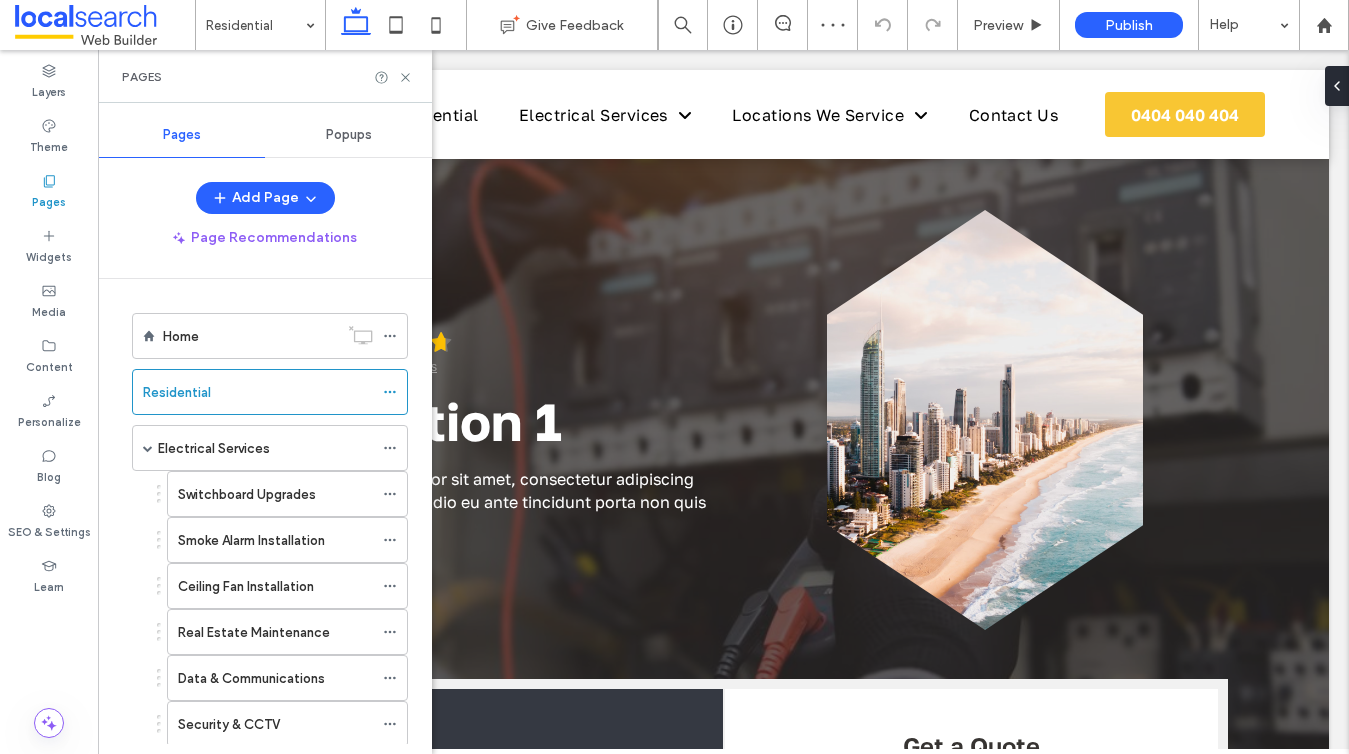 click 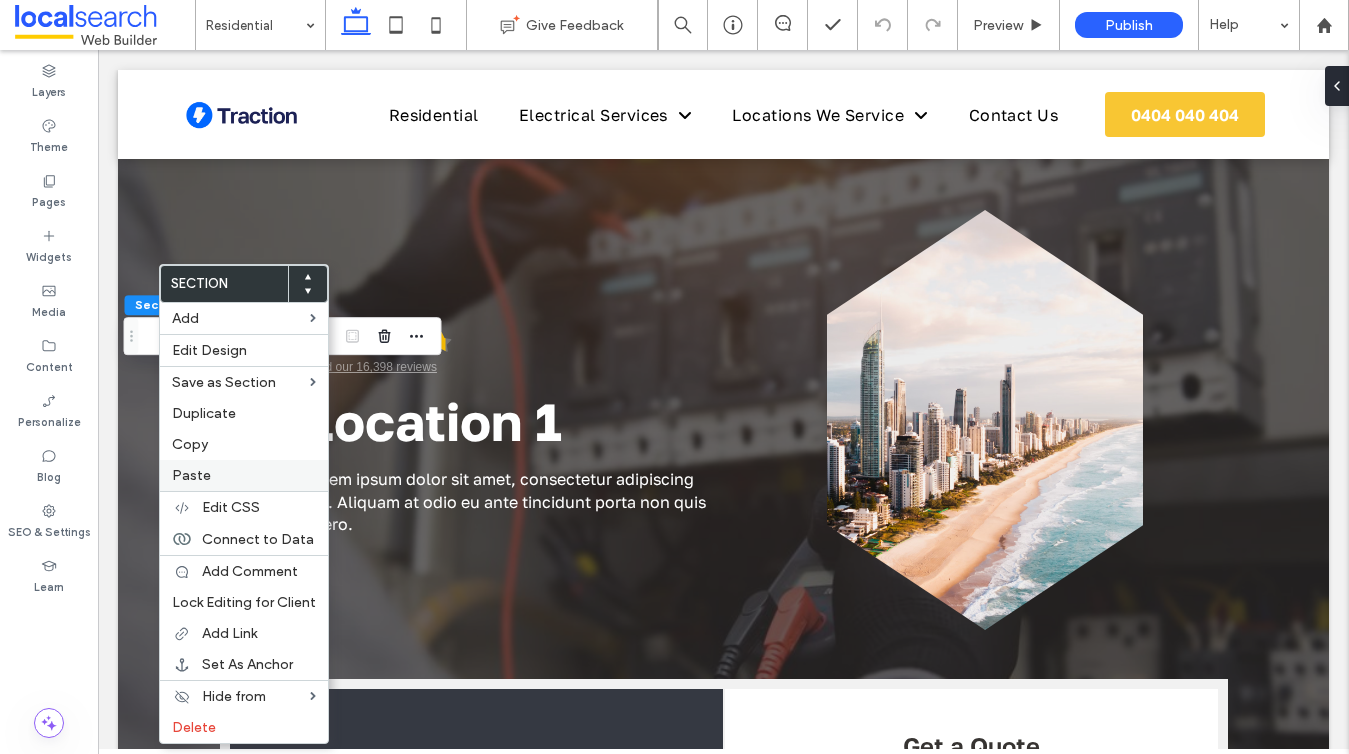 click on "Paste" at bounding box center (191, 475) 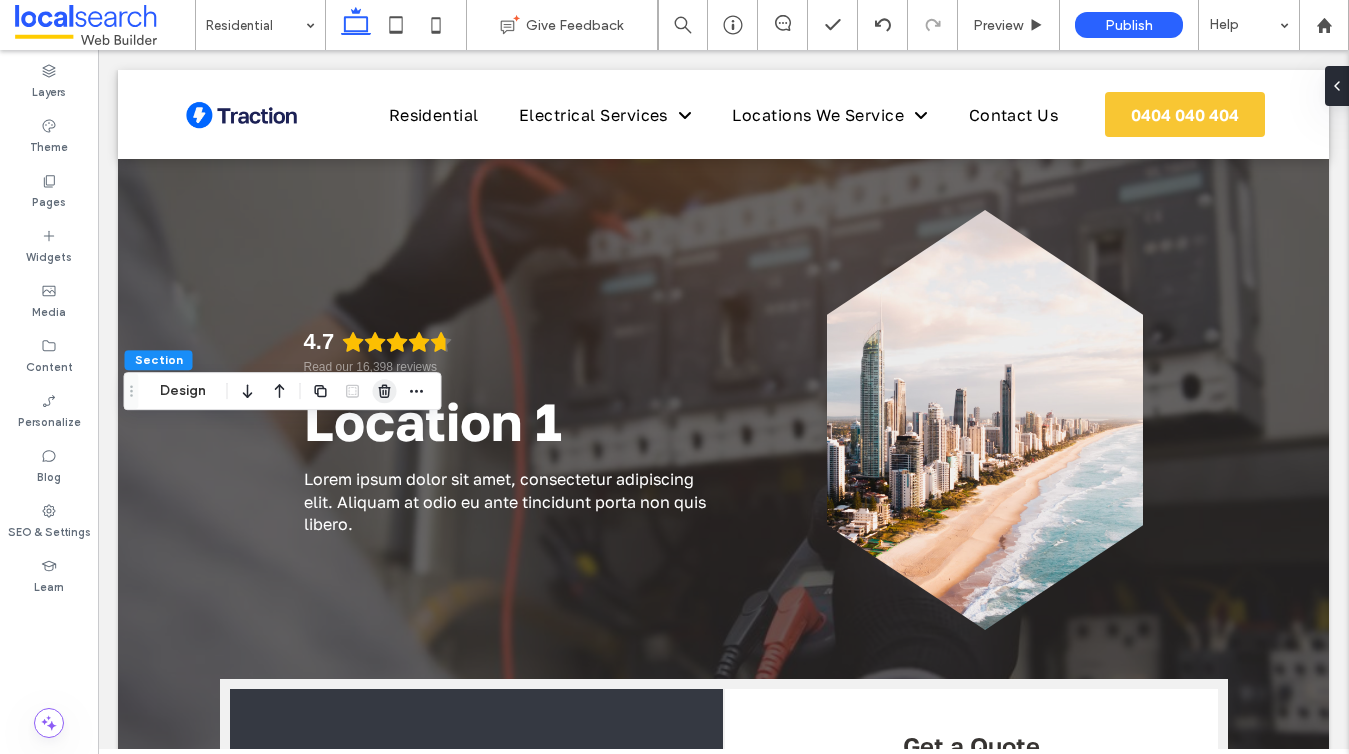 click 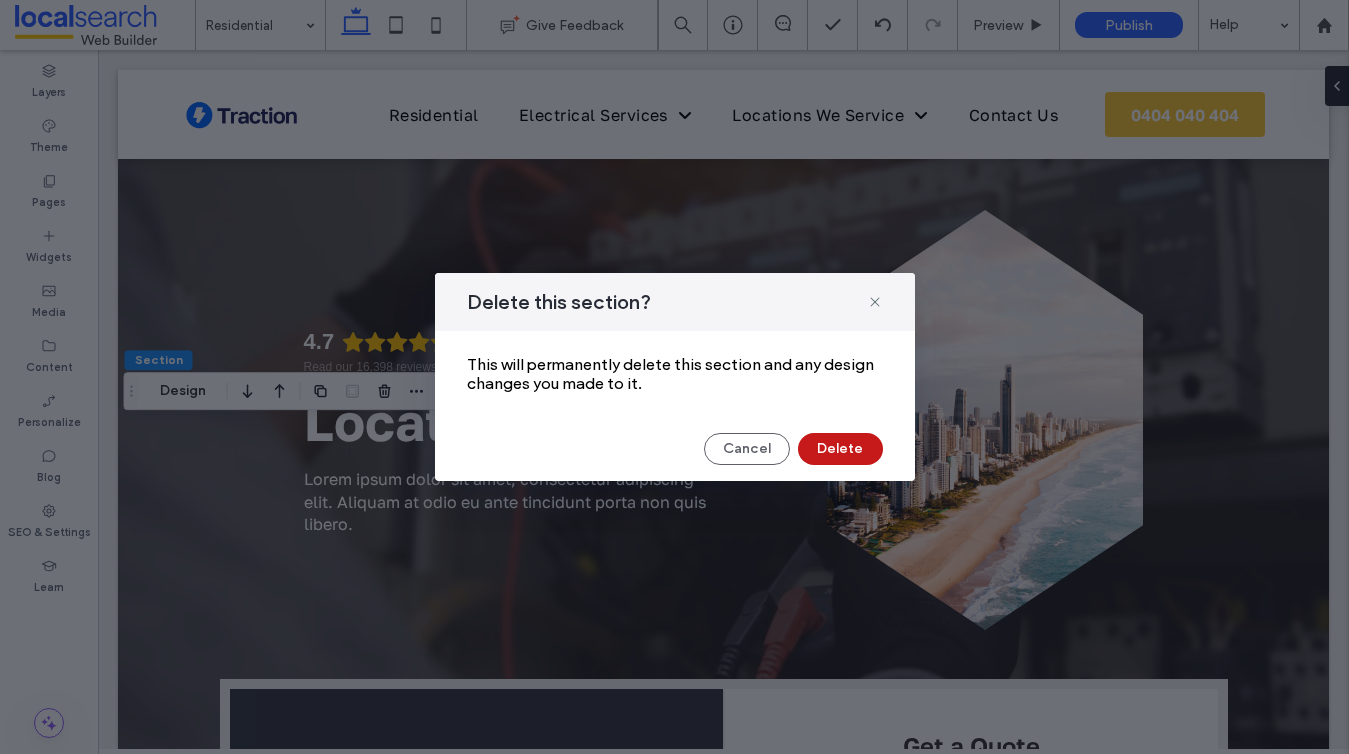 click on "Delete" at bounding box center (840, 449) 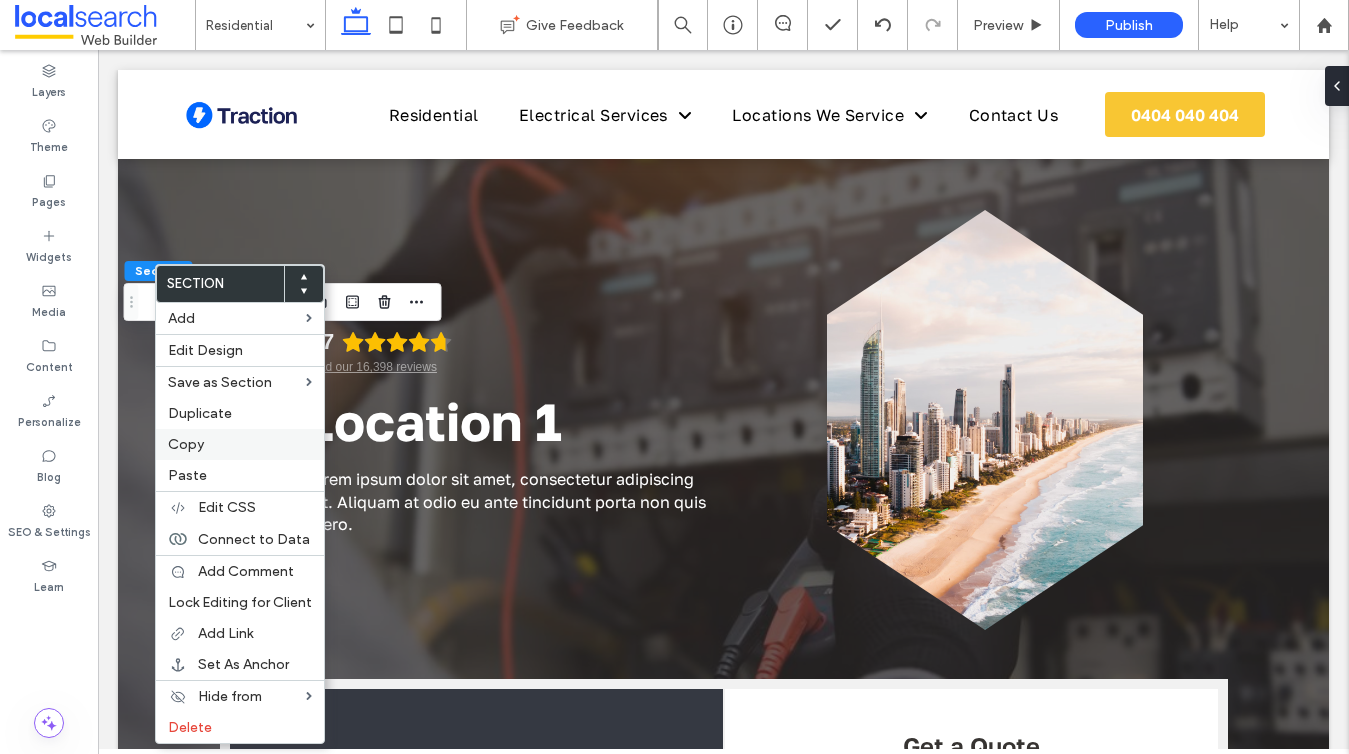 click on "Copy" at bounding box center (186, 444) 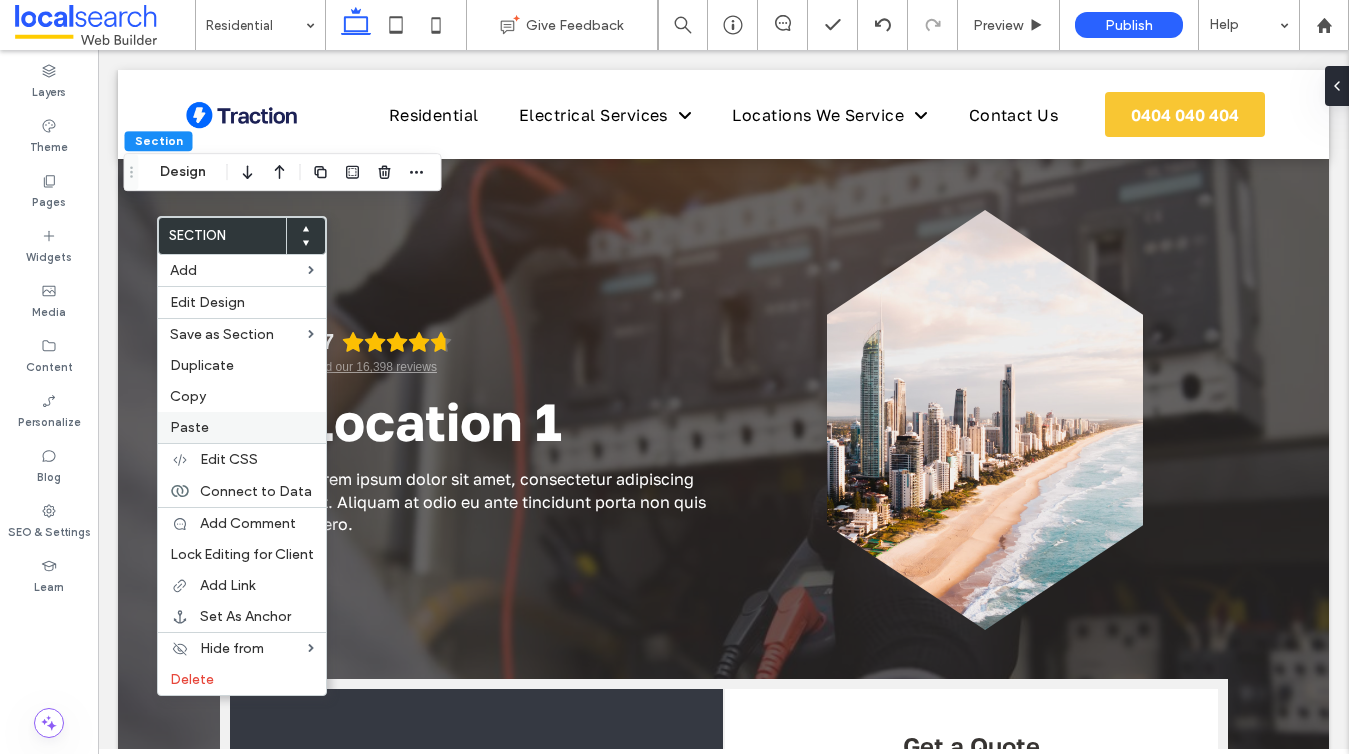 click on "Paste" at bounding box center (242, 427) 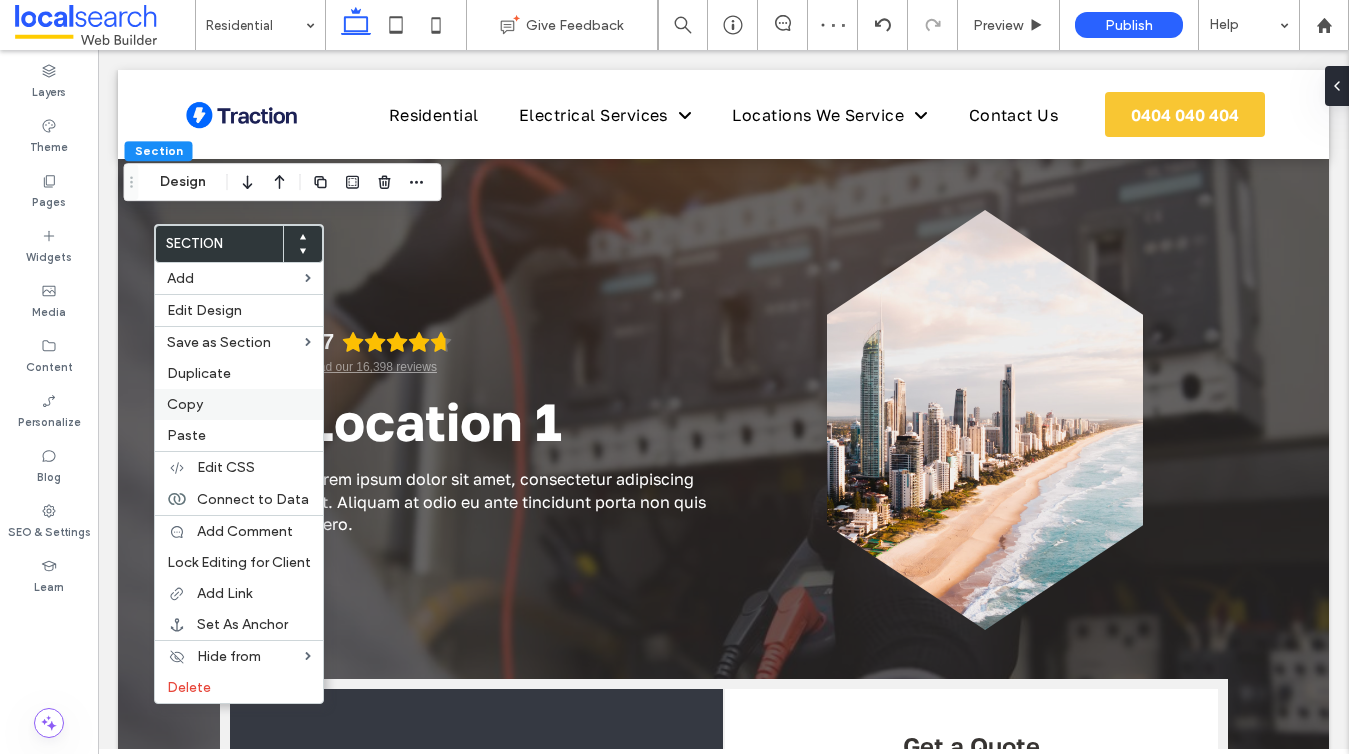 click on "Copy" at bounding box center [185, 404] 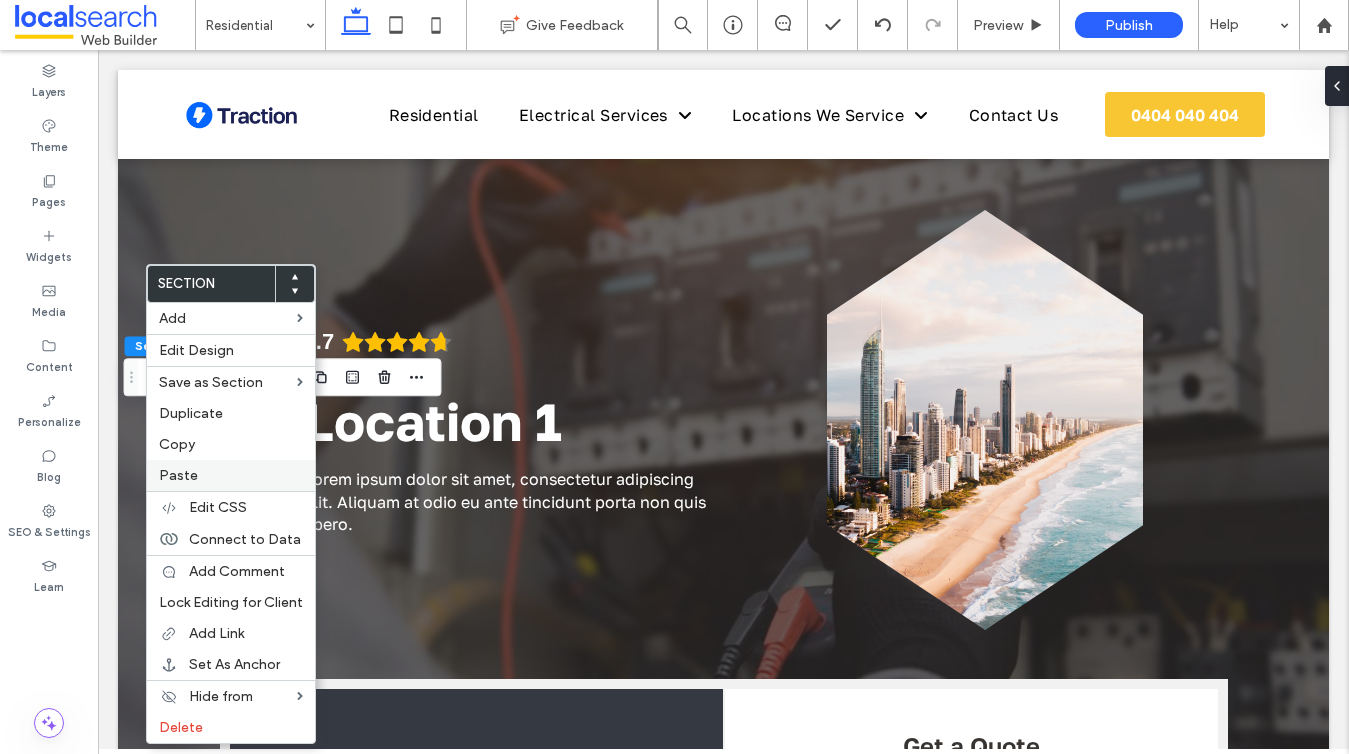 click on "Paste" at bounding box center (178, 475) 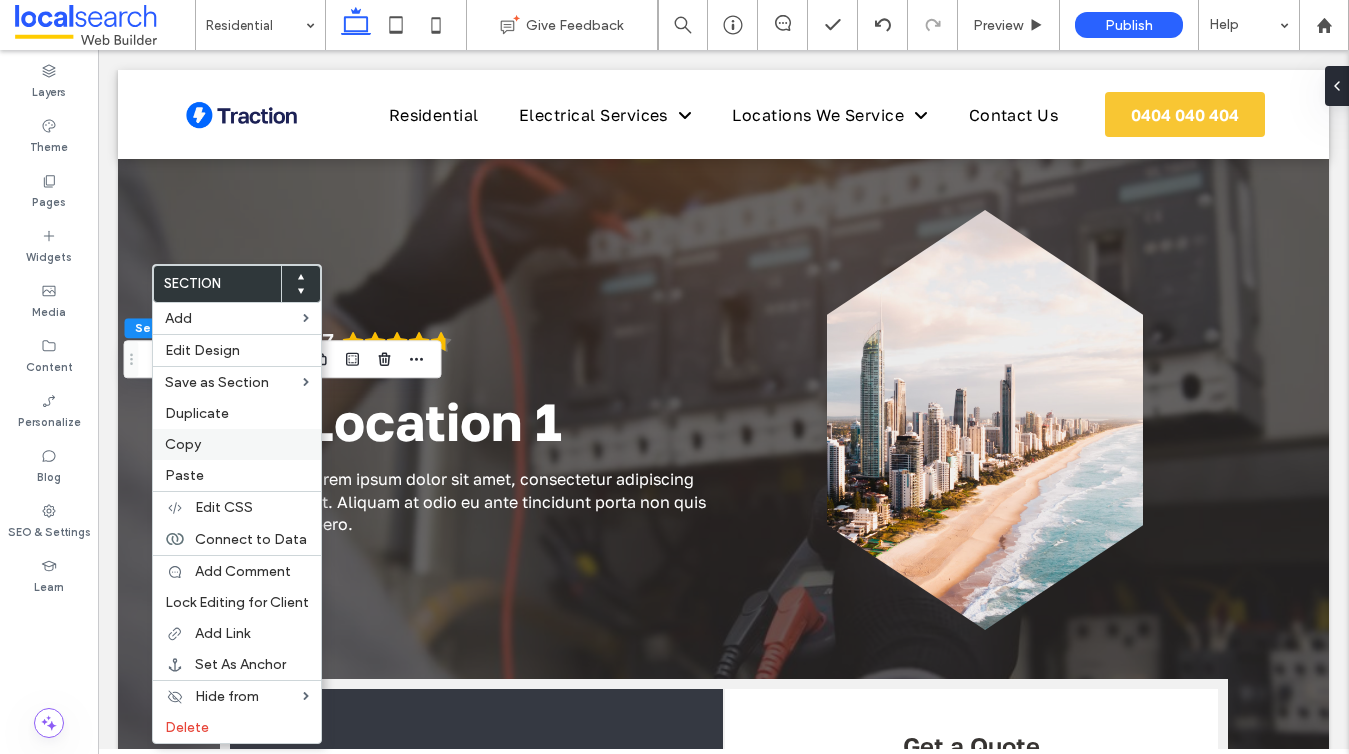 click on "Copy" at bounding box center (183, 444) 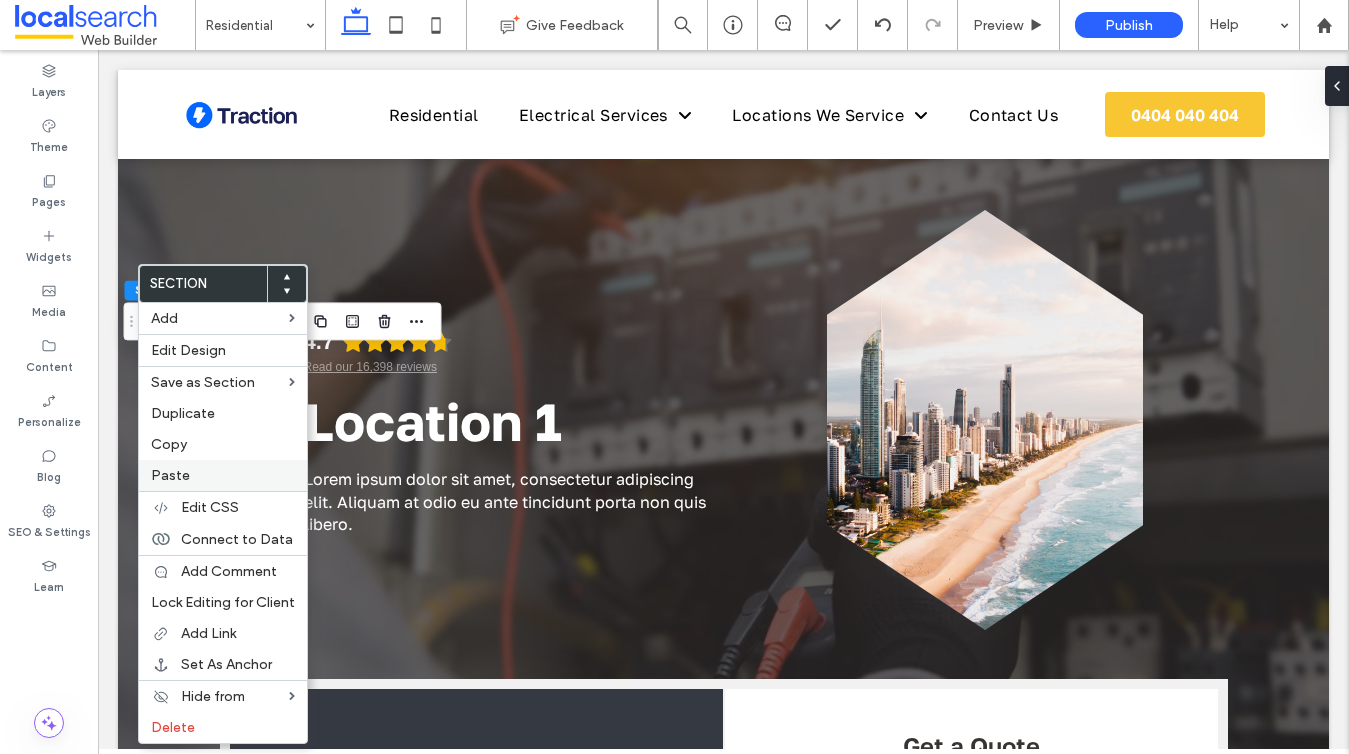 click on "Paste" at bounding box center (170, 475) 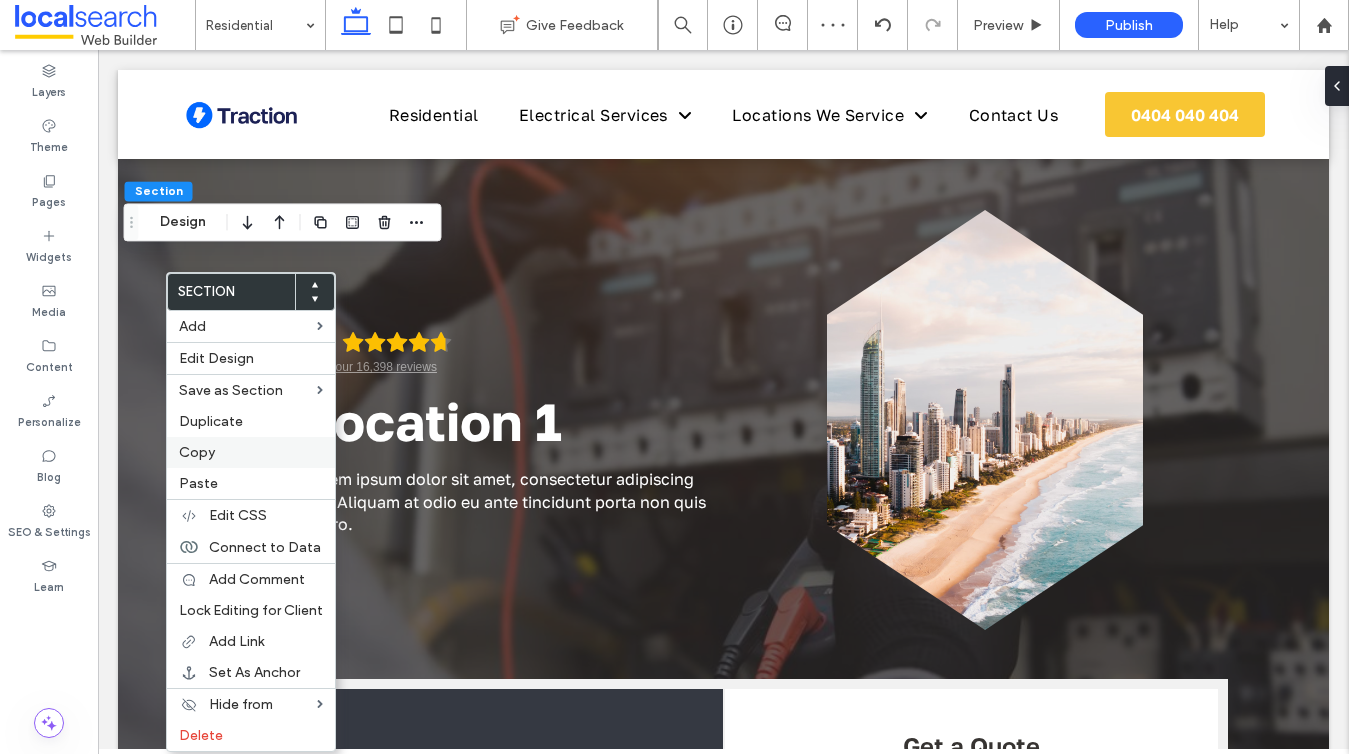 click on "Copy" at bounding box center (197, 452) 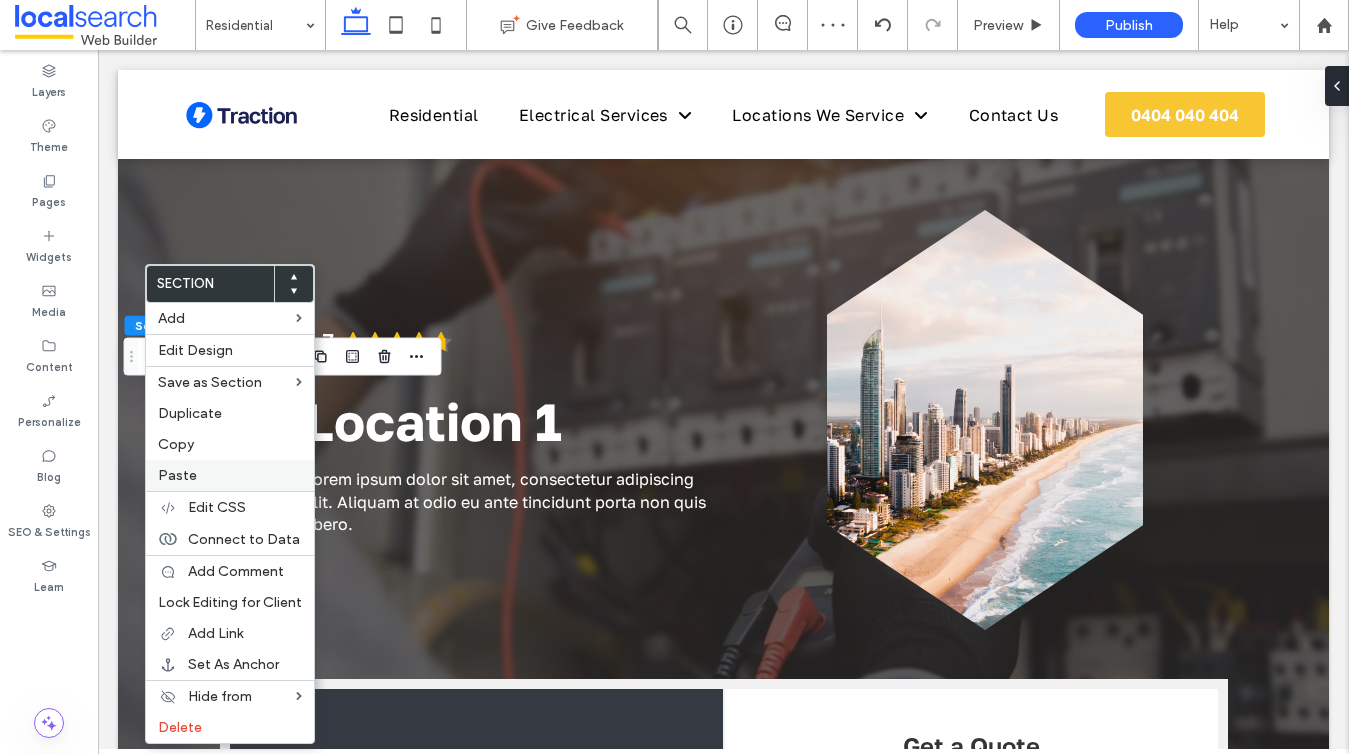 click on "Paste" at bounding box center [177, 475] 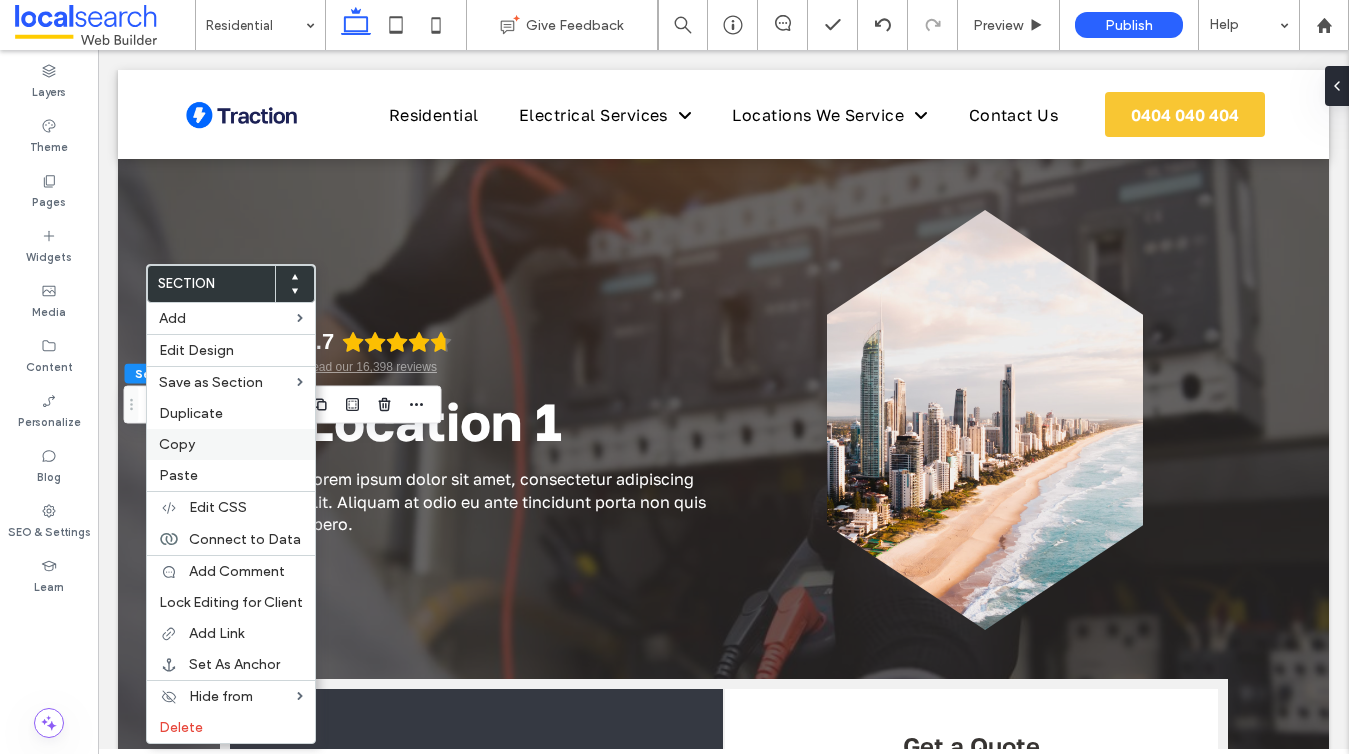 click on "Copy" at bounding box center (177, 444) 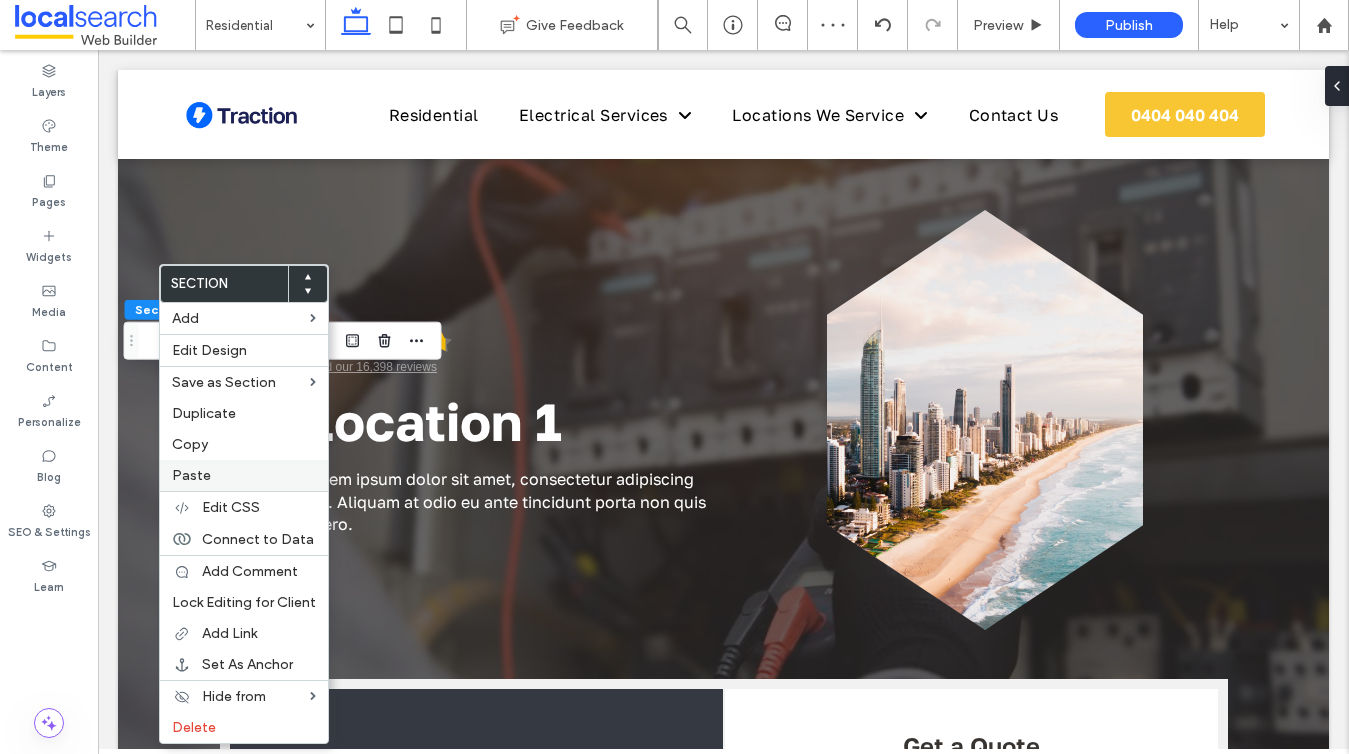 click on "Paste" at bounding box center (191, 475) 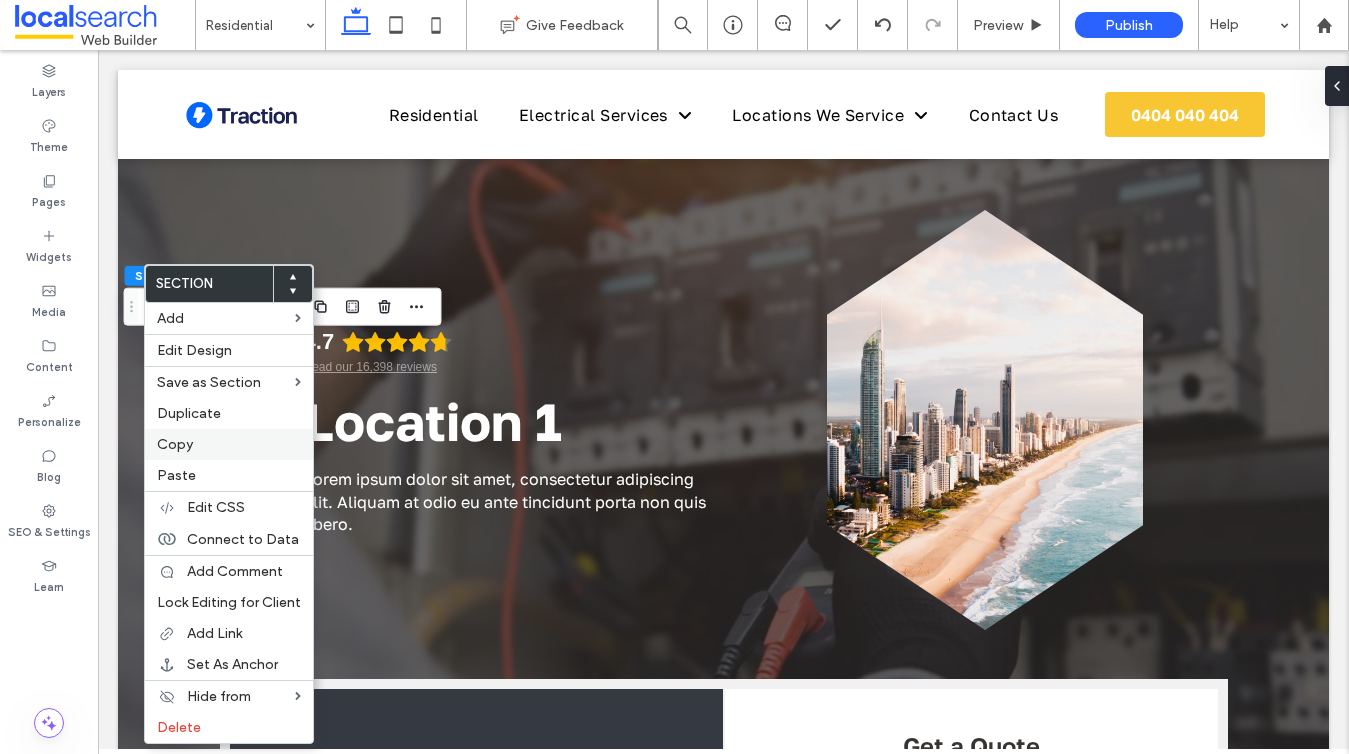 click on "Copy" at bounding box center (175, 444) 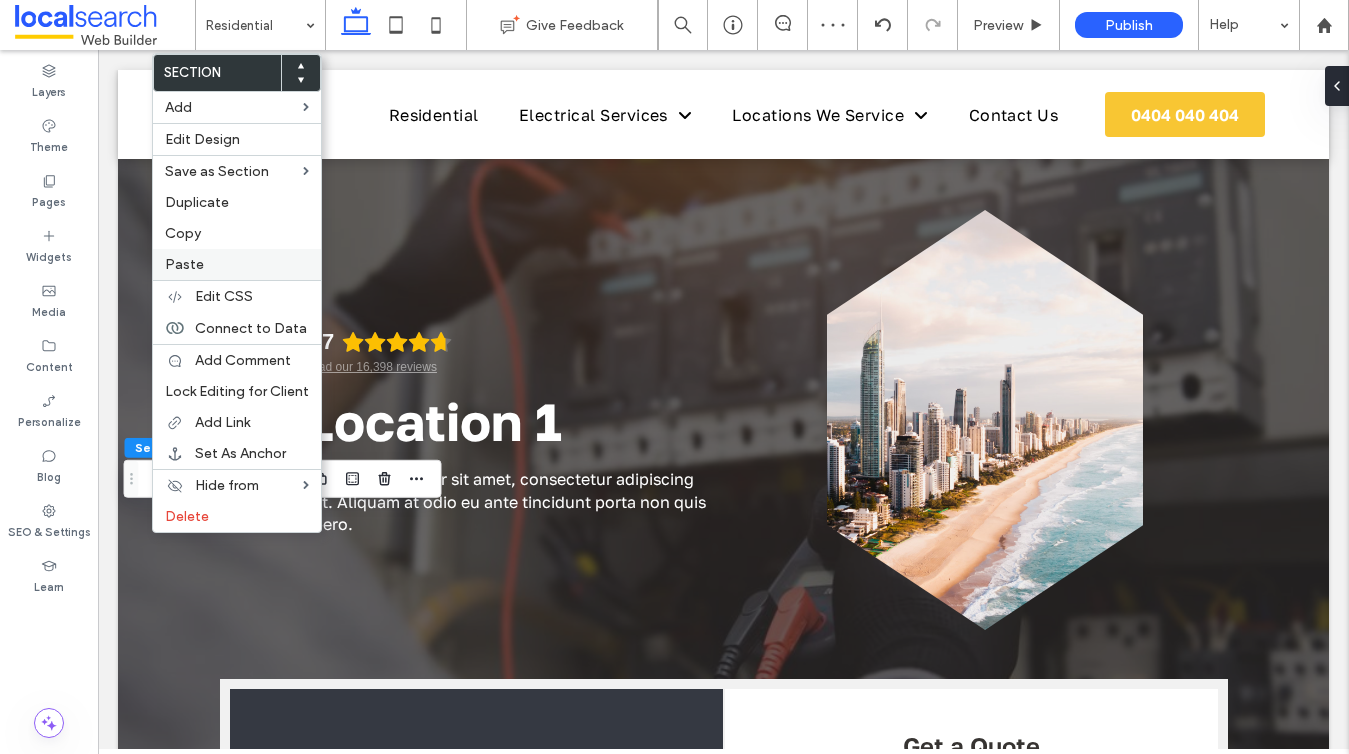 click on "Paste" at bounding box center [237, 264] 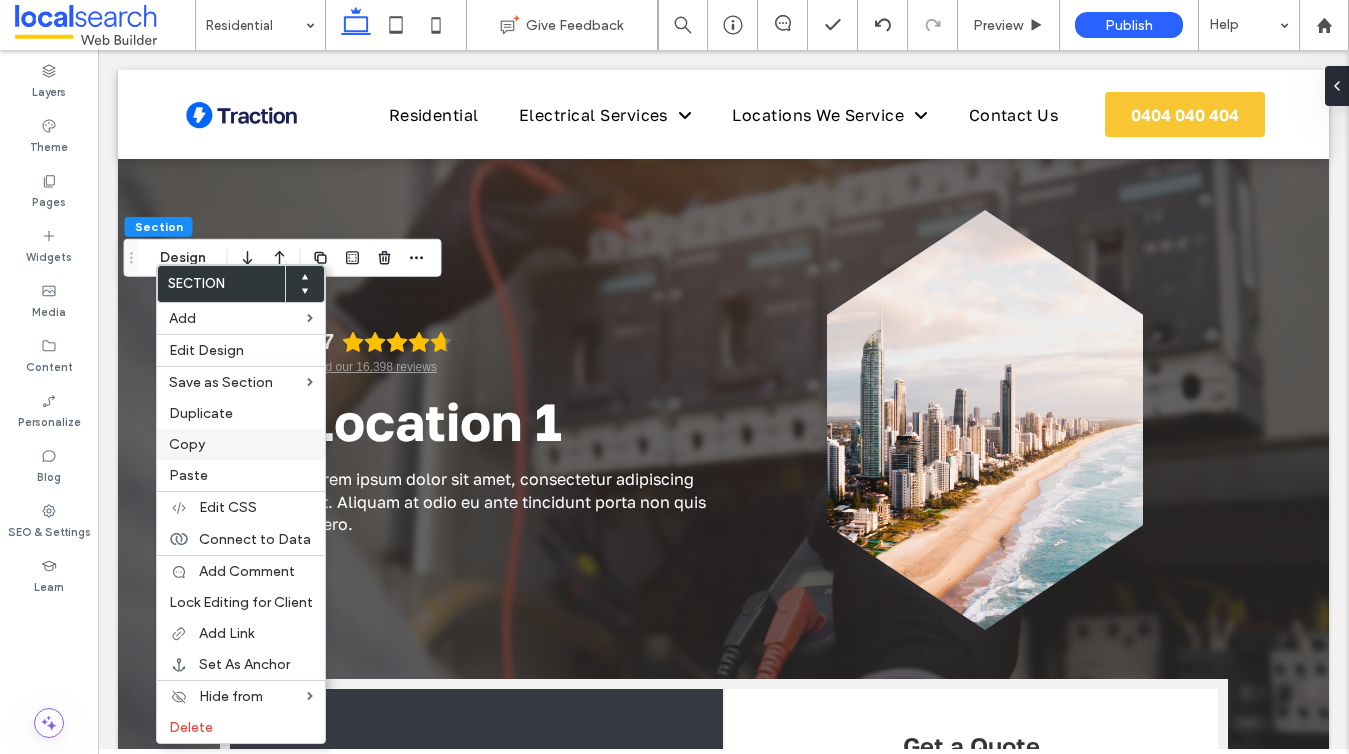 click on "Copy" at bounding box center [187, 444] 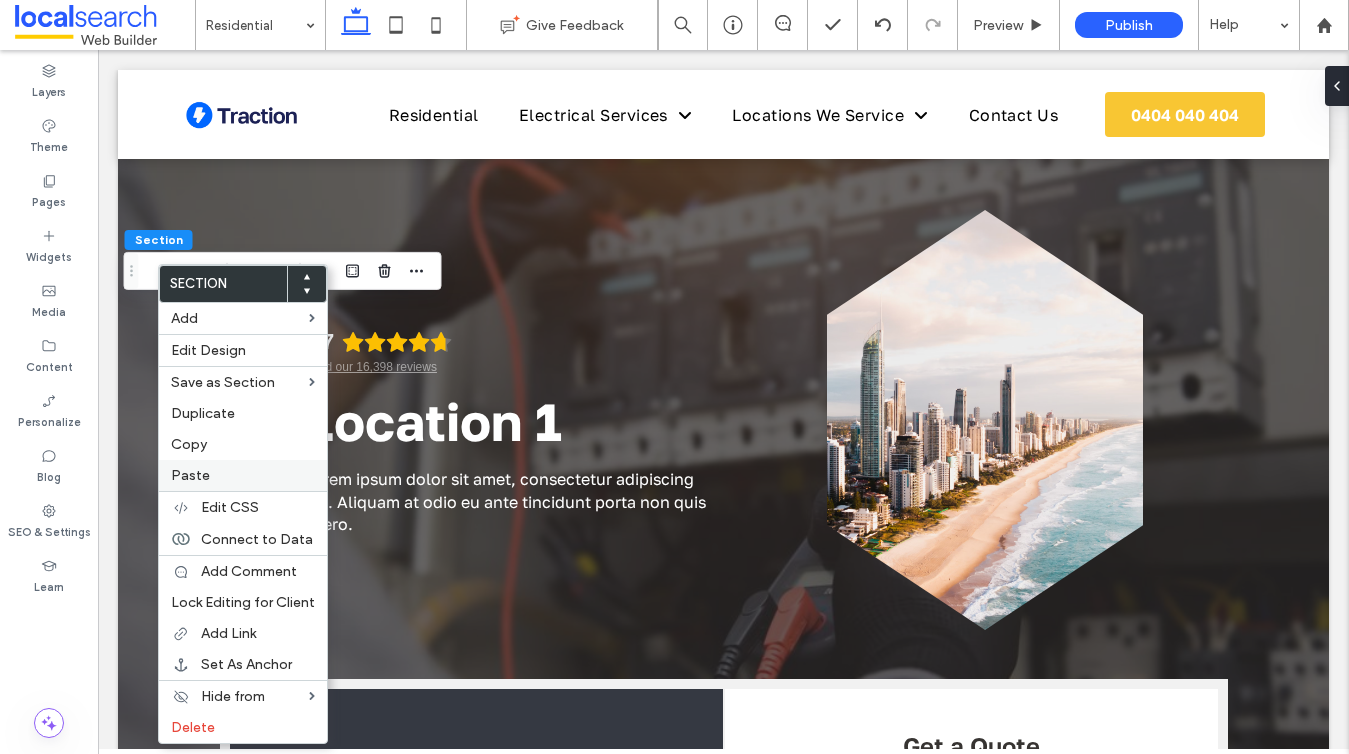 click on "Paste" at bounding box center [190, 475] 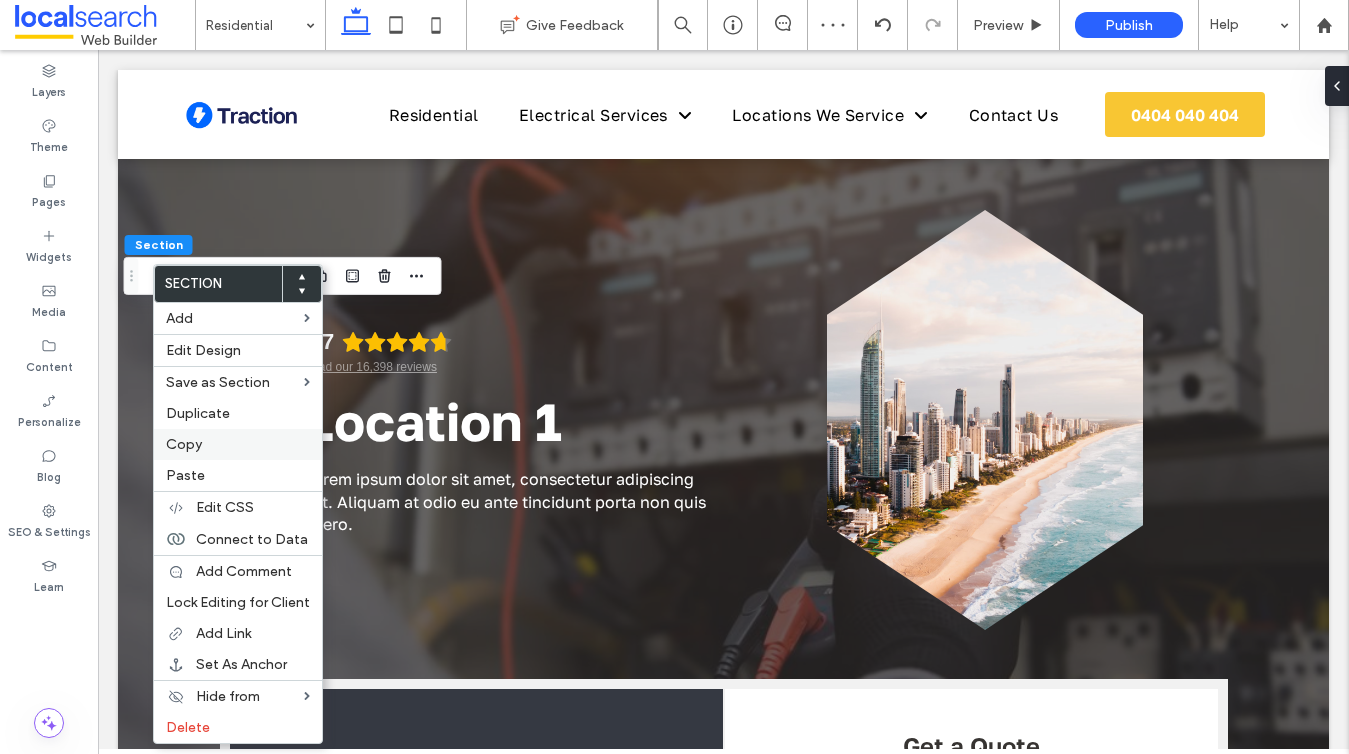 click on "Copy" at bounding box center [184, 444] 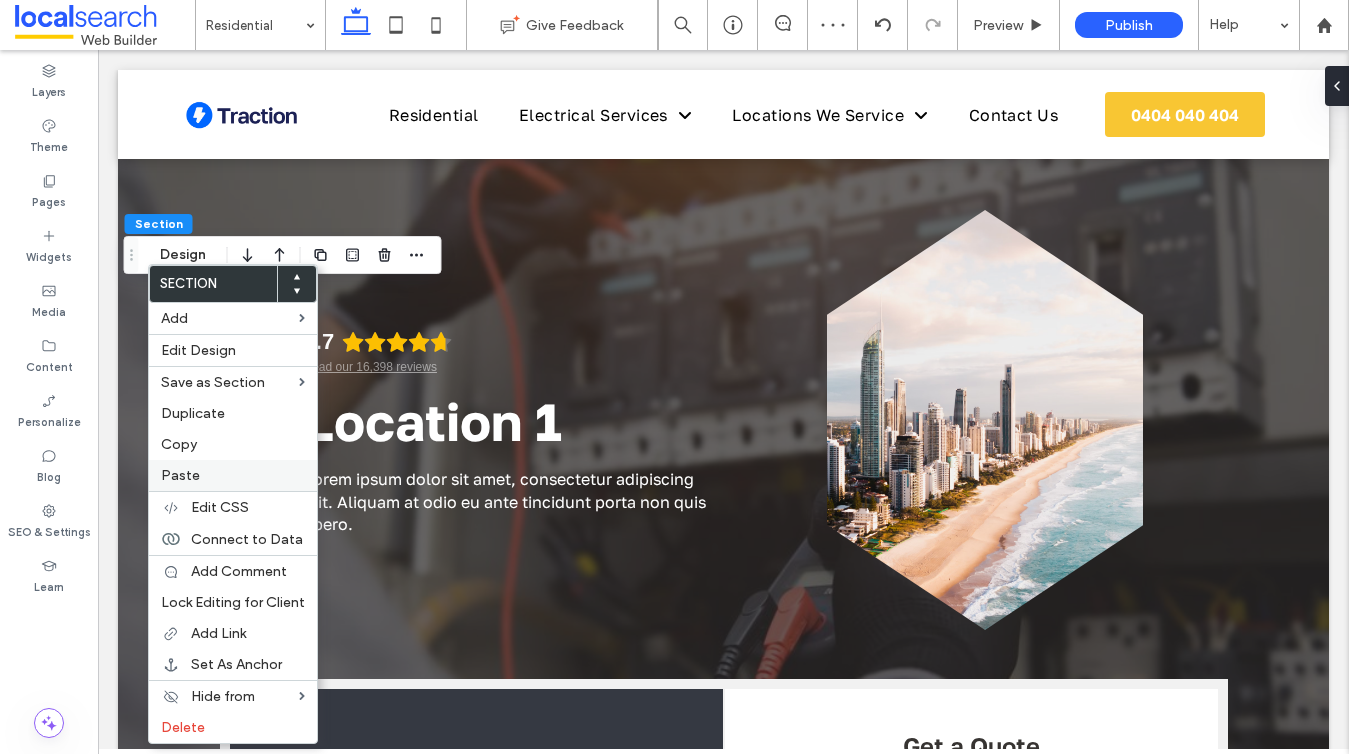 click on "Paste" at bounding box center (180, 475) 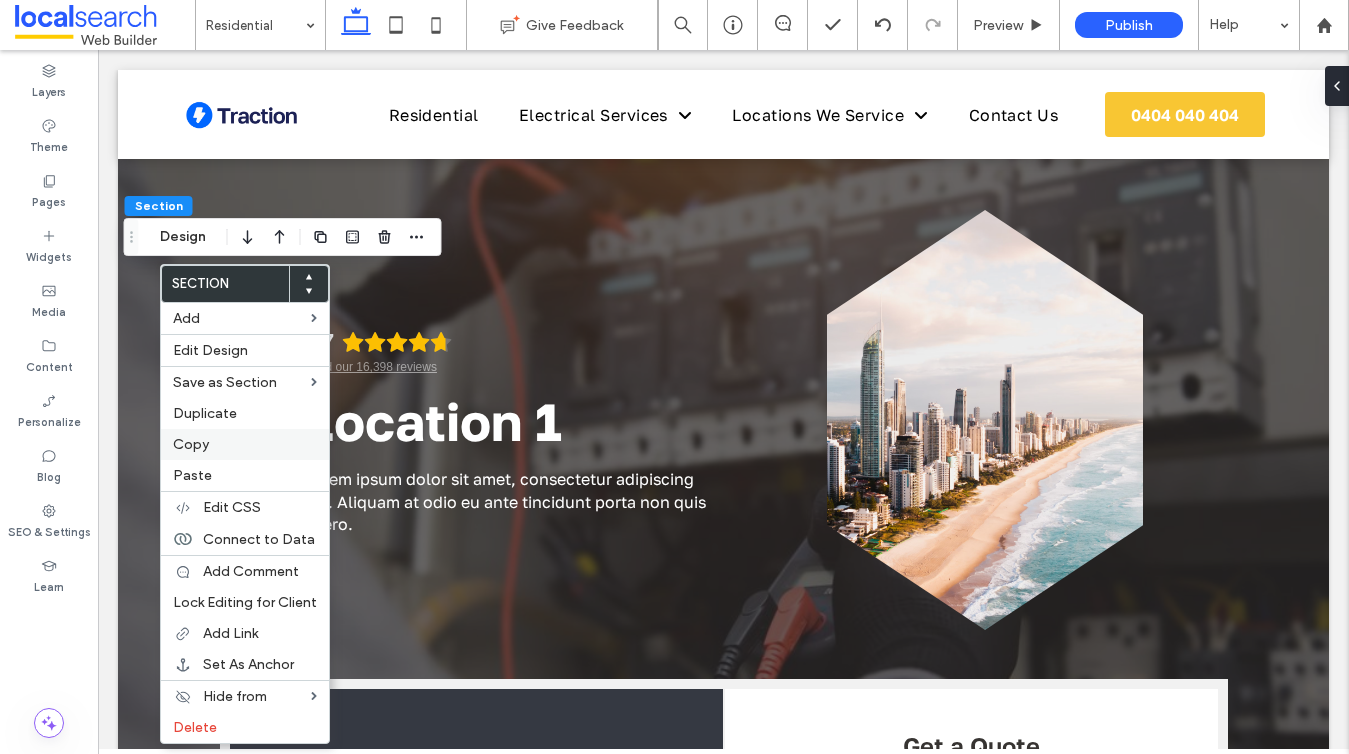 click on "Copy" at bounding box center [245, 444] 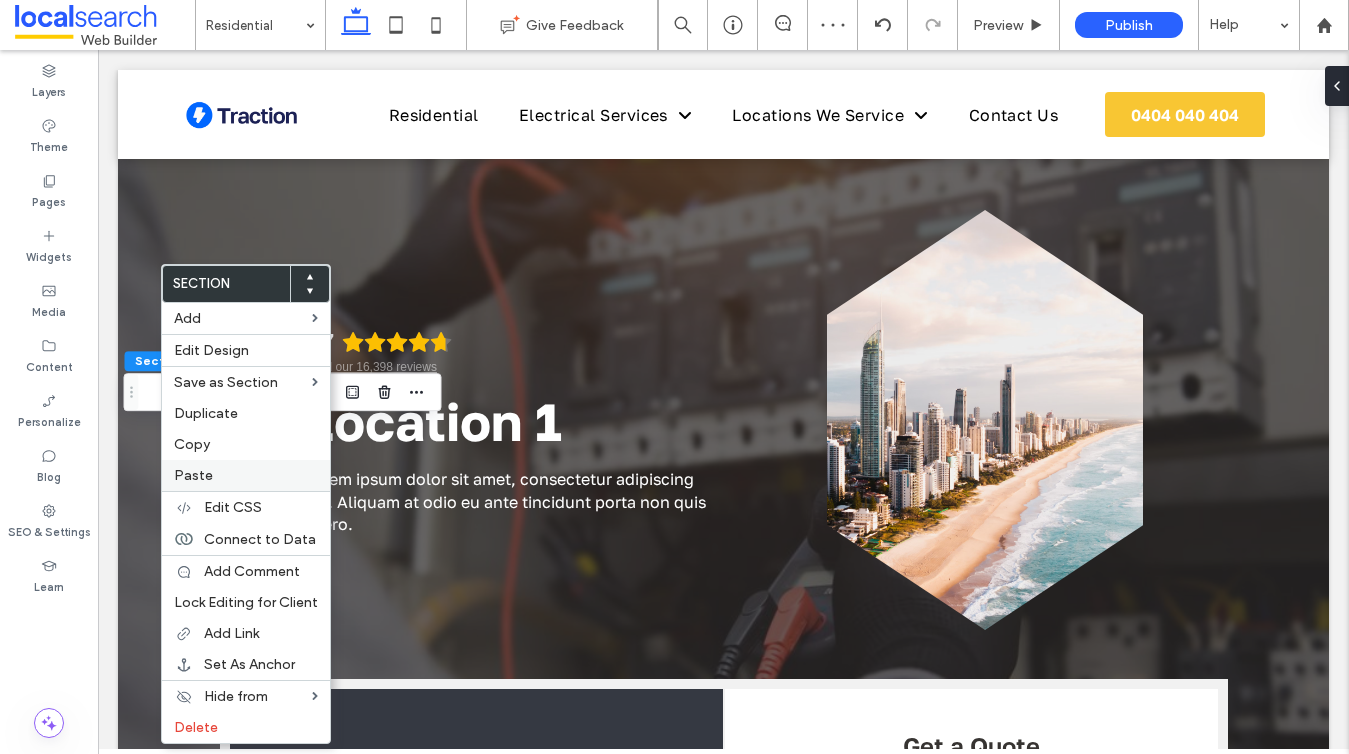 click on "Paste" at bounding box center (246, 475) 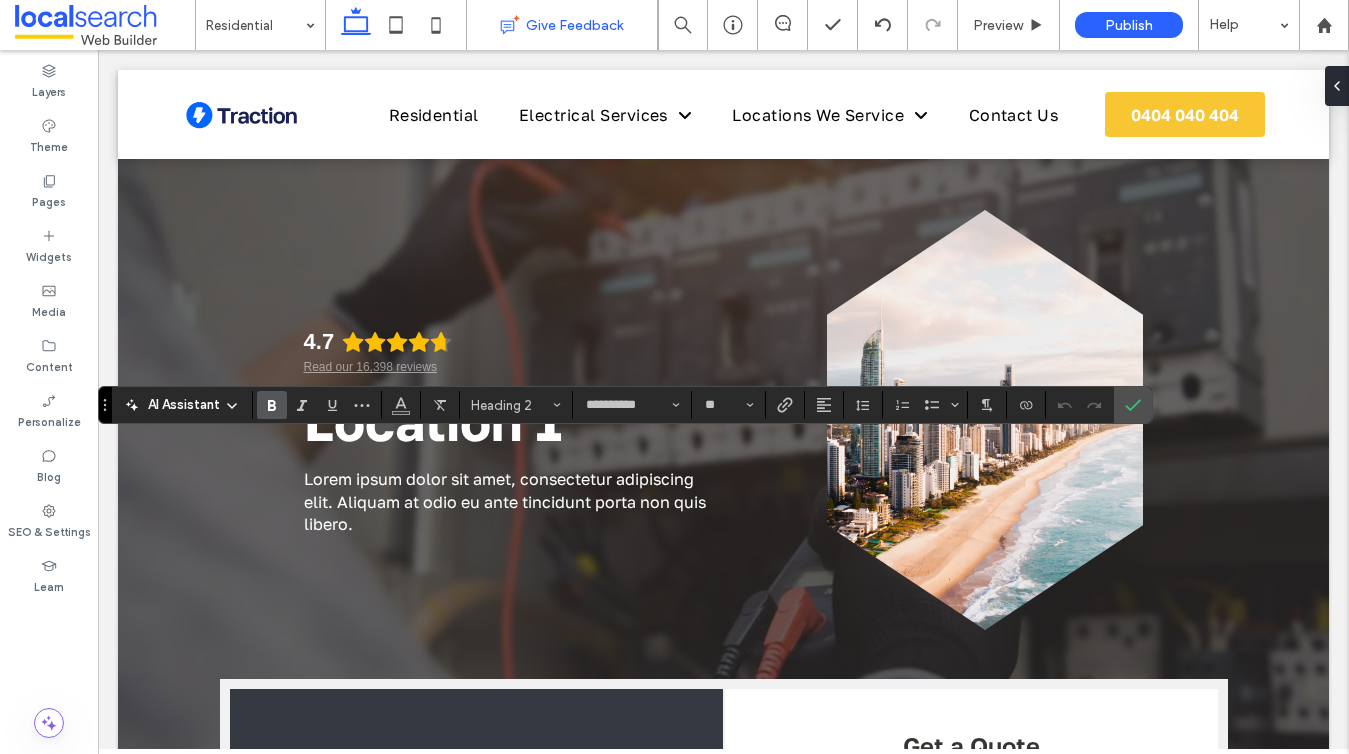 type on "**" 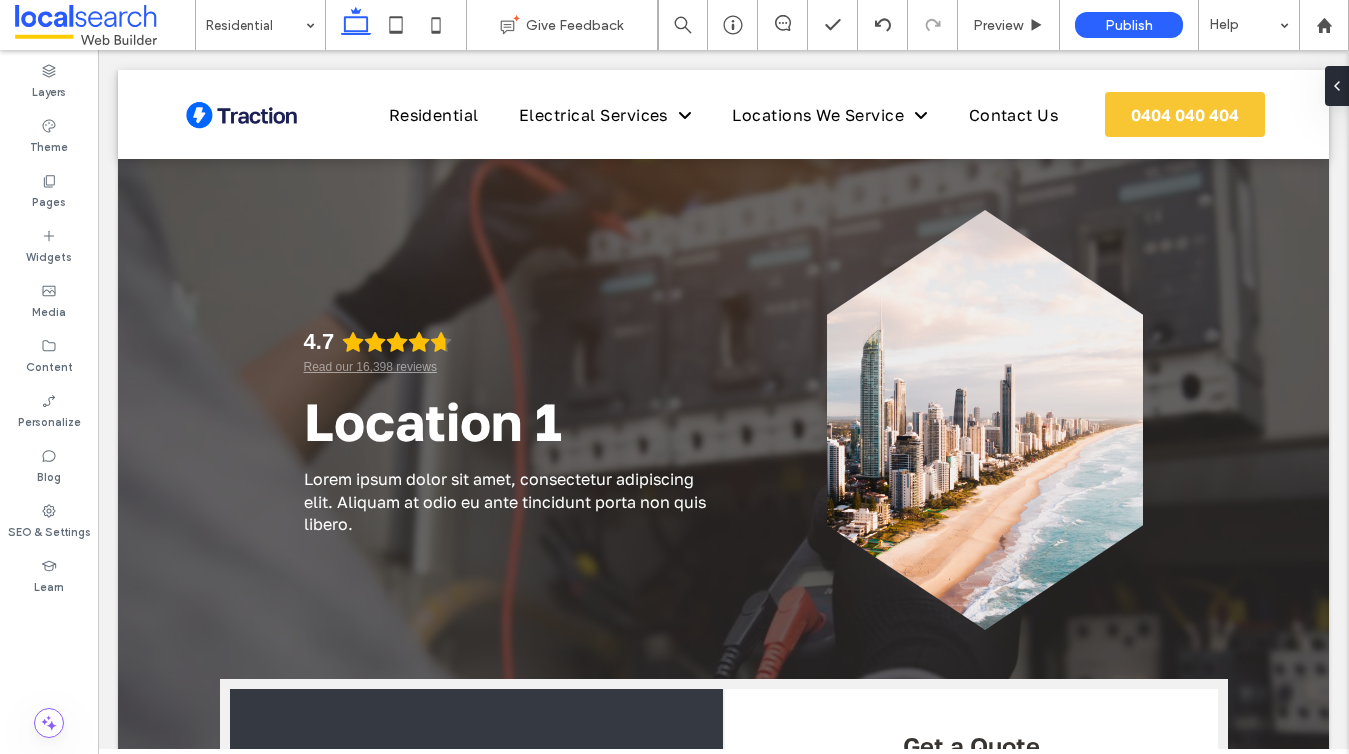 type on "**********" 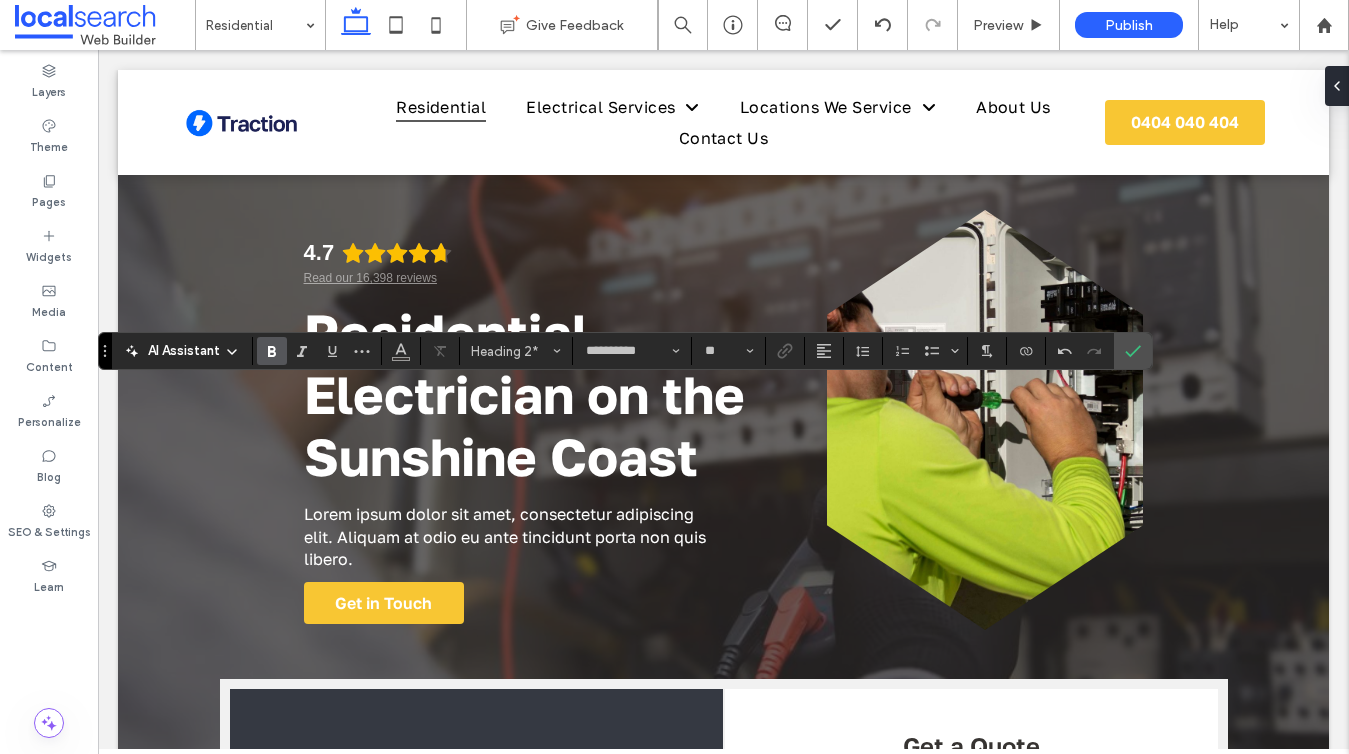 scroll, scrollTop: 3271, scrollLeft: 0, axis: vertical 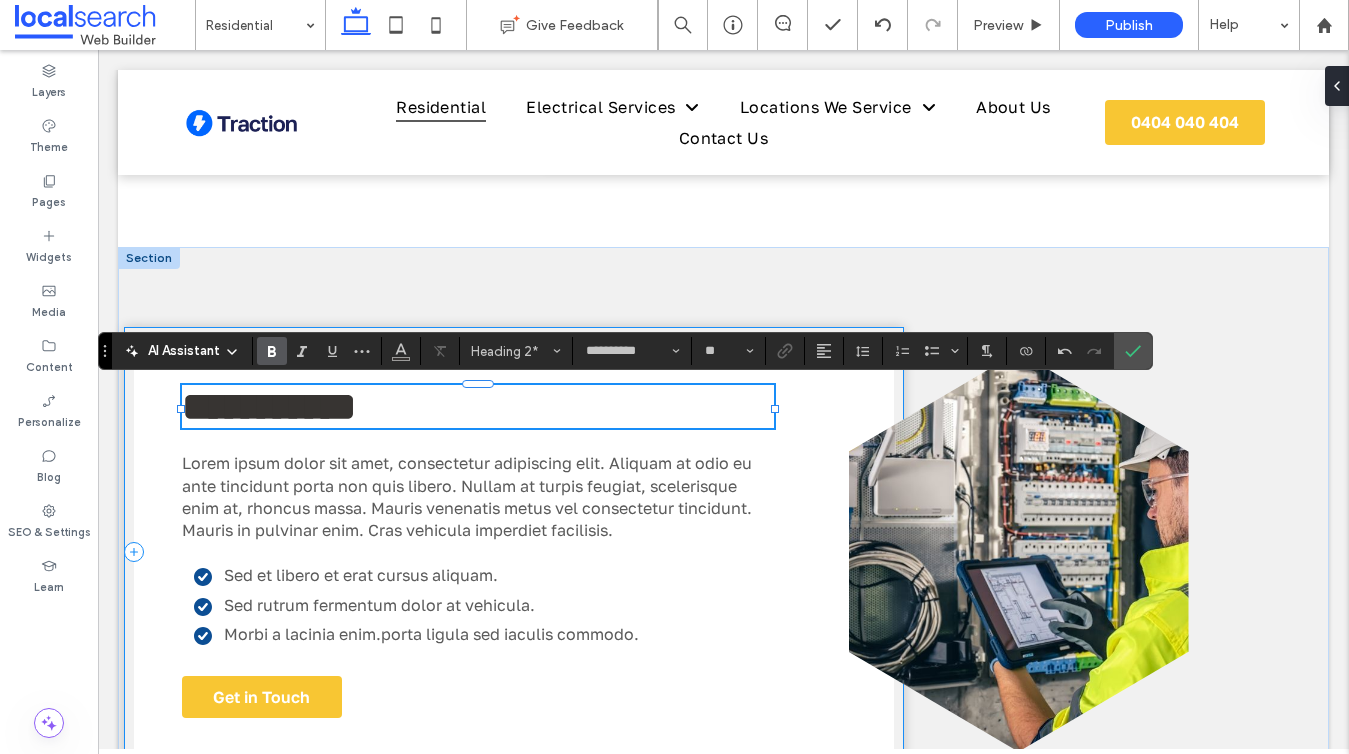type 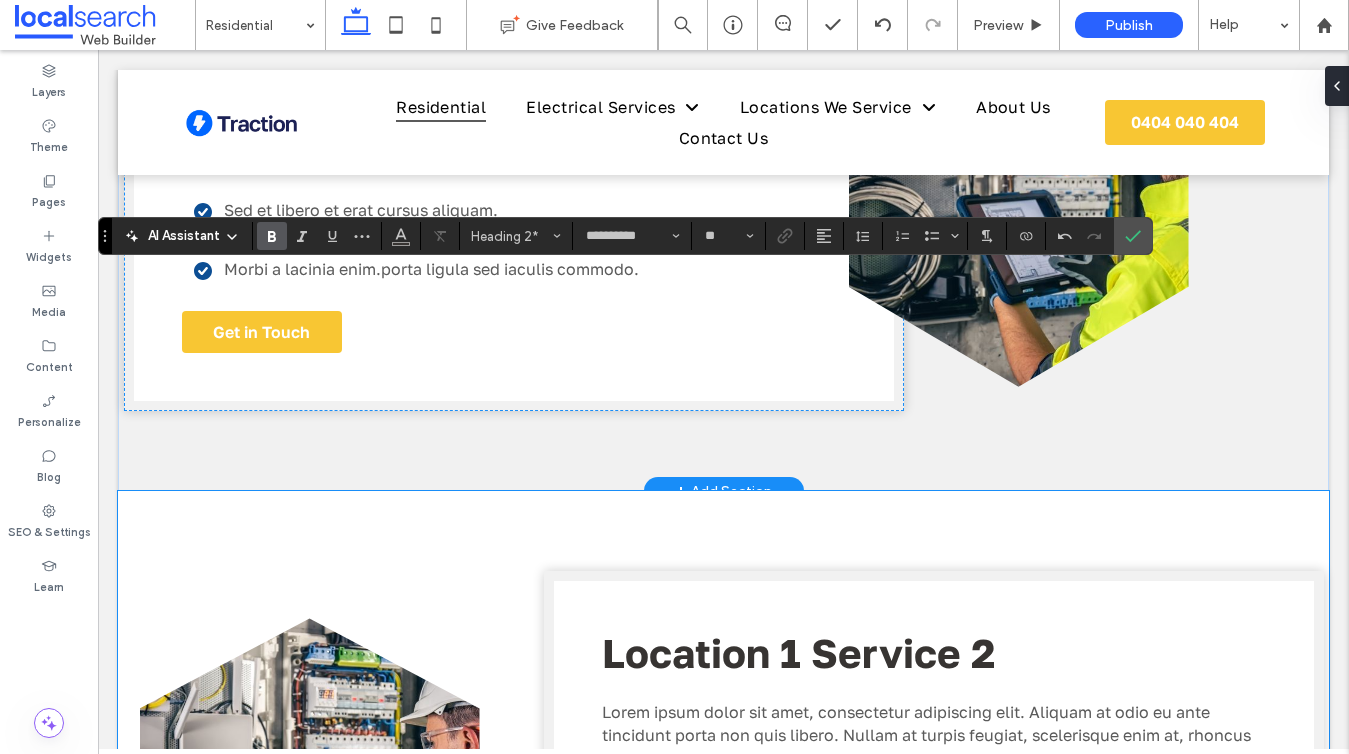 scroll, scrollTop: 3708, scrollLeft: 0, axis: vertical 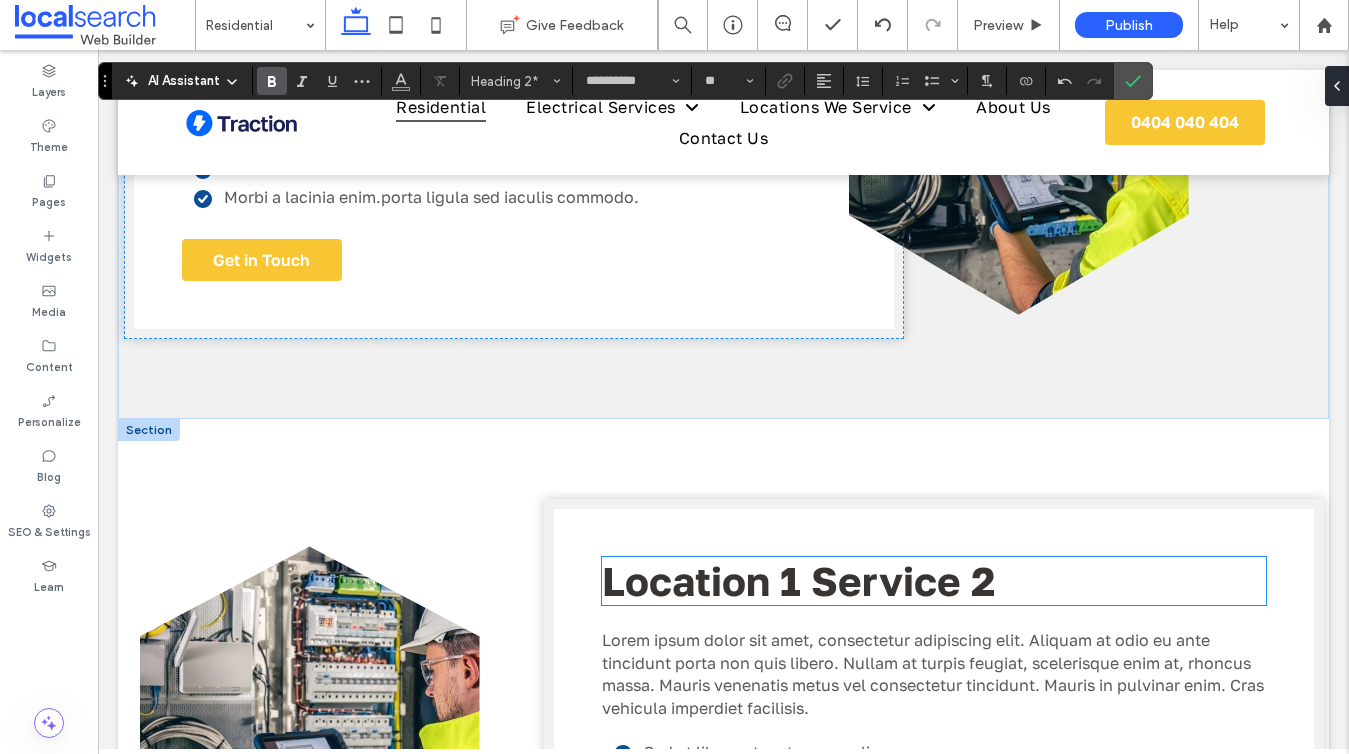 click on "Location 1 Service 2" at bounding box center (798, 581) 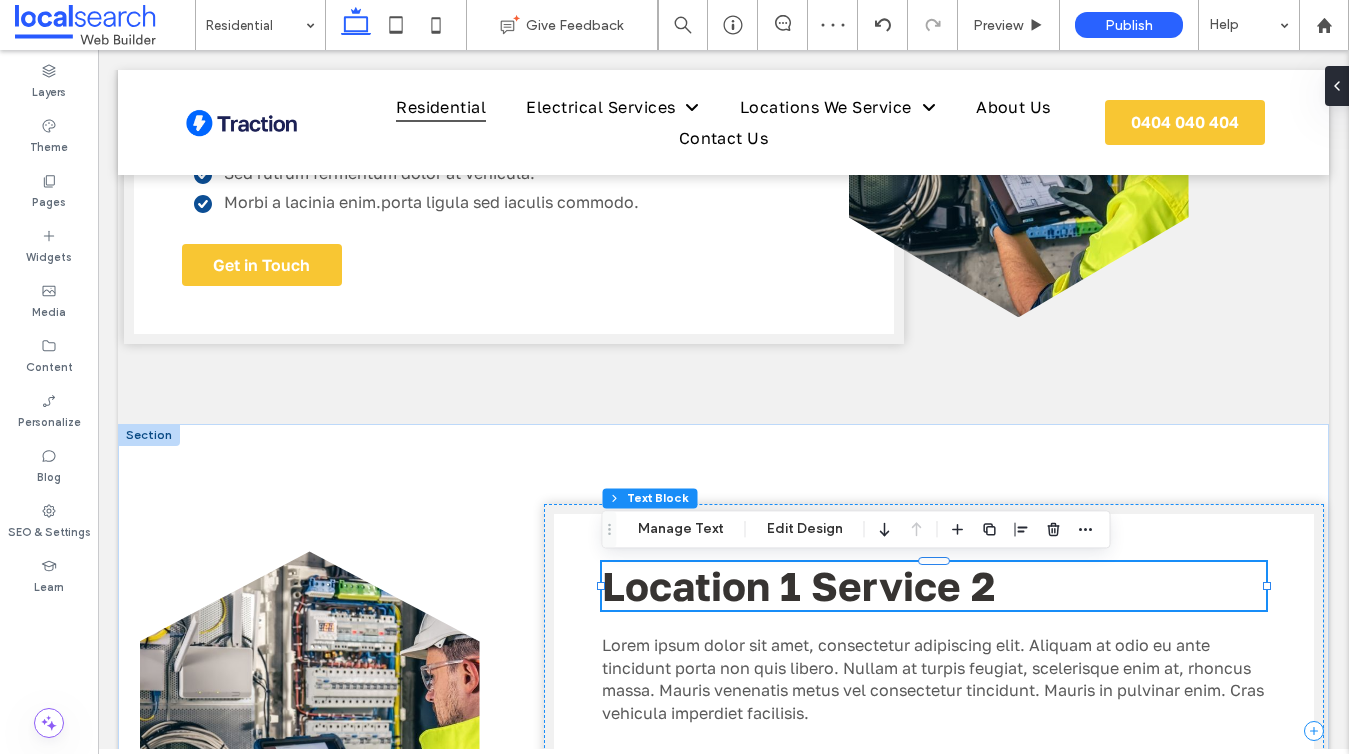click on "Location 1 Service 2" at bounding box center [798, 586] 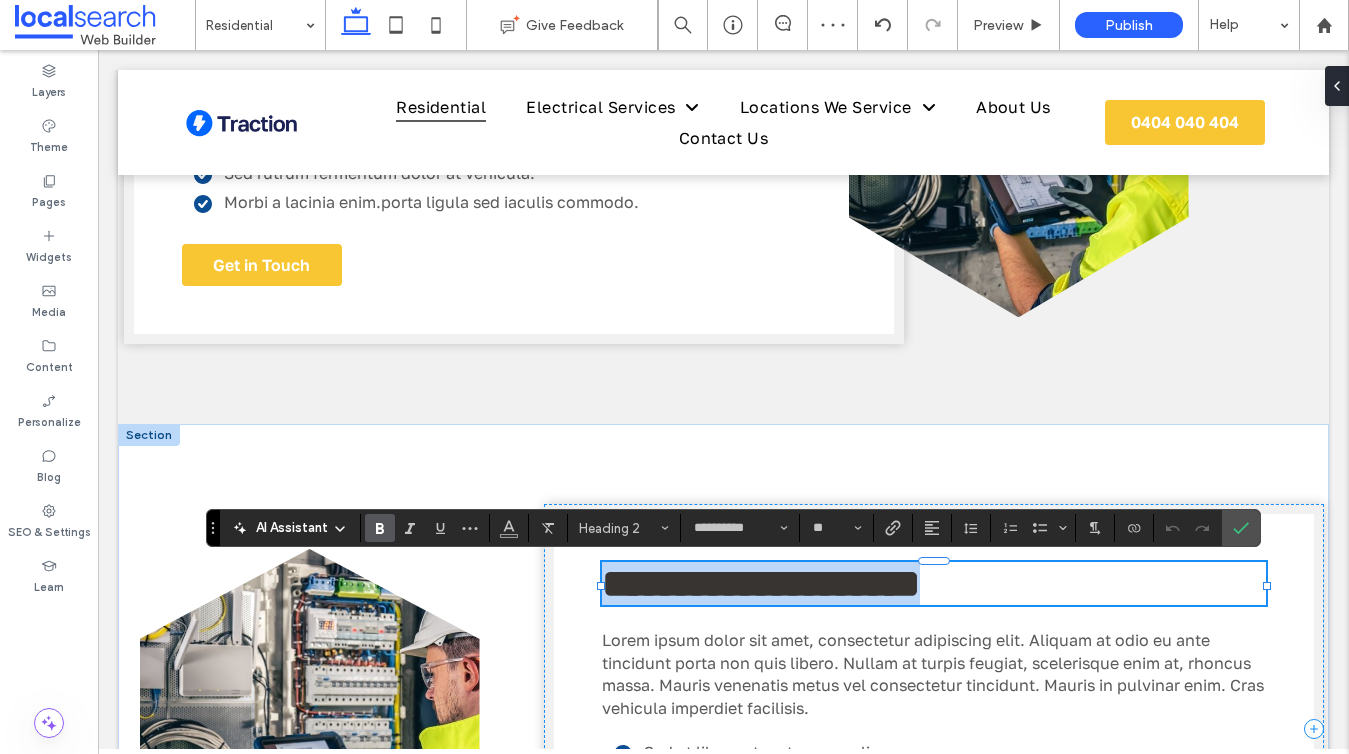type 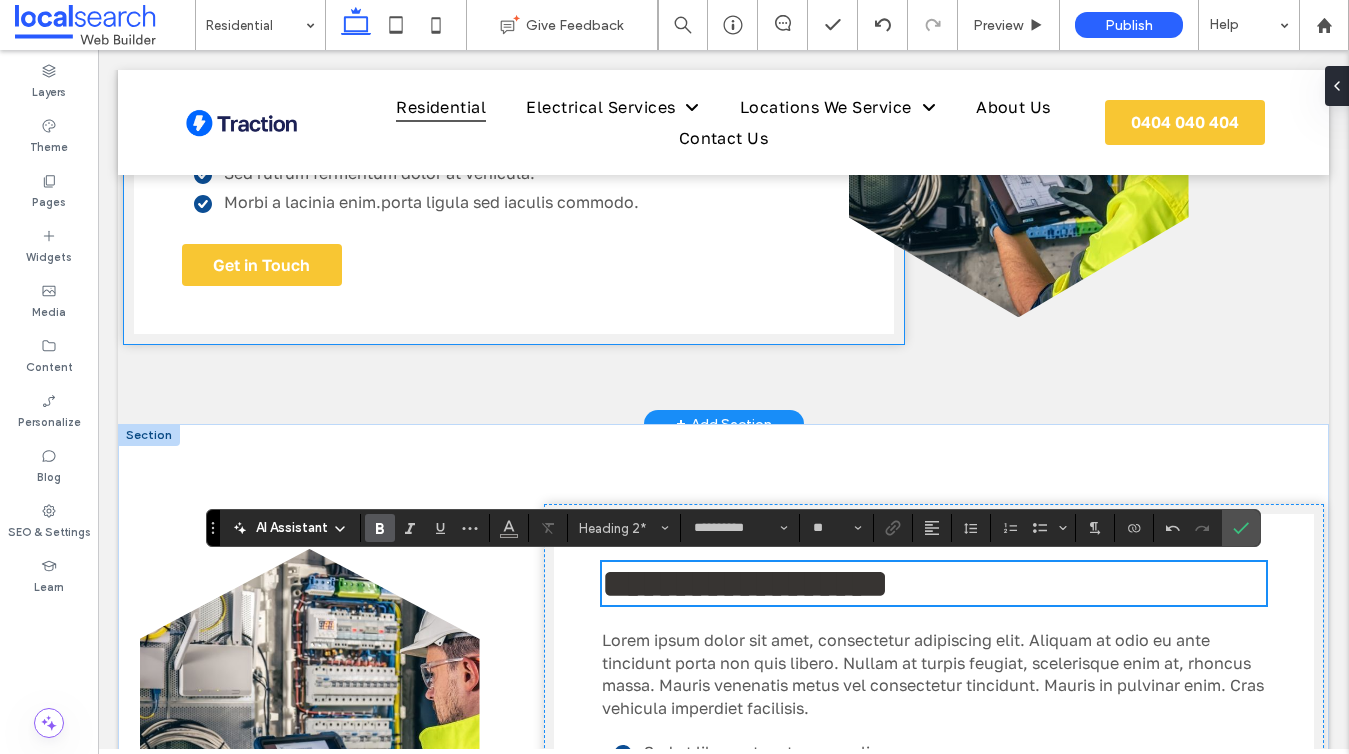 scroll, scrollTop: 4265, scrollLeft: 0, axis: vertical 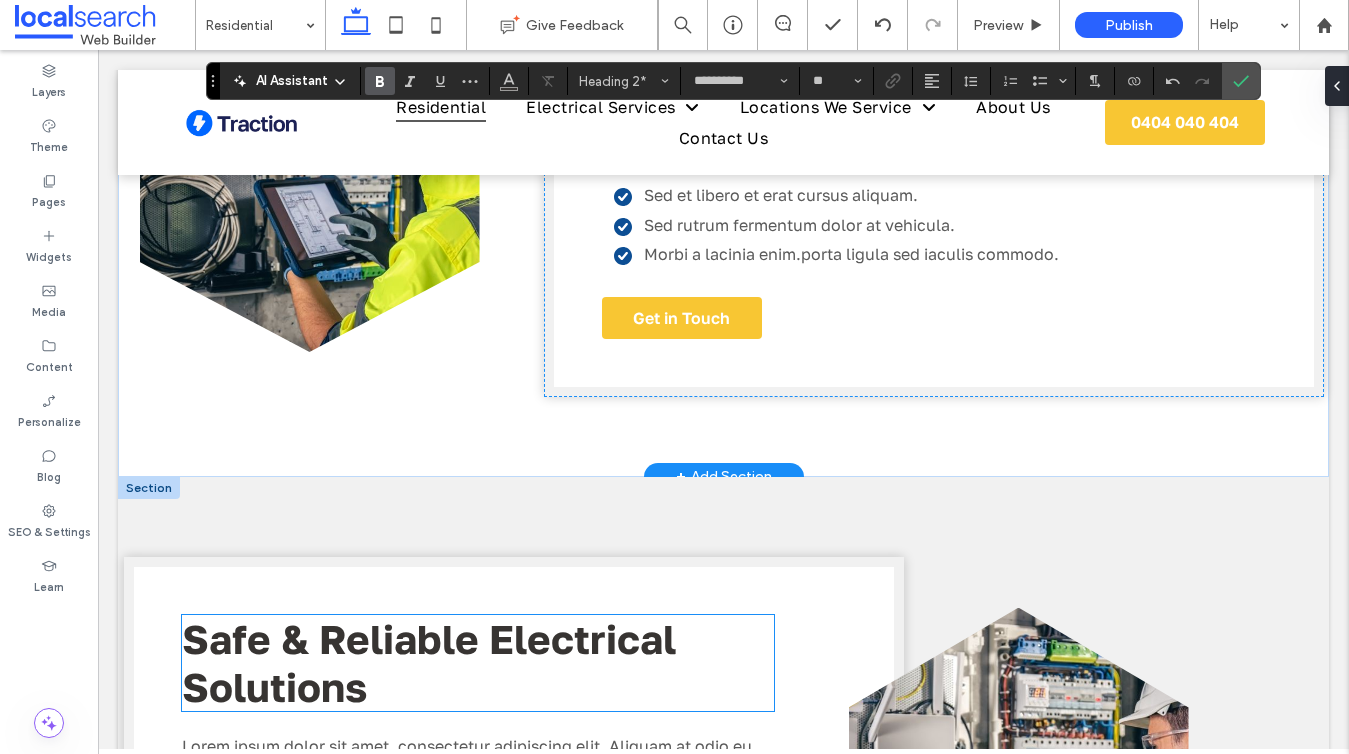 click on "Safe & Reliable Electrical Solutions" at bounding box center (478, 663) 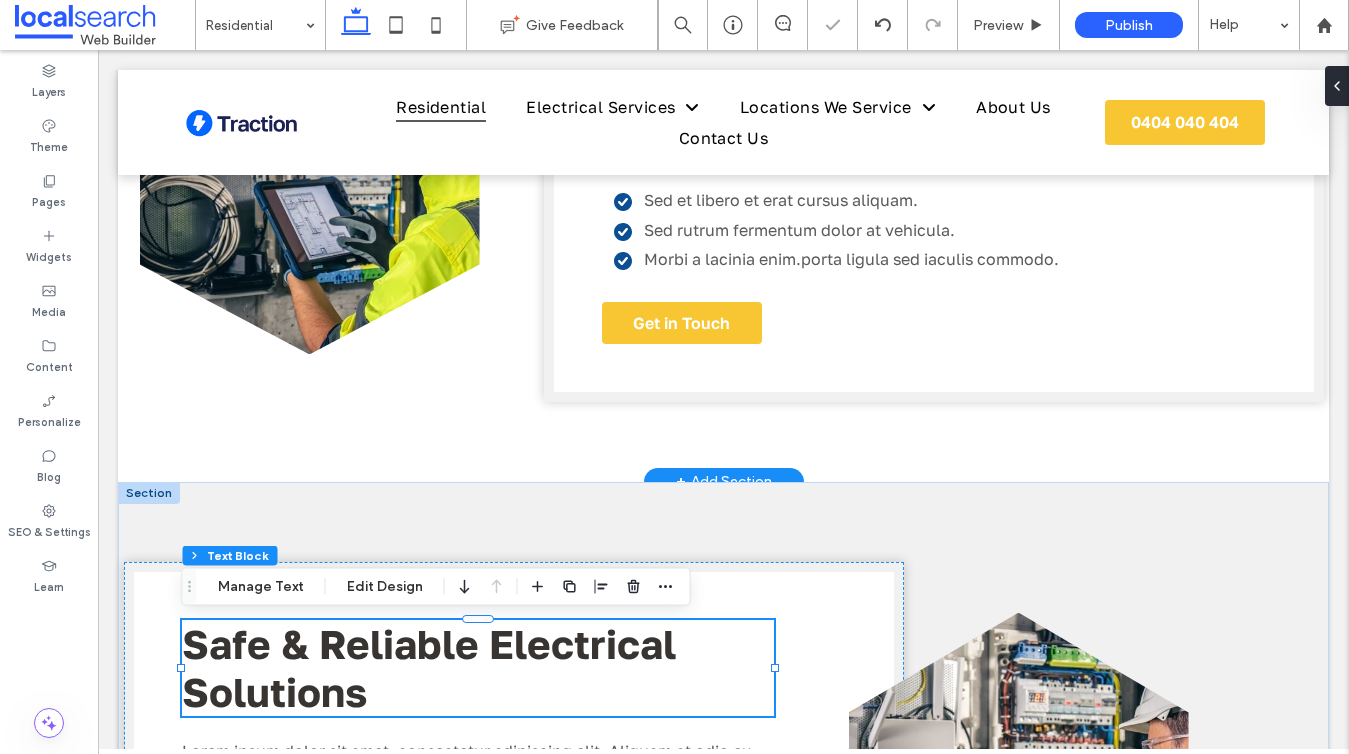click on "Safe & Reliable Electrical Solutions" at bounding box center [478, 668] 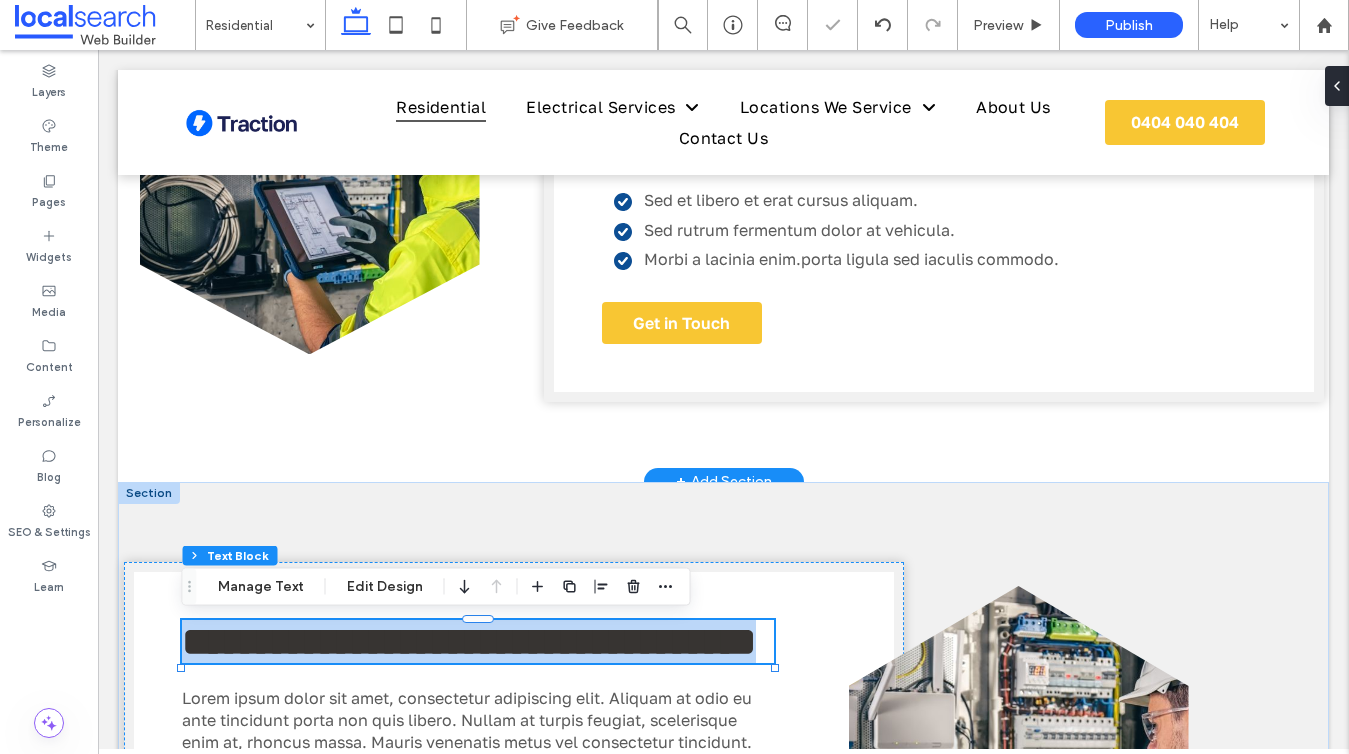 click on "**********" at bounding box center [478, 641] 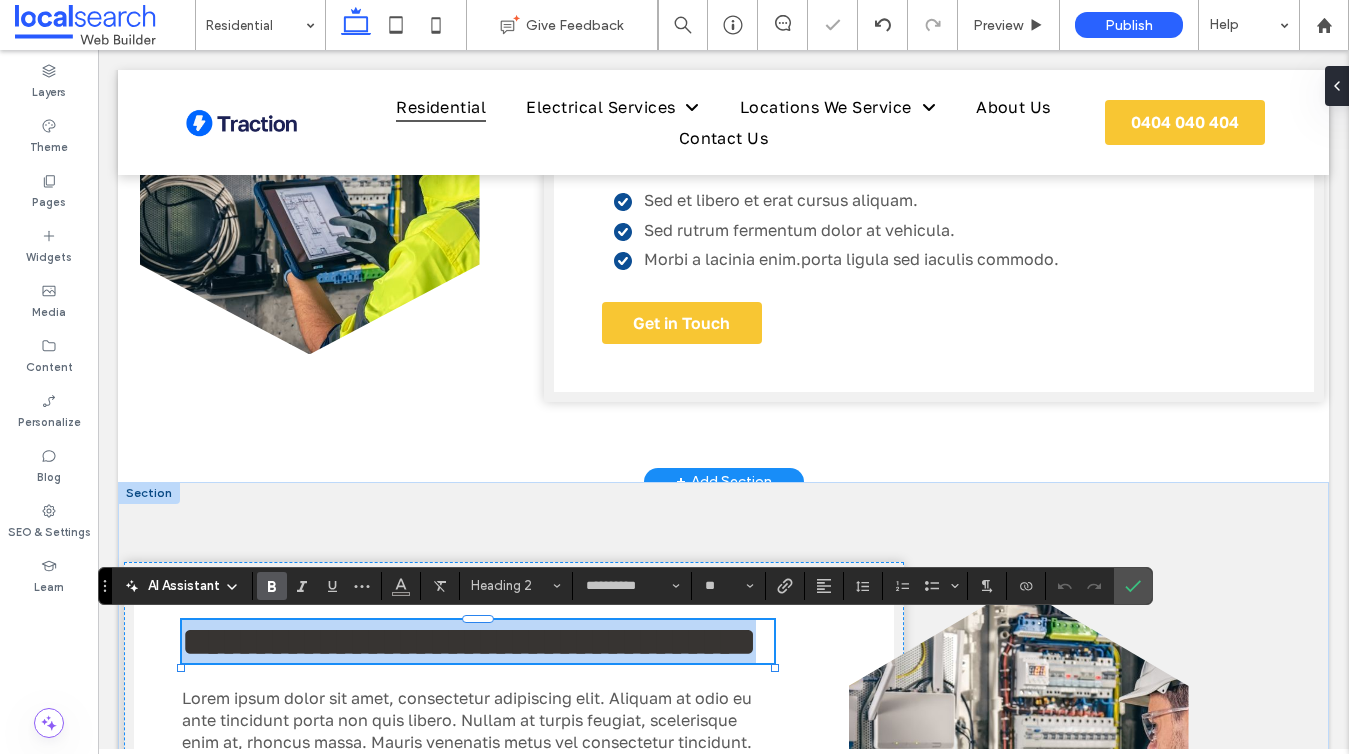 type 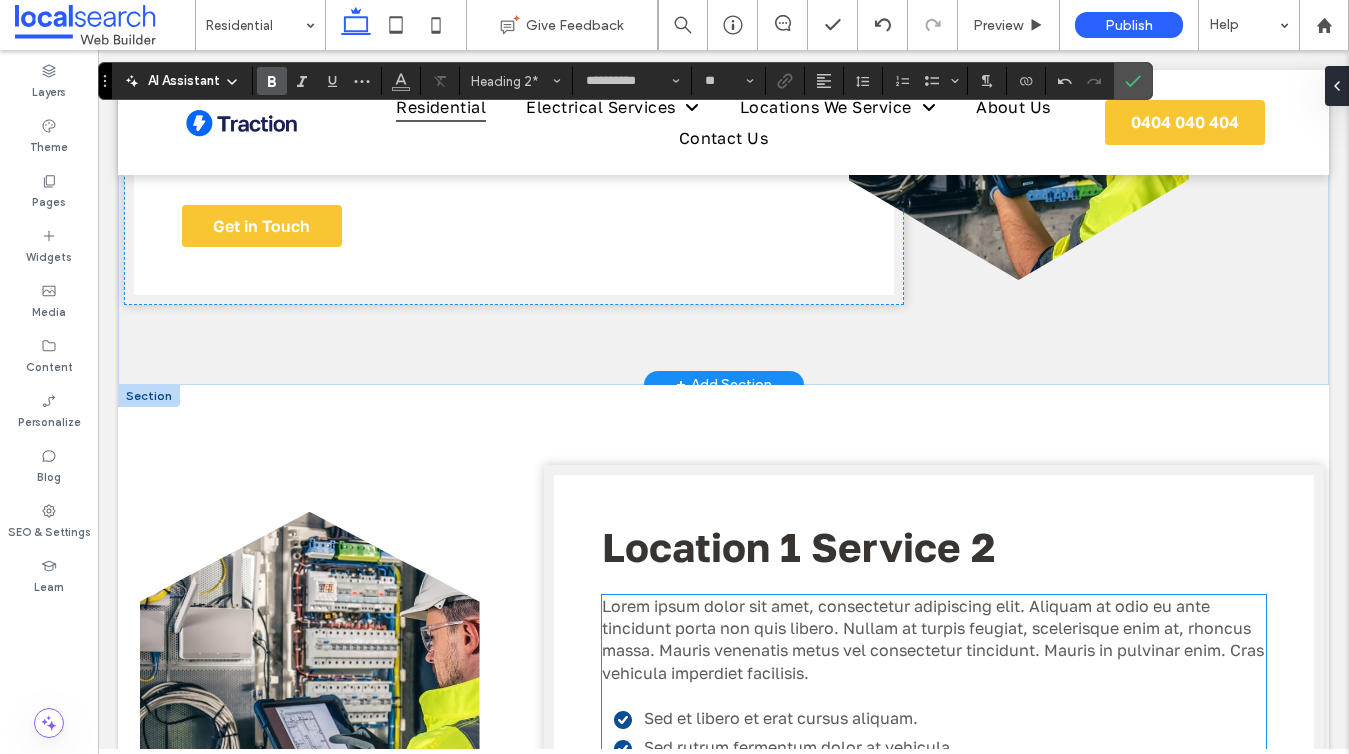 scroll, scrollTop: 5042, scrollLeft: 0, axis: vertical 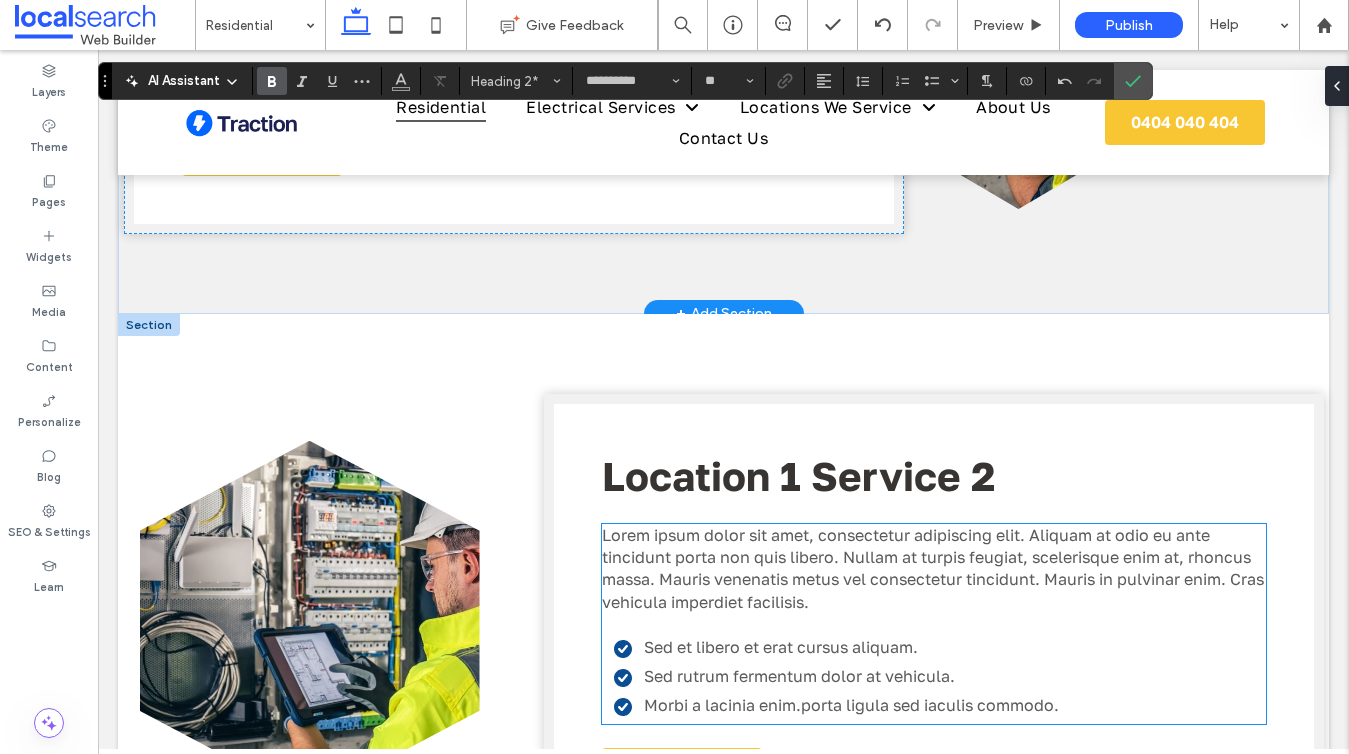 click on "Lorem ipsum dolor sit amet, consectetur adipiscing elit. Aliquam at odio eu ante tincidunt porta non quis libero. Nullam at turpis feugiat, scelerisque enim at, rhoncus massa. Mauris venenatis metus vel consectetur tincidunt. Mauris in pulvinar enim. Cras vehicula imperdiet facilisis." at bounding box center [933, 568] 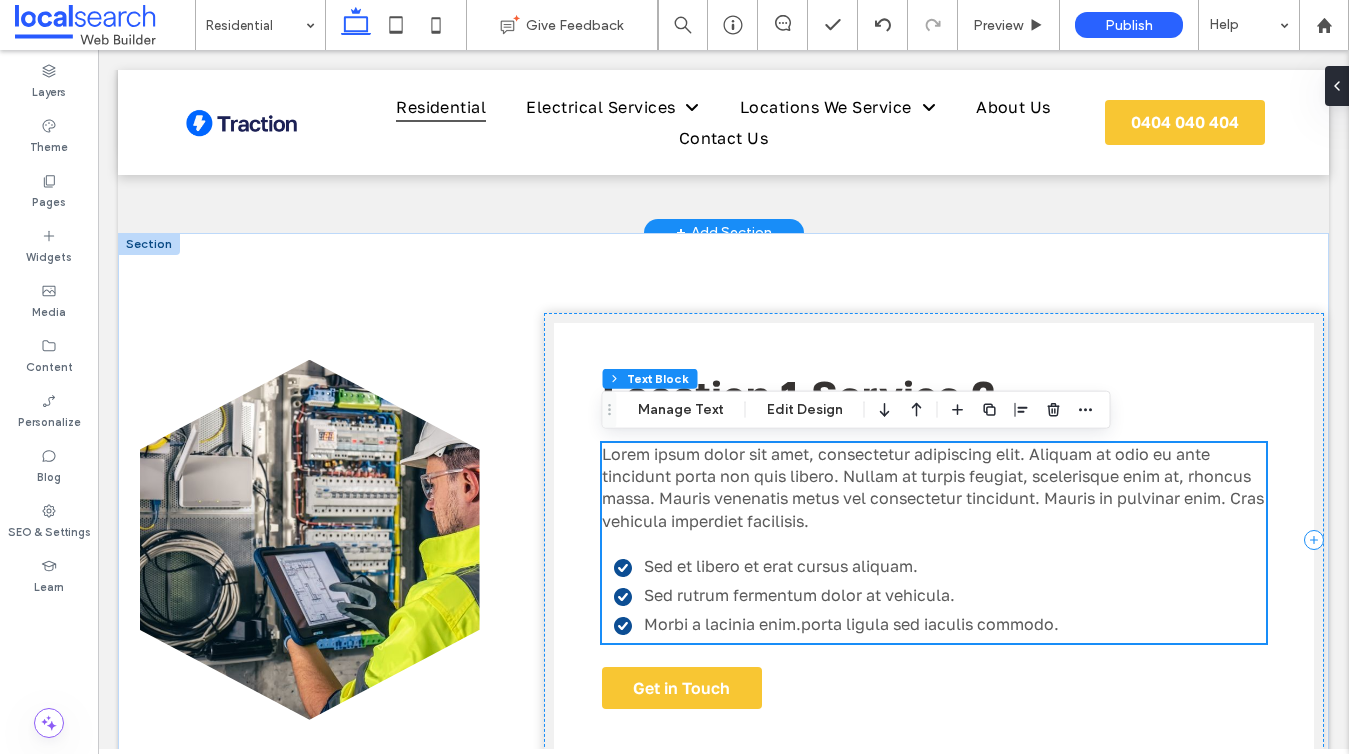 scroll, scrollTop: 5133, scrollLeft: 0, axis: vertical 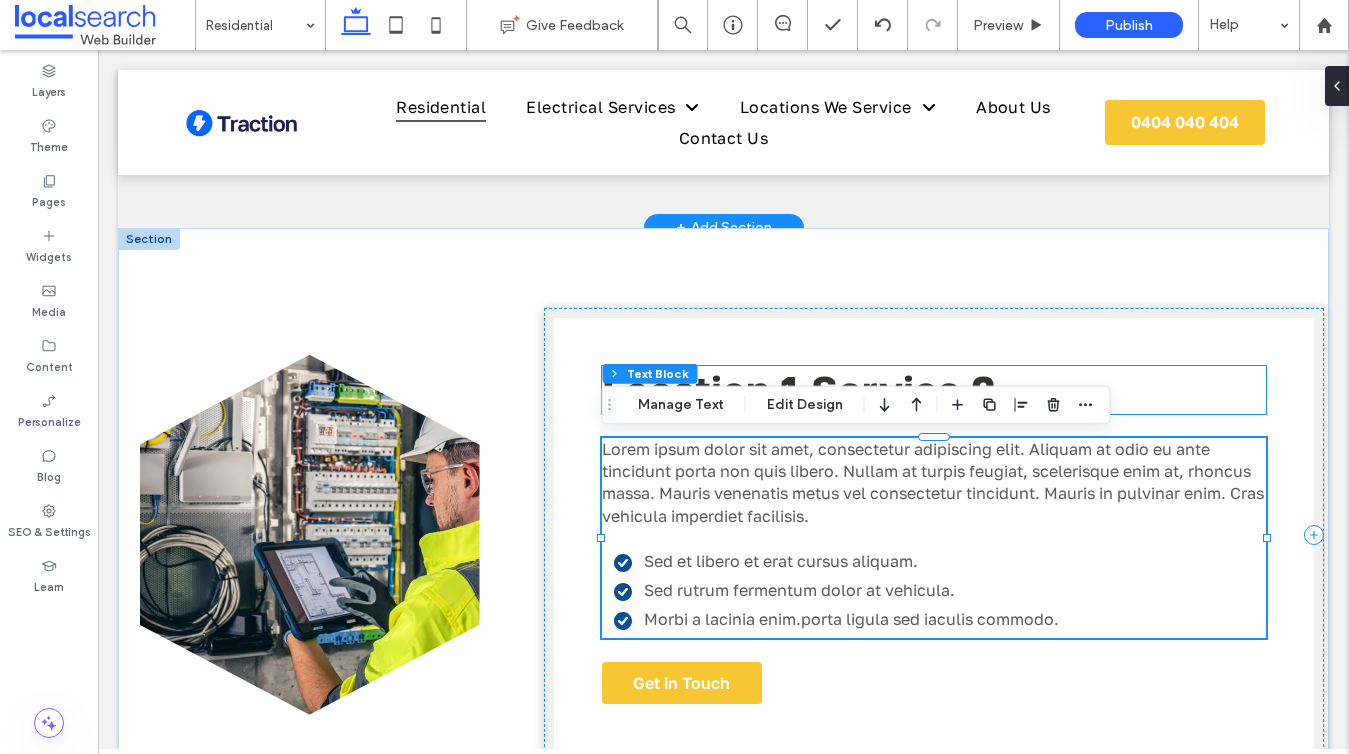 click on "Location 1 Service 2" at bounding box center (798, 390) 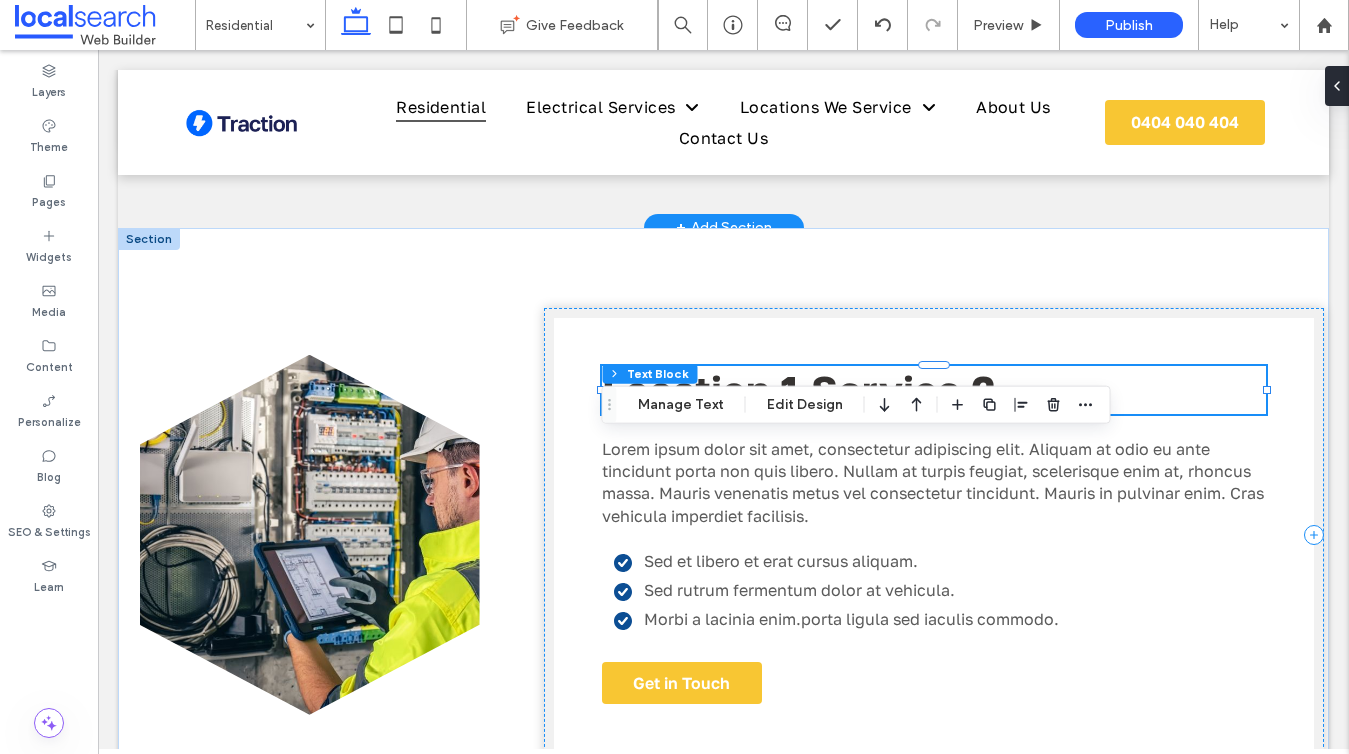 click on "Location 1 Service 2" at bounding box center (934, 390) 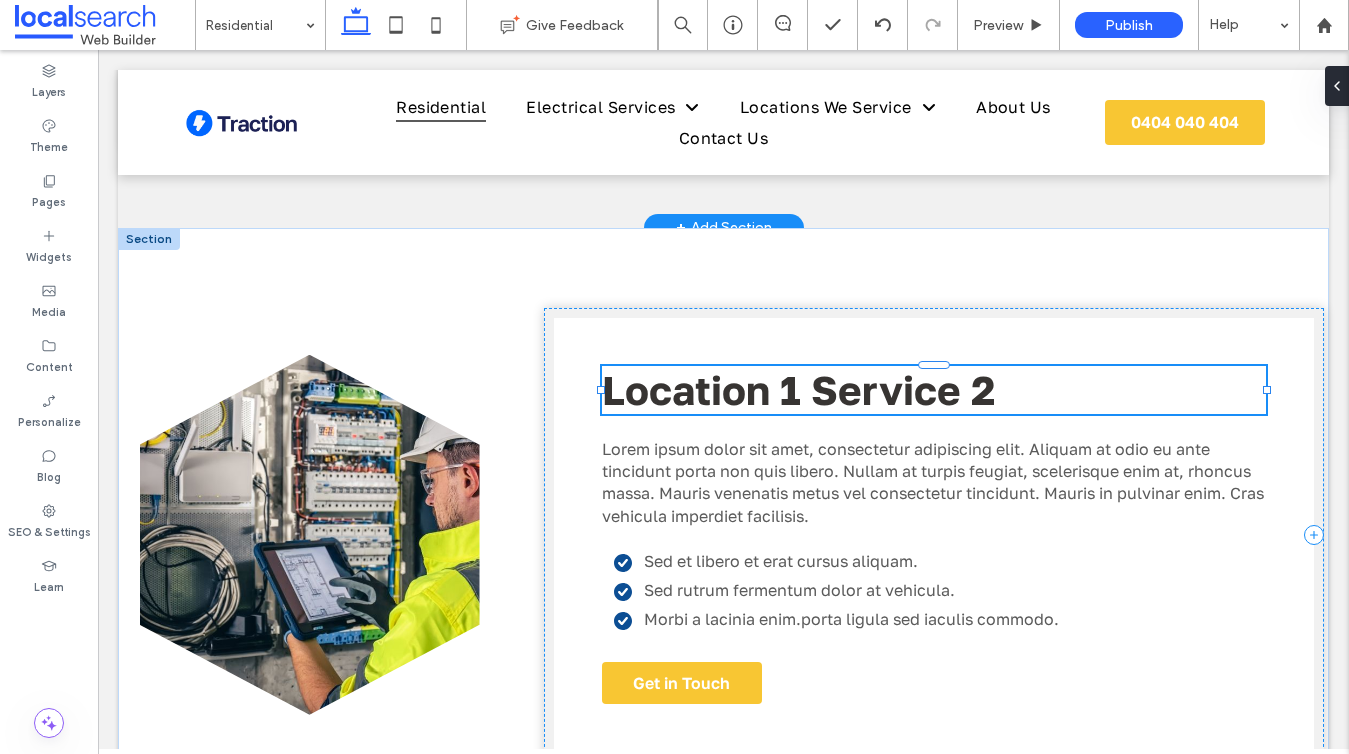 type on "**********" 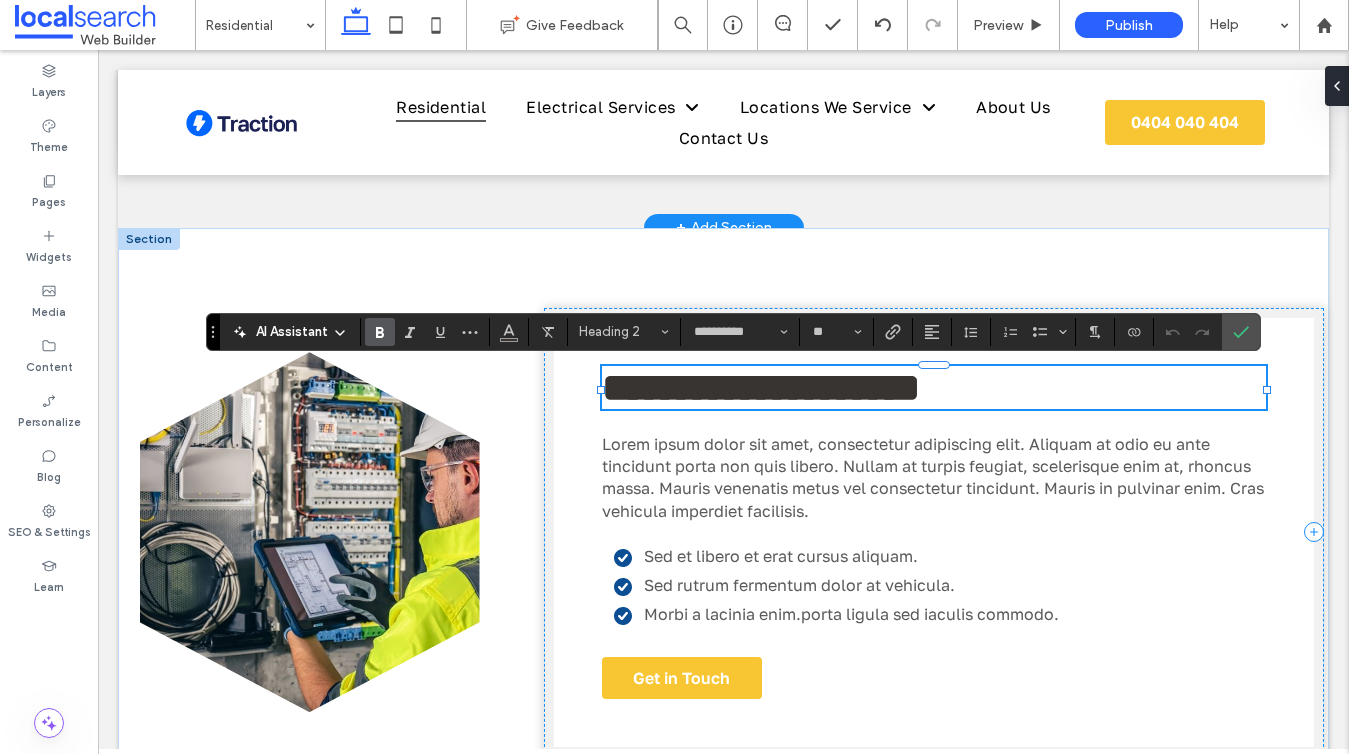 type 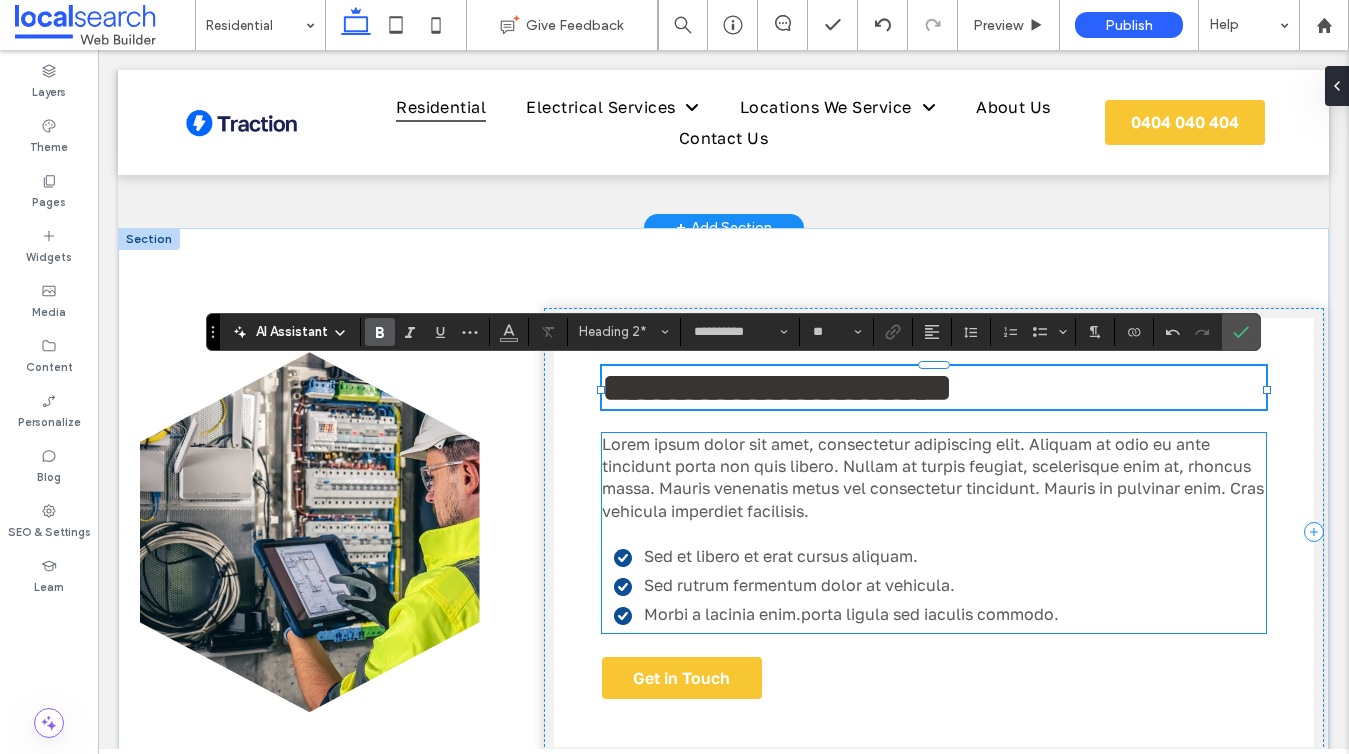 click on "Sed et libero et erat cursus aliquam." at bounding box center [781, 556] 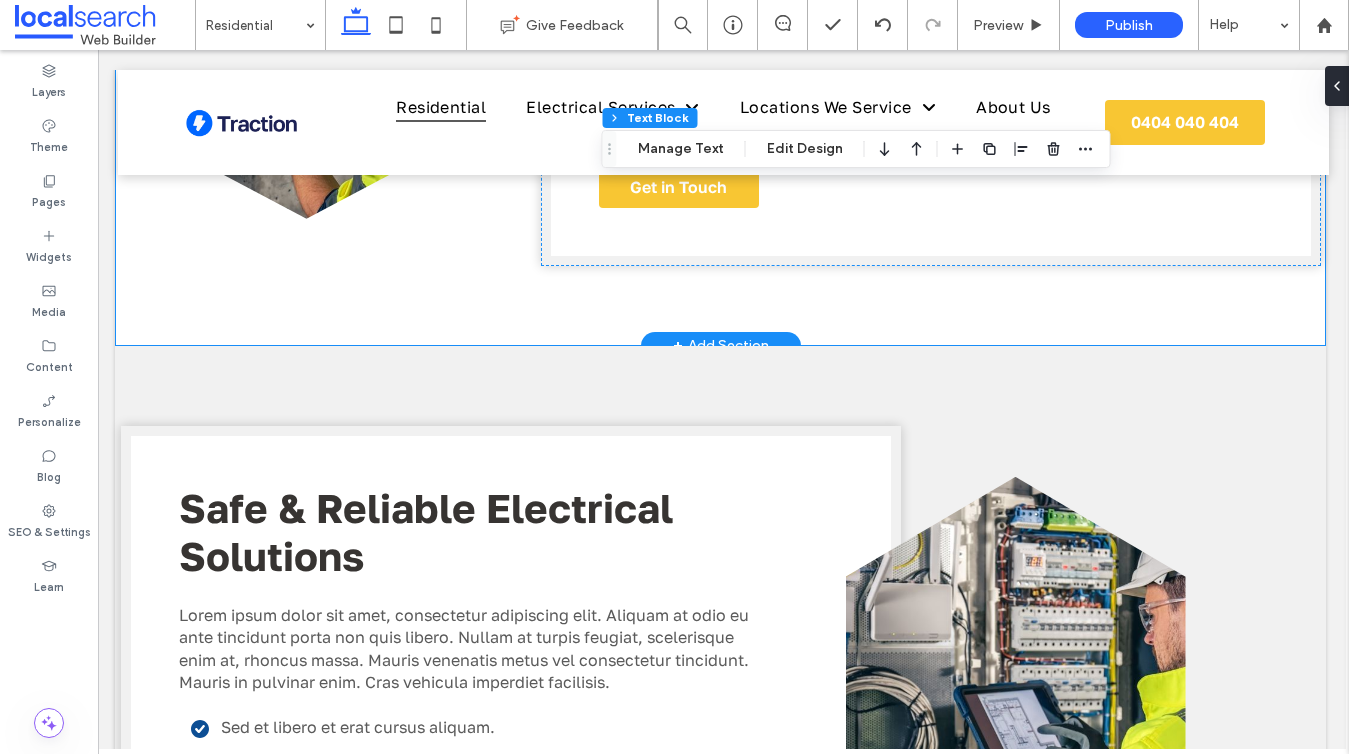 scroll, scrollTop: 5749, scrollLeft: 3, axis: both 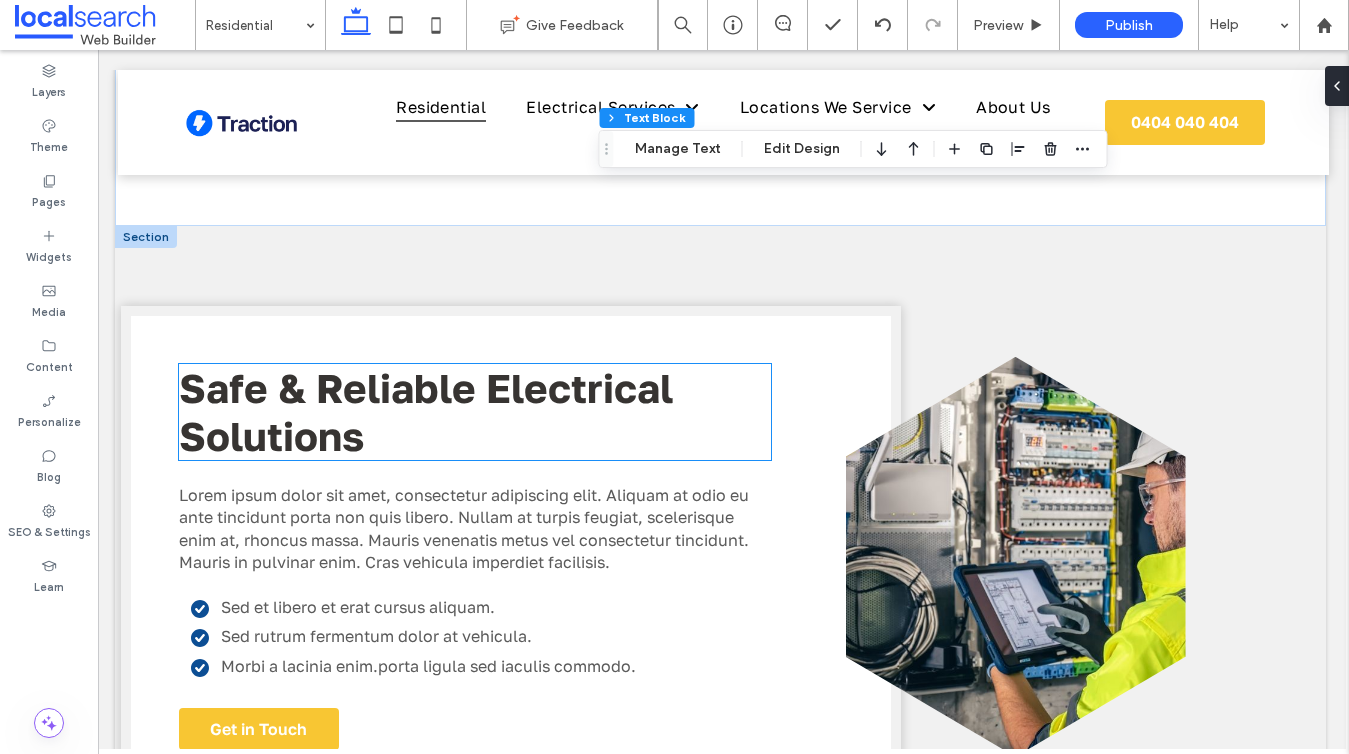 click on "Safe & Reliable Electrical Solutions" at bounding box center [475, 412] 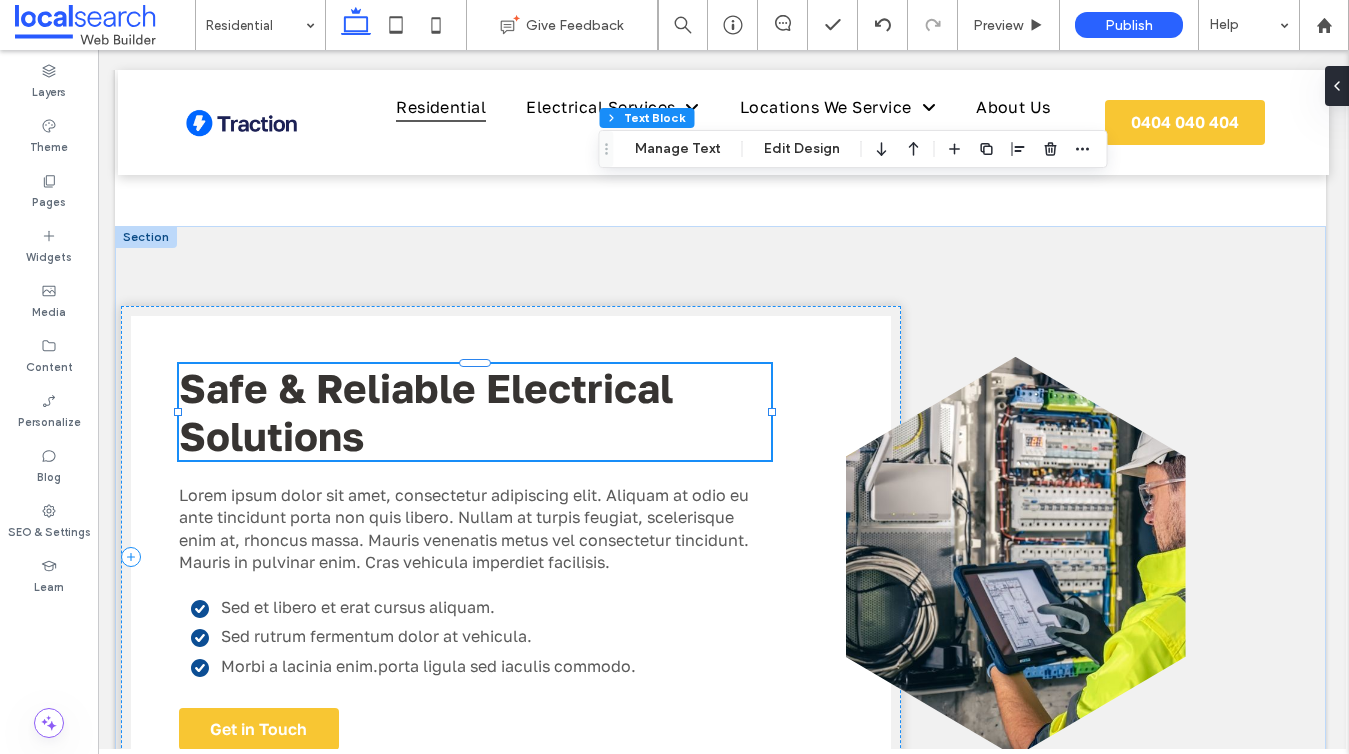 click on "Safe & Reliable Electrical Solutions" at bounding box center [475, 412] 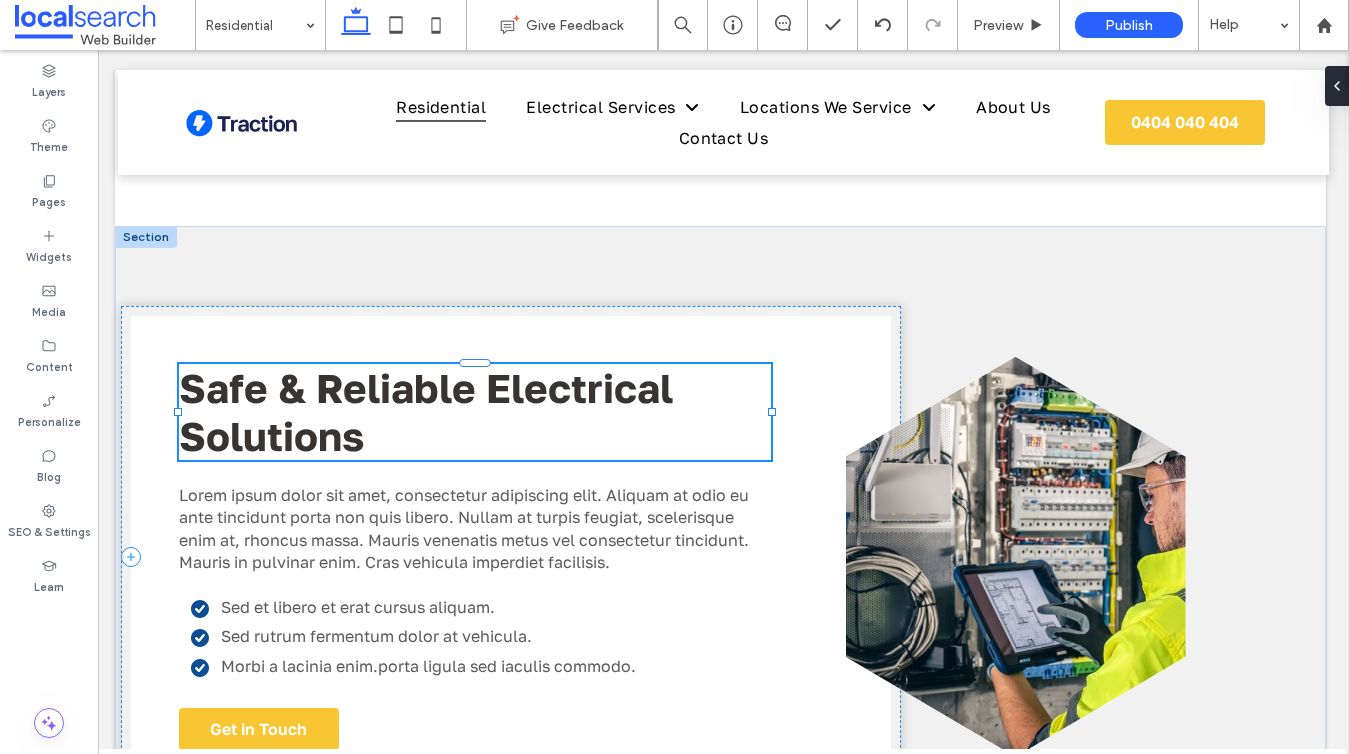 type on "**********" 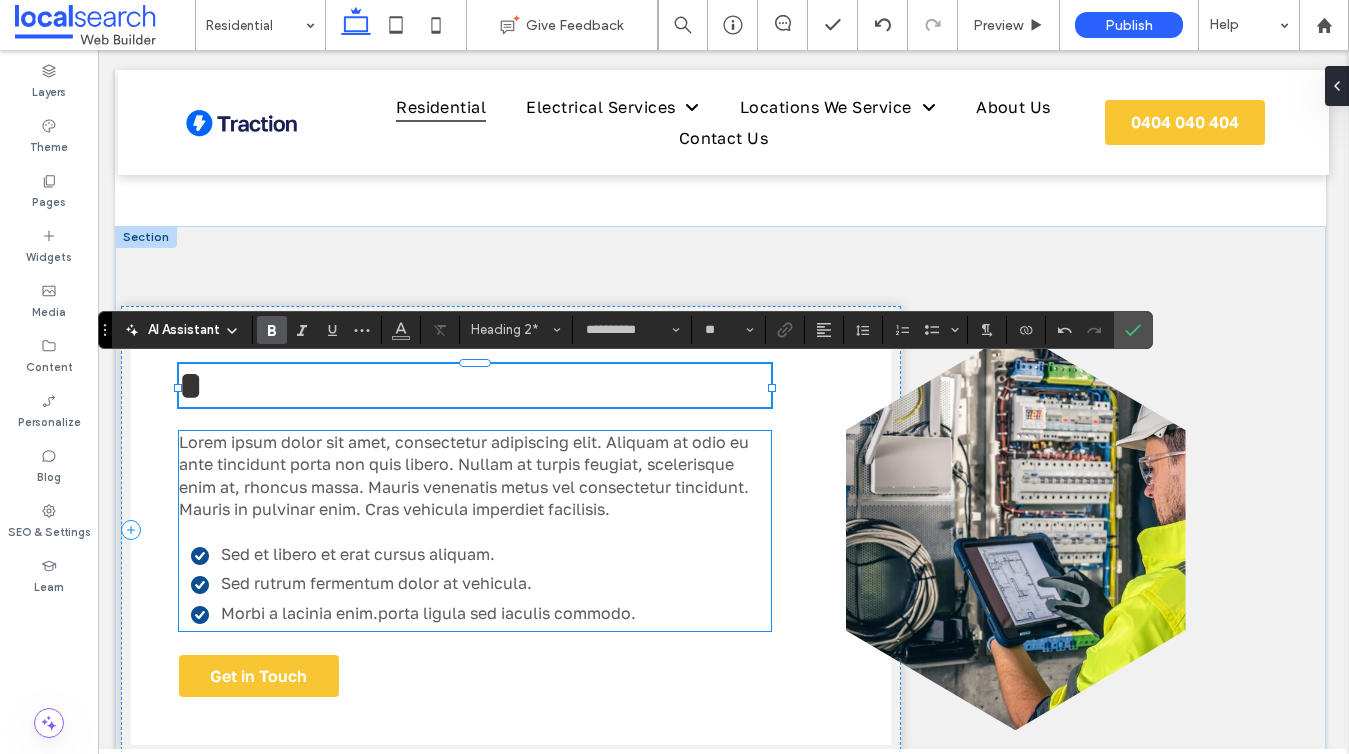 type 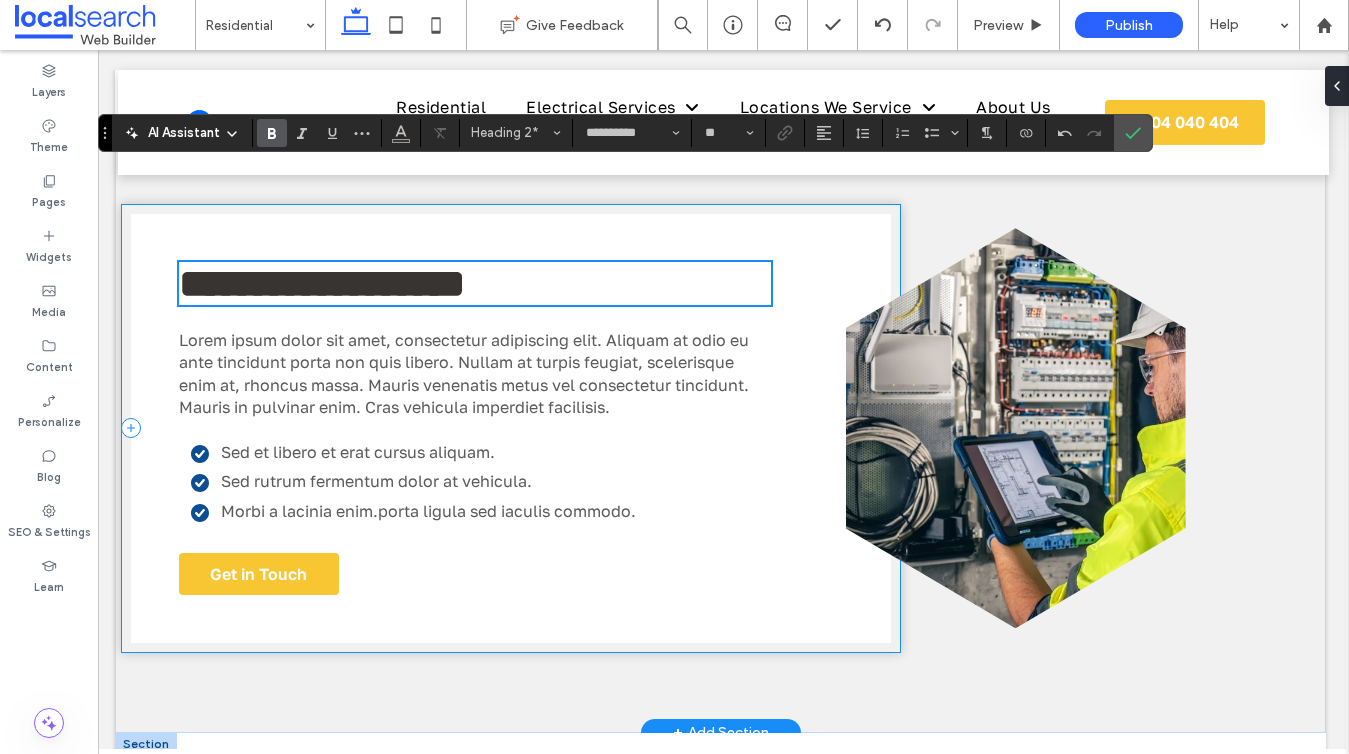 scroll, scrollTop: 6203, scrollLeft: 3, axis: both 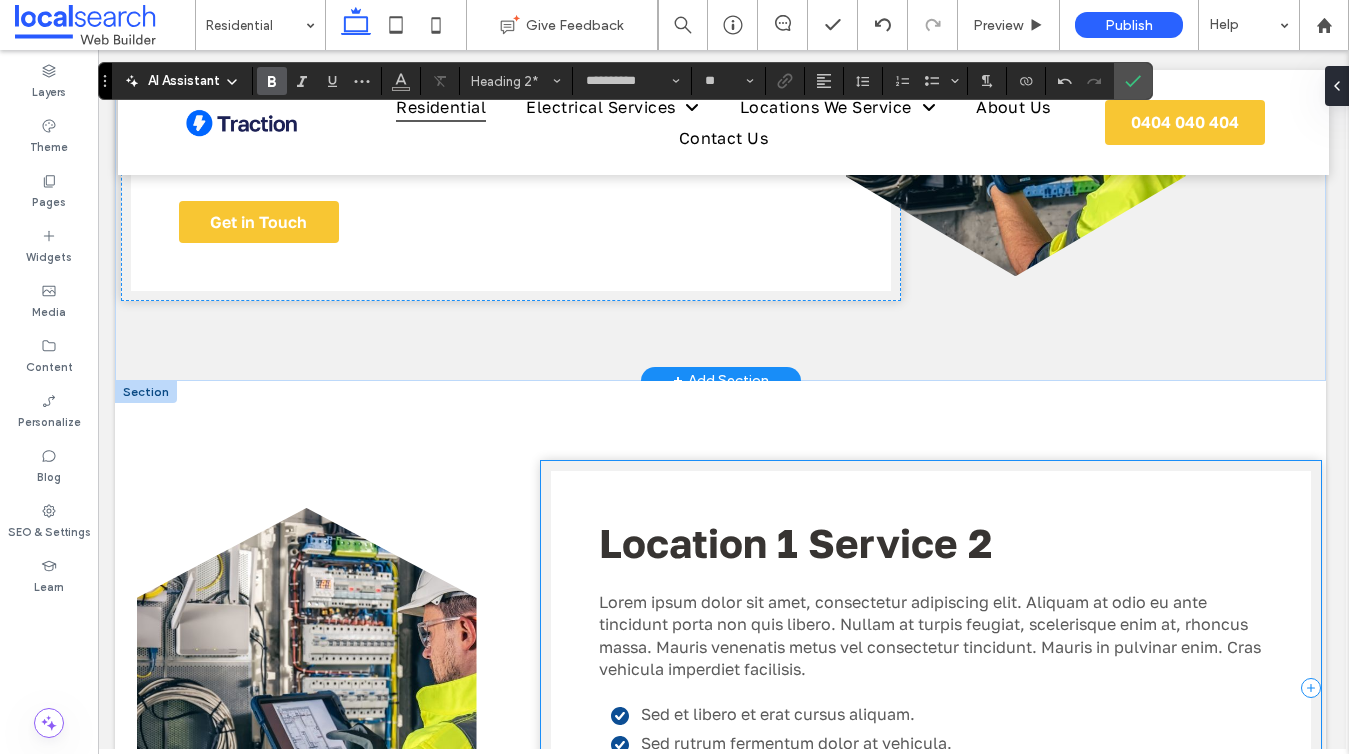 click on "Location 1 Service 2" at bounding box center (795, 543) 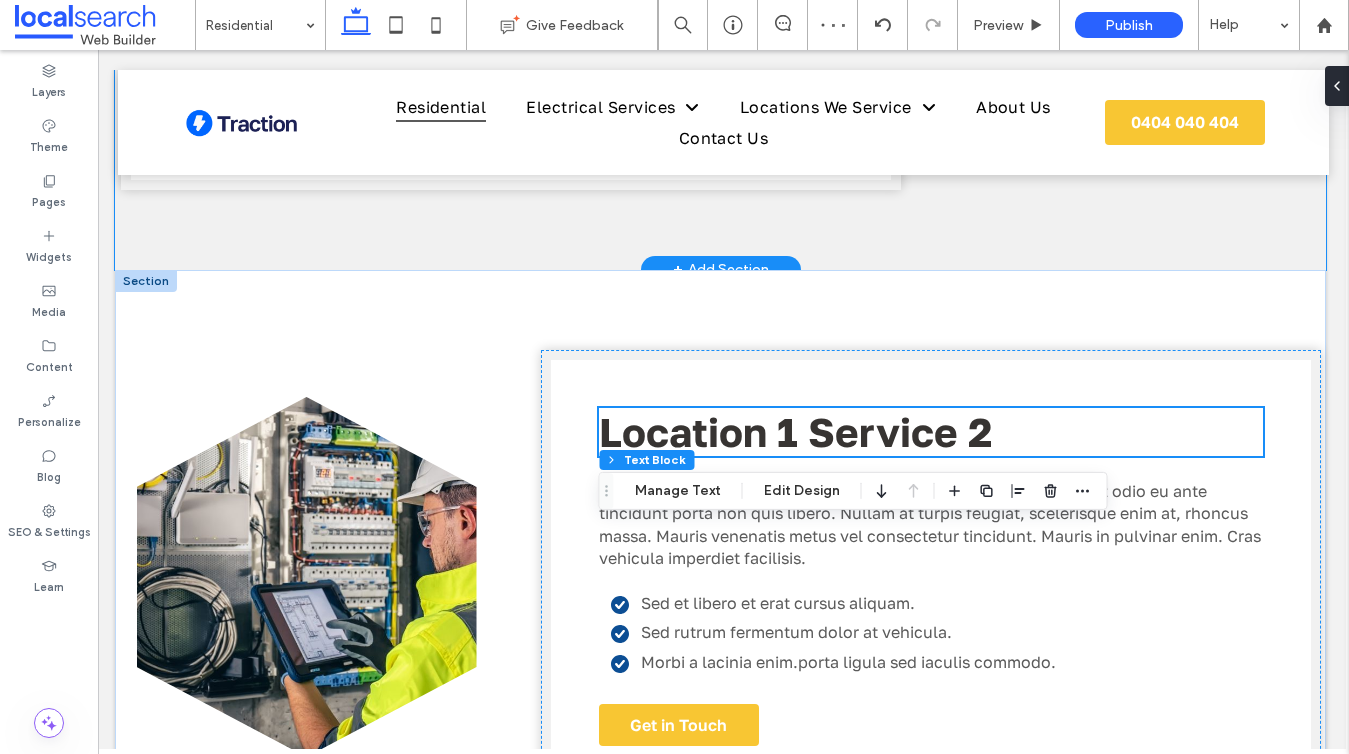 scroll, scrollTop: 6368, scrollLeft: 3, axis: both 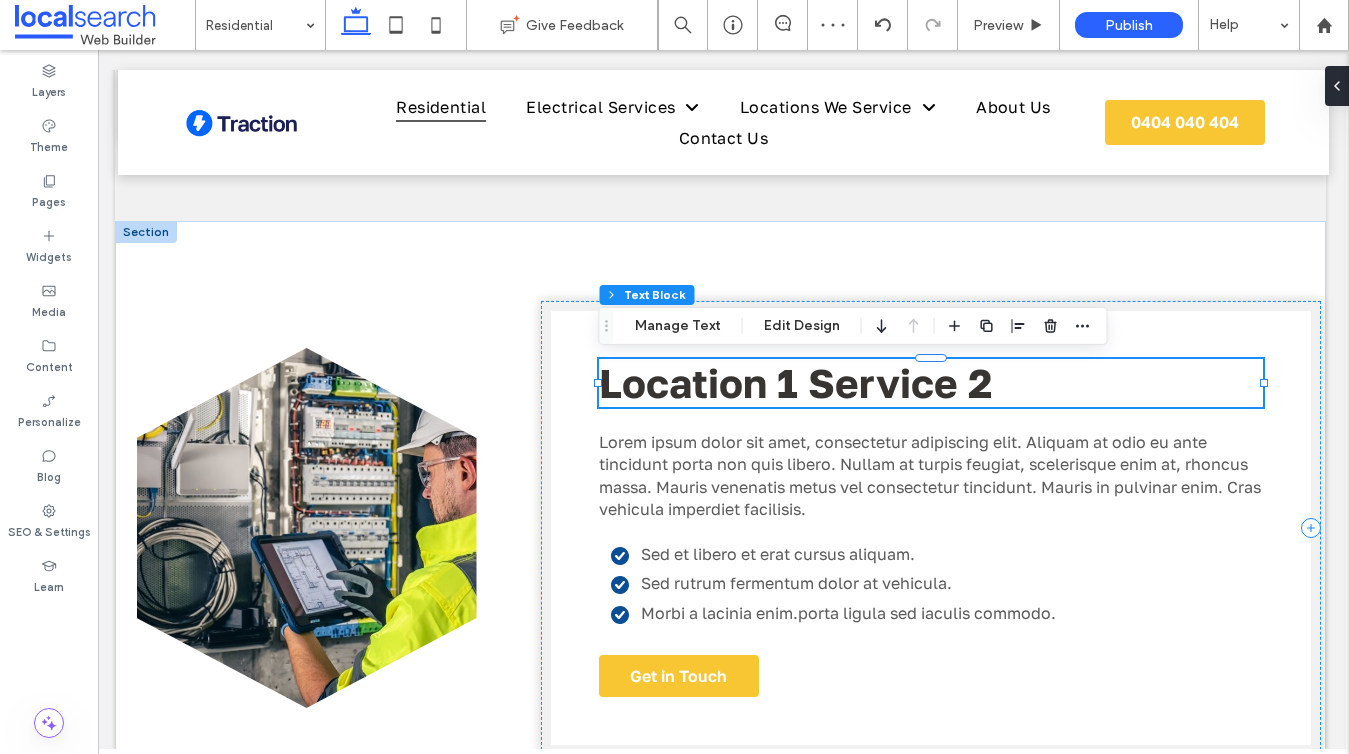 click on "Location 1 Service 2" at bounding box center [795, 383] 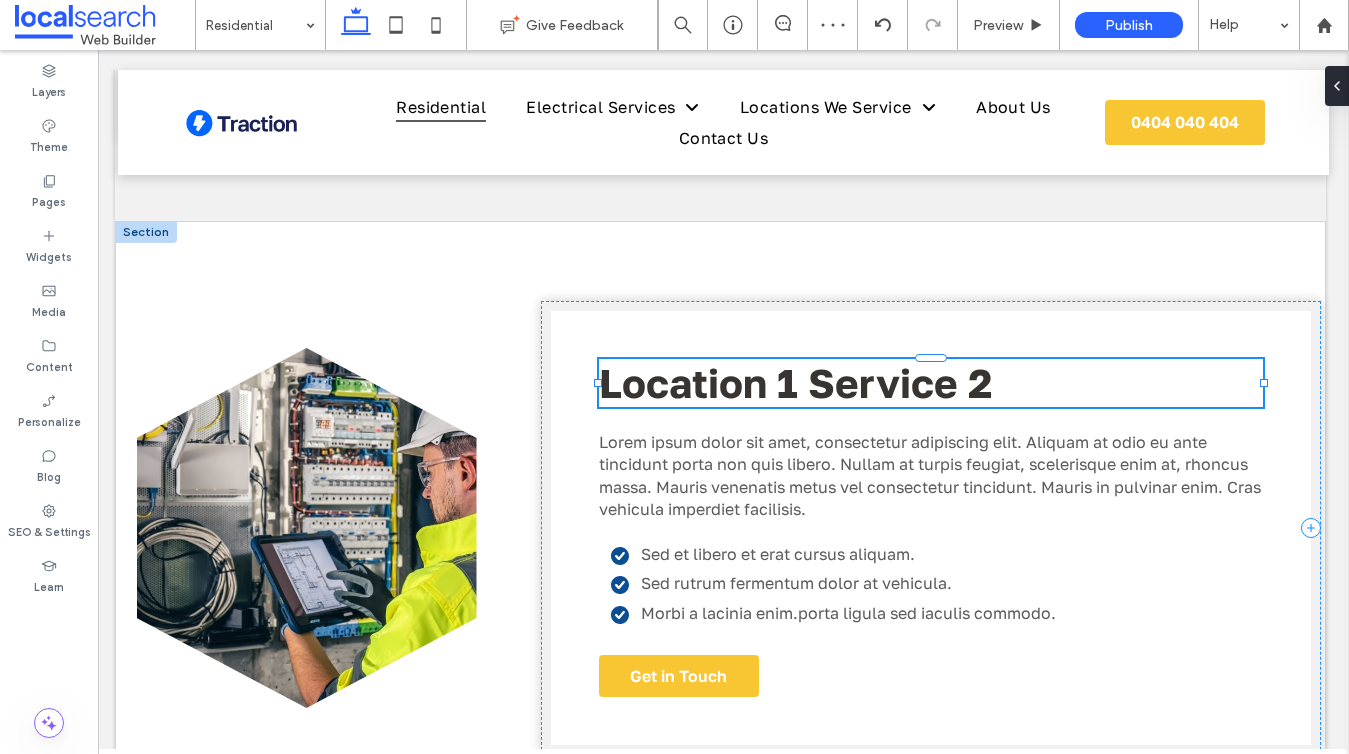 type on "**********" 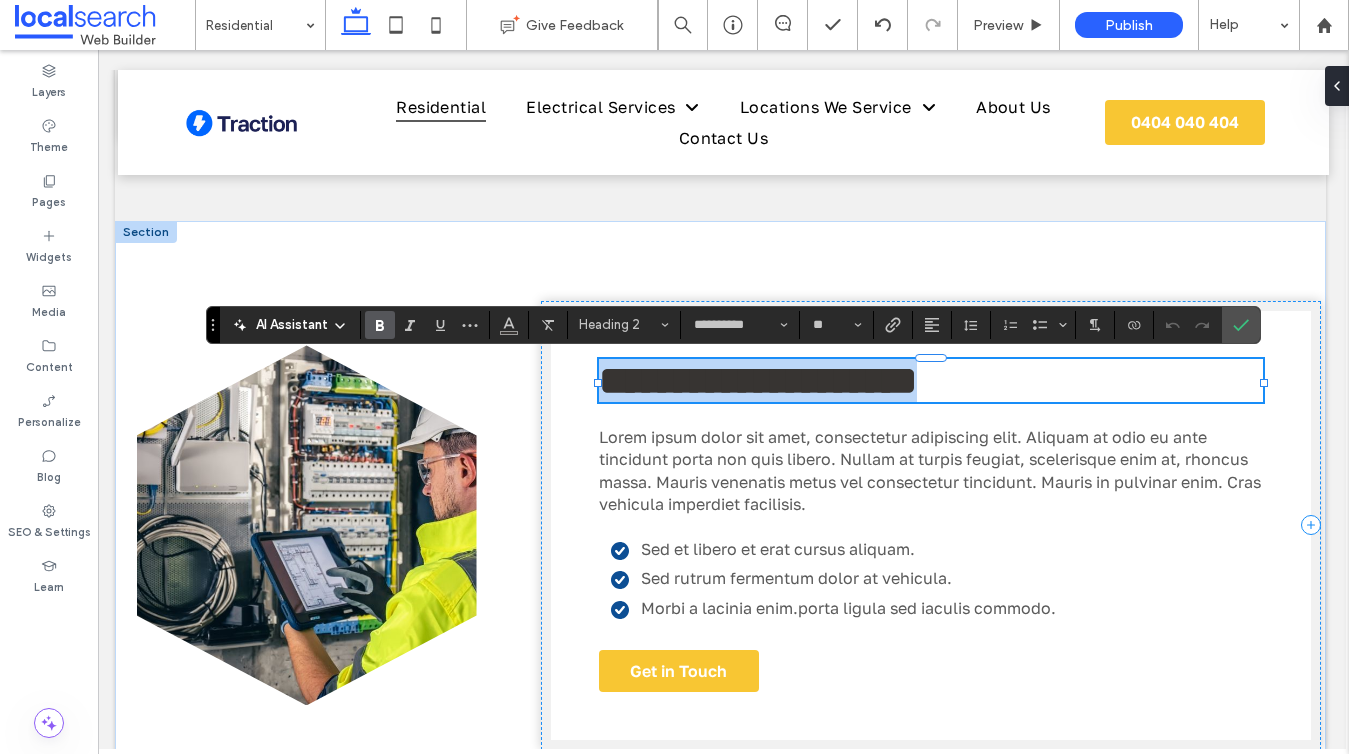 type 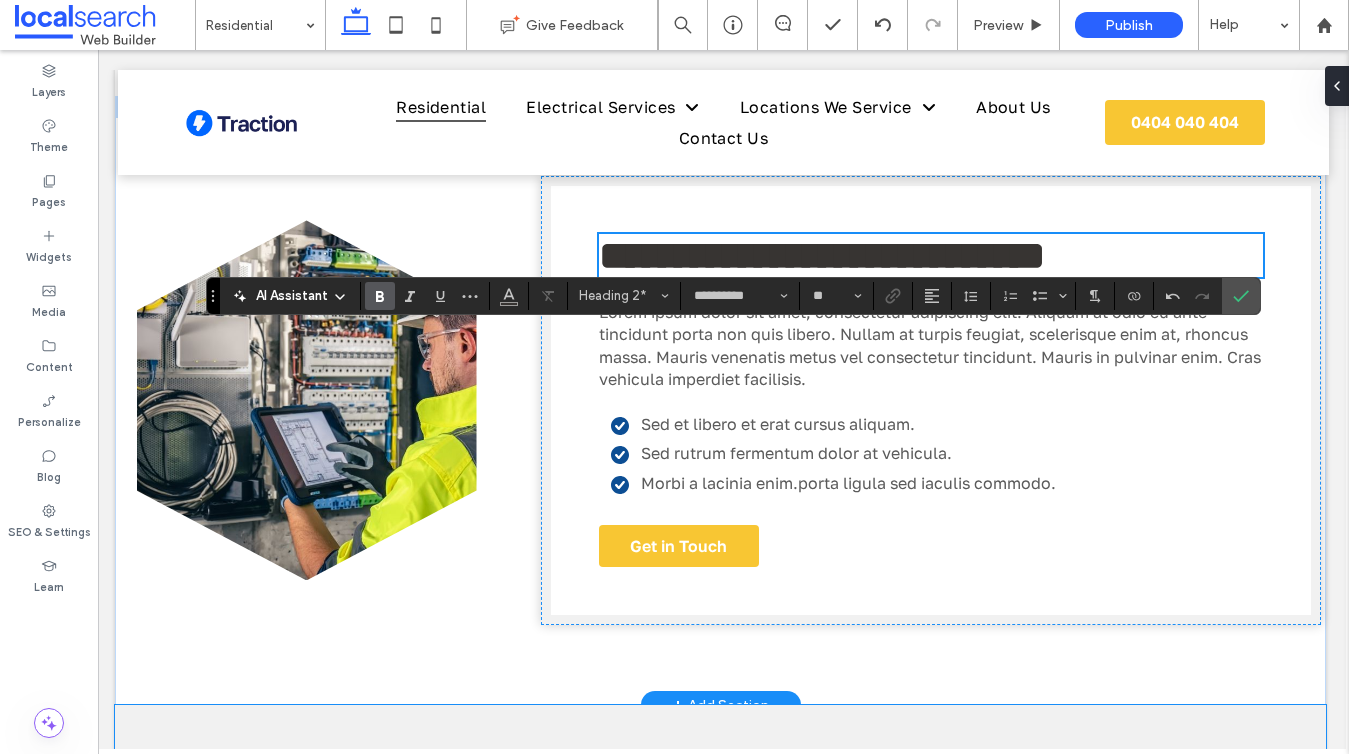 scroll, scrollTop: 6869, scrollLeft: 3, axis: both 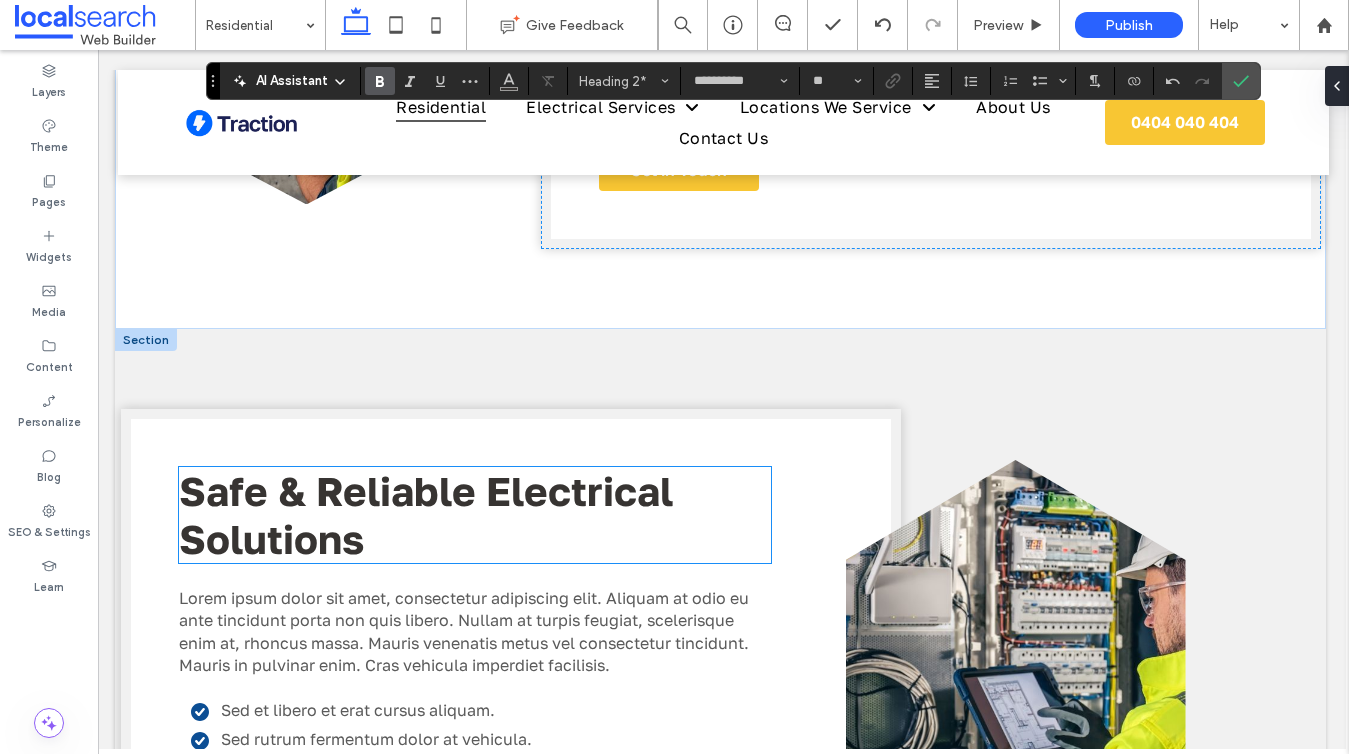 click on "Safe & Reliable Electrical Solutions" at bounding box center (475, 515) 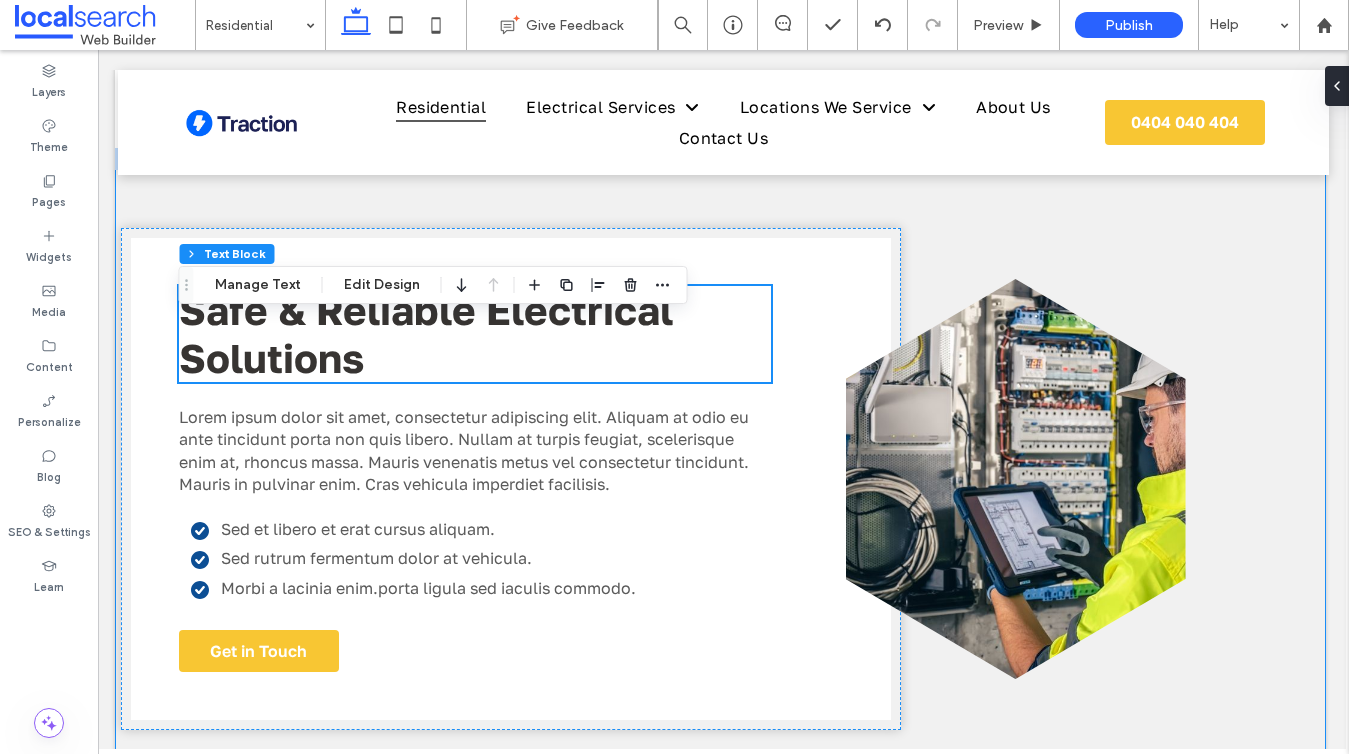 scroll, scrollTop: 7023, scrollLeft: 3, axis: both 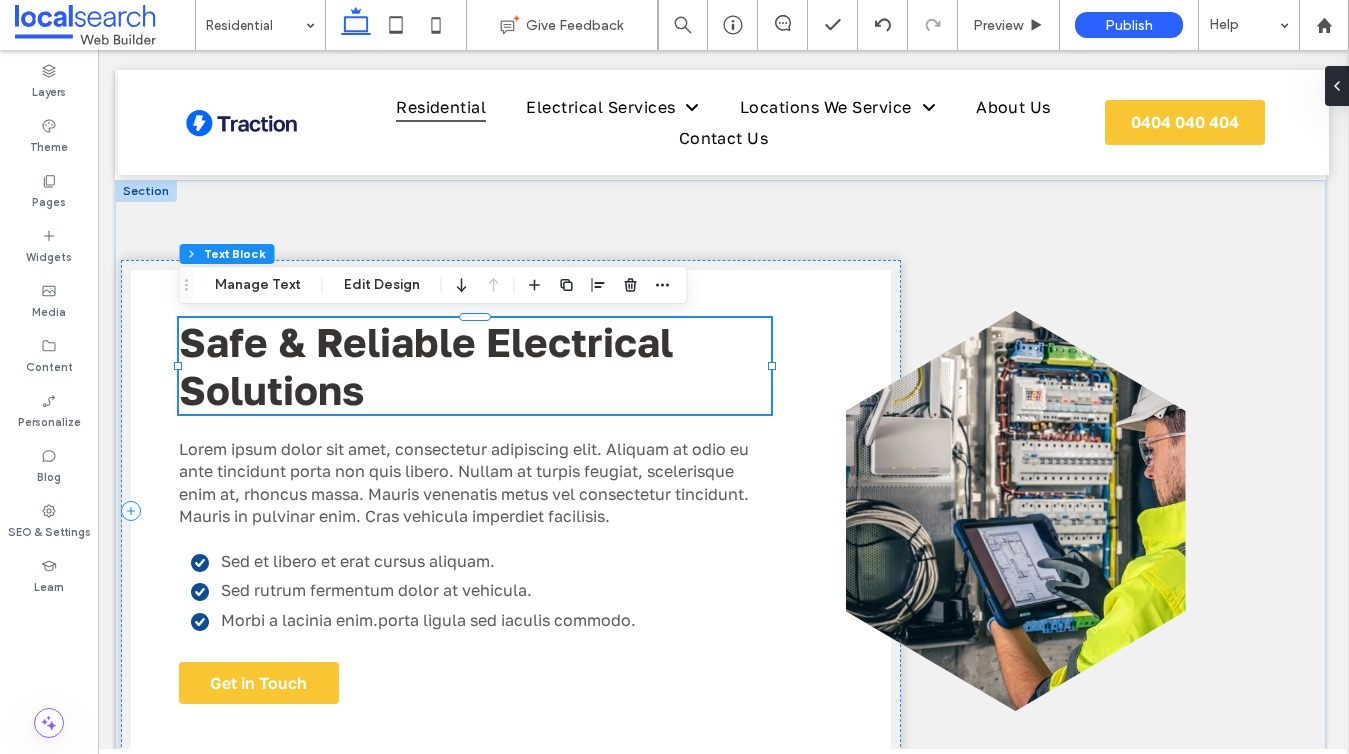 click on "Safe & Reliable Electrical Solutions" at bounding box center [426, 366] 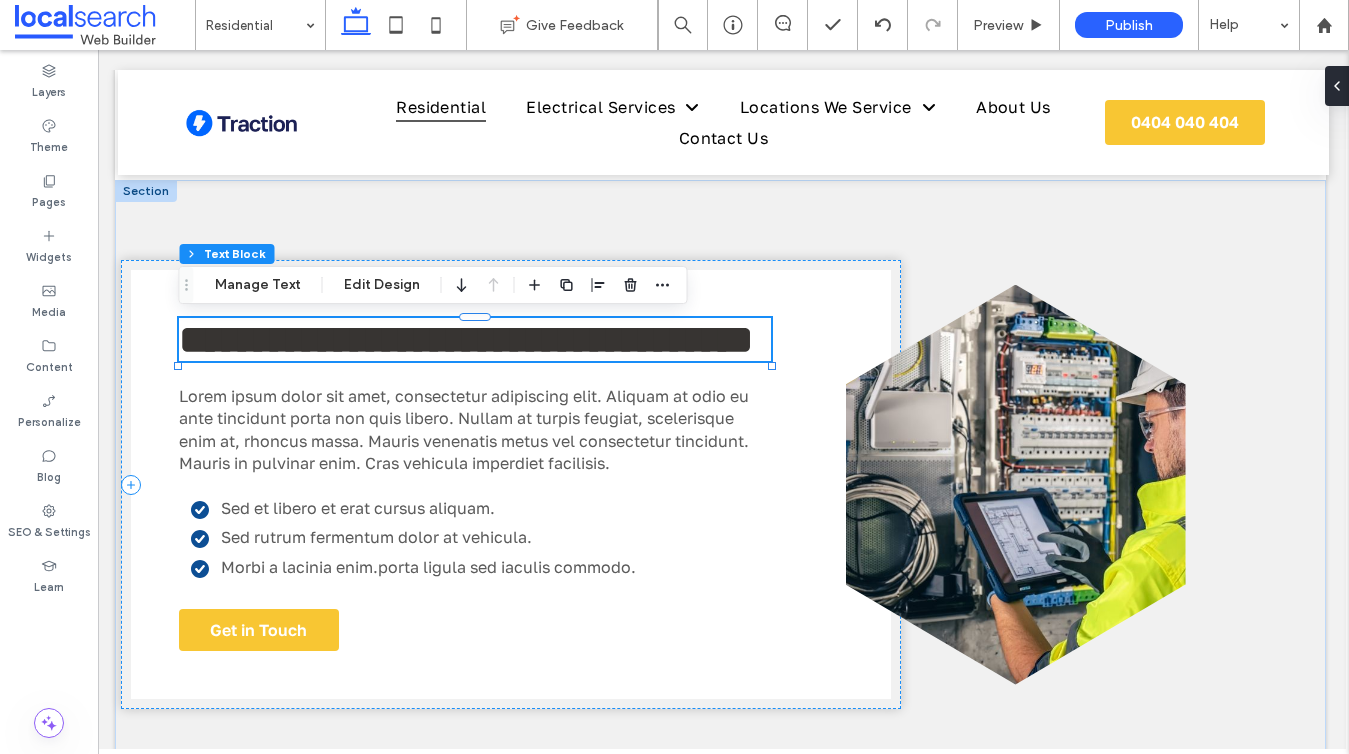 click on "**********" at bounding box center (466, 339) 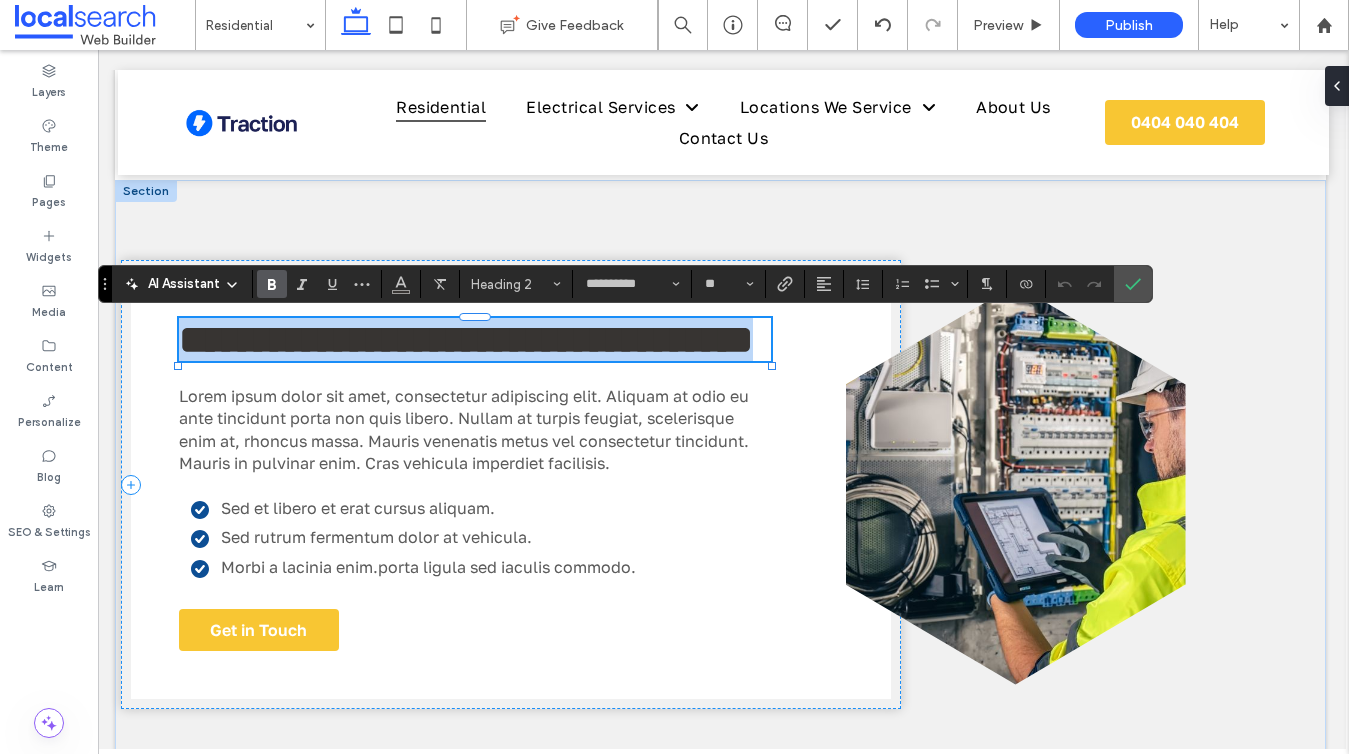 type 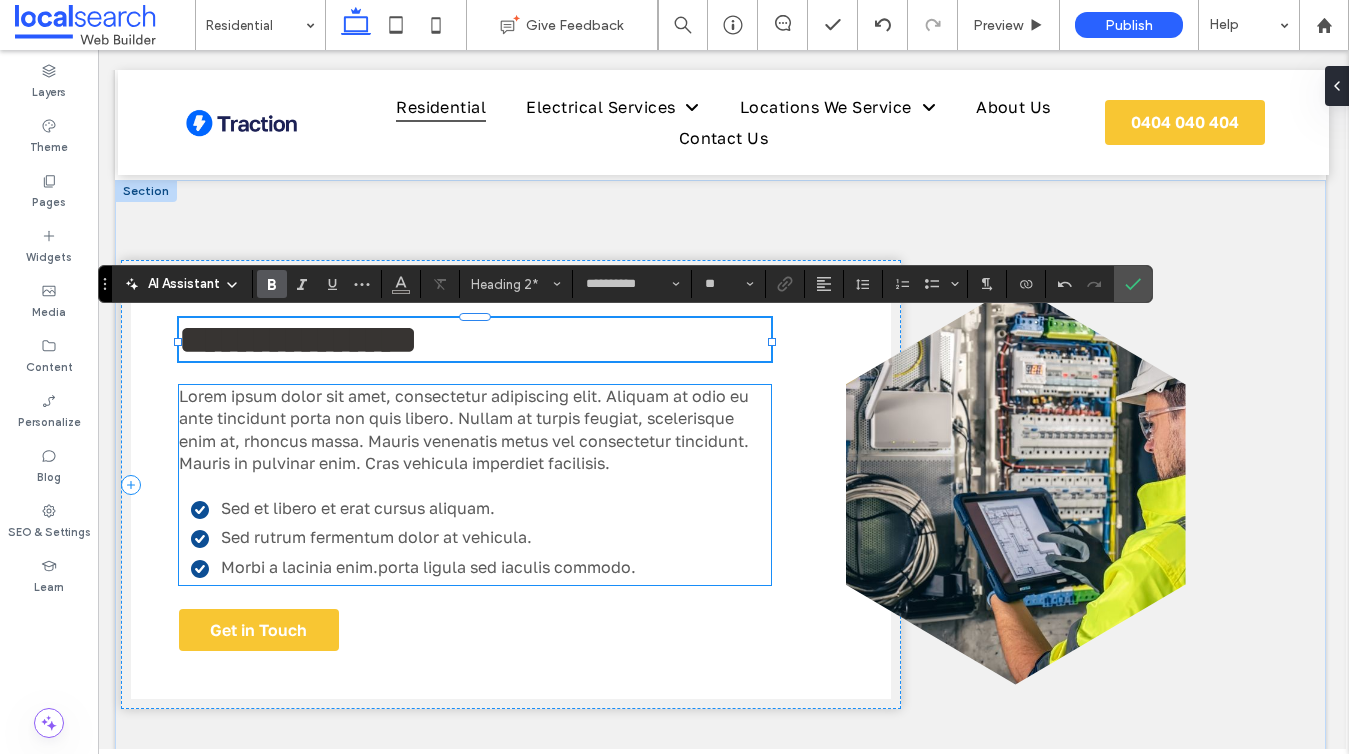 click on "Lorem ipsum dolor sit amet, consectetur adipiscing elit. Aliquam at odio eu ante tincidunt porta non quis libero. Nullam at turpis feugiat, scelerisque enim at, rhoncus massa. Mauris venenatis metus vel consectetur tincidunt. Mauris in pulvinar enim. Cras vehicula imperdiet facilisis." at bounding box center (464, 429) 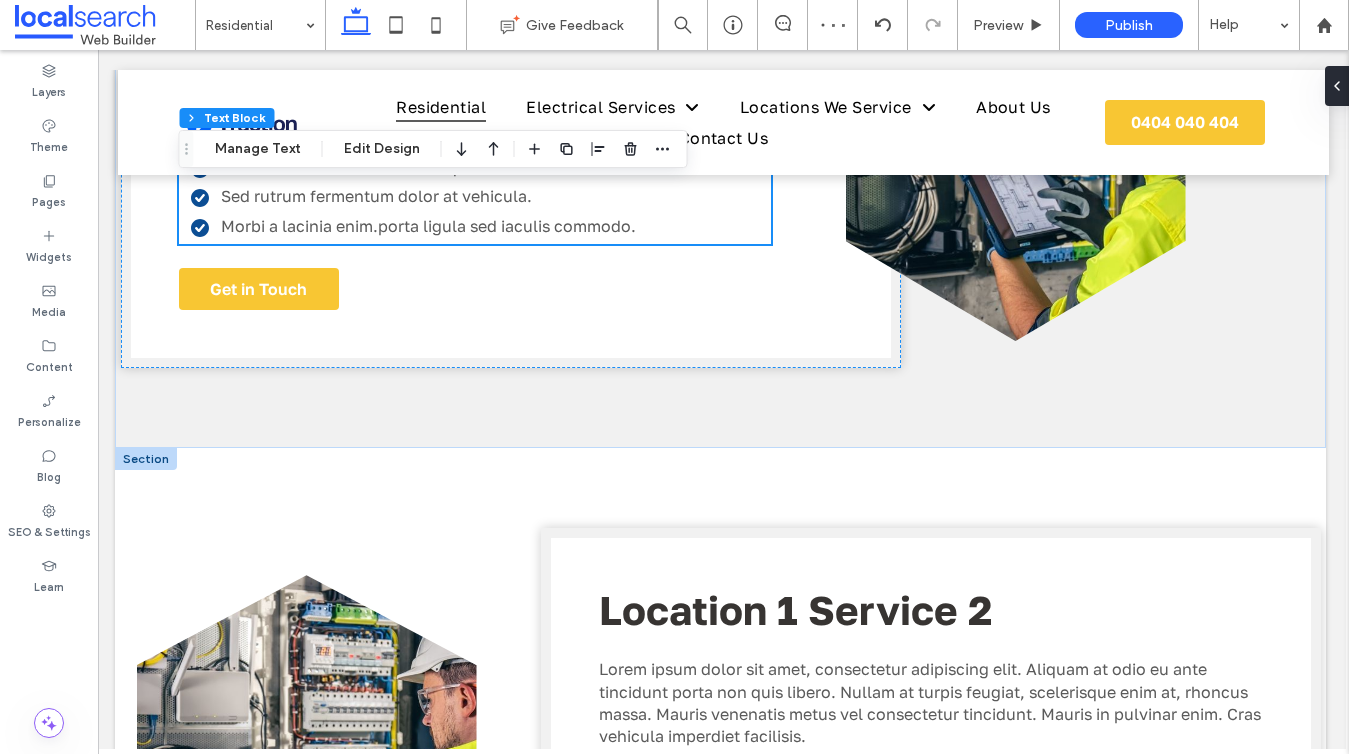 scroll, scrollTop: 7496, scrollLeft: 3, axis: both 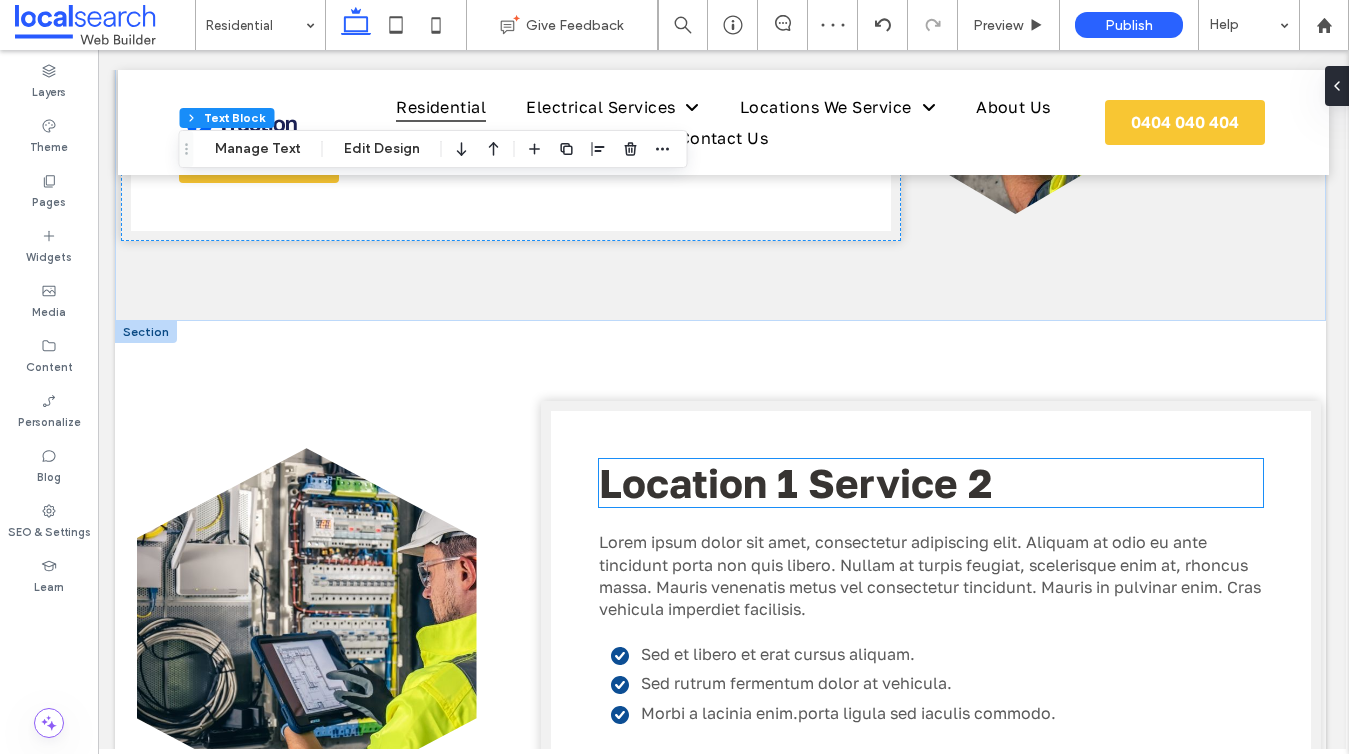 click on "Location 1 Service 2" at bounding box center [795, 483] 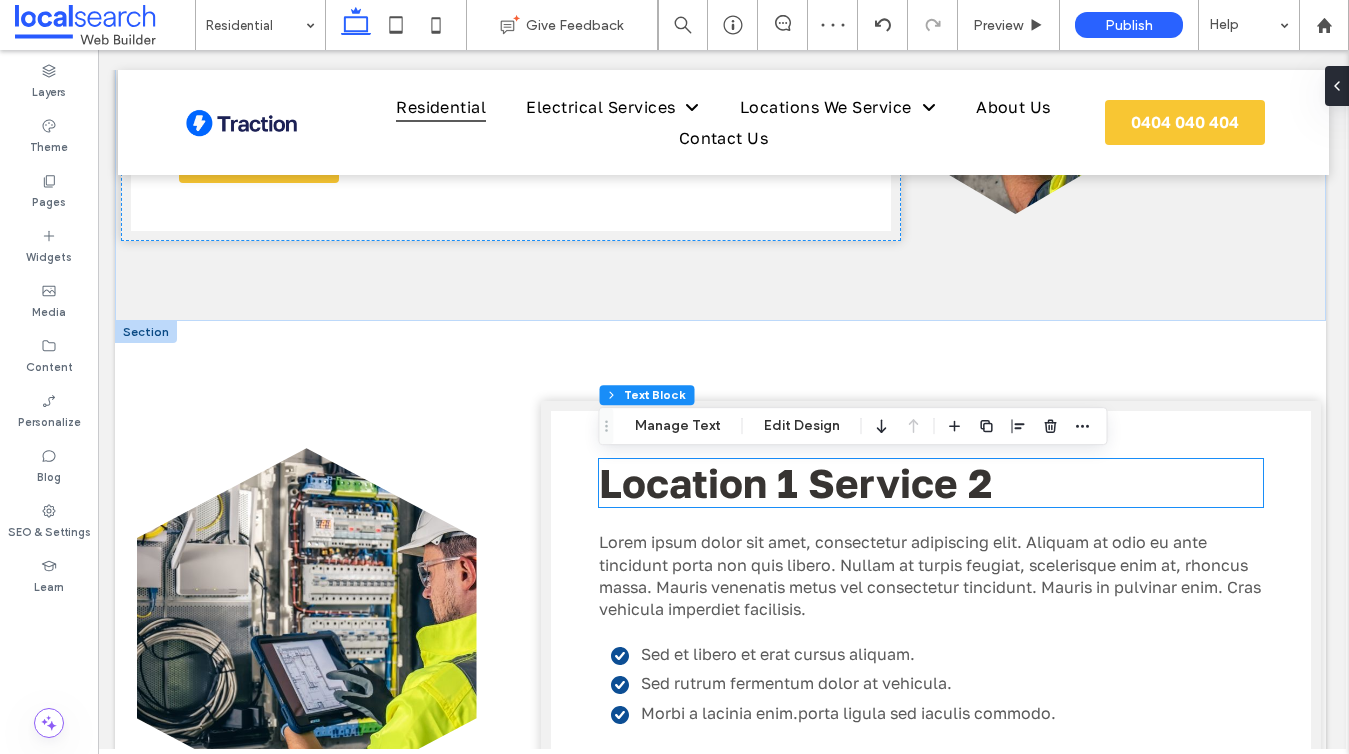 click on "Location 1 Service 2" at bounding box center [795, 483] 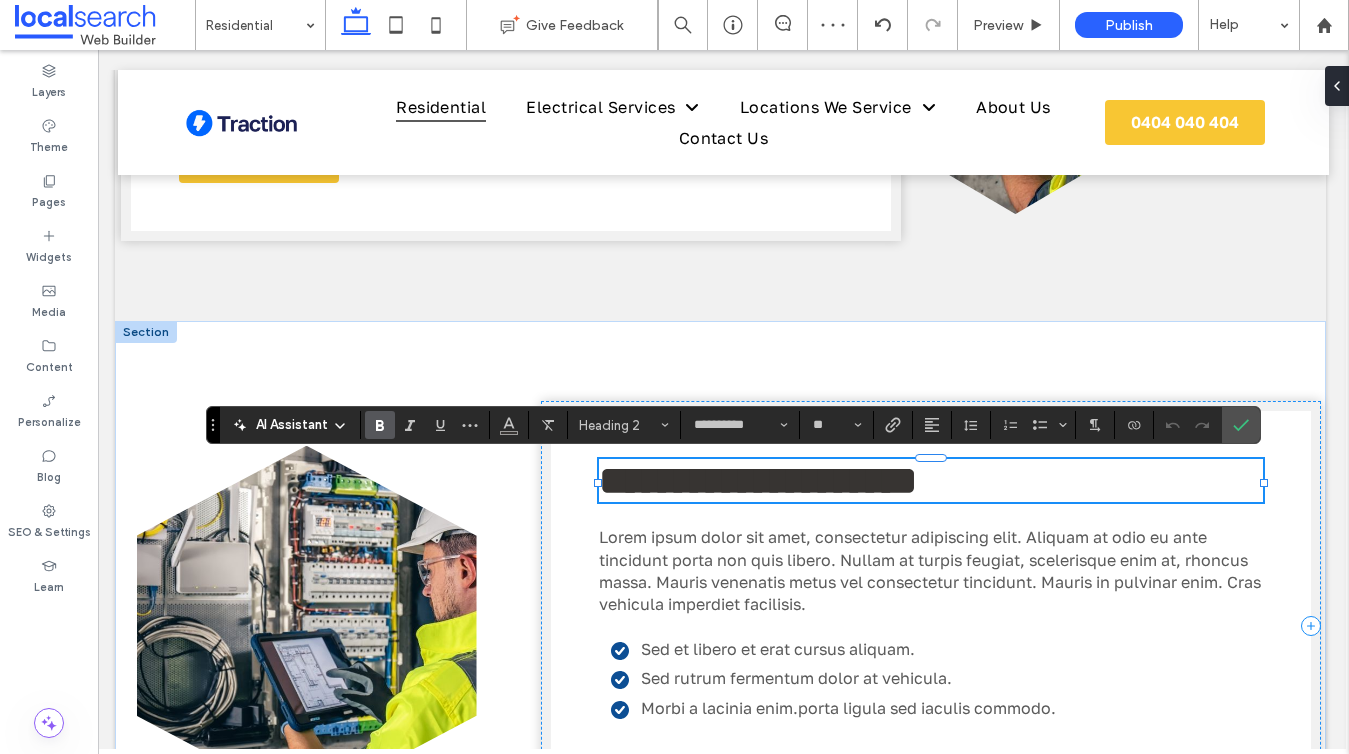 type 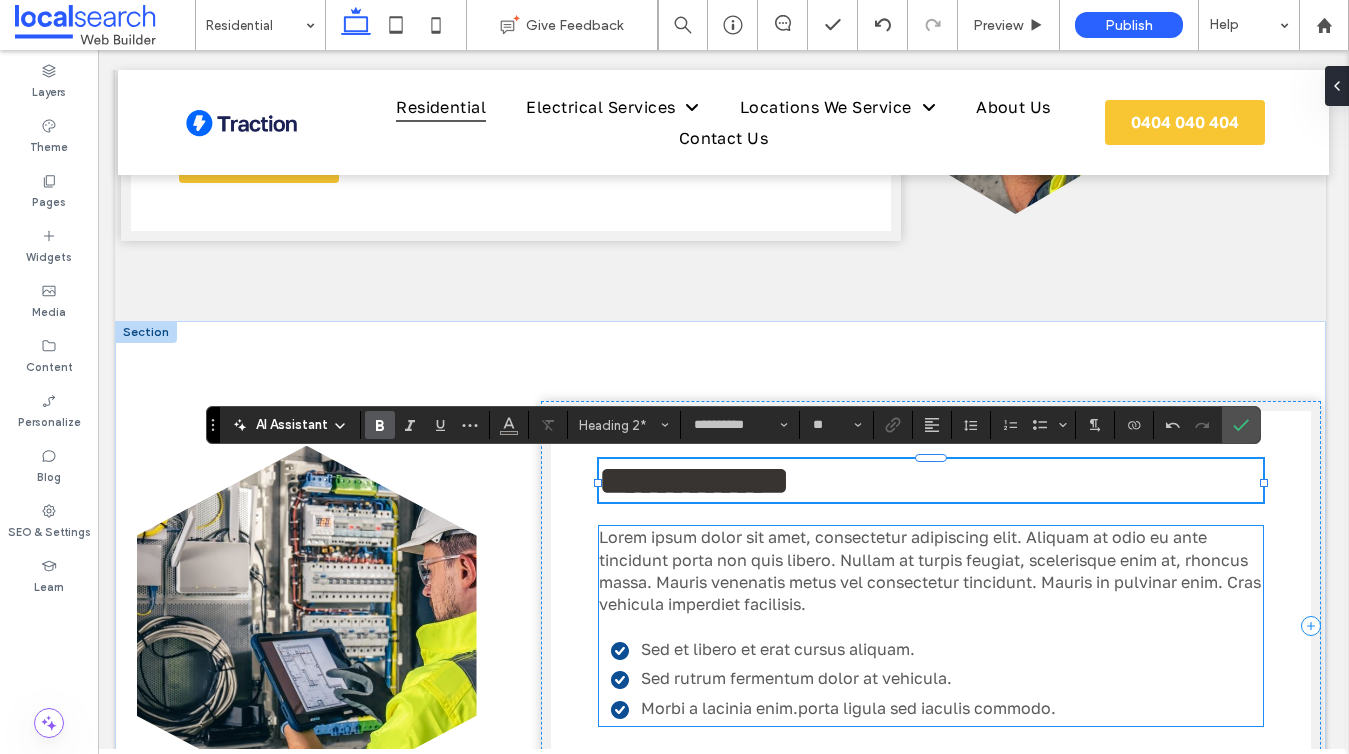 click at bounding box center (931, 627) 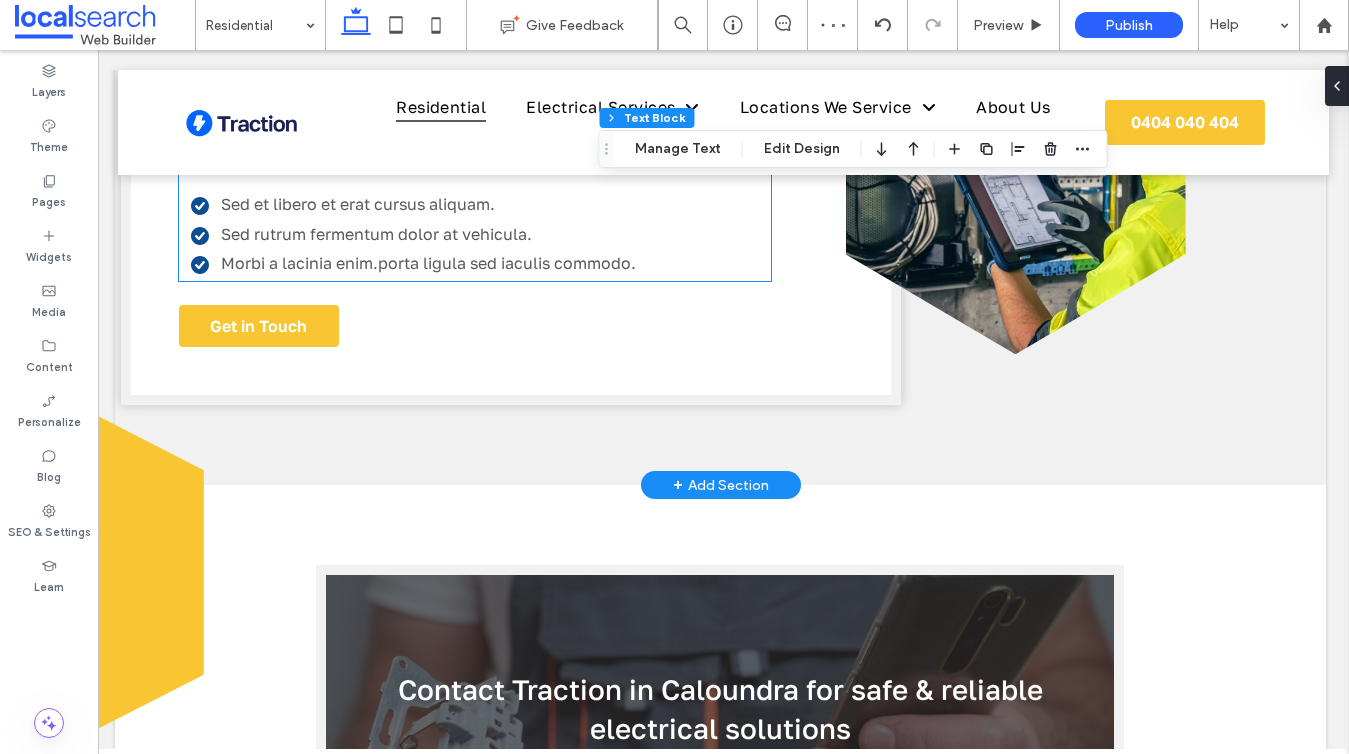 scroll, scrollTop: 8326, scrollLeft: 3, axis: both 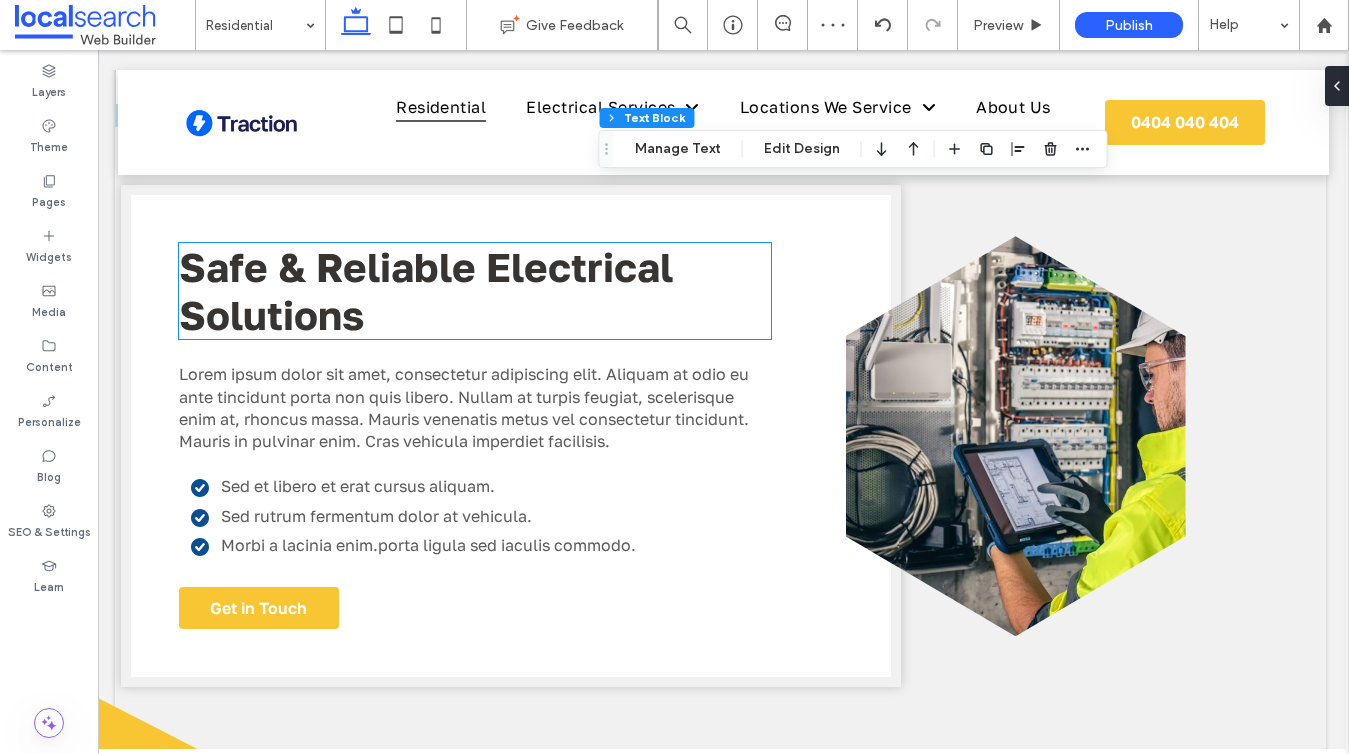 click on "Safe & Reliable Electrical Solutions" at bounding box center (426, 291) 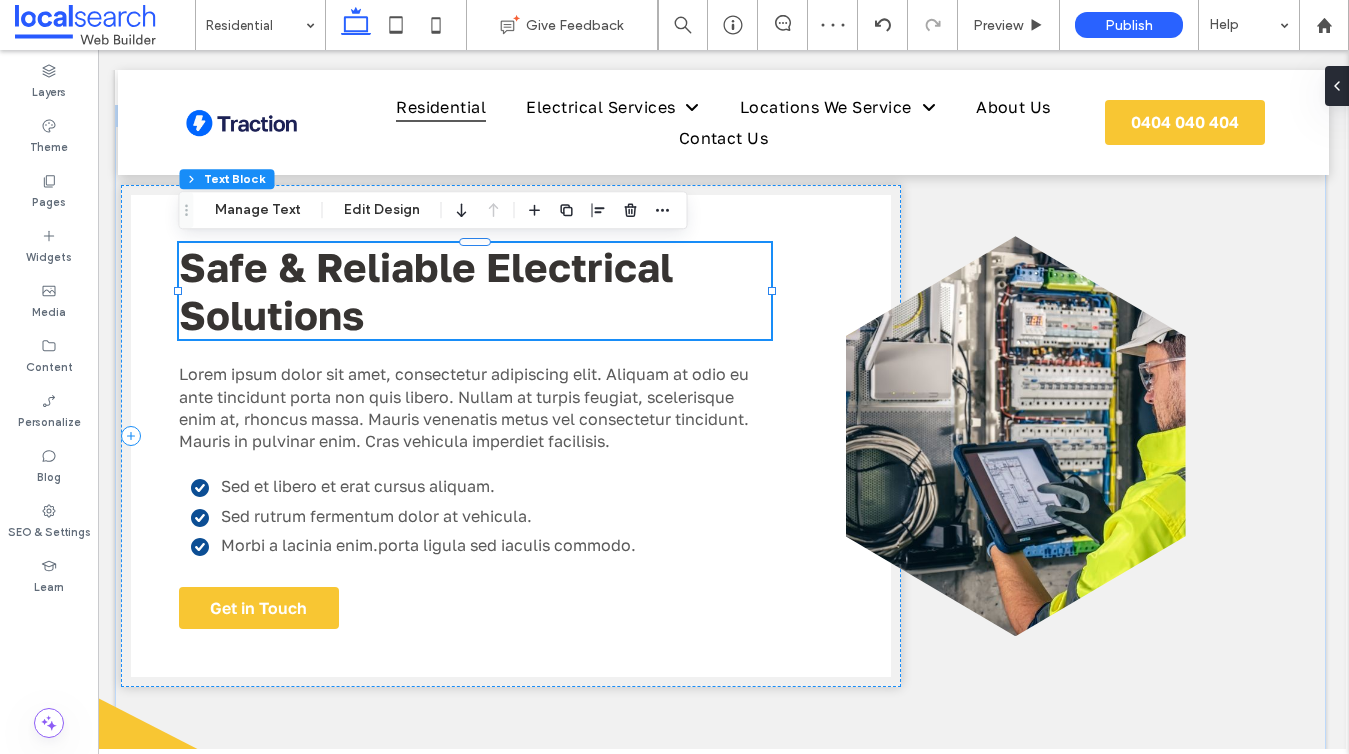 click on "Safe & Reliable Electrical Solutions" at bounding box center (475, 291) 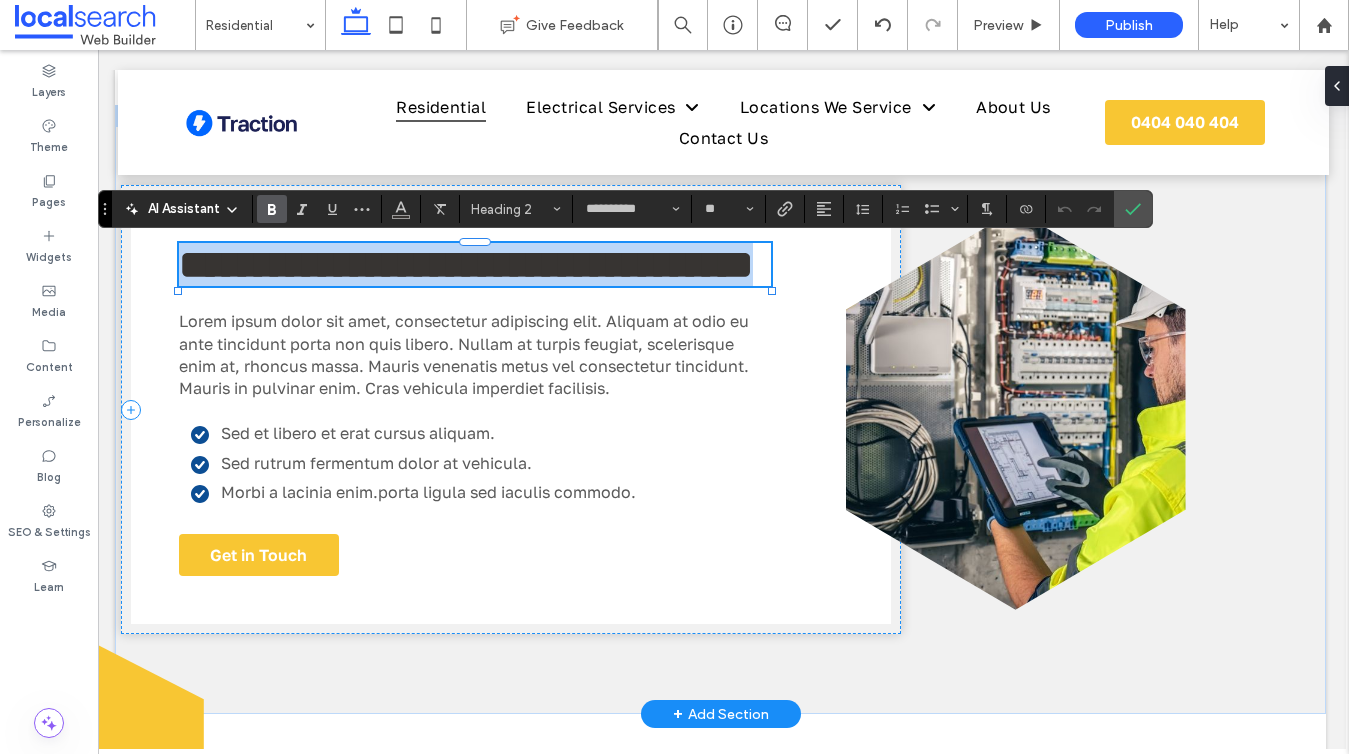 type 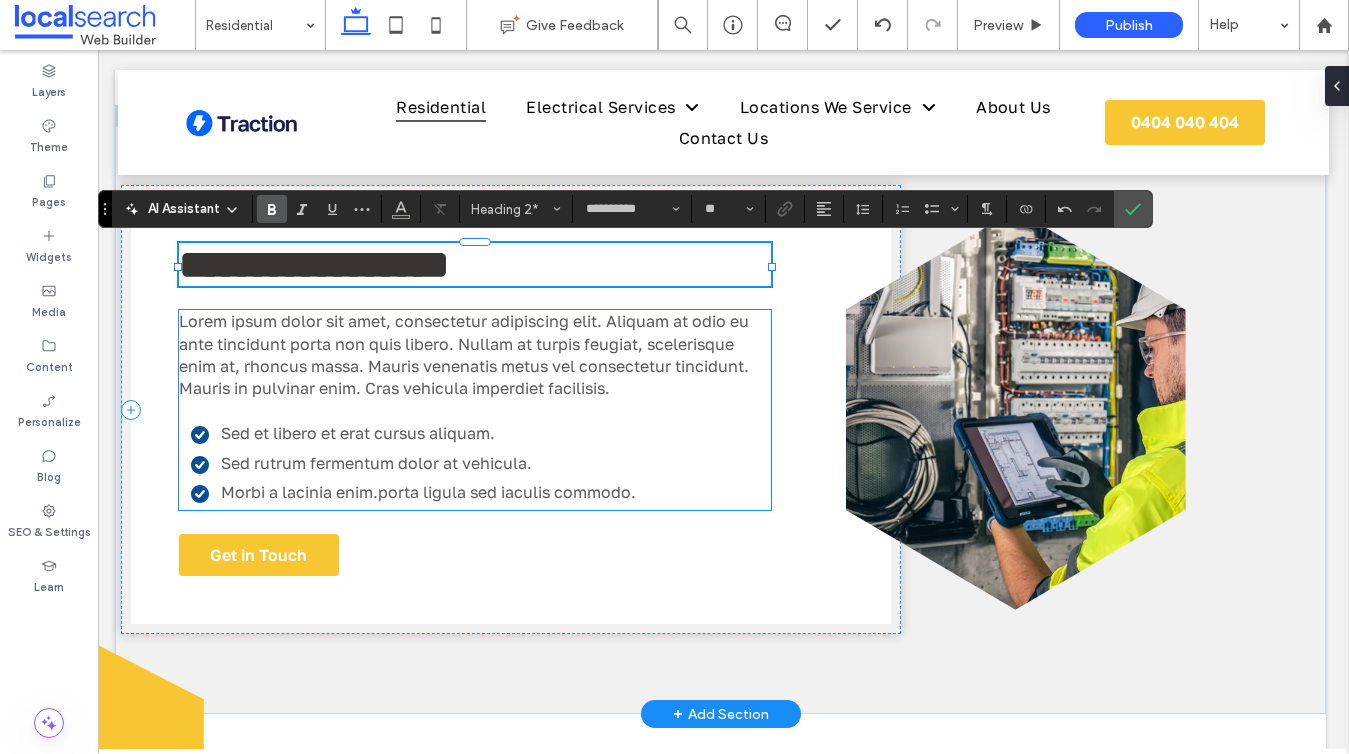 click on "Sed et libero et erat cursus aliquam." at bounding box center (481, 433) 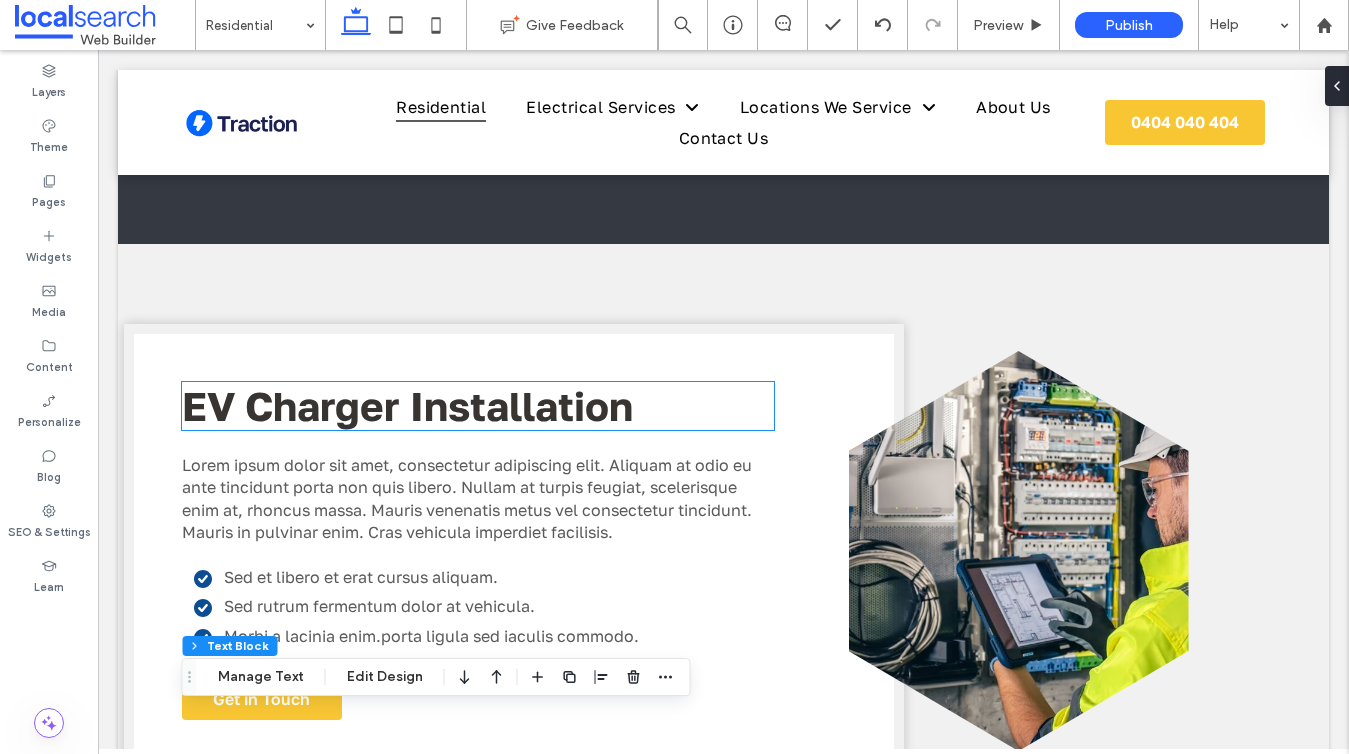 scroll, scrollTop: 2166, scrollLeft: 0, axis: vertical 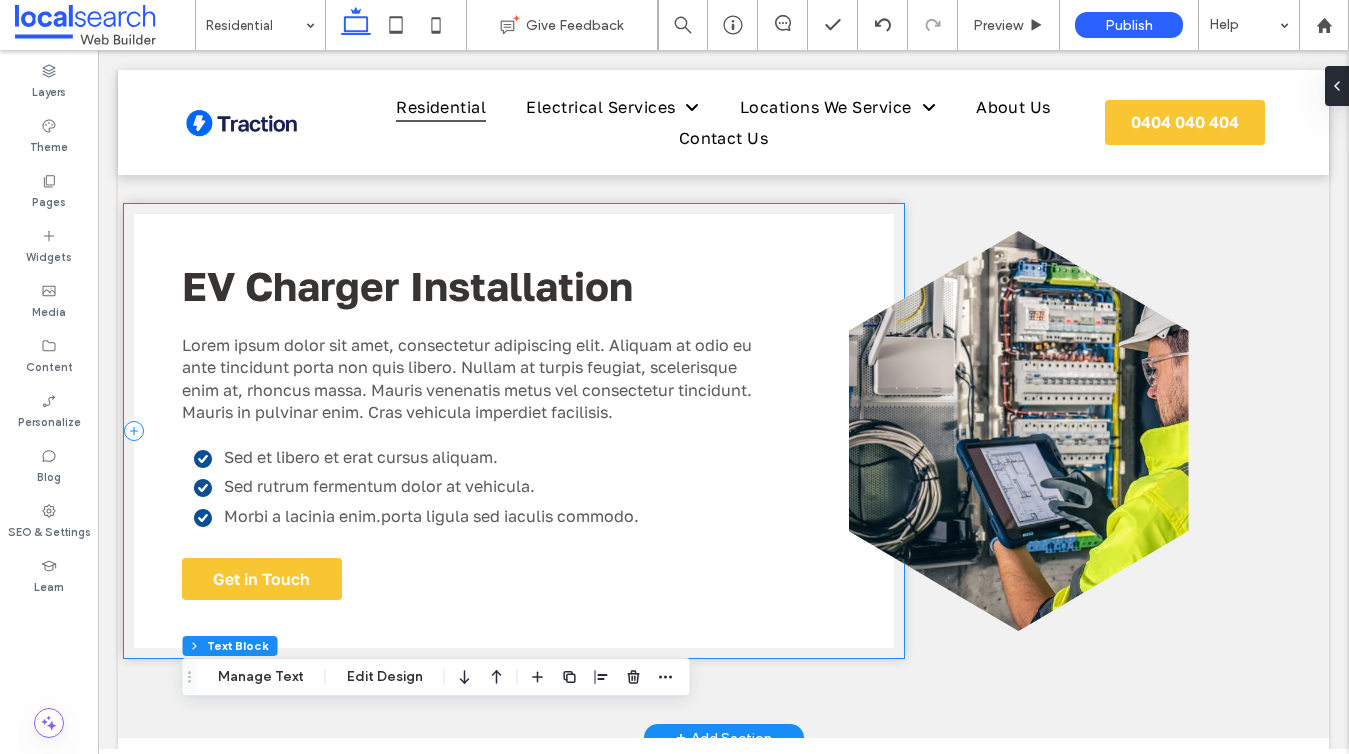 click on "EV Charger Installation
Lorem ipsum dolor sit amet, consectetur adipiscing elit. Aliquam at odio eu ante tincidunt porta non quis libero. Nullam at turpis feugiat, scelerisque enim at, rhoncus massa. Mauris venenatis metus vel consectetur tincidunt. Mauris in pulvinar enim. Cras vehicula imperdiet facilisis.   Sed et libero et erat cursus aliquam.
Sed rutrum fermentum dolor at vehicula. Morbi a lacinia enim.porta ligula sed iaculis commodo.
Get in Touch" at bounding box center (514, 431) 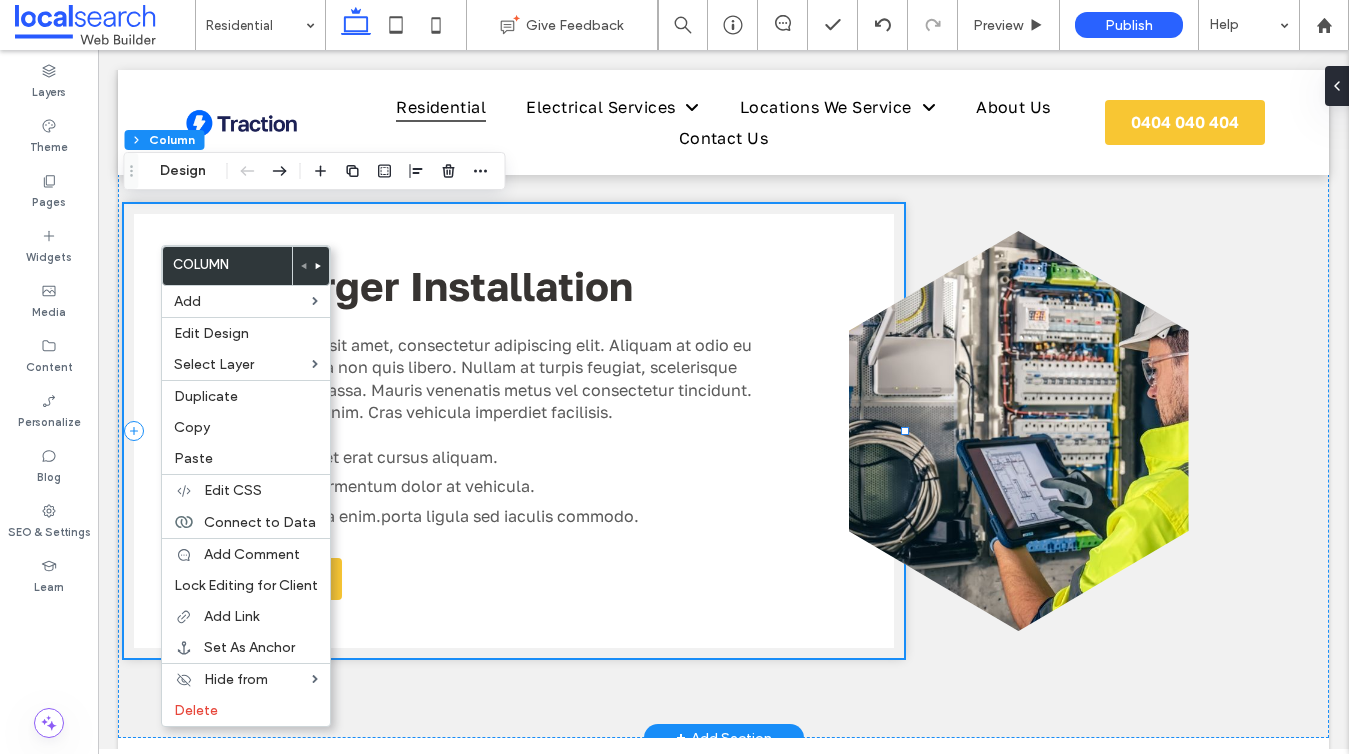 click on "EV Charger Installation
Lorem ipsum dolor sit amet, consectetur adipiscing elit. Aliquam at odio eu ante tincidunt porta non quis libero. Nullam at turpis feugiat, scelerisque enim at, rhoncus massa. Mauris venenatis metus vel consectetur tincidunt. Mauris in pulvinar enim. Cras vehicula imperdiet facilisis.   Sed et libero et erat cursus aliquam.
Sed rutrum fermentum dolor at vehicula. Morbi a lacinia enim.porta ligula sed iaculis commodo.
Get in Touch" at bounding box center [514, 431] 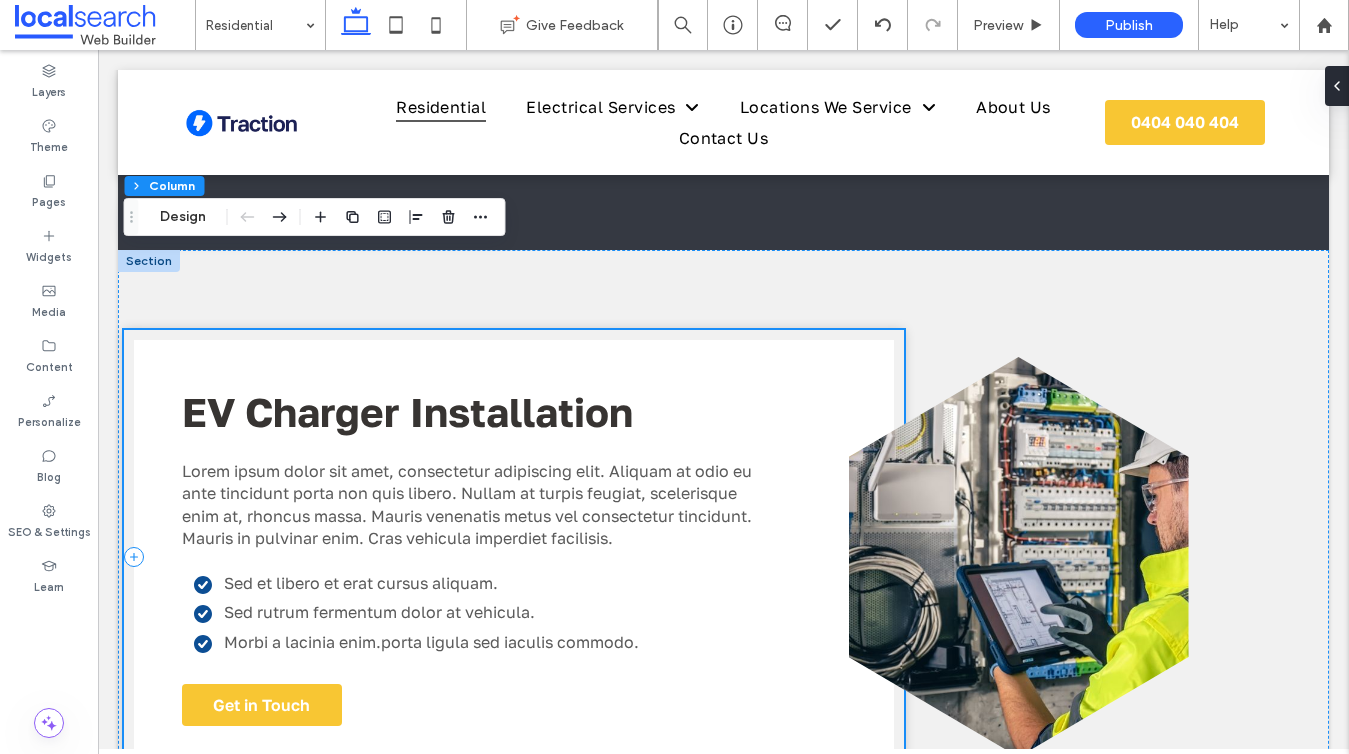 scroll, scrollTop: 2021, scrollLeft: 0, axis: vertical 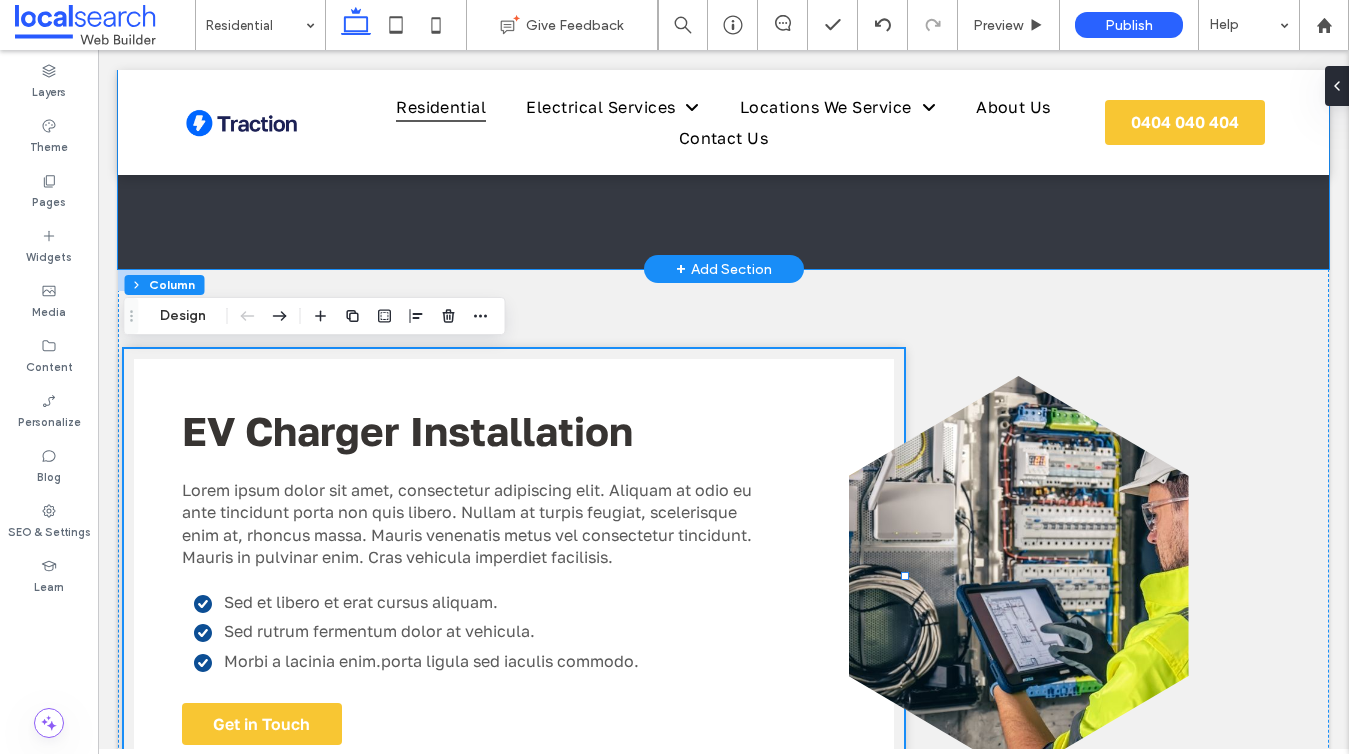 click on "Frequently Asked Questions
Get in Touch
Title or question 1
Describe the item or answer the question so that site visitors who are interested get more information. You can emphasize this text with bullets, italics or bold, and add links.
Title or question 2
Describe the item or answer the question so that site visitors who are interested get more information. You can emphasize this text with bullets, italics or bold, and add links.
Title or question 3
Describe the item or answer the question so that site visitors who are interested get more information. You can emphasize this text with bullets, italics or bold, and add links." at bounding box center [724, -101] 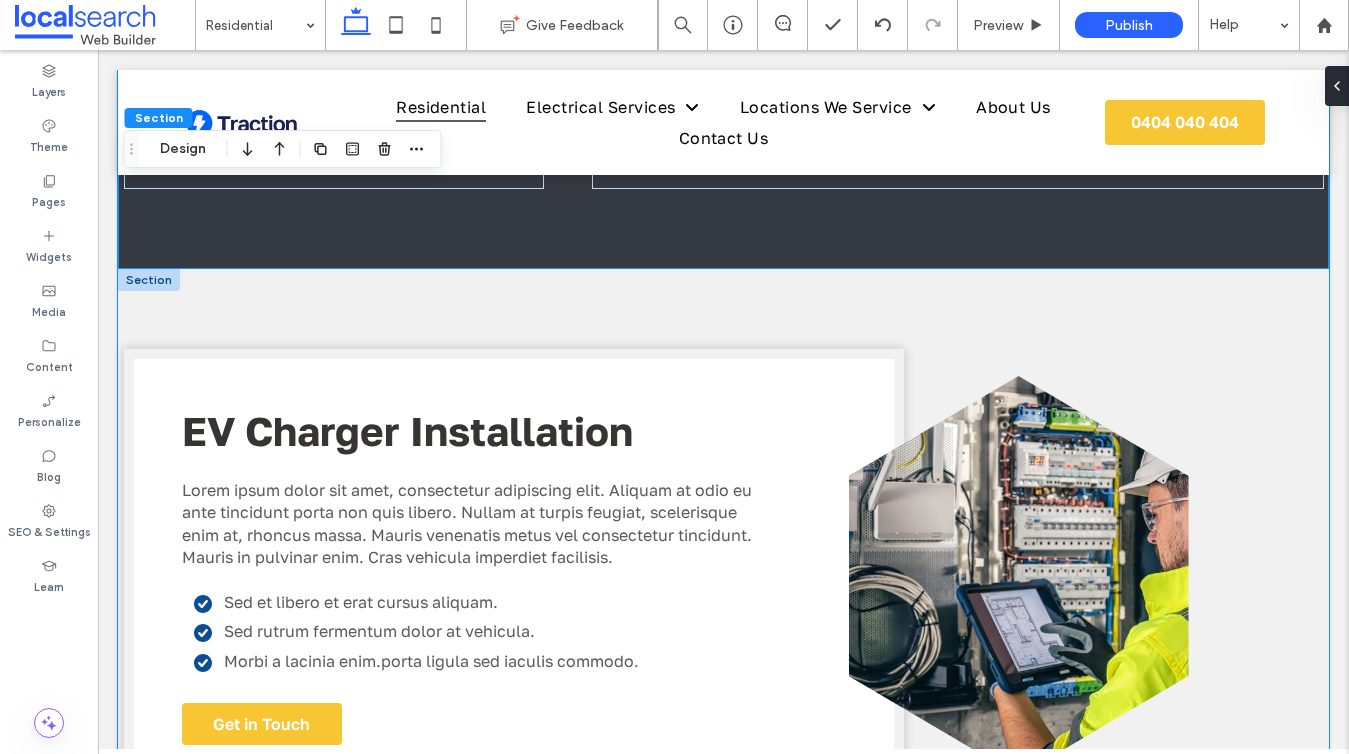 click on "EV Charger Installation
Lorem ipsum dolor sit amet, consectetur adipiscing elit. Aliquam at odio eu ante tincidunt porta non quis libero. Nullam at turpis feugiat, scelerisque enim at, rhoncus massa. Mauris venenatis metus vel consectetur tincidunt. Mauris in pulvinar enim. Cras vehicula imperdiet facilisis.   Sed et libero et erat cursus aliquam.
Sed rutrum fermentum dolor at vehicula. Morbi a lacinia enim.porta ligula sed iaculis commodo.
Get in Touch" at bounding box center [724, 576] 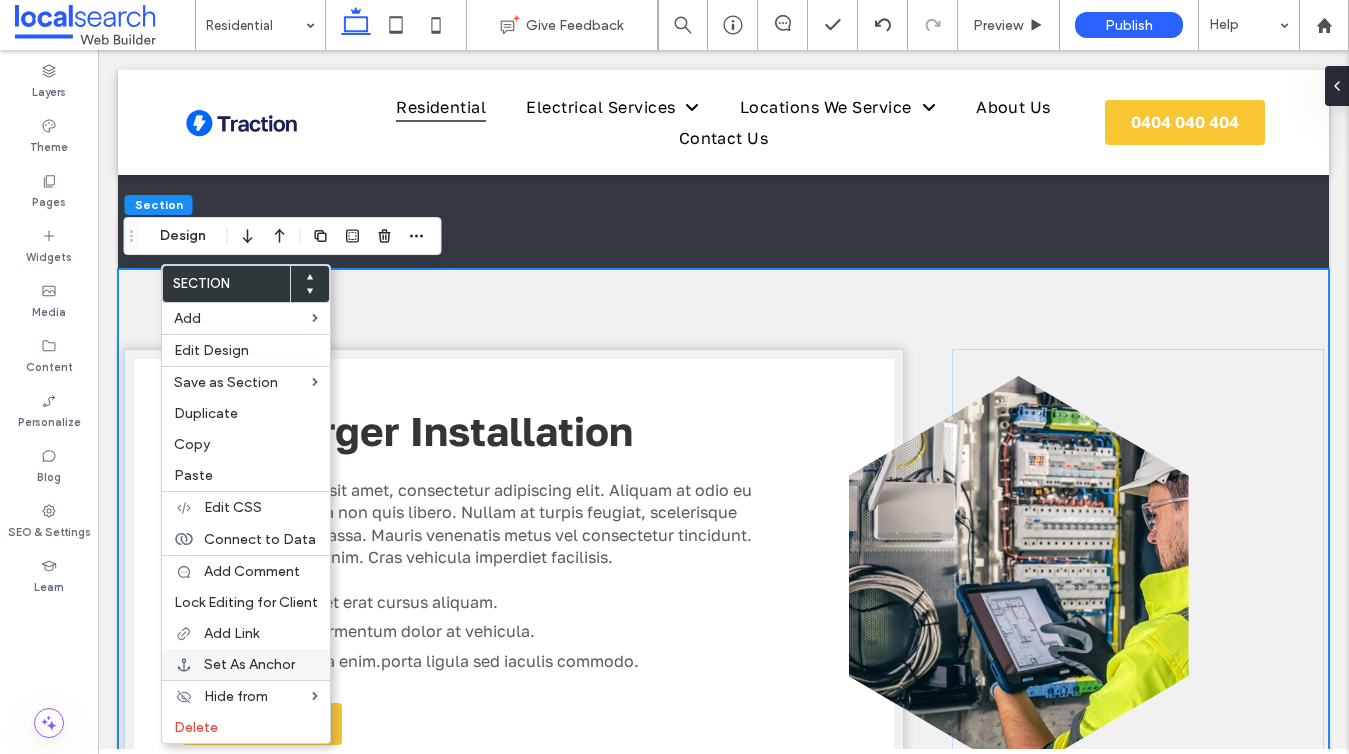 click on "Set As Anchor" at bounding box center [249, 664] 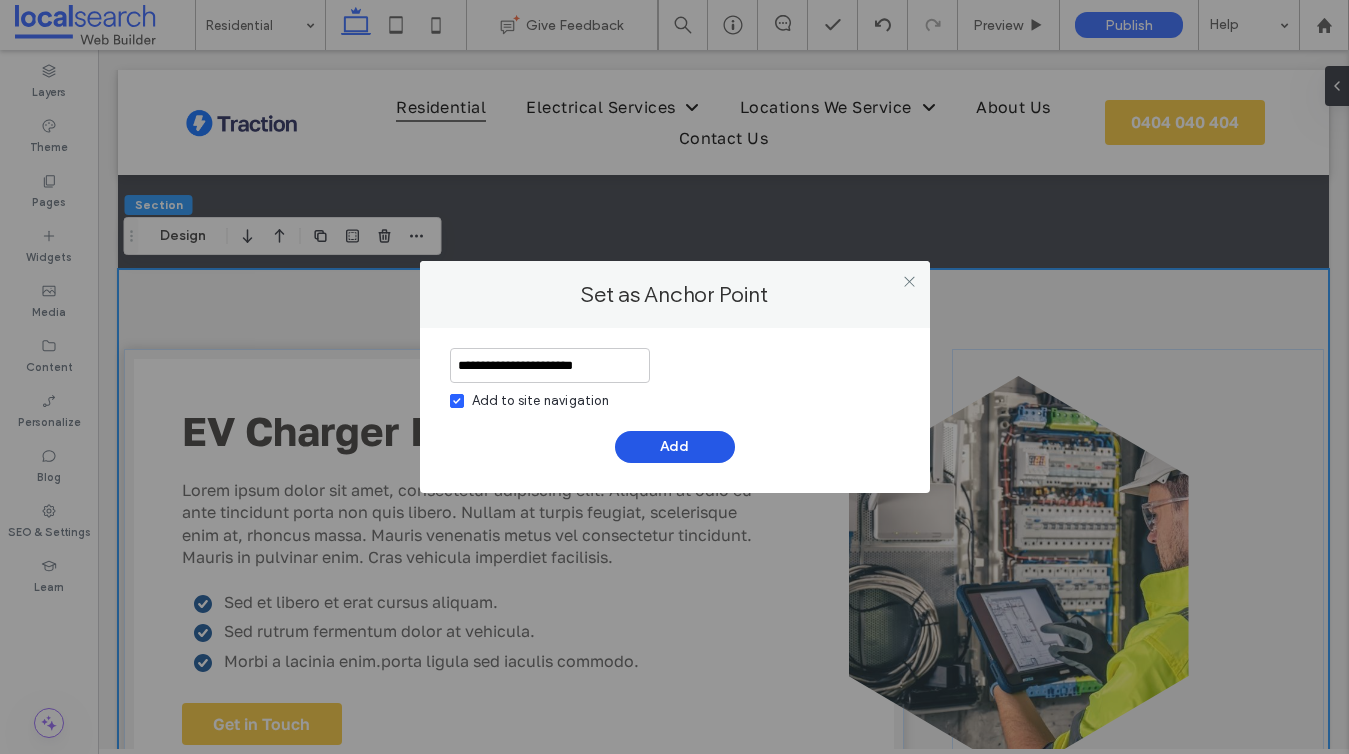 type on "**********" 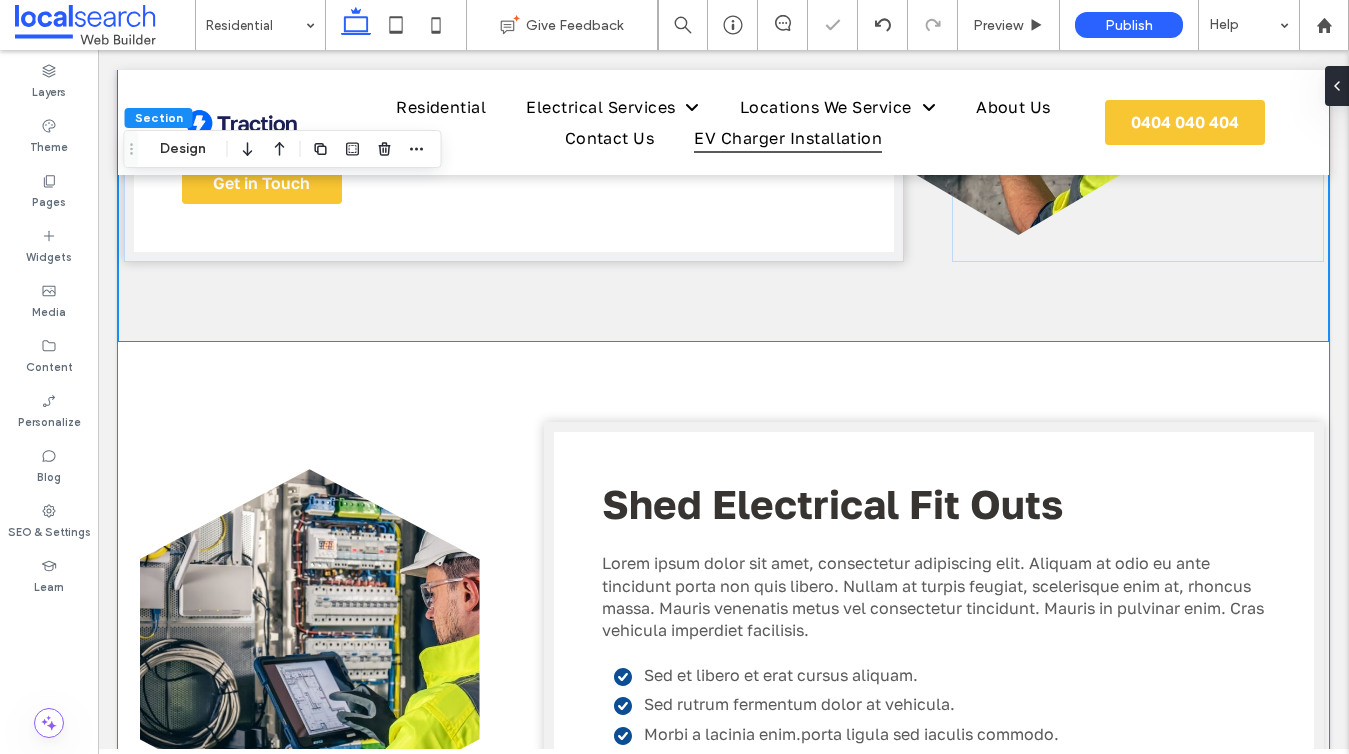 scroll, scrollTop: 2634, scrollLeft: 0, axis: vertical 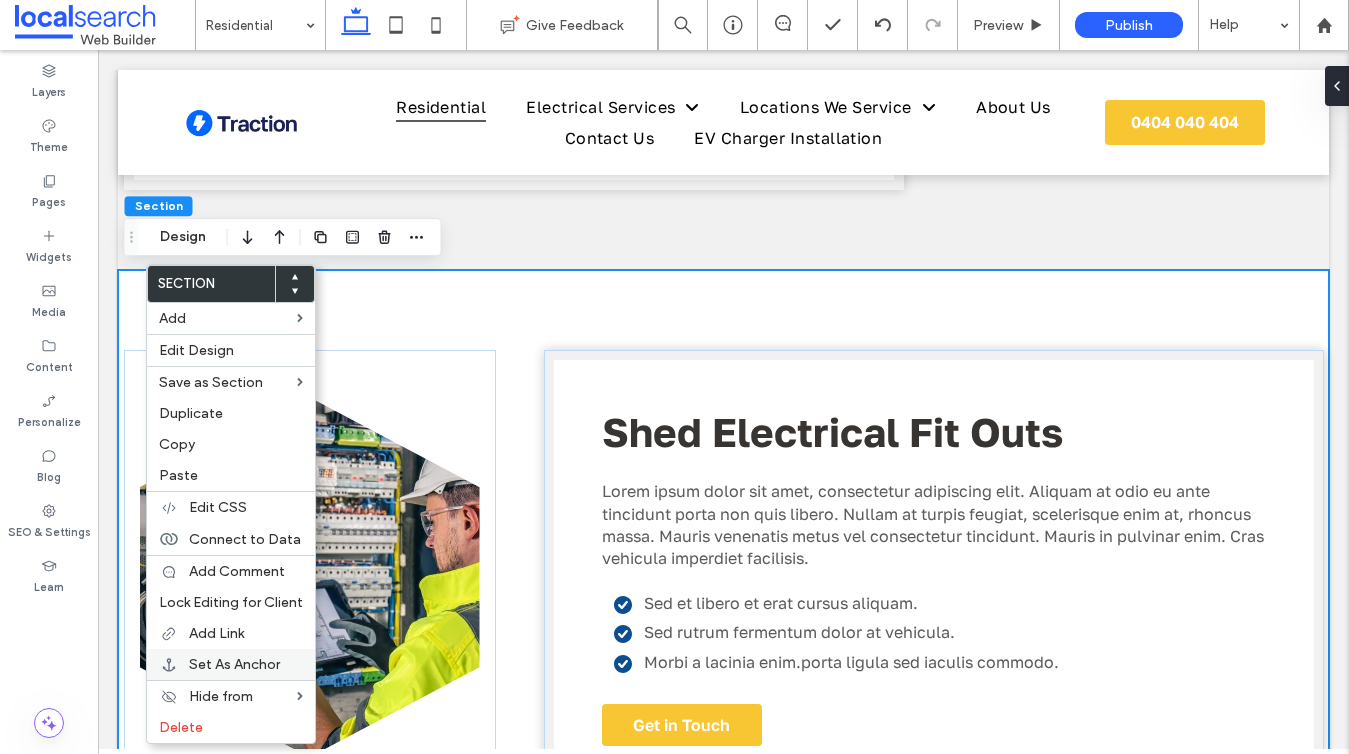 click on "Set As Anchor" at bounding box center (231, 664) 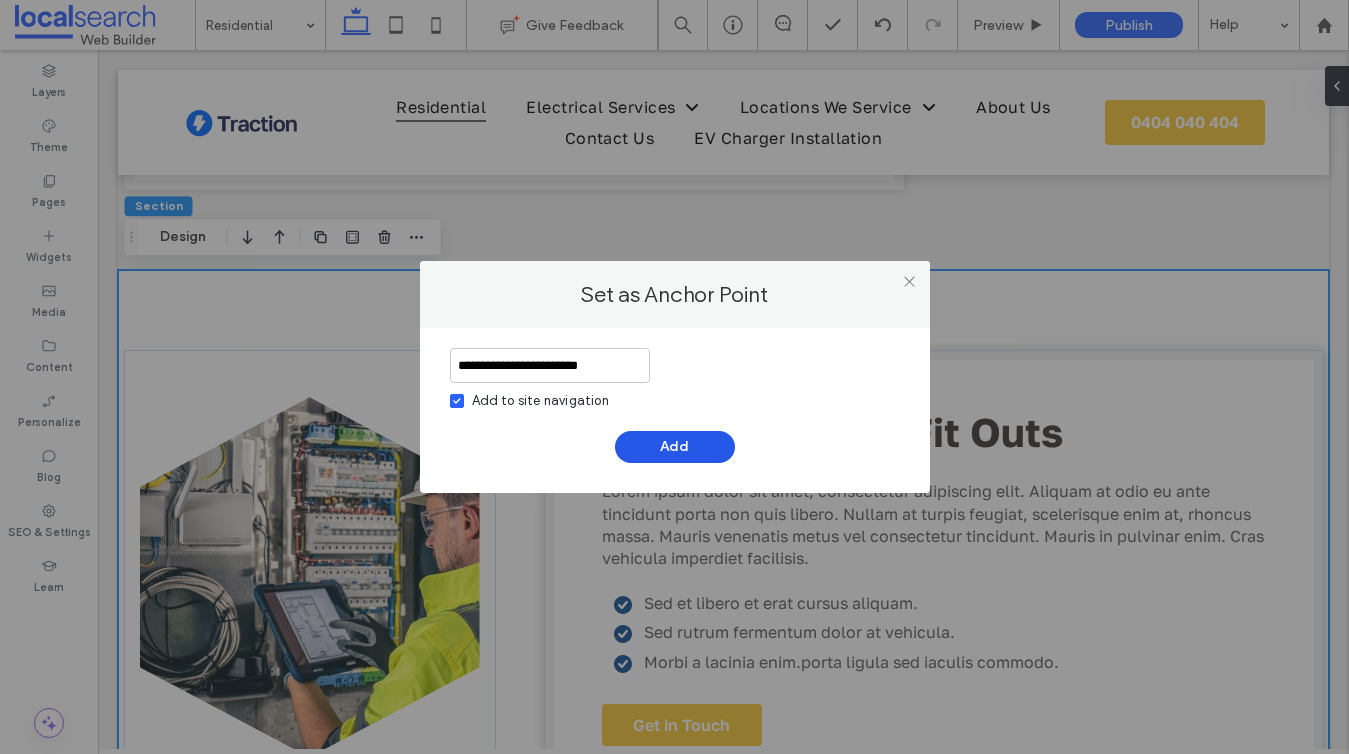 type on "**********" 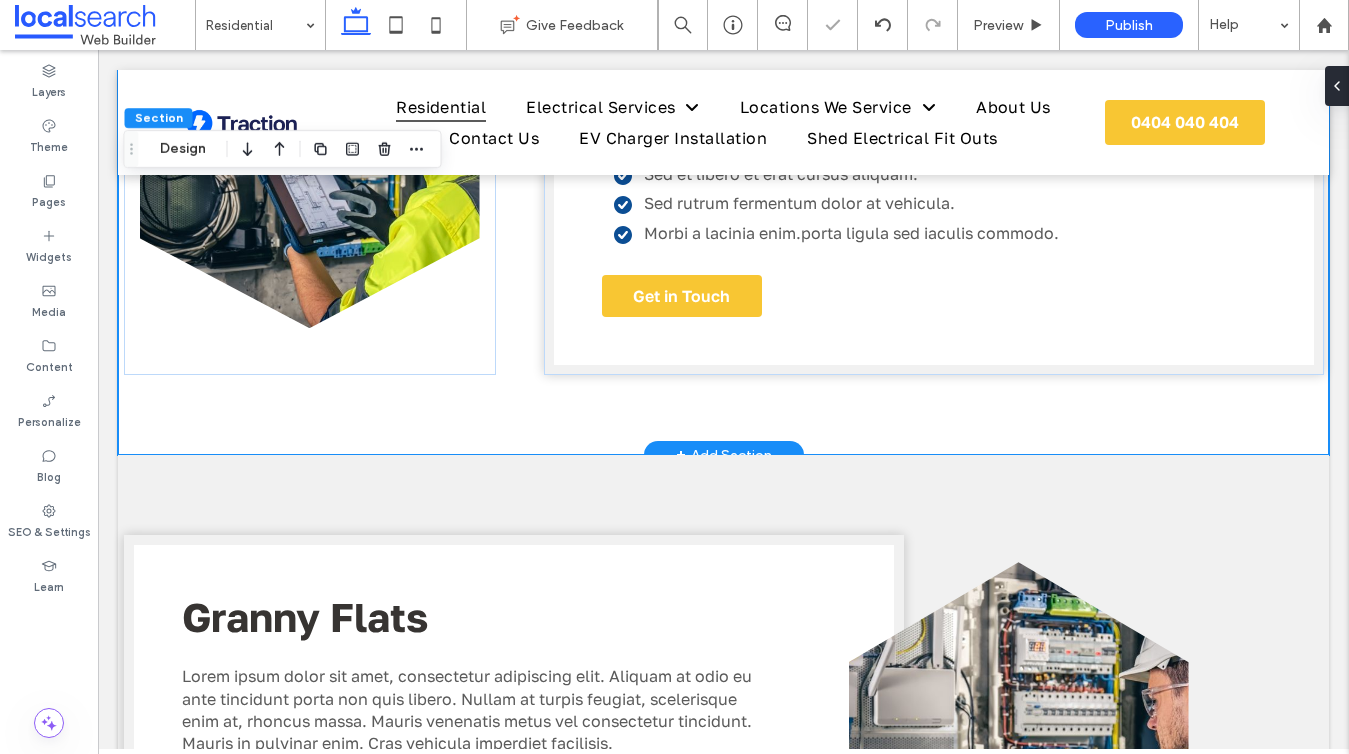 scroll, scrollTop: 3284, scrollLeft: 0, axis: vertical 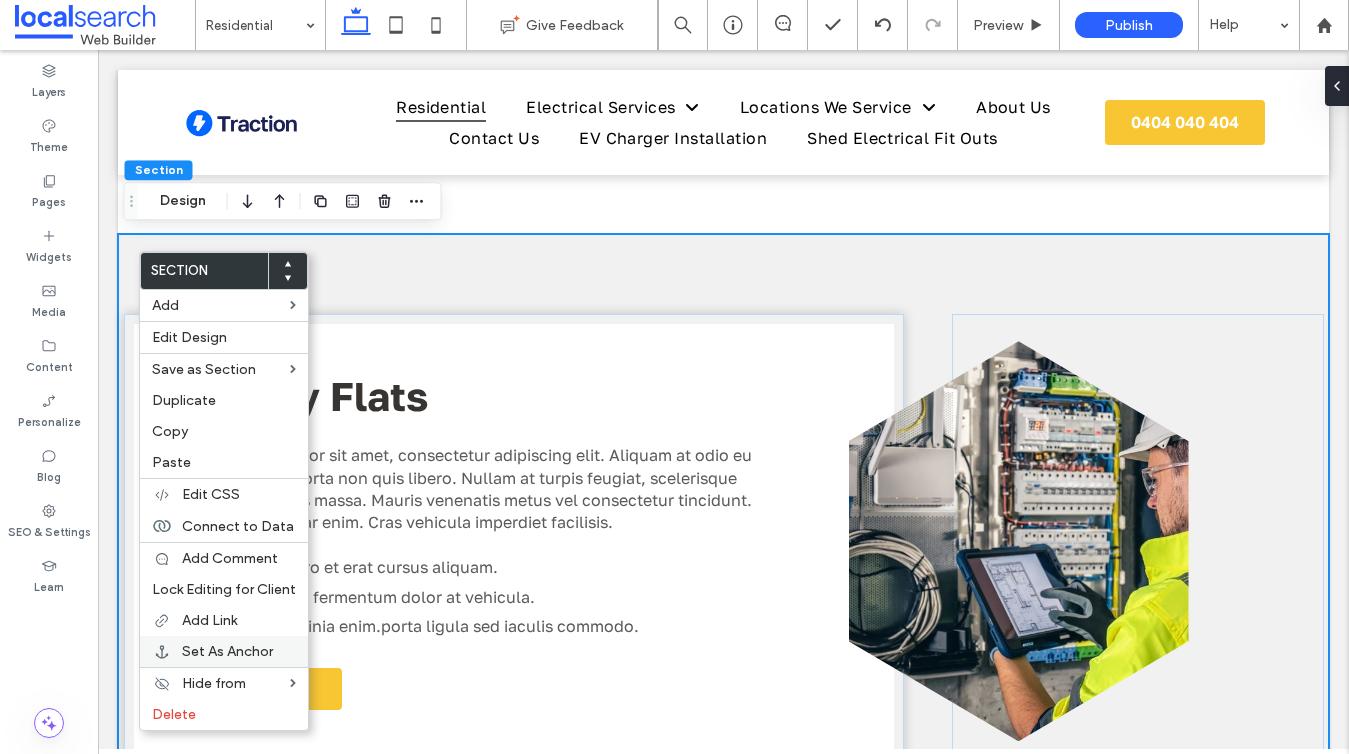 click on "Set As Anchor" at bounding box center (227, 651) 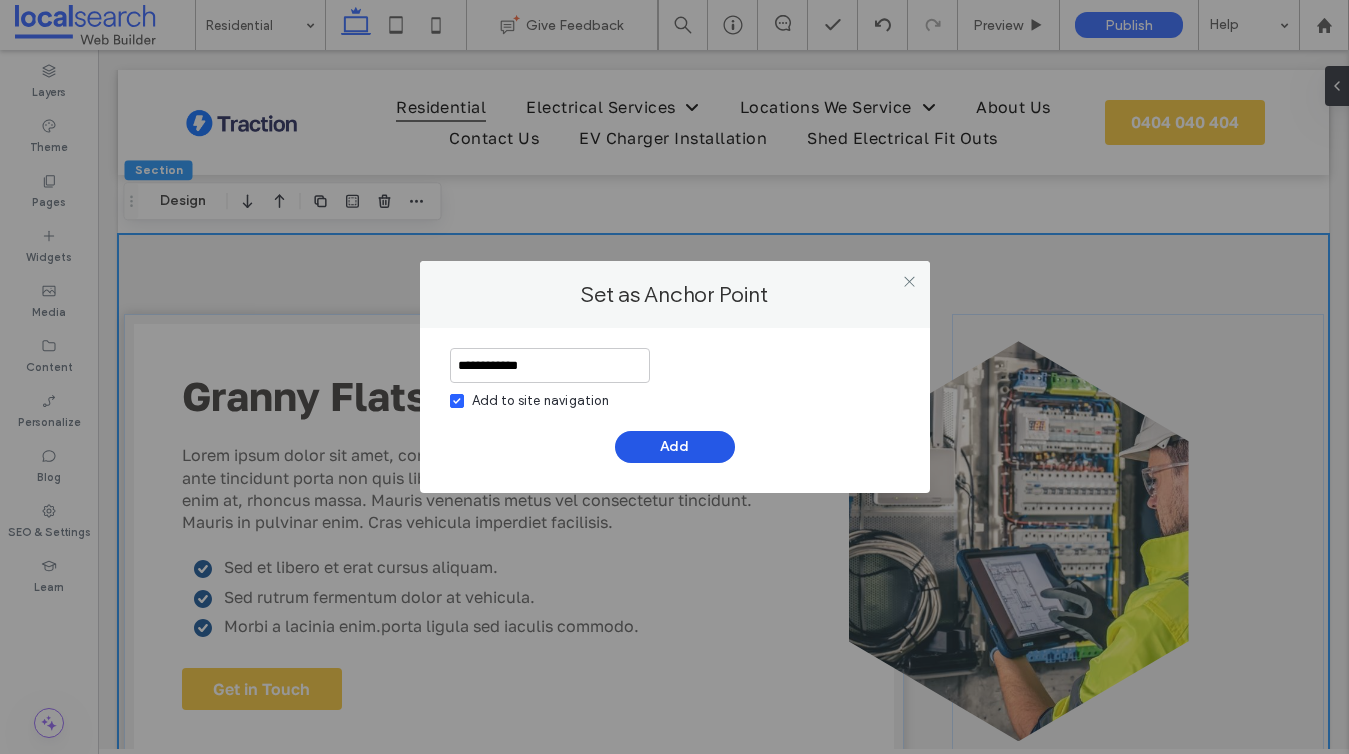 type on "**********" 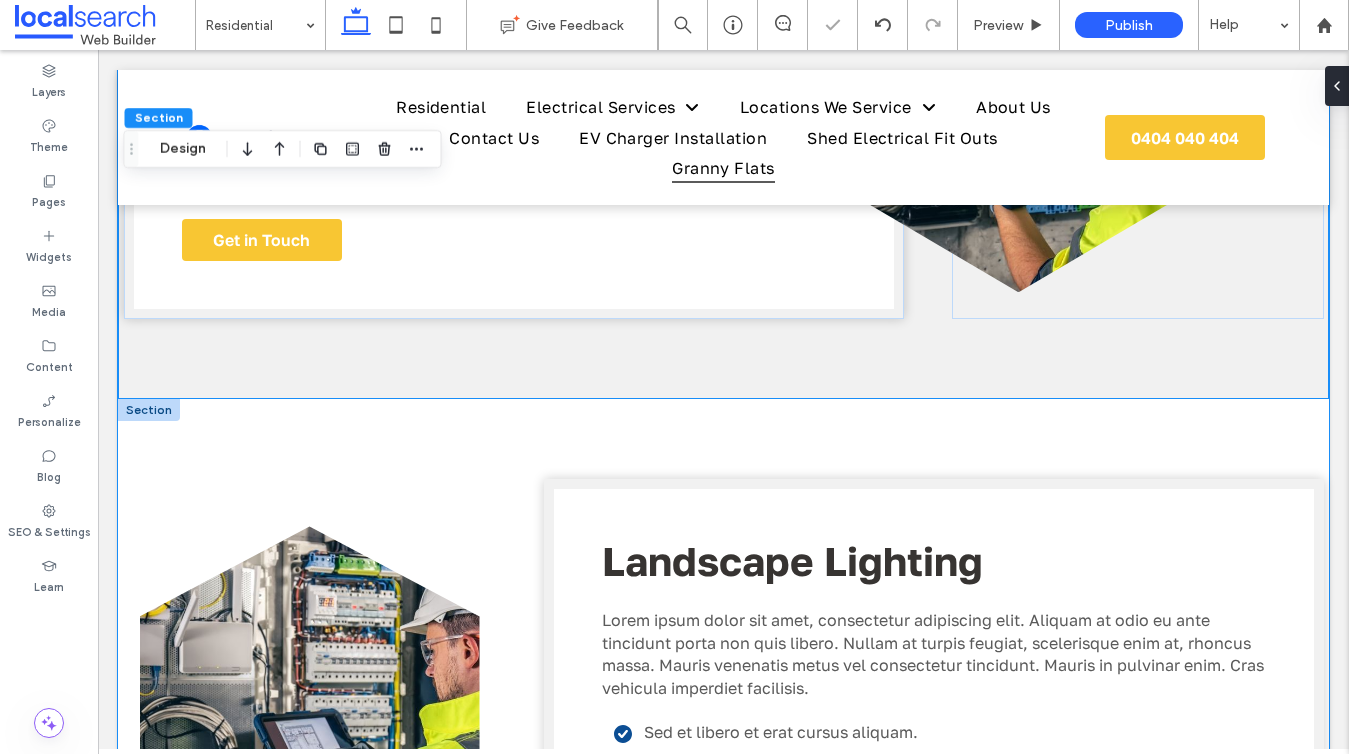 scroll, scrollTop: 3822, scrollLeft: 0, axis: vertical 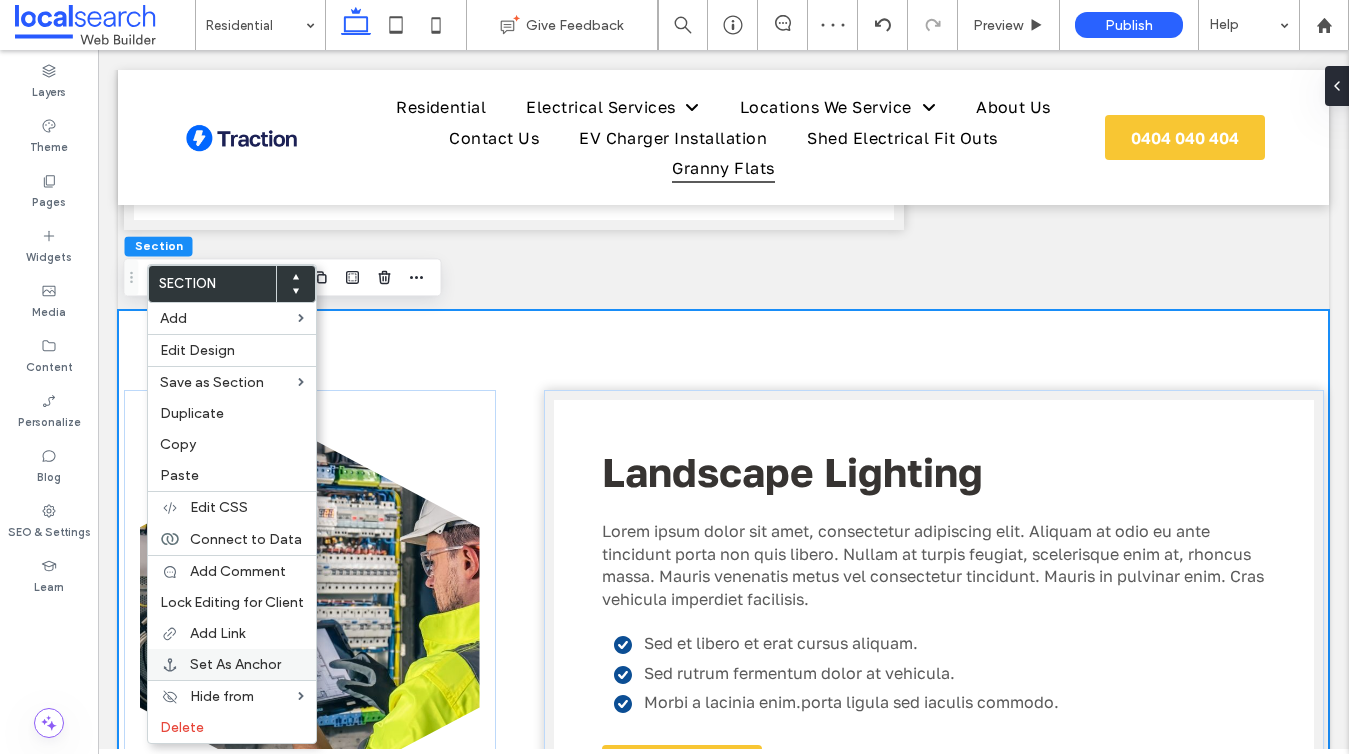 click on "Set As Anchor" at bounding box center [235, 664] 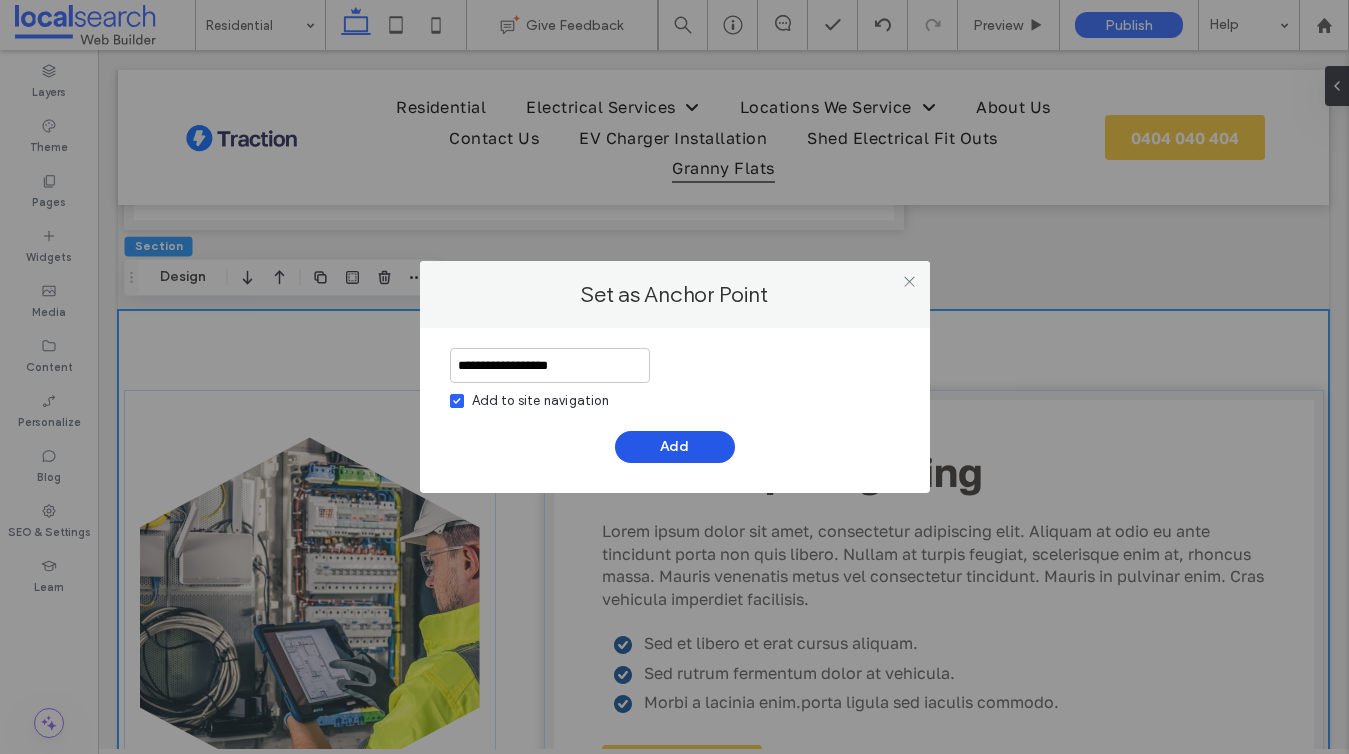 type on "**********" 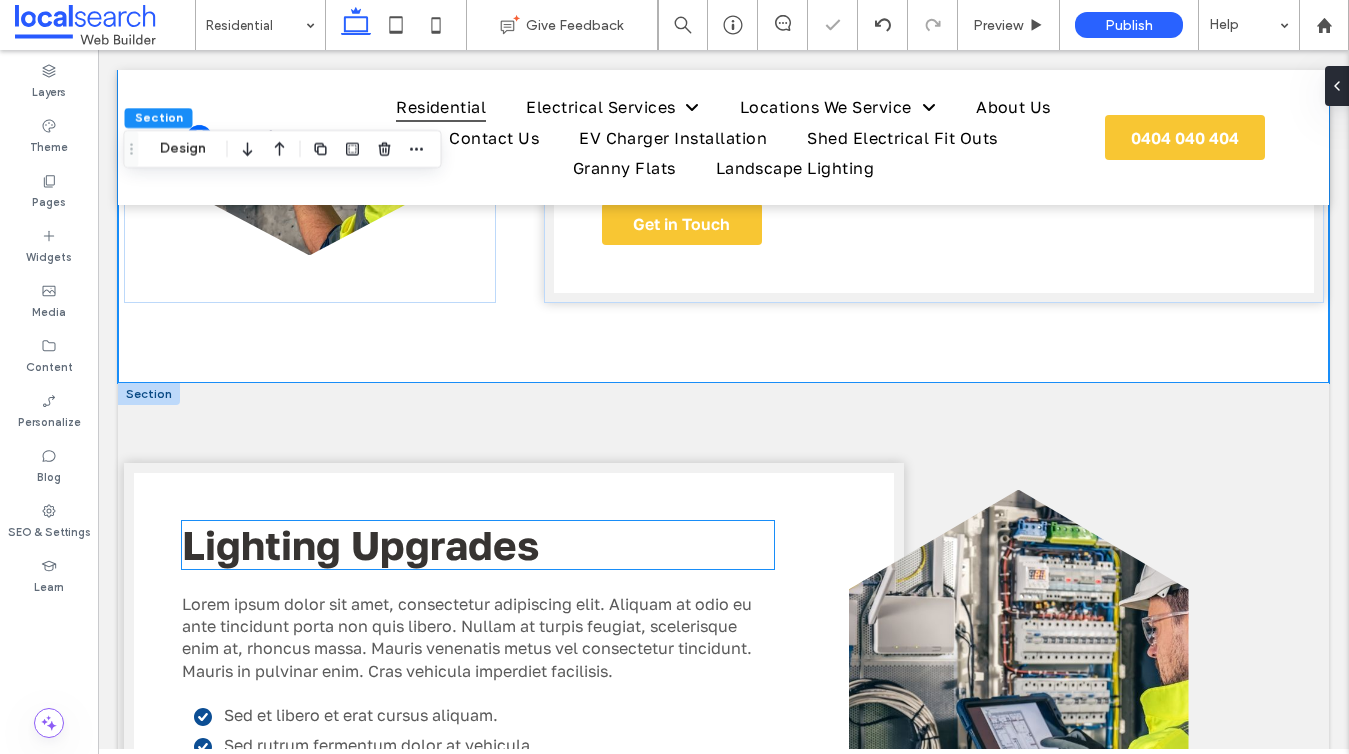 scroll, scrollTop: 4435, scrollLeft: 0, axis: vertical 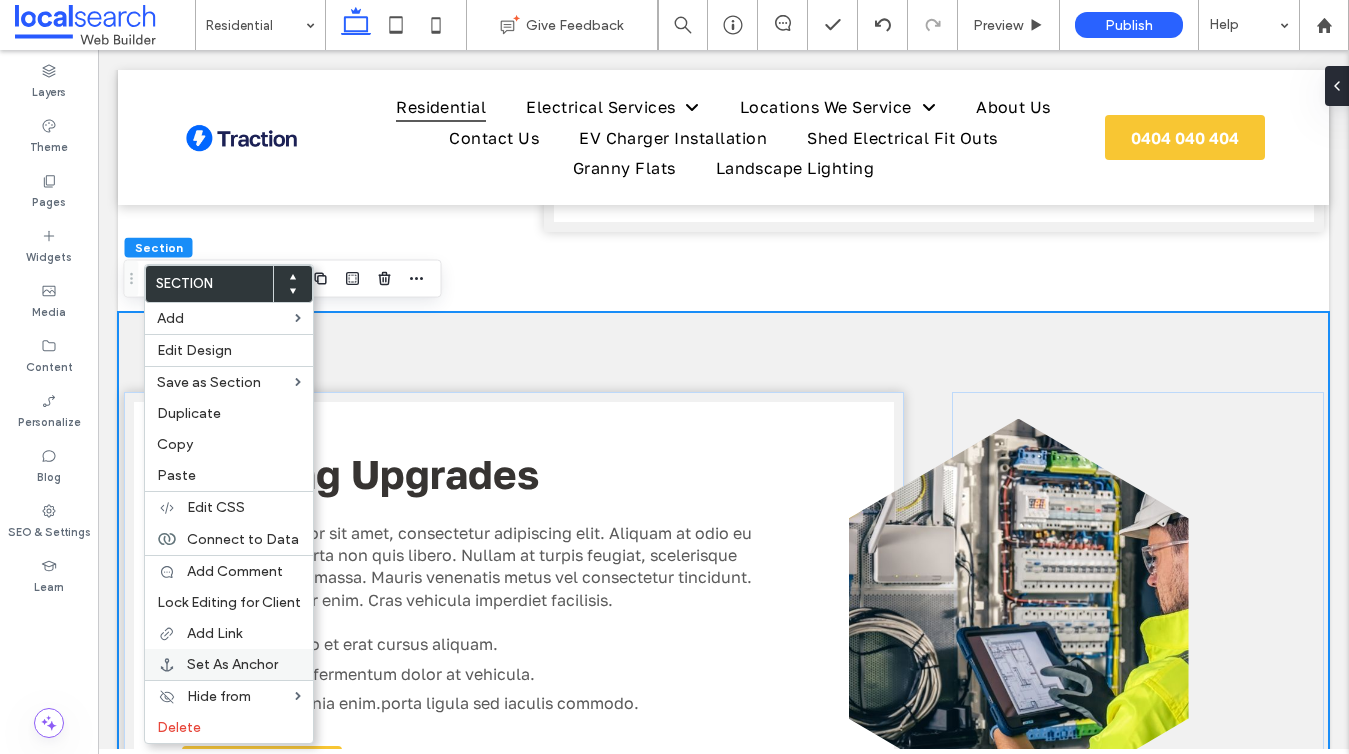 click on "Set As Anchor" at bounding box center [232, 664] 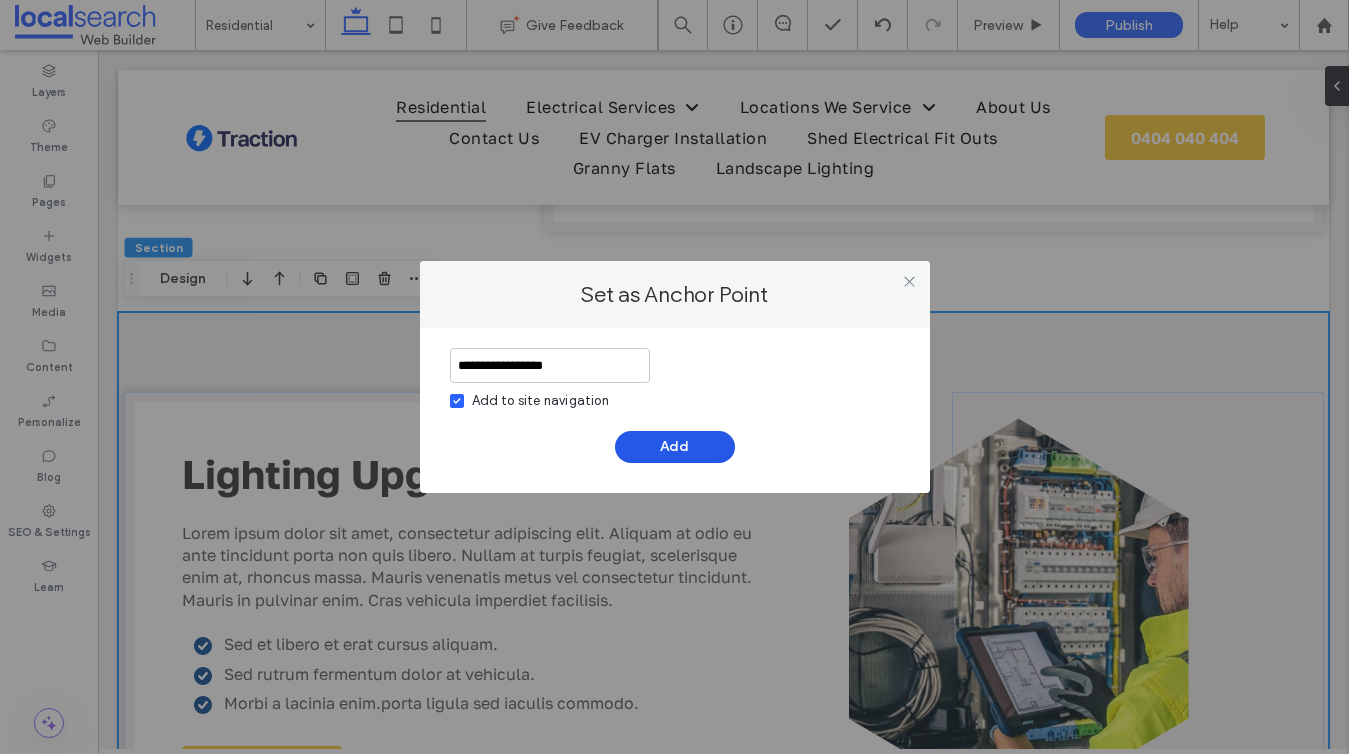 type on "**********" 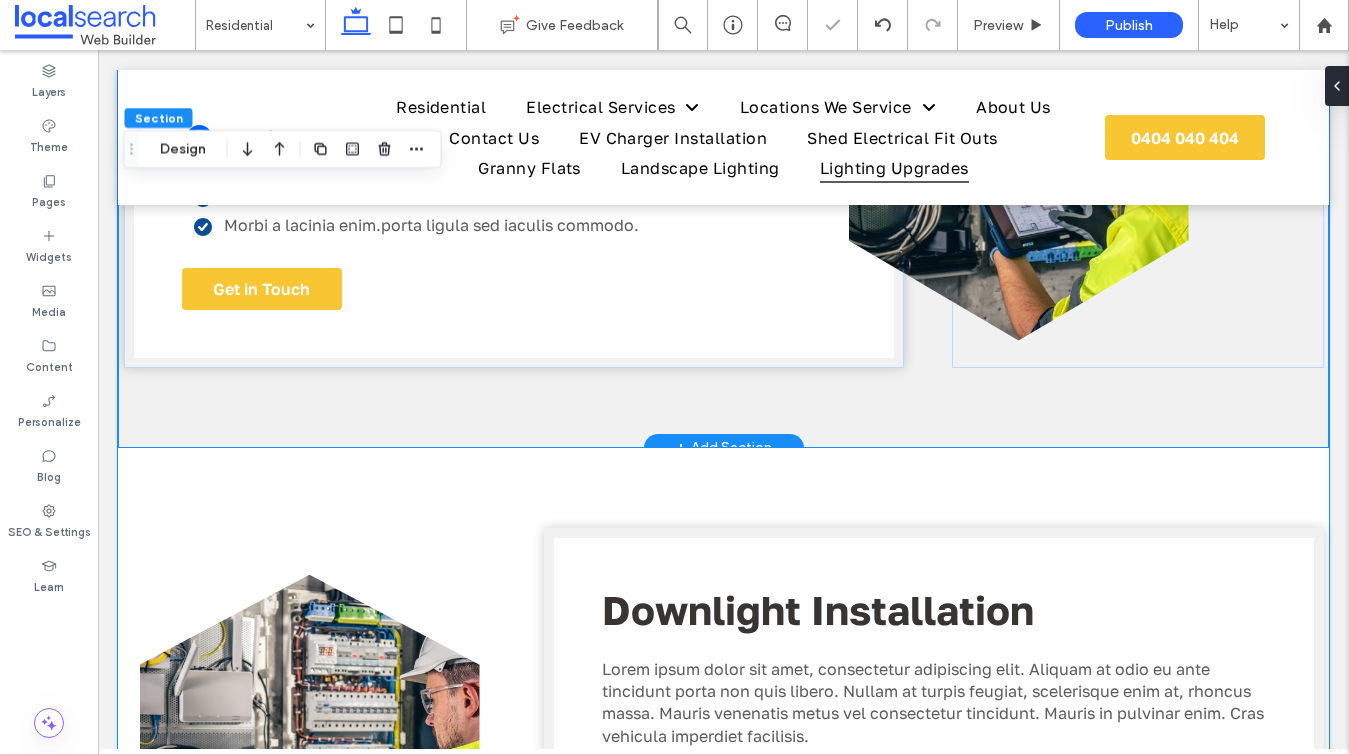 scroll, scrollTop: 4959, scrollLeft: 0, axis: vertical 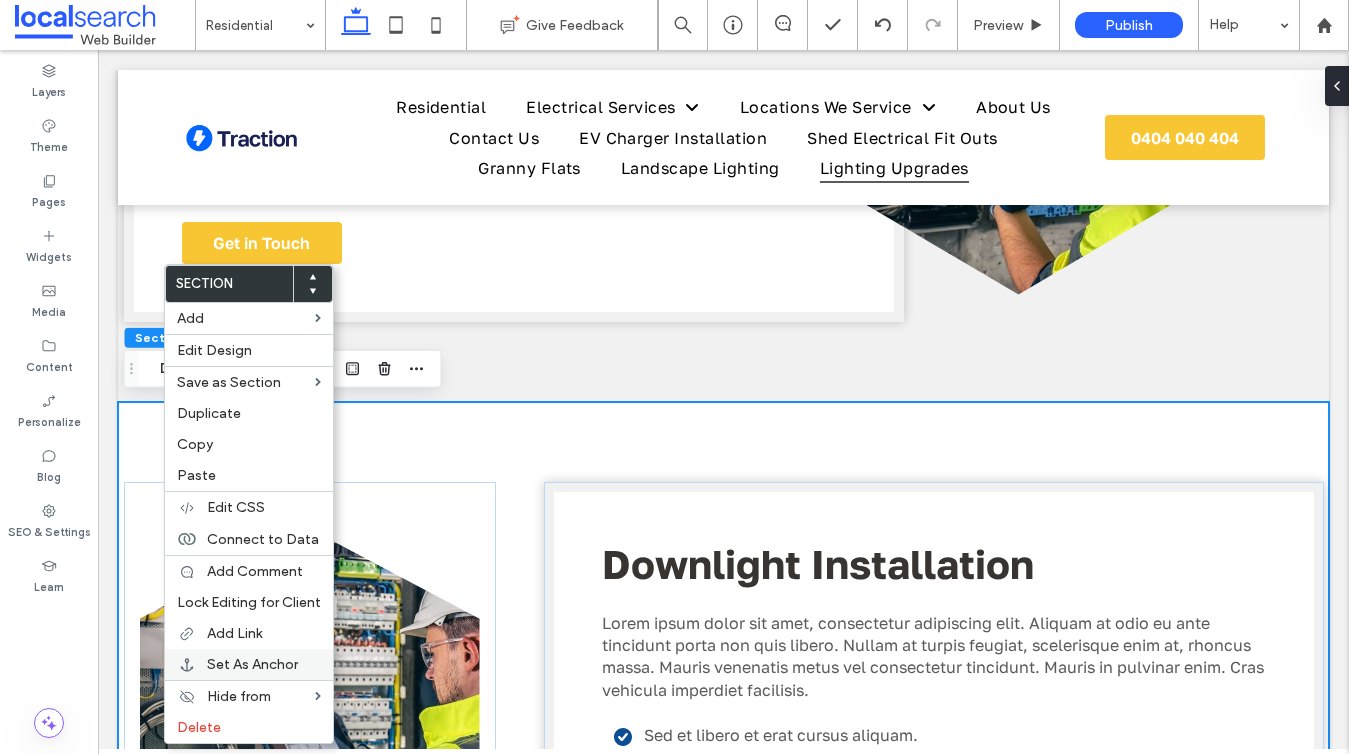click on "Set As Anchor" at bounding box center (252, 664) 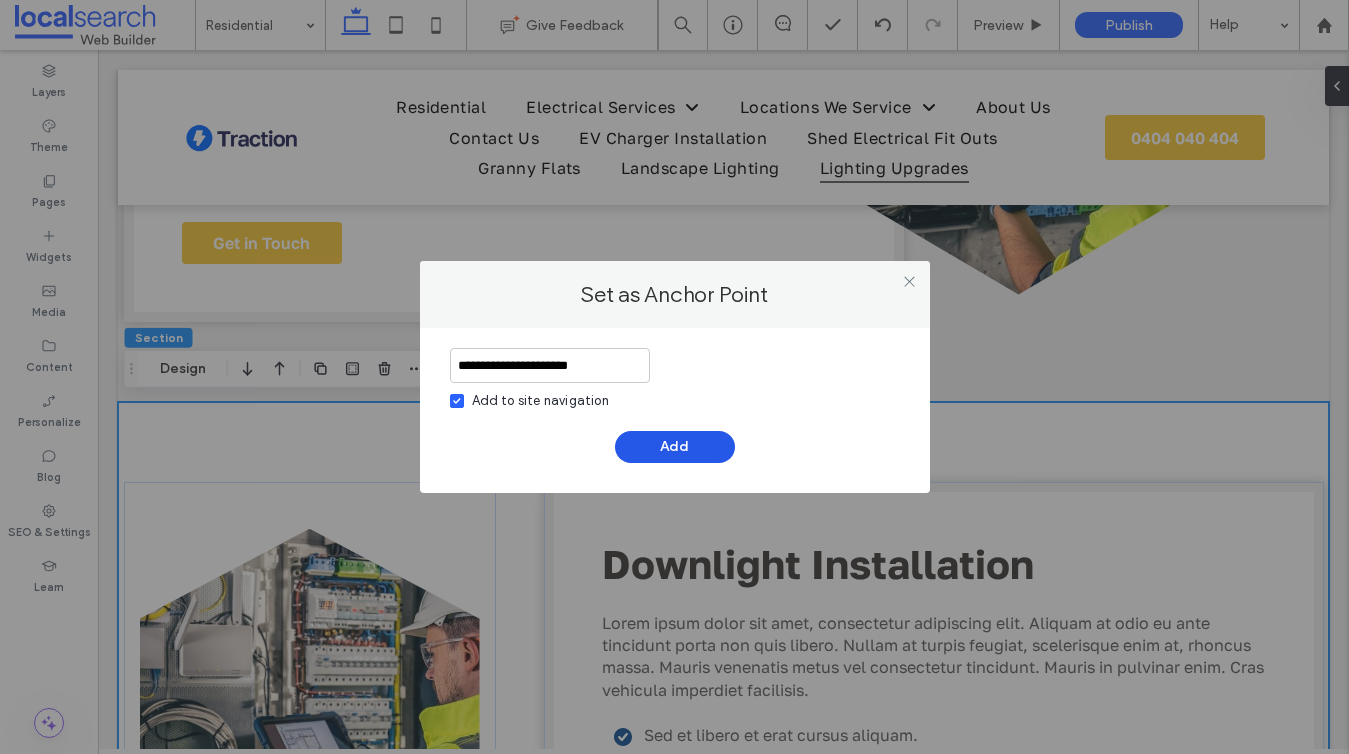 type on "**********" 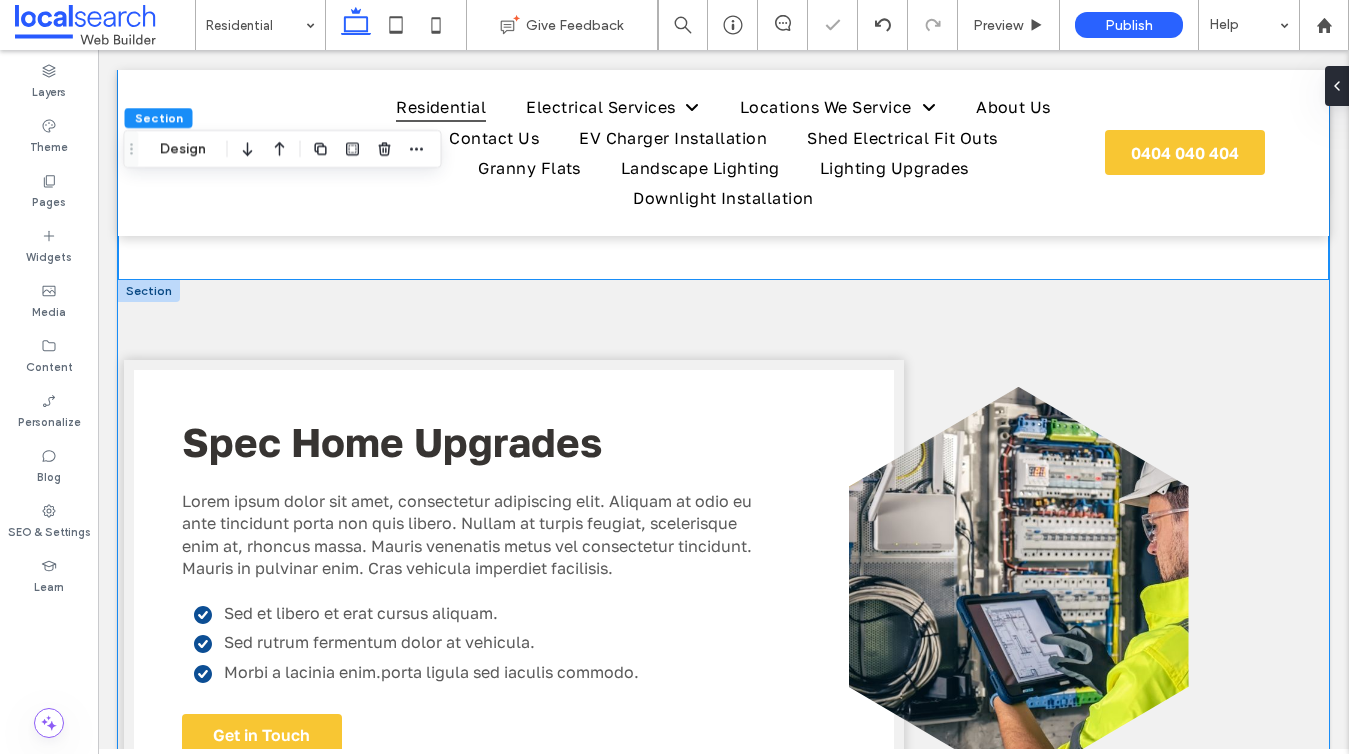 scroll, scrollTop: 5674, scrollLeft: 0, axis: vertical 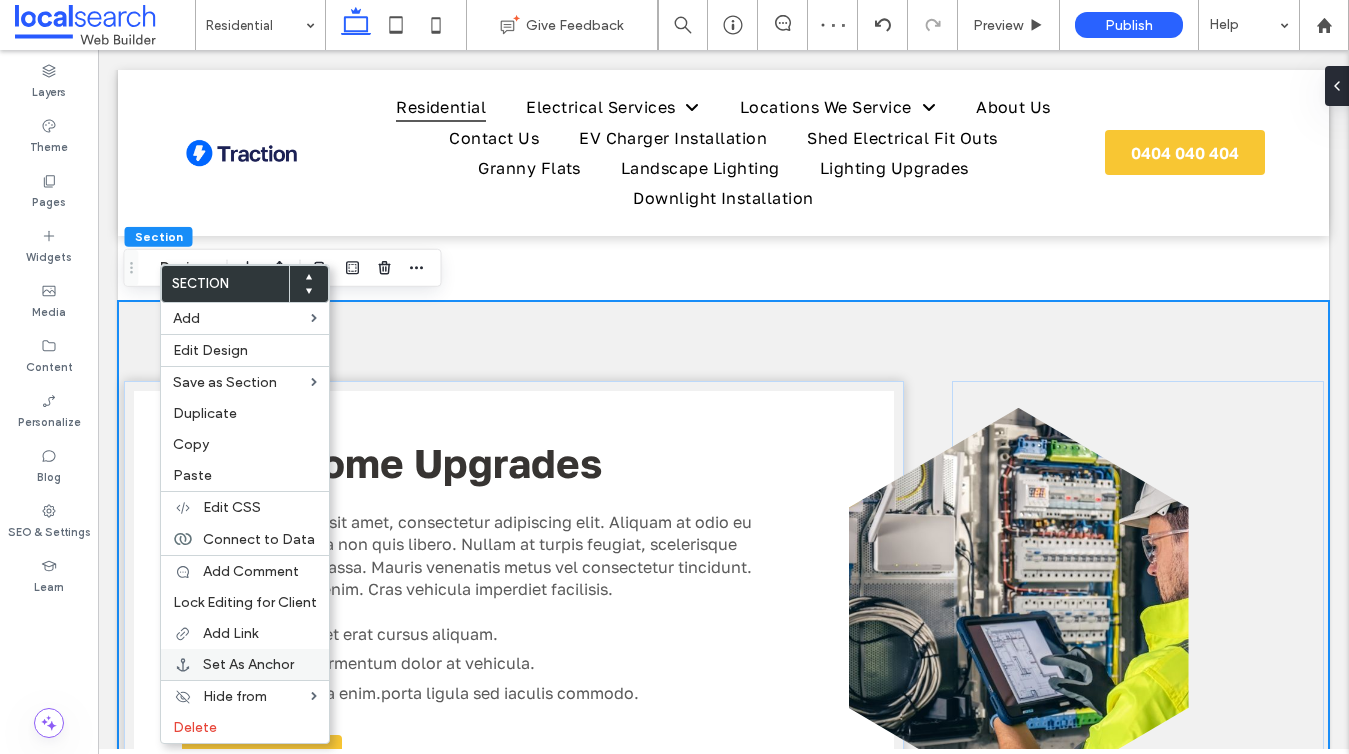 click on "Set As Anchor" at bounding box center [248, 664] 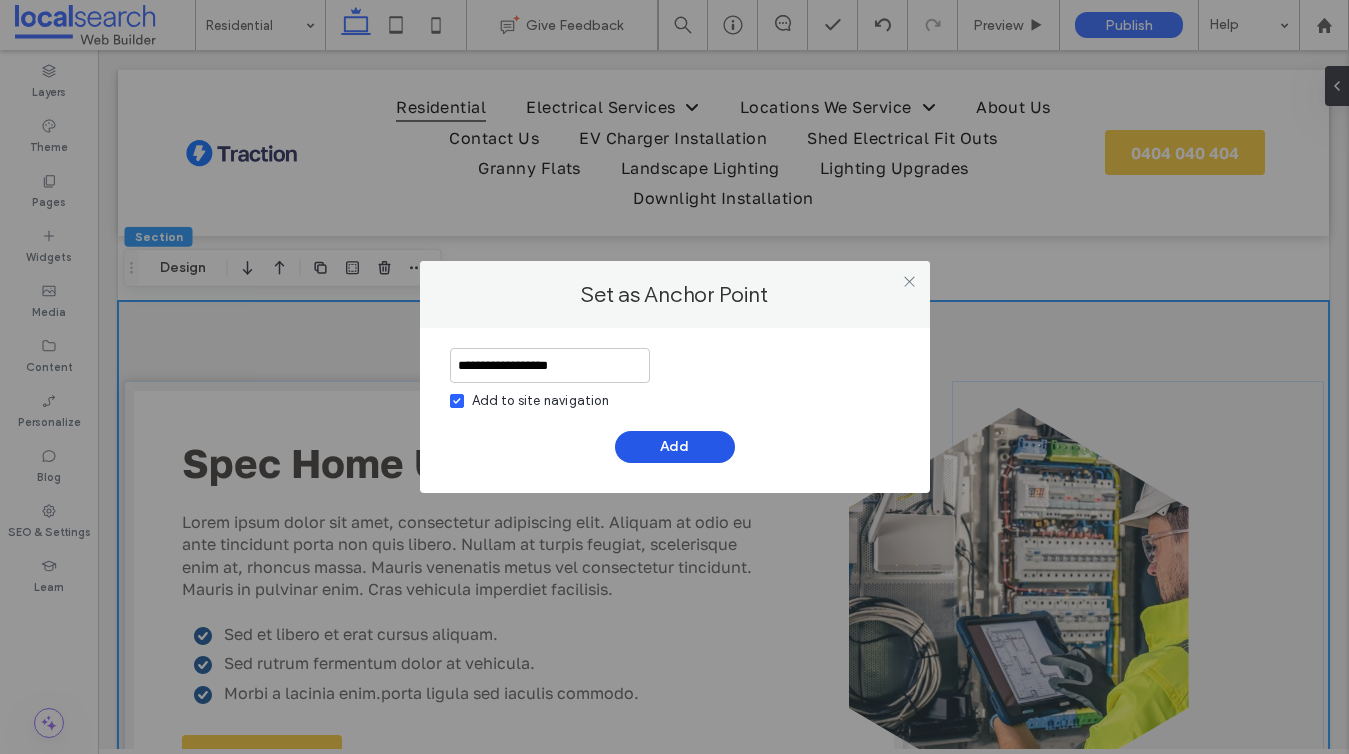 type on "**********" 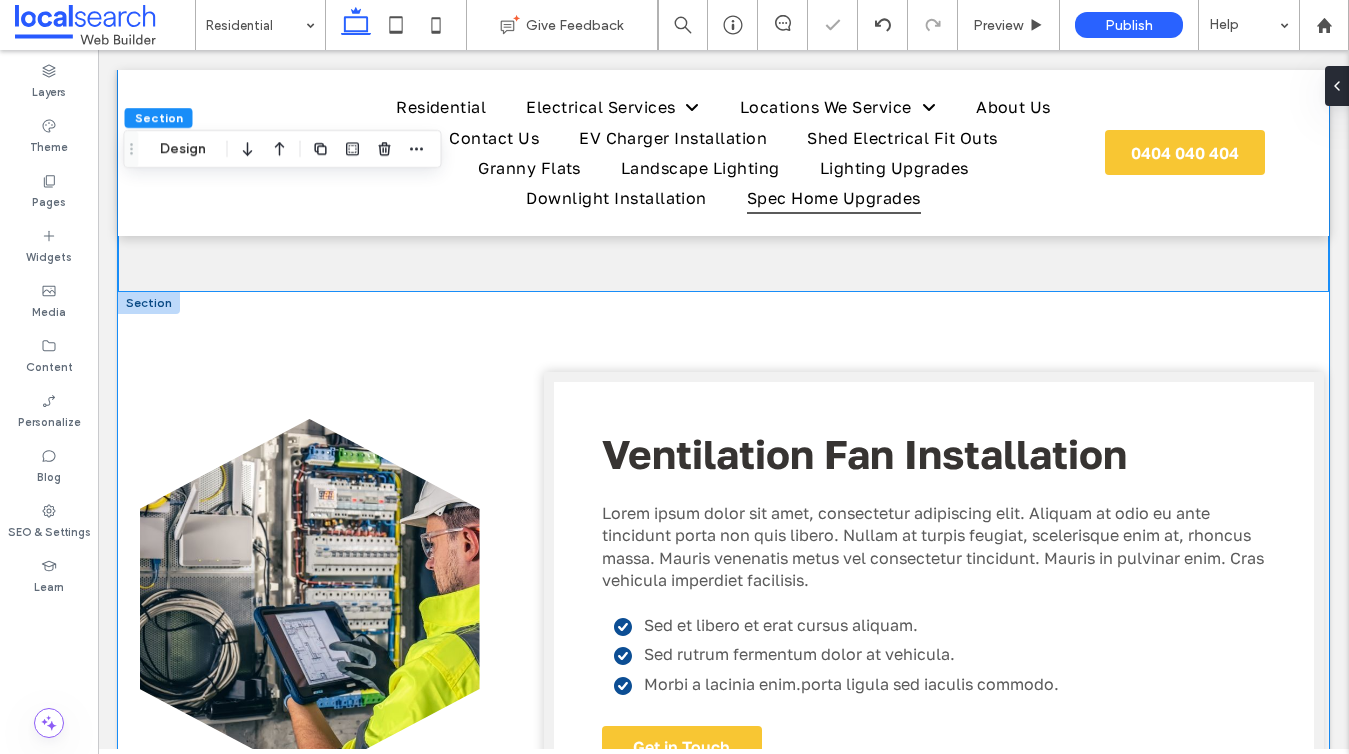 scroll, scrollTop: 6268, scrollLeft: 0, axis: vertical 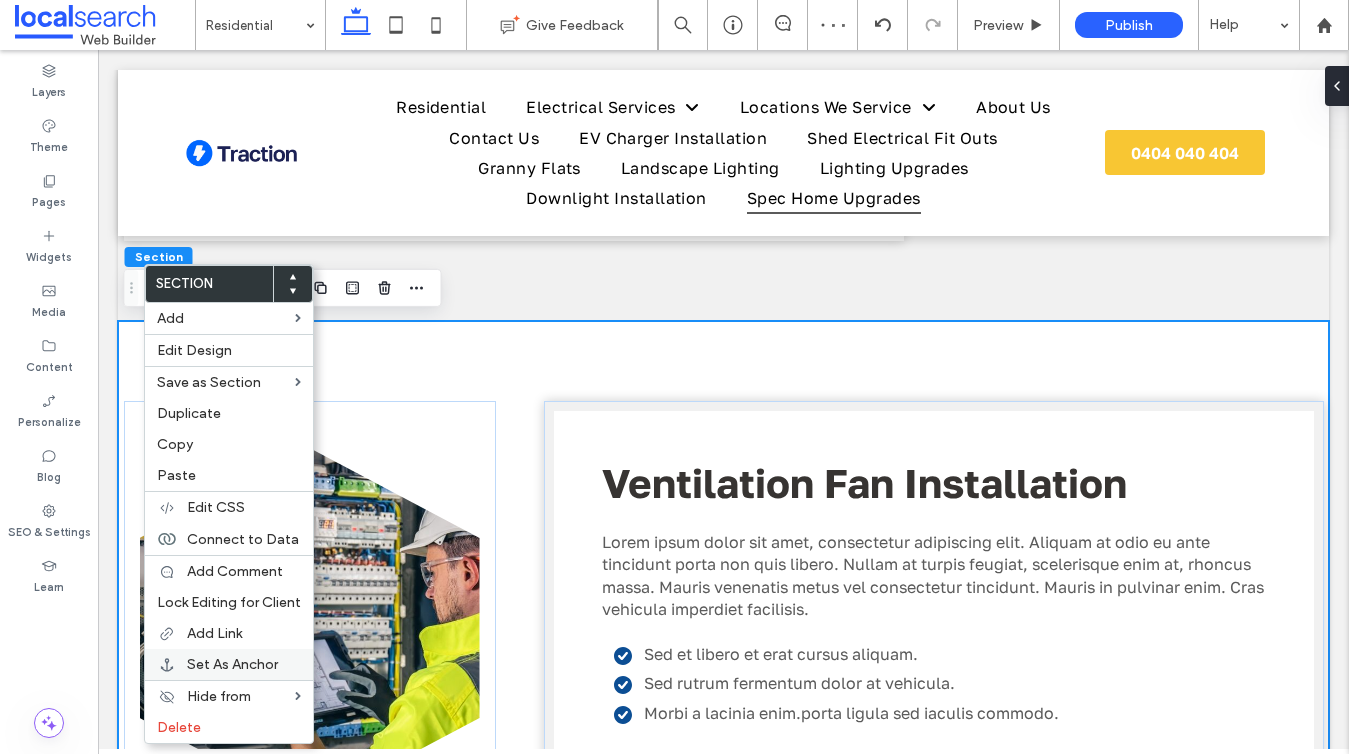 click on "Set As Anchor" at bounding box center (232, 664) 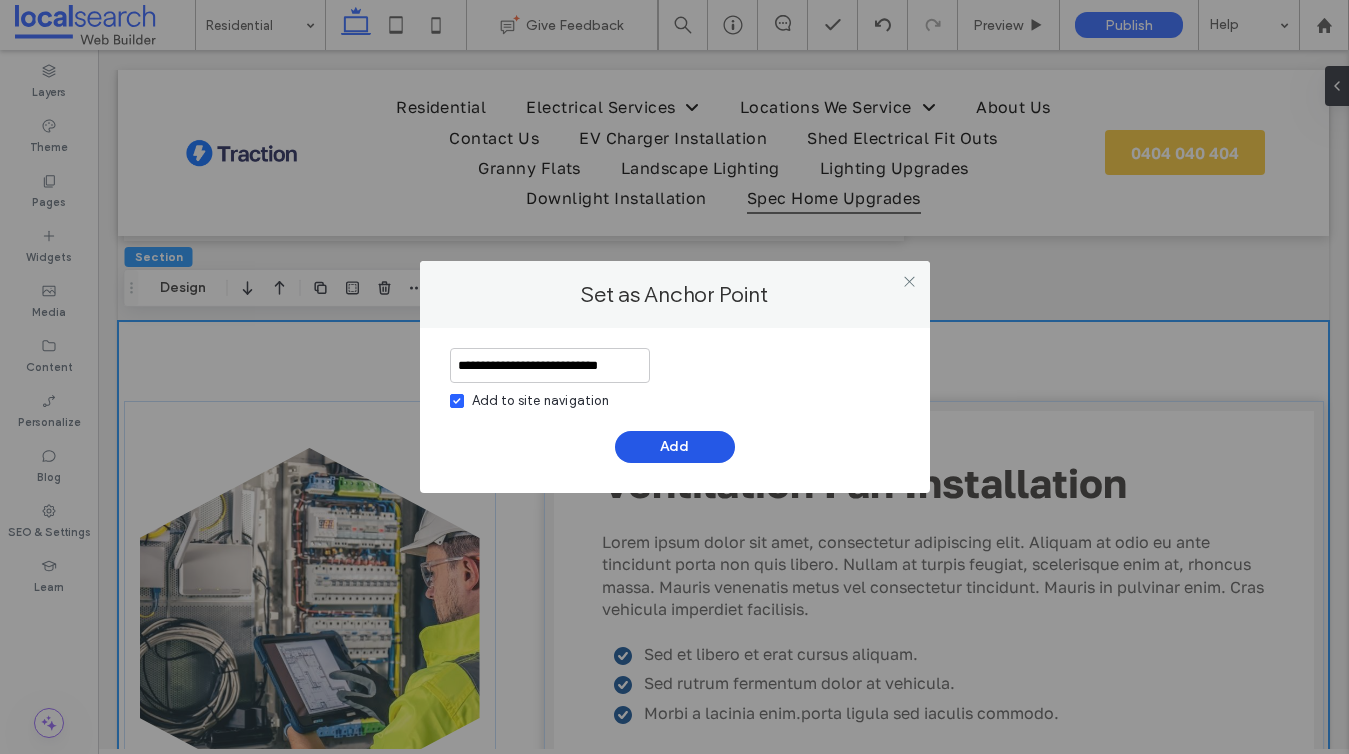 type on "**********" 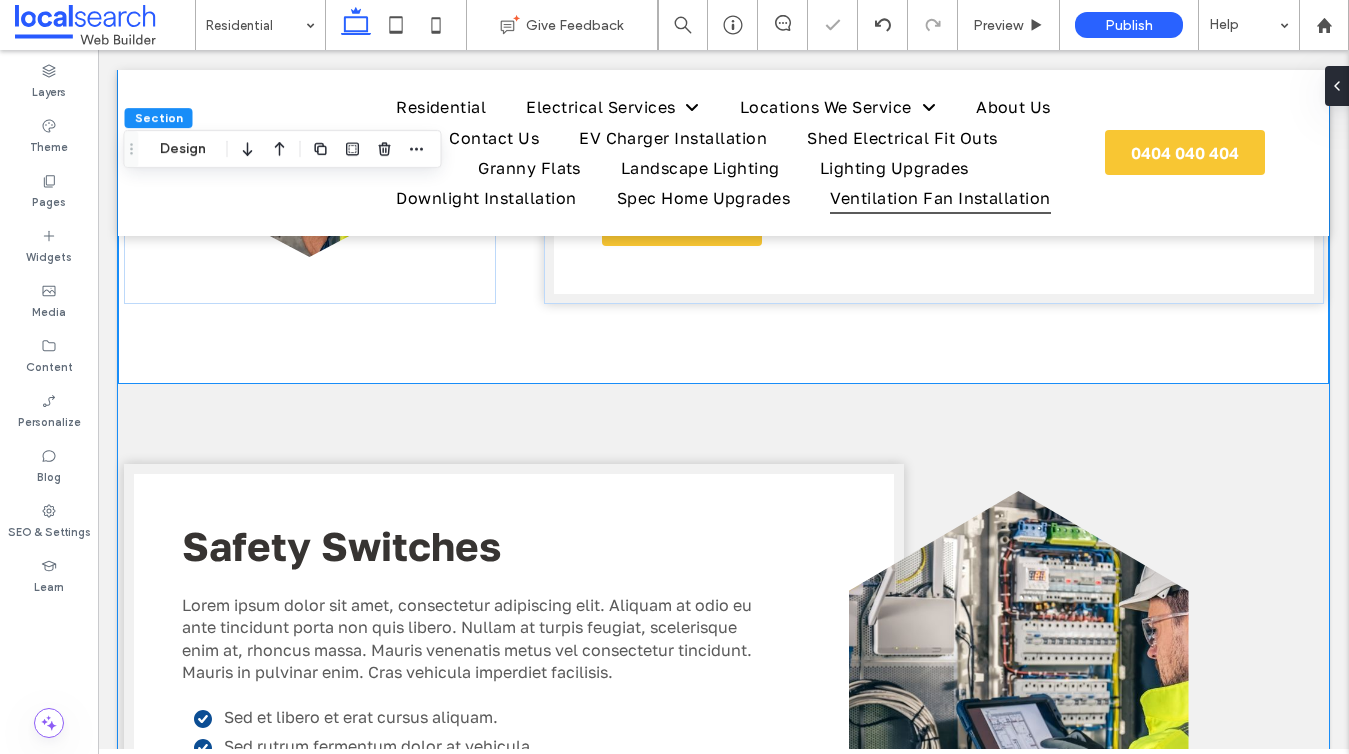 scroll, scrollTop: 6821, scrollLeft: 0, axis: vertical 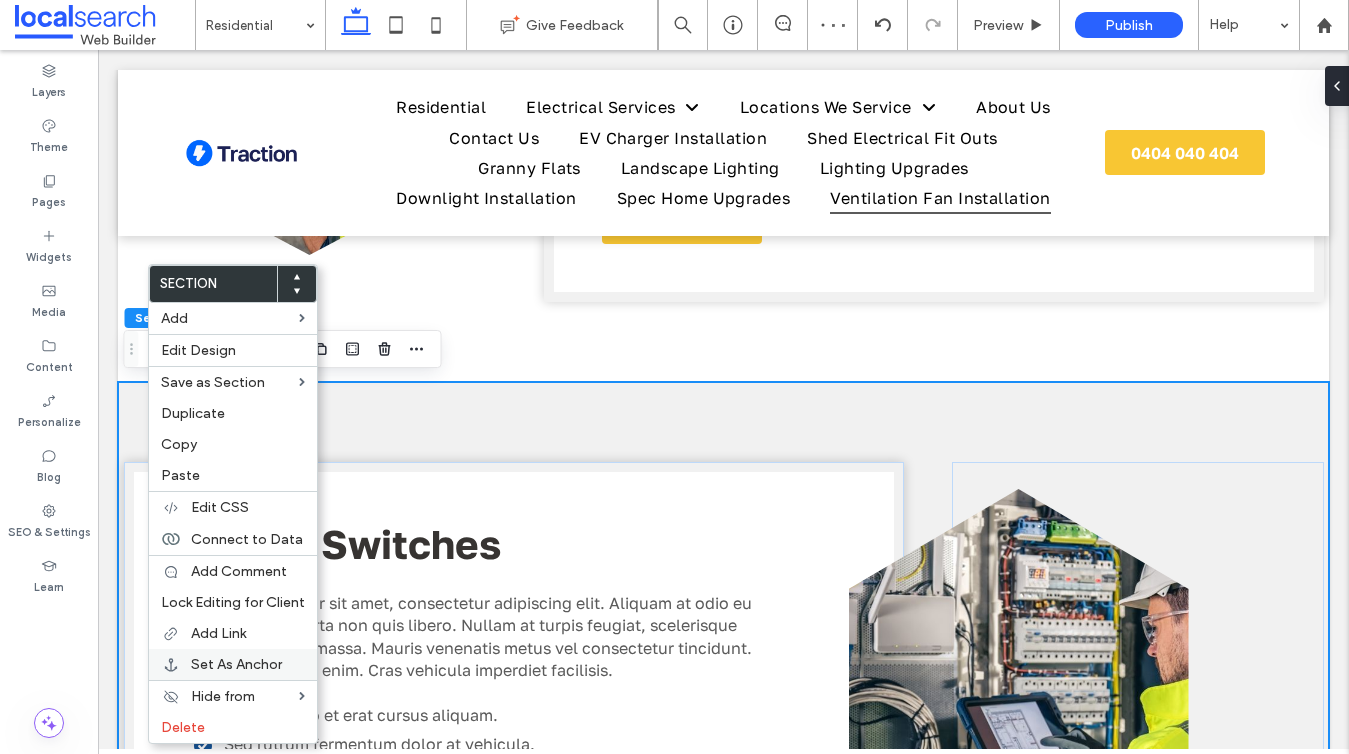 click on "Set As Anchor" at bounding box center [236, 664] 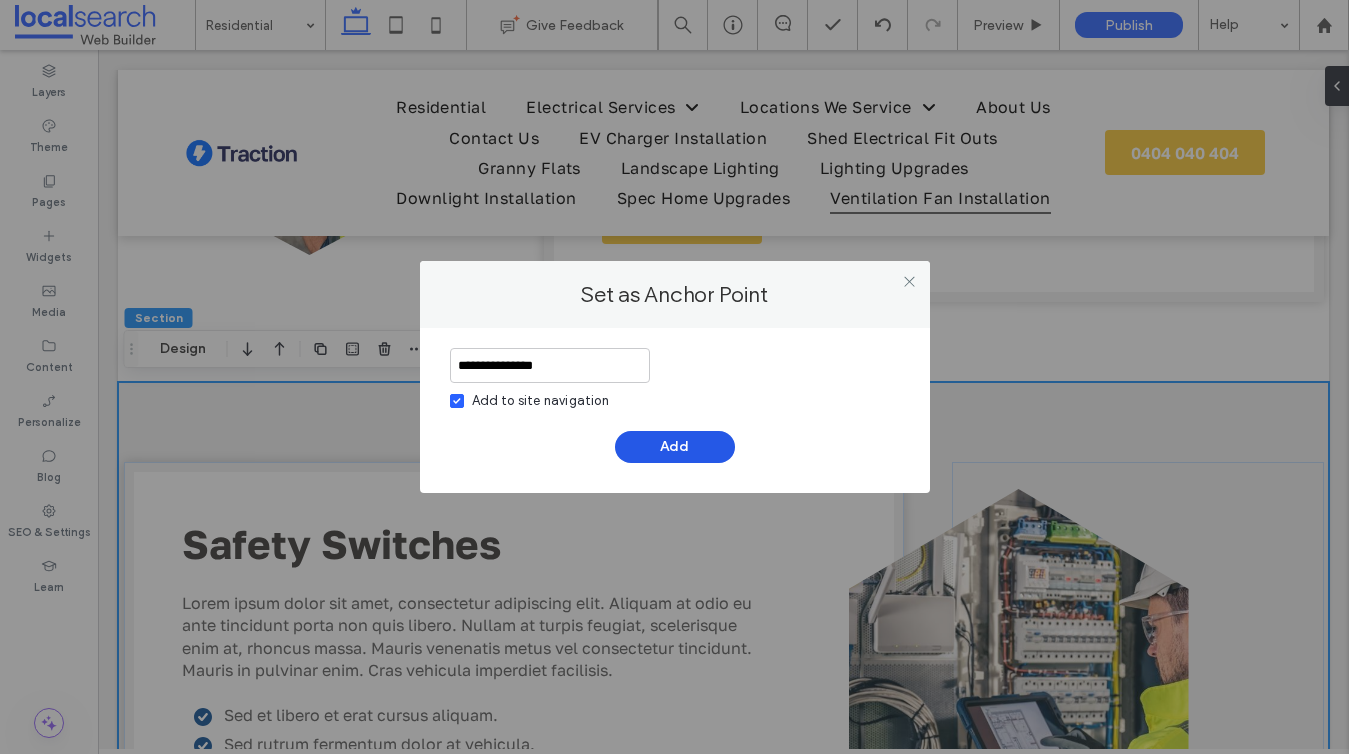 type on "**********" 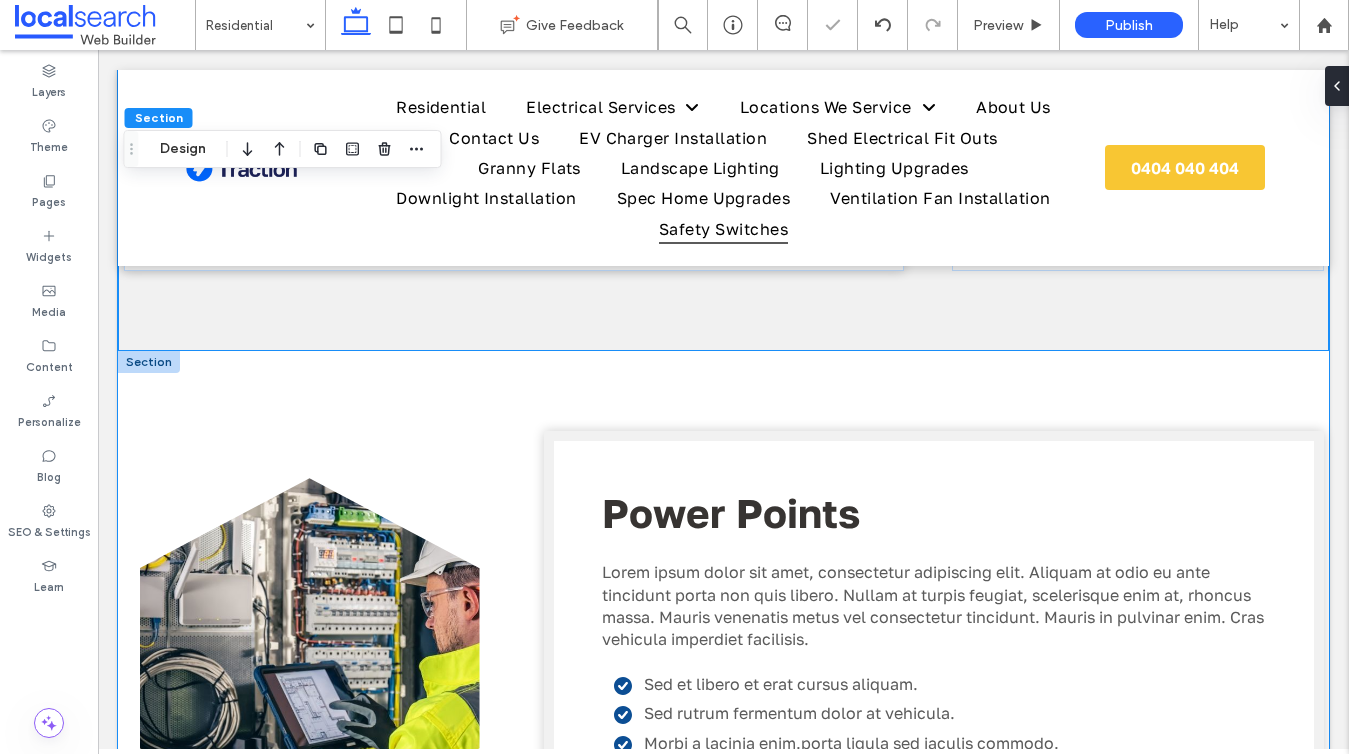 scroll, scrollTop: 7450, scrollLeft: 0, axis: vertical 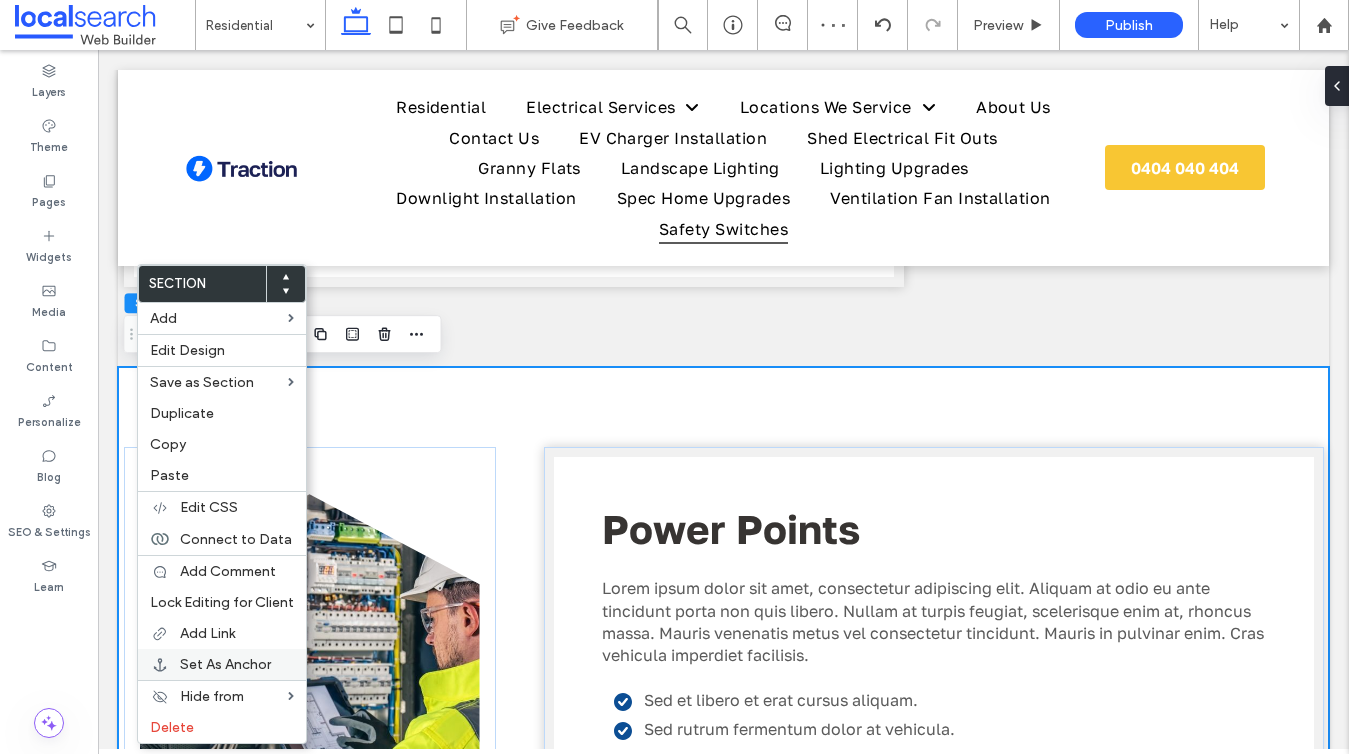 click on "Set As Anchor" at bounding box center [225, 664] 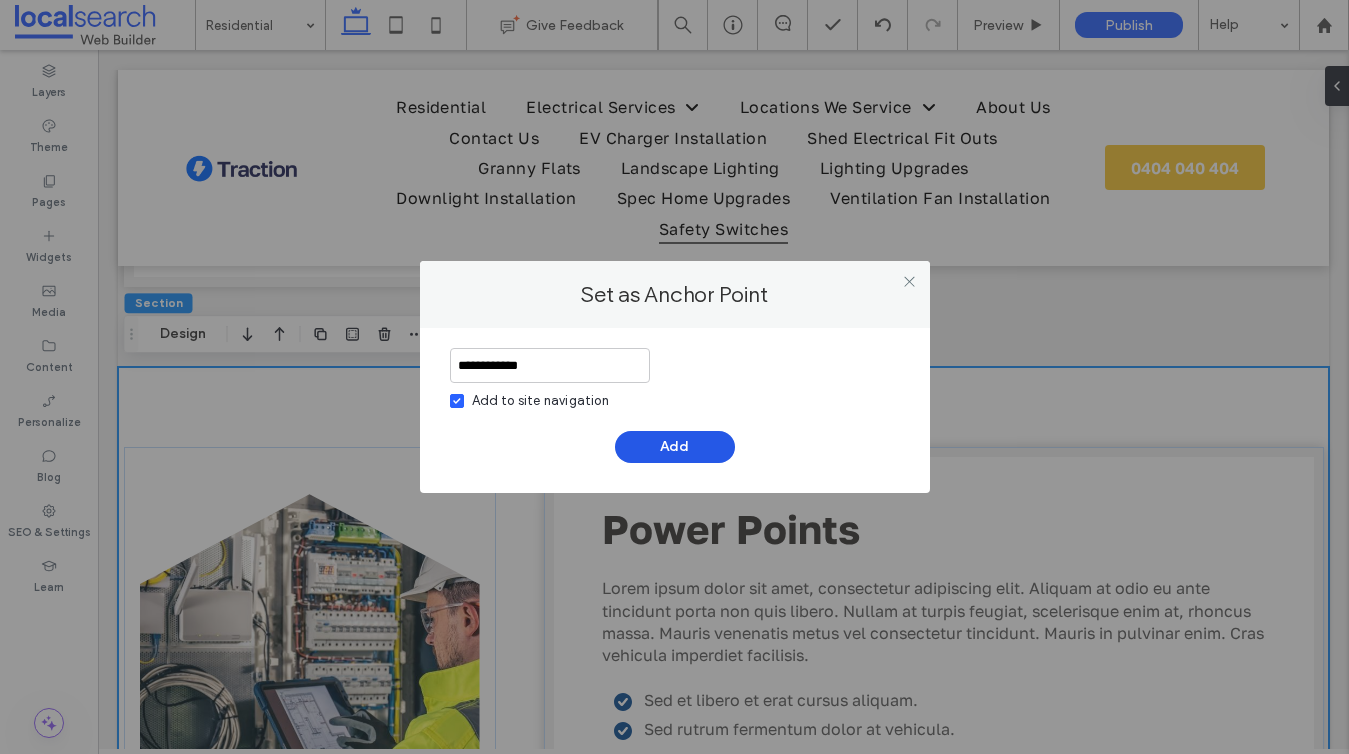 type on "**********" 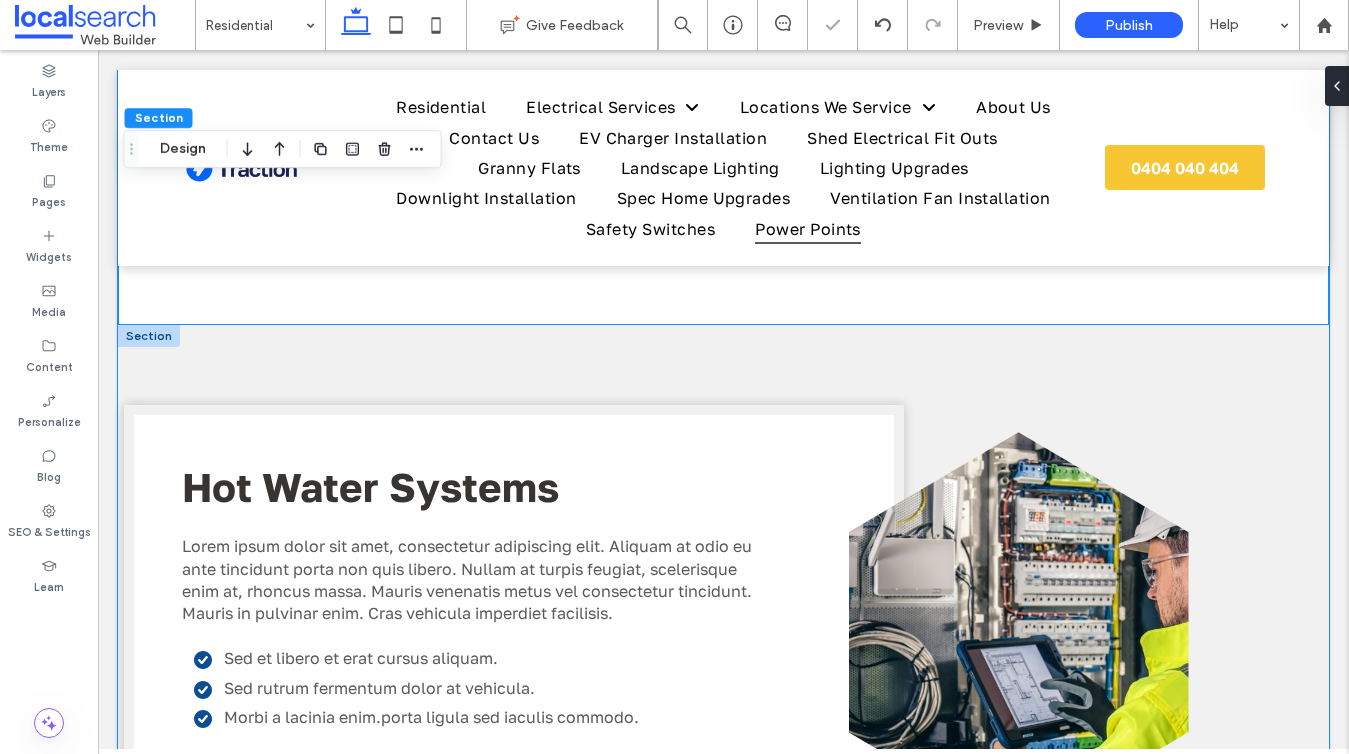 scroll, scrollTop: 8071, scrollLeft: 0, axis: vertical 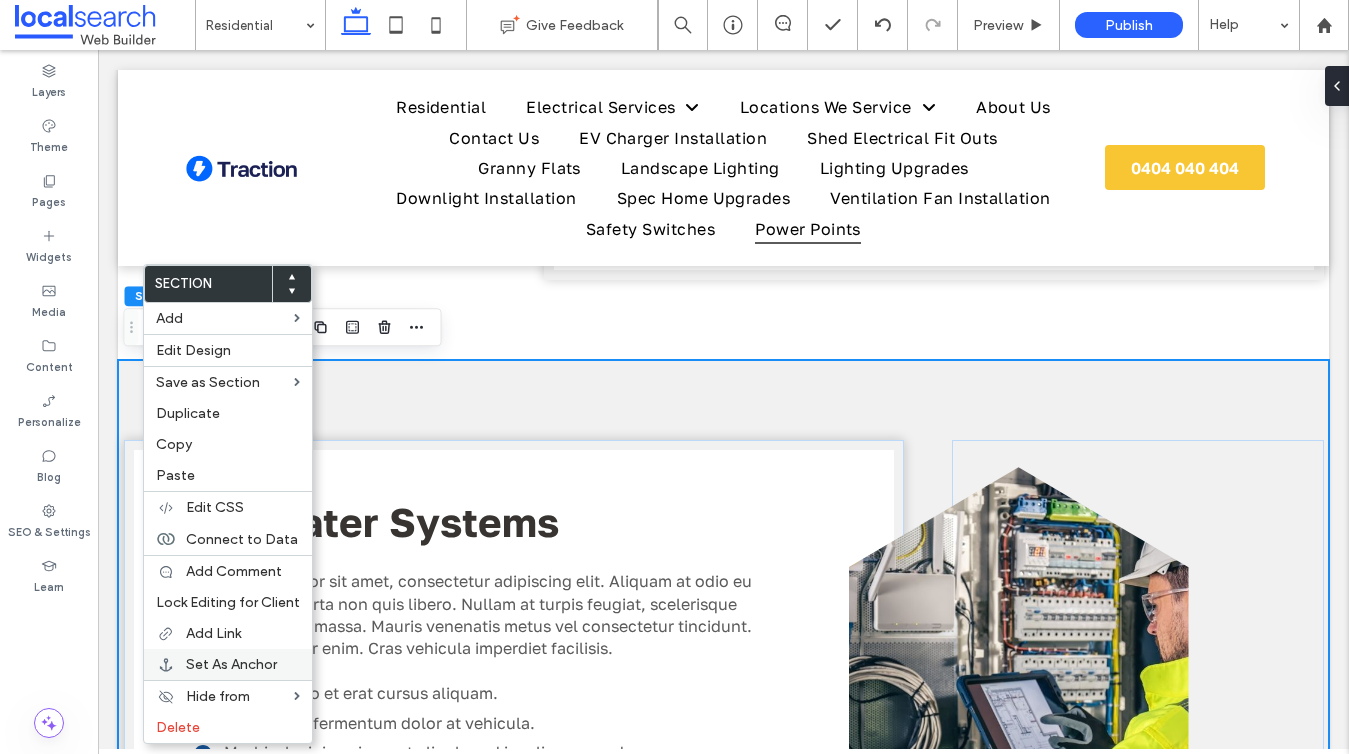 click on "Set As Anchor" at bounding box center [231, 664] 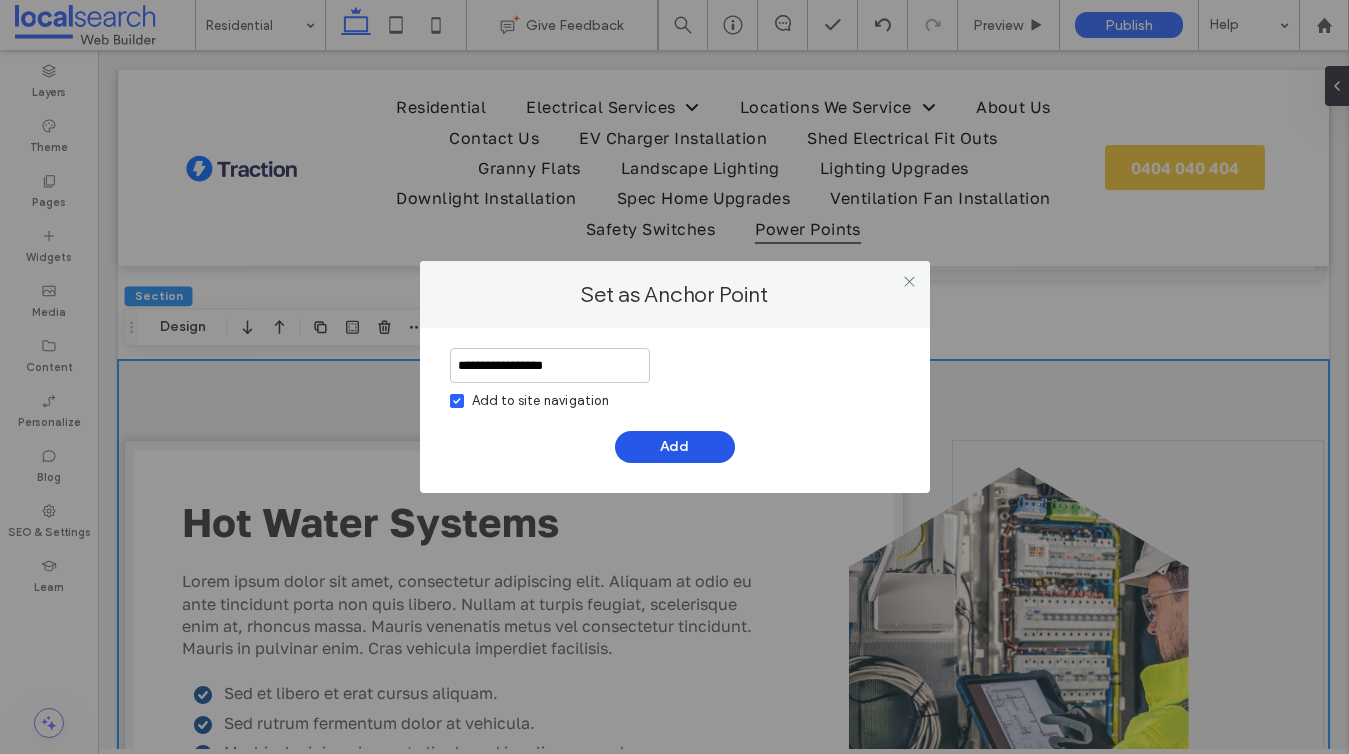 type on "**********" 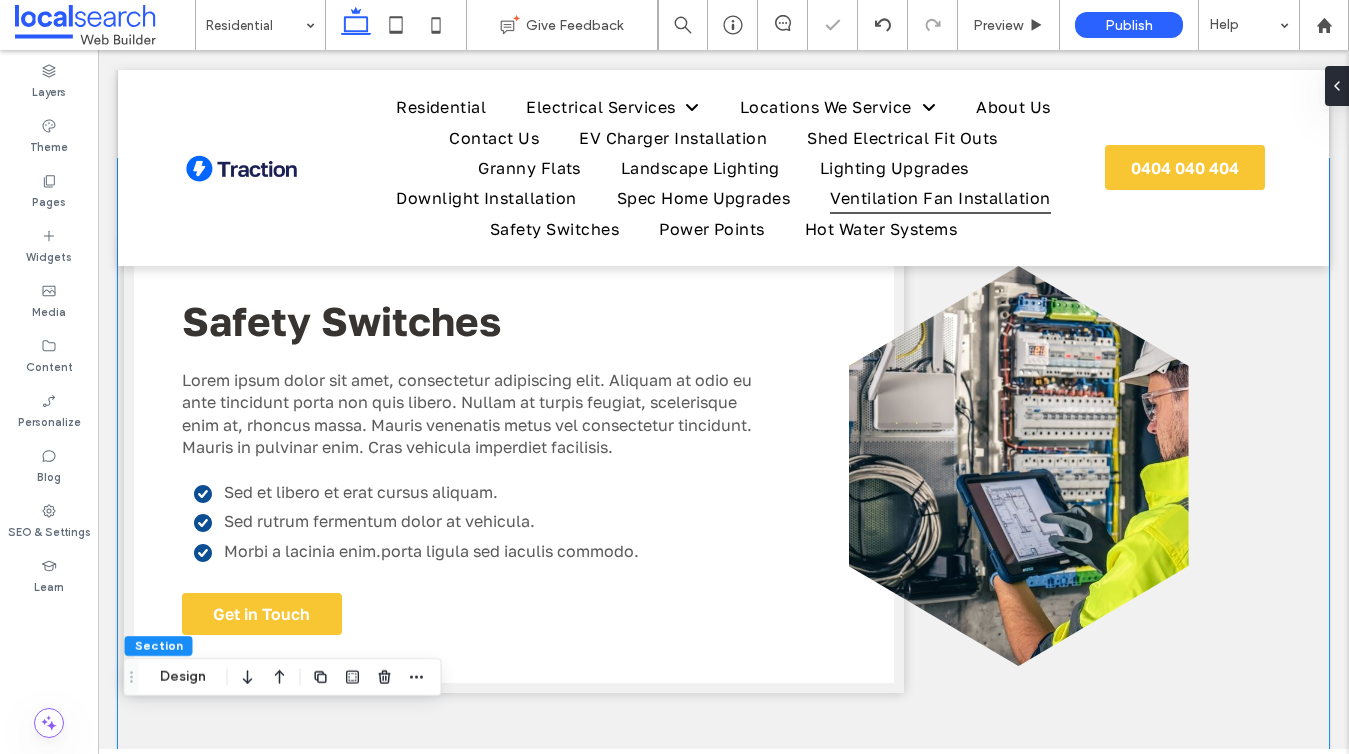 scroll, scrollTop: 6404, scrollLeft: 0, axis: vertical 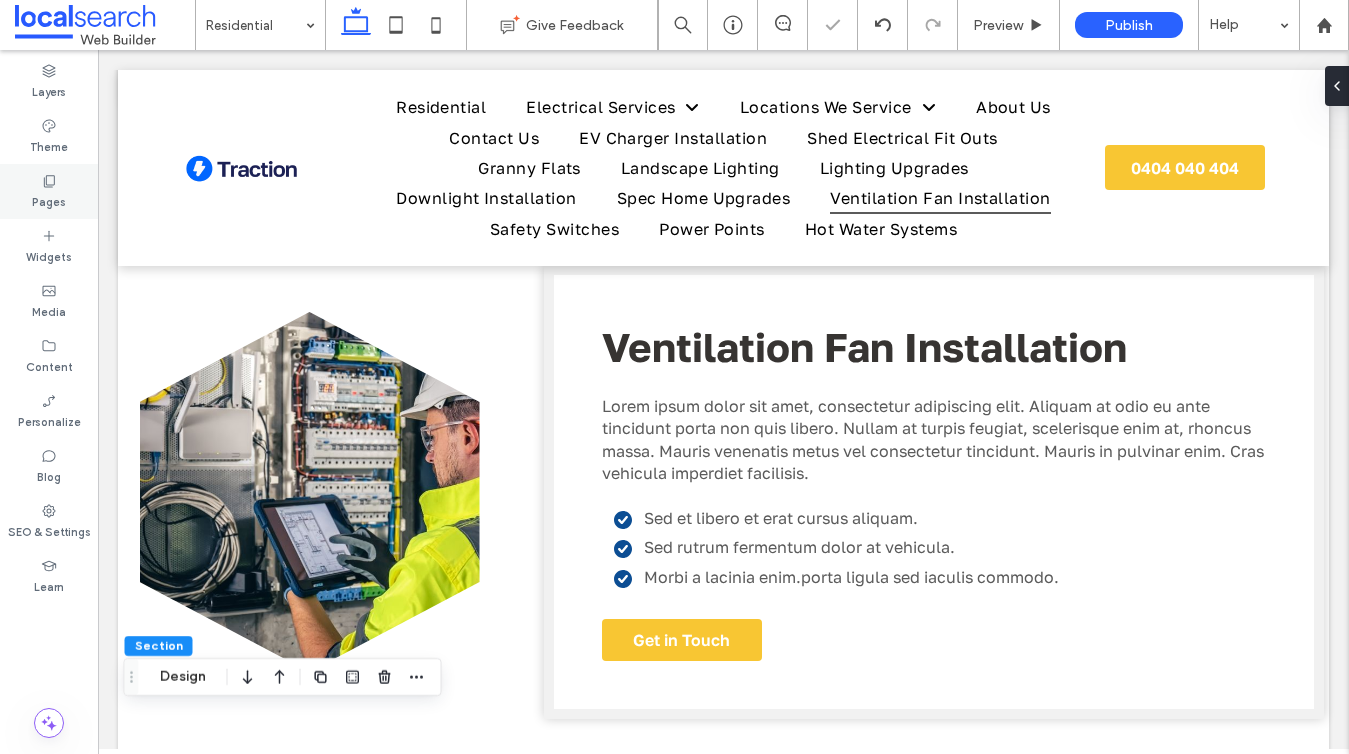 click on "Pages" at bounding box center (49, 200) 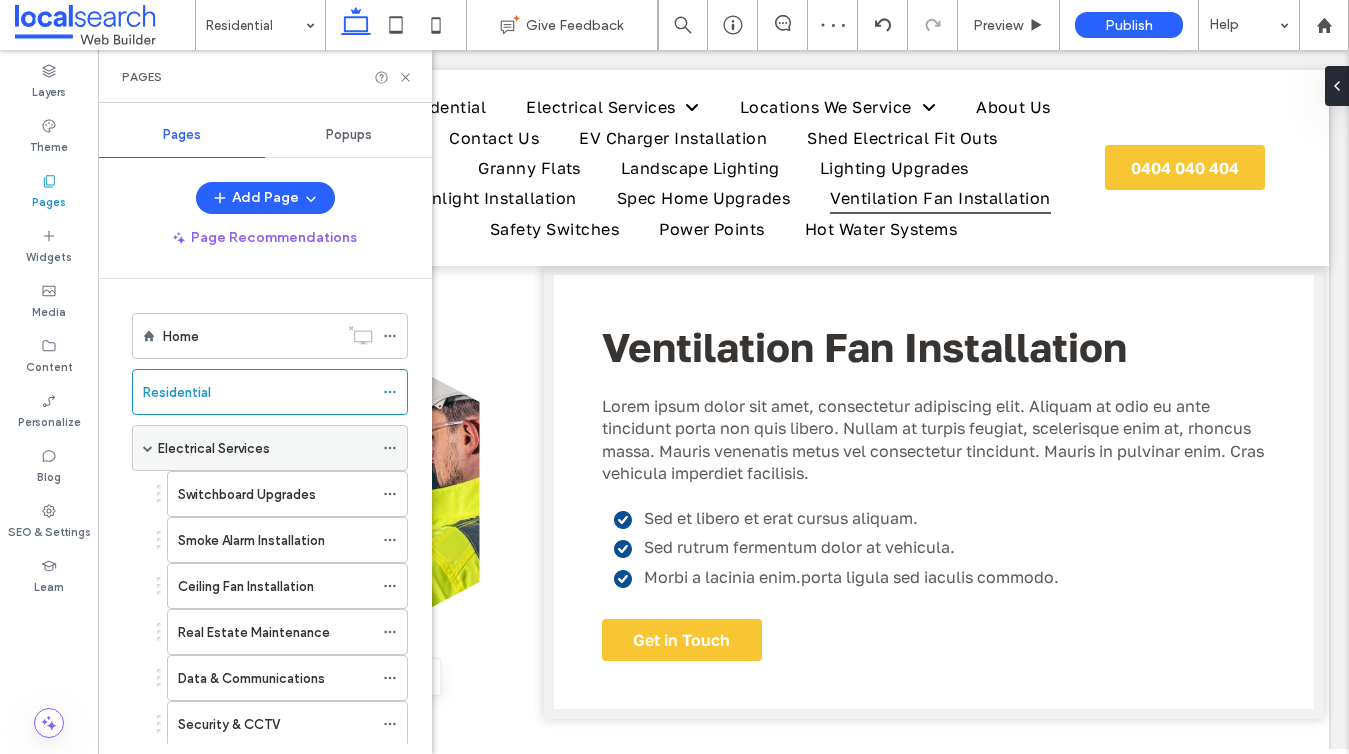 click at bounding box center [148, 448] 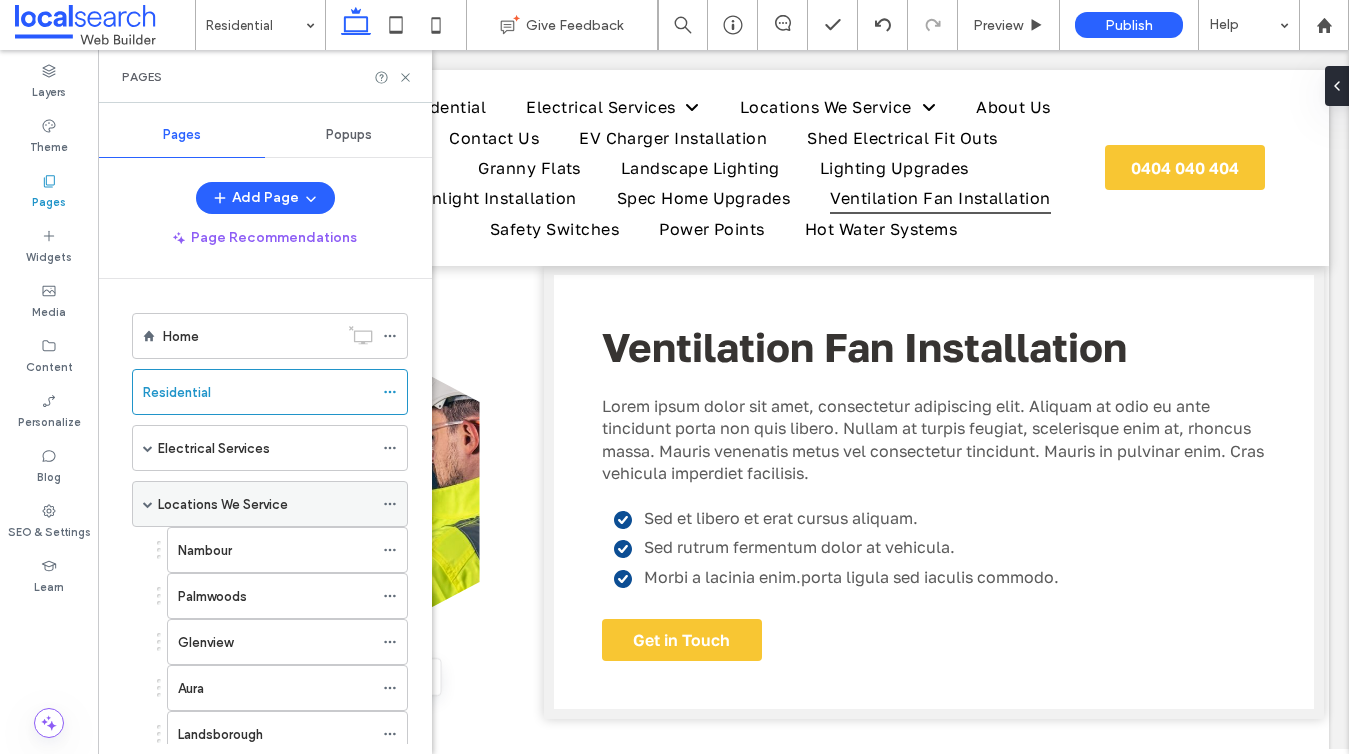 click at bounding box center [148, 504] 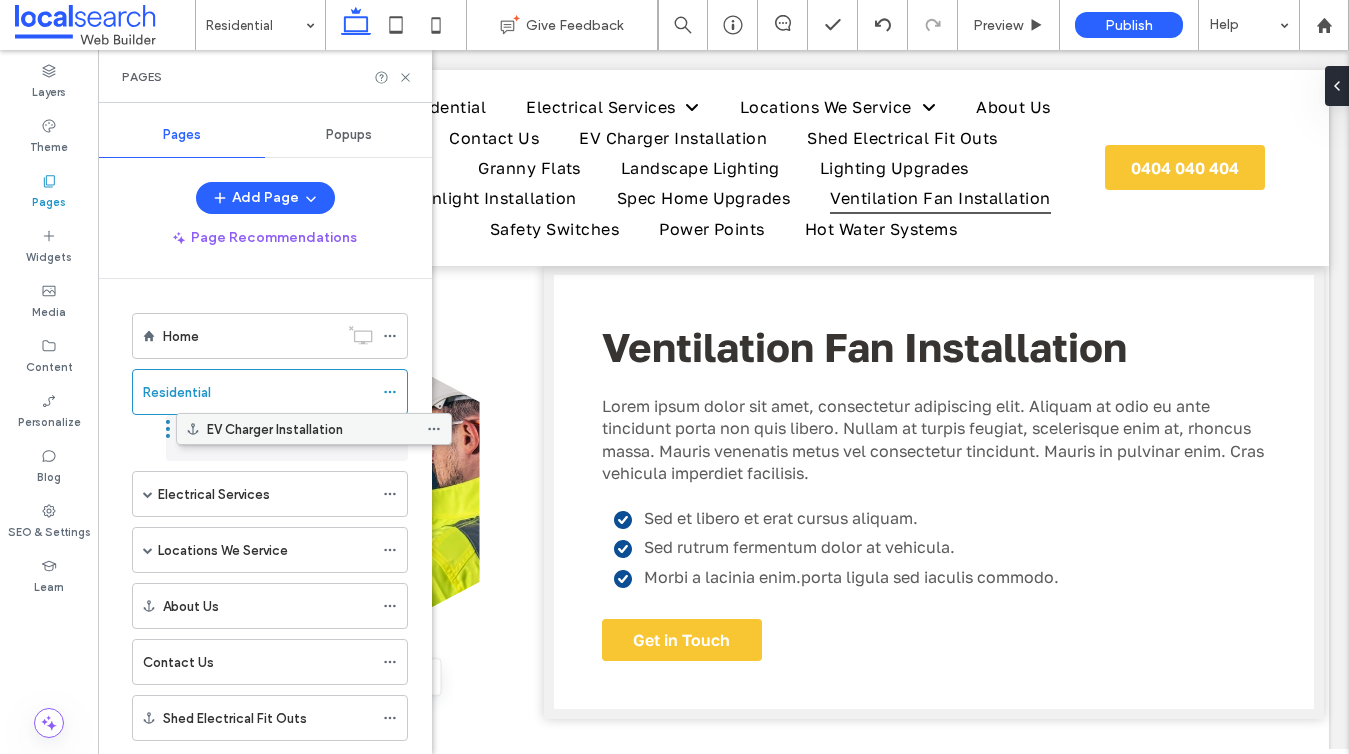 drag, startPoint x: 217, startPoint y: 663, endPoint x: 262, endPoint y: 428, distance: 239.26973 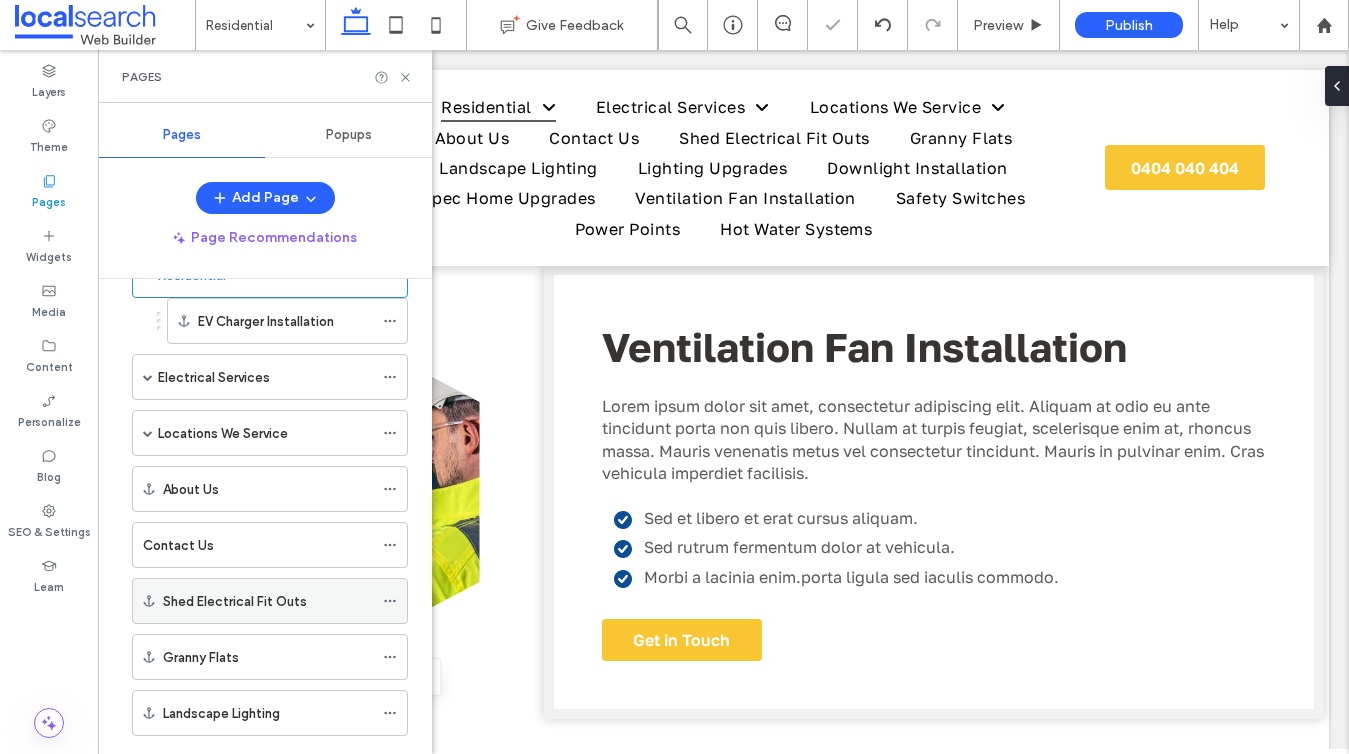scroll, scrollTop: 88, scrollLeft: 0, axis: vertical 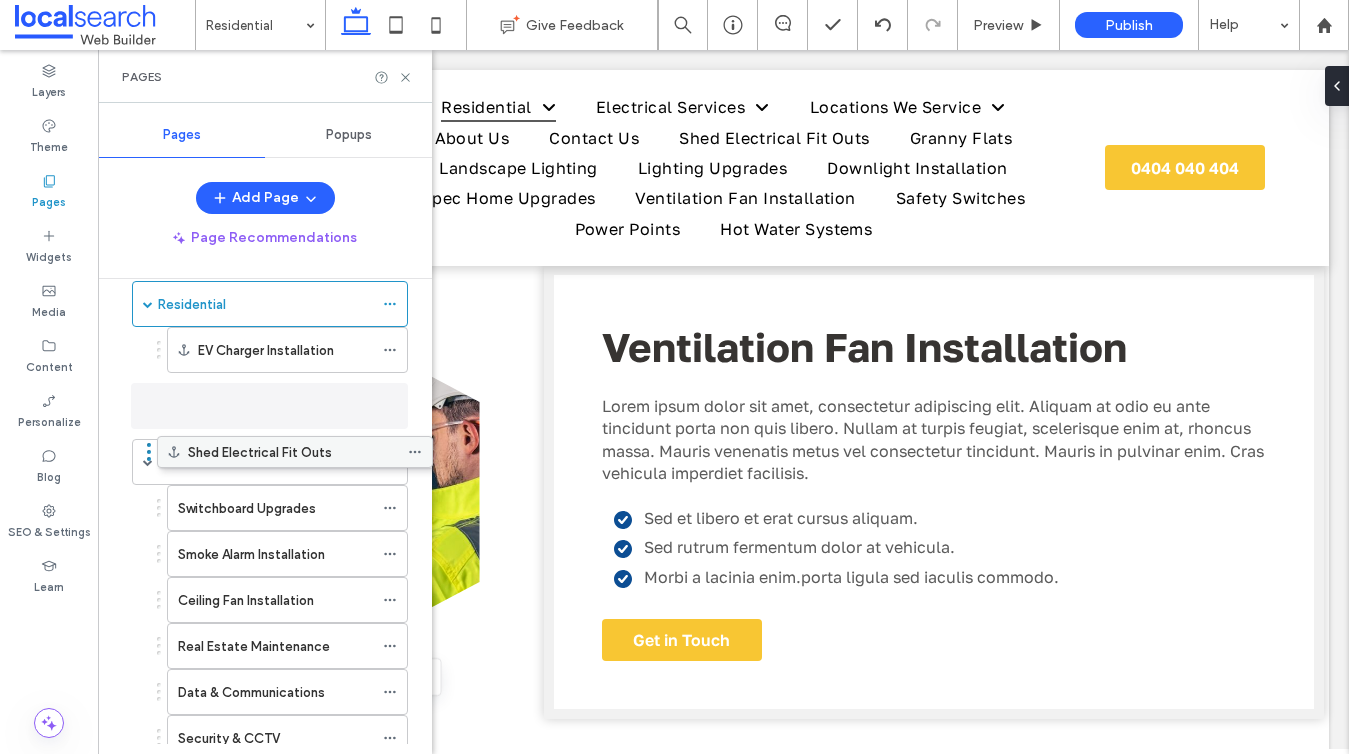 drag, startPoint x: 230, startPoint y: 612, endPoint x: 275, endPoint y: 413, distance: 204.0245 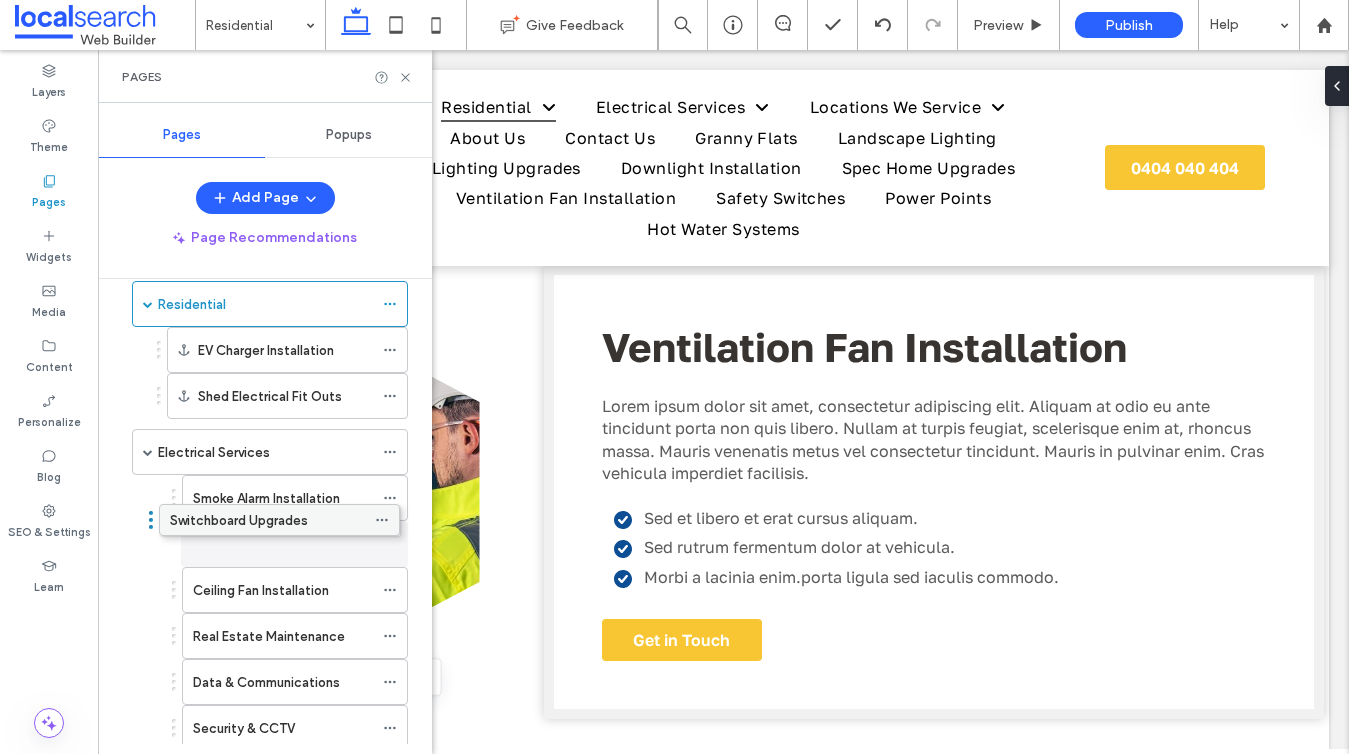 drag, startPoint x: 265, startPoint y: 498, endPoint x: 257, endPoint y: 517, distance: 20.615528 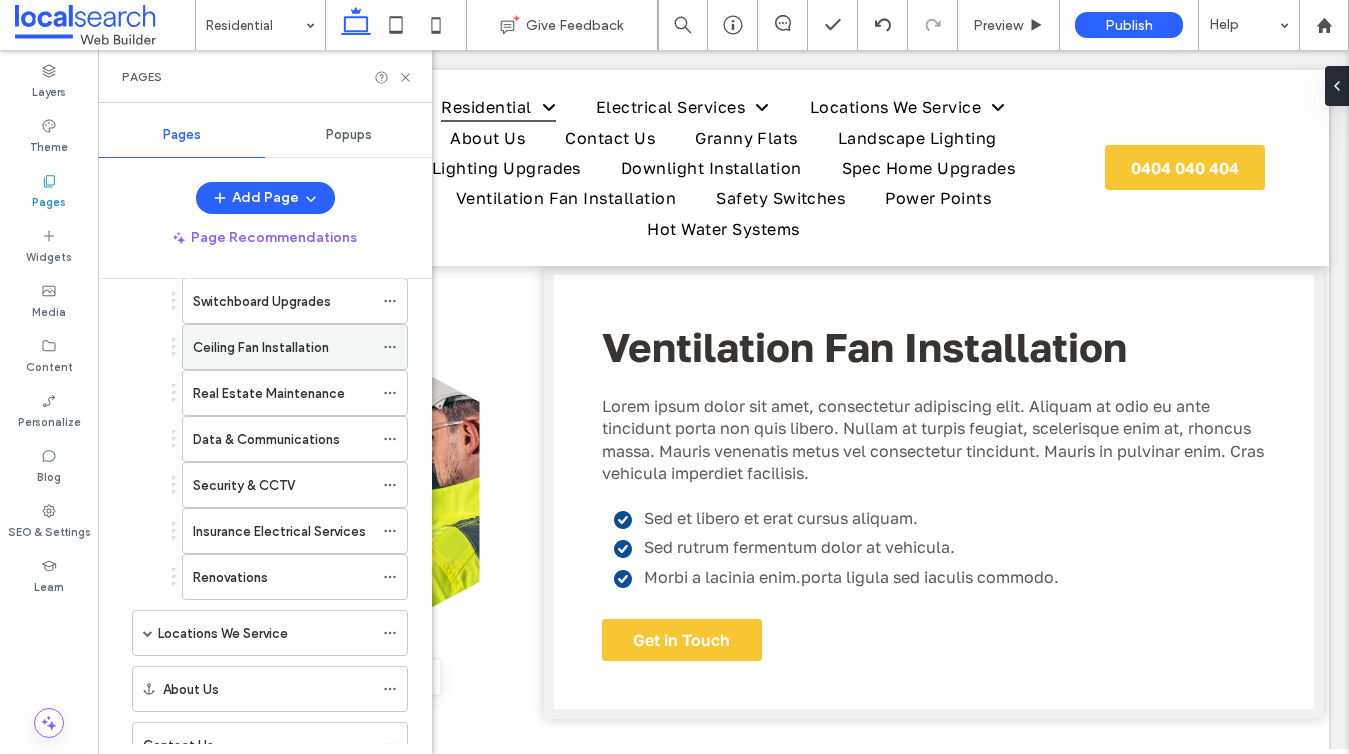 scroll, scrollTop: 151, scrollLeft: 0, axis: vertical 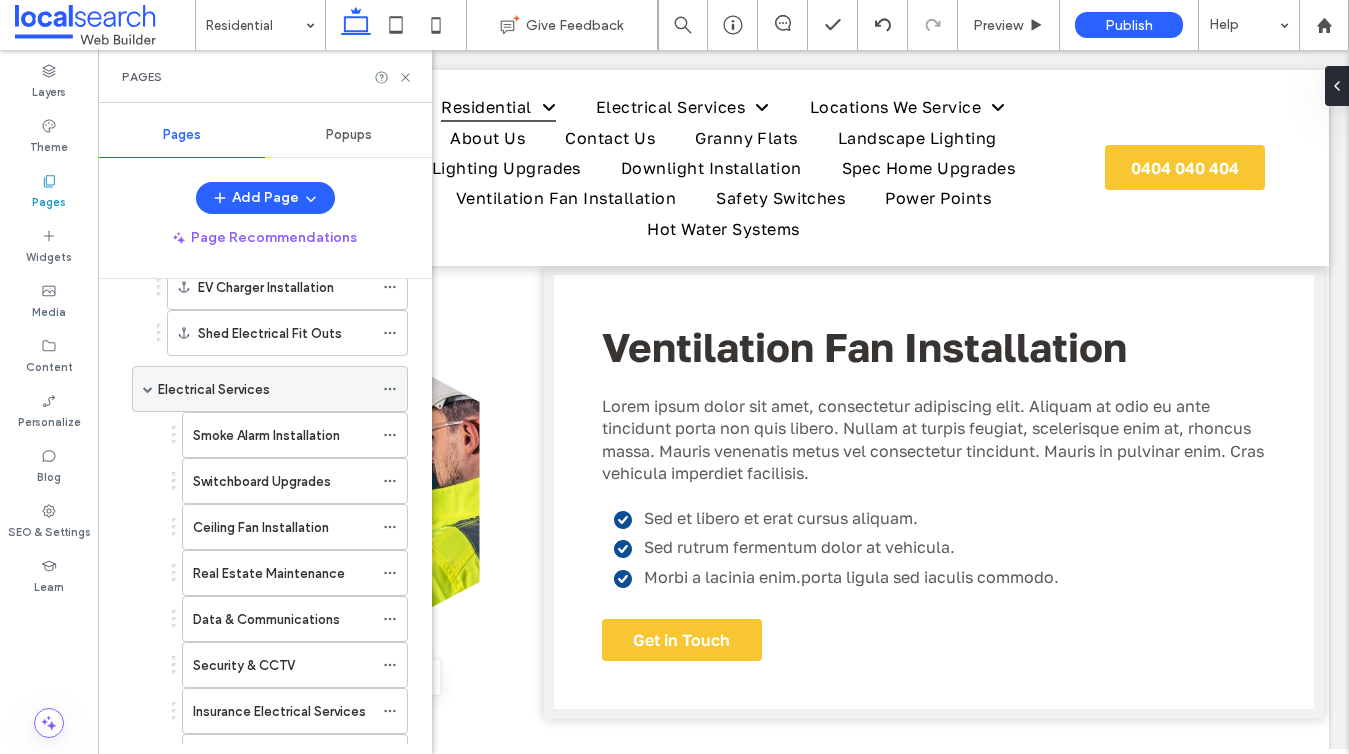 click on "Electrical Services" at bounding box center [270, 389] 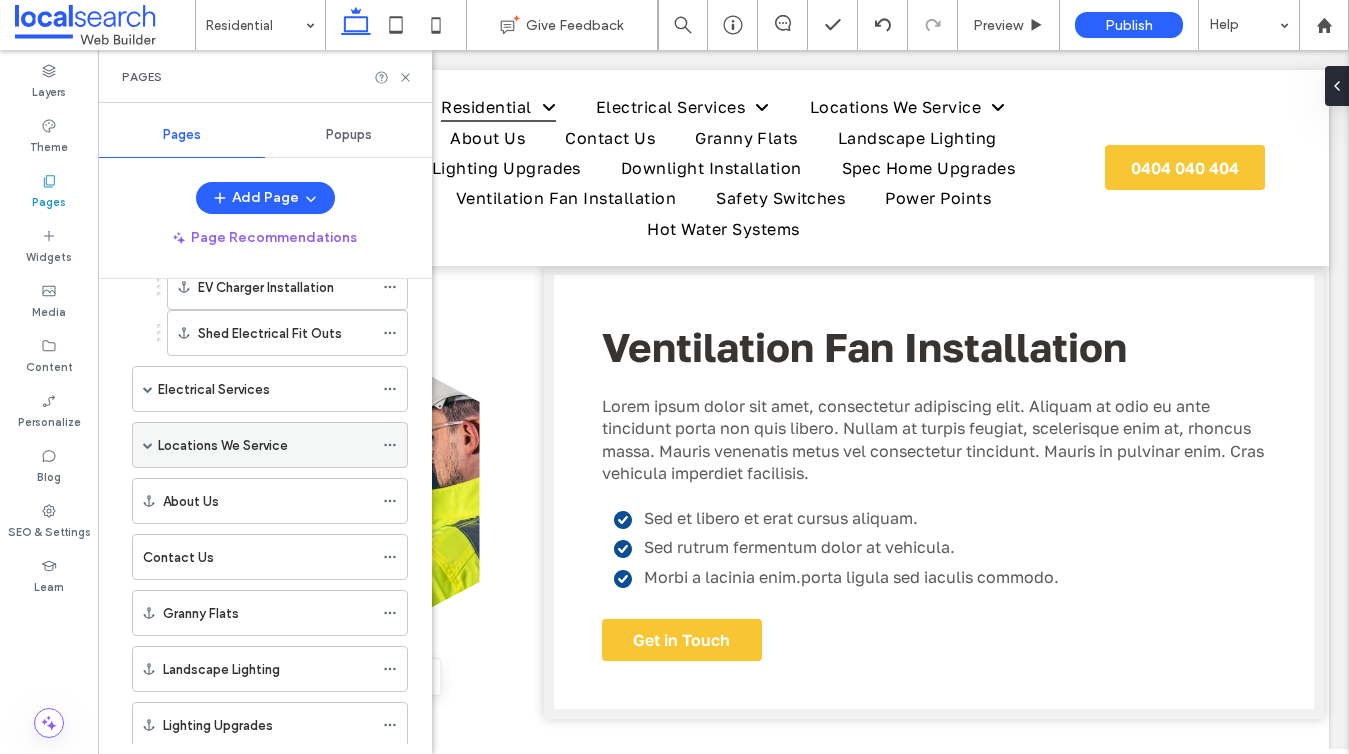 scroll, scrollTop: 68, scrollLeft: 0, axis: vertical 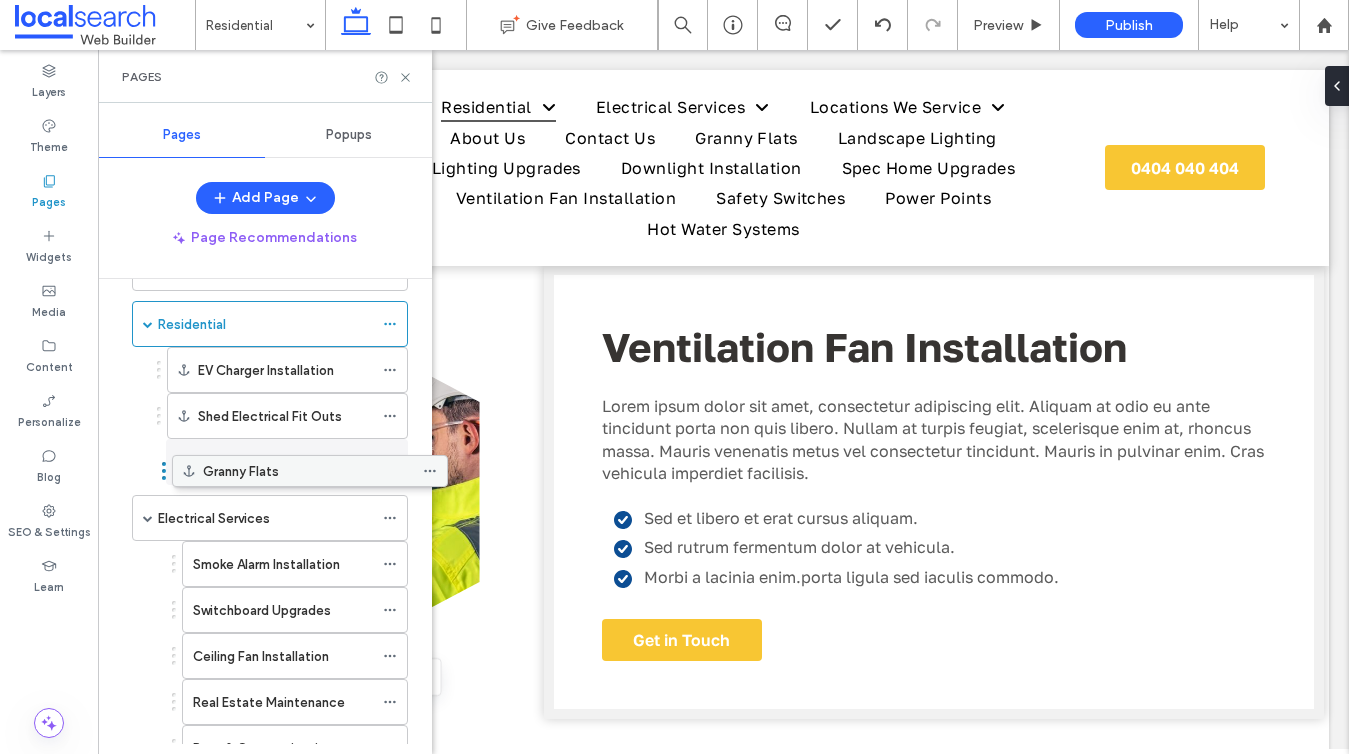 drag, startPoint x: 191, startPoint y: 692, endPoint x: 231, endPoint y: 474, distance: 221.63934 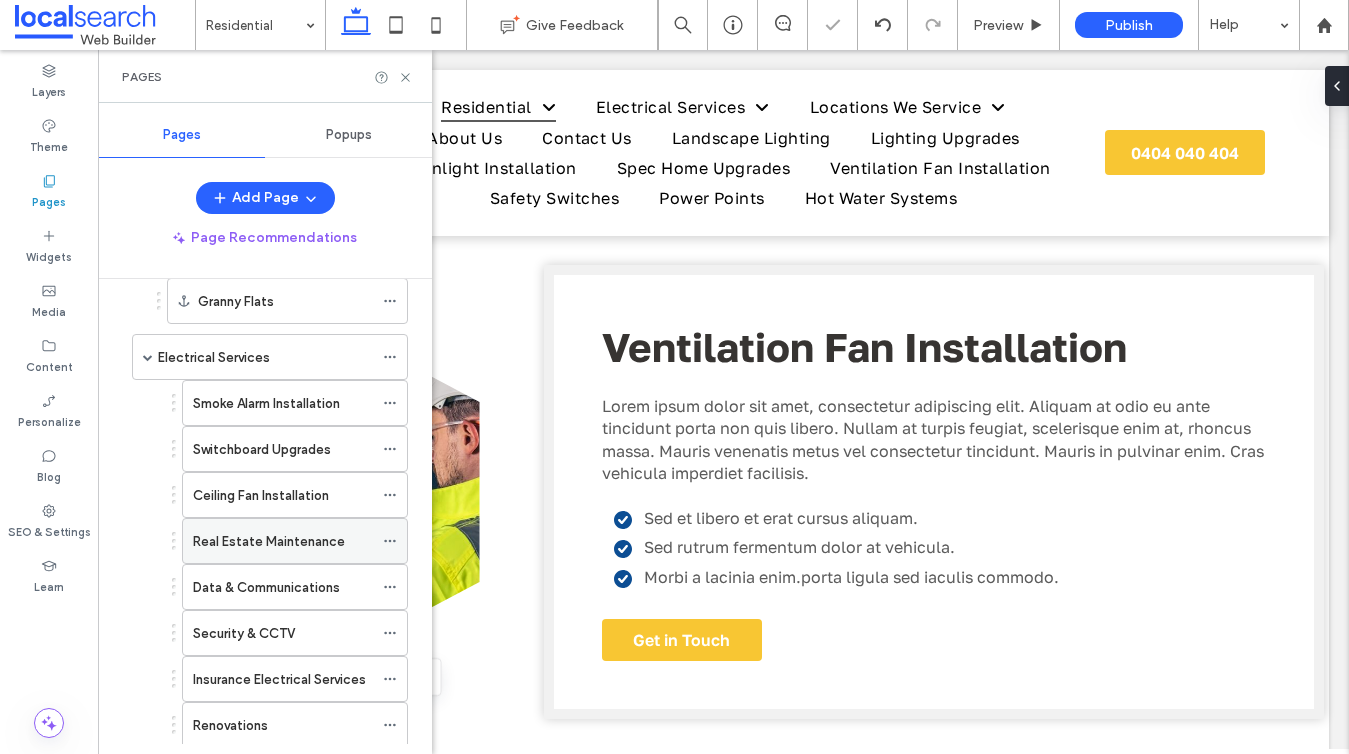 scroll, scrollTop: 170, scrollLeft: 0, axis: vertical 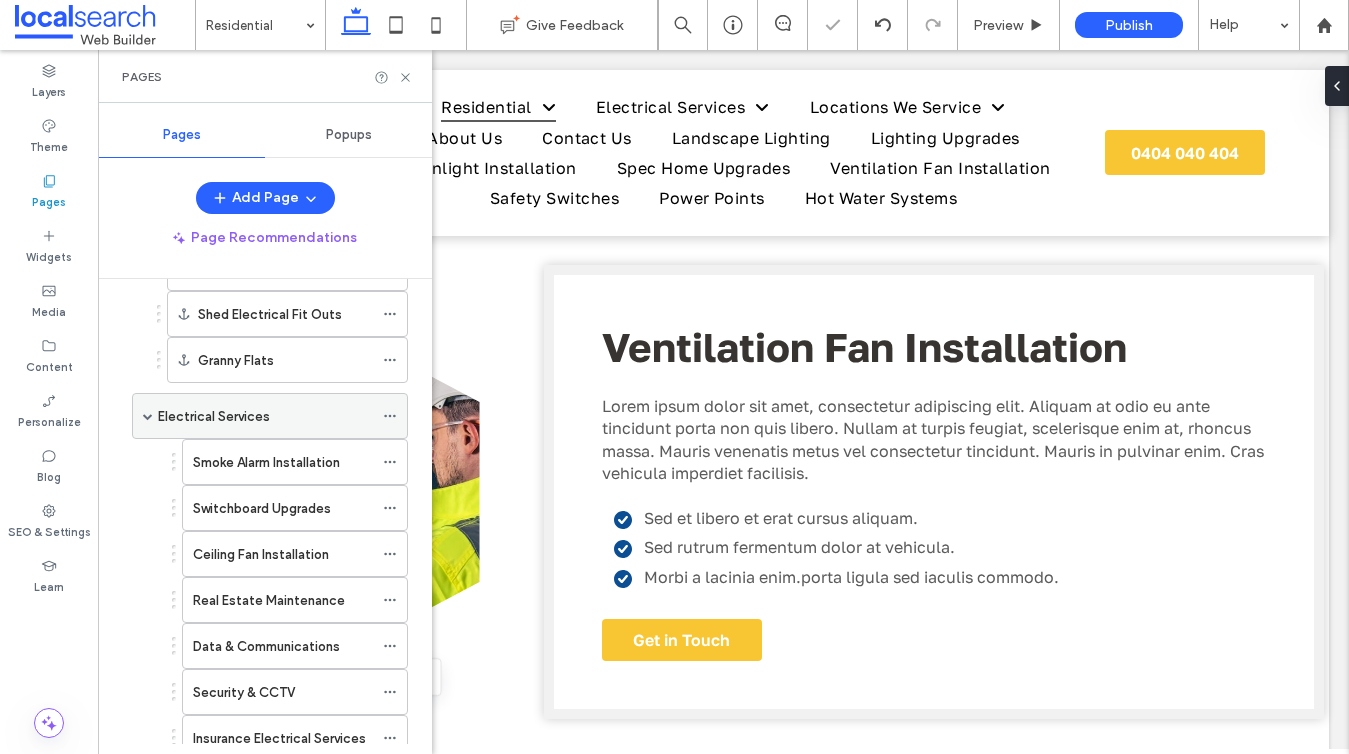 click at bounding box center [148, 416] 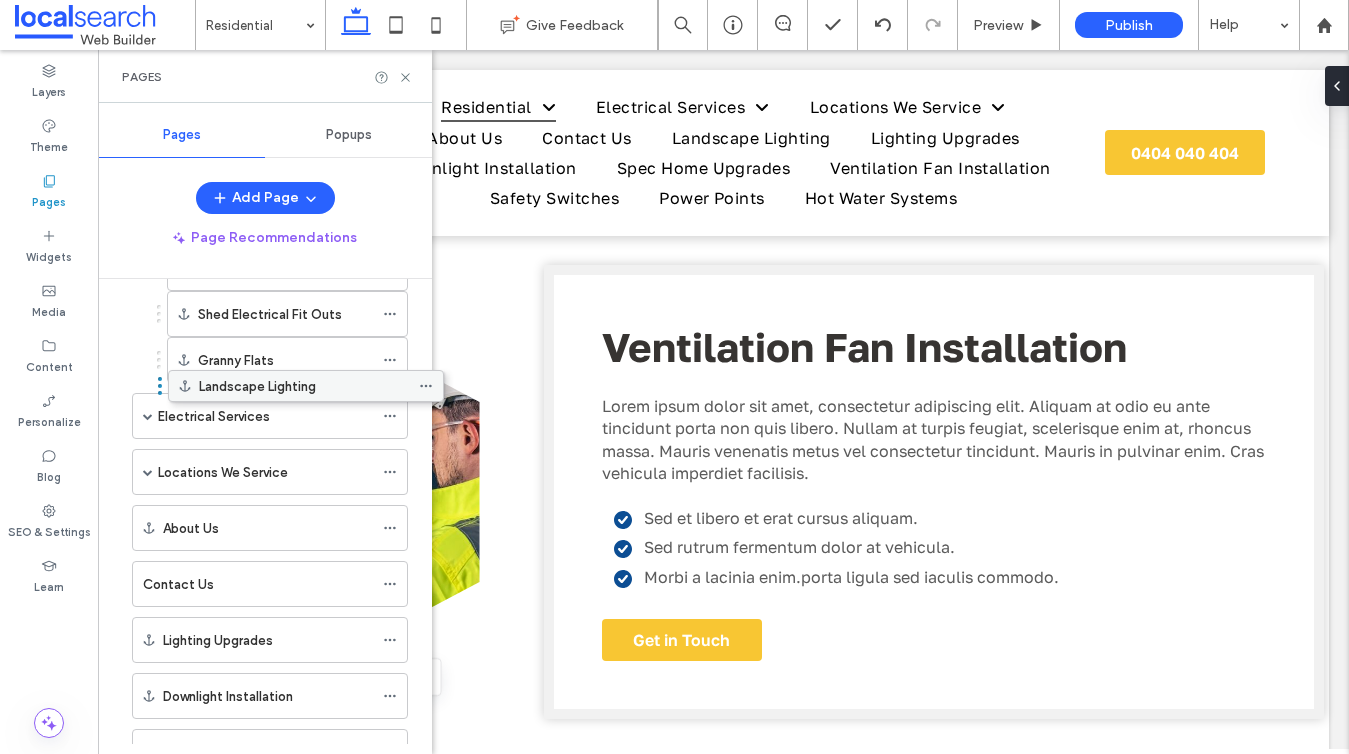 scroll, scrollTop: 170, scrollLeft: 0, axis: vertical 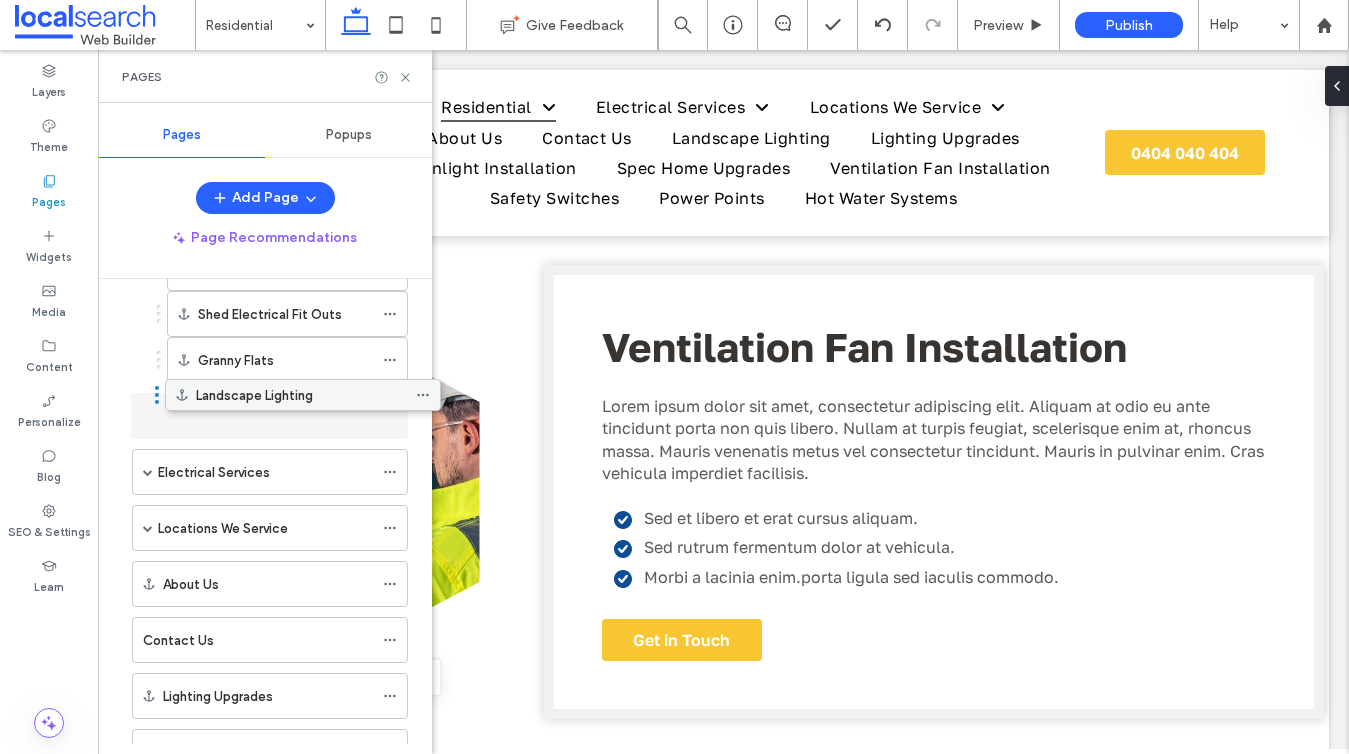 drag, startPoint x: 179, startPoint y: 645, endPoint x: 212, endPoint y: 407, distance: 240.27692 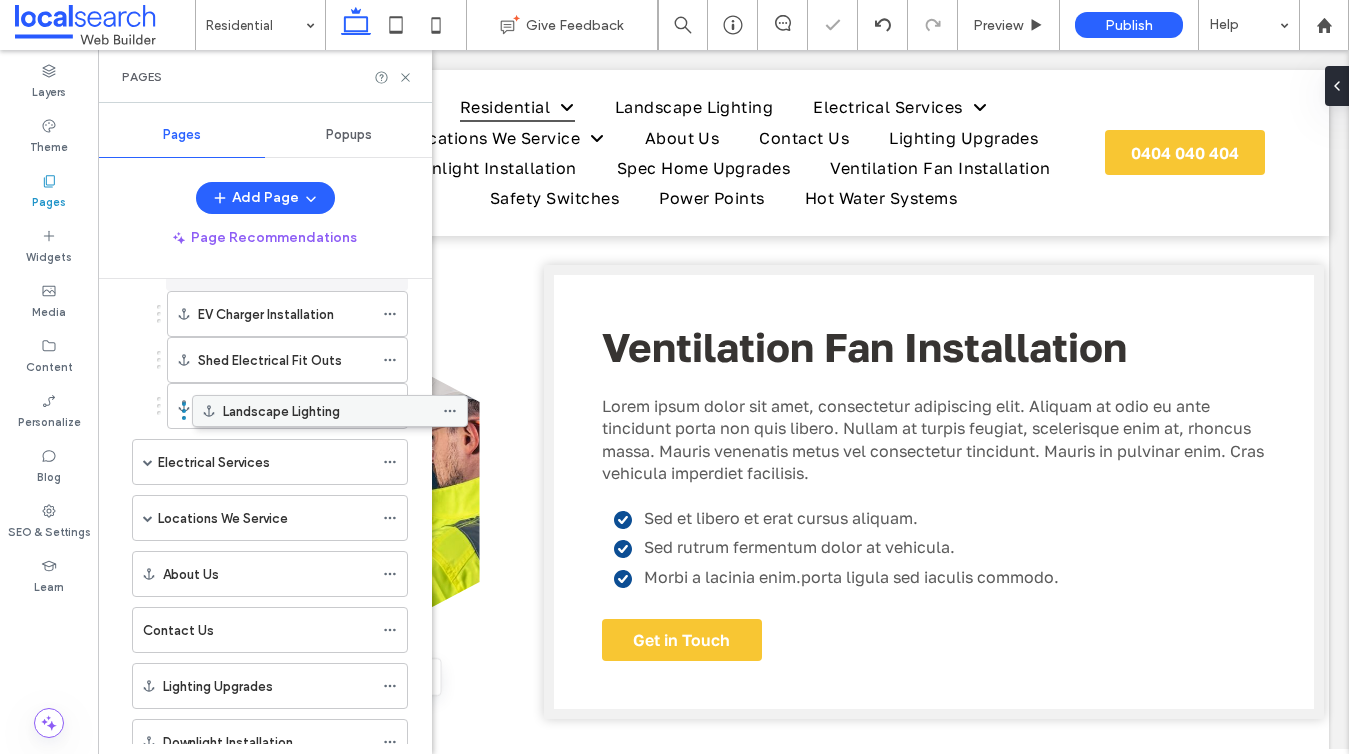 drag, startPoint x: 198, startPoint y: 423, endPoint x: 258, endPoint y: 425, distance: 60.033325 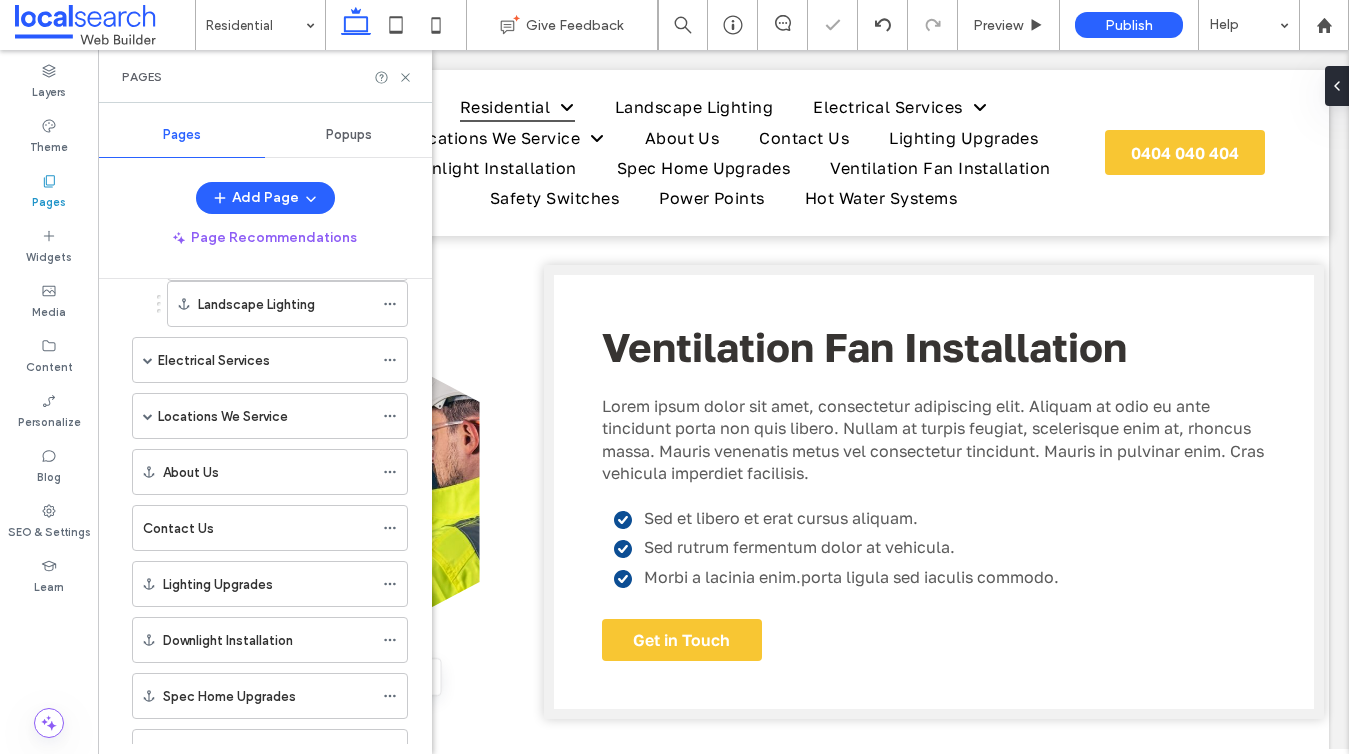 scroll, scrollTop: 281, scrollLeft: 0, axis: vertical 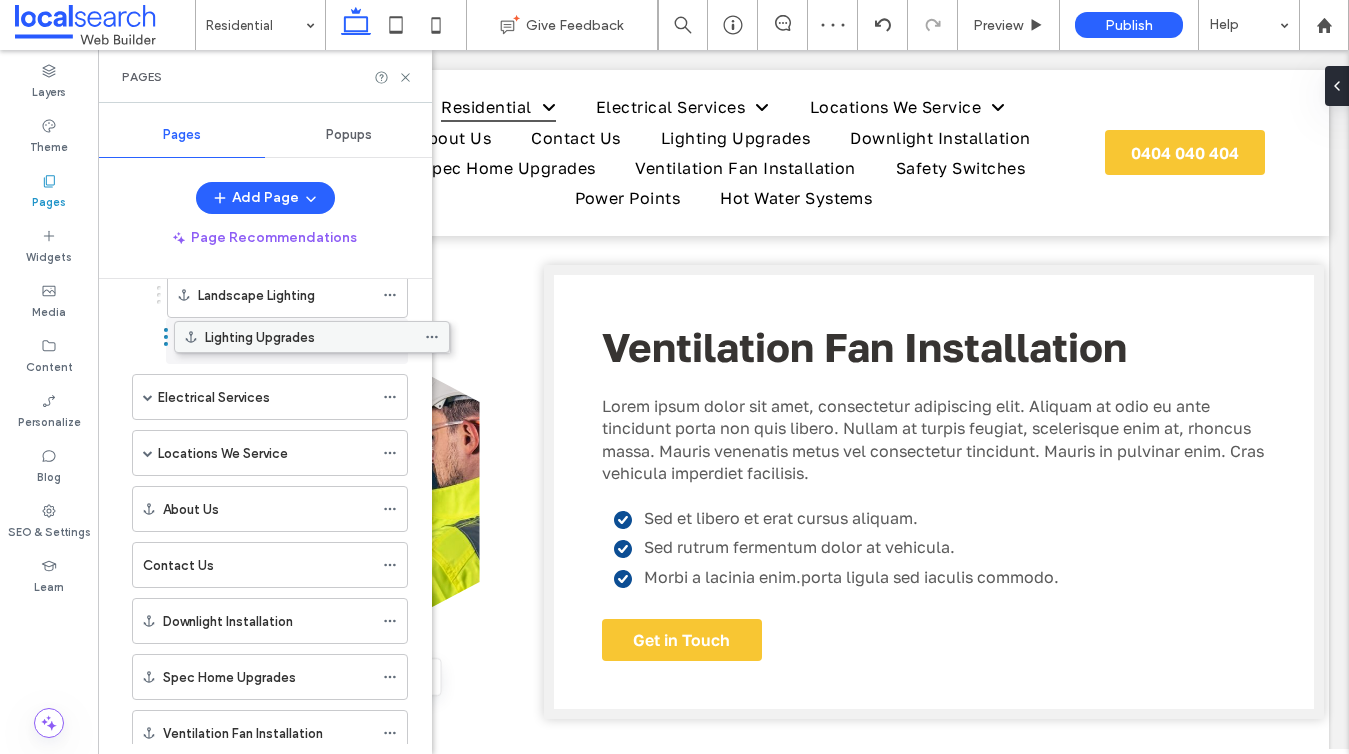 drag, startPoint x: 207, startPoint y: 576, endPoint x: 249, endPoint y: 345, distance: 234.78714 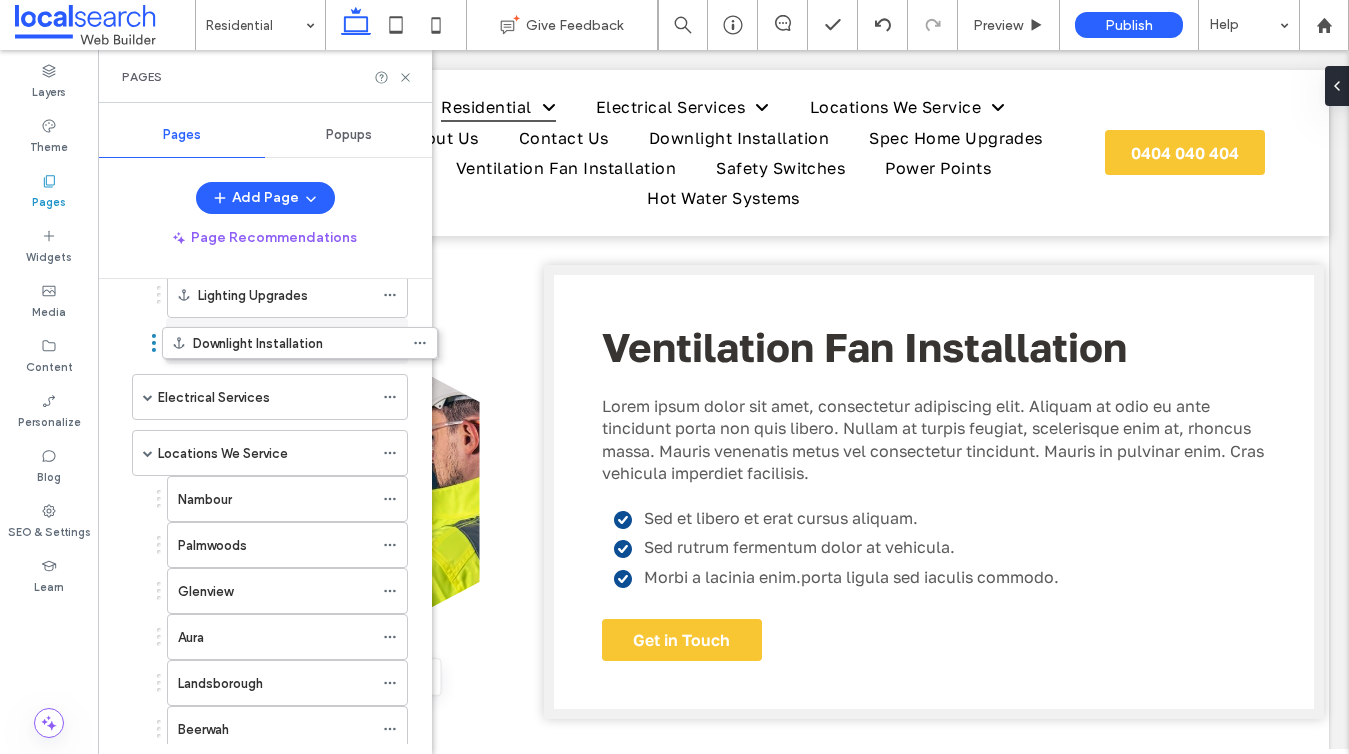 scroll, scrollTop: 281, scrollLeft: 0, axis: vertical 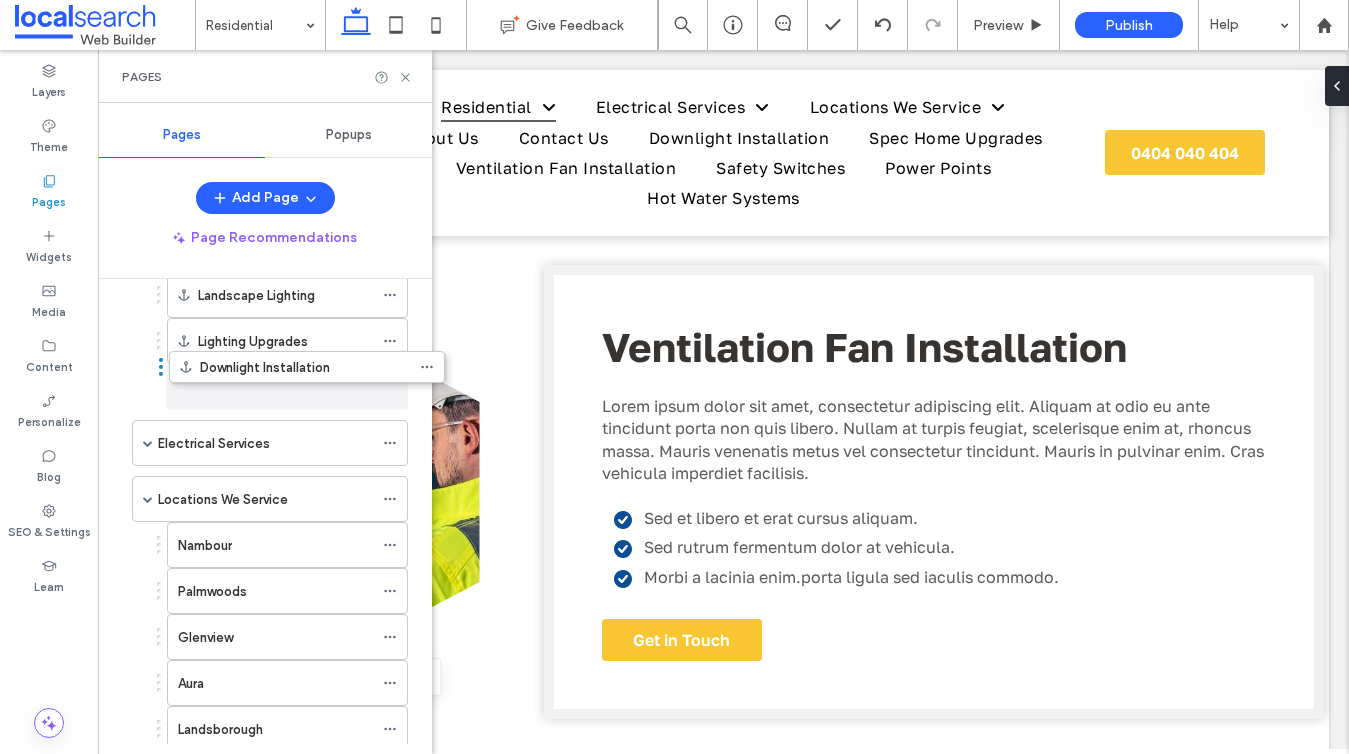 drag, startPoint x: 196, startPoint y: 633, endPoint x: 233, endPoint y: 386, distance: 249.75587 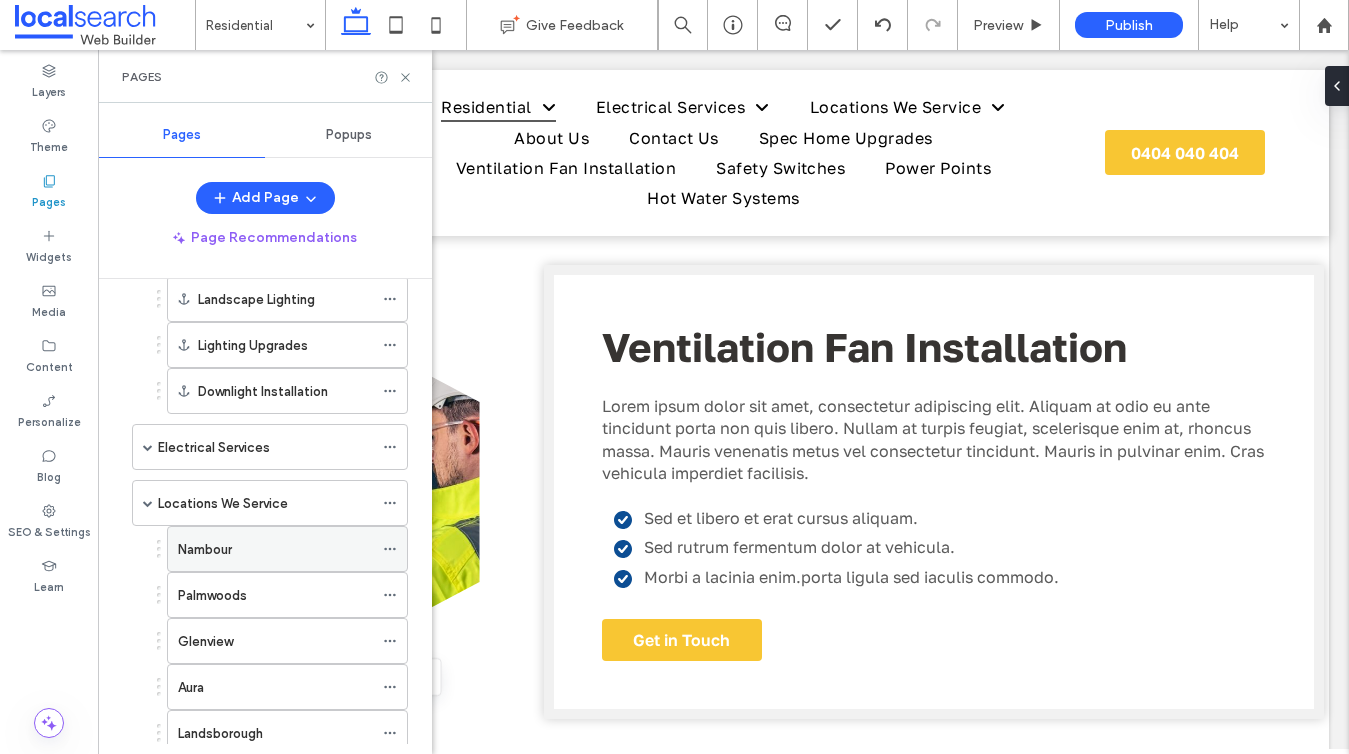 scroll, scrollTop: 388, scrollLeft: 0, axis: vertical 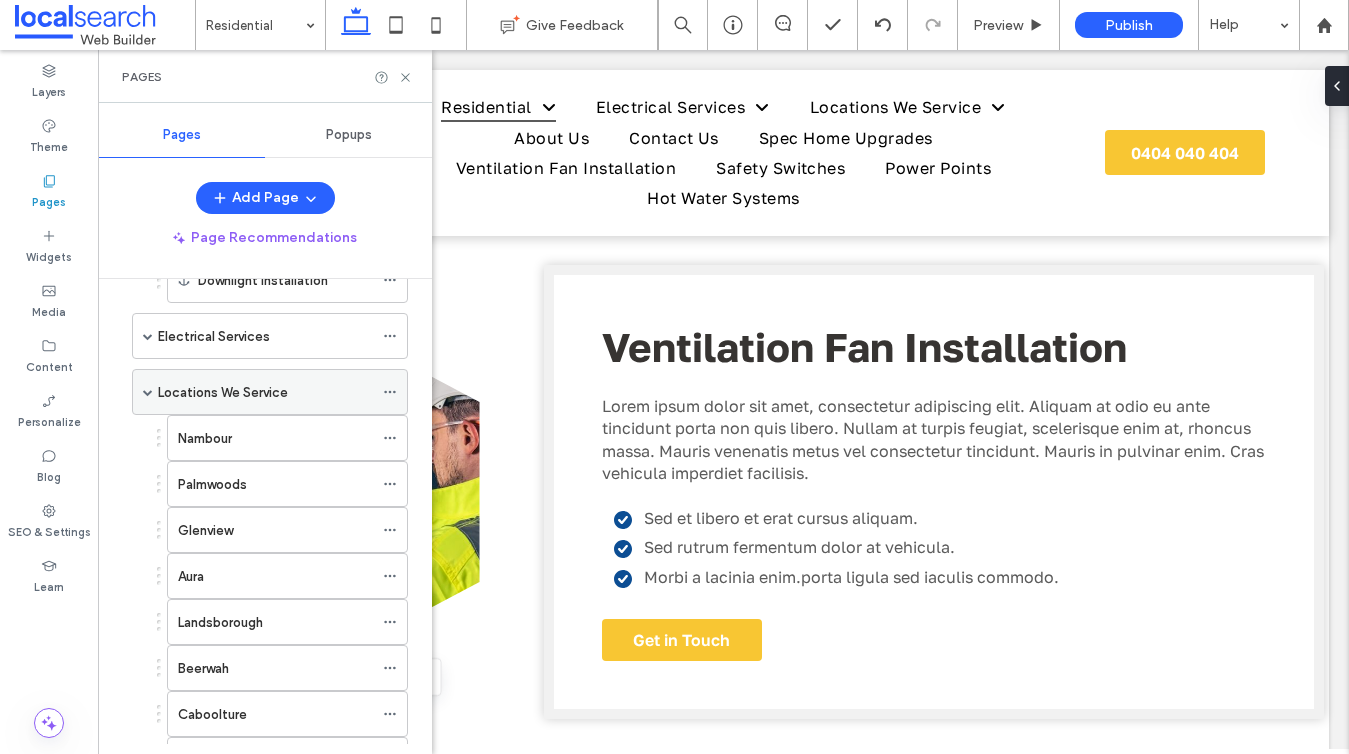 click at bounding box center (148, 392) 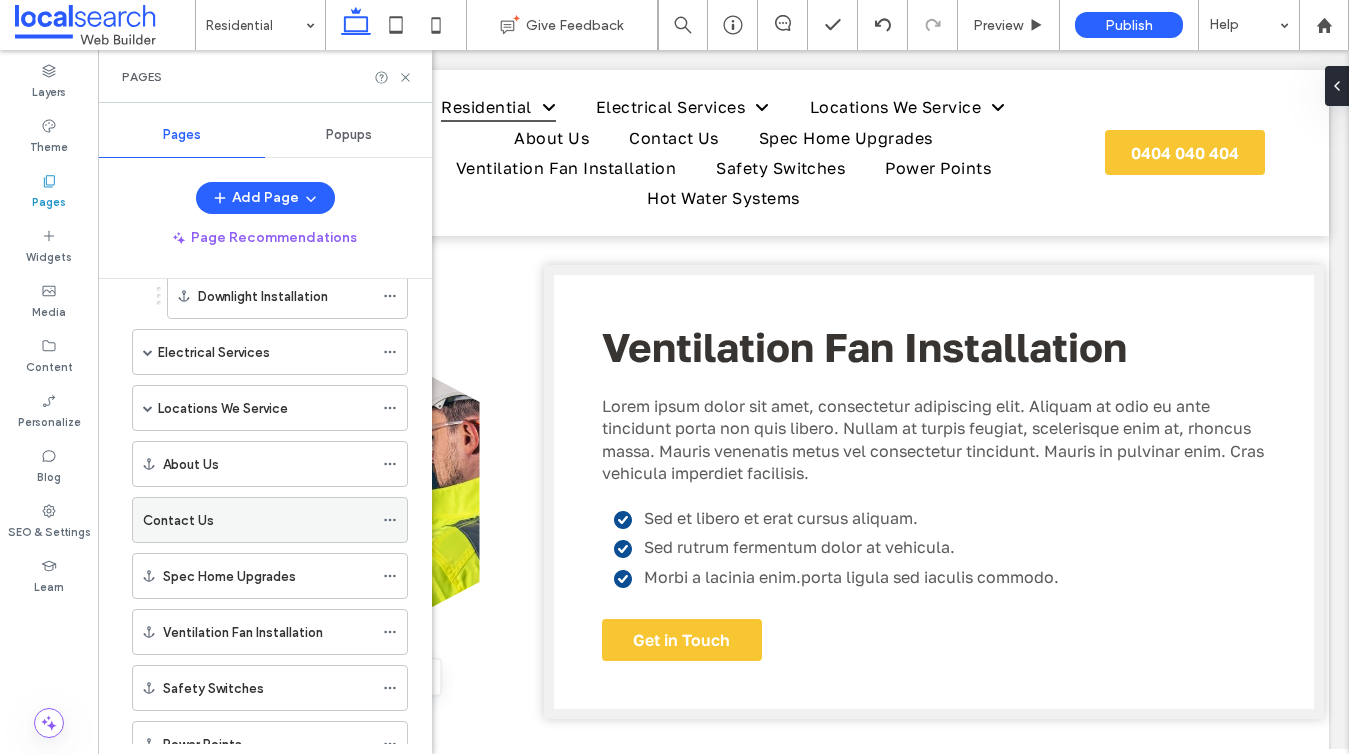 scroll, scrollTop: 348, scrollLeft: 0, axis: vertical 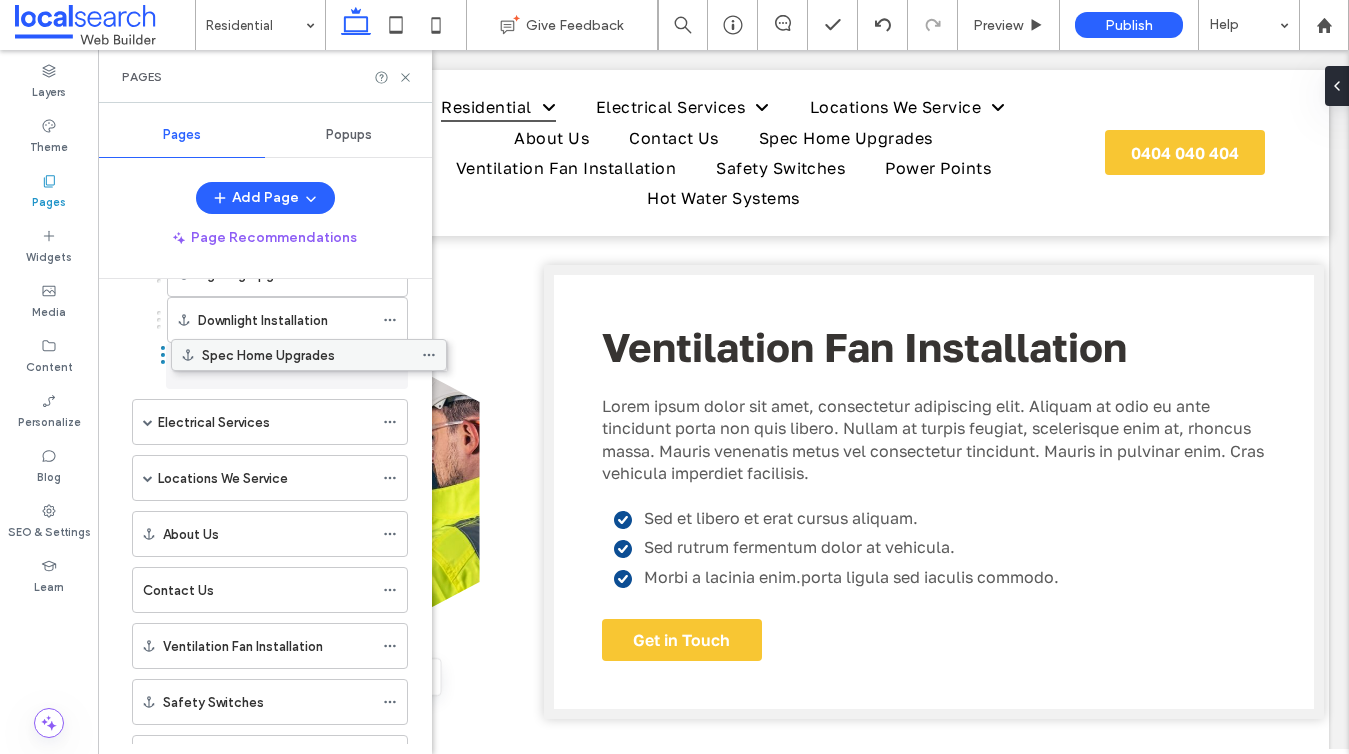 drag, startPoint x: 208, startPoint y: 587, endPoint x: 247, endPoint y: 349, distance: 241.17421 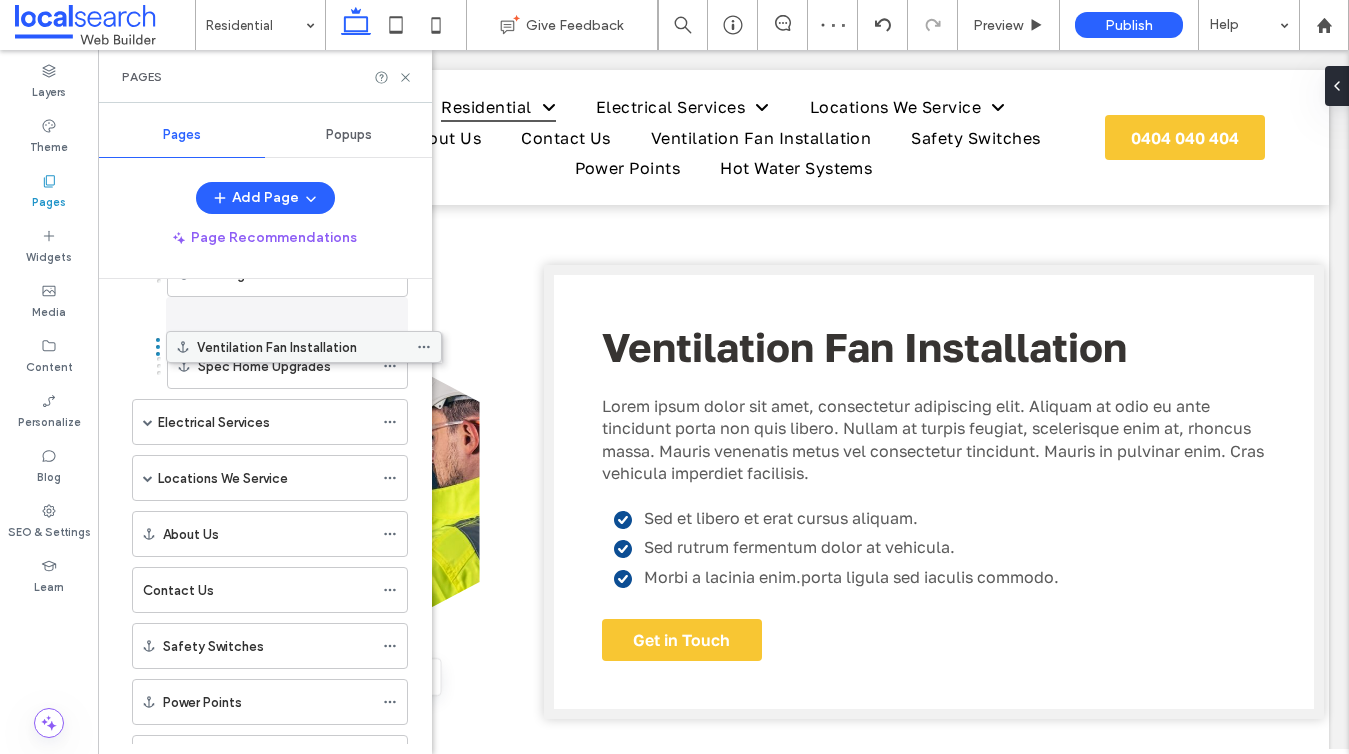 scroll, scrollTop: 348, scrollLeft: 0, axis: vertical 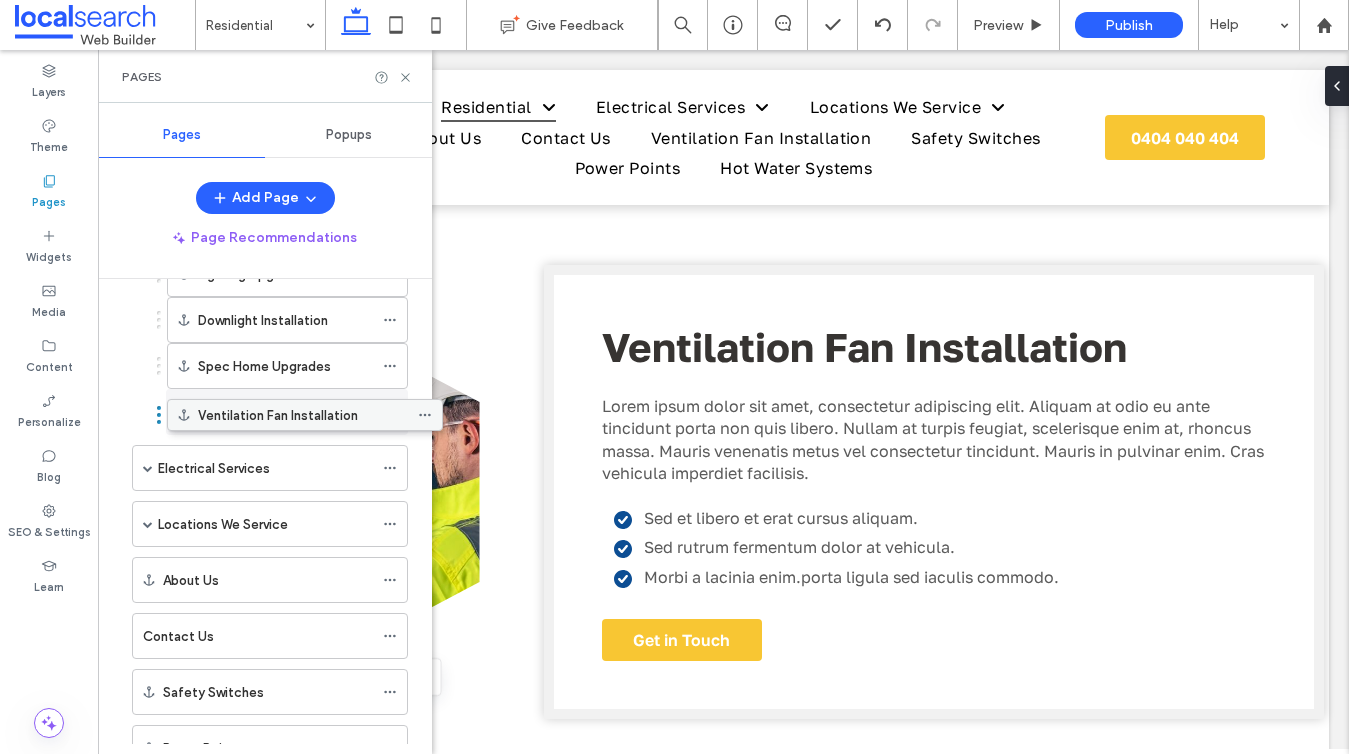 drag, startPoint x: 193, startPoint y: 642, endPoint x: 229, endPoint y: 416, distance: 228.84929 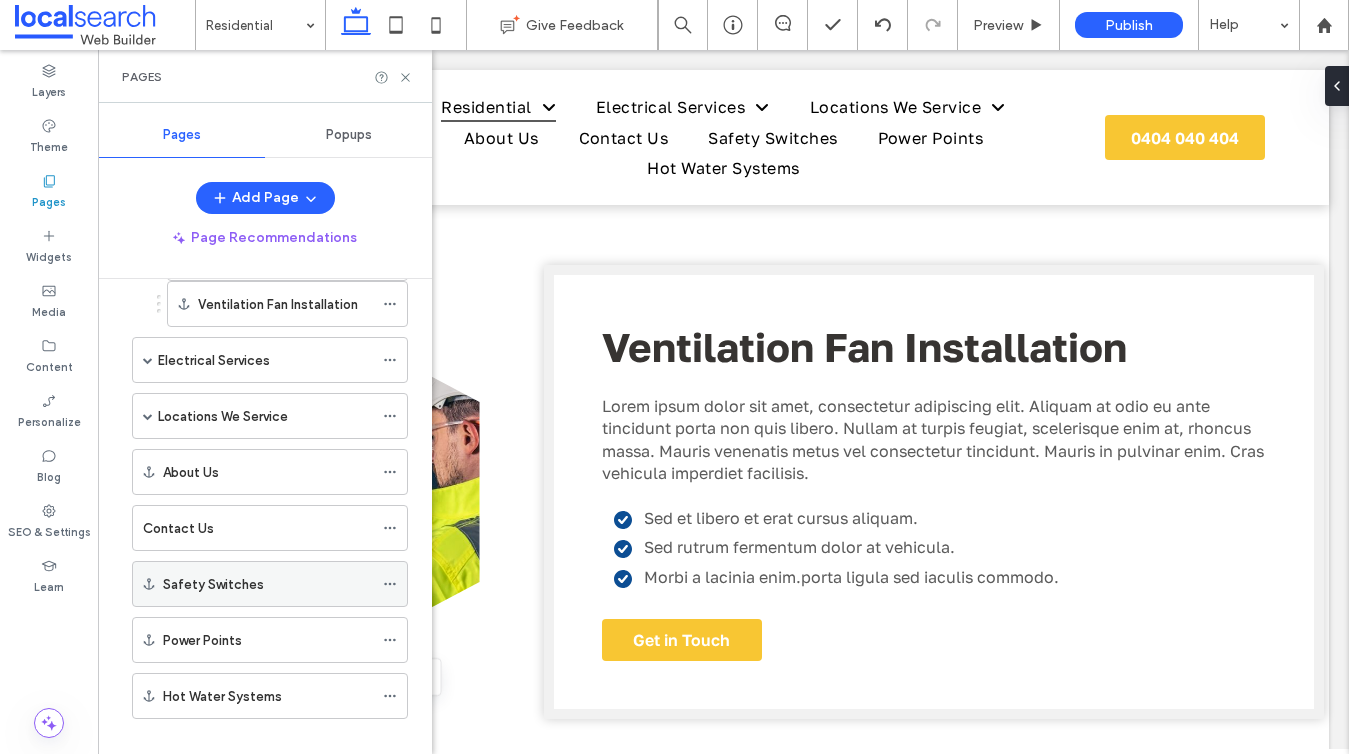 scroll, scrollTop: 392, scrollLeft: 0, axis: vertical 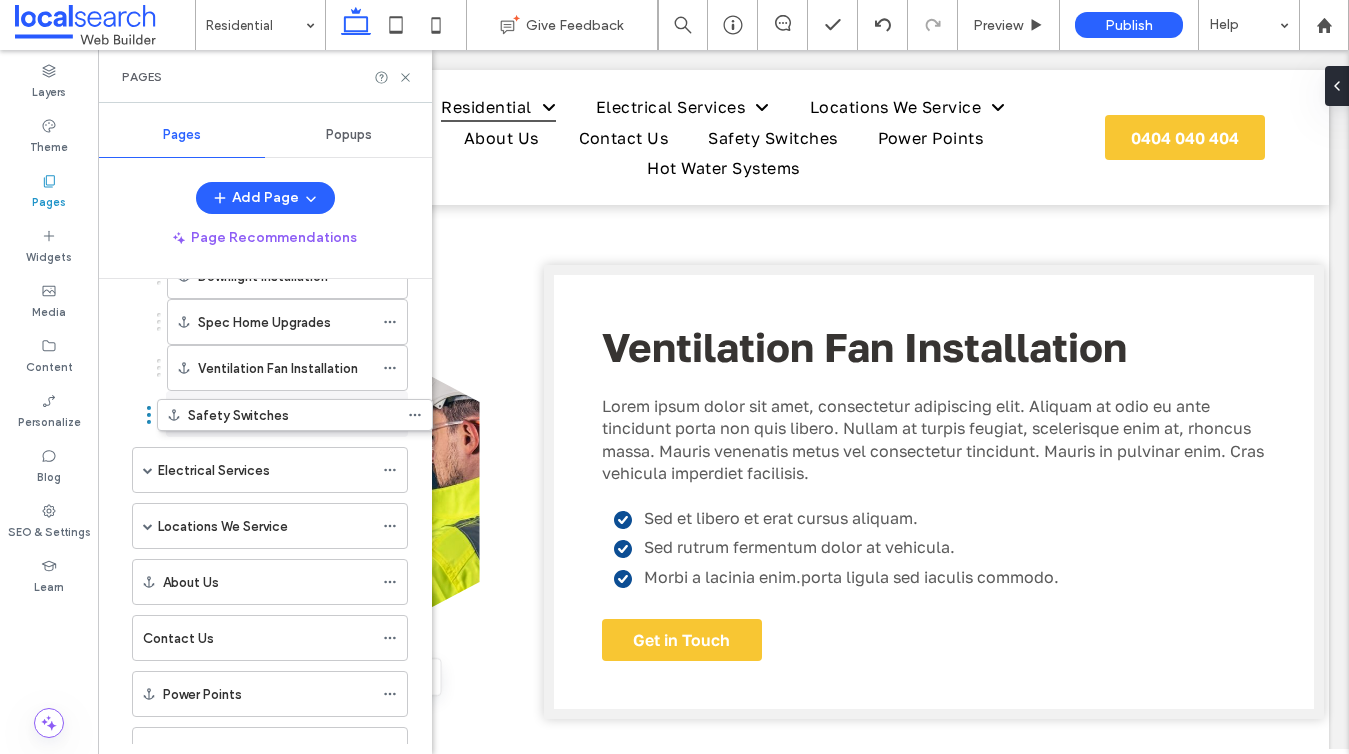 drag, startPoint x: 238, startPoint y: 663, endPoint x: 263, endPoint y: 437, distance: 227.37854 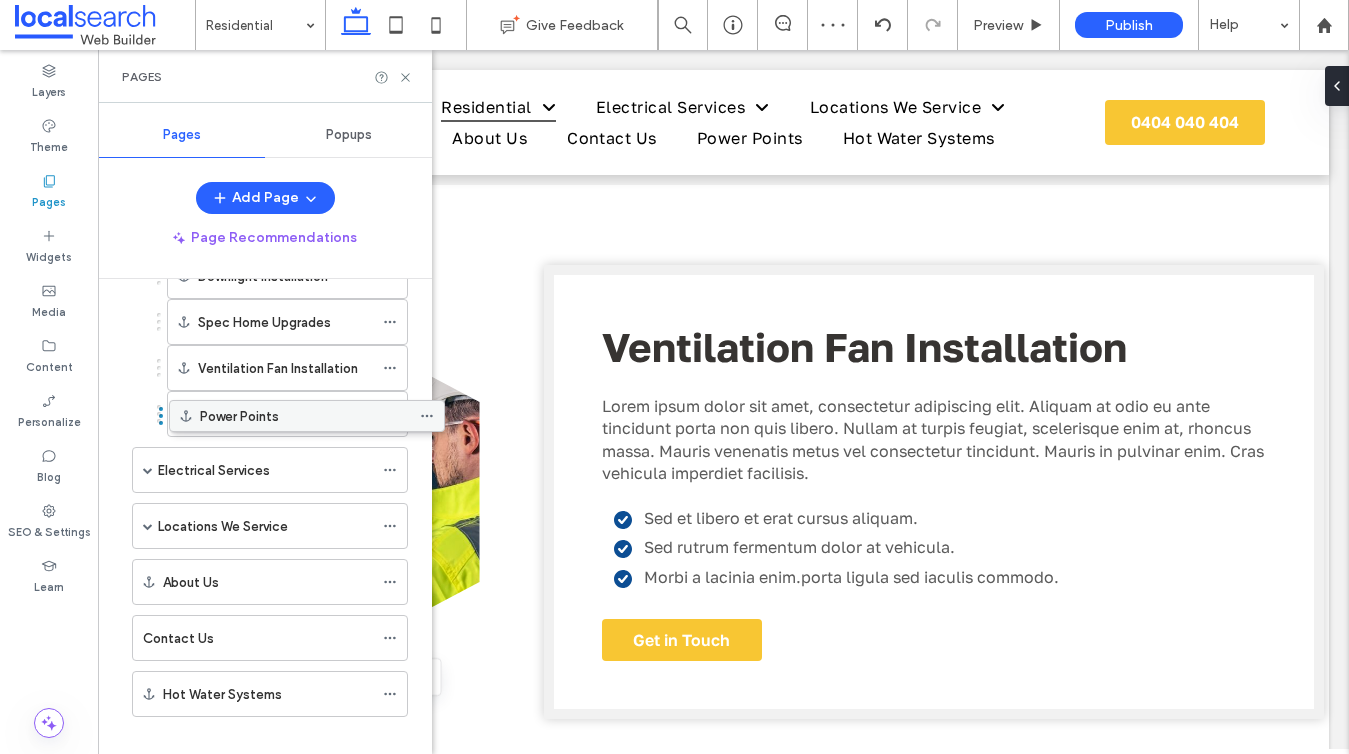 scroll, scrollTop: 392, scrollLeft: 0, axis: vertical 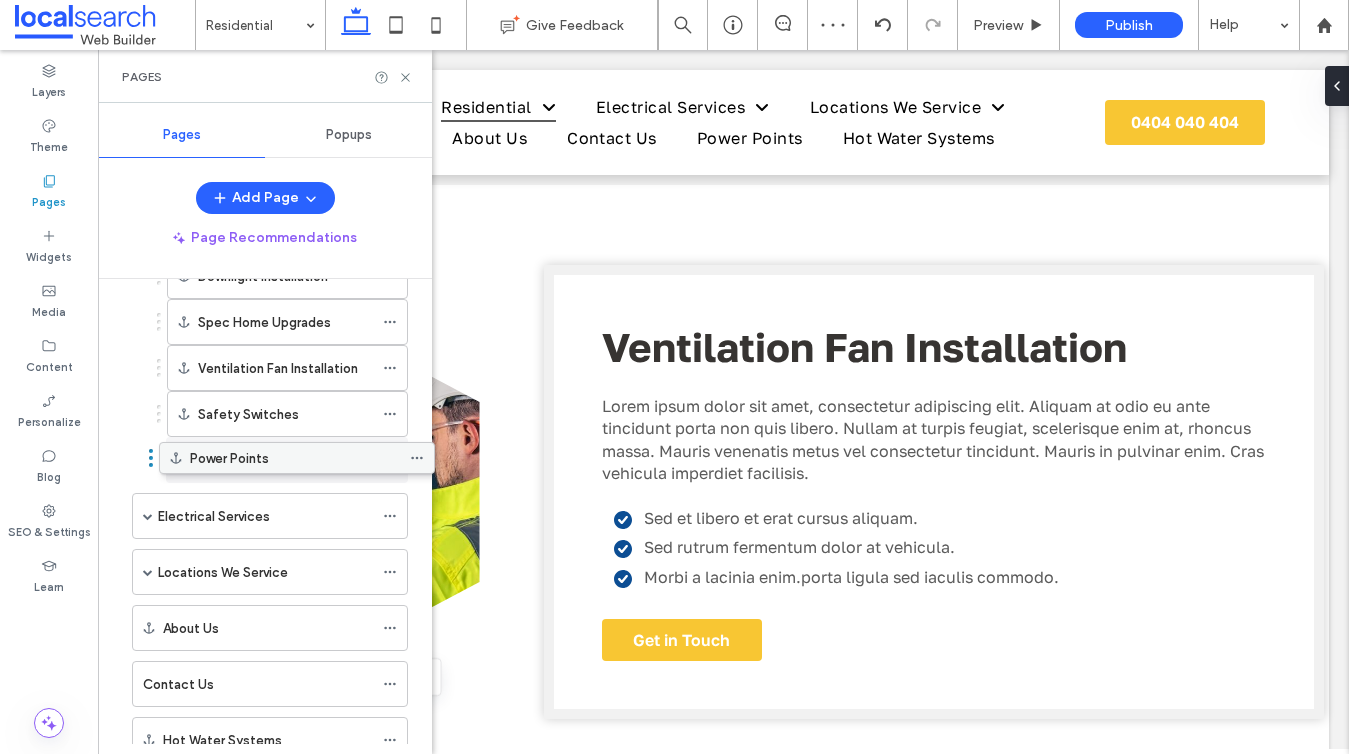 drag, startPoint x: 188, startPoint y: 697, endPoint x: 217, endPoint y: 469, distance: 229.8369 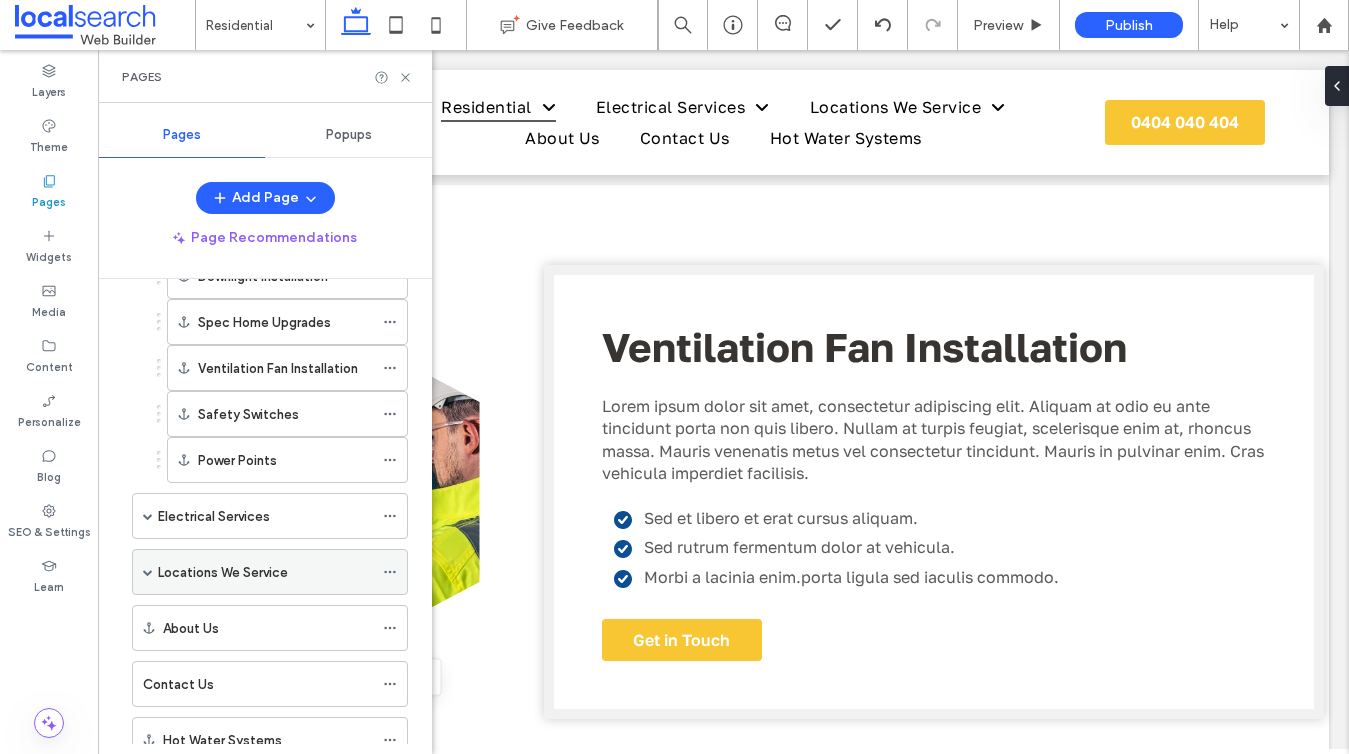 scroll, scrollTop: 461, scrollLeft: 0, axis: vertical 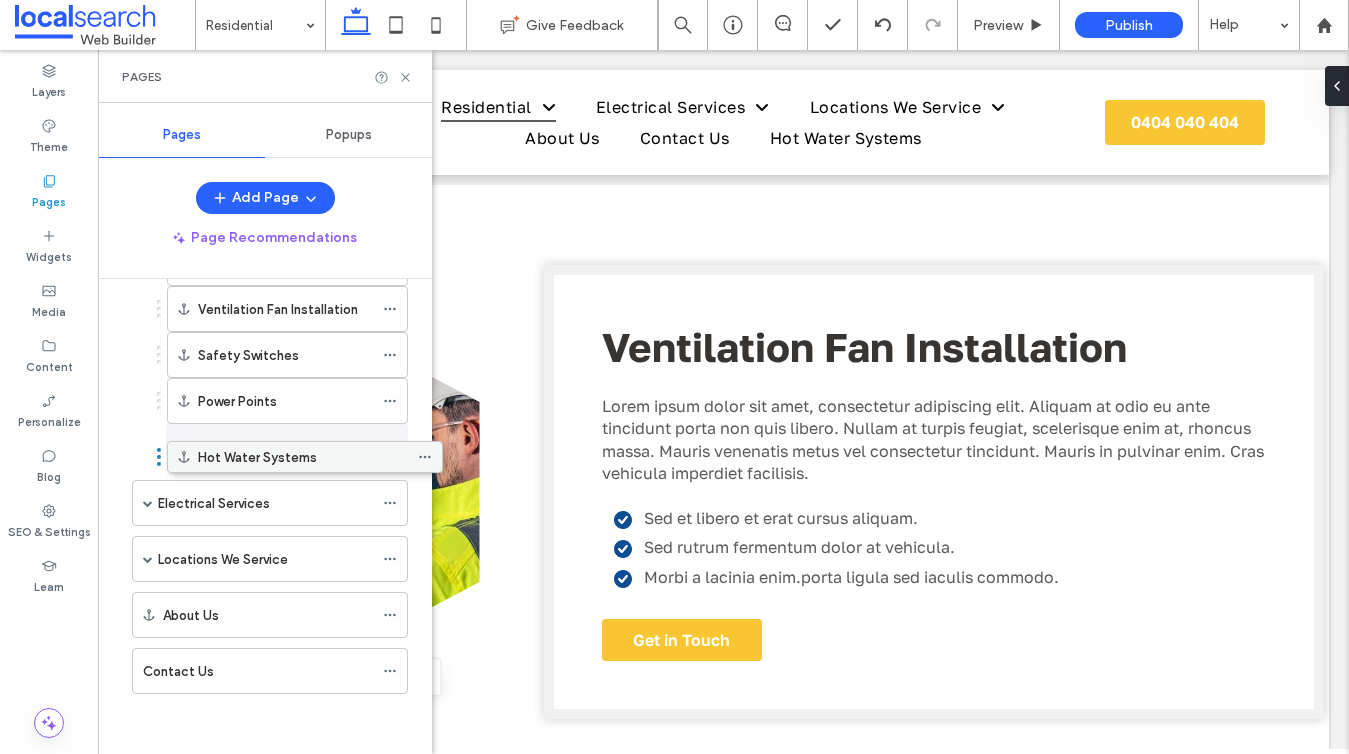 drag, startPoint x: 277, startPoint y: 663, endPoint x: 310, endPoint y: 451, distance: 214.55302 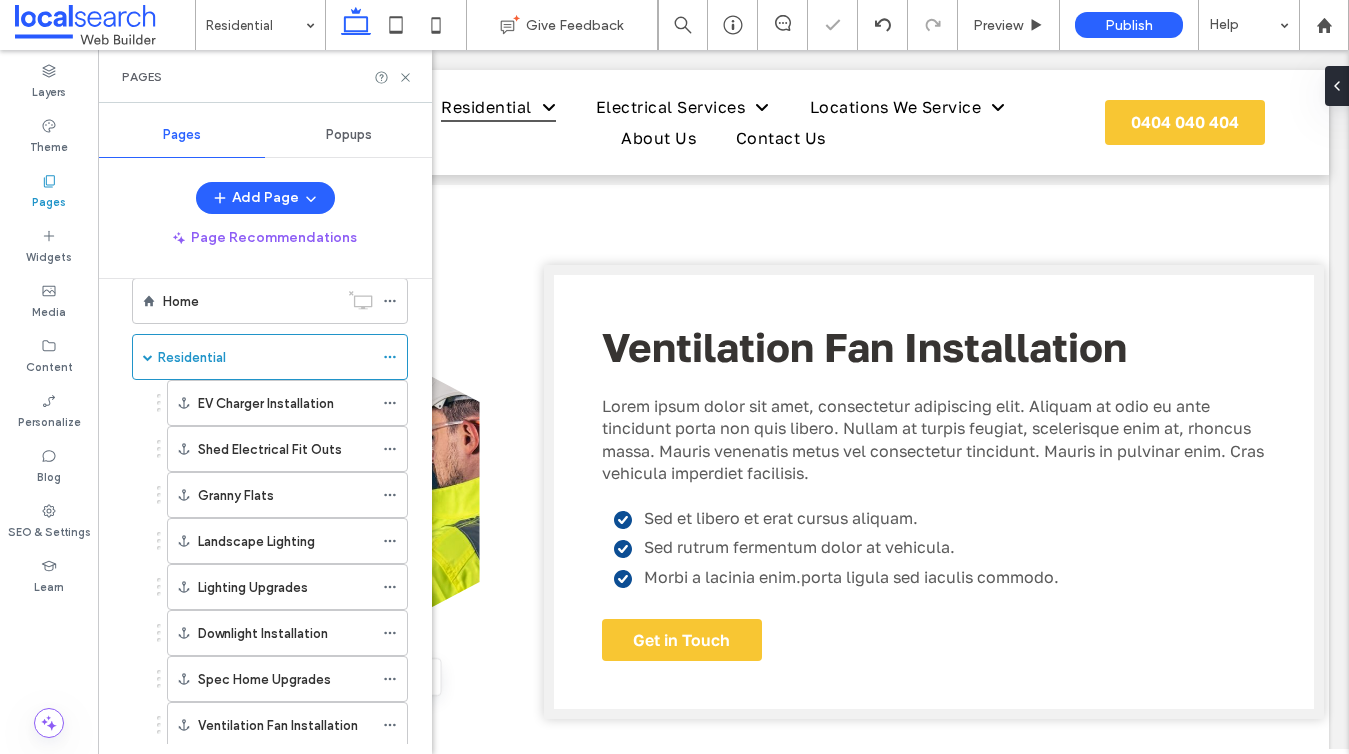 scroll, scrollTop: 0, scrollLeft: 0, axis: both 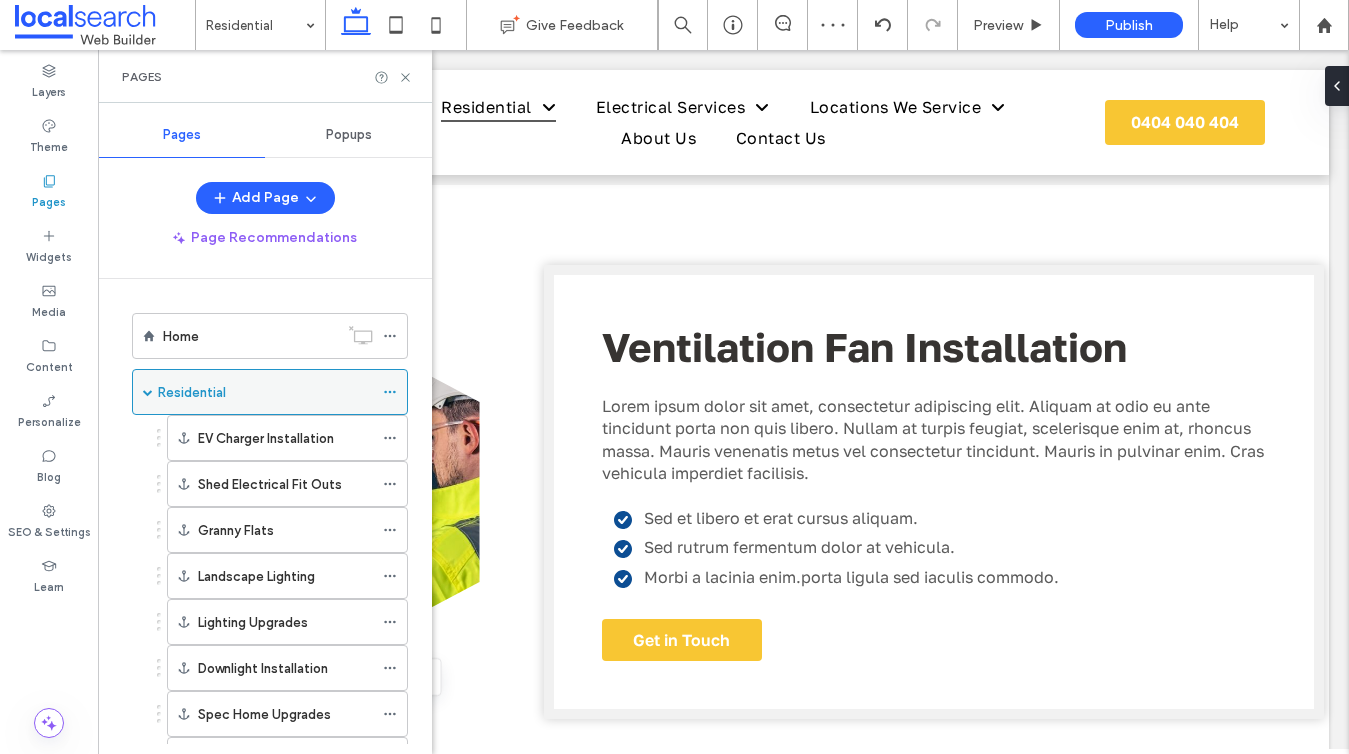 click at bounding box center (148, 392) 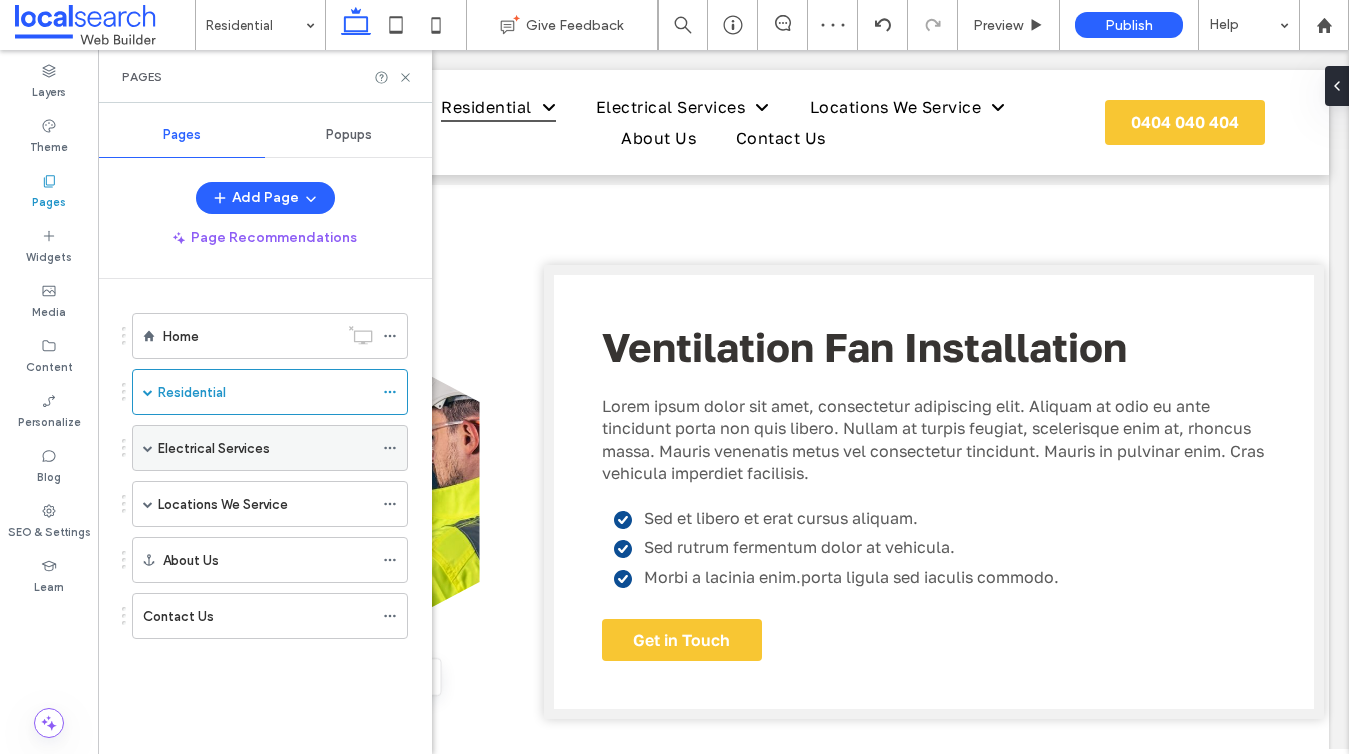 click at bounding box center [148, 448] 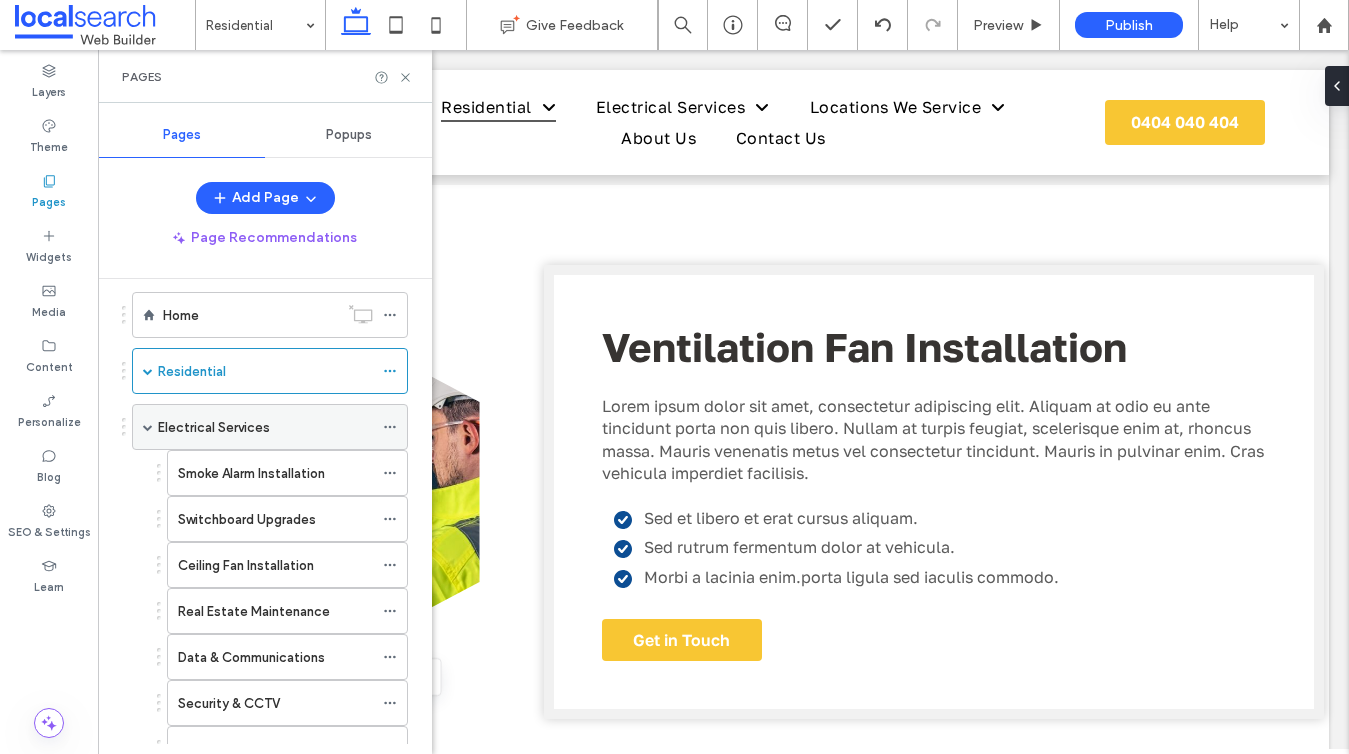 scroll, scrollTop: 8, scrollLeft: 0, axis: vertical 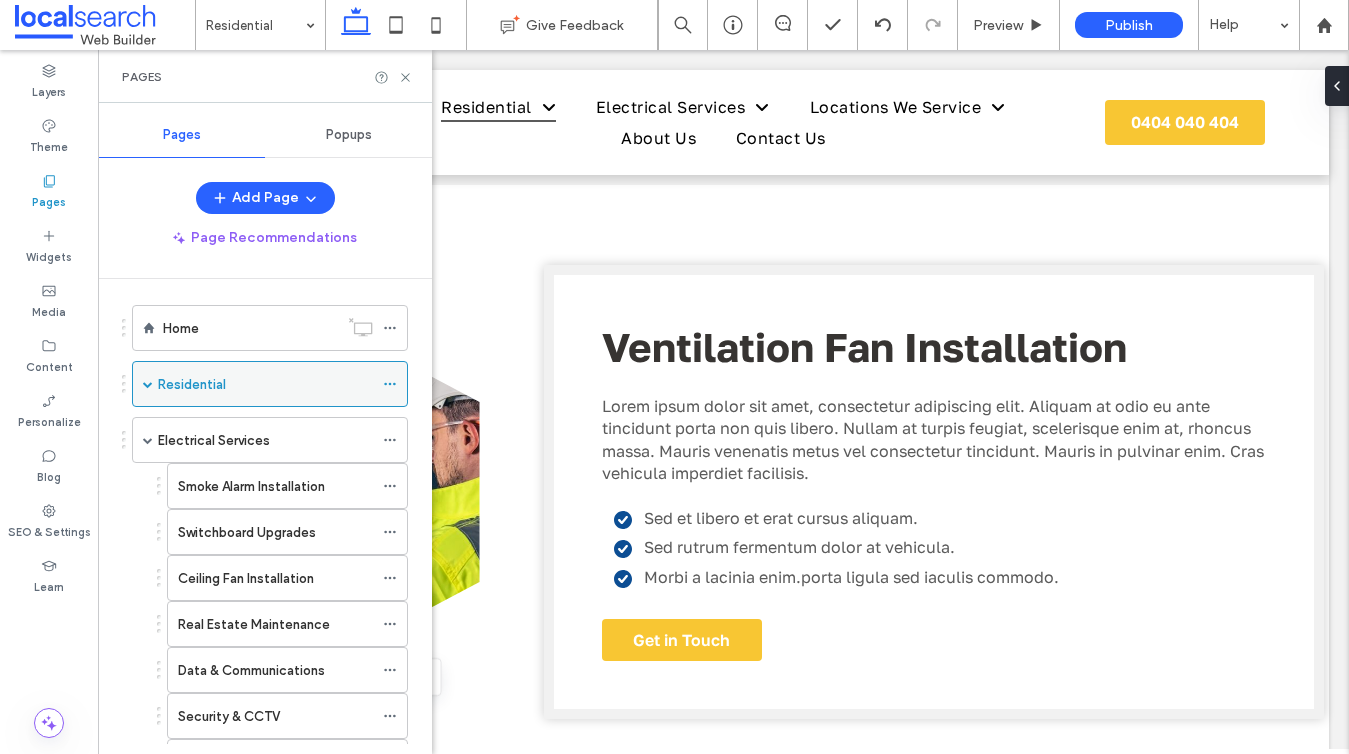 click at bounding box center [148, 384] 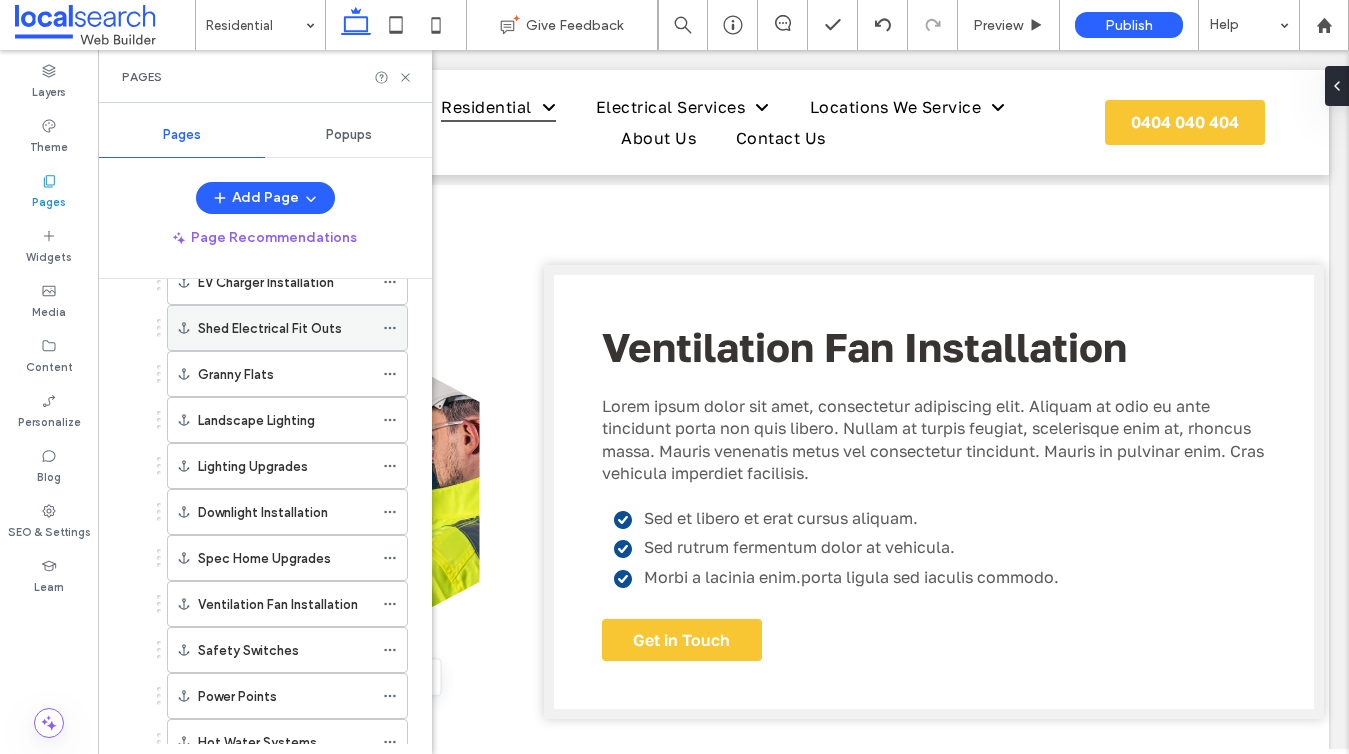 scroll, scrollTop: 0, scrollLeft: 0, axis: both 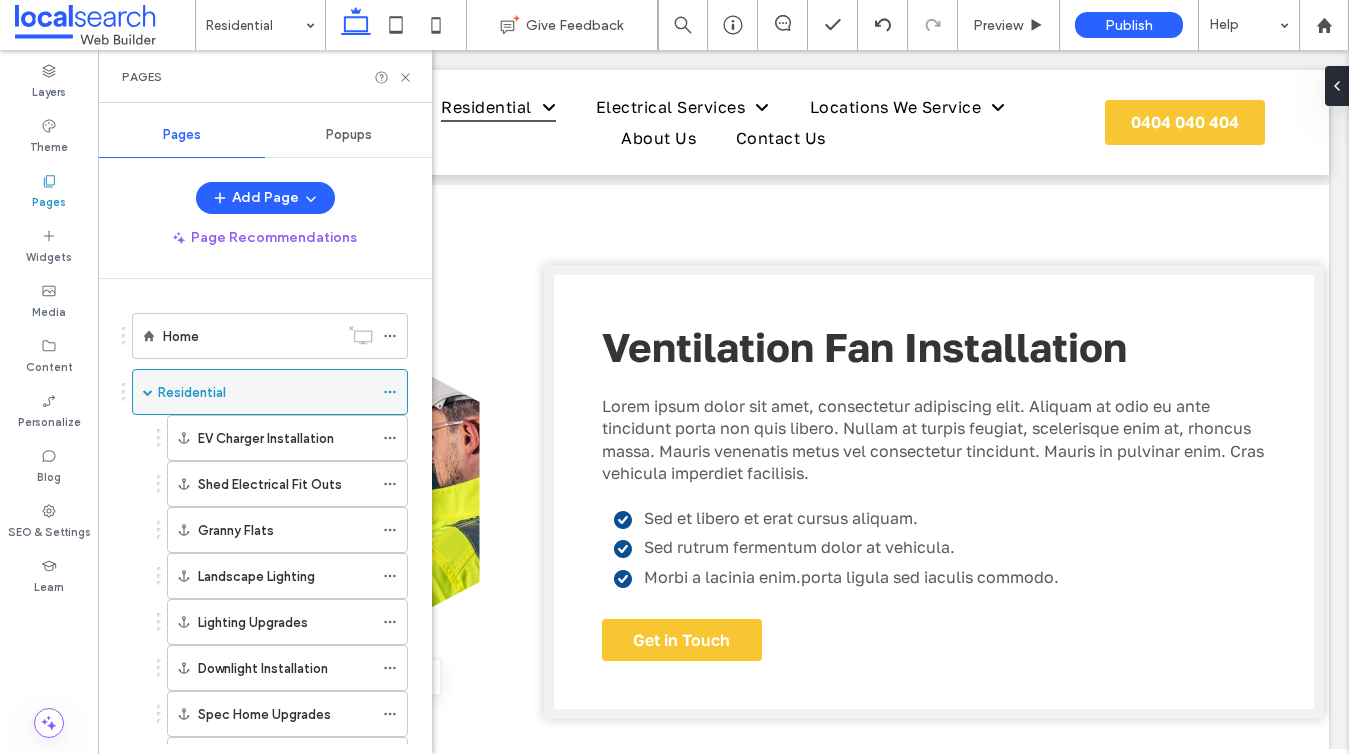 click at bounding box center (148, 392) 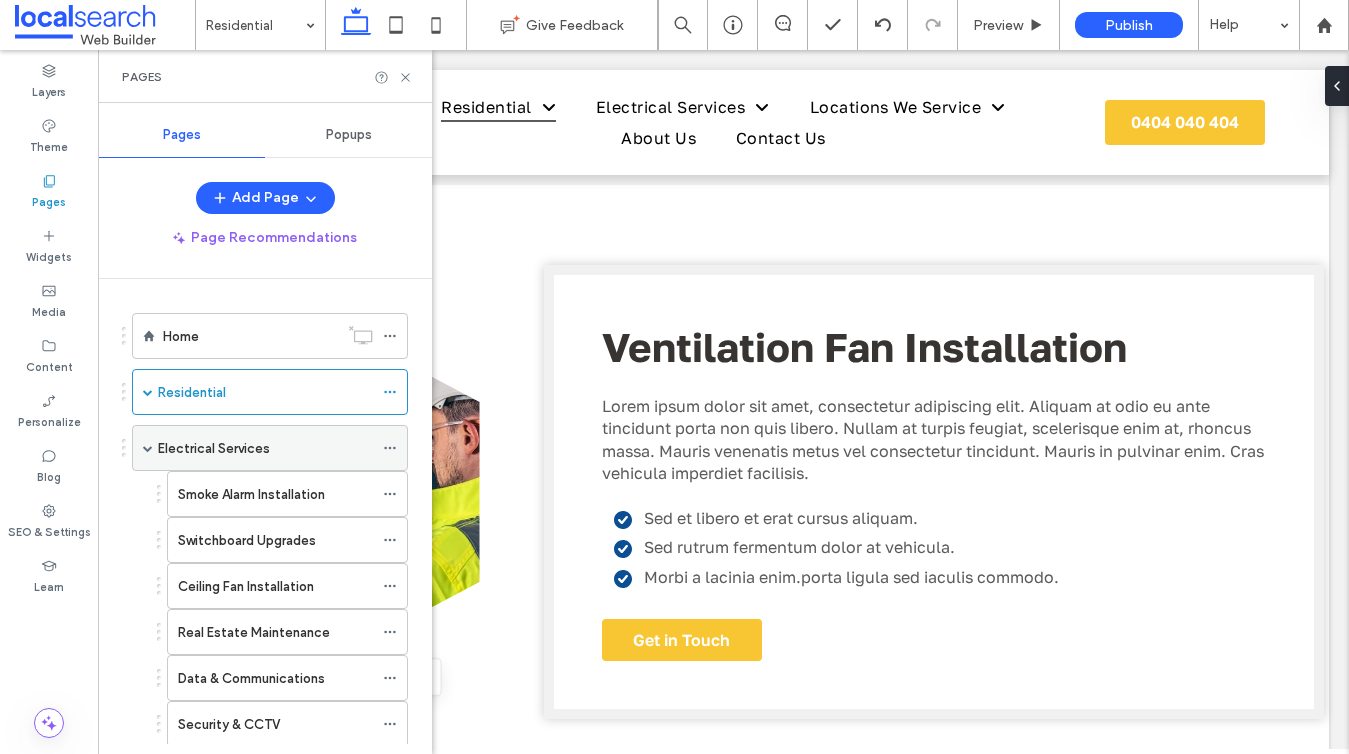 click on "Electrical Services" at bounding box center (265, 448) 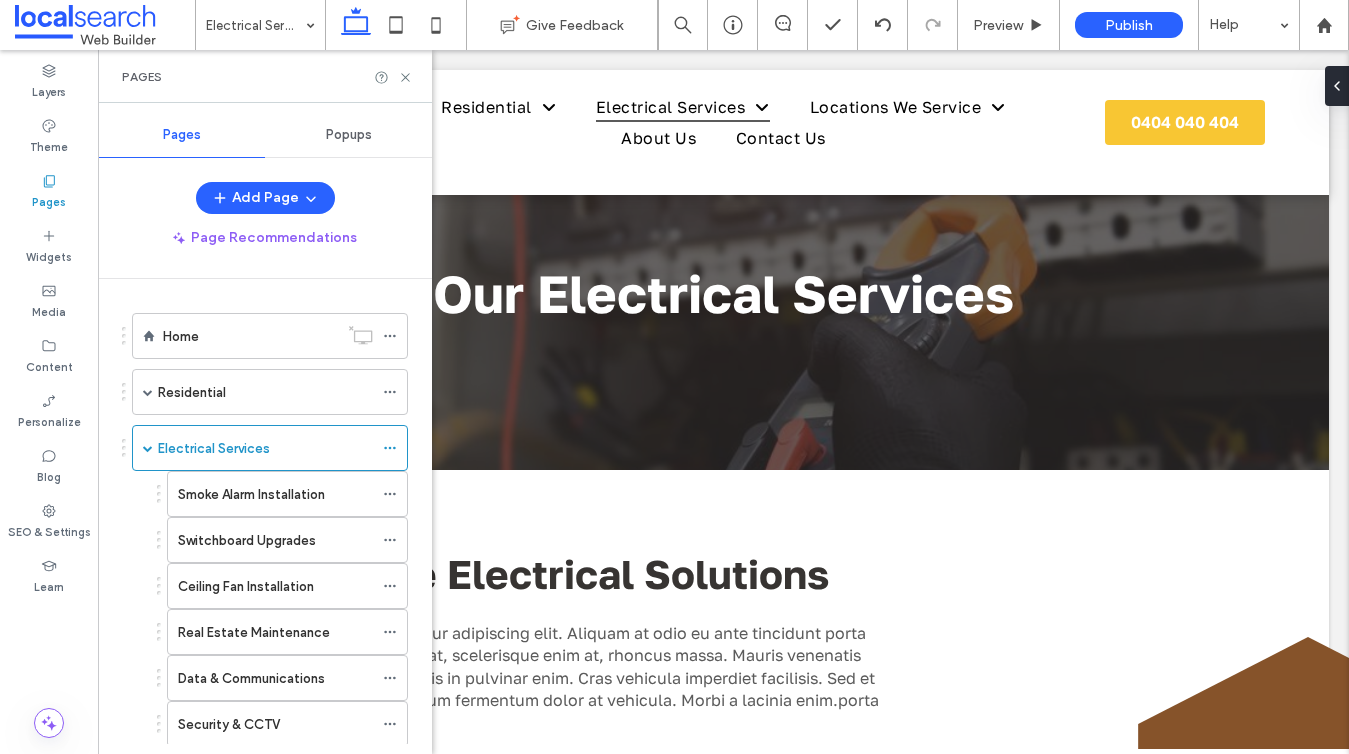 scroll, scrollTop: 0, scrollLeft: 0, axis: both 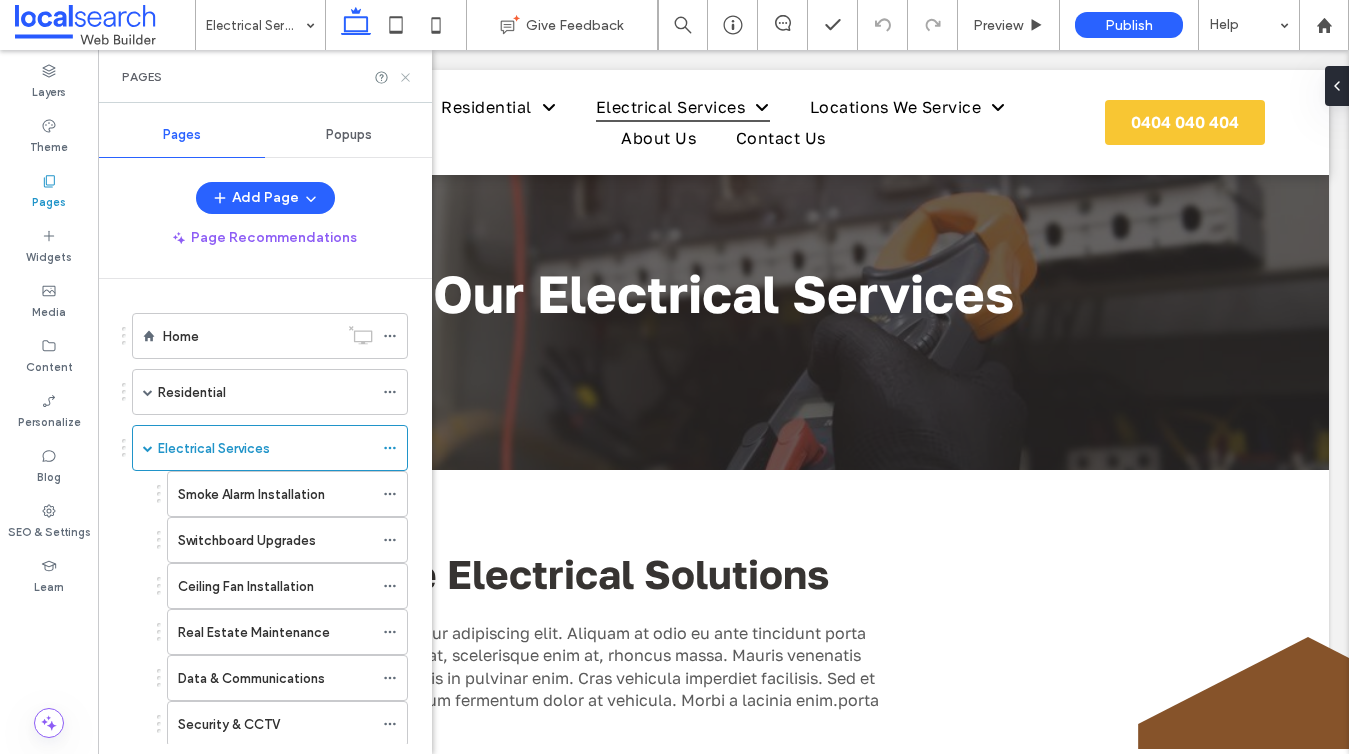 click 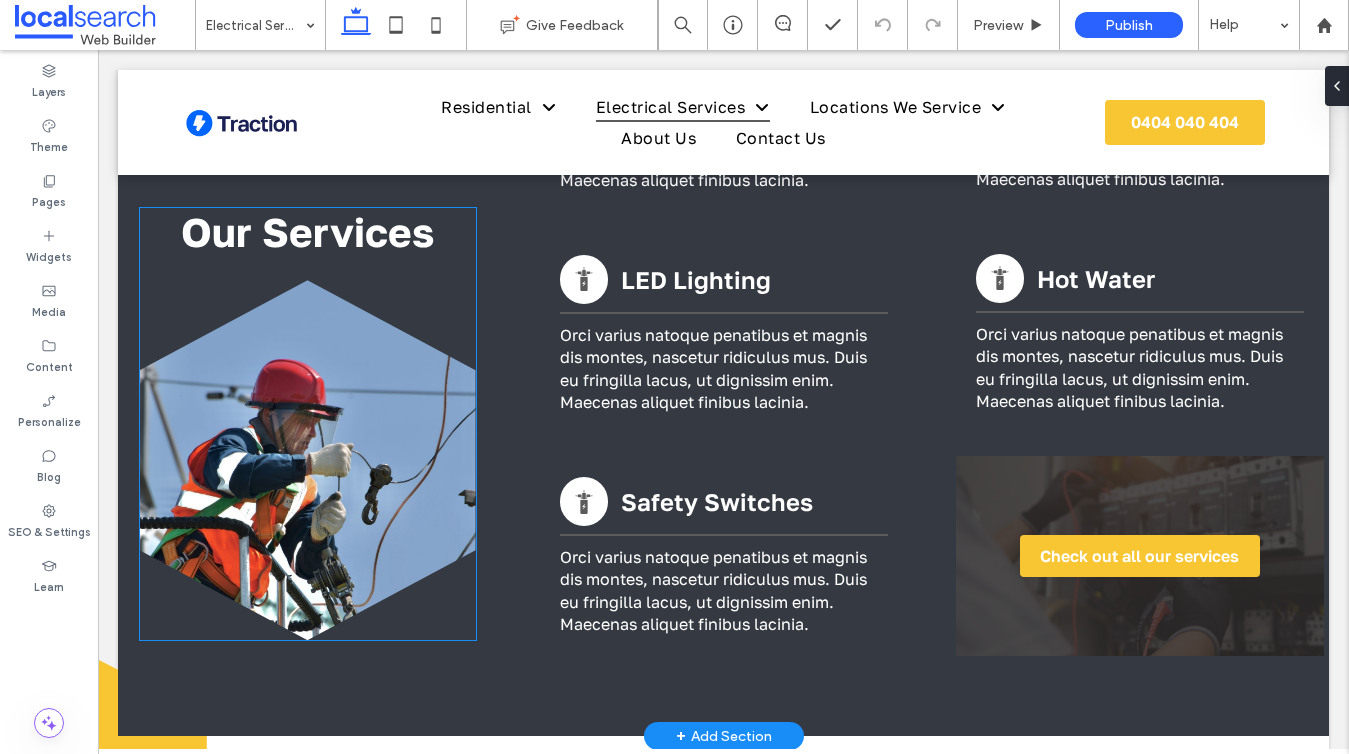 scroll, scrollTop: 947, scrollLeft: 0, axis: vertical 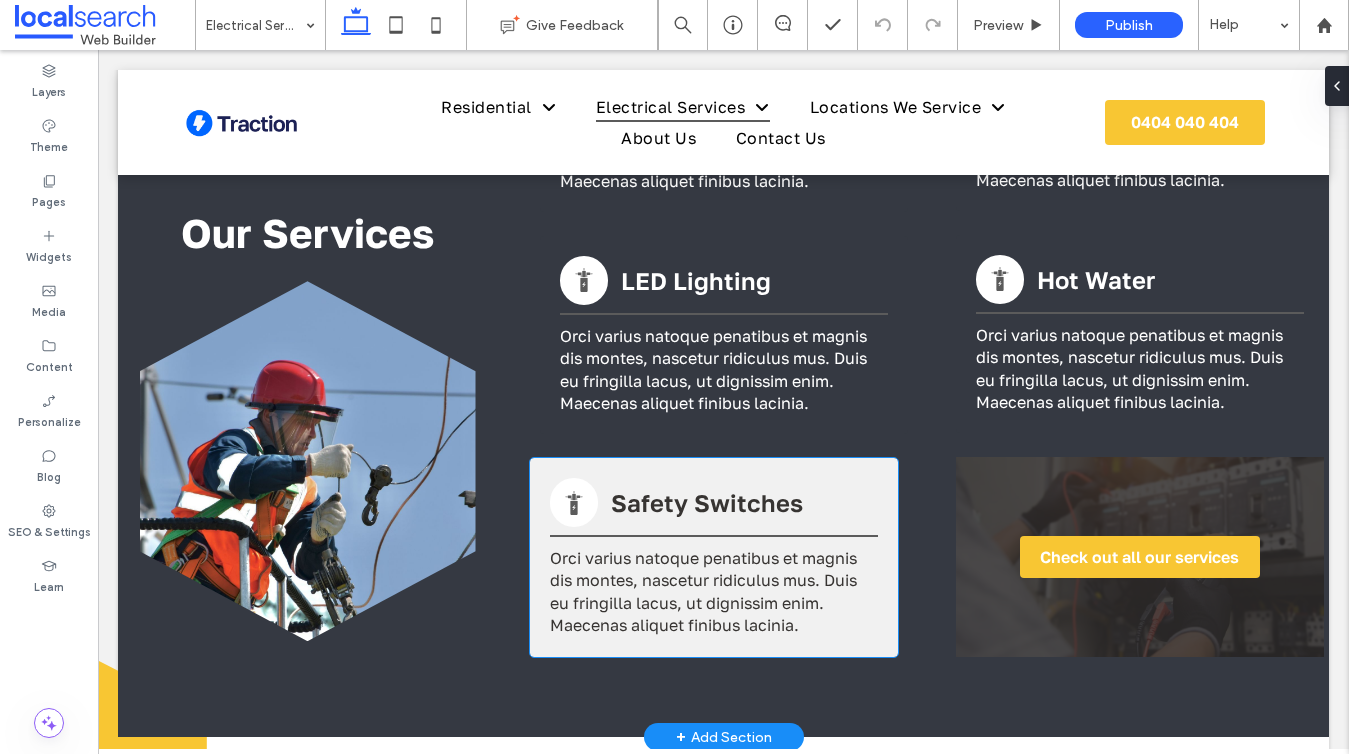 click on "Safety Switches
Orci varius natoque penatibus et magnis dis montes, nascetur ridiculus mus. Duis eu fringilla lacus, ut dignissim enim. Maecenas aliquet finibus lacinia." at bounding box center (714, 557) 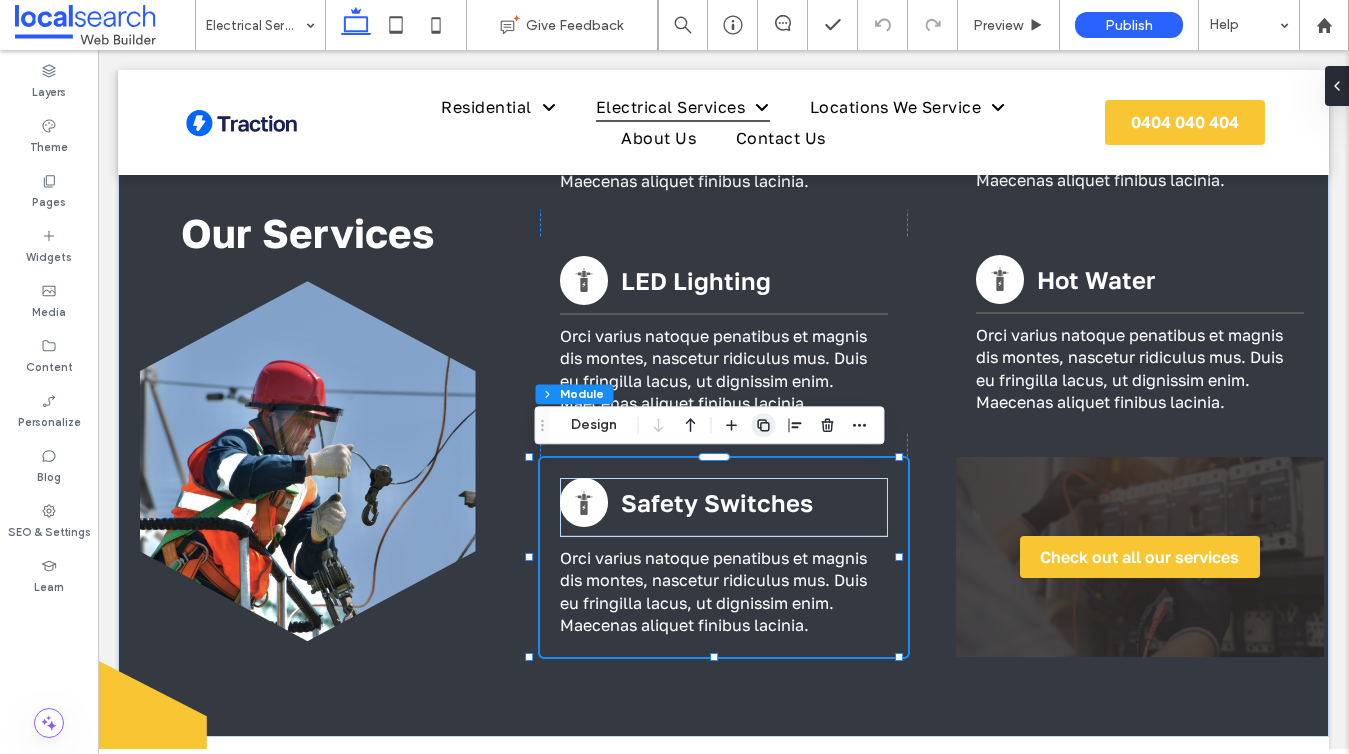 click 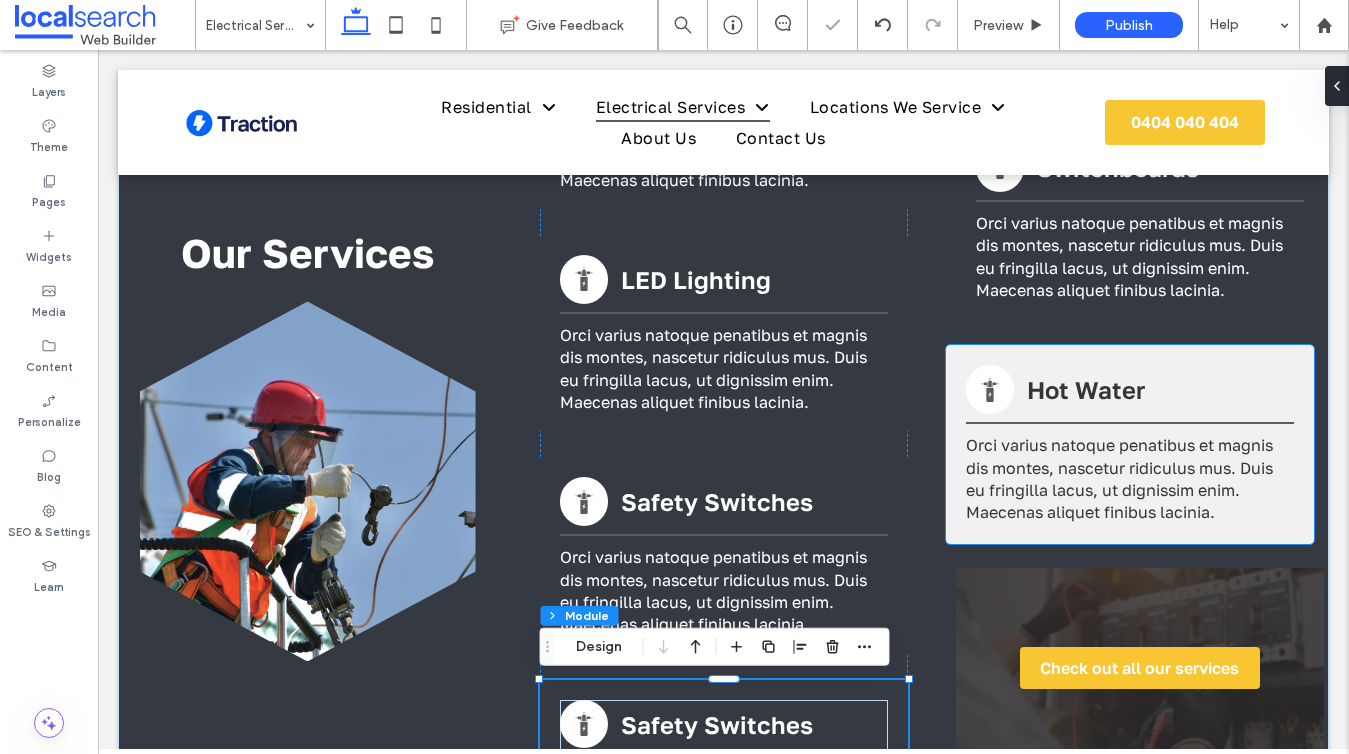 click on "Hot Water
Orci varius natoque penatibus et magnis dis montes, nascetur ridiculus mus. Duis eu fringilla lacus, ut dignissim enim. Maecenas aliquet finibus lacinia." at bounding box center (1130, 444) 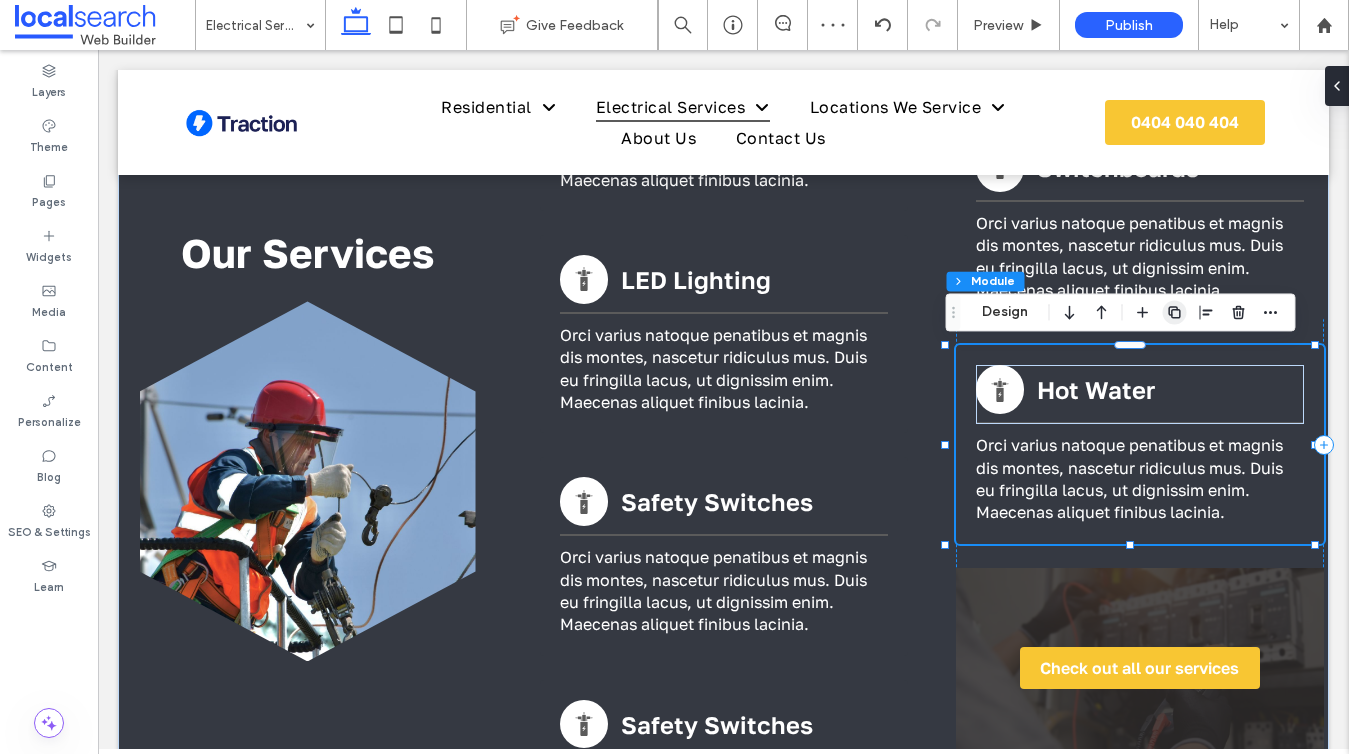 click 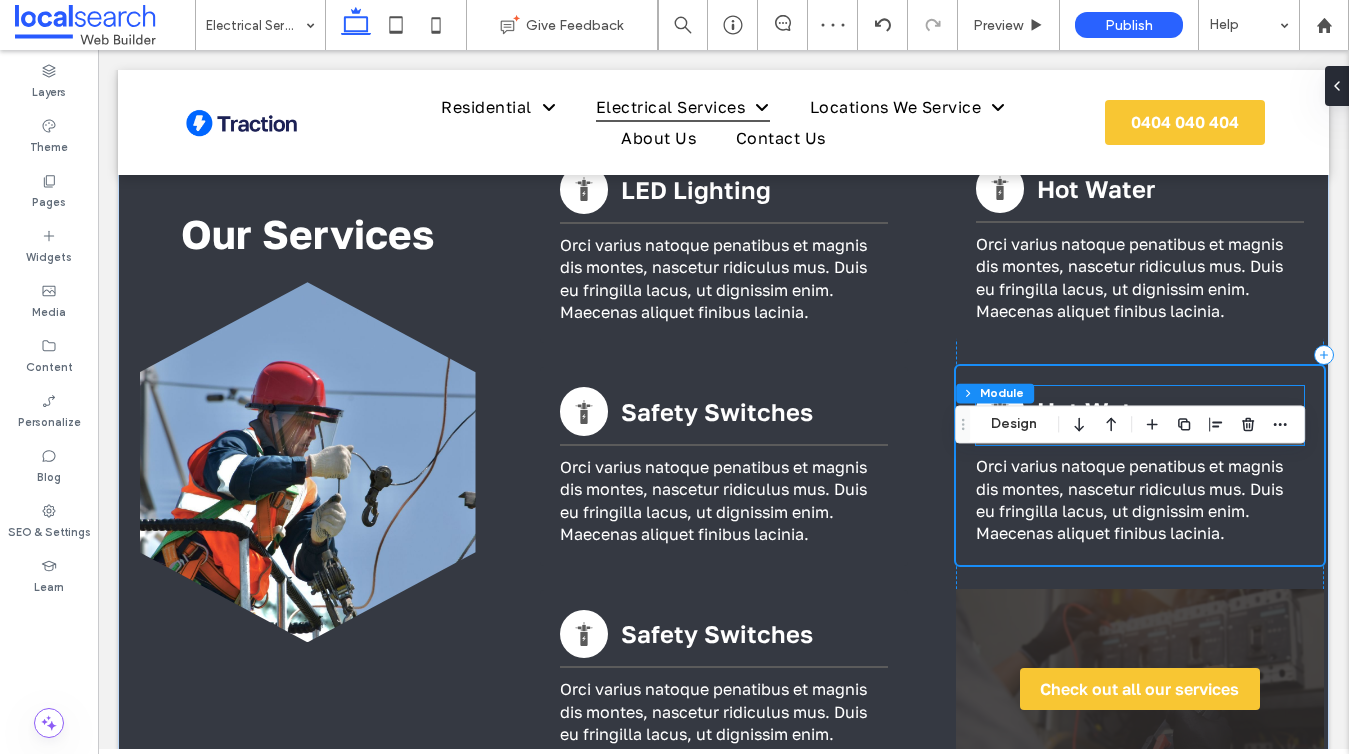 scroll, scrollTop: 1124, scrollLeft: 0, axis: vertical 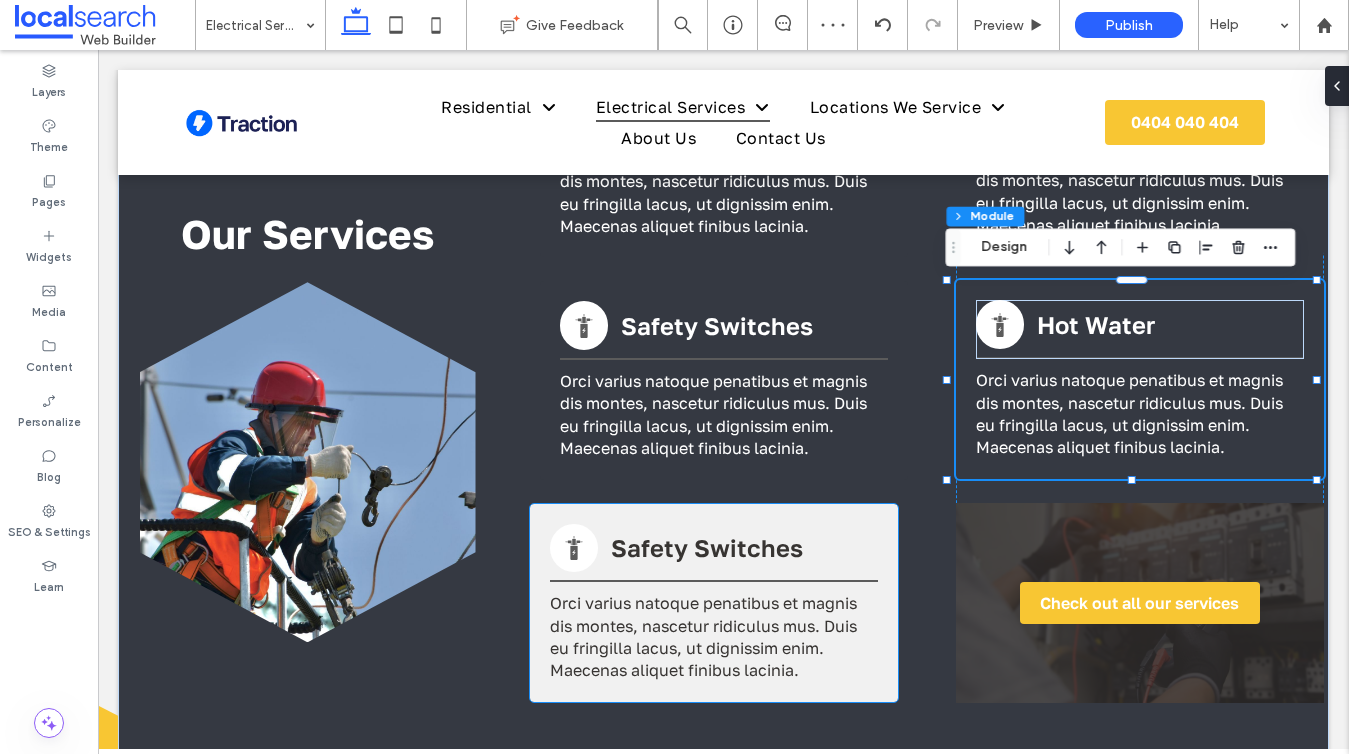 click on "Safety Switches" at bounding box center (714, 553) 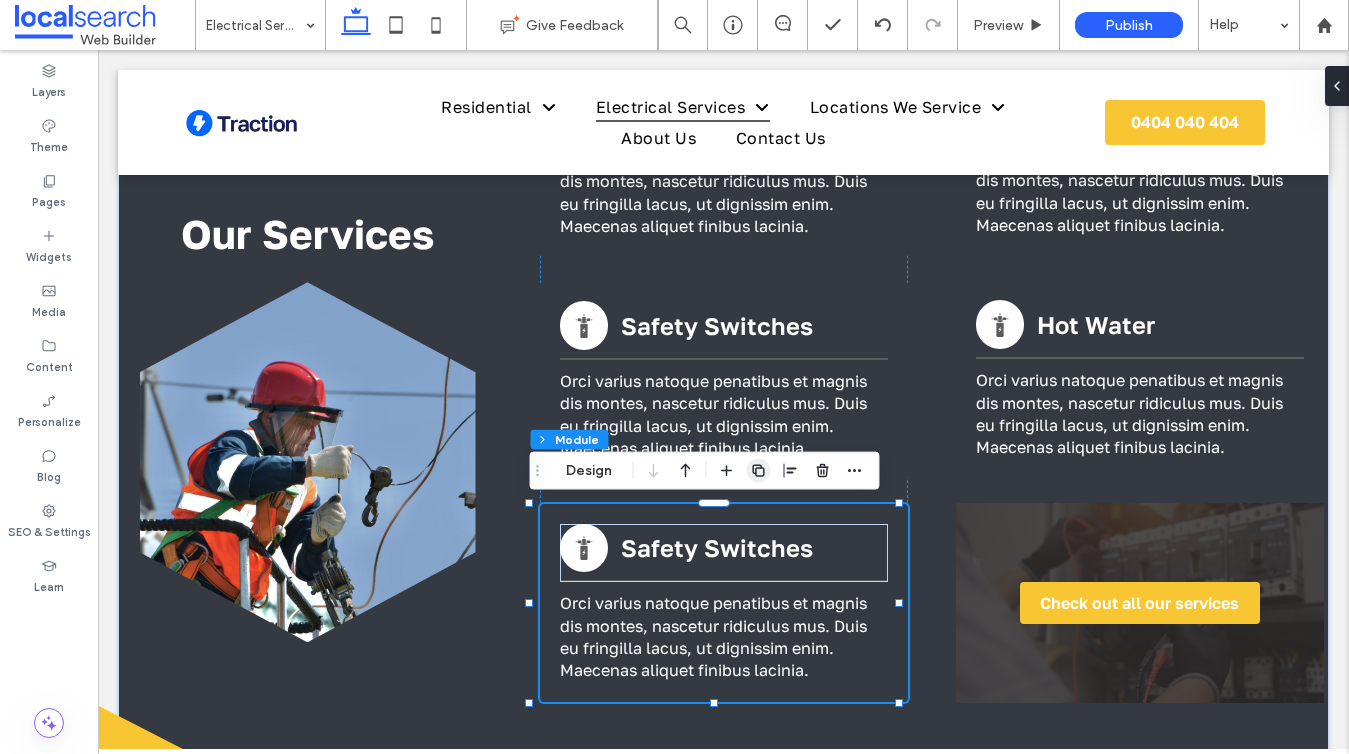 click 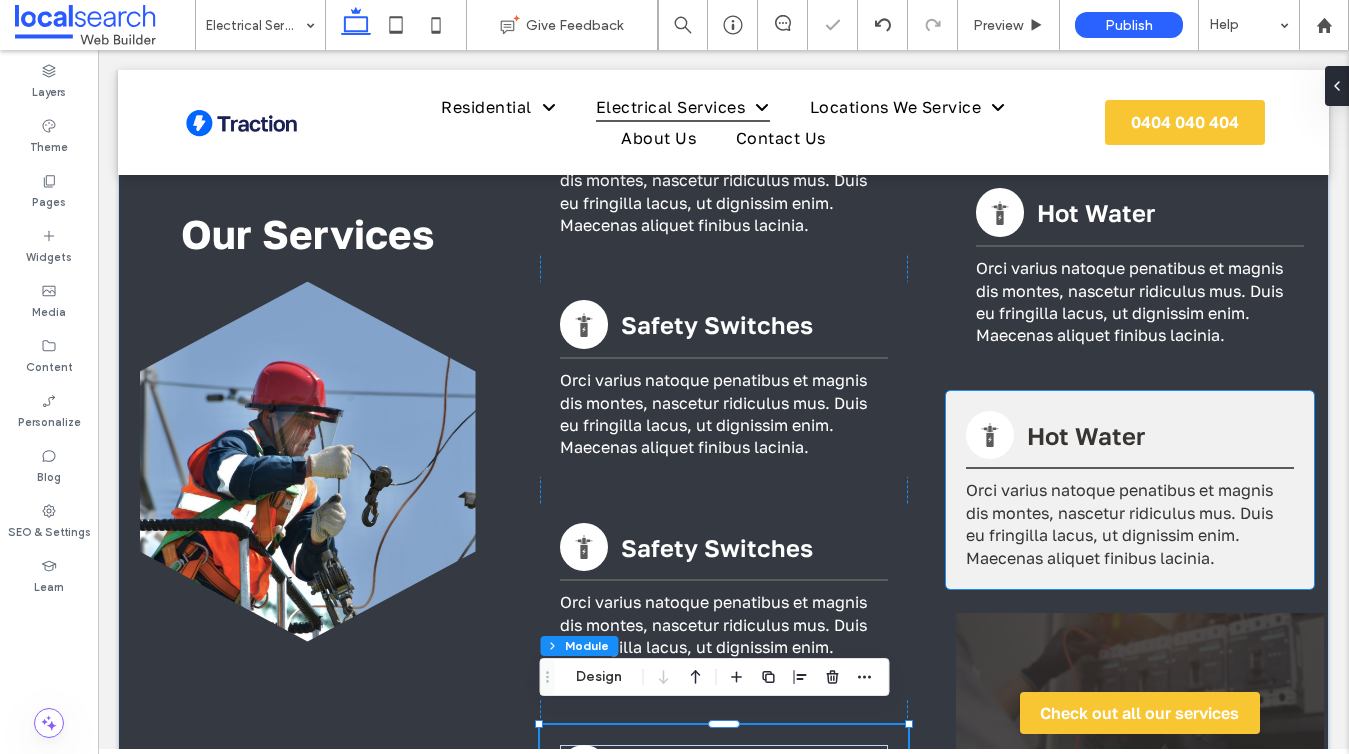 click on "Hot Water" at bounding box center (1130, 440) 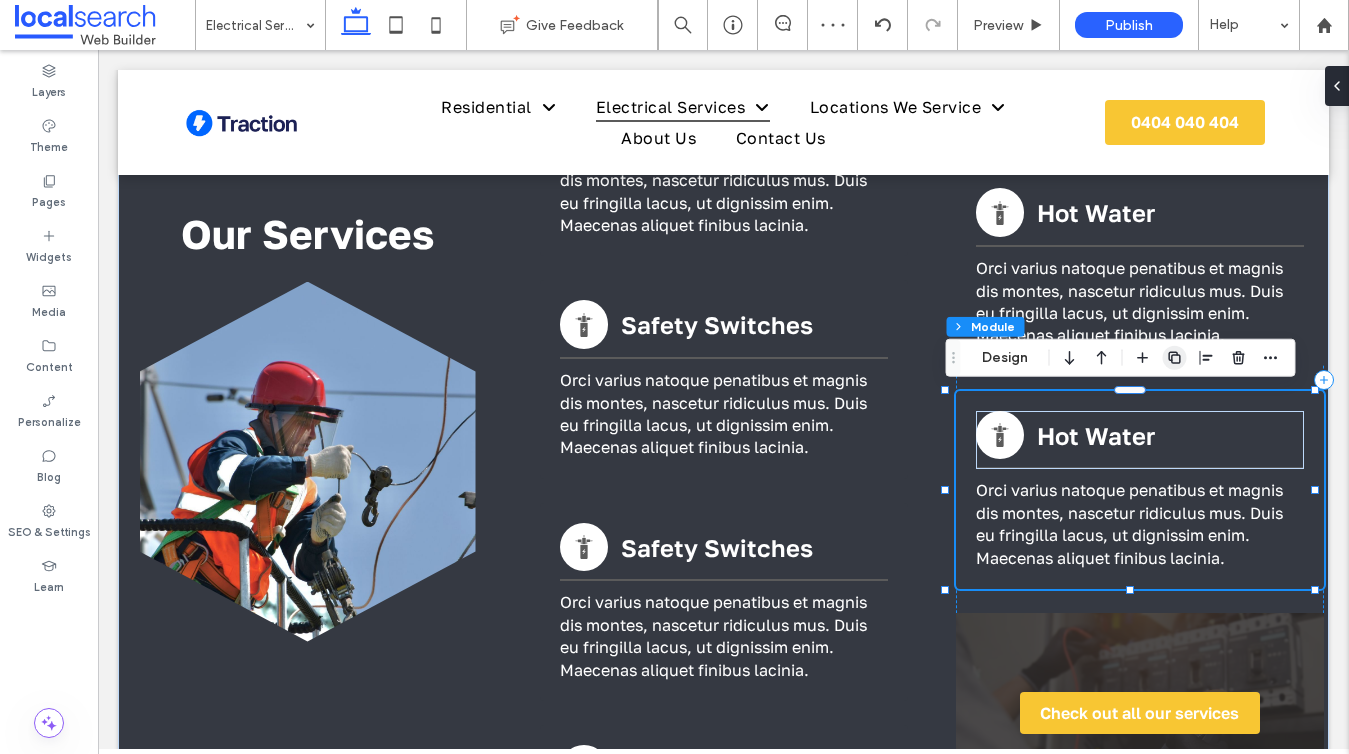 click 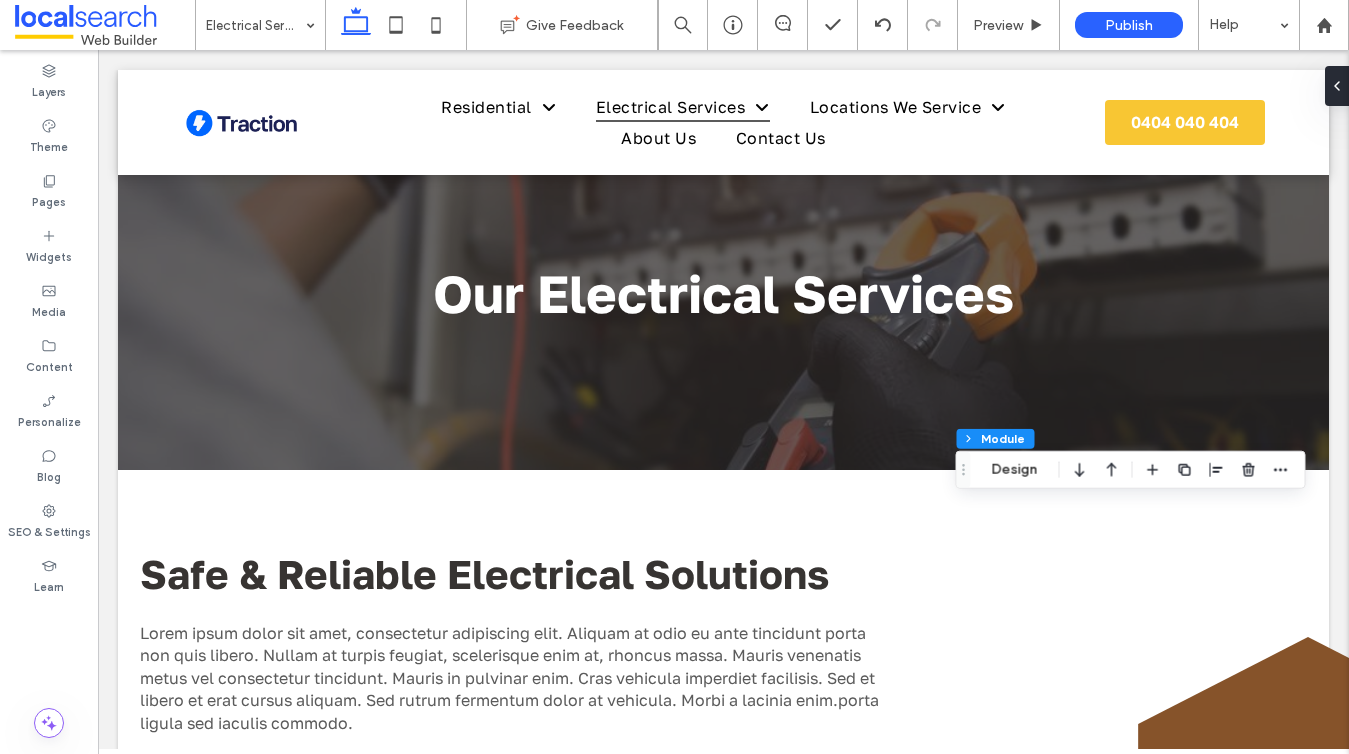 scroll, scrollTop: 1124, scrollLeft: 0, axis: vertical 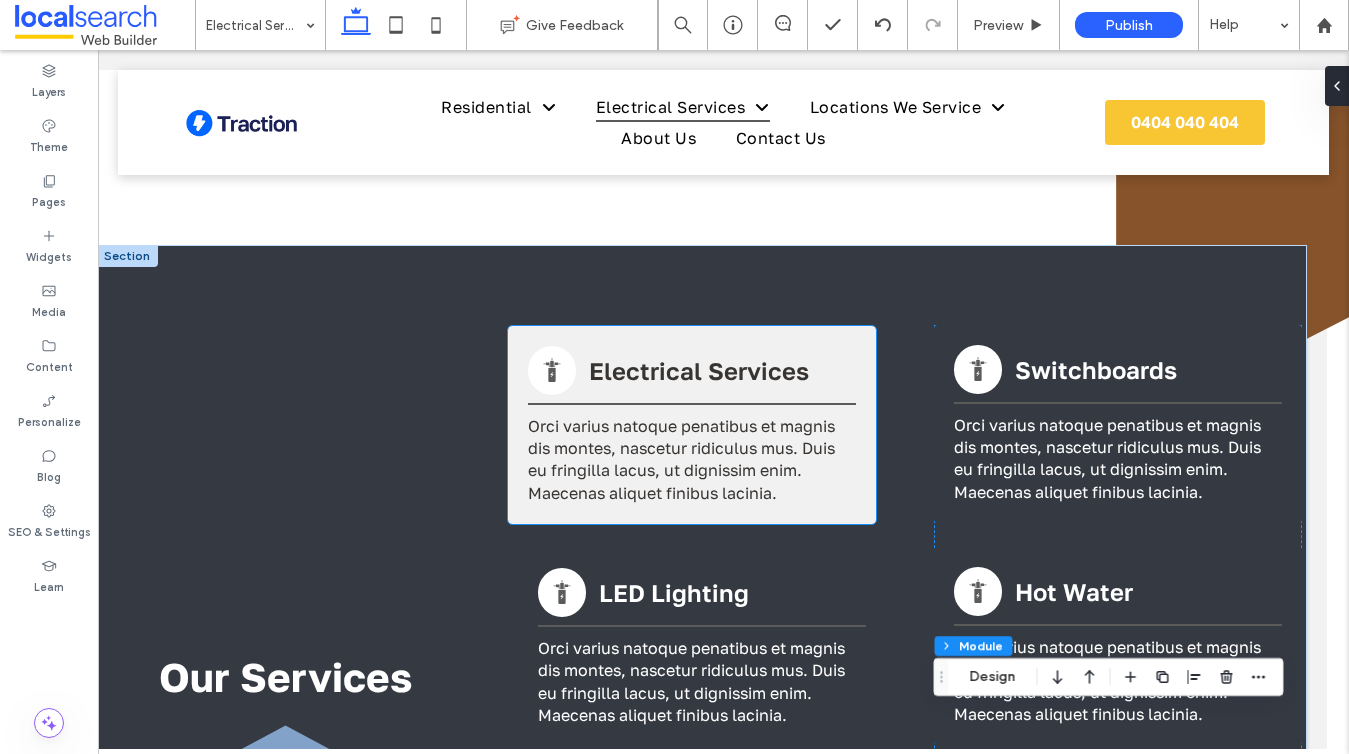 click on "Electrical Services" at bounding box center [692, 375] 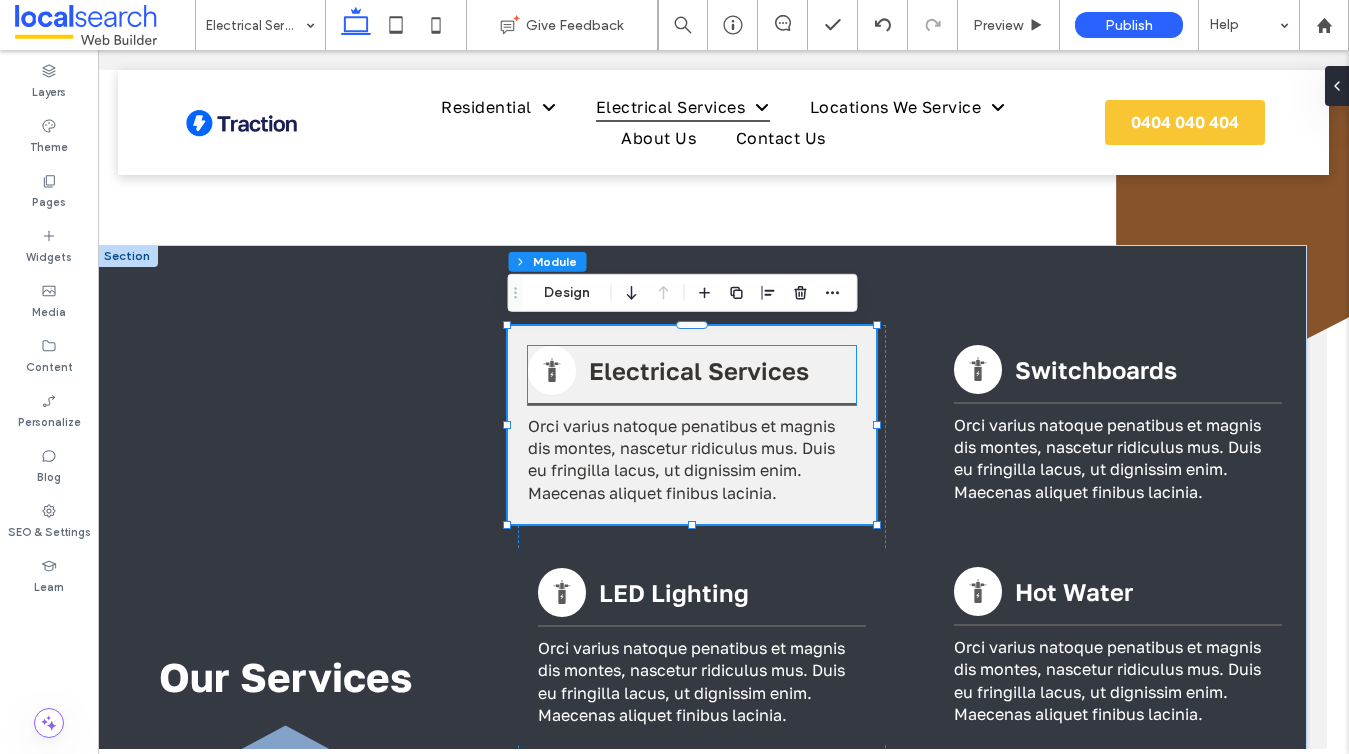 click on "Electrical Services" at bounding box center (699, 370) 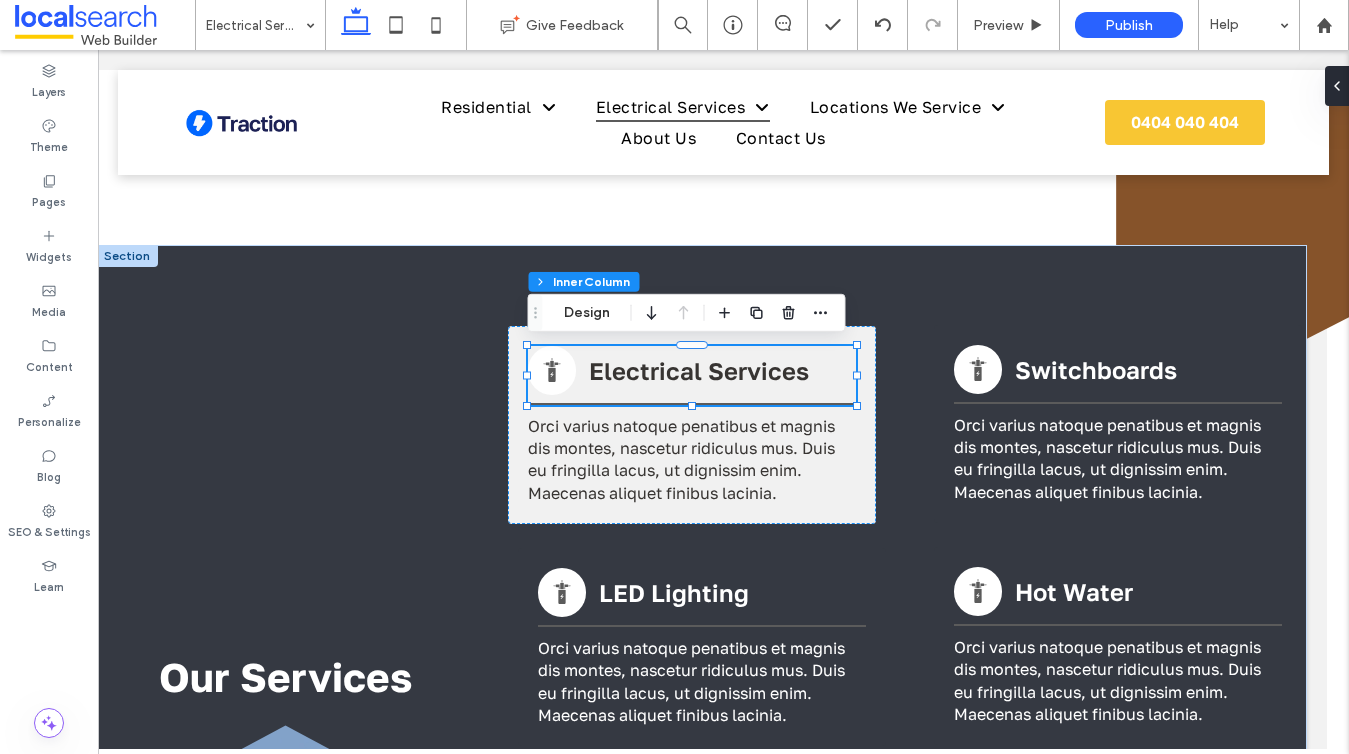 click on "Electrical Services" at bounding box center [699, 370] 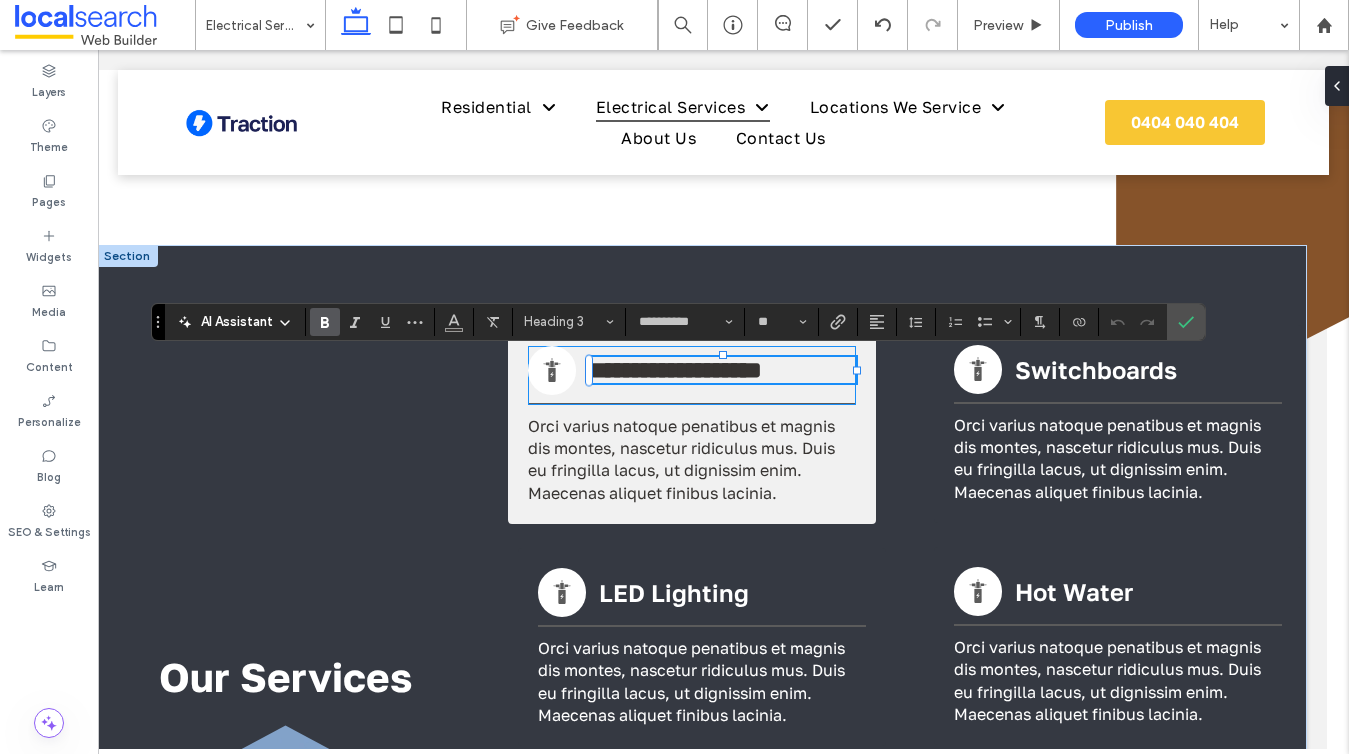 type 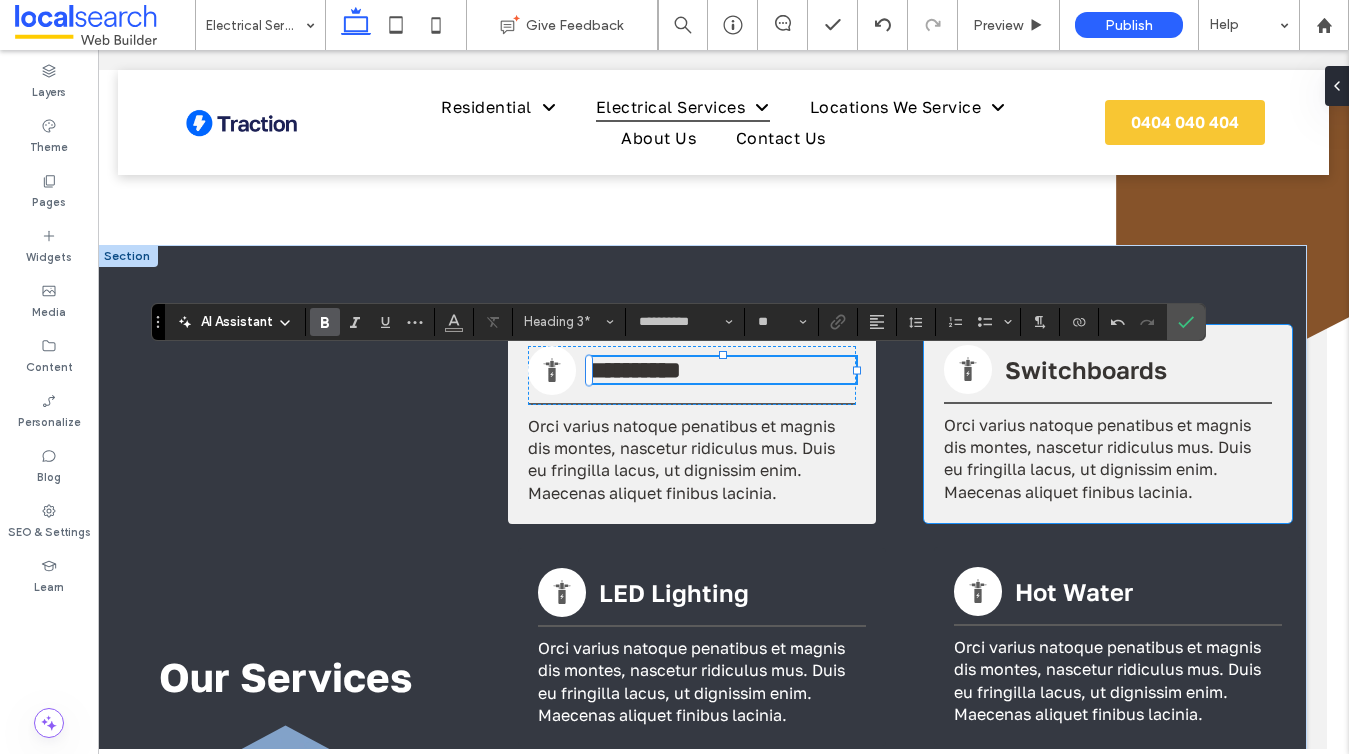 click on "Switchboards" at bounding box center [1108, 374] 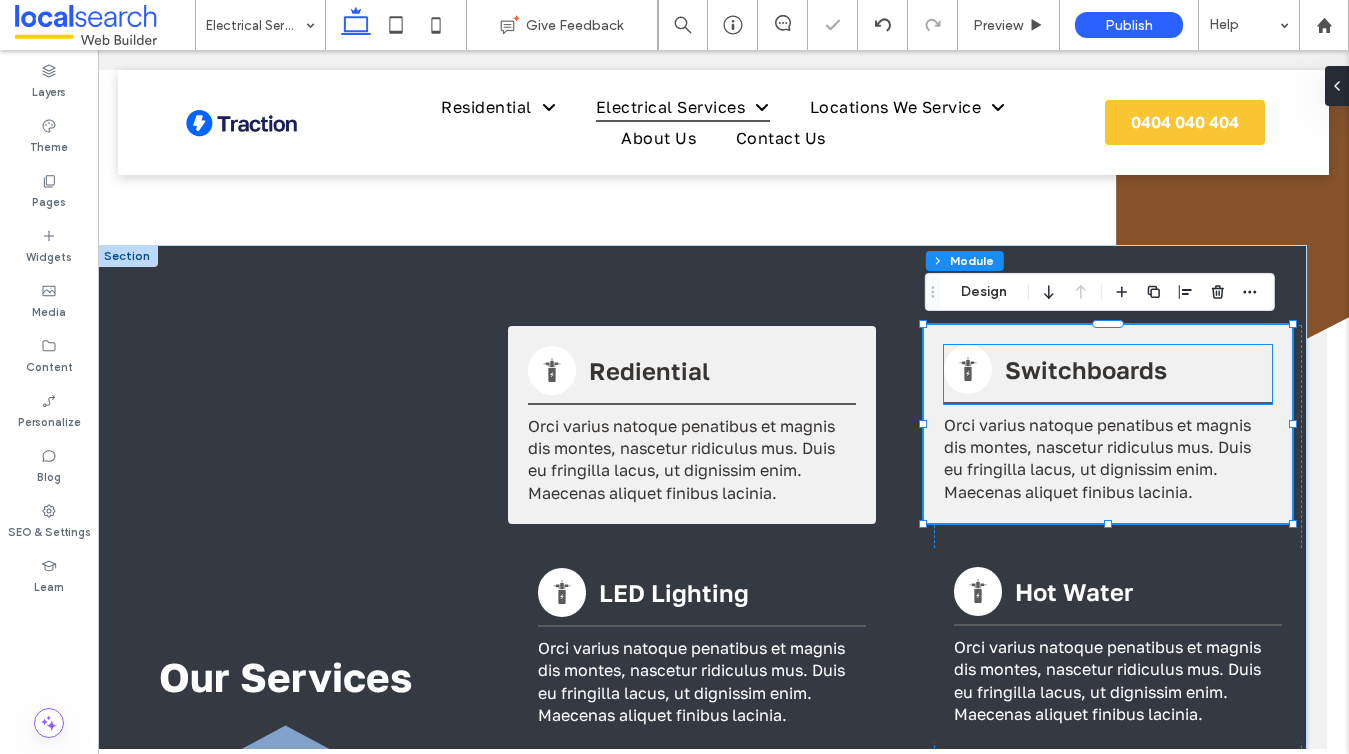 click on "Switchboards" at bounding box center [1086, 369] 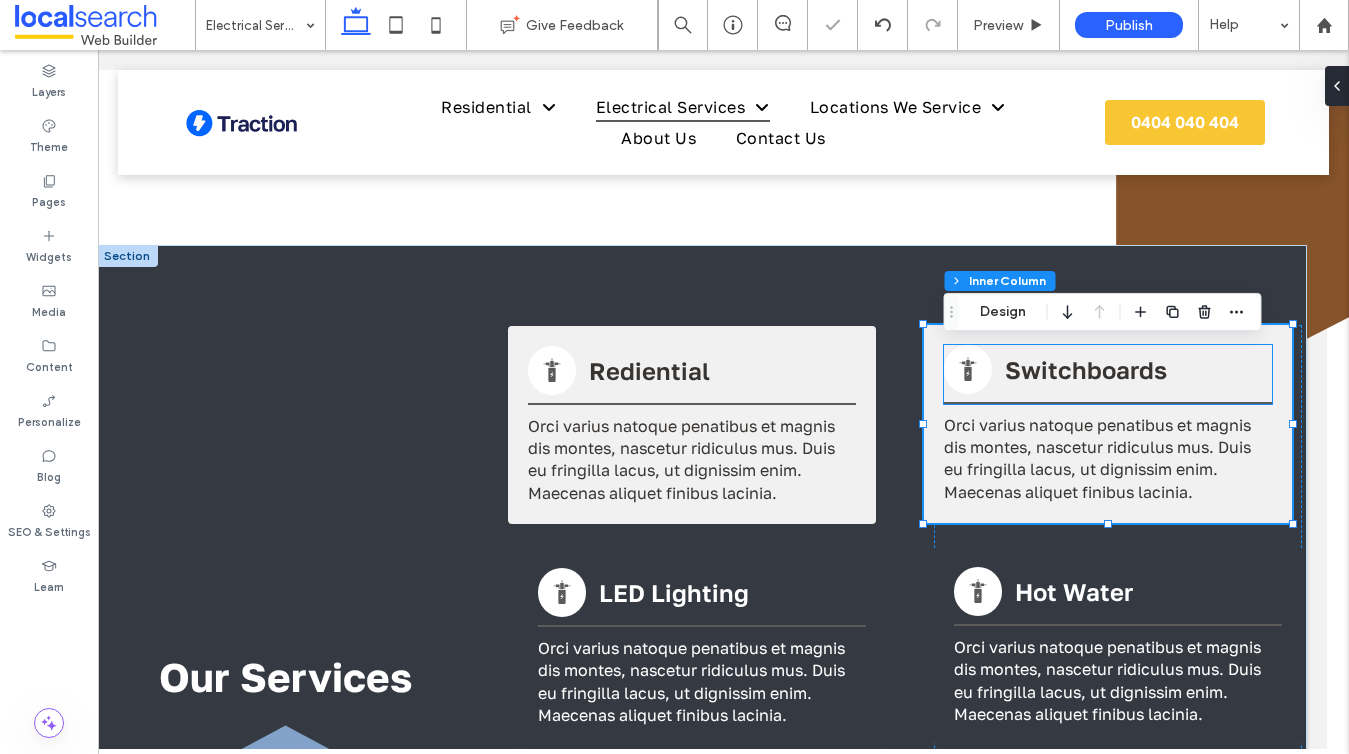 click on "Switchboards" at bounding box center (1086, 369) 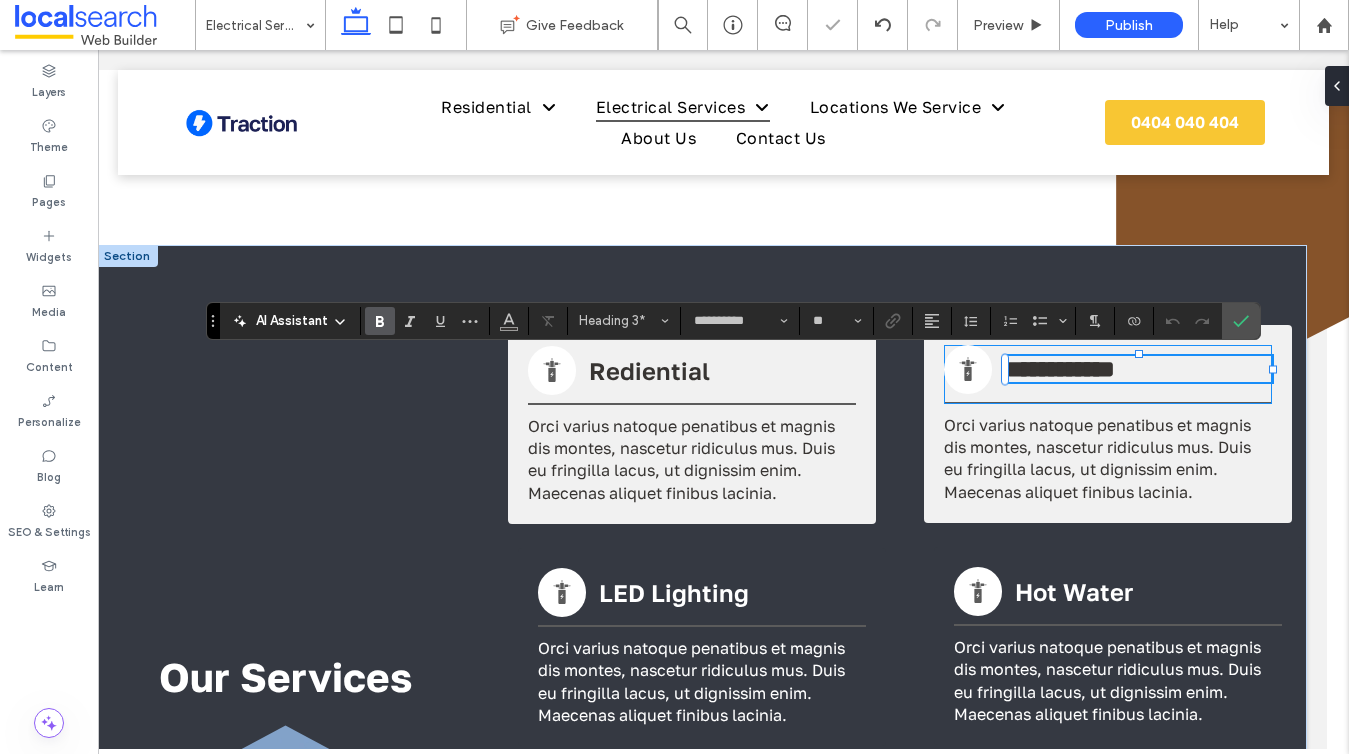 type 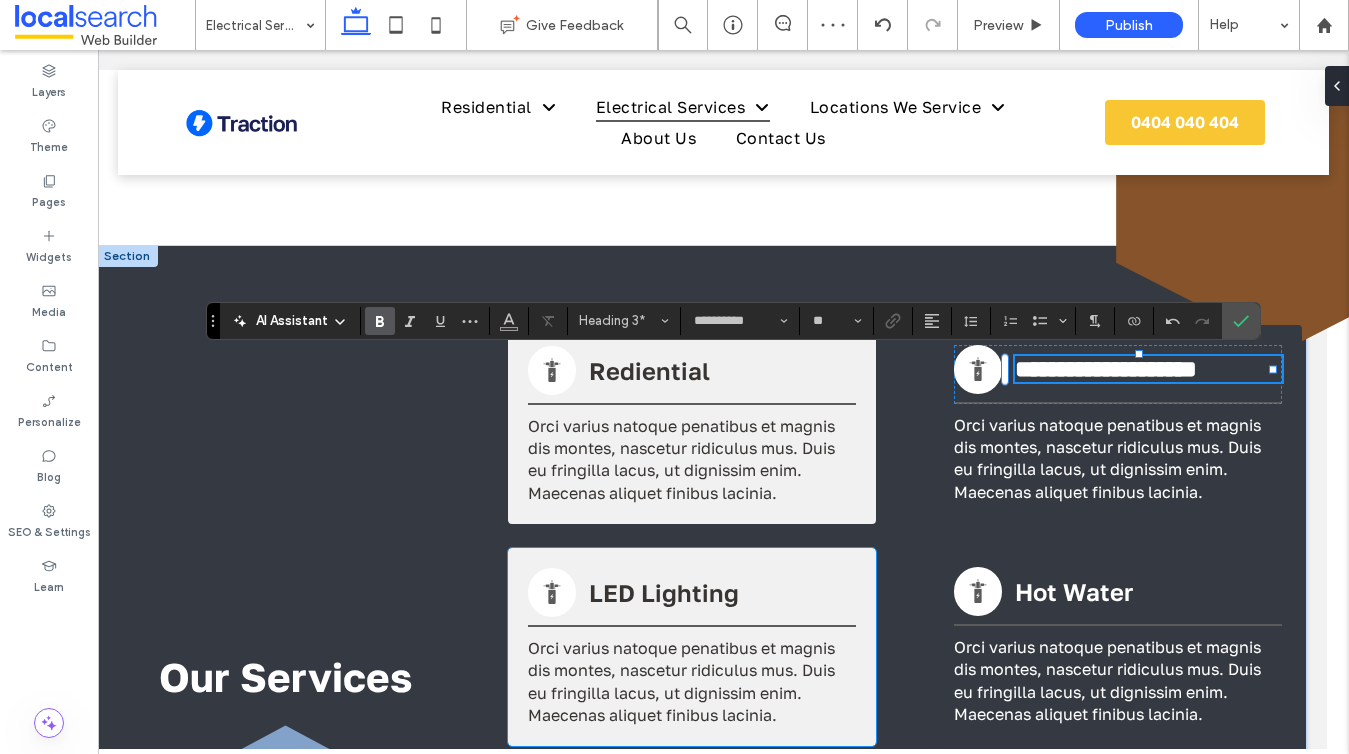click on "Orci varius natoque penatibus et magnis dis montes, nascetur ridiculus mus. Duis eu fringilla lacus, ut dignissim enim. Maecenas aliquet finibus lacinia." at bounding box center (681, 681) 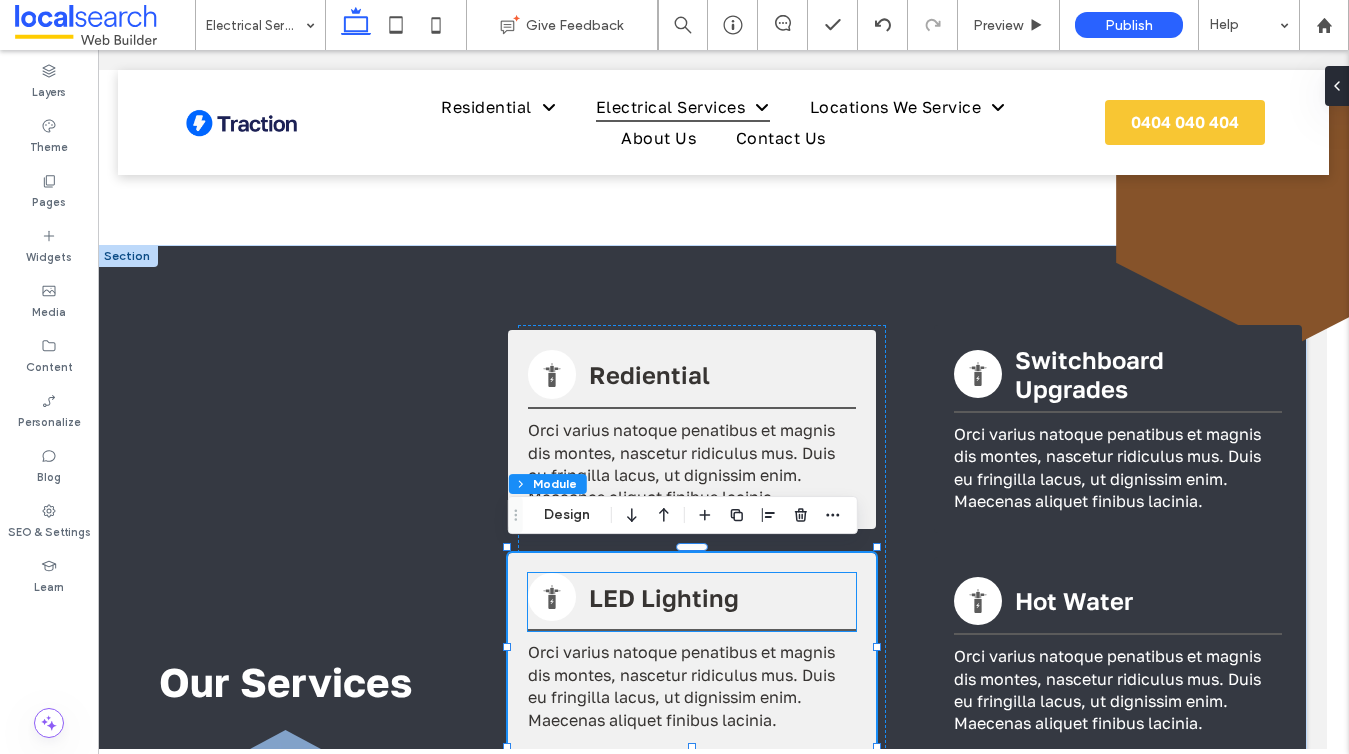 click on "LED Lighting" at bounding box center (692, 602) 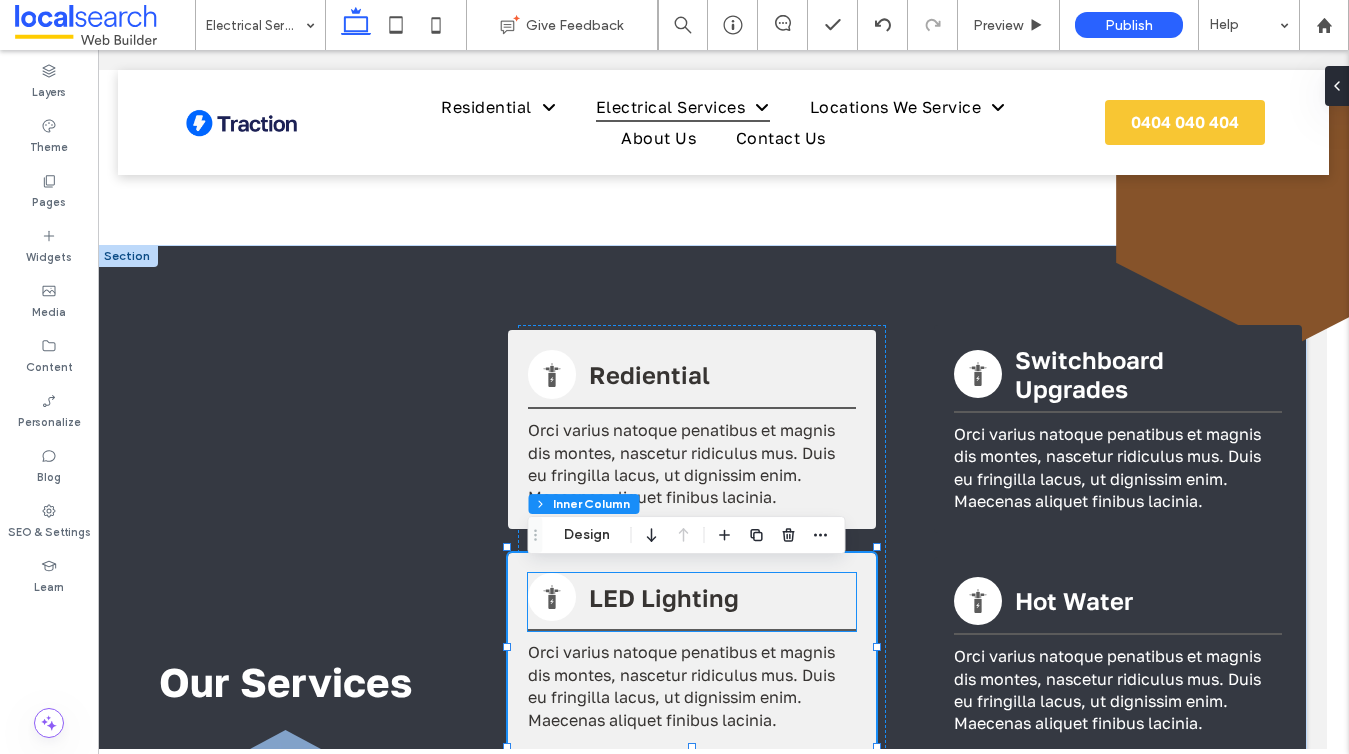 click on "LED Lighting" at bounding box center (692, 602) 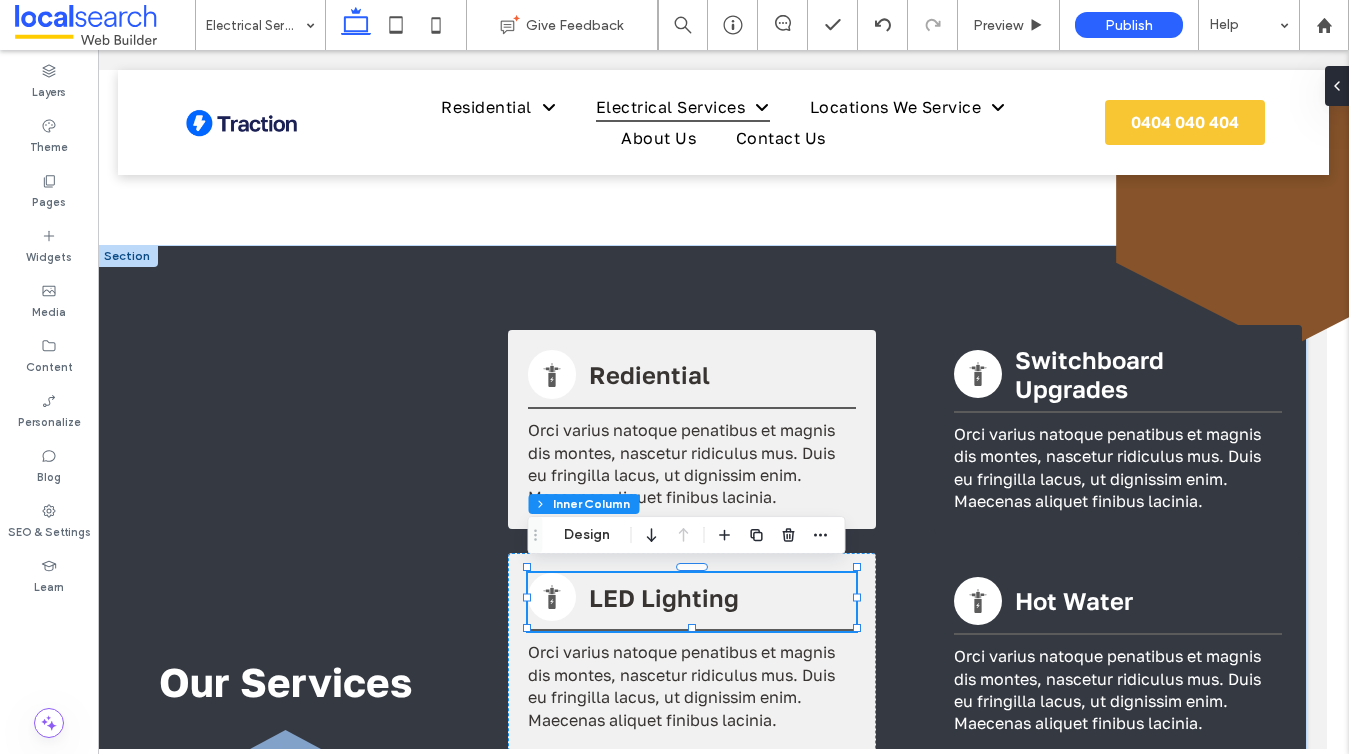 click on "LED Lighting" at bounding box center (664, 597) 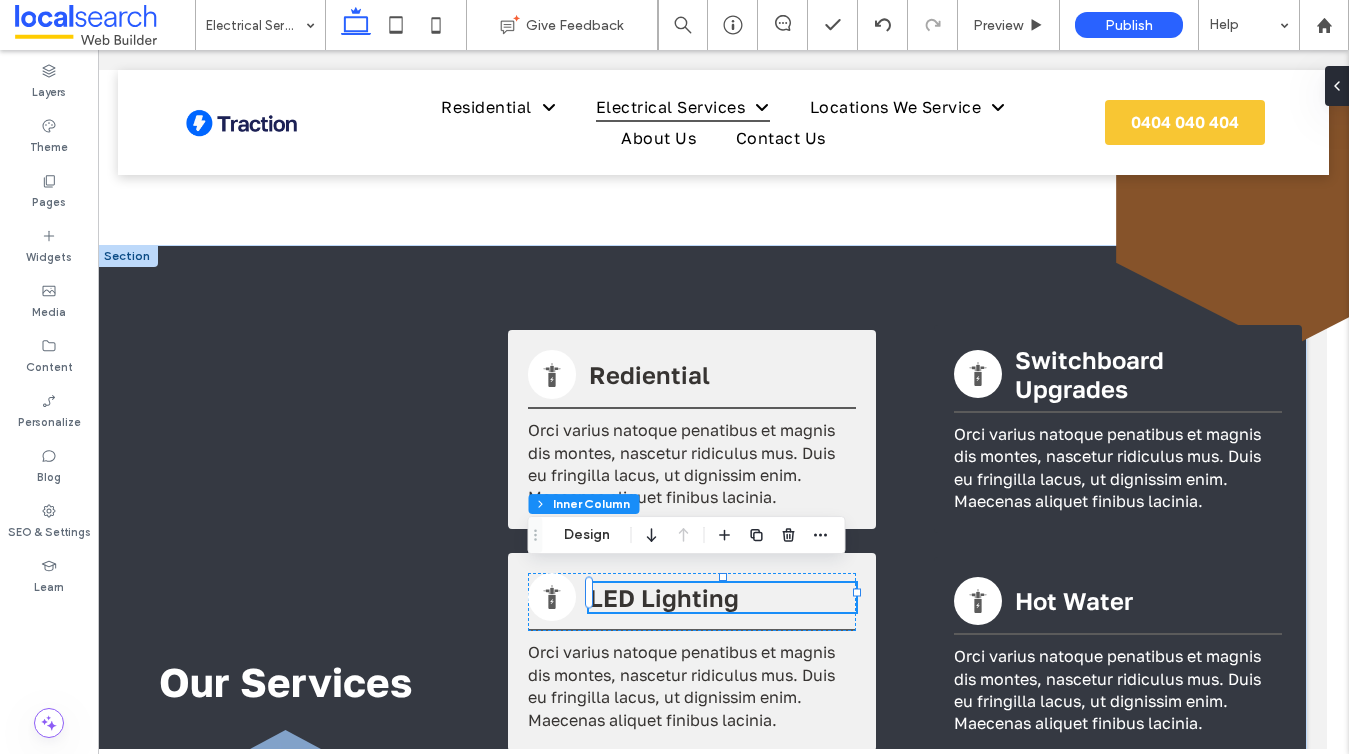 click at bounding box center [723, 606] 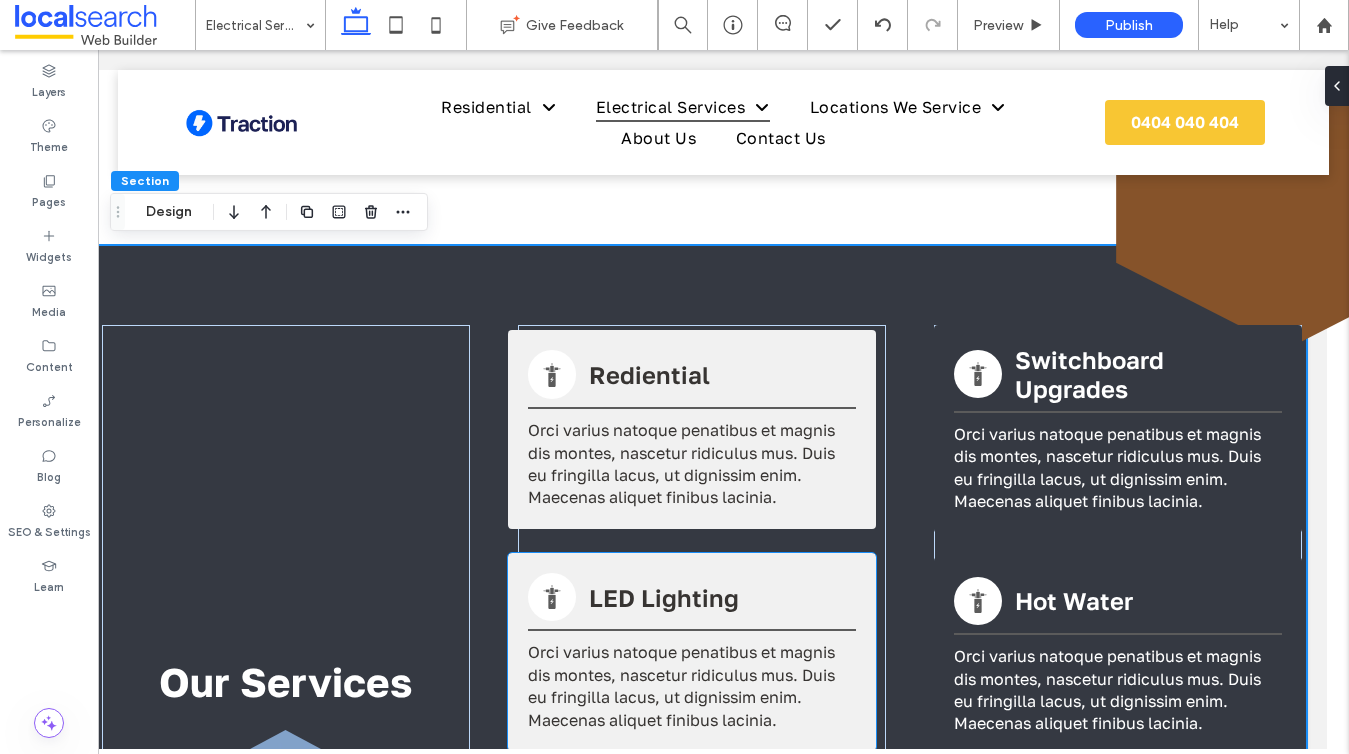 type on "*" 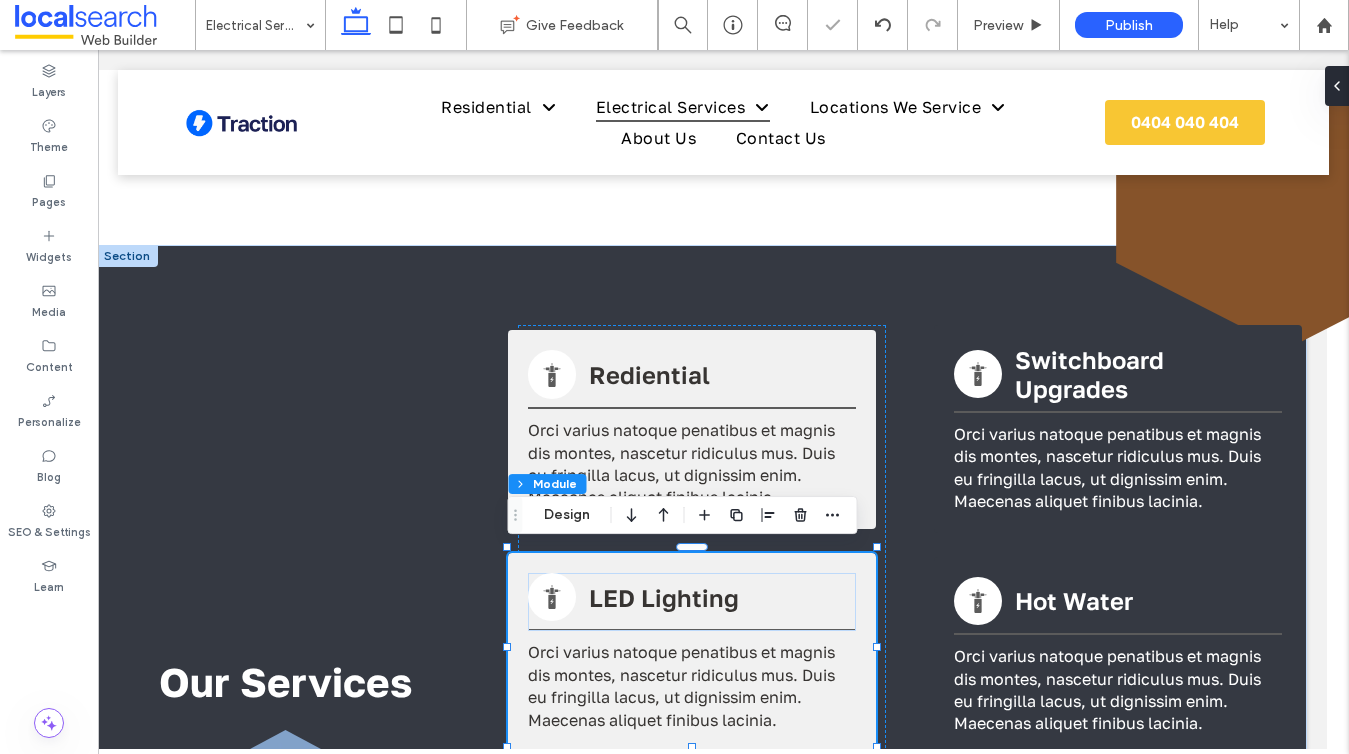 click on "LED Lighting" at bounding box center (664, 597) 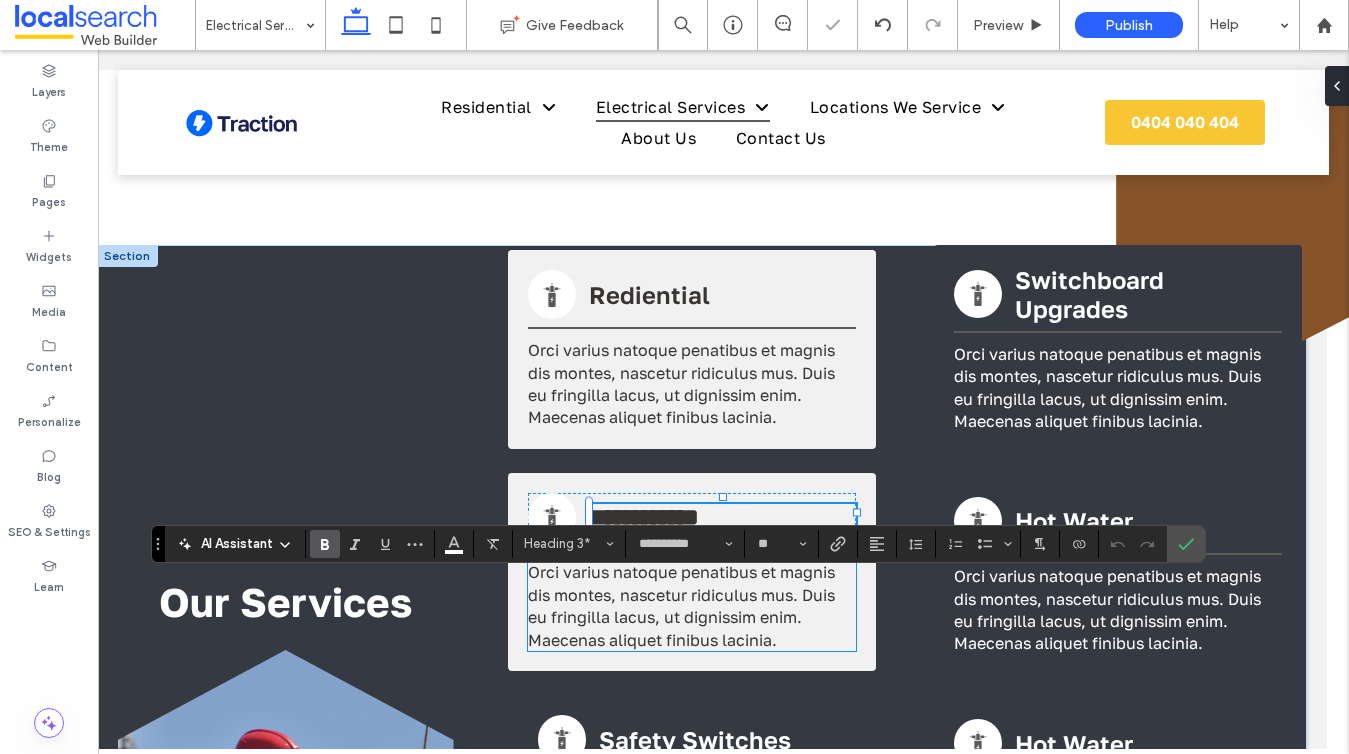 type 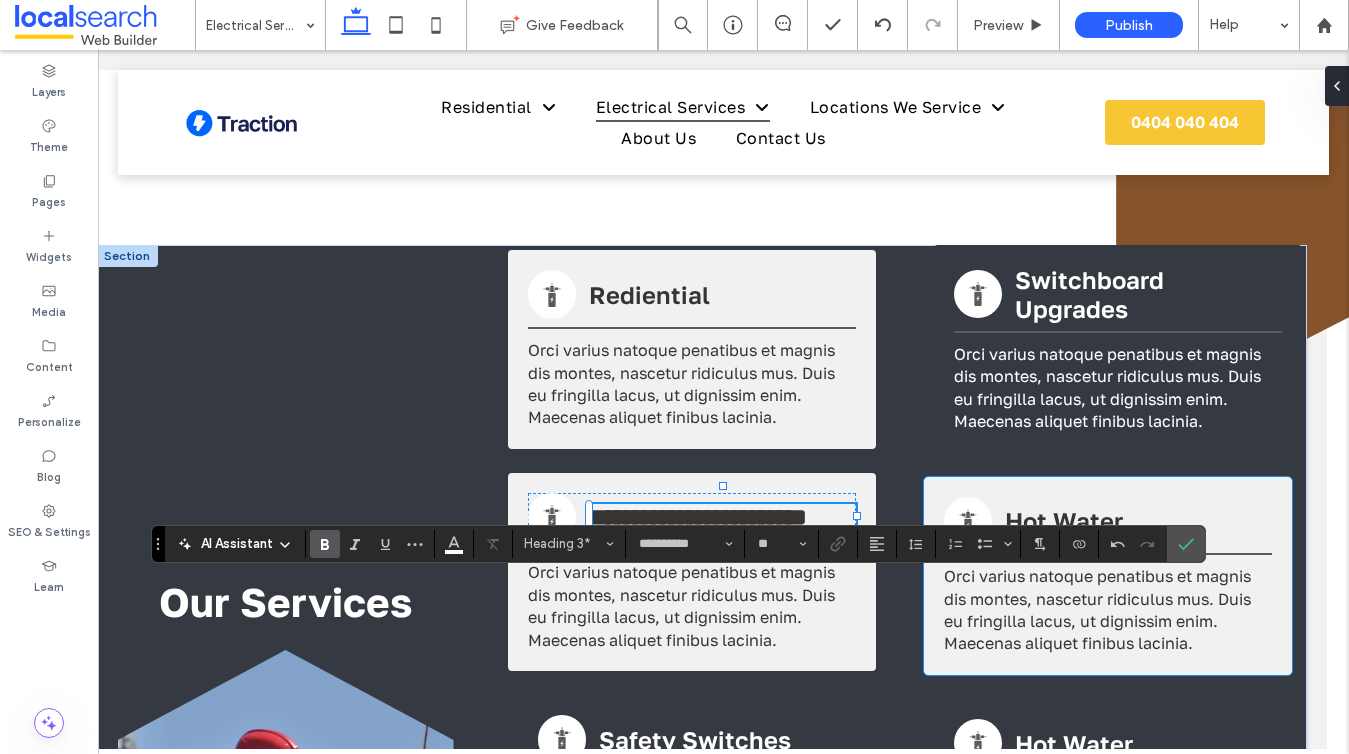 click on "Hot Water" at bounding box center (1064, 520) 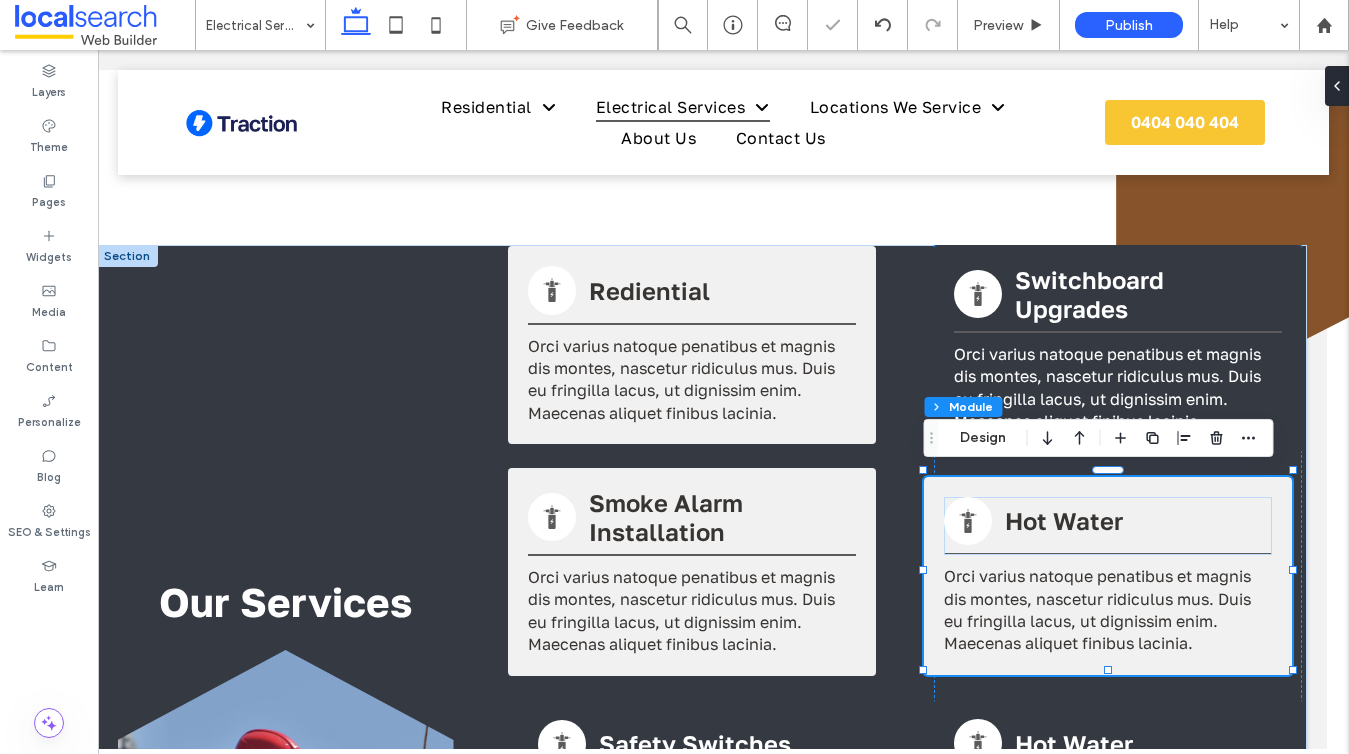 click on "Hot Water" at bounding box center [1064, 520] 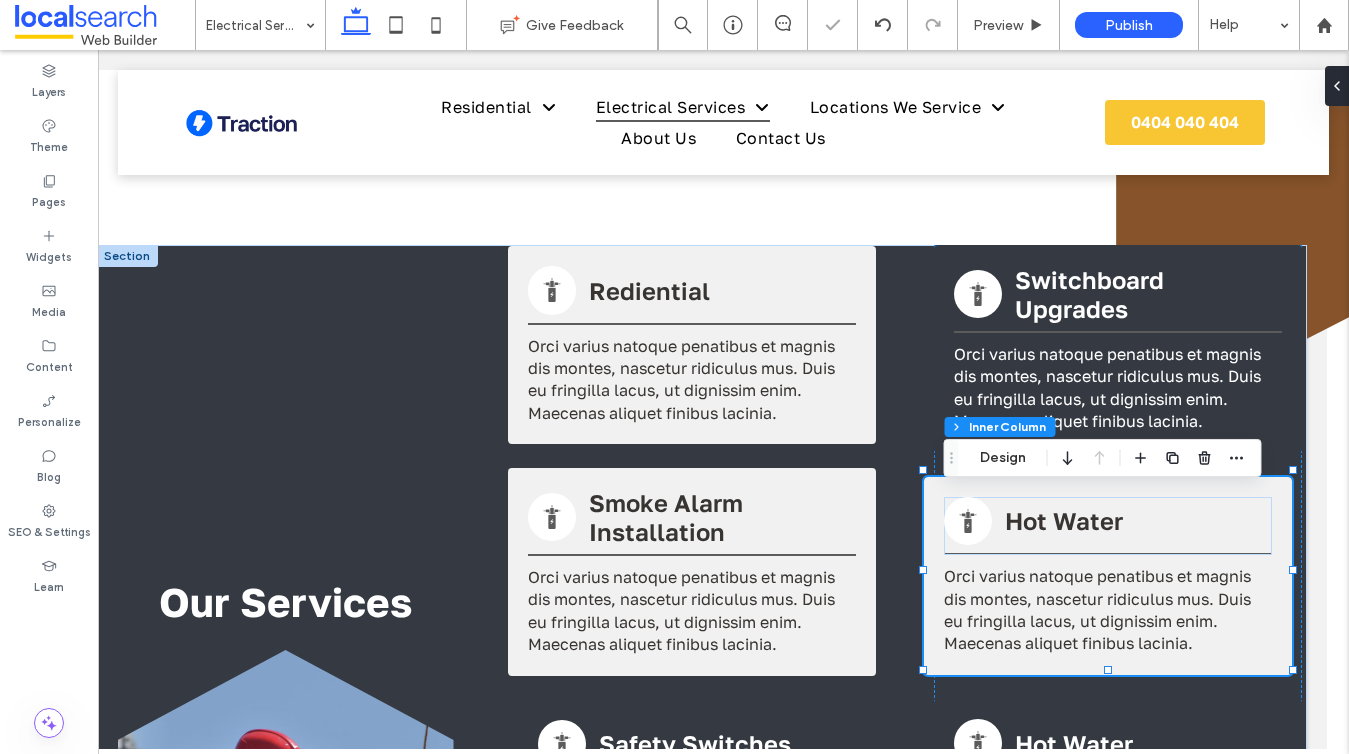 click on "Hot Water" at bounding box center [1064, 520] 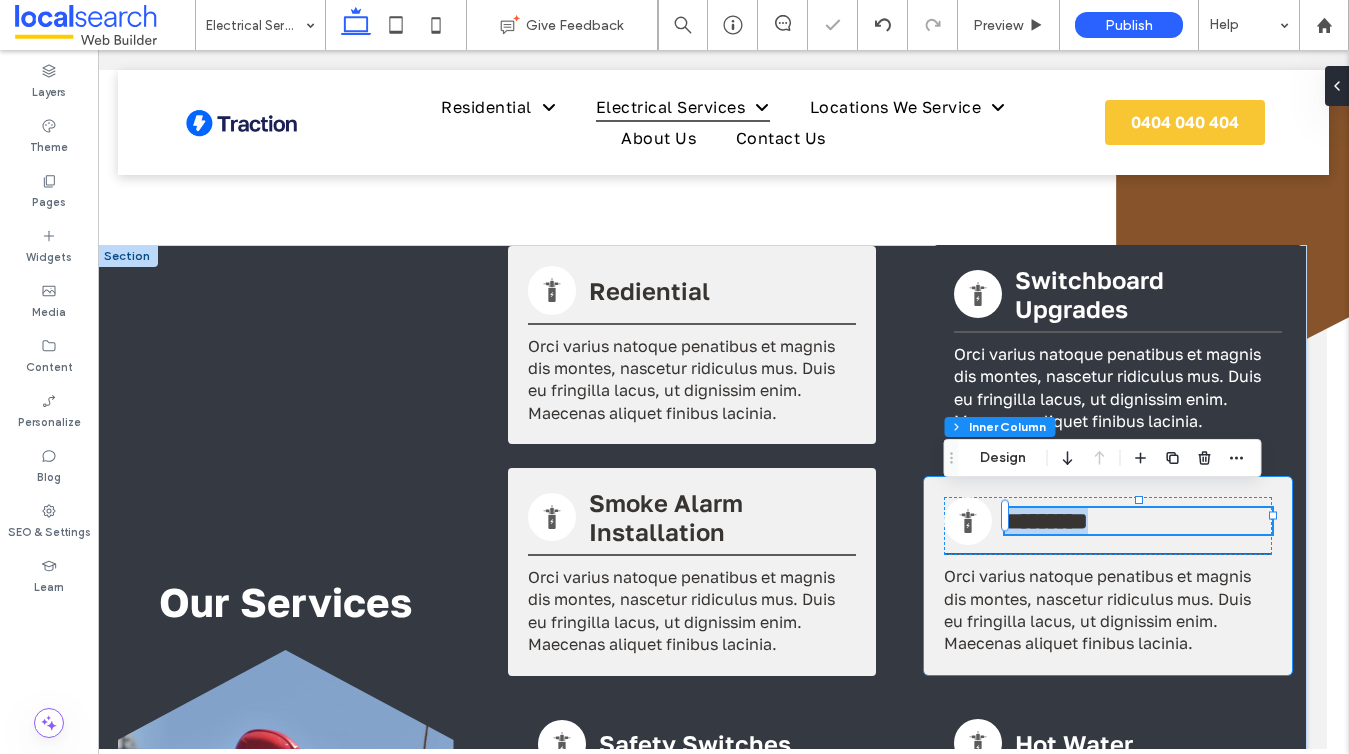 type 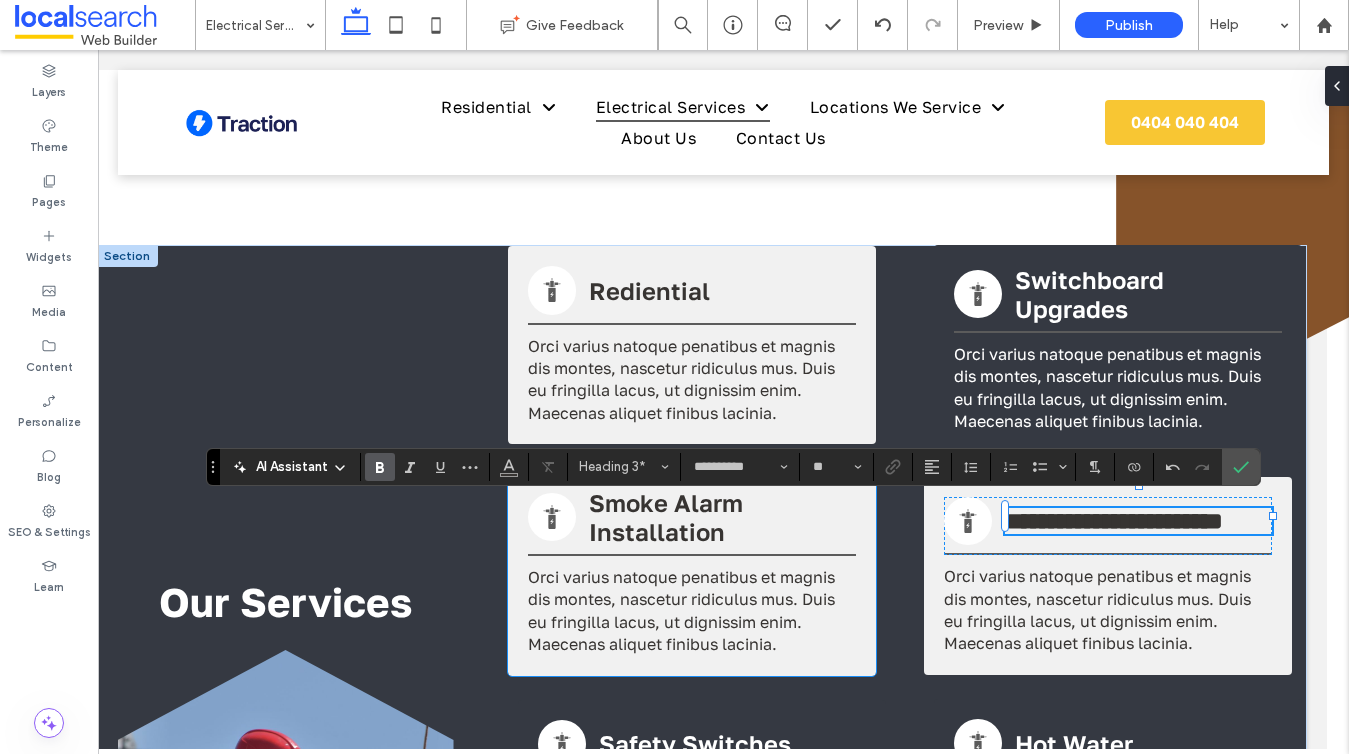 click on "Orci varius natoque penatibus et magnis dis montes, nascetur ridiculus mus. Duis eu fringilla lacus, ut dignissim enim. Maecenas aliquet finibus lacinia." at bounding box center [681, 610] 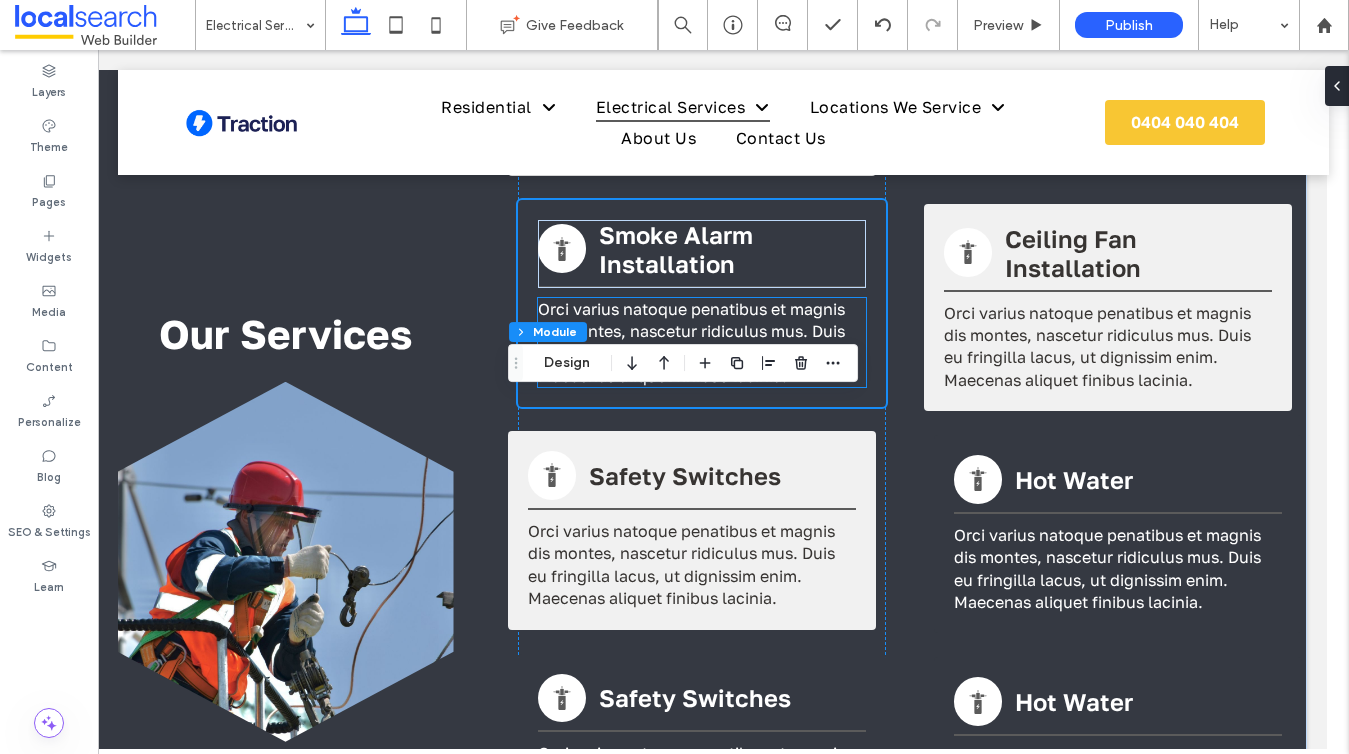 scroll, scrollTop: 942, scrollLeft: 22, axis: both 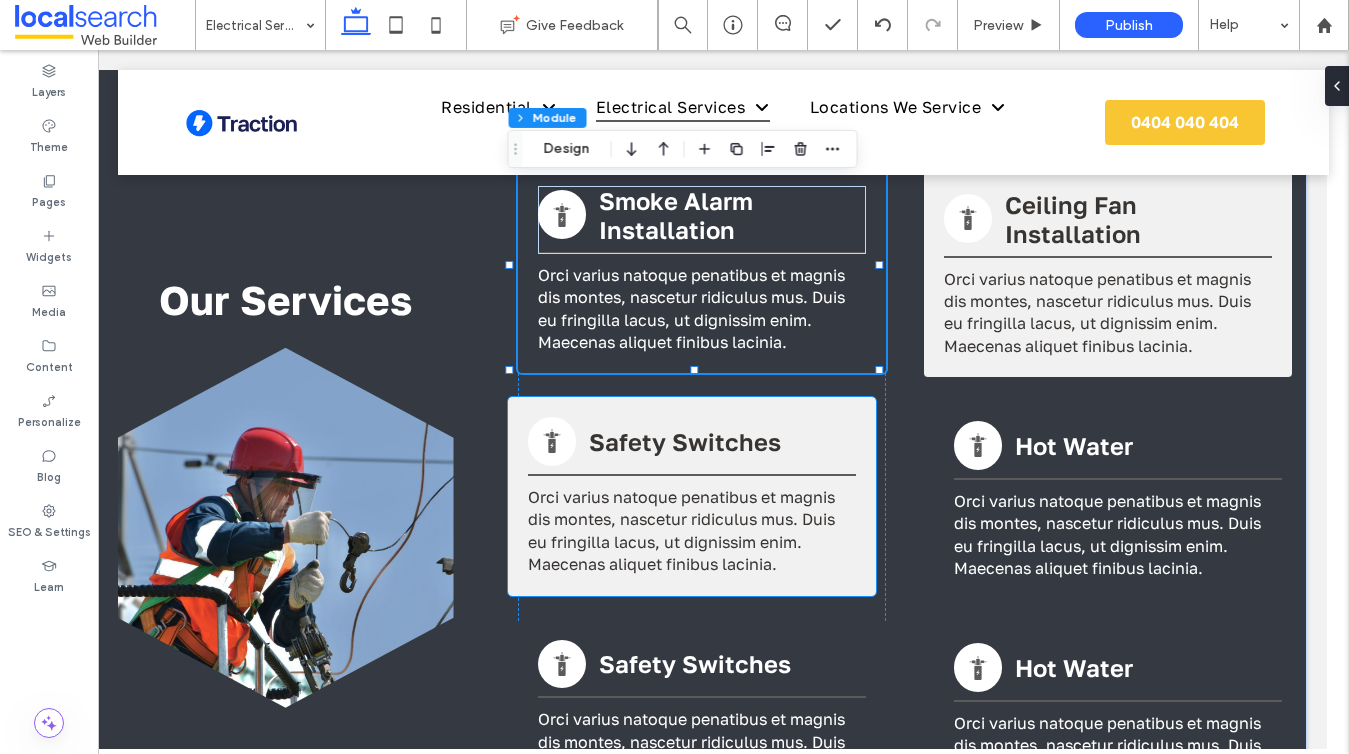 click on "Safety Switches" at bounding box center [685, 441] 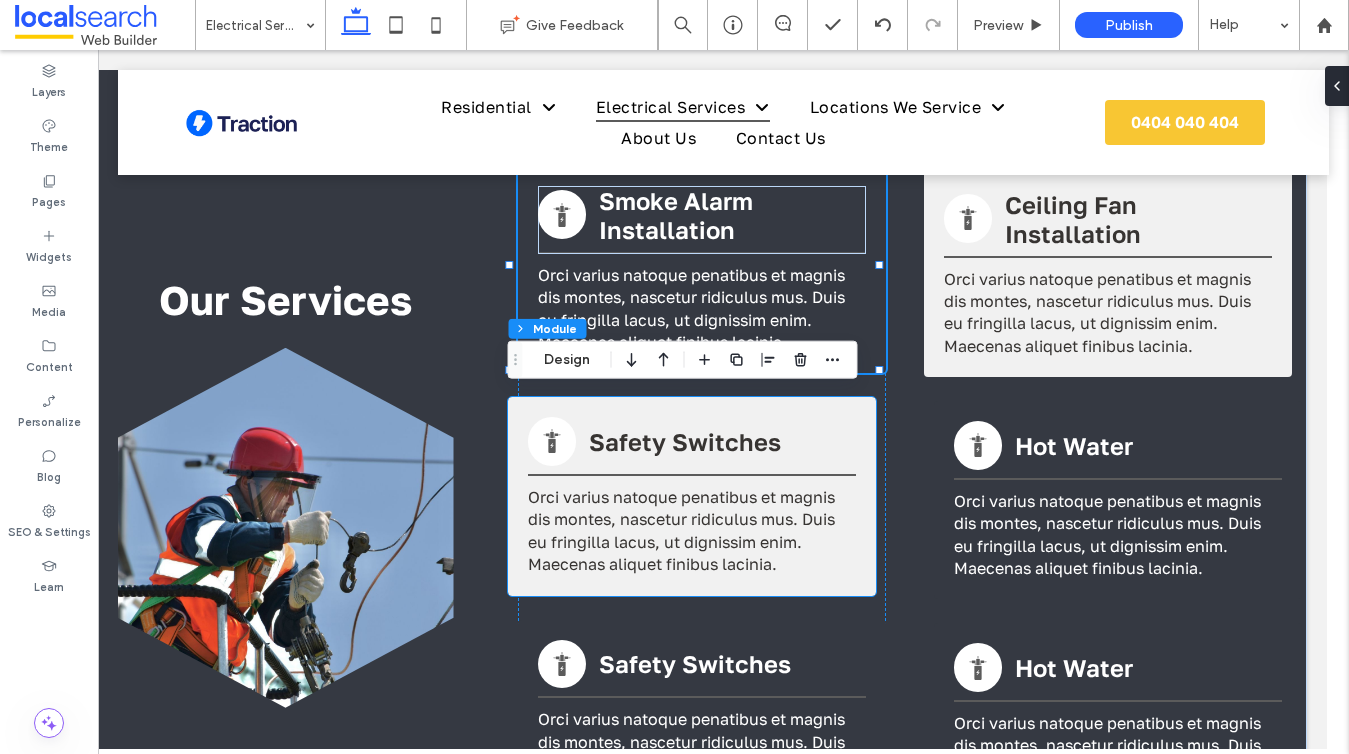 click on "Safety Switches" at bounding box center [685, 441] 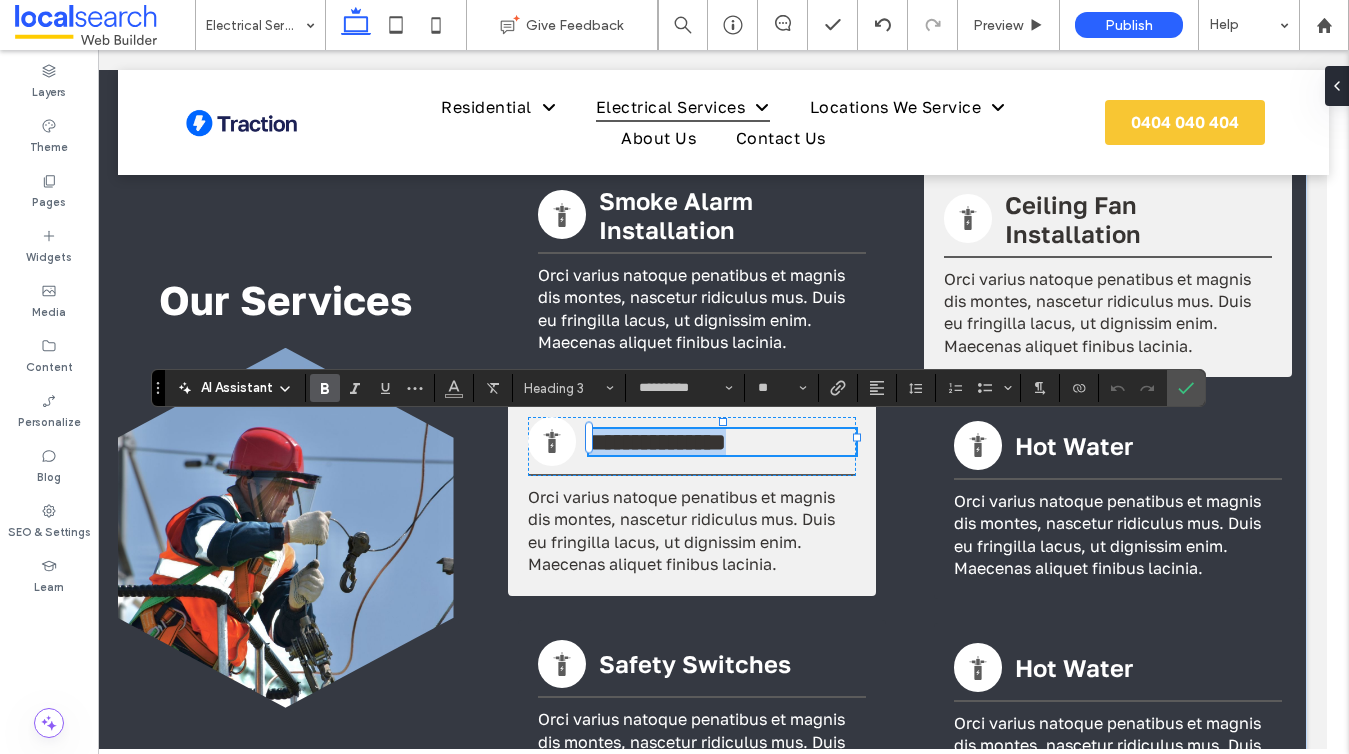 type 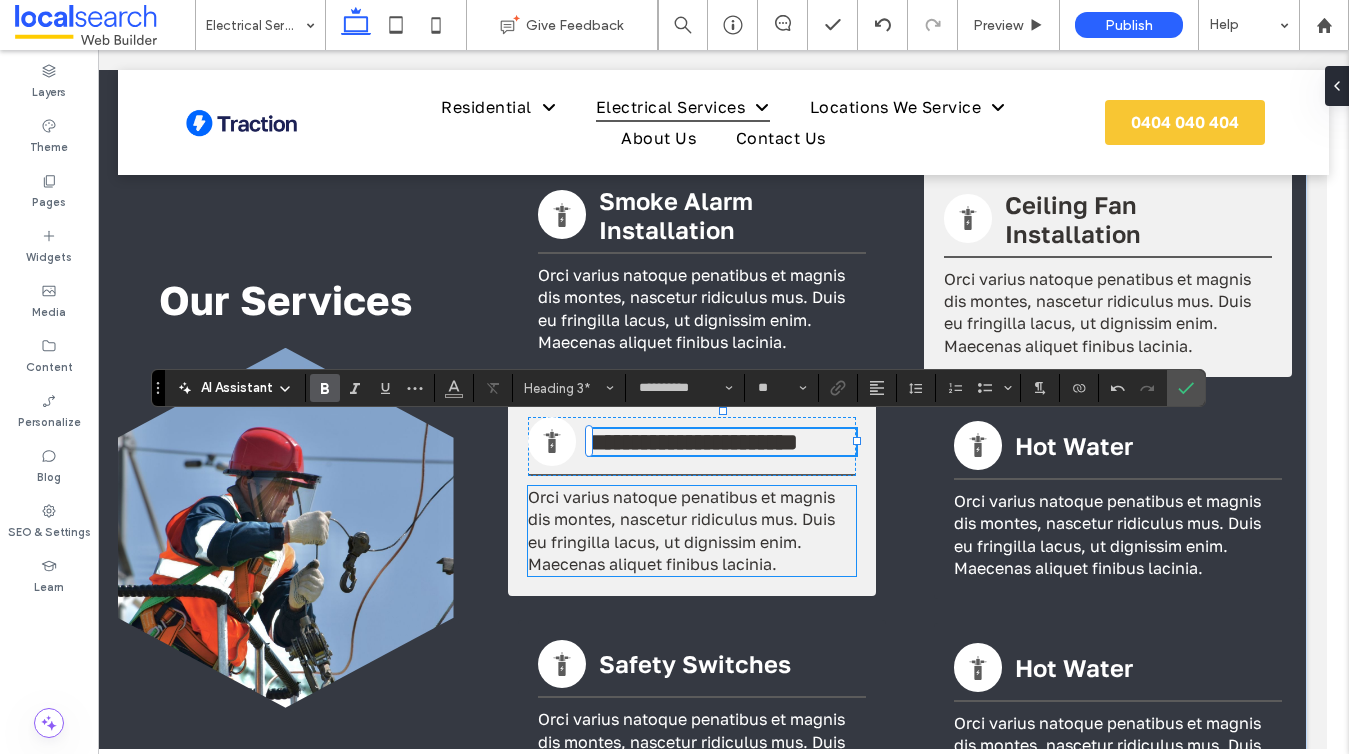 click on "Orci varius natoque penatibus et magnis dis montes, nascetur ridiculus mus. Duis eu fringilla lacus, ut dignissim enim. Maecenas aliquet finibus lacinia." at bounding box center (681, 530) 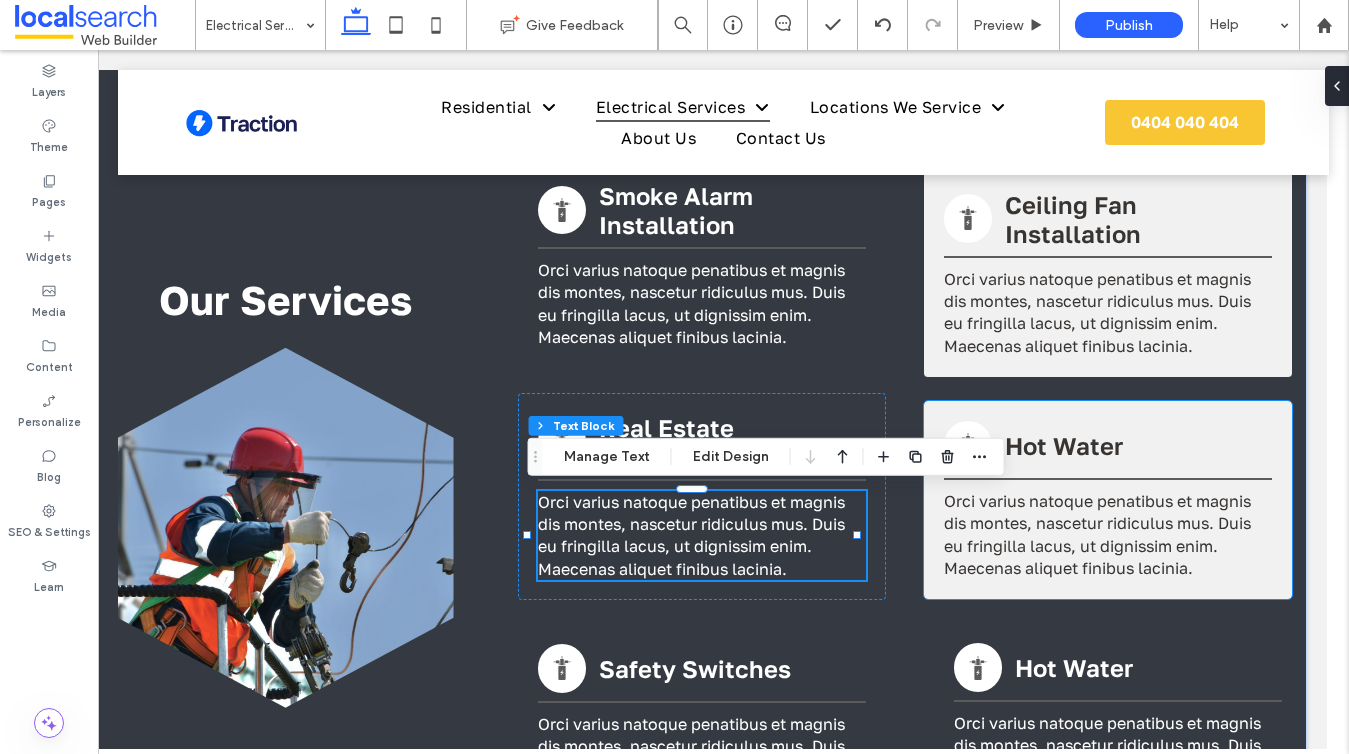 click on "Hot Water" at bounding box center [1064, 445] 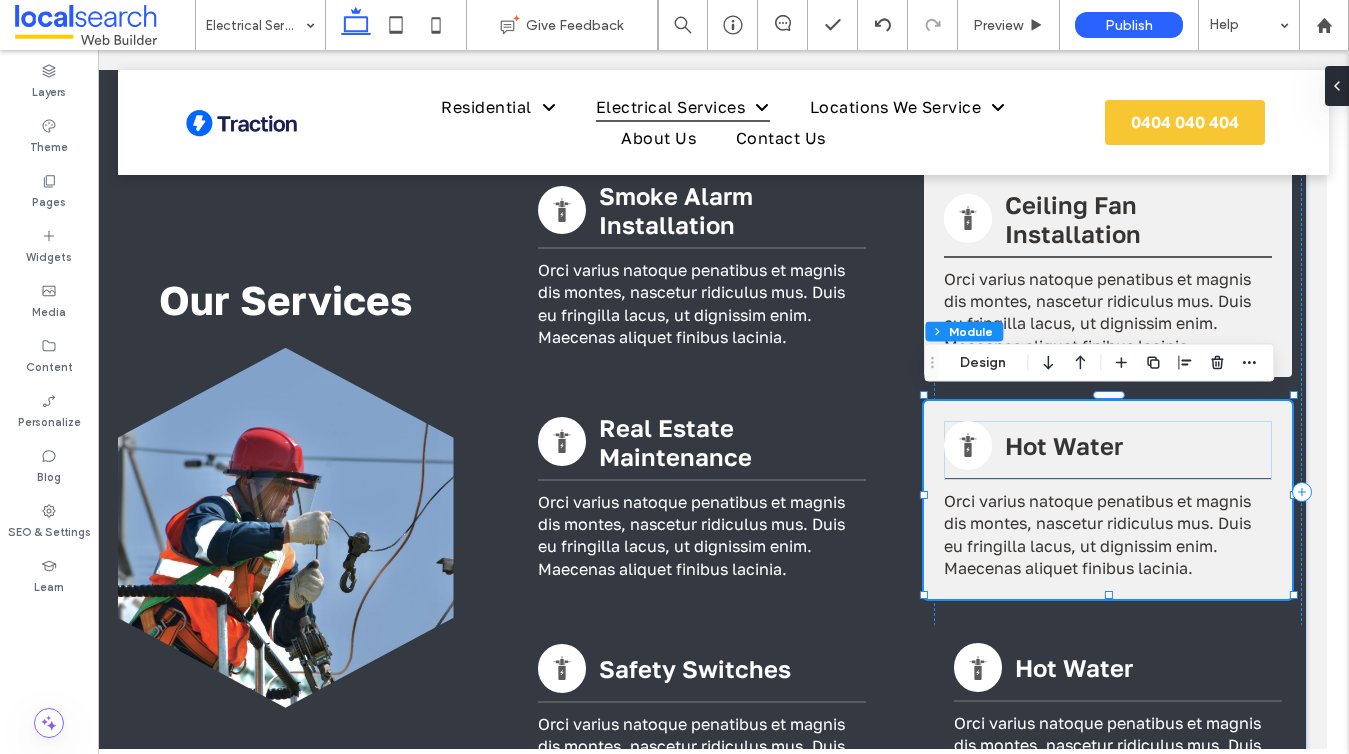 click on "Hot Water" at bounding box center [1064, 445] 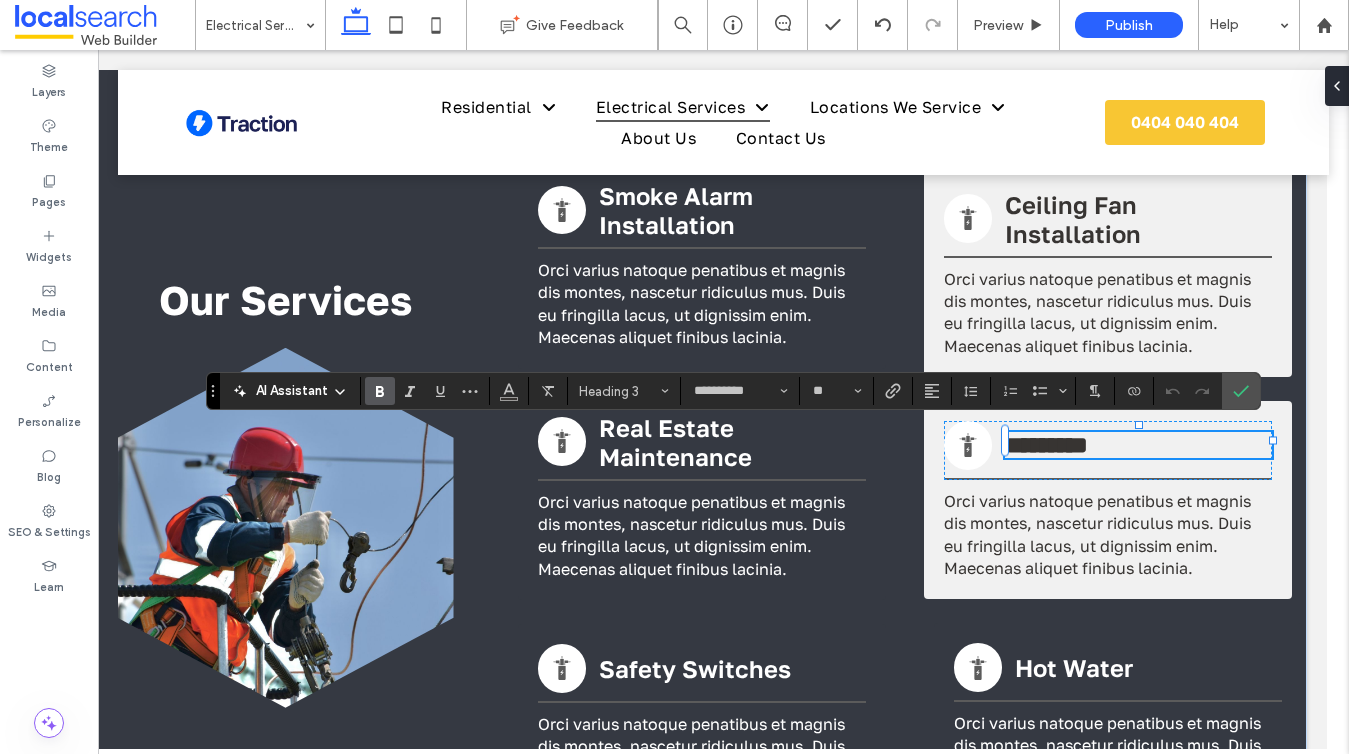type 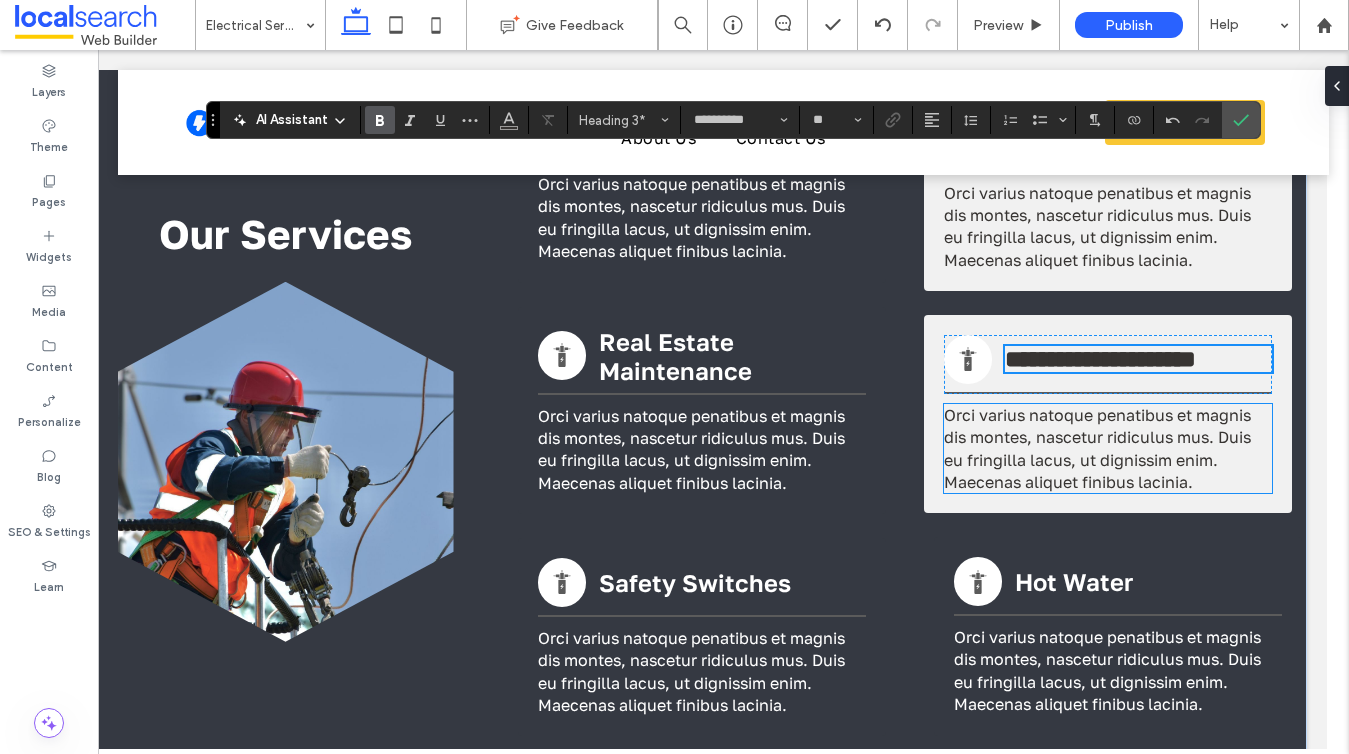 scroll, scrollTop: 1213, scrollLeft: 22, axis: both 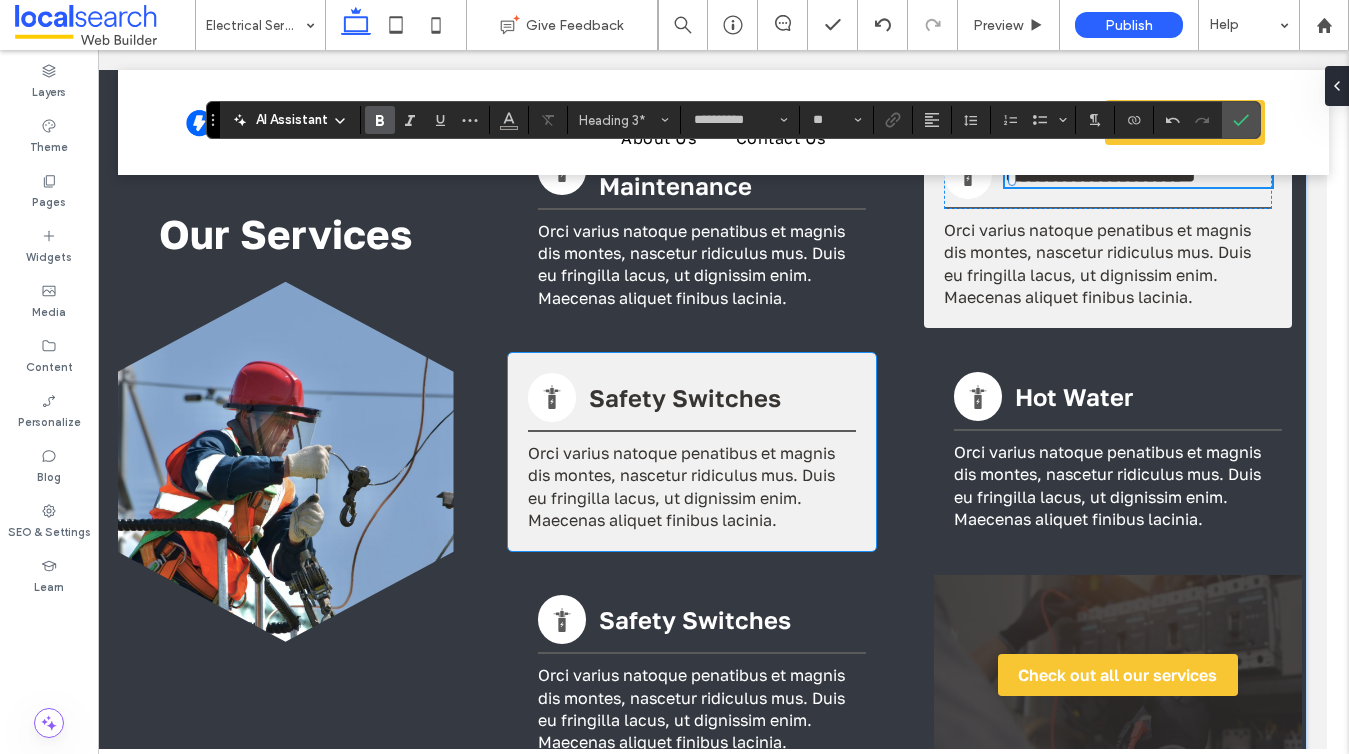 click on "Orci varius natoque penatibus et magnis dis montes, nascetur ridiculus mus. Duis eu fringilla lacus, ut dignissim enim. Maecenas aliquet finibus lacinia." at bounding box center [681, 486] 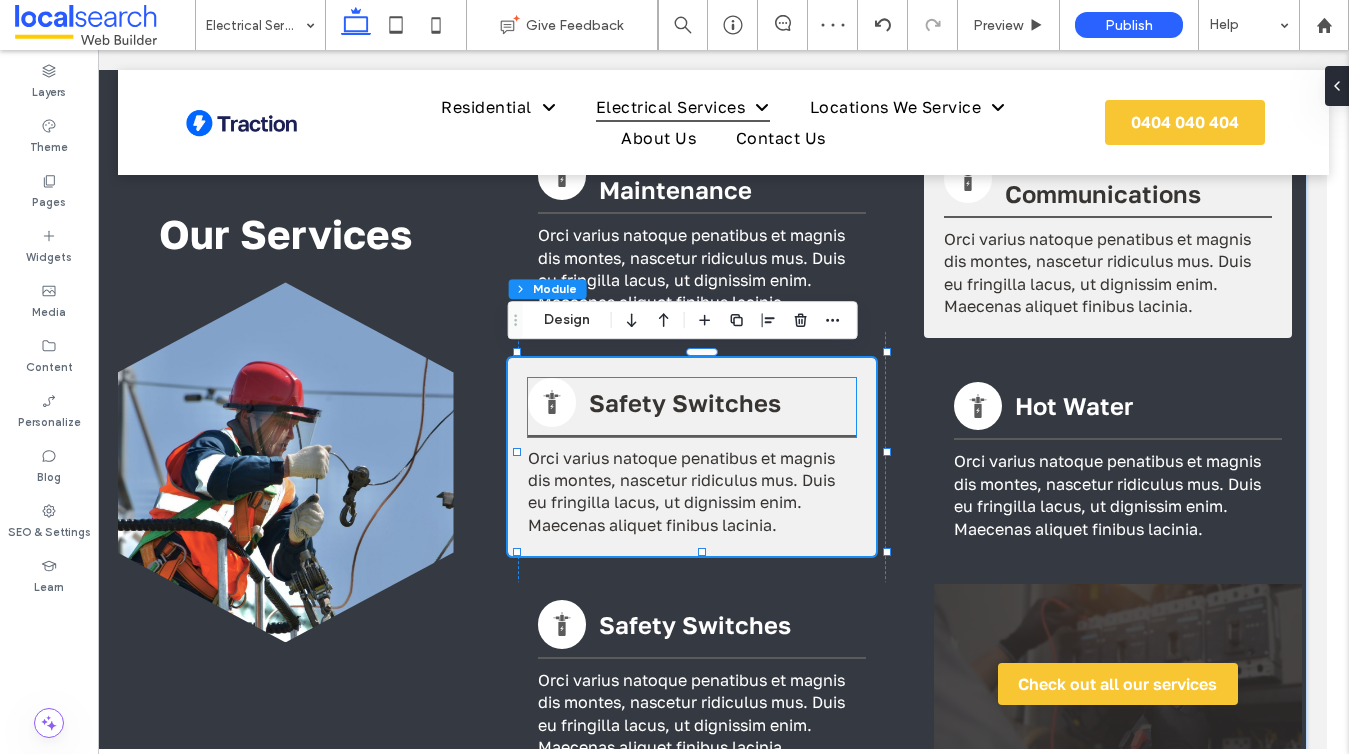 click on "Safety Switches" at bounding box center (692, 407) 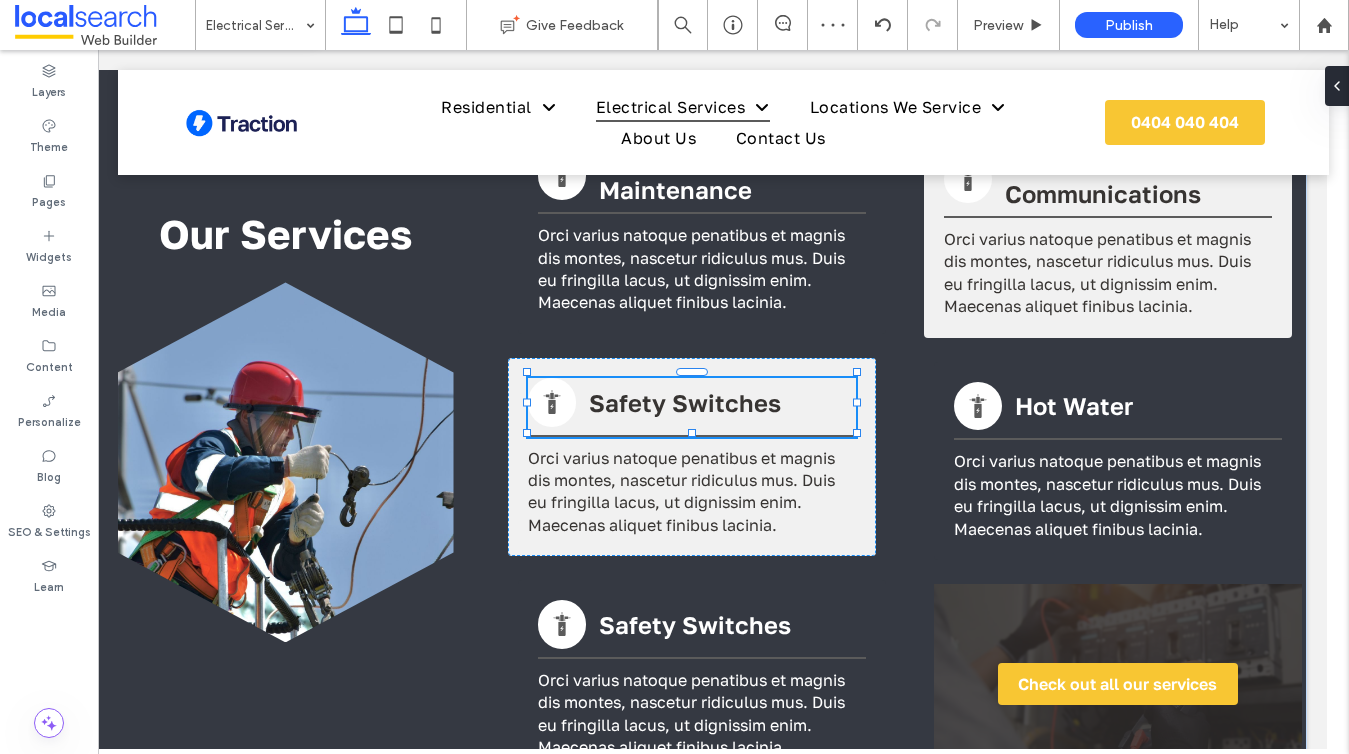 click on "Safety Switches" at bounding box center [692, 407] 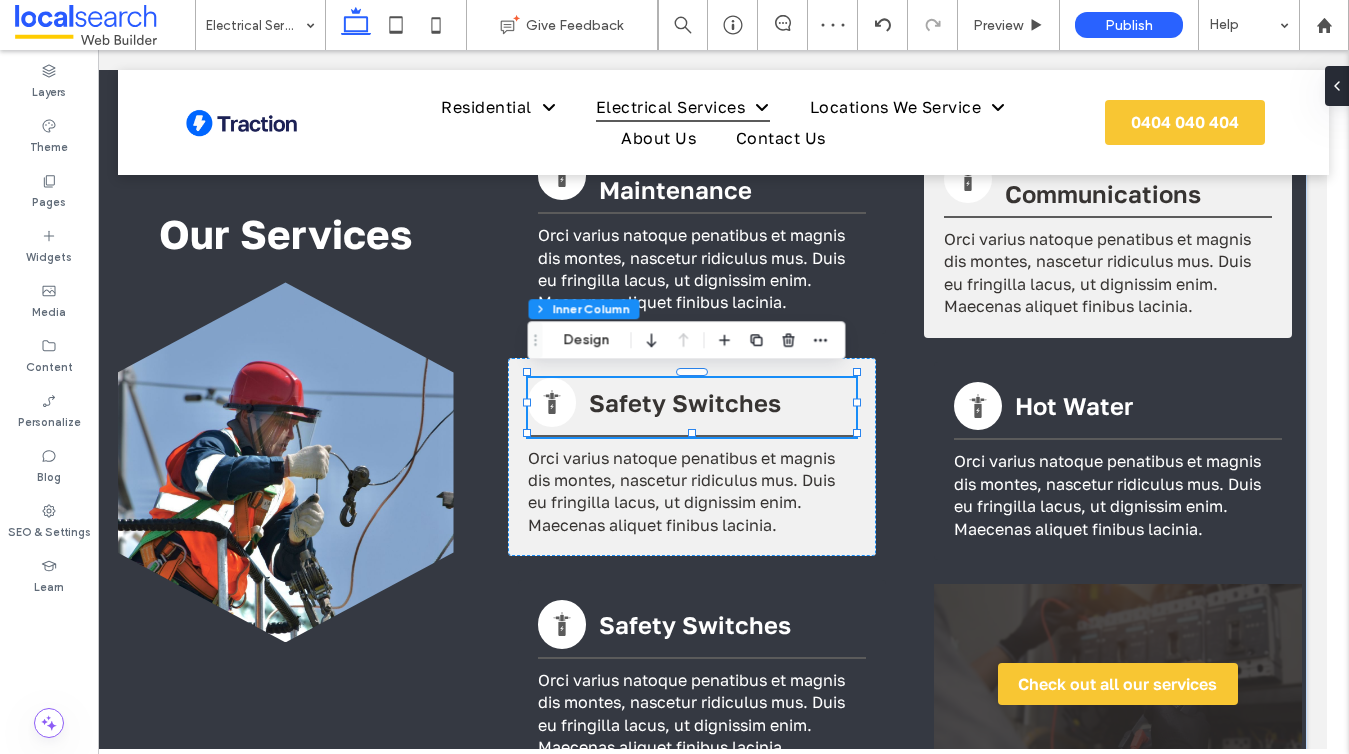 click on "Safety Switches" at bounding box center (692, 407) 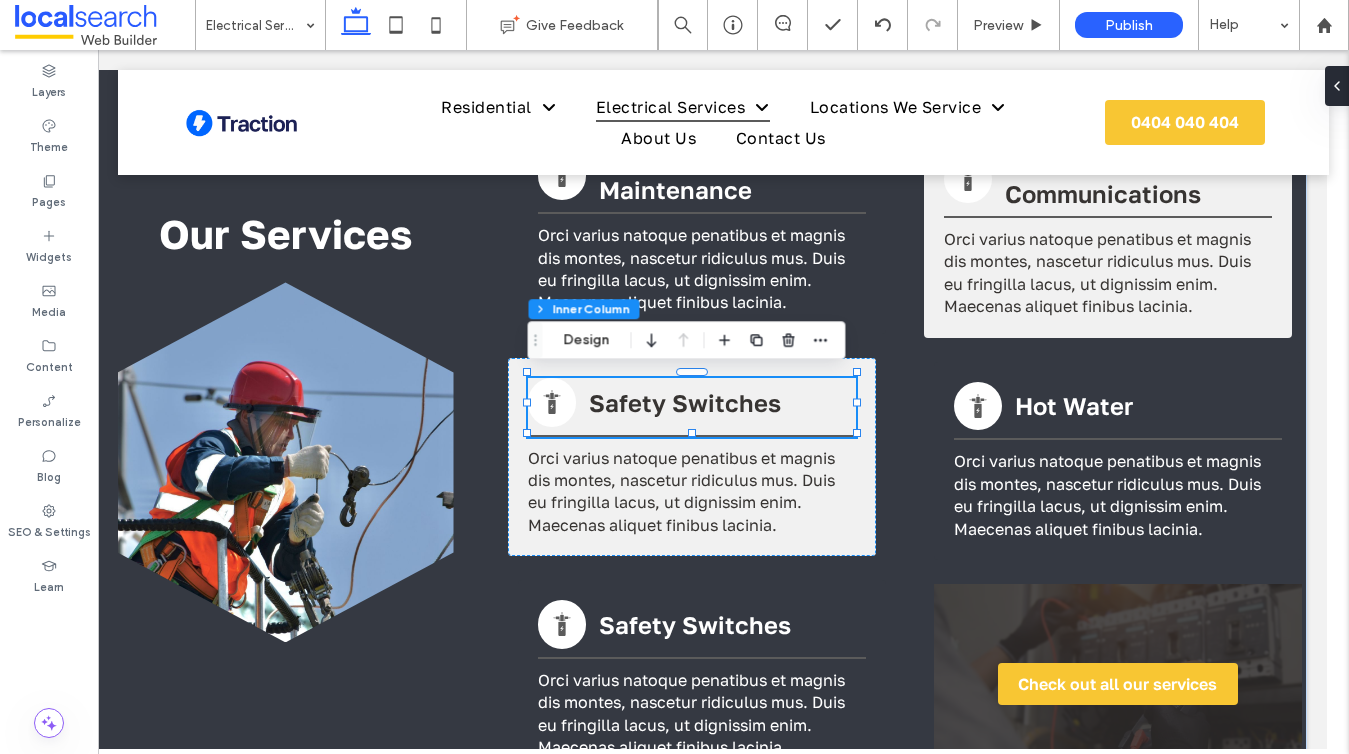 click on "Safety Switches" at bounding box center [685, 402] 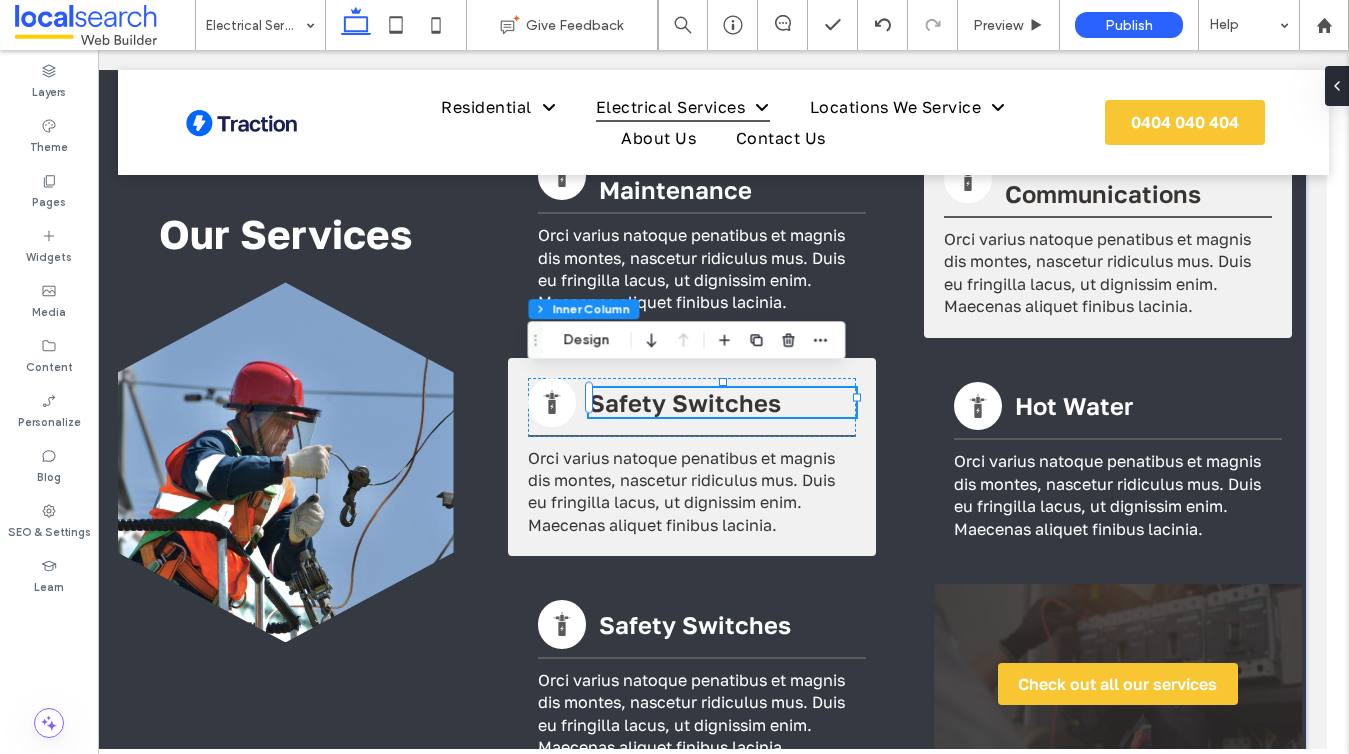 click at bounding box center [723, 411] 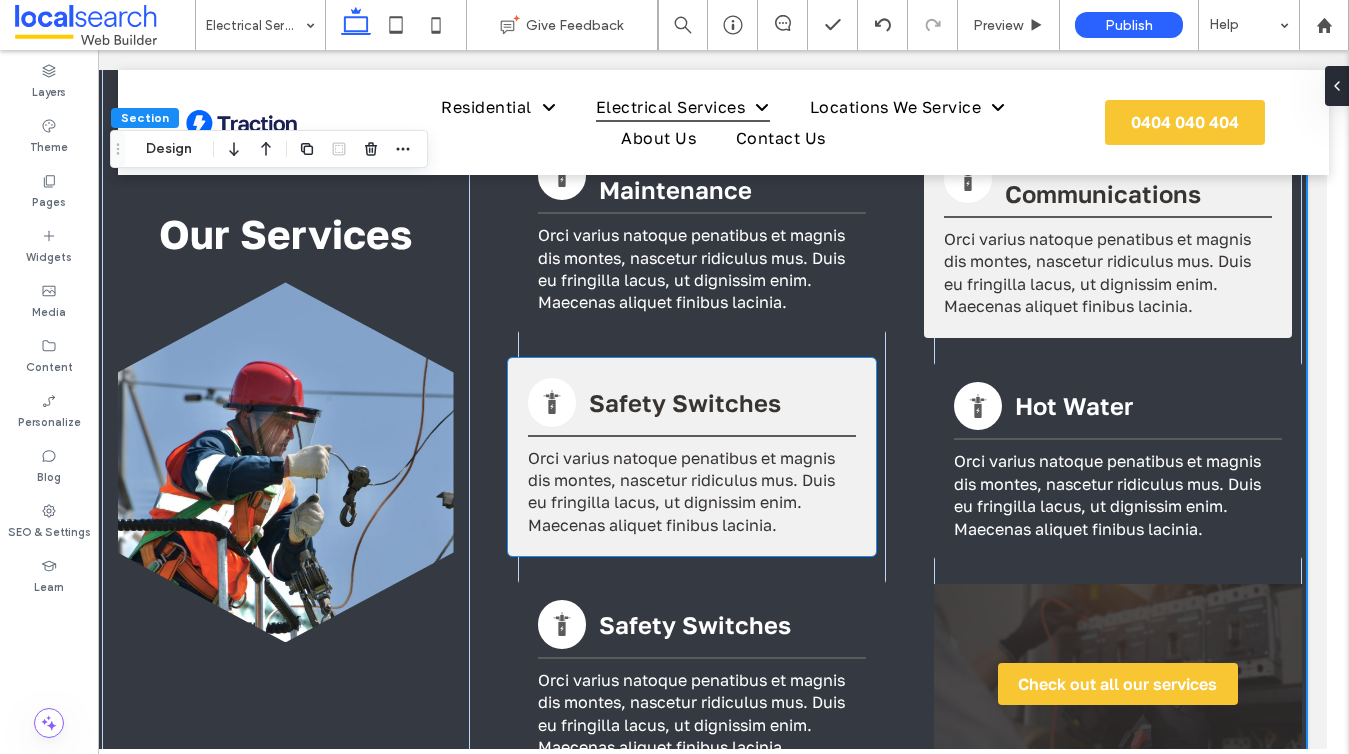 type on "*" 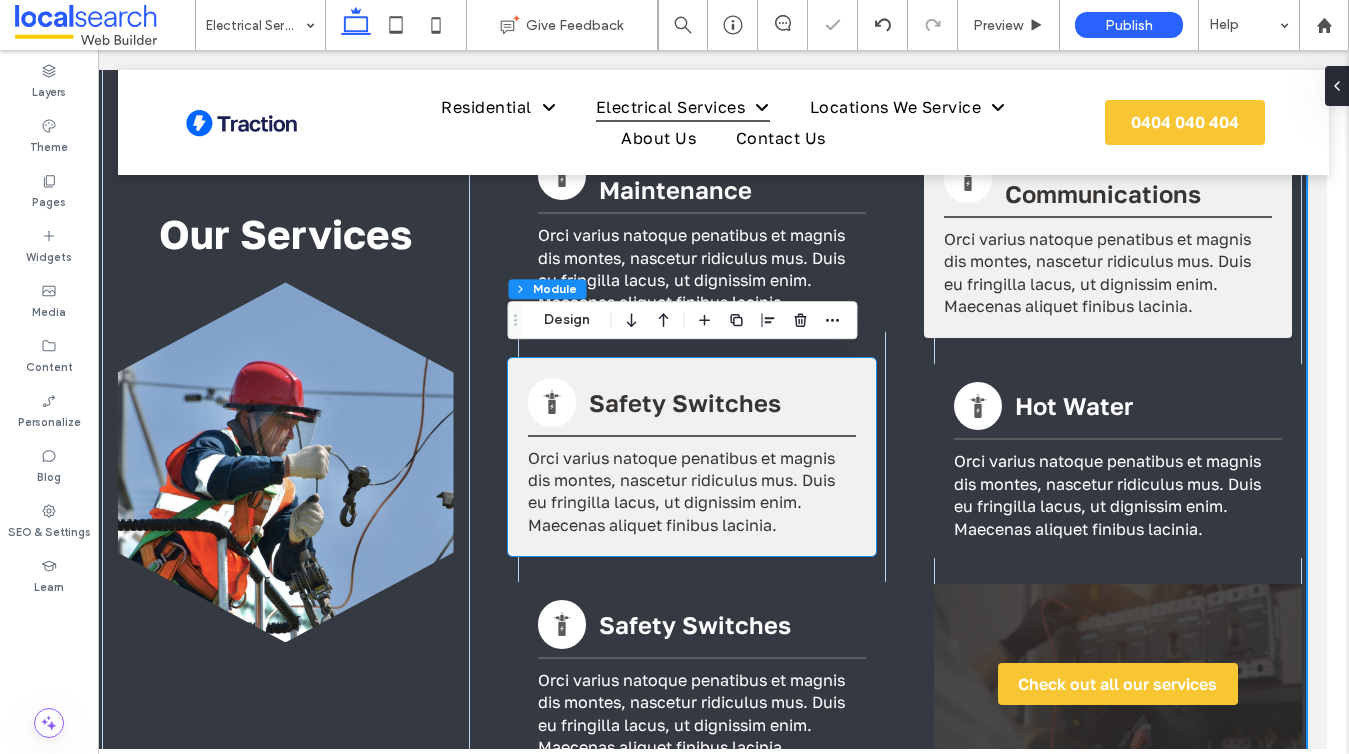 click on "Safety Switches" at bounding box center (685, 402) 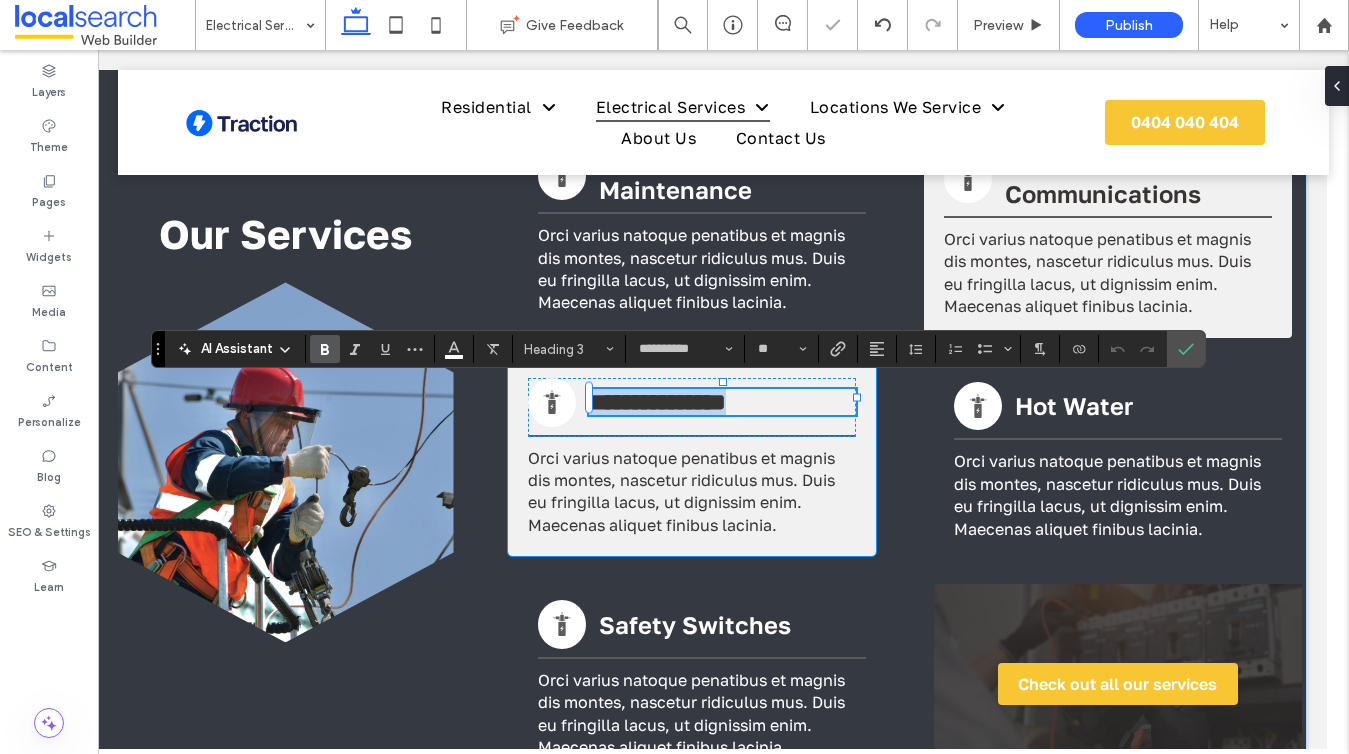 type 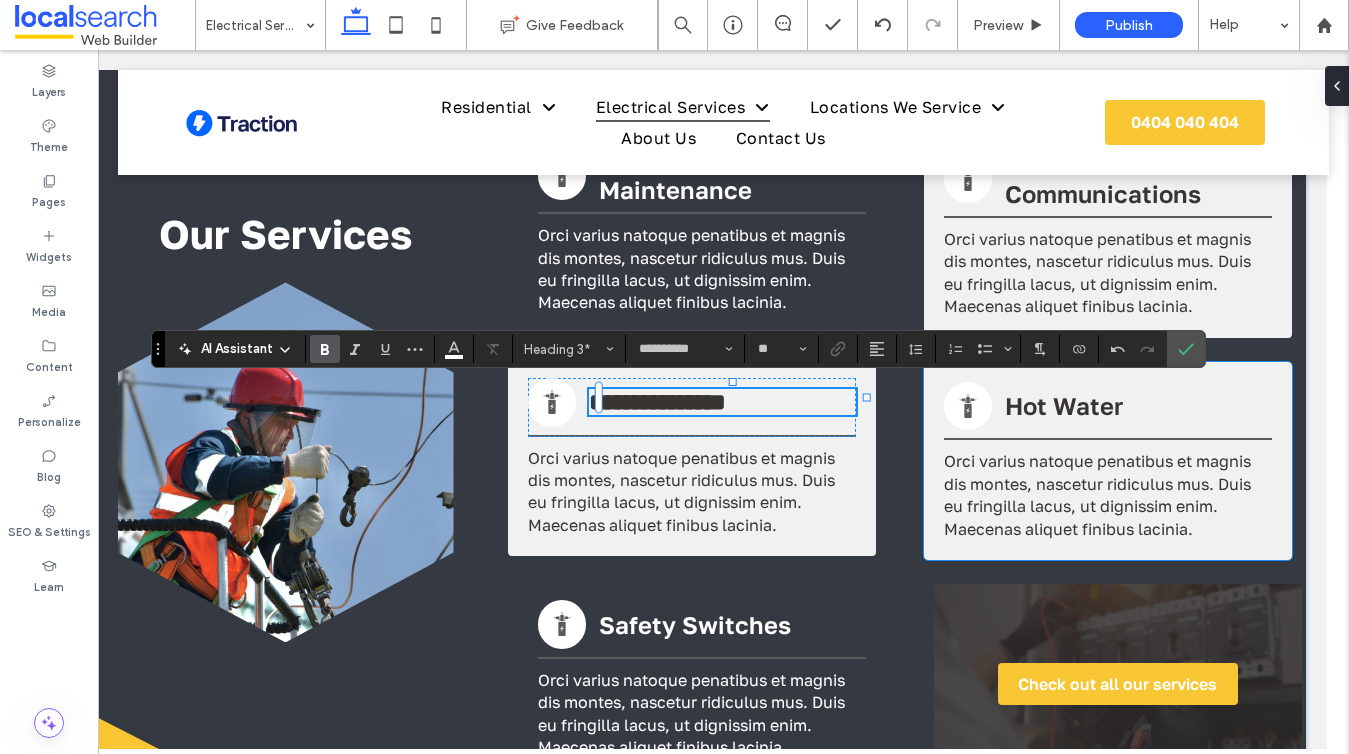 click on "Orci varius natoque penatibus et magnis dis montes, nascetur ridiculus mus. Duis eu fringilla lacus, ut dignissim enim. Maecenas aliquet finibus lacinia." at bounding box center (1097, 494) 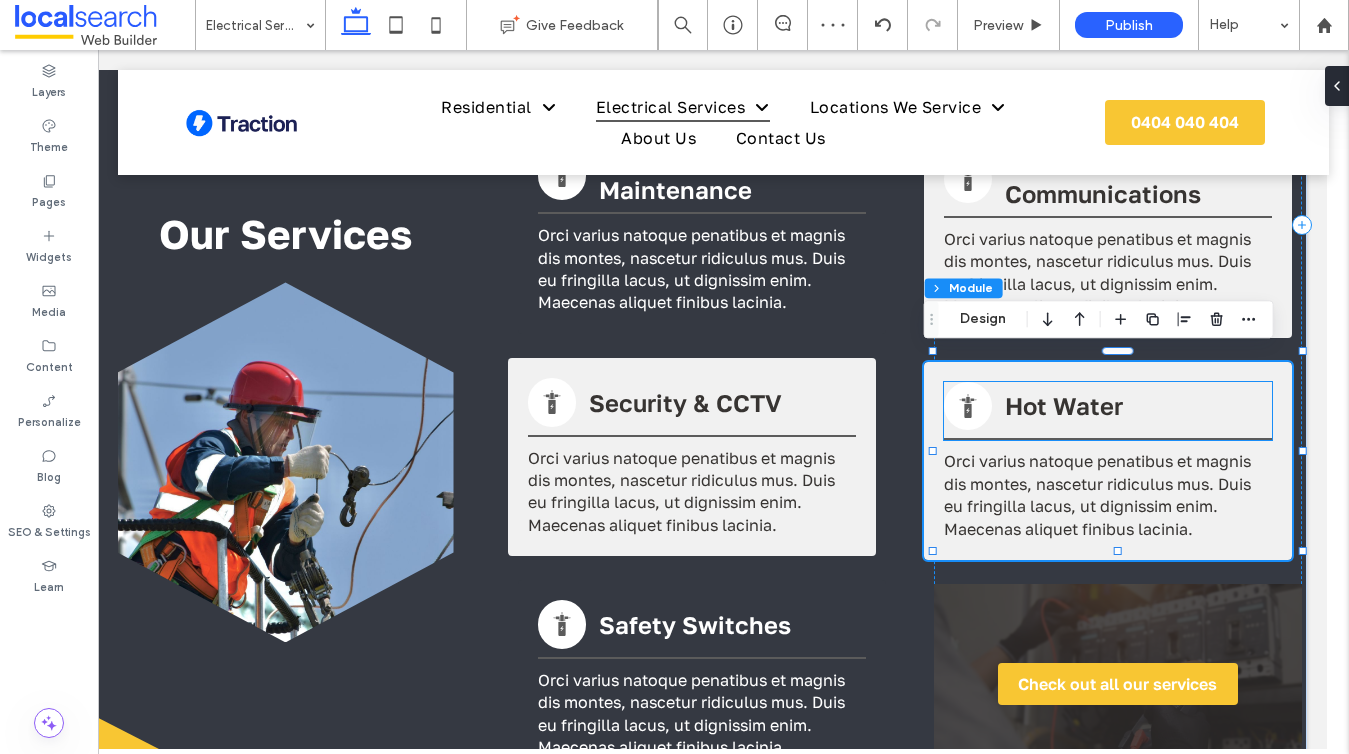 click on "Hot Water" at bounding box center [1064, 405] 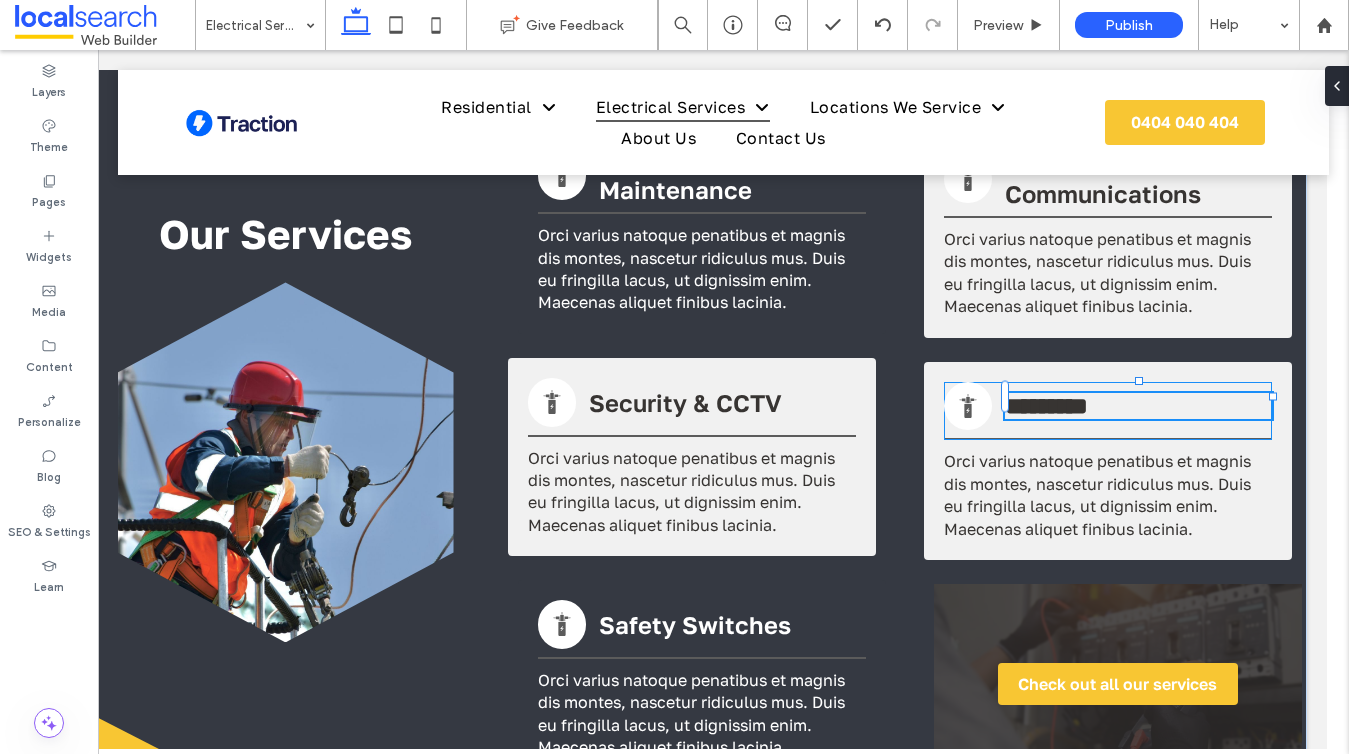 type 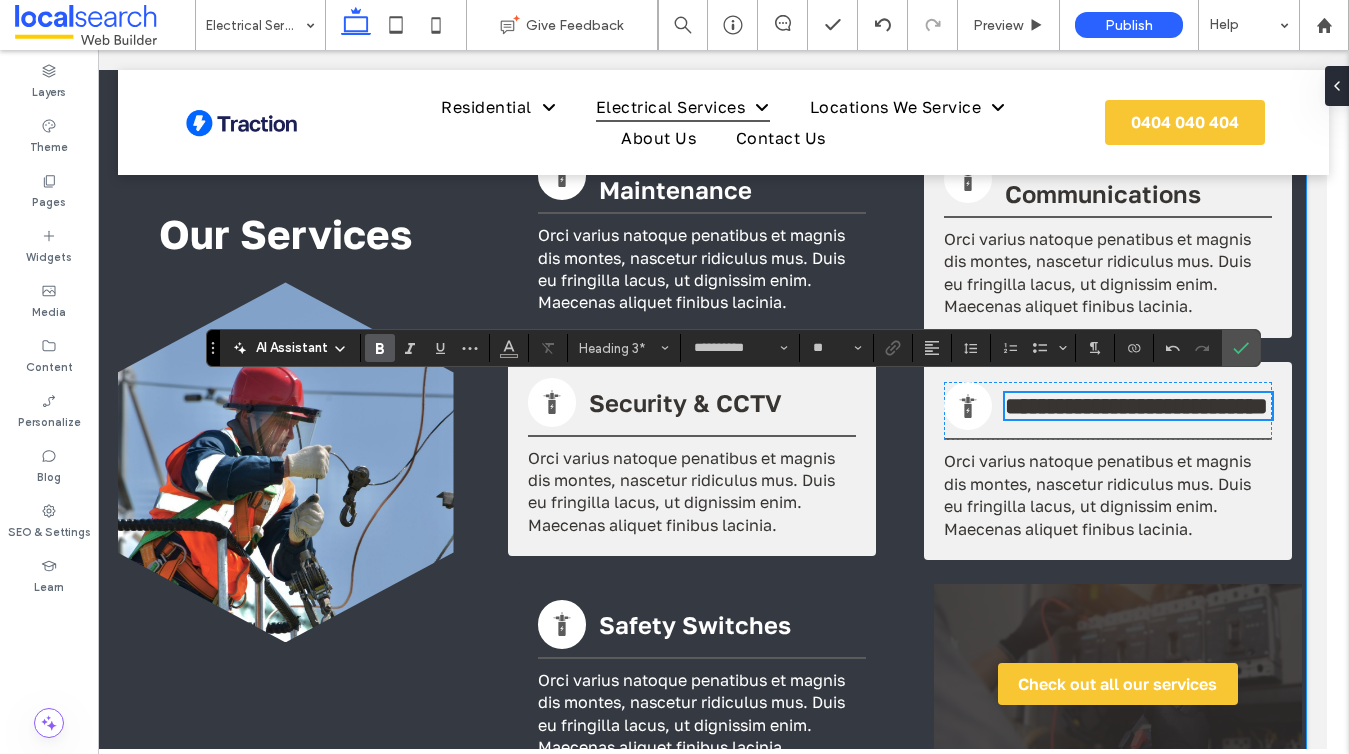 scroll, scrollTop: 1406, scrollLeft: 22, axis: both 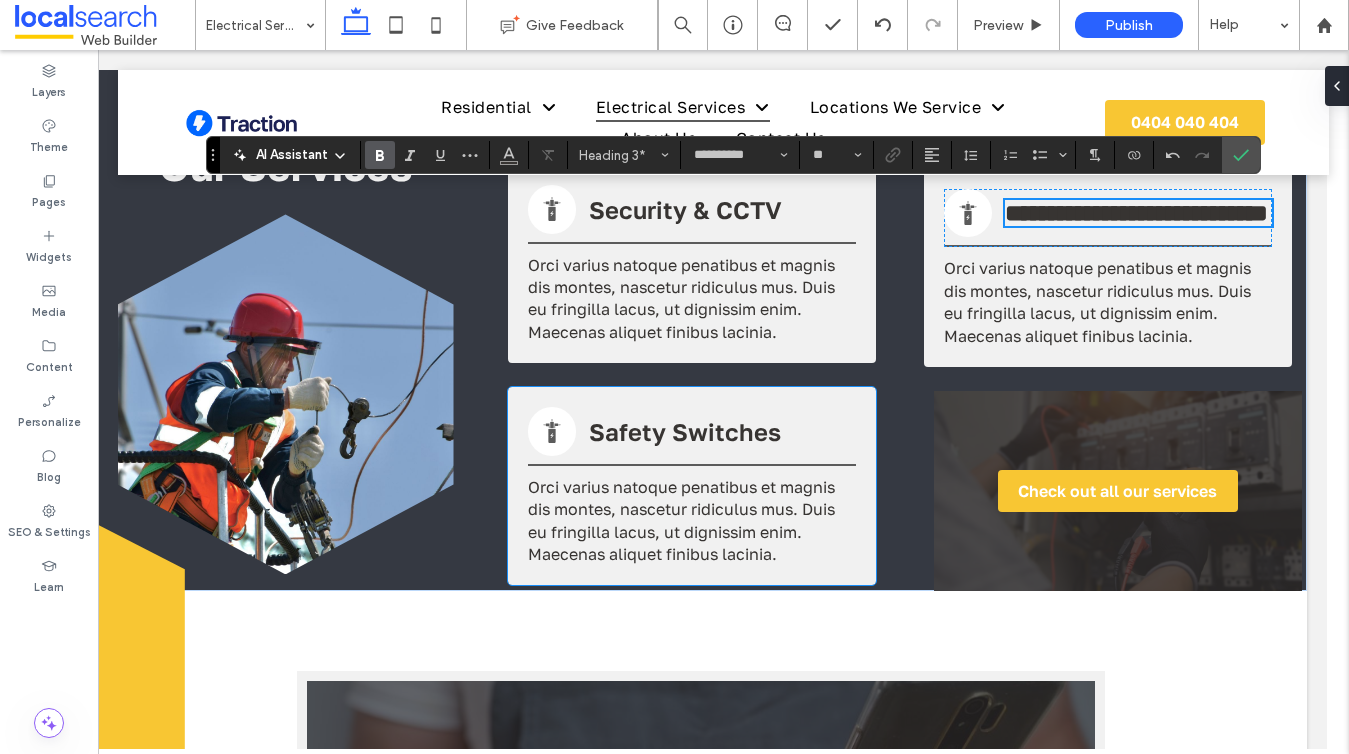 click on "Orci varius natoque penatibus et magnis dis montes, nascetur ridiculus mus. Duis eu fringilla lacus, ut dignissim enim. Maecenas aliquet finibus lacinia." at bounding box center [681, 520] 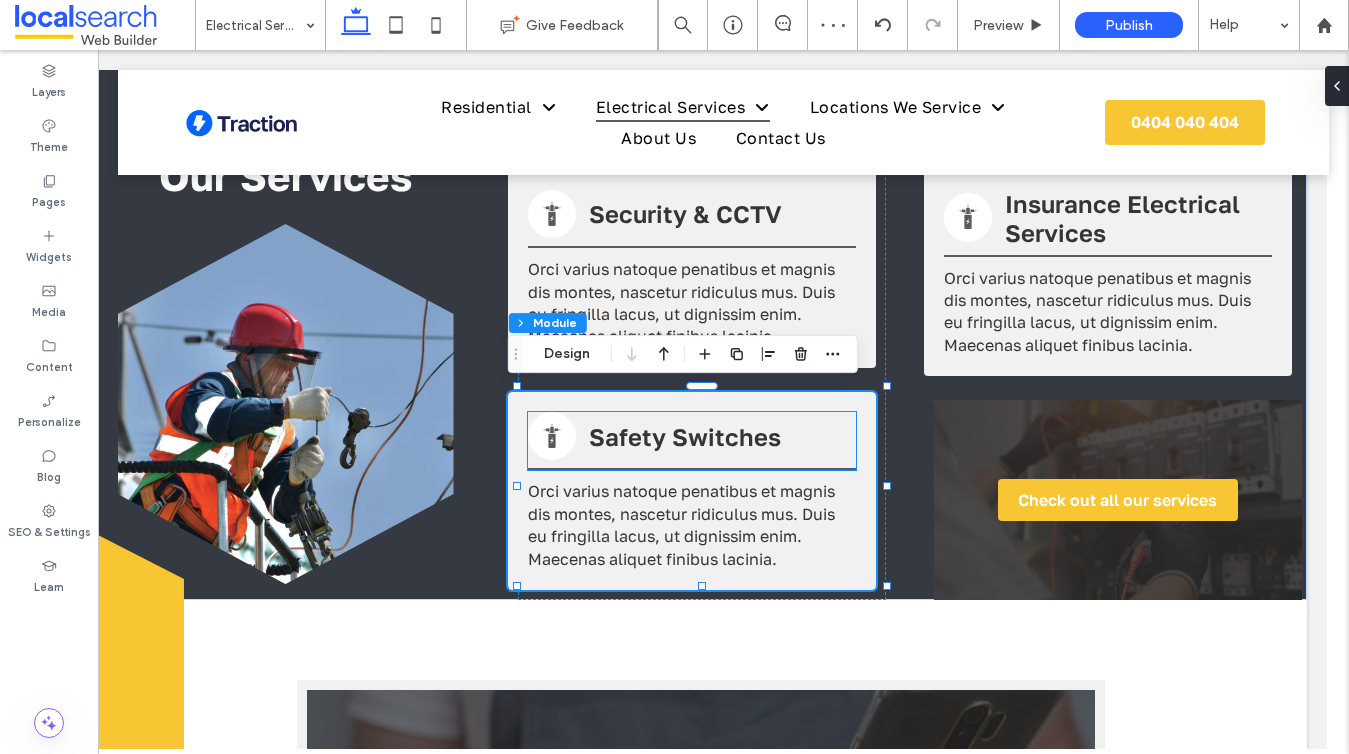 click on "Safety Switches" at bounding box center (685, 436) 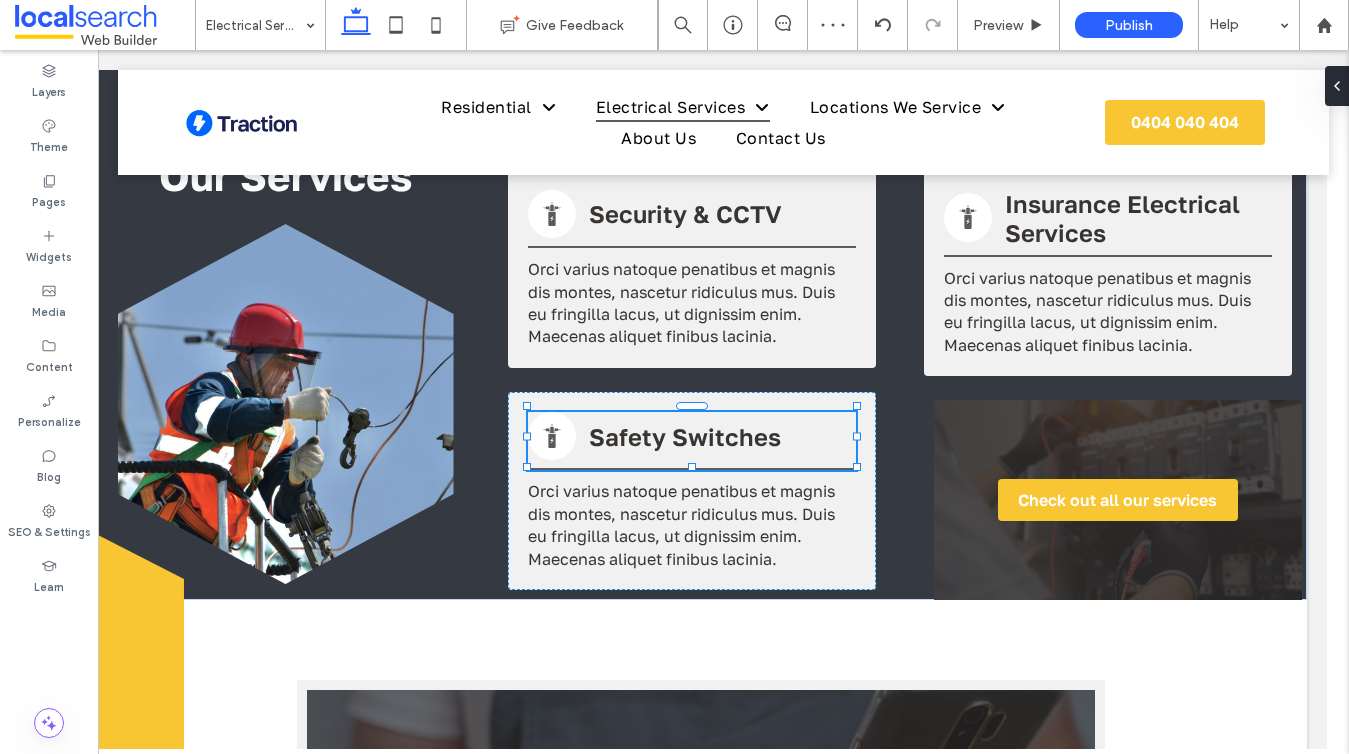 click on "Safety Switches" at bounding box center [685, 436] 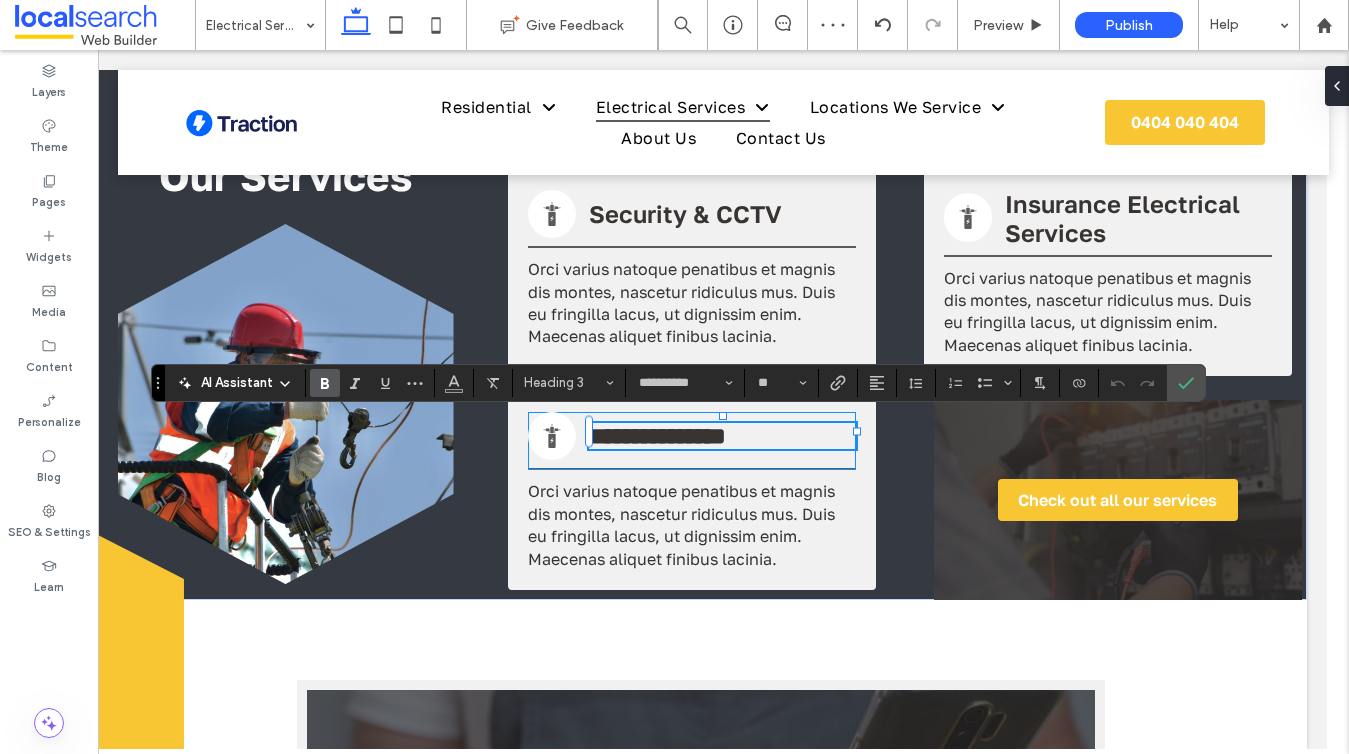 type 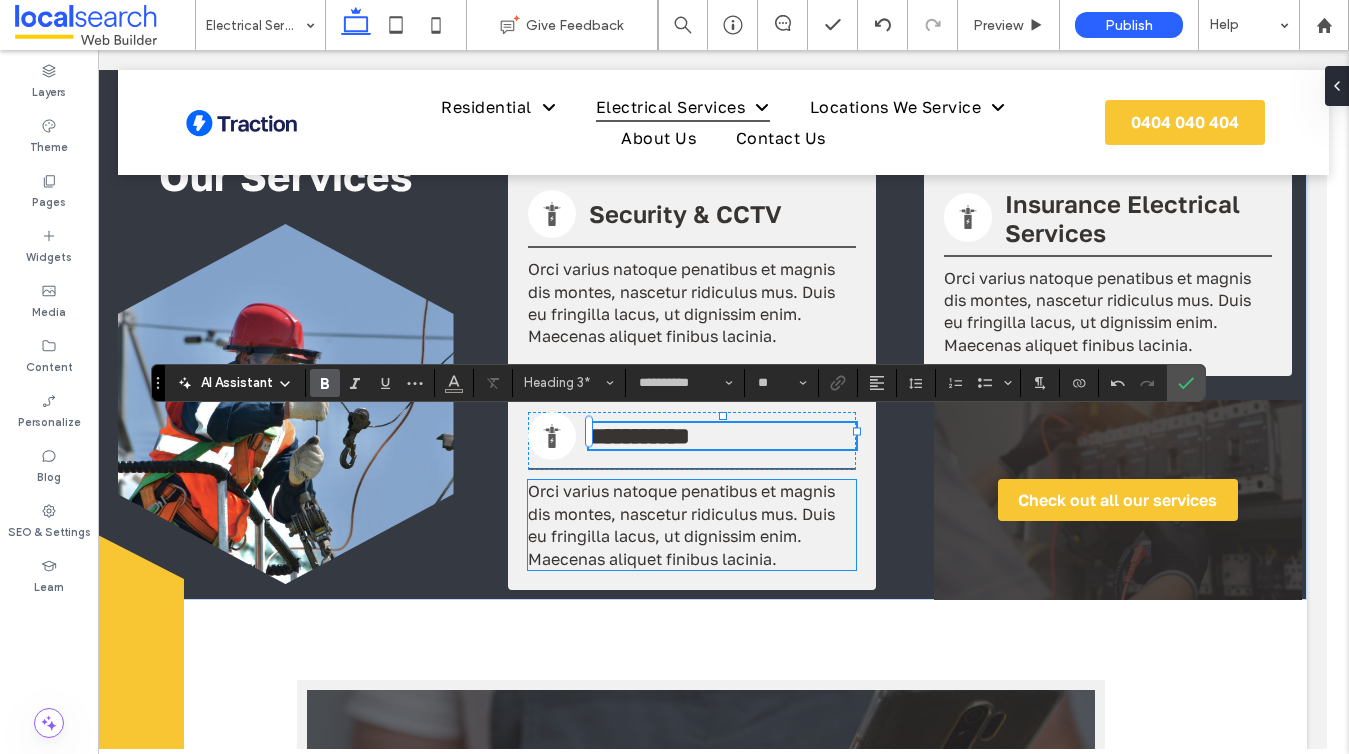click on "Orci varius natoque penatibus et magnis dis montes, nascetur ridiculus mus. Duis eu fringilla lacus, ut dignissim enim. Maecenas aliquet finibus lacinia." at bounding box center (681, 524) 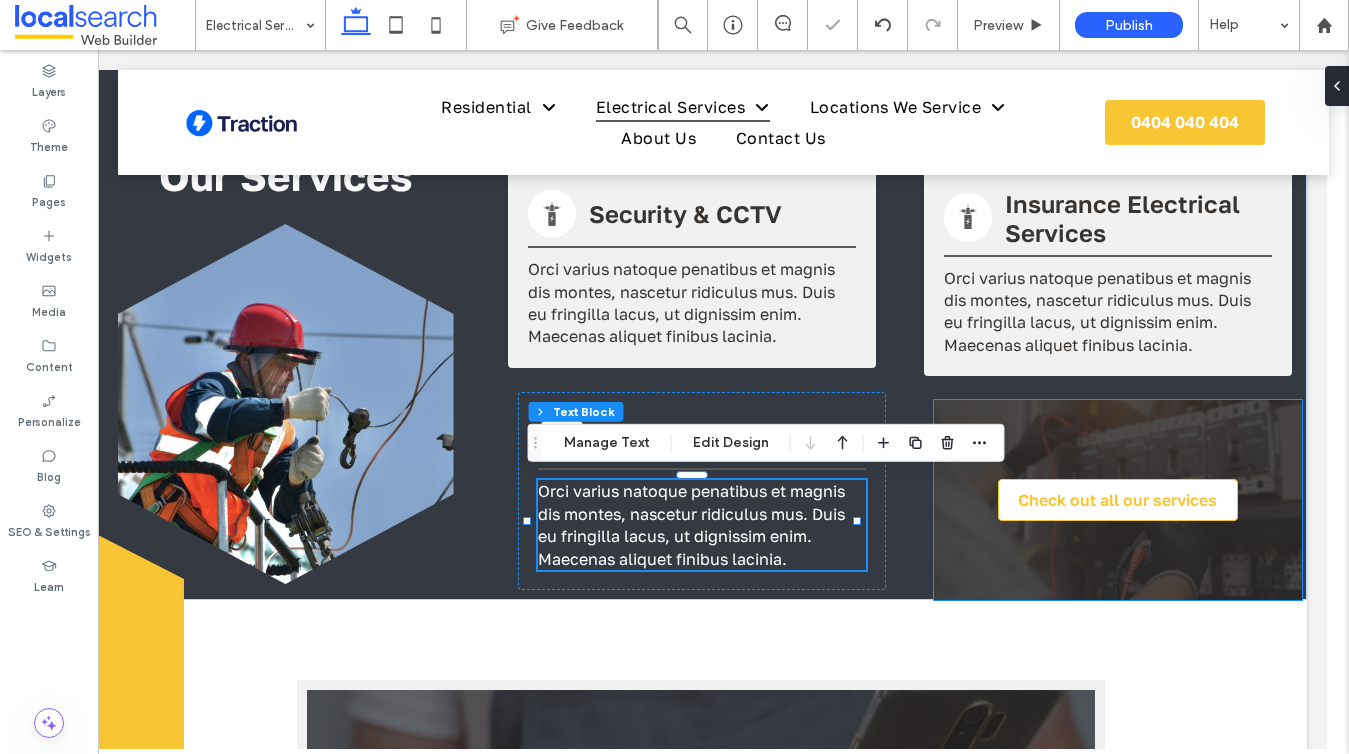 click on "Check out all our services" at bounding box center [1117, 500] 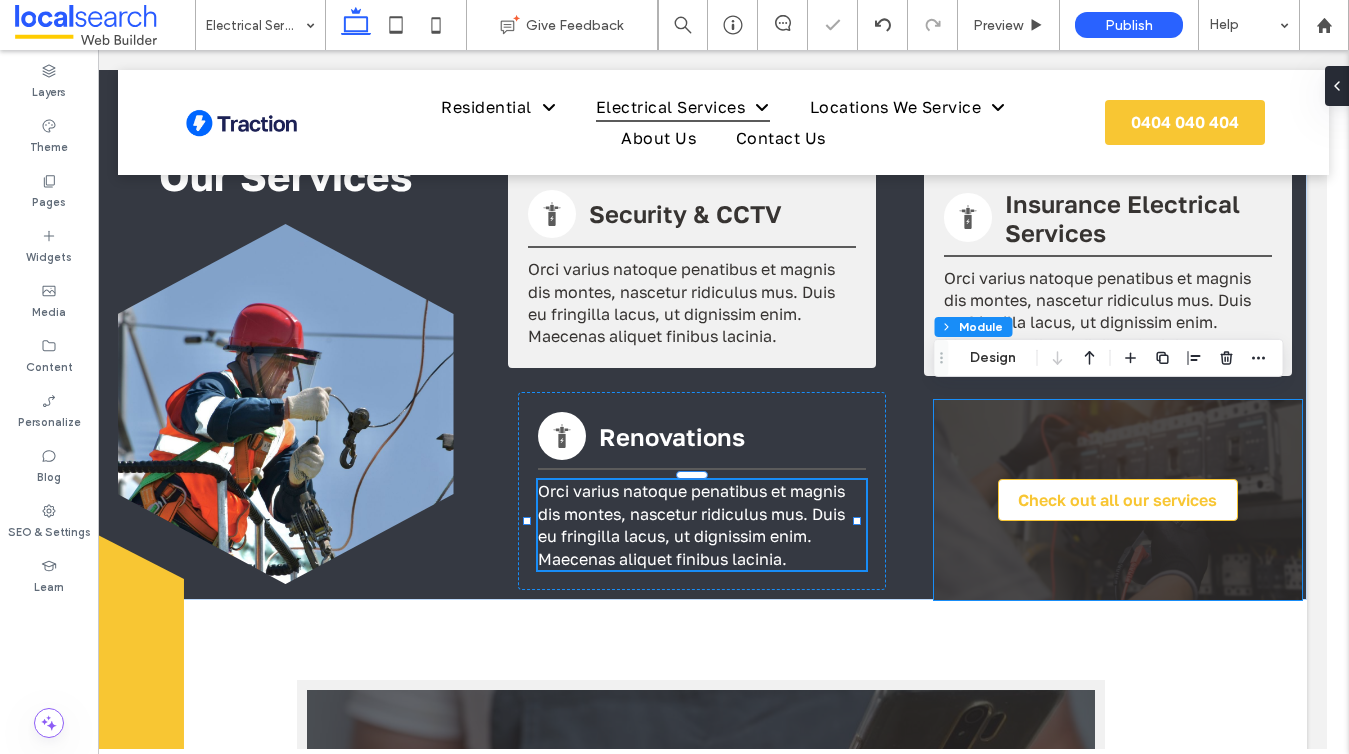 click on "Check out all our services" at bounding box center [1117, 500] 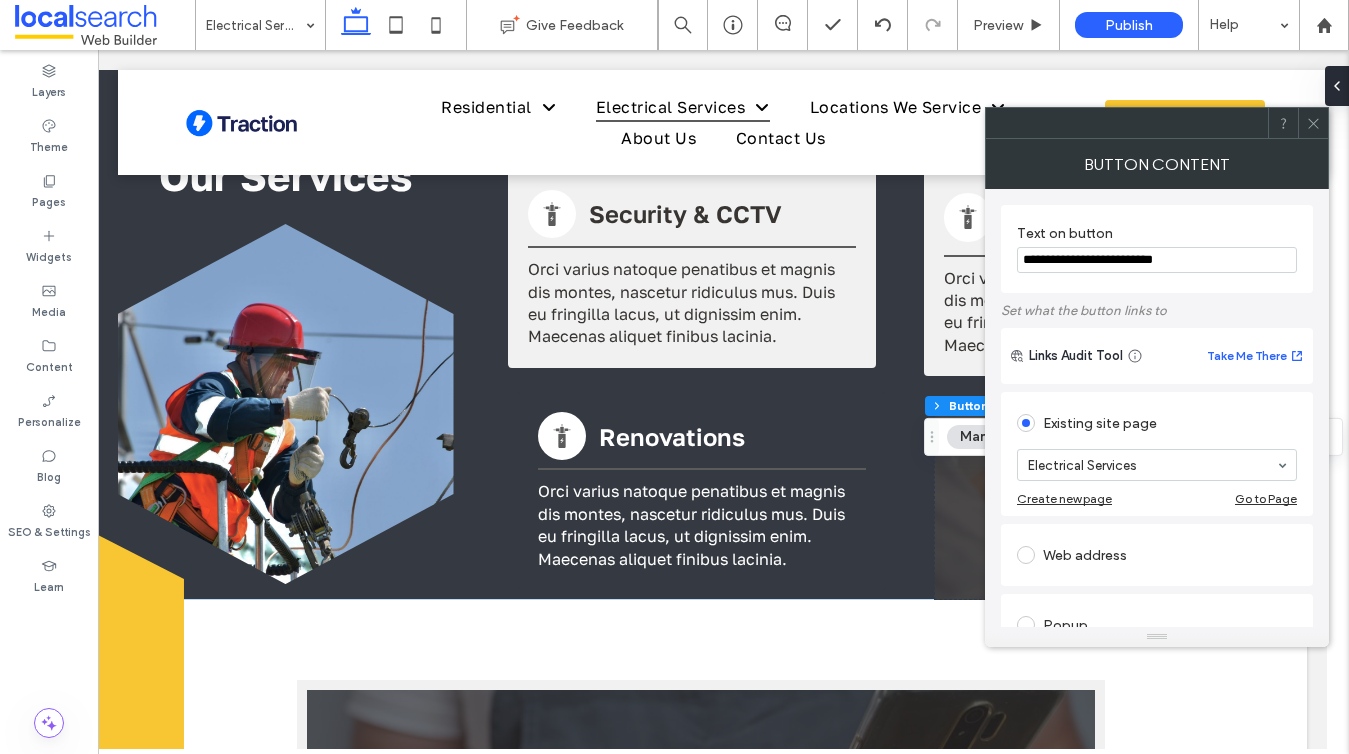 click 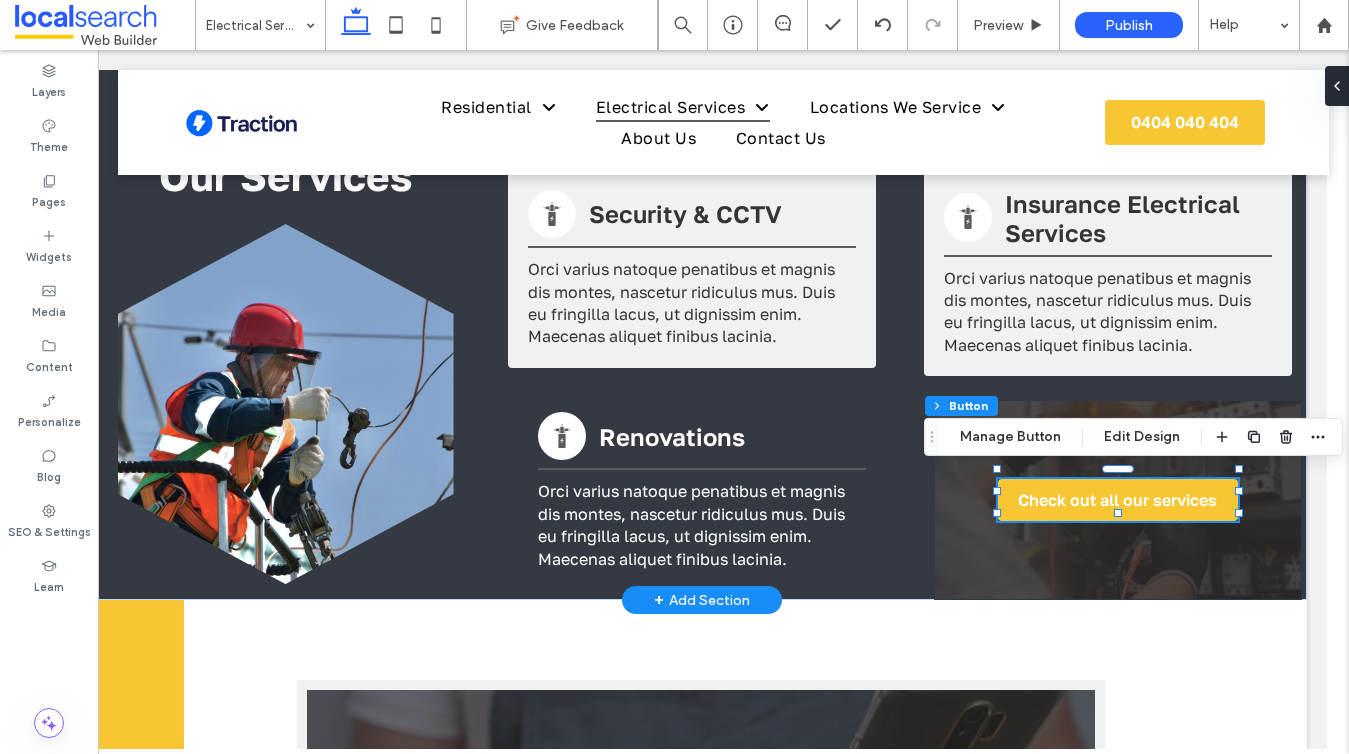 click on "Check out all our services" at bounding box center [1118, 500] 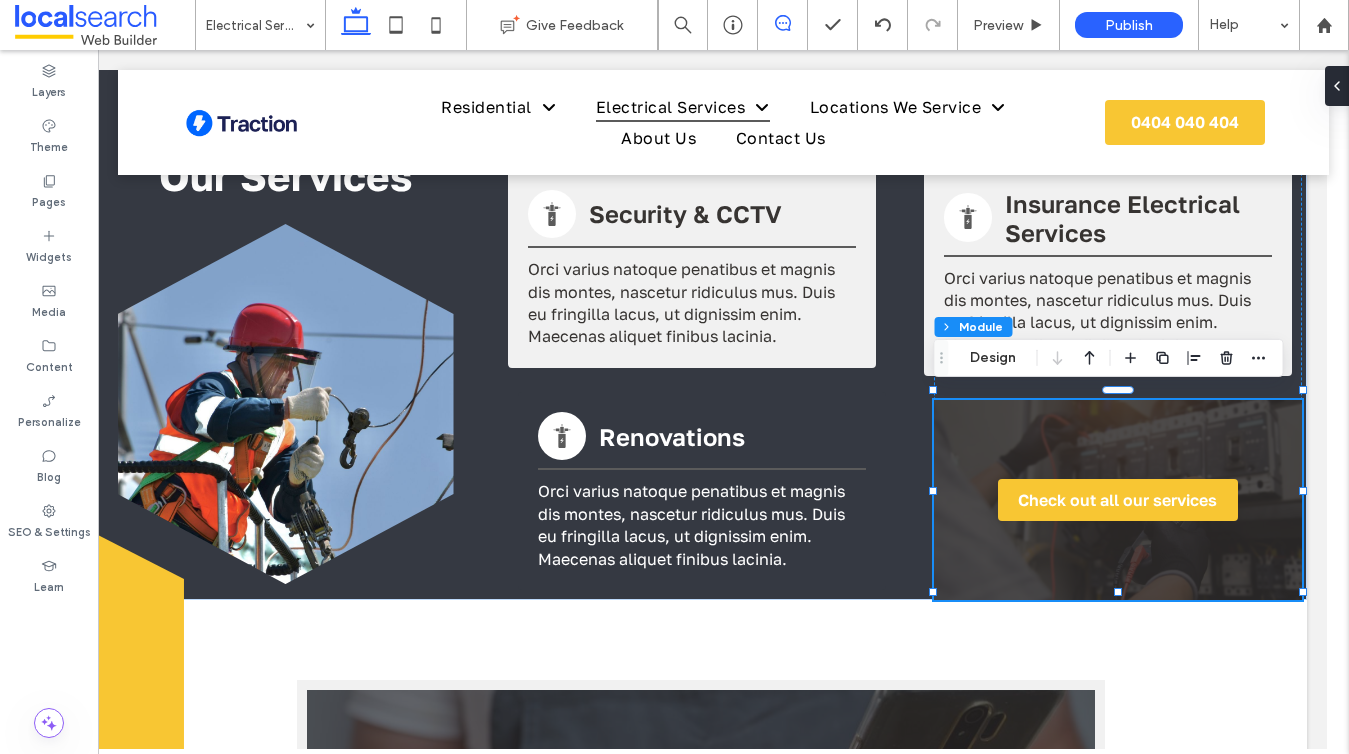 click 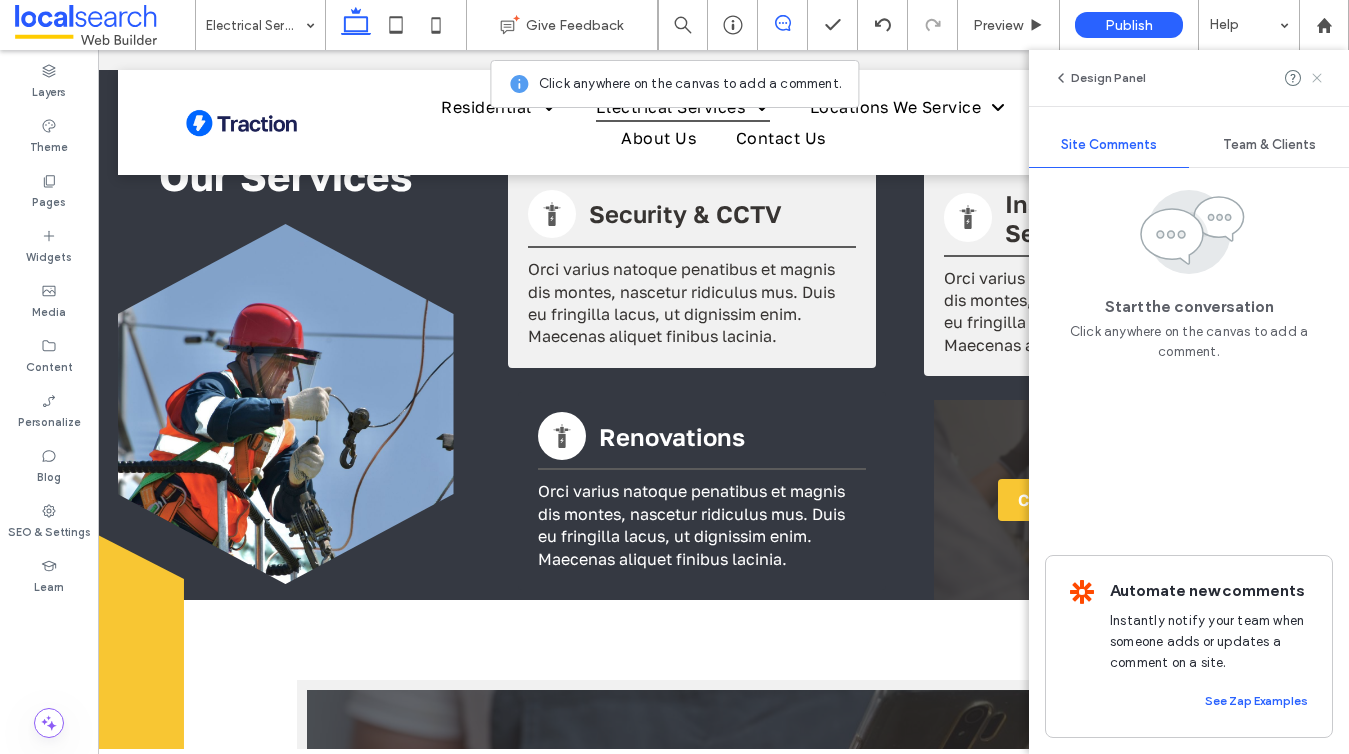 click 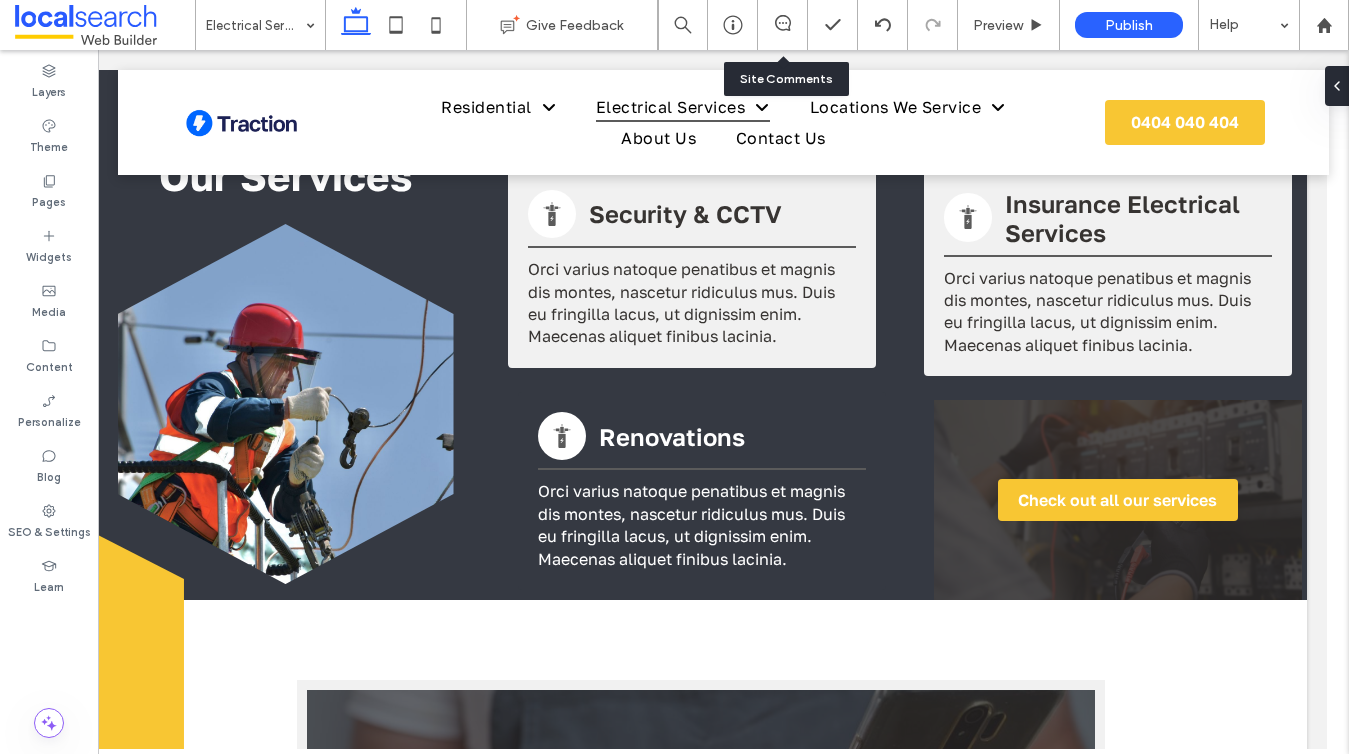 click at bounding box center (782, 25) 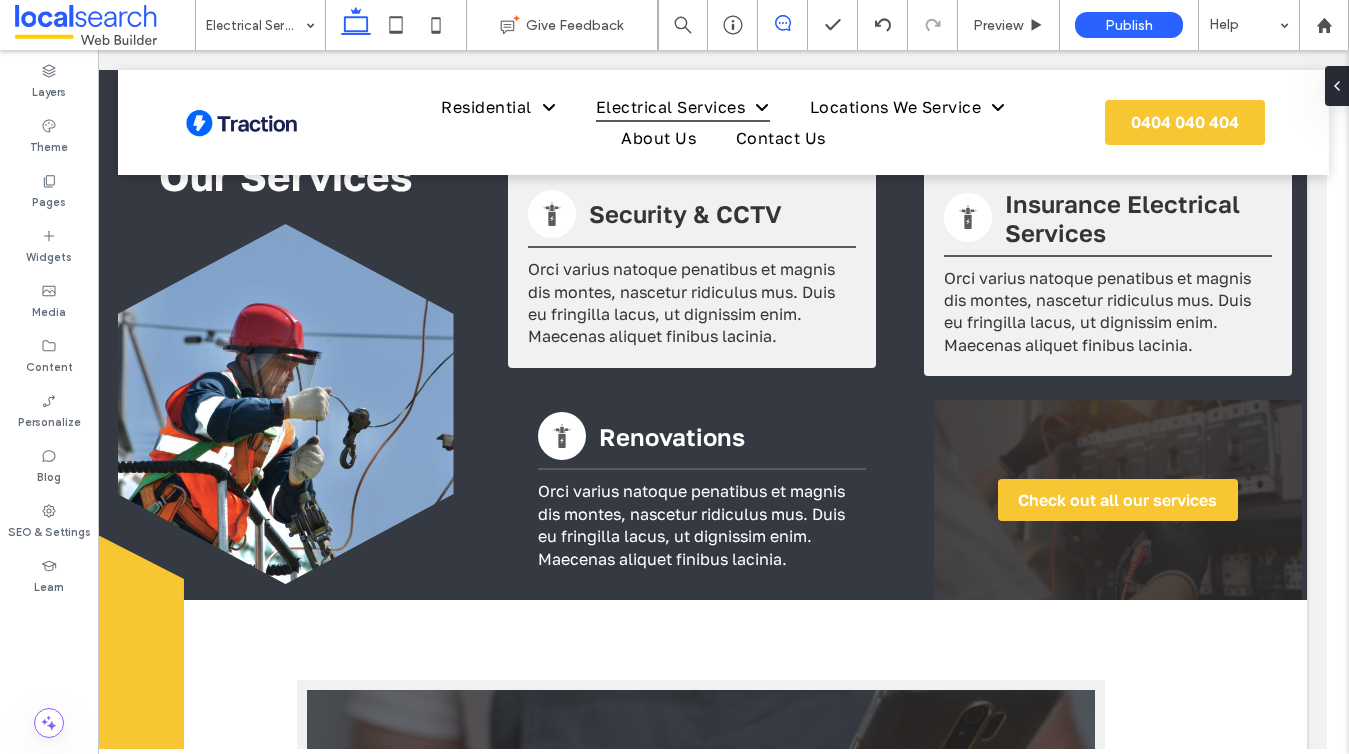 click 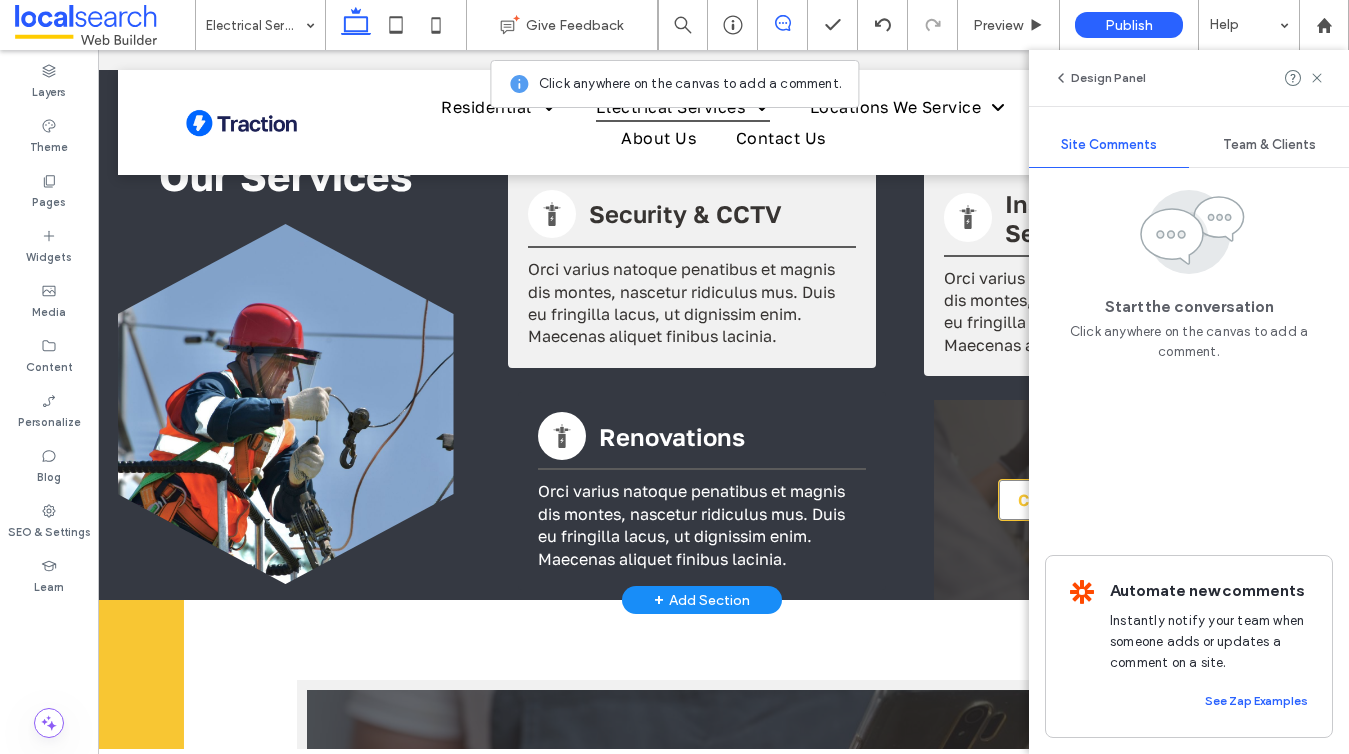 click on "Check out all our services" at bounding box center (1118, 500) 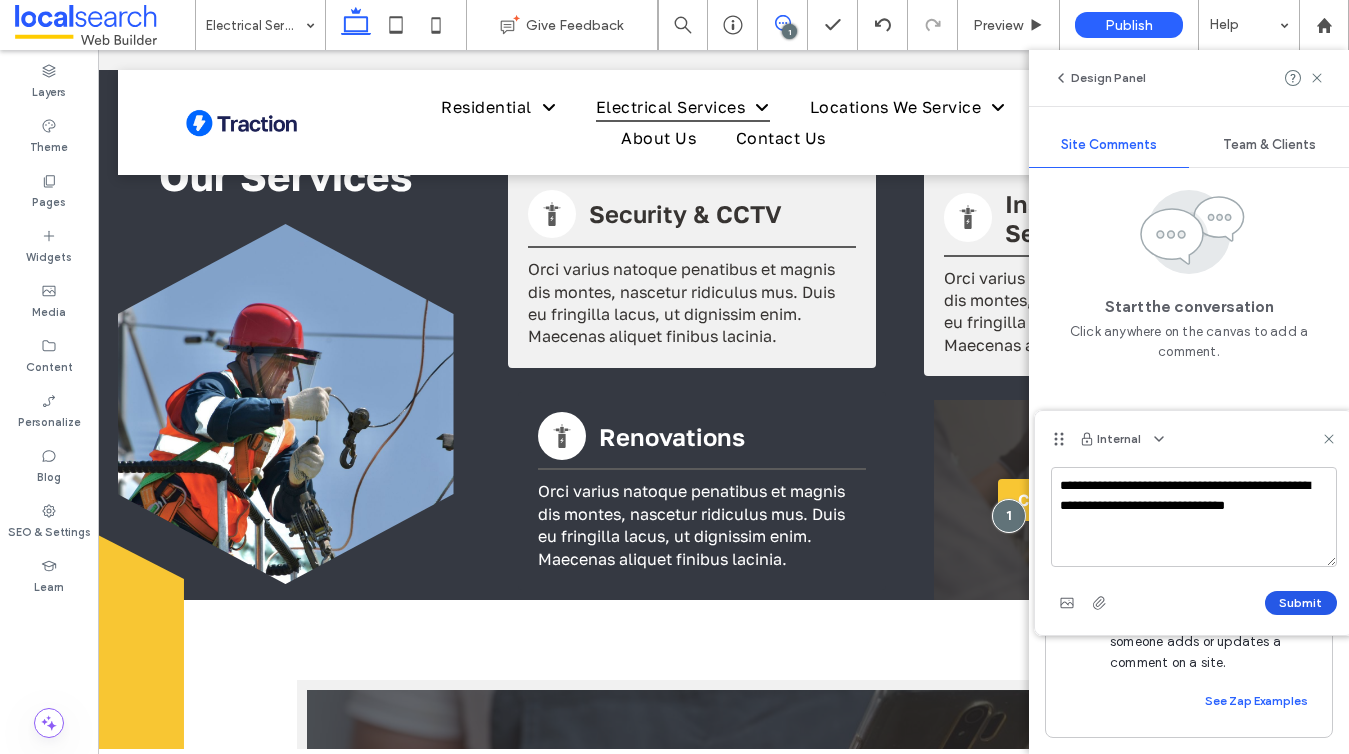 type on "**********" 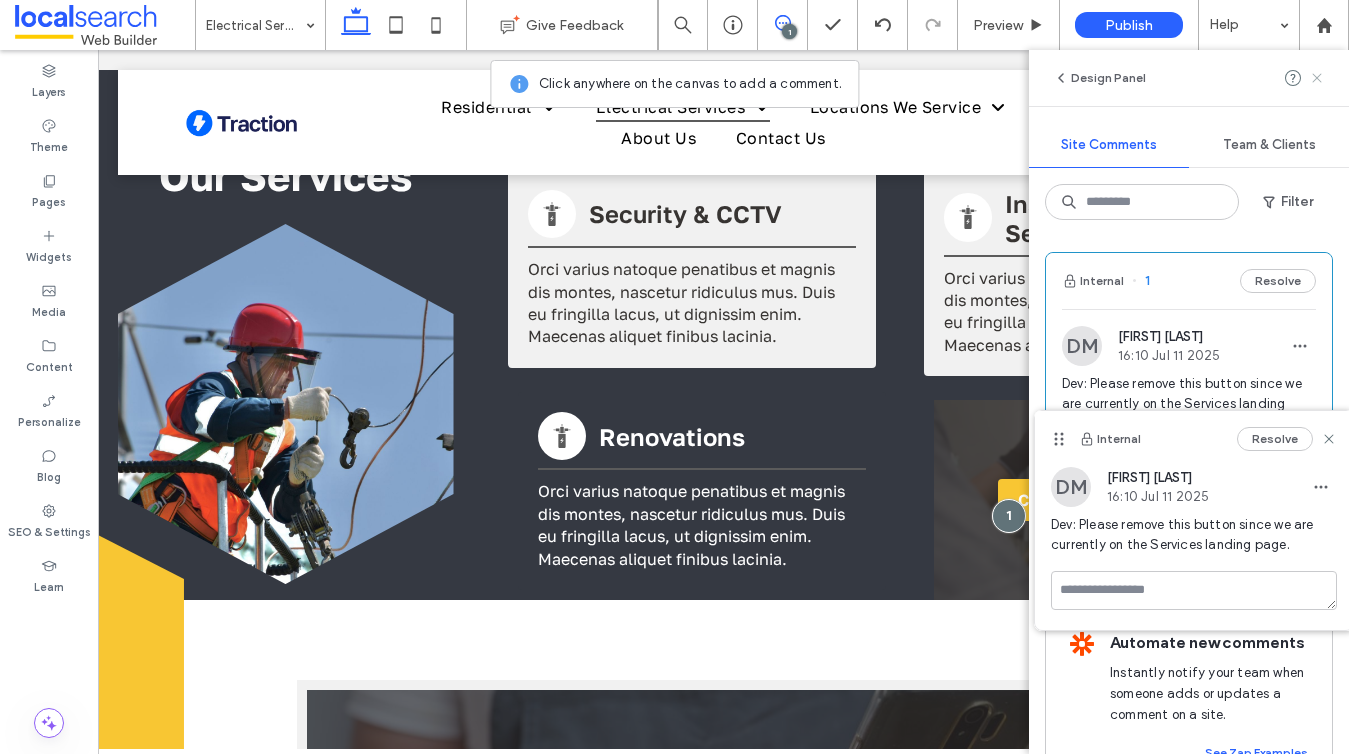 click 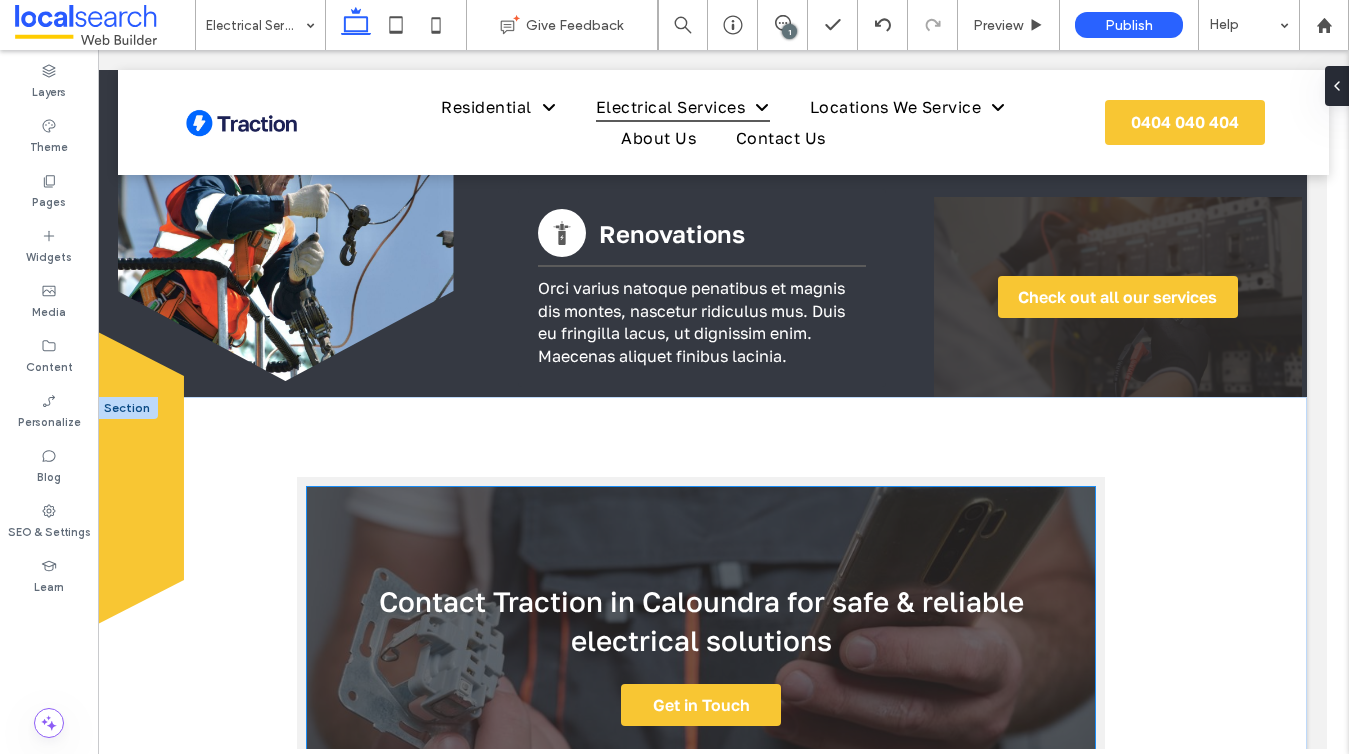 scroll, scrollTop: 1574, scrollLeft: 22, axis: both 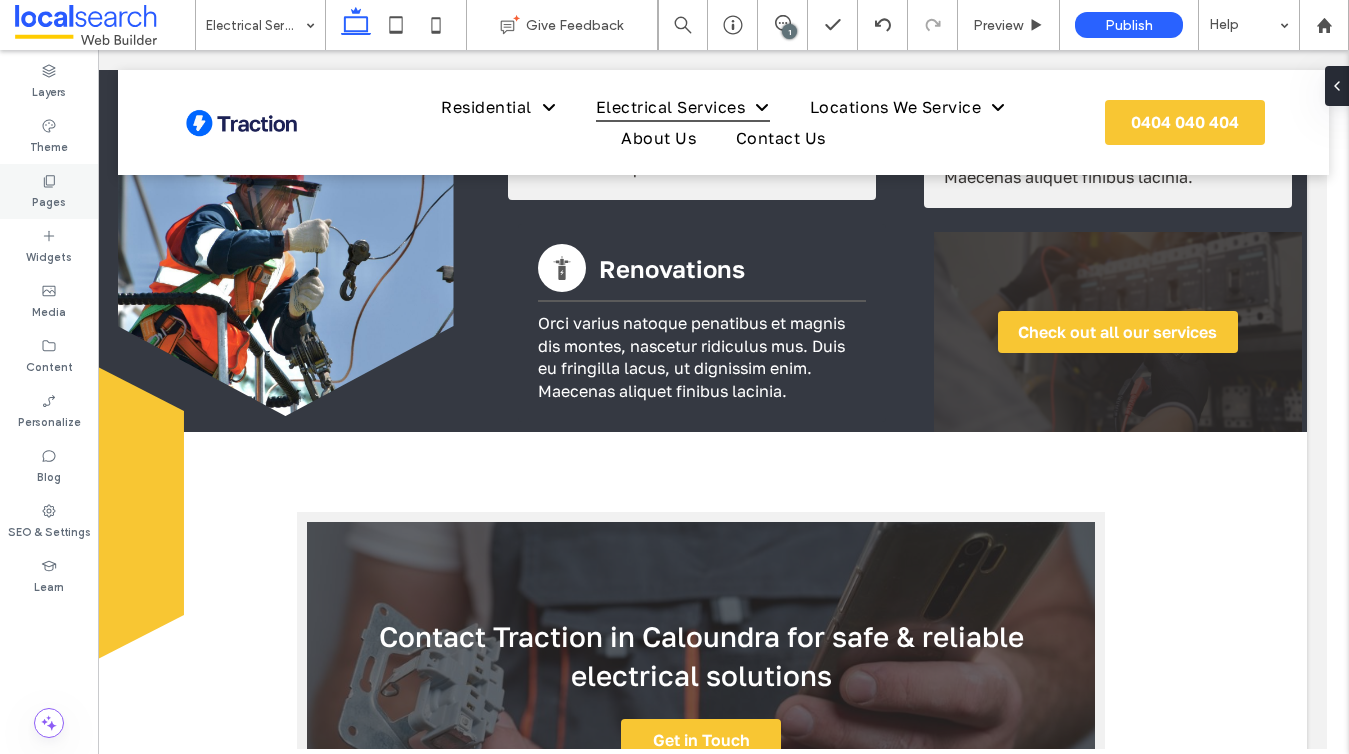 click on "Pages" at bounding box center [49, 191] 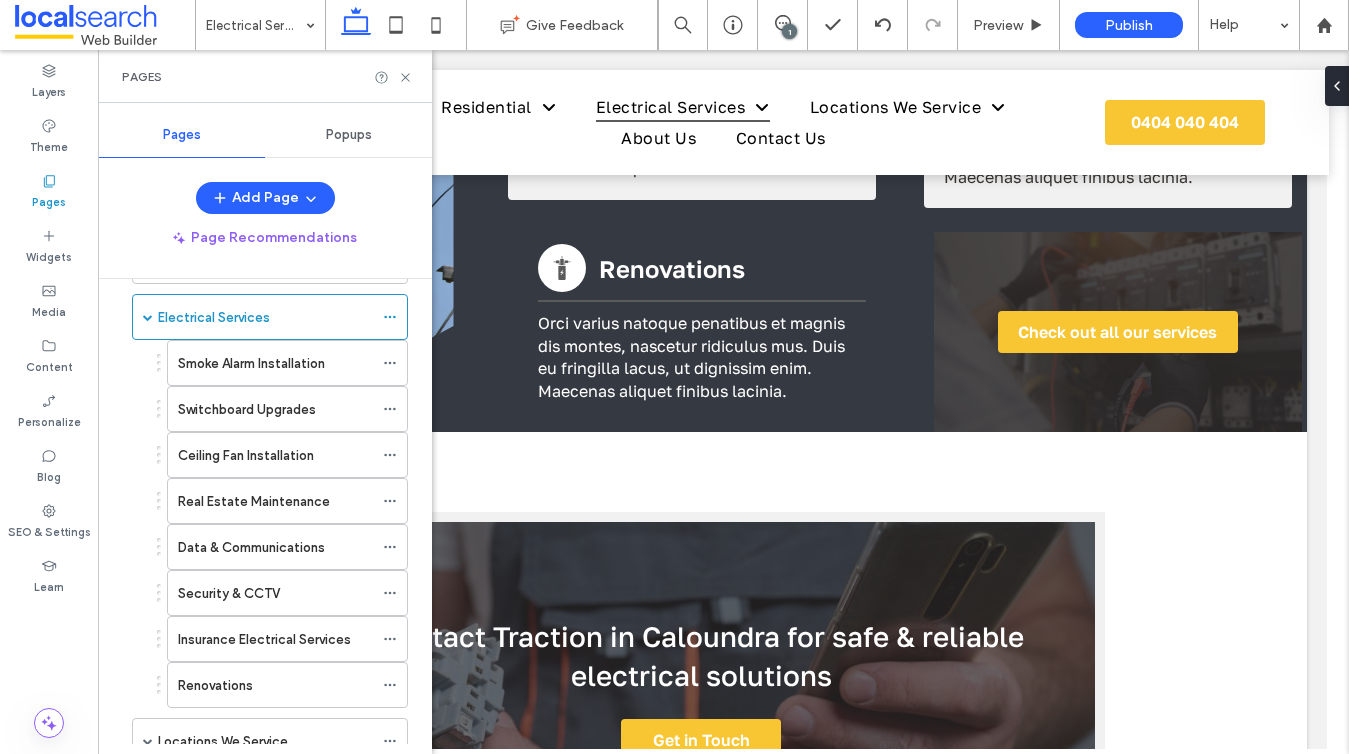 scroll, scrollTop: 313, scrollLeft: 0, axis: vertical 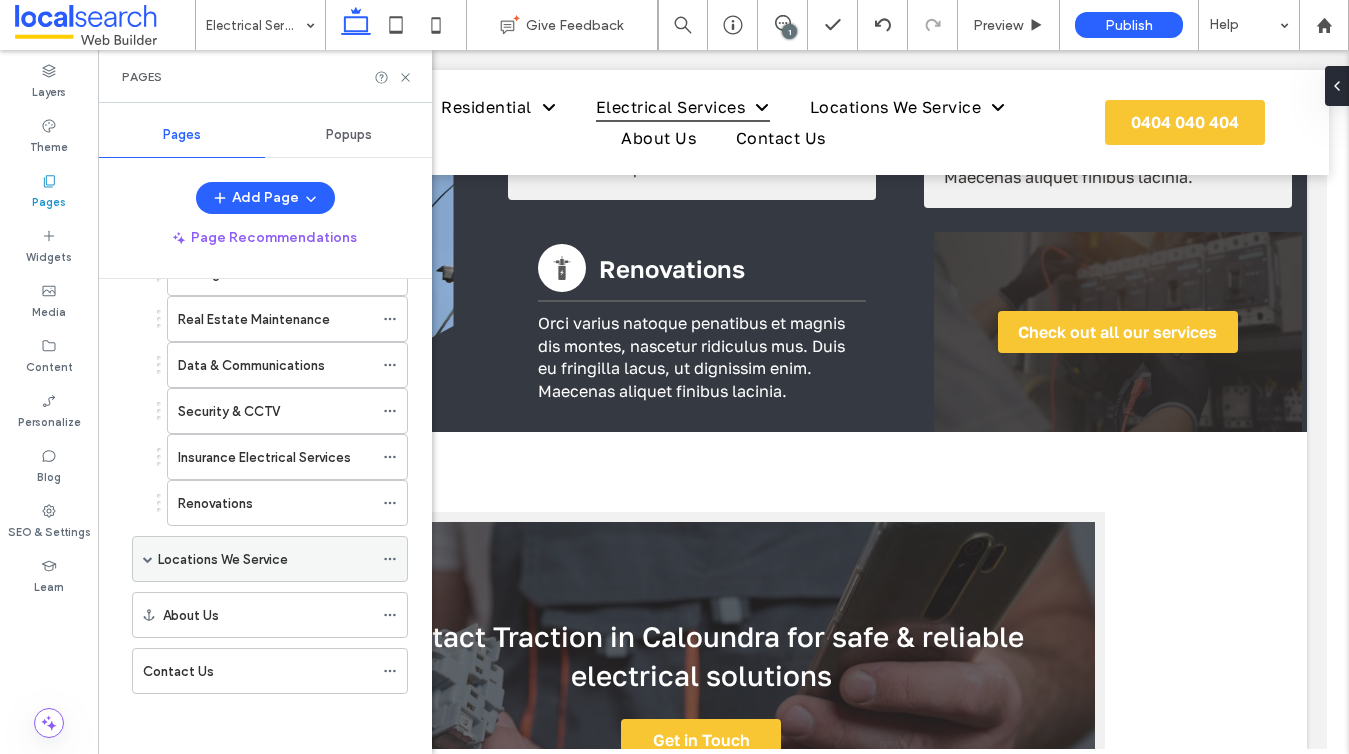 click on "Locations We Service" at bounding box center [270, 559] 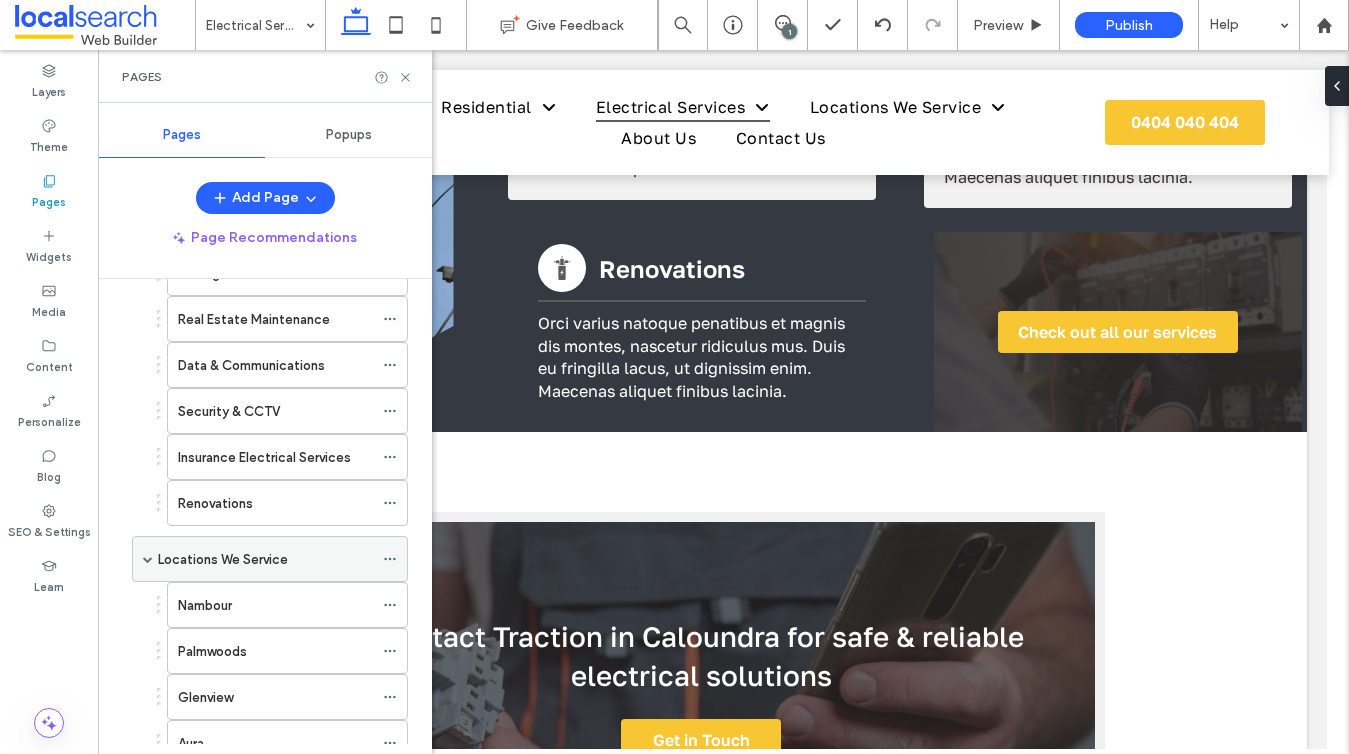 click on "Locations We Service" at bounding box center [223, 559] 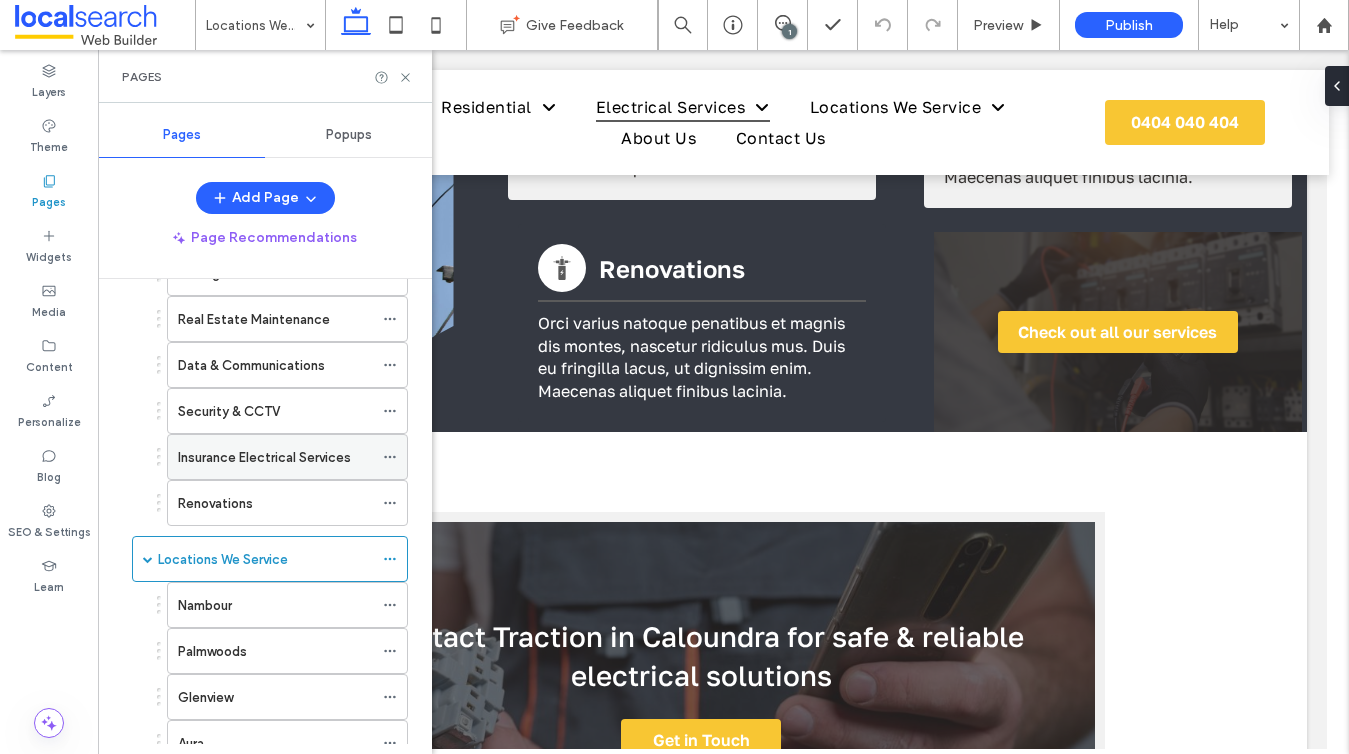 scroll, scrollTop: 37, scrollLeft: 0, axis: vertical 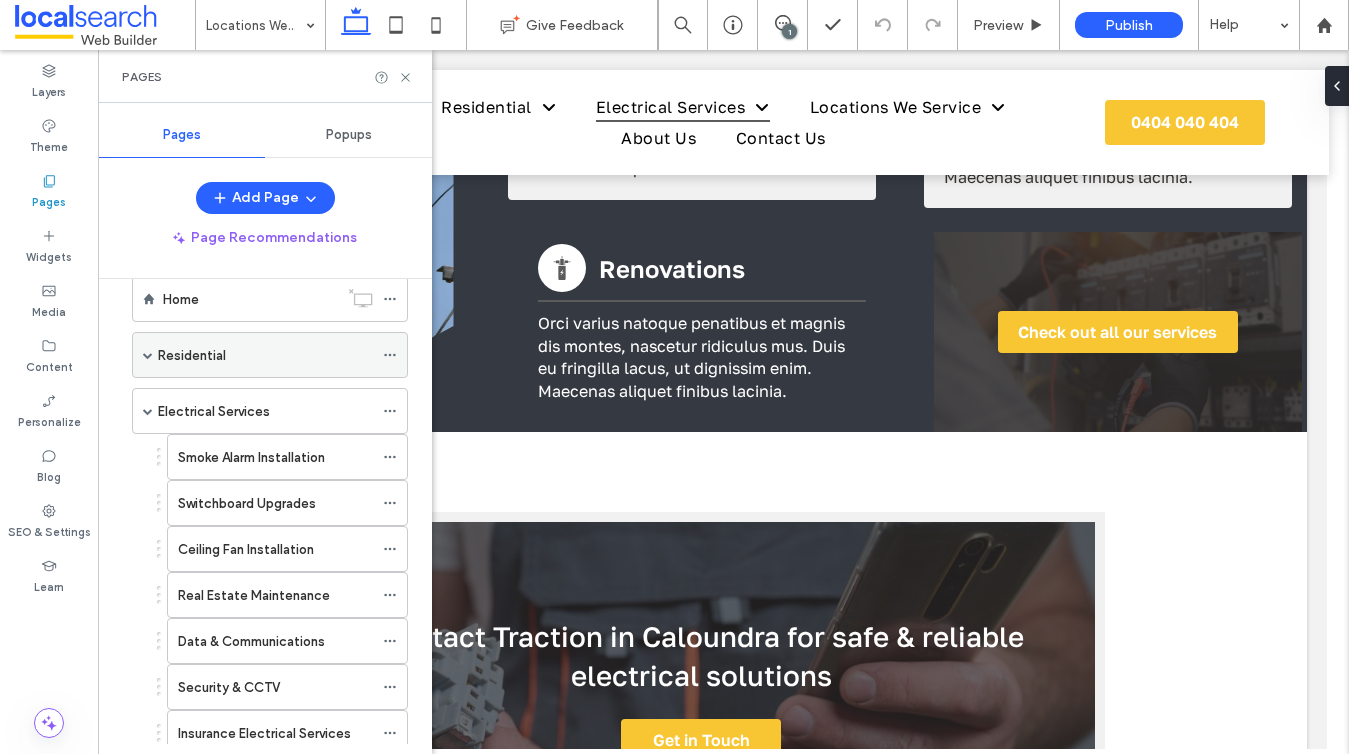 click at bounding box center [148, 355] 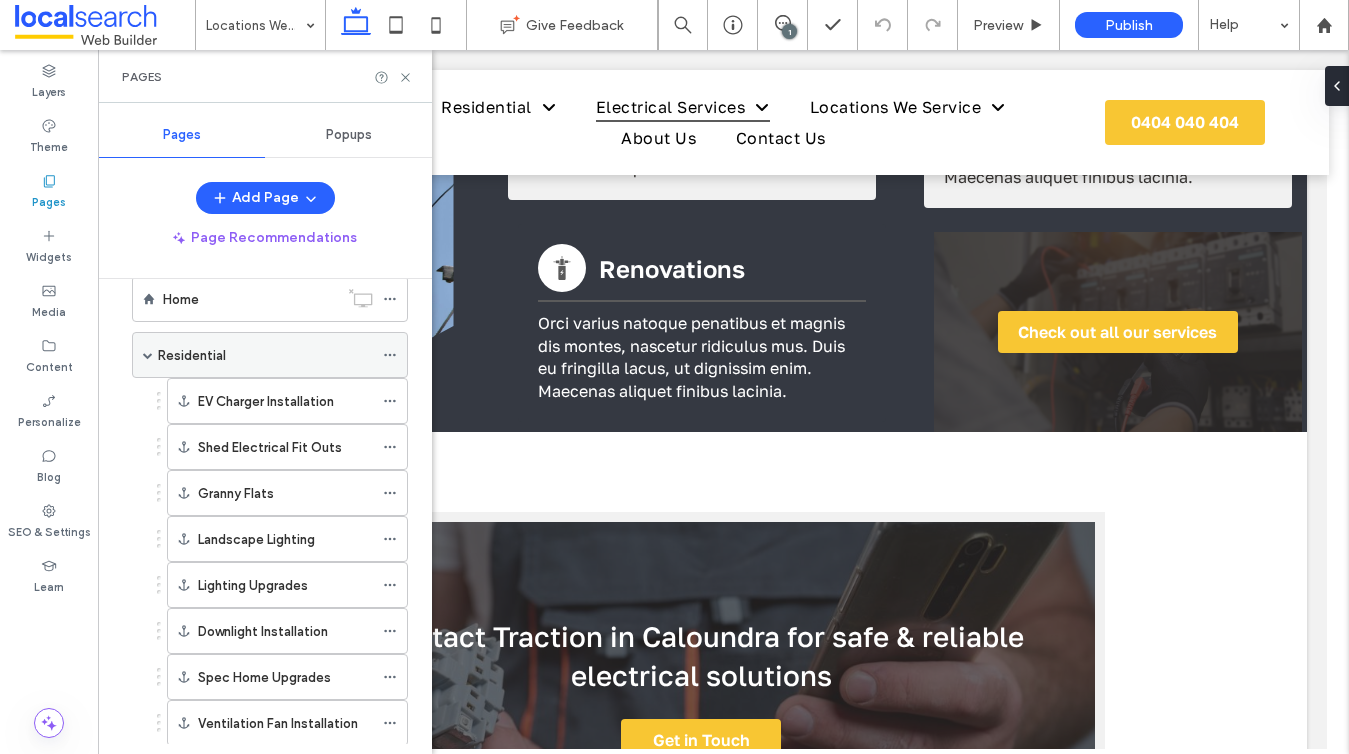 click on "Residential" at bounding box center (192, 355) 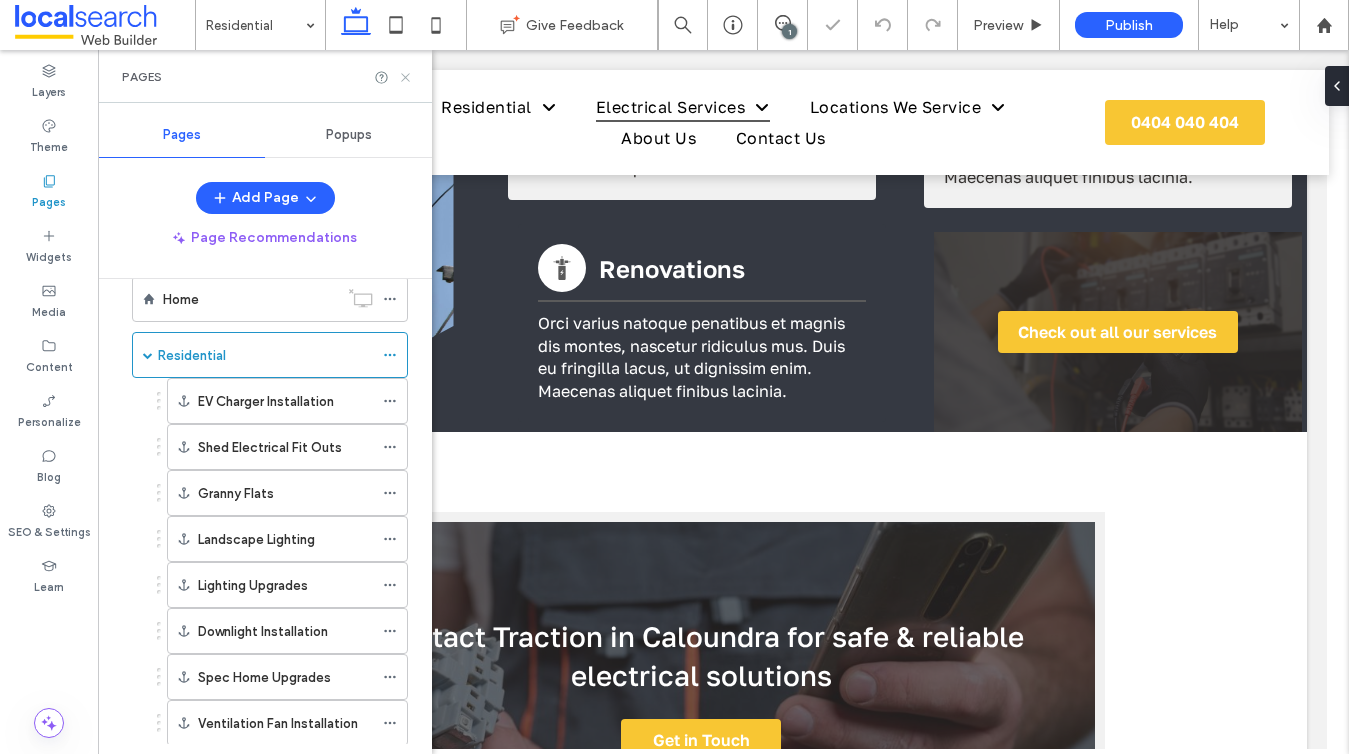 click 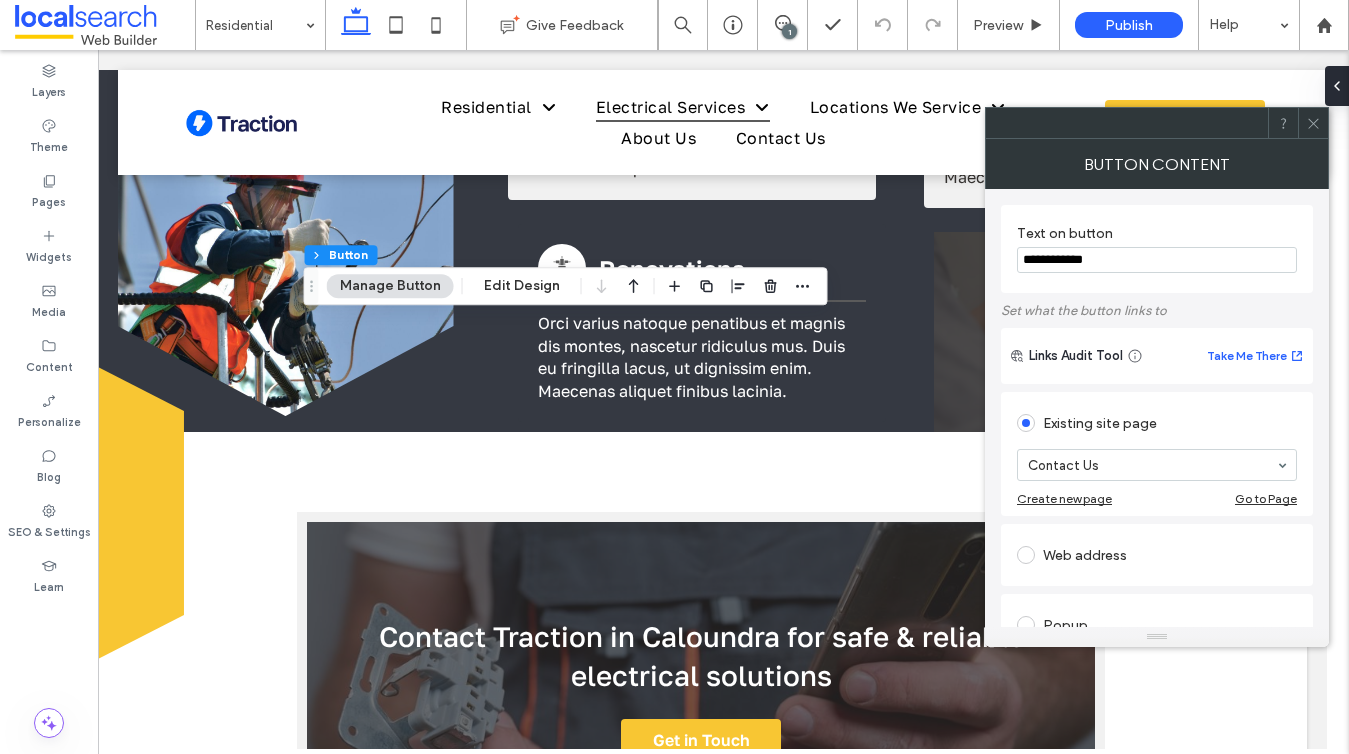 click on "**********" at bounding box center (1157, 260) 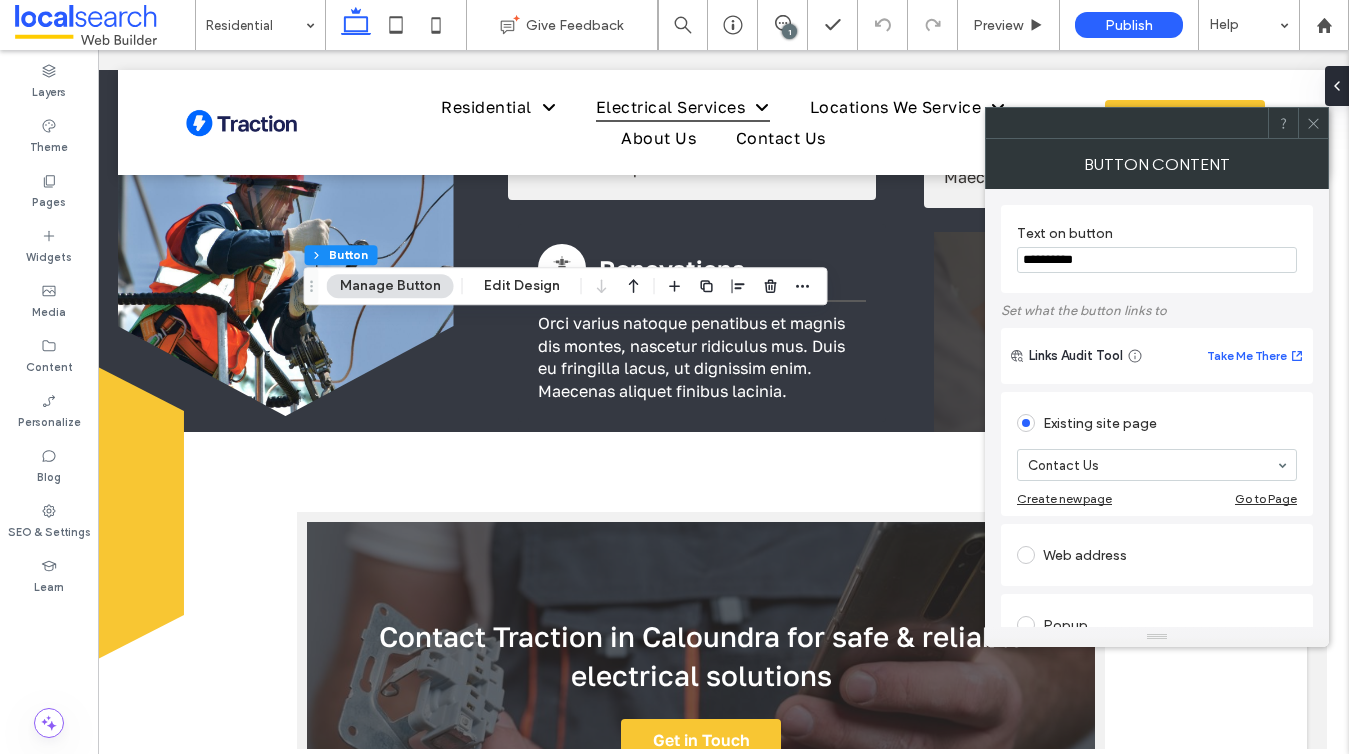 type on "**********" 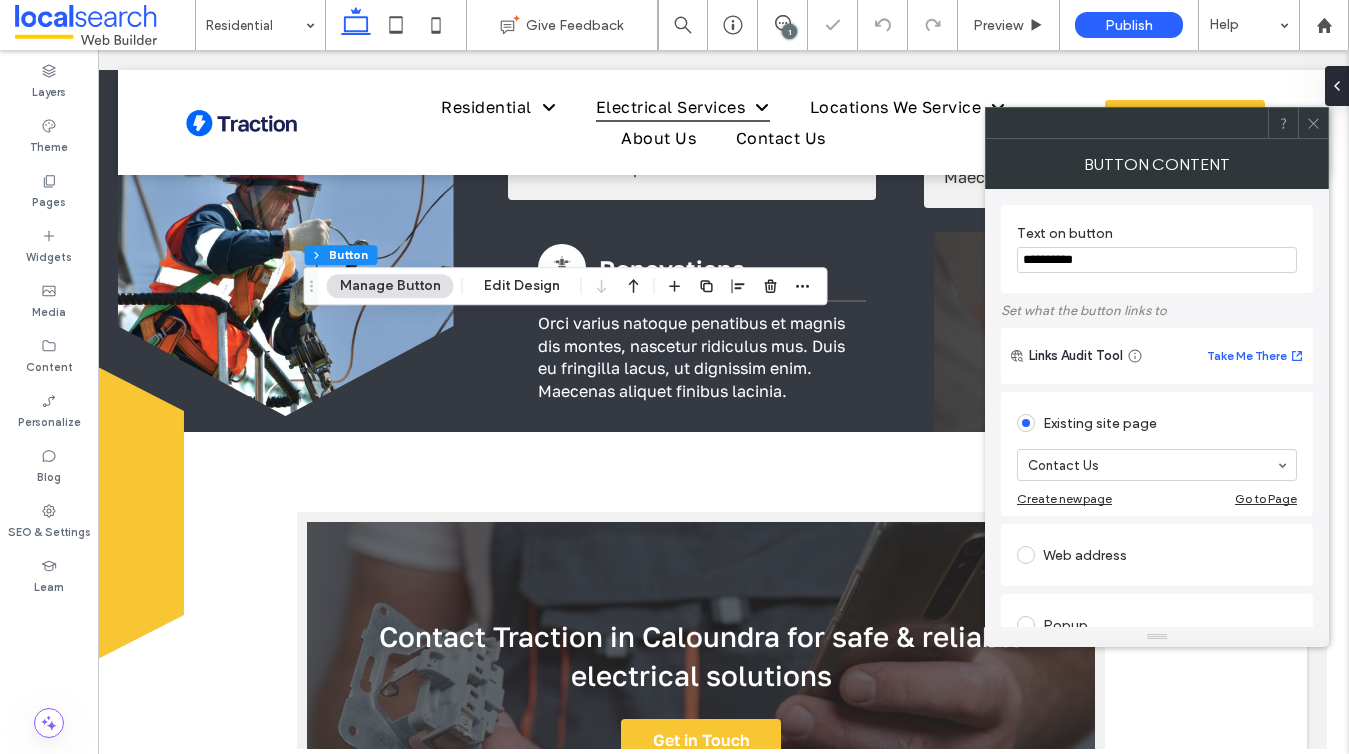 click on "Button Content" at bounding box center (1157, 164) 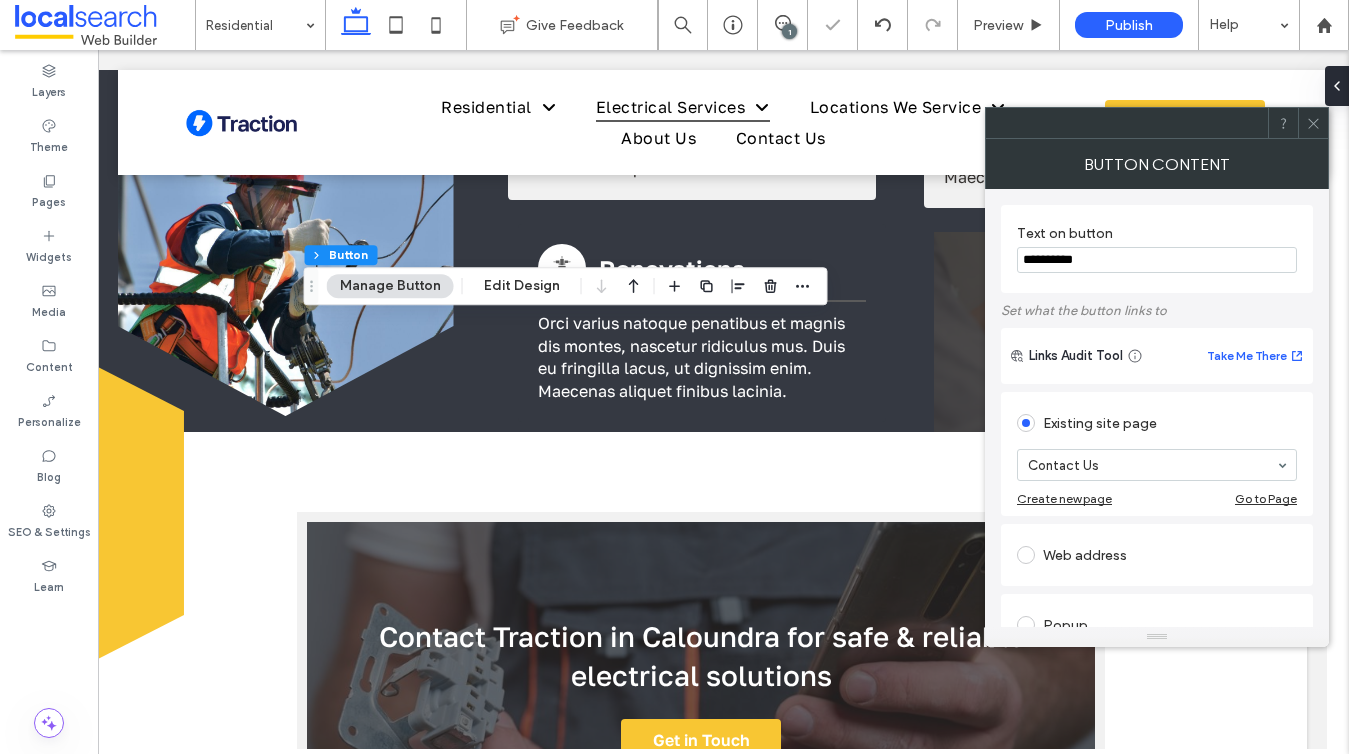 click 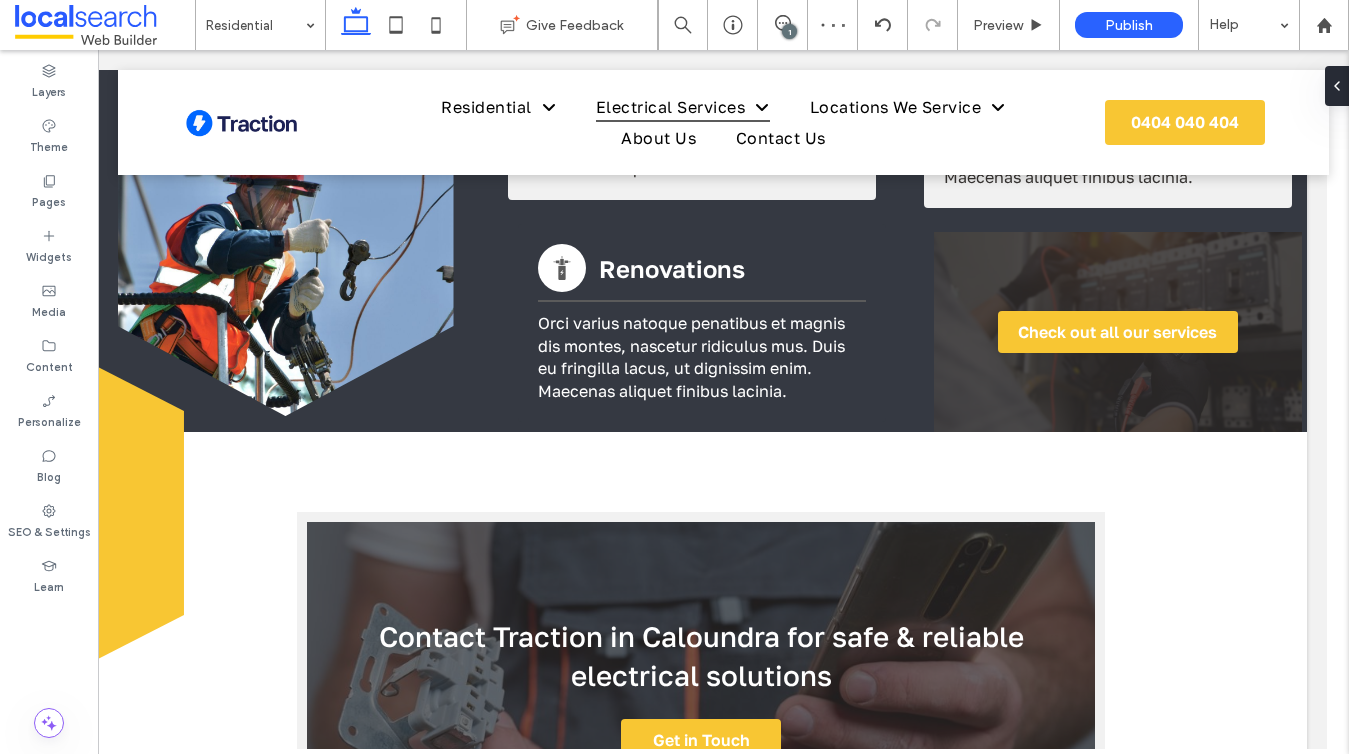 type on "**********" 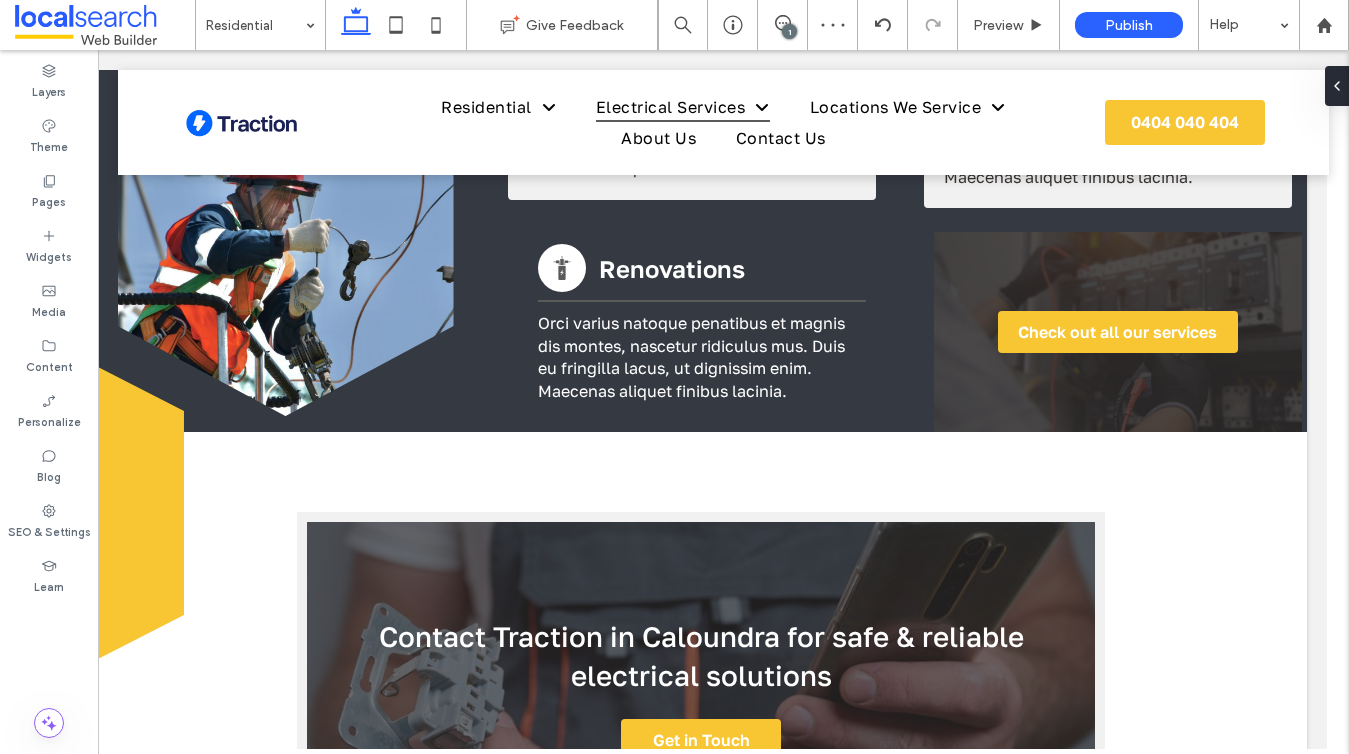 type on "**" 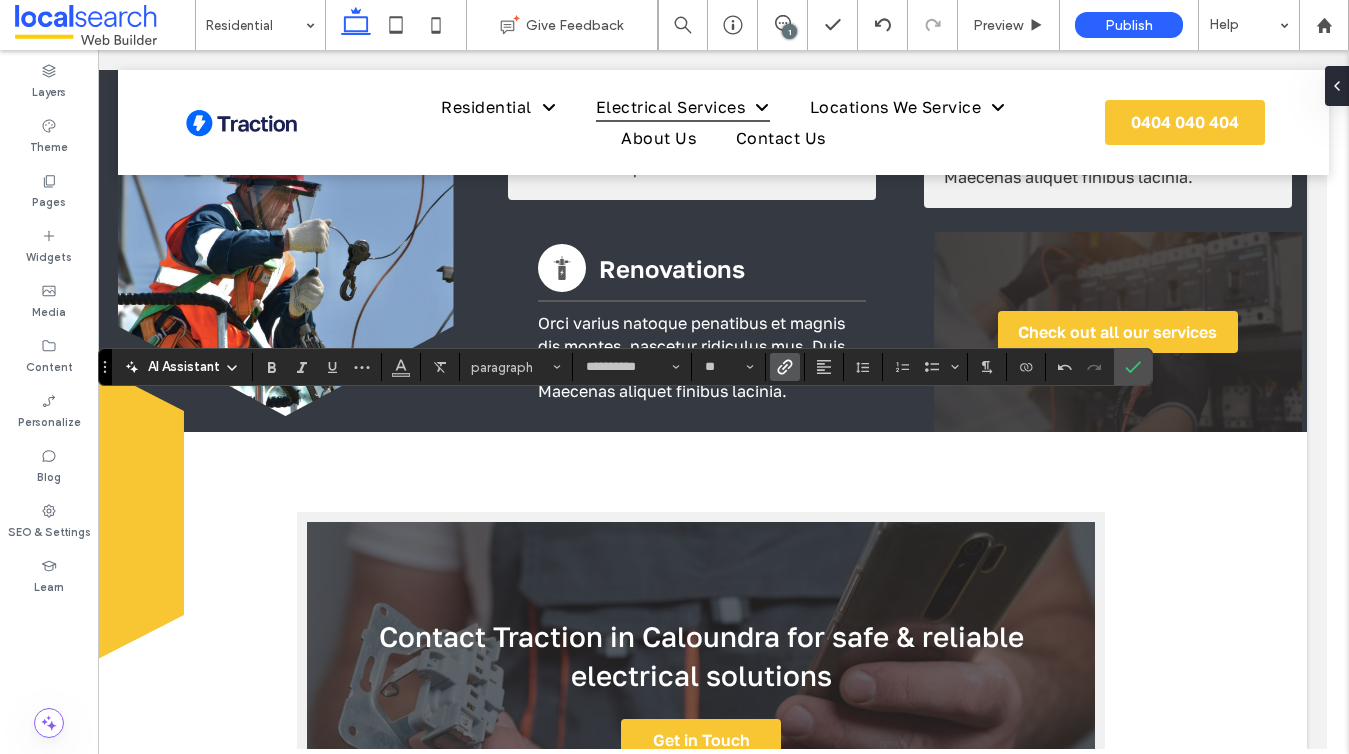 click 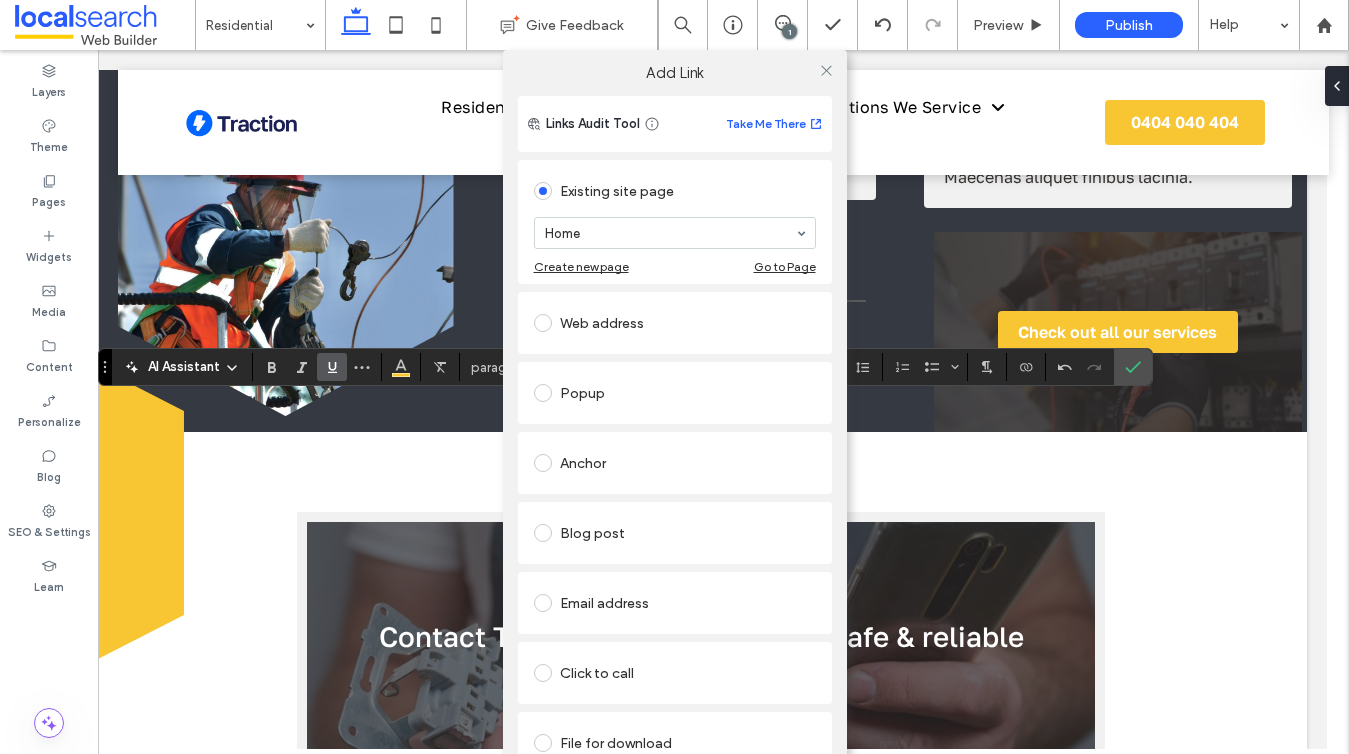 scroll, scrollTop: 42, scrollLeft: 0, axis: vertical 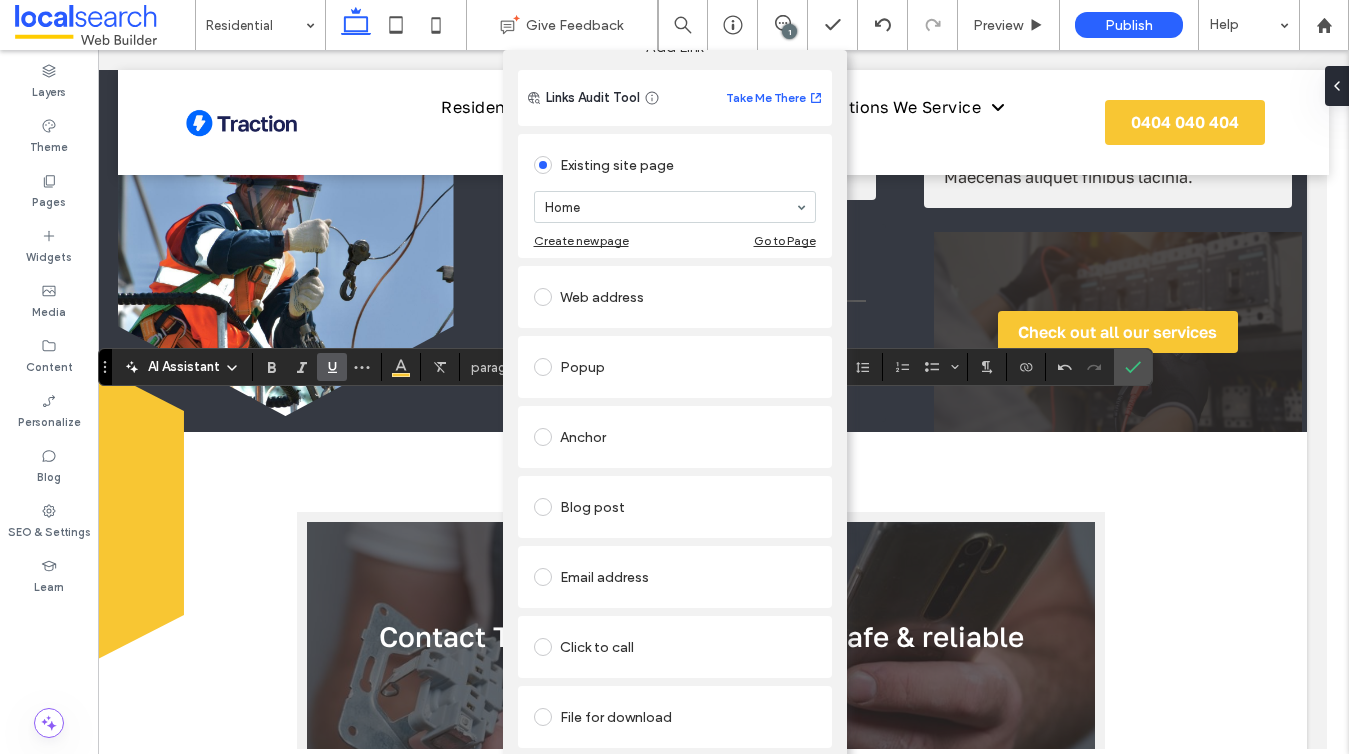 click at bounding box center [543, 647] 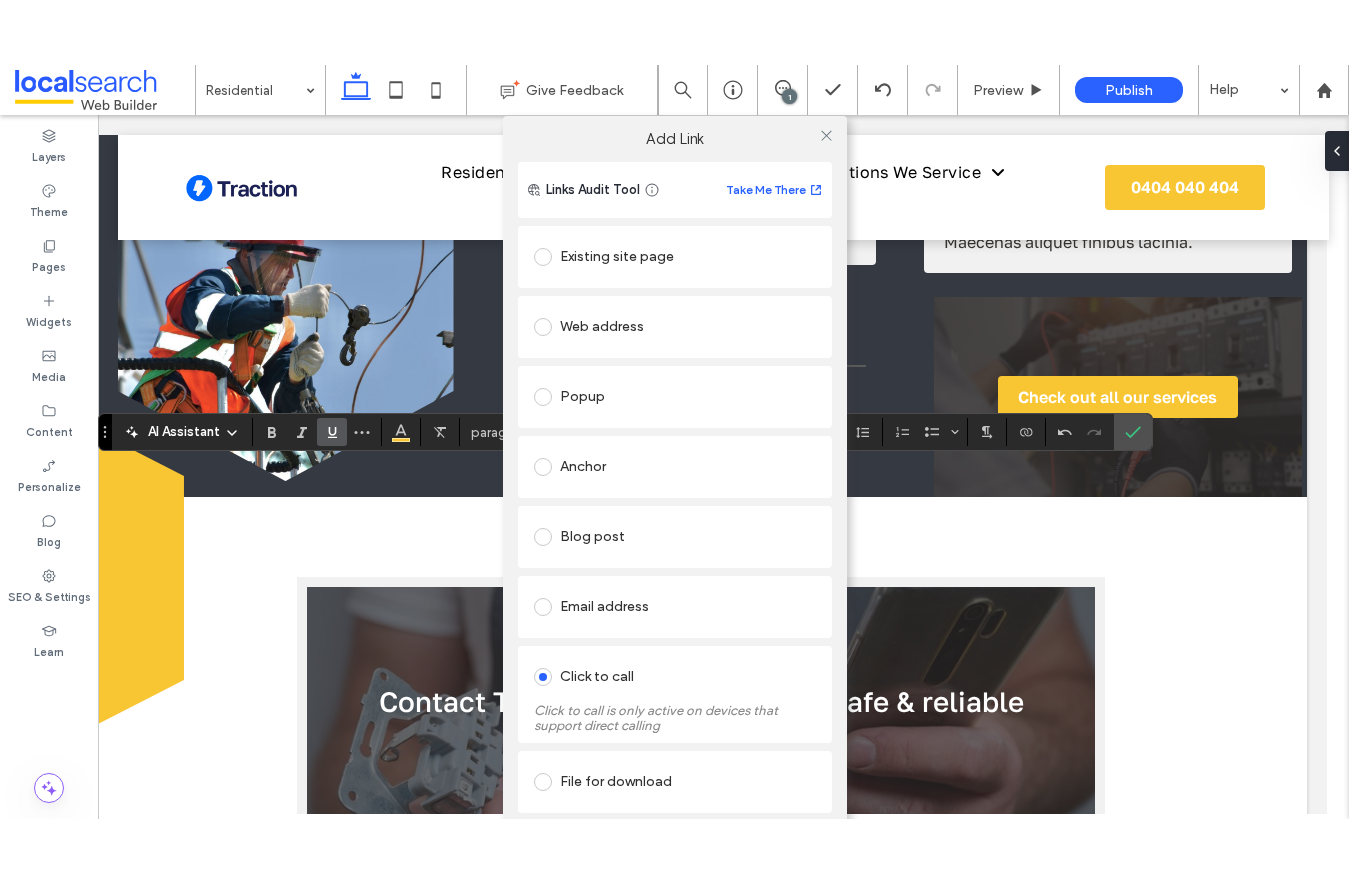 scroll, scrollTop: 0, scrollLeft: 0, axis: both 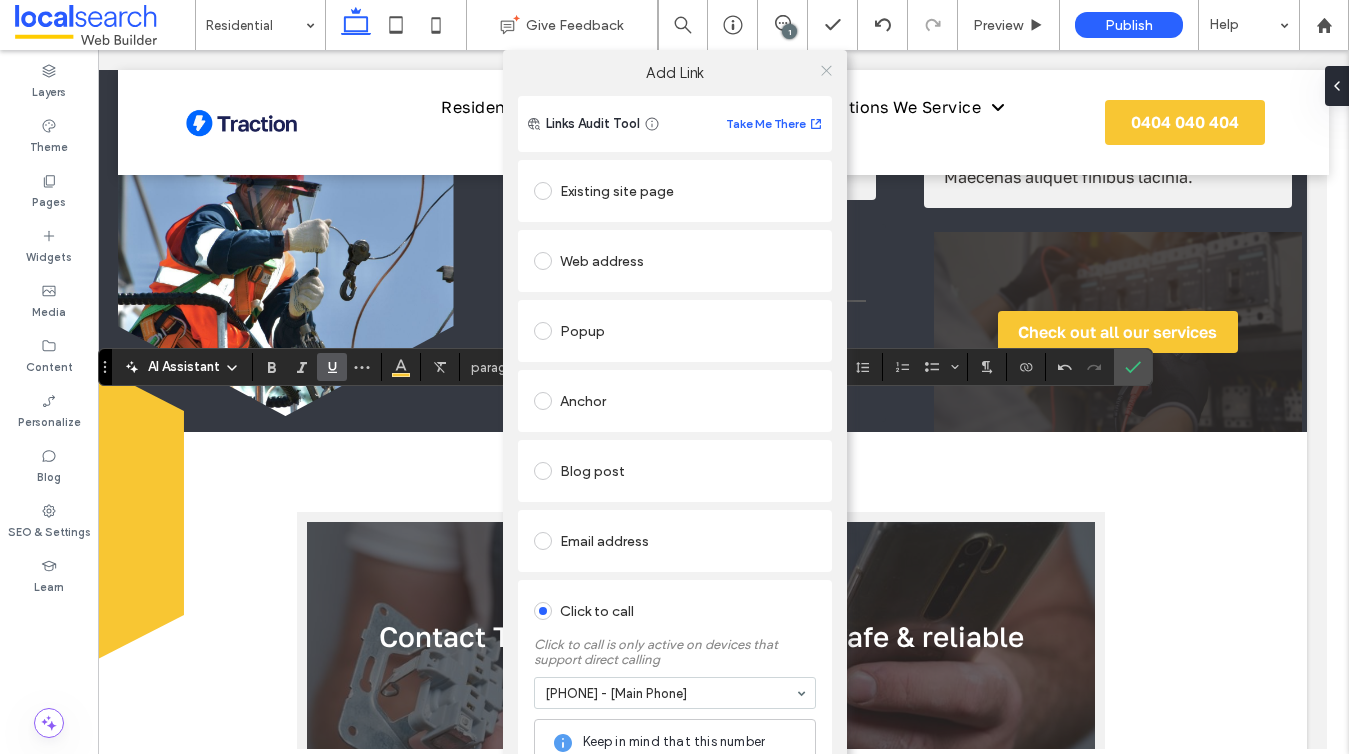 click 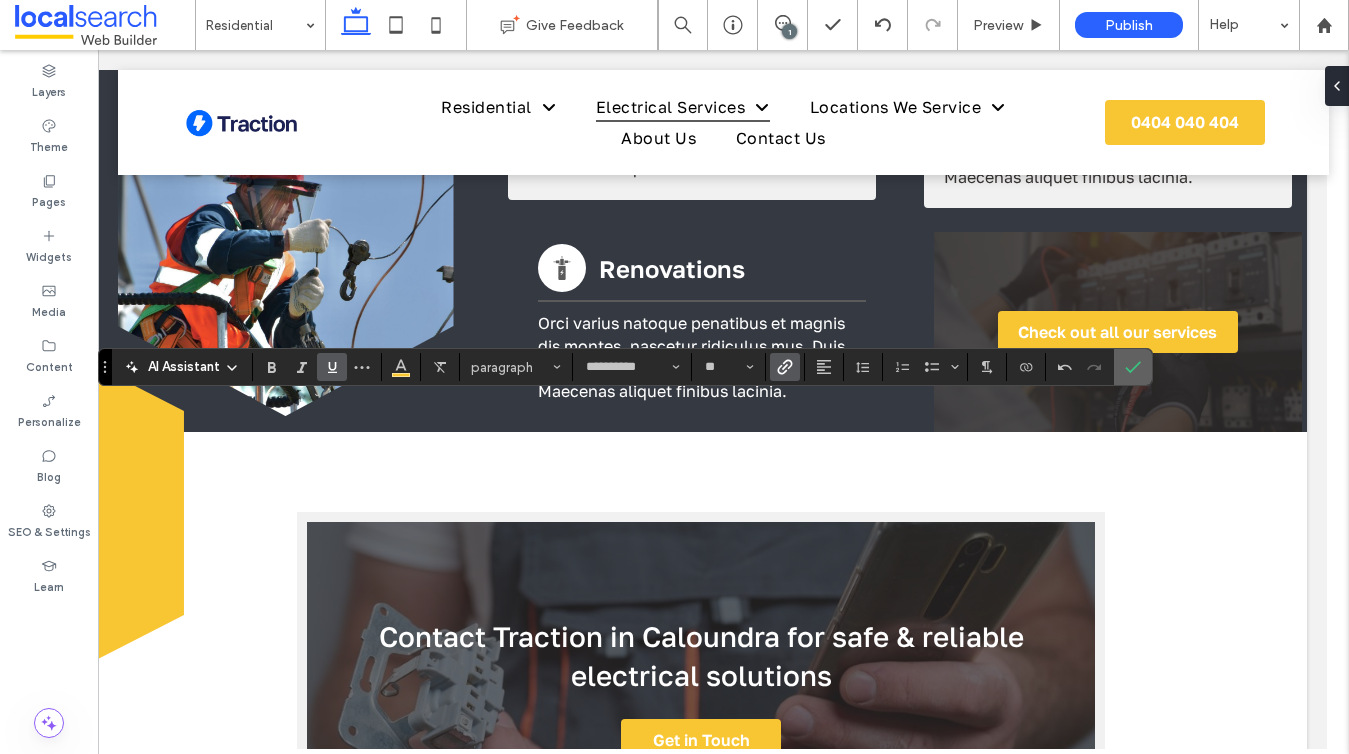 click 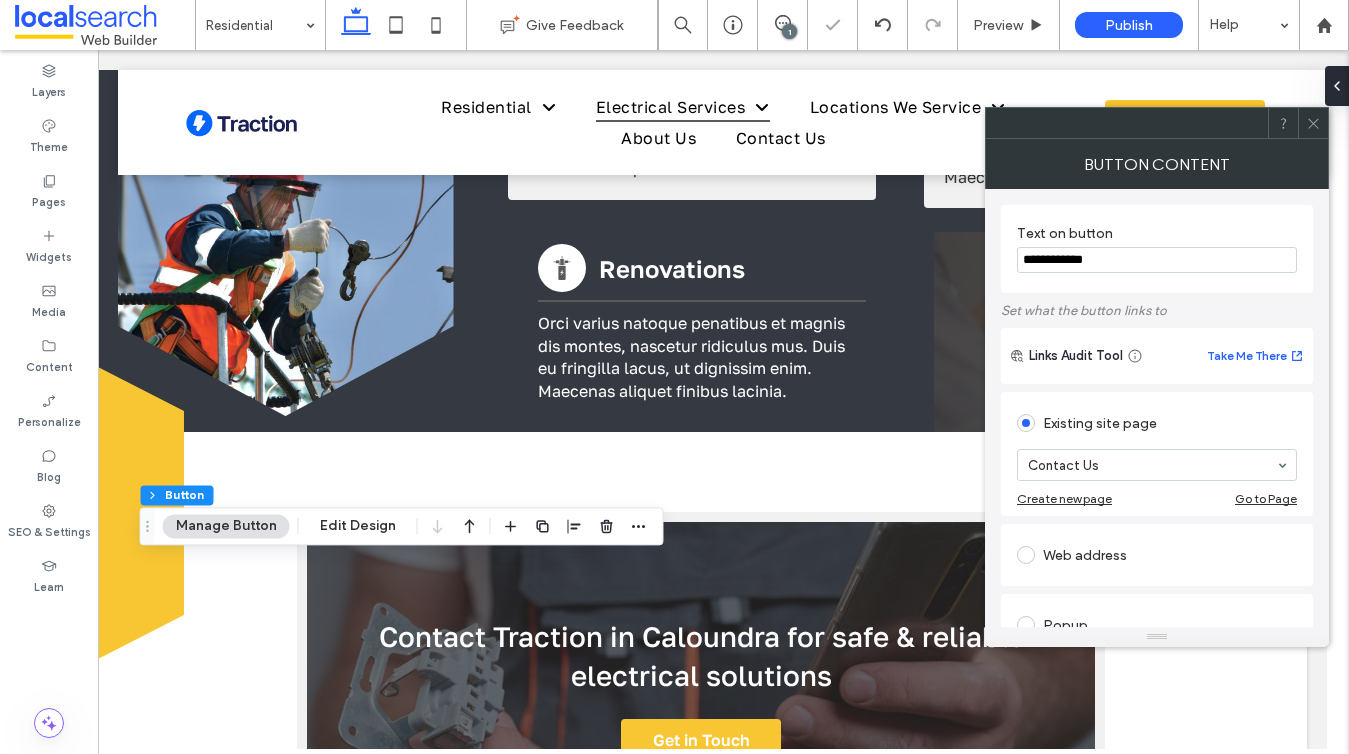 click on "**********" at bounding box center (1157, 260) 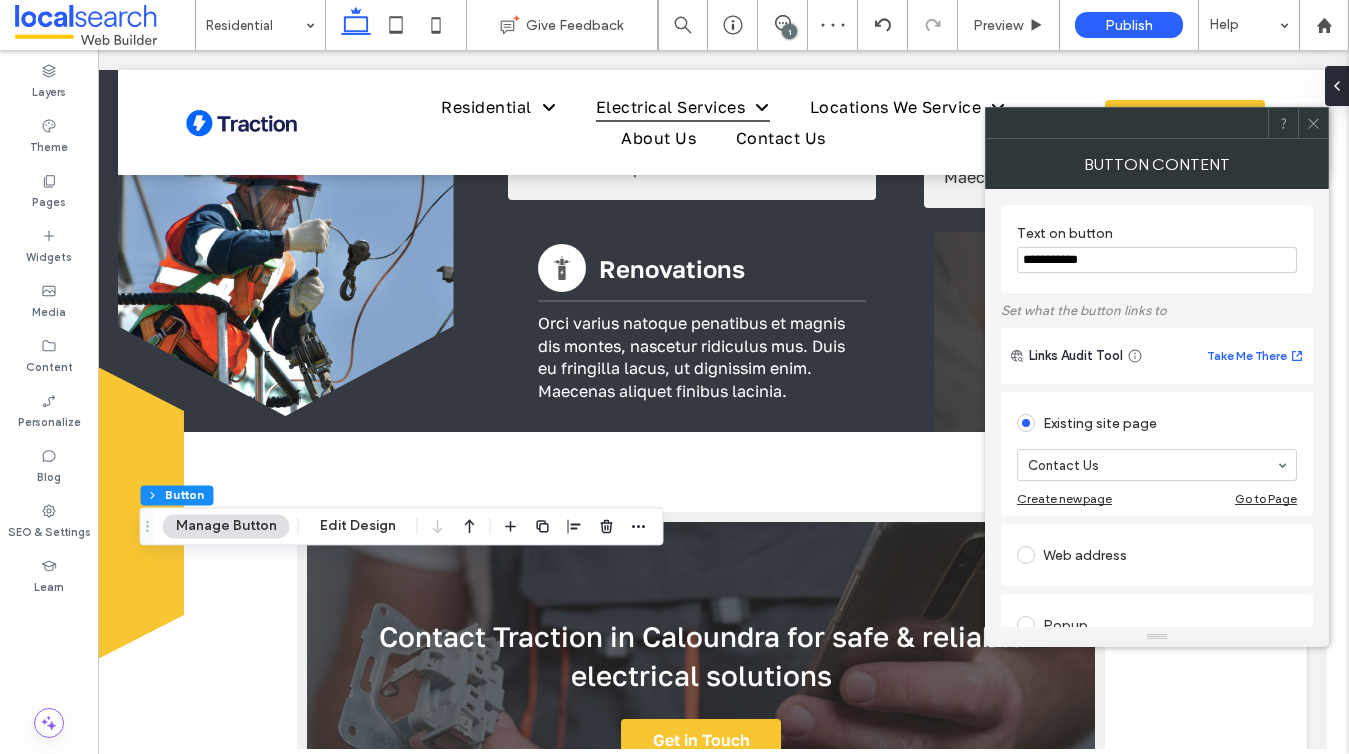 type on "**********" 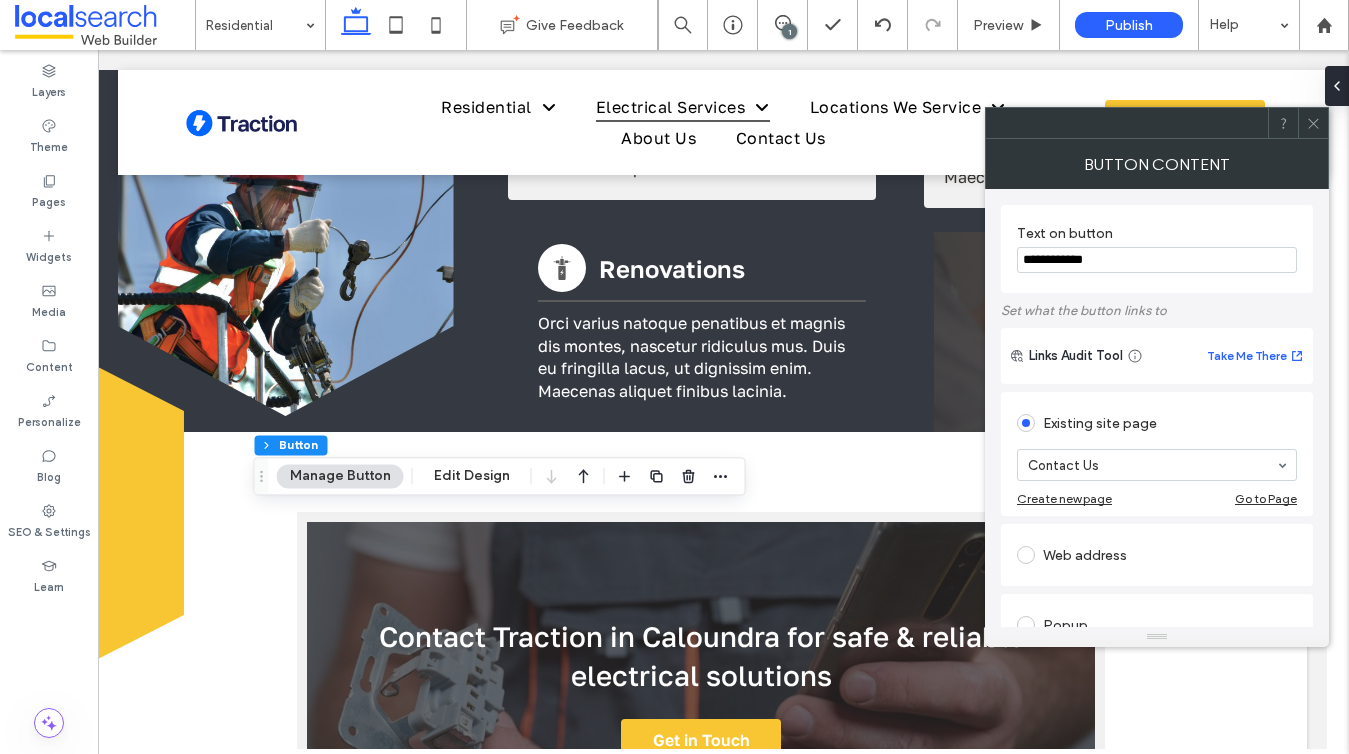click on "**********" at bounding box center [1157, 260] 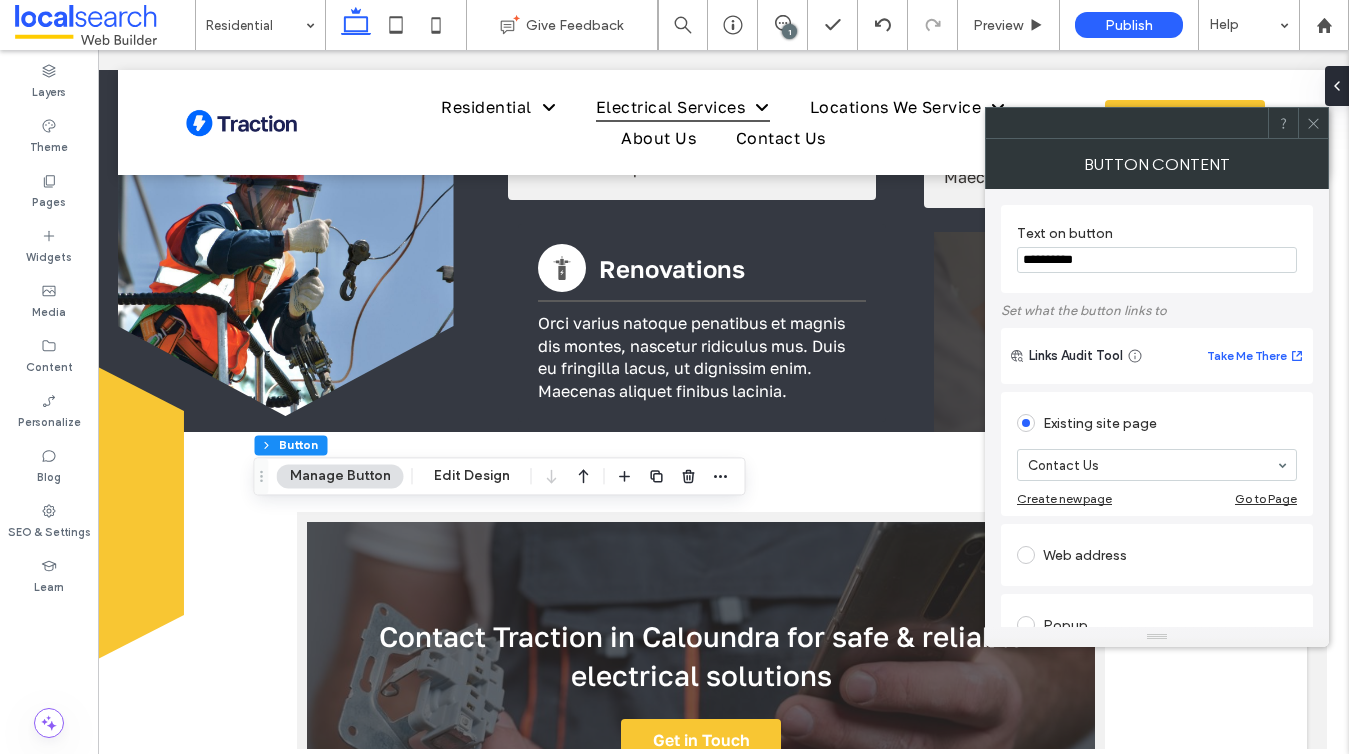type on "**********" 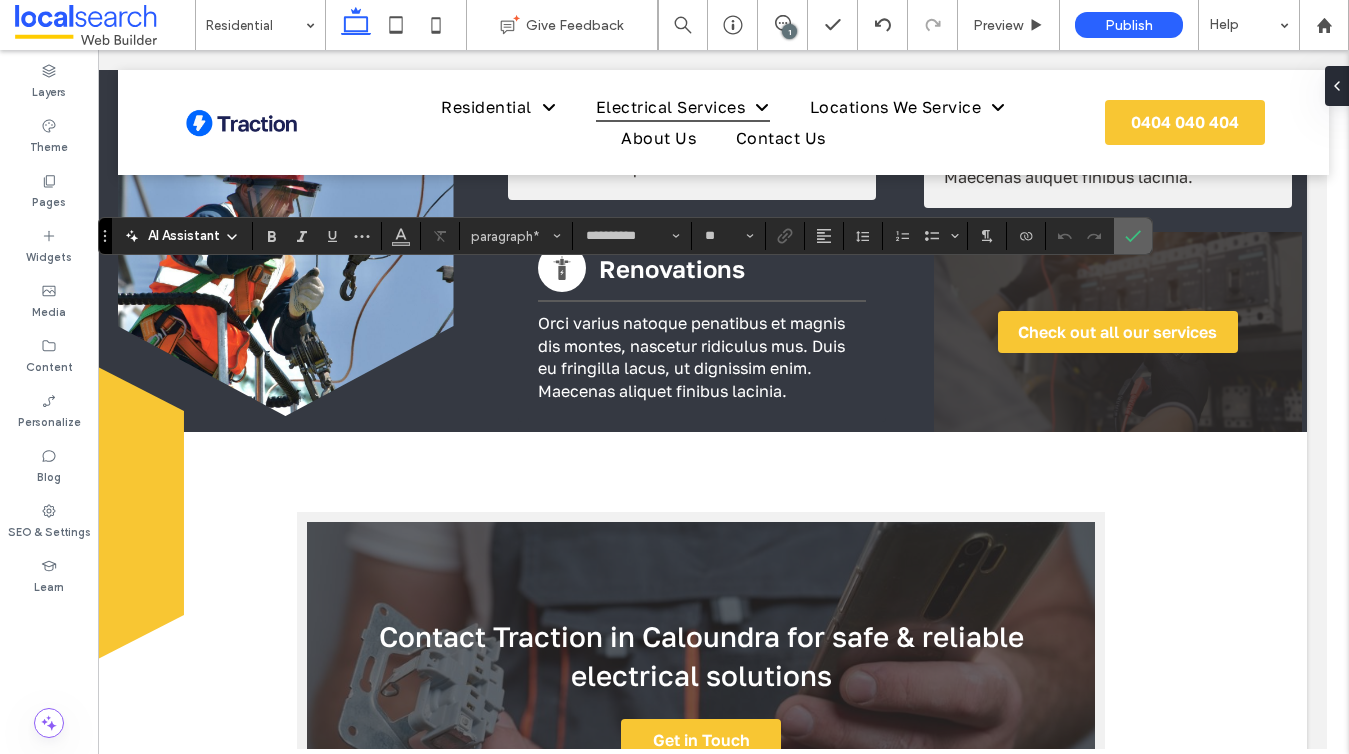 click at bounding box center (1133, 236) 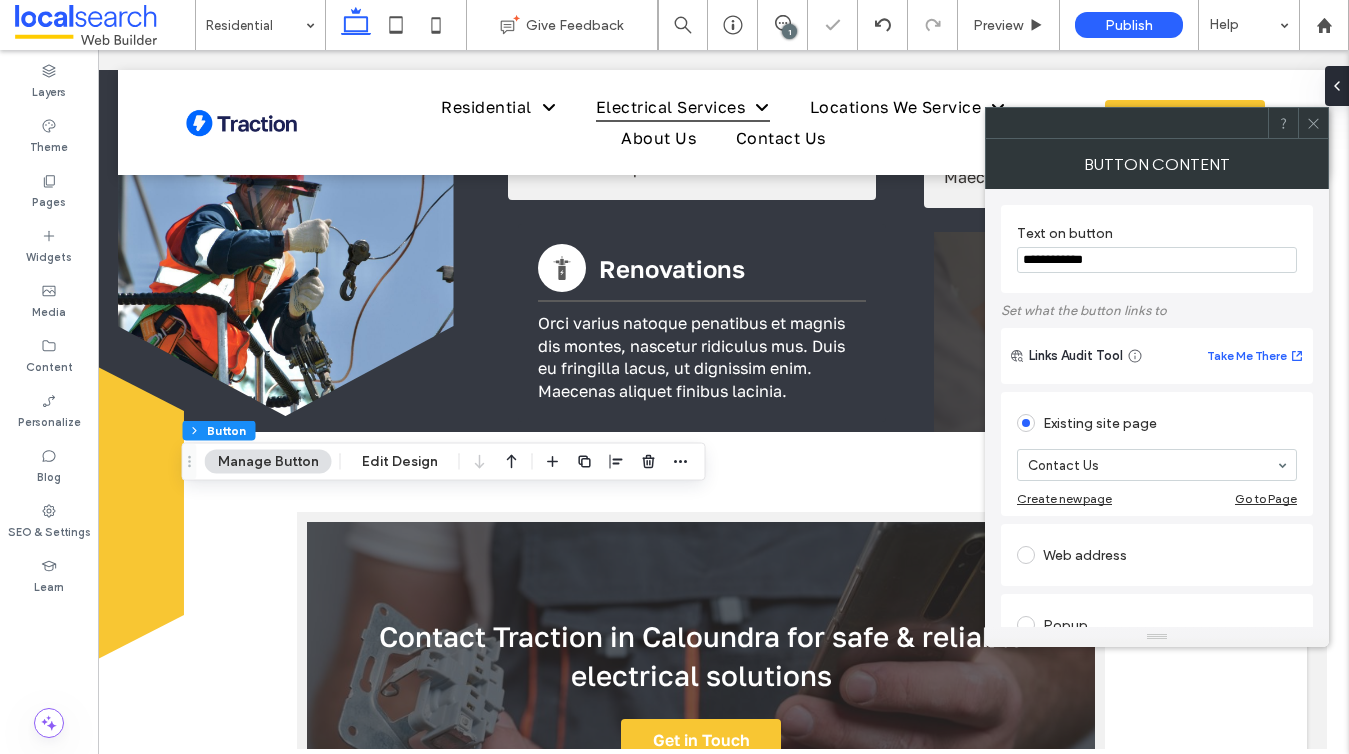 click on "**********" at bounding box center (1157, 260) 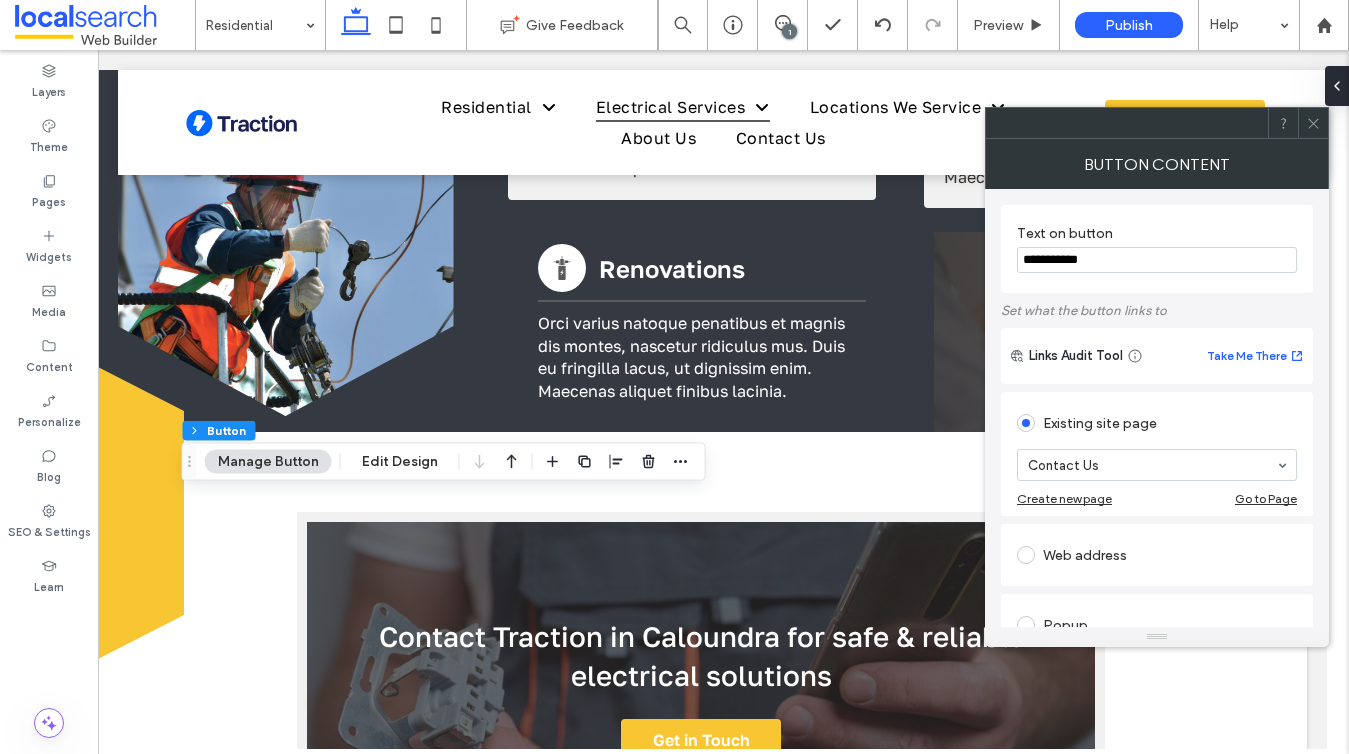 type on "**********" 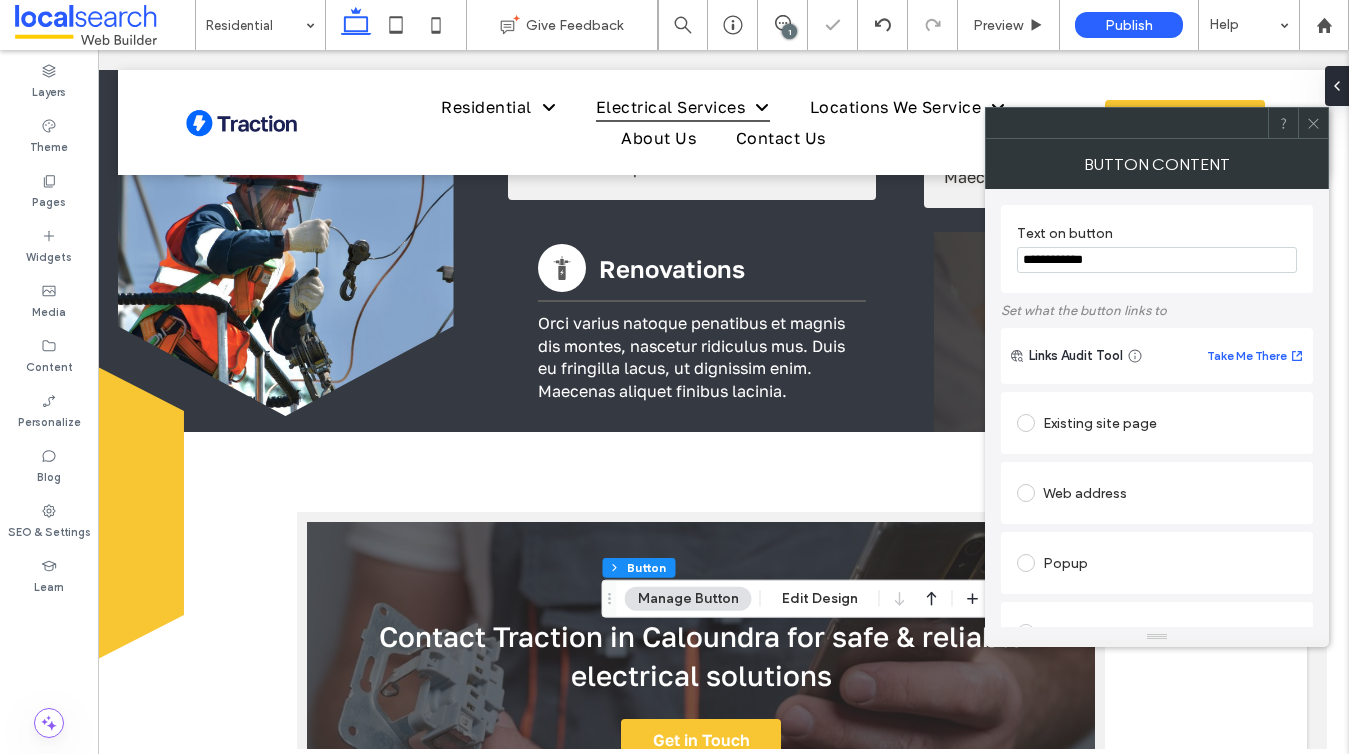 click on "**********" at bounding box center [1157, 260] 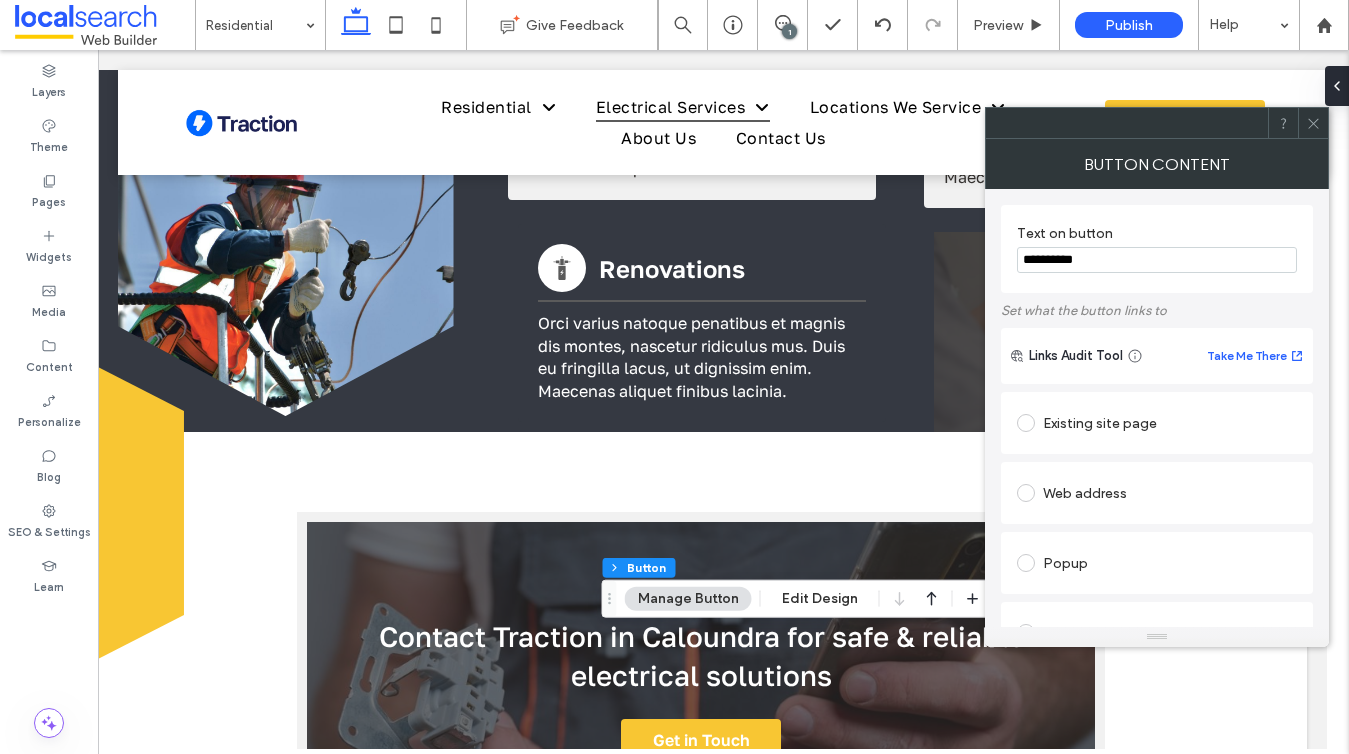 type on "**********" 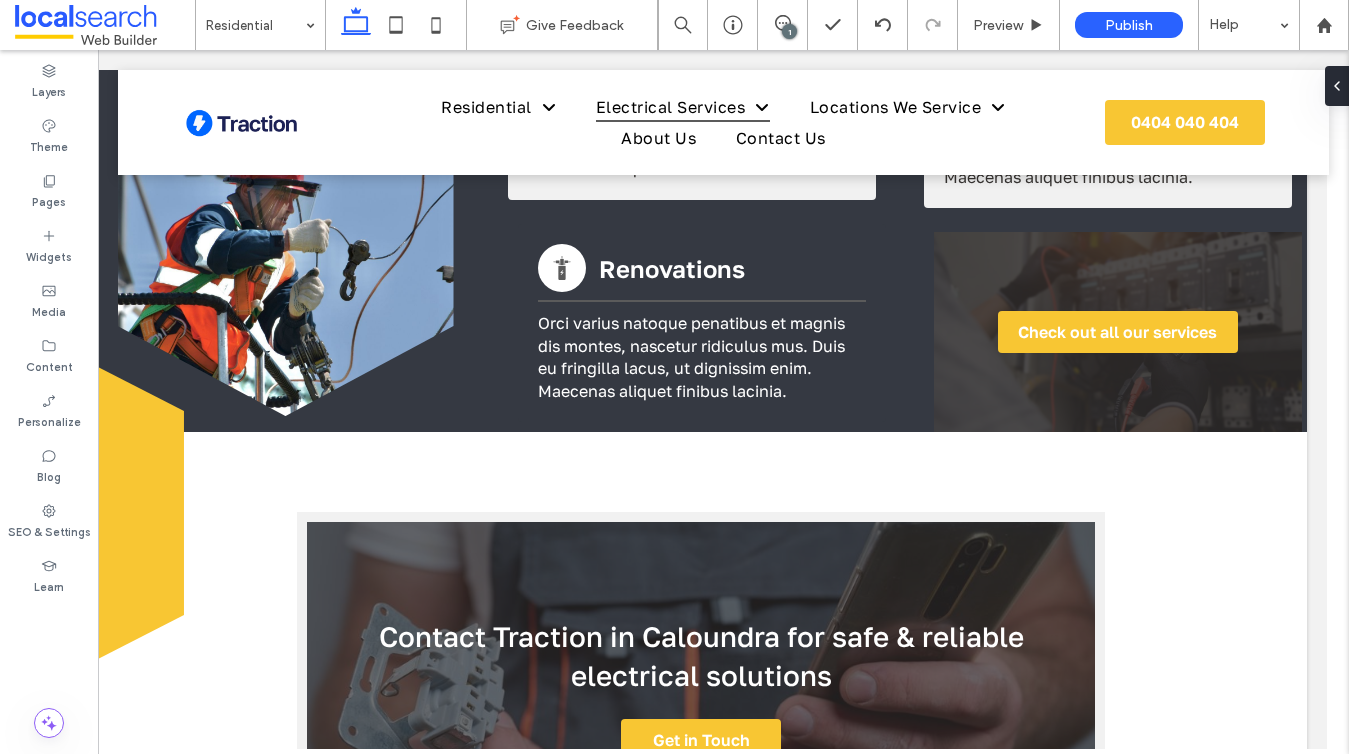 type on "**********" 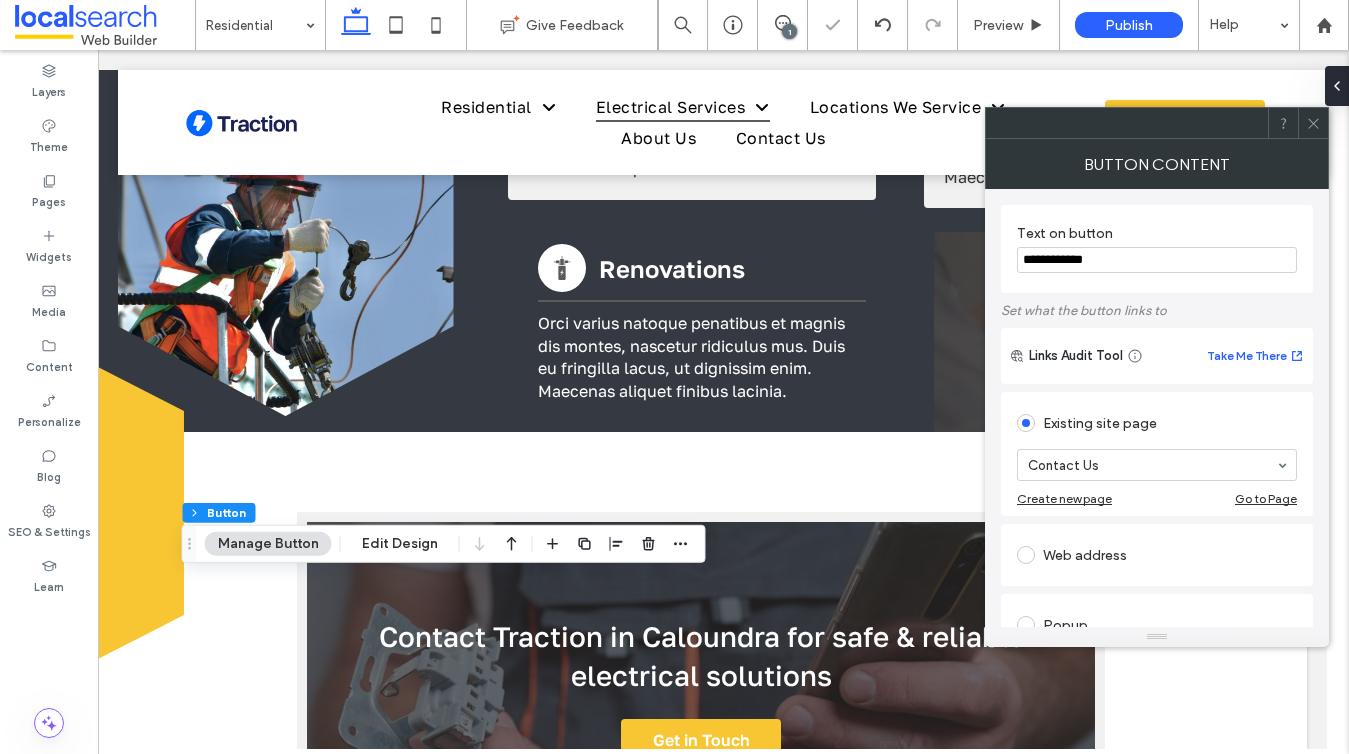 click on "**********" at bounding box center (1157, 260) 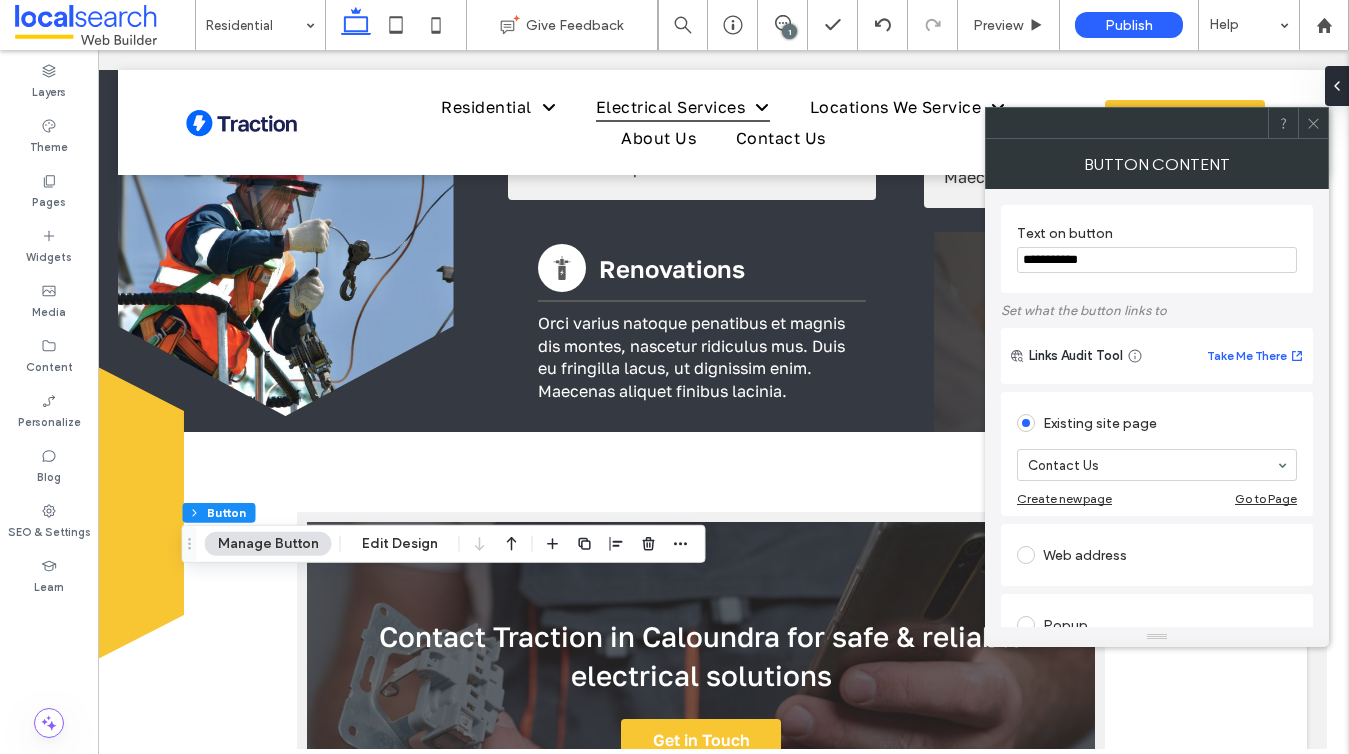 type on "**********" 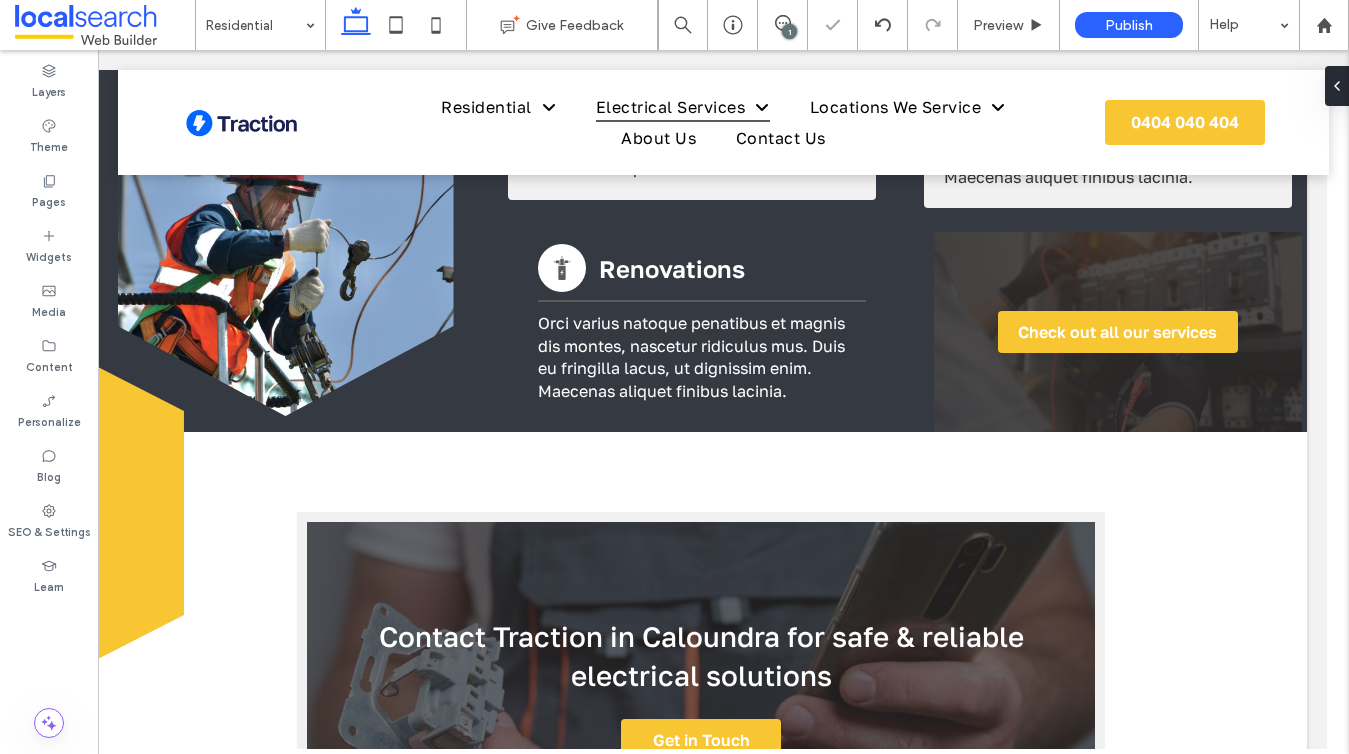 type on "**********" 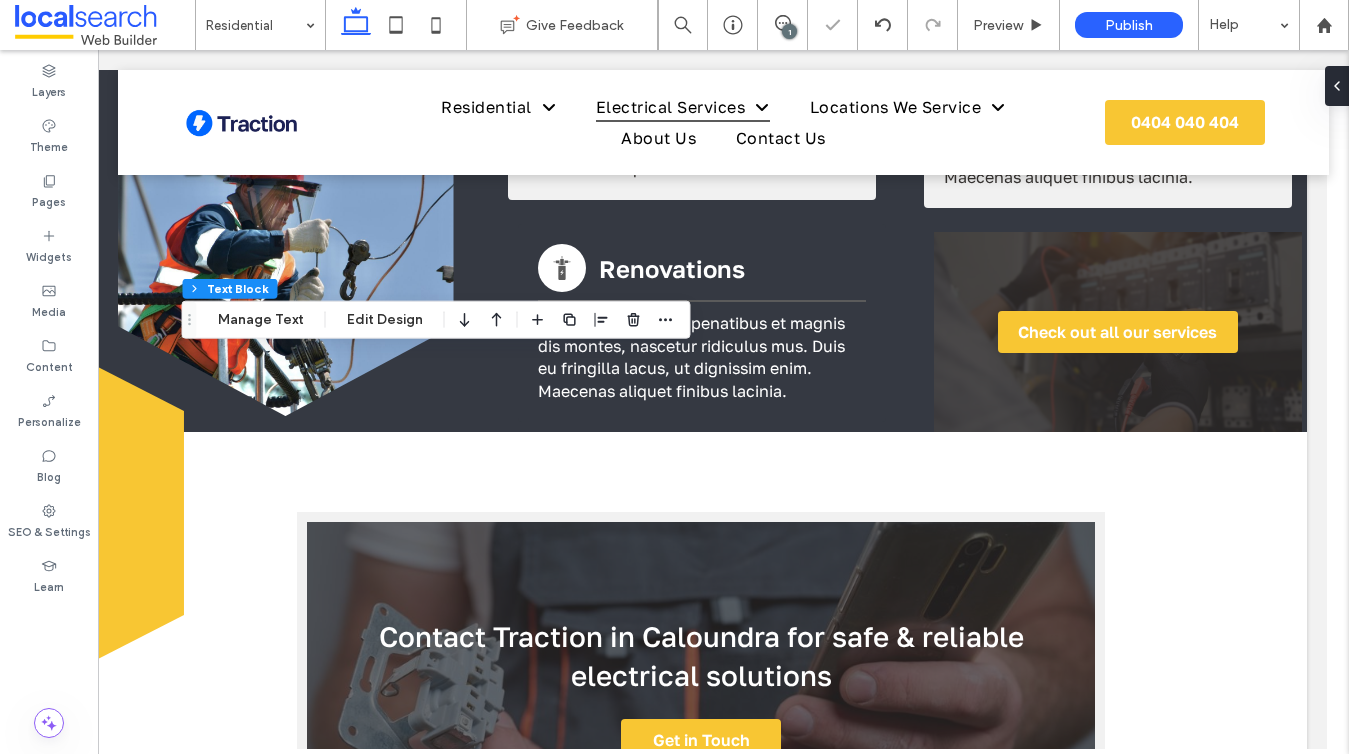 click at bounding box center [602, 320] 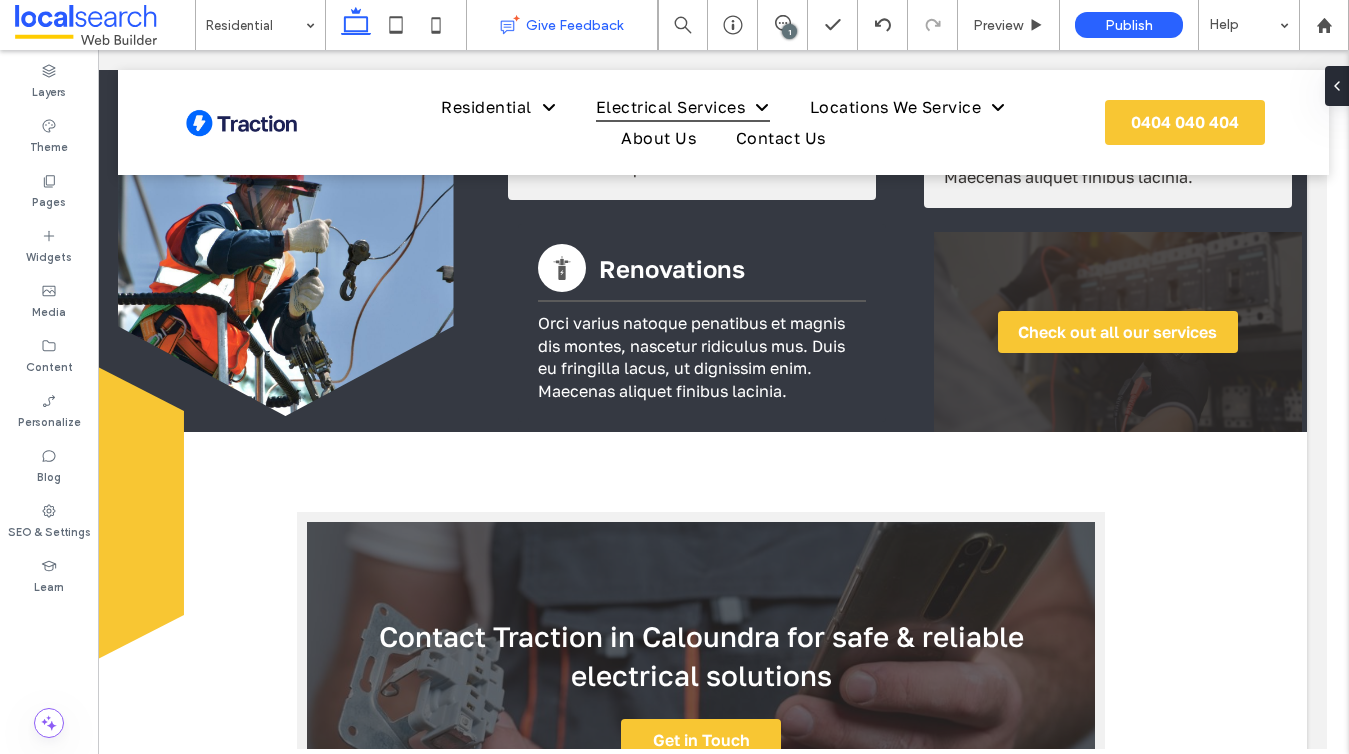 type on "**********" 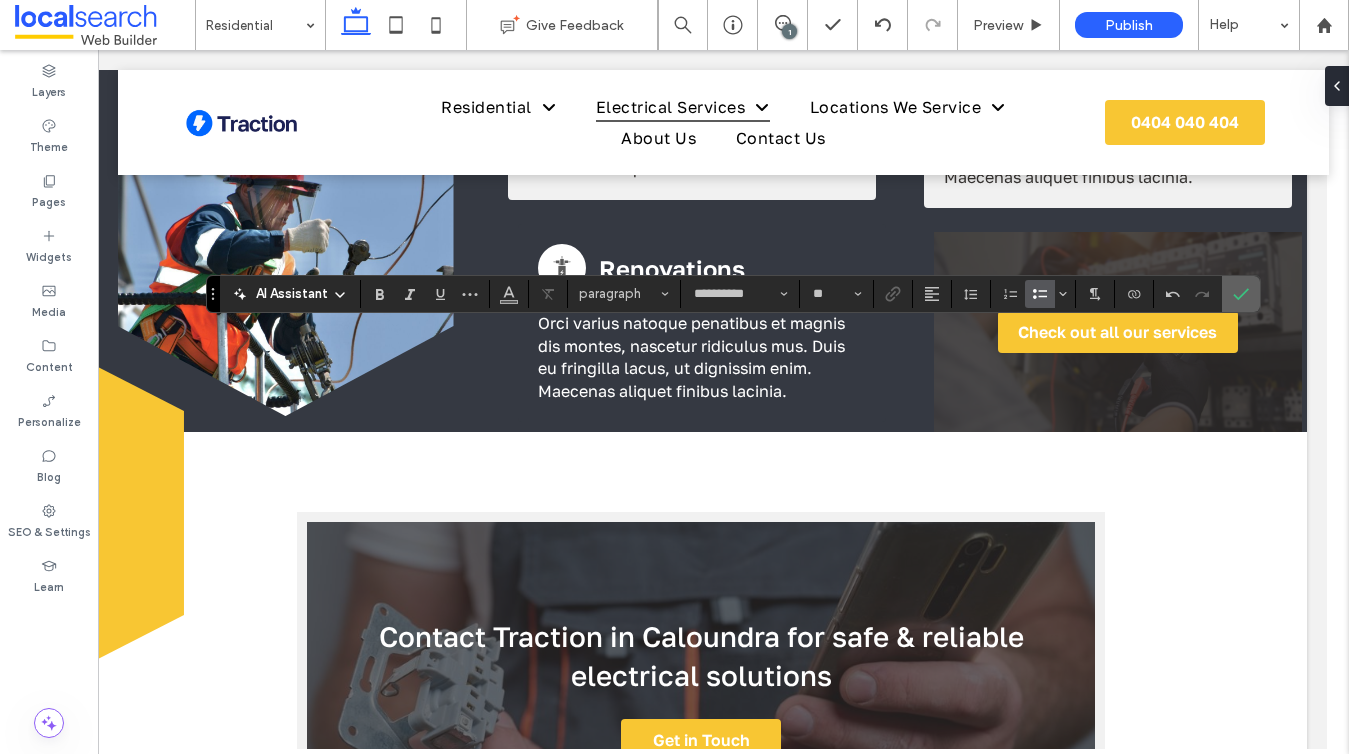 click 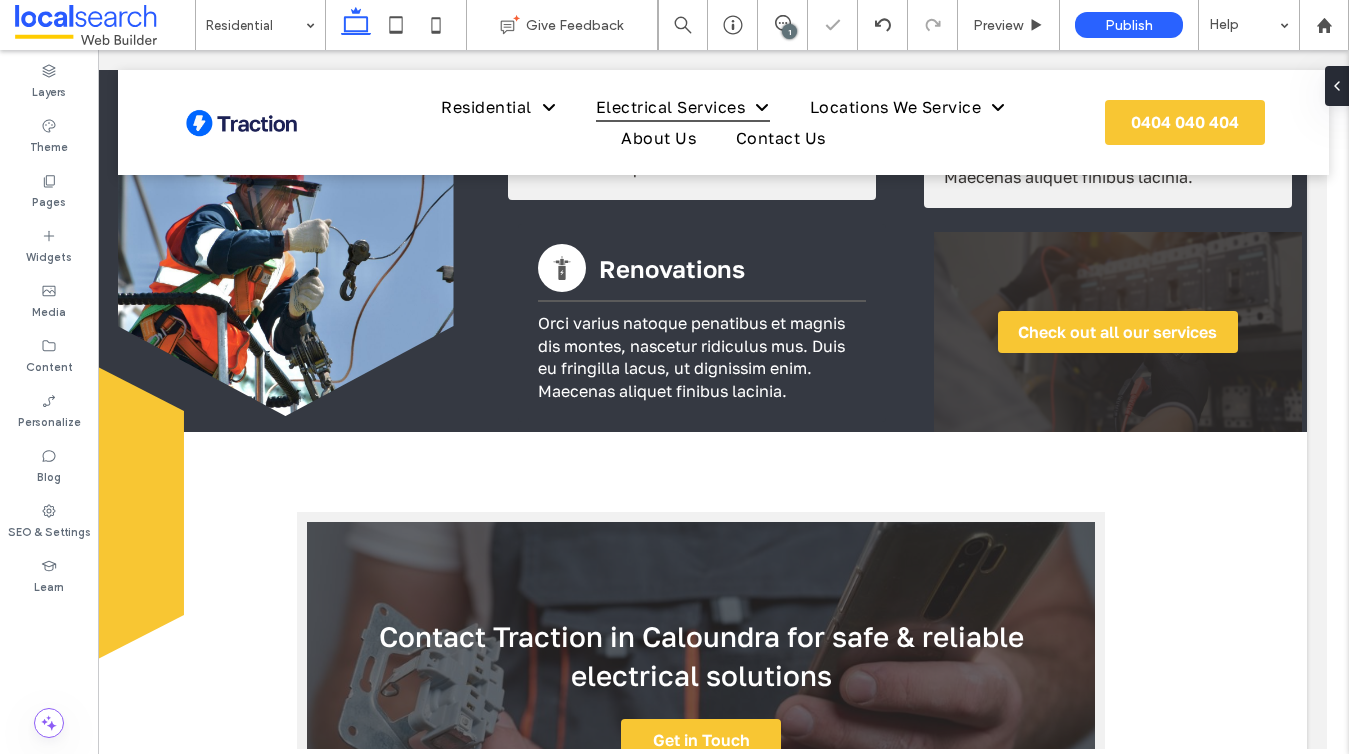type on "**********" 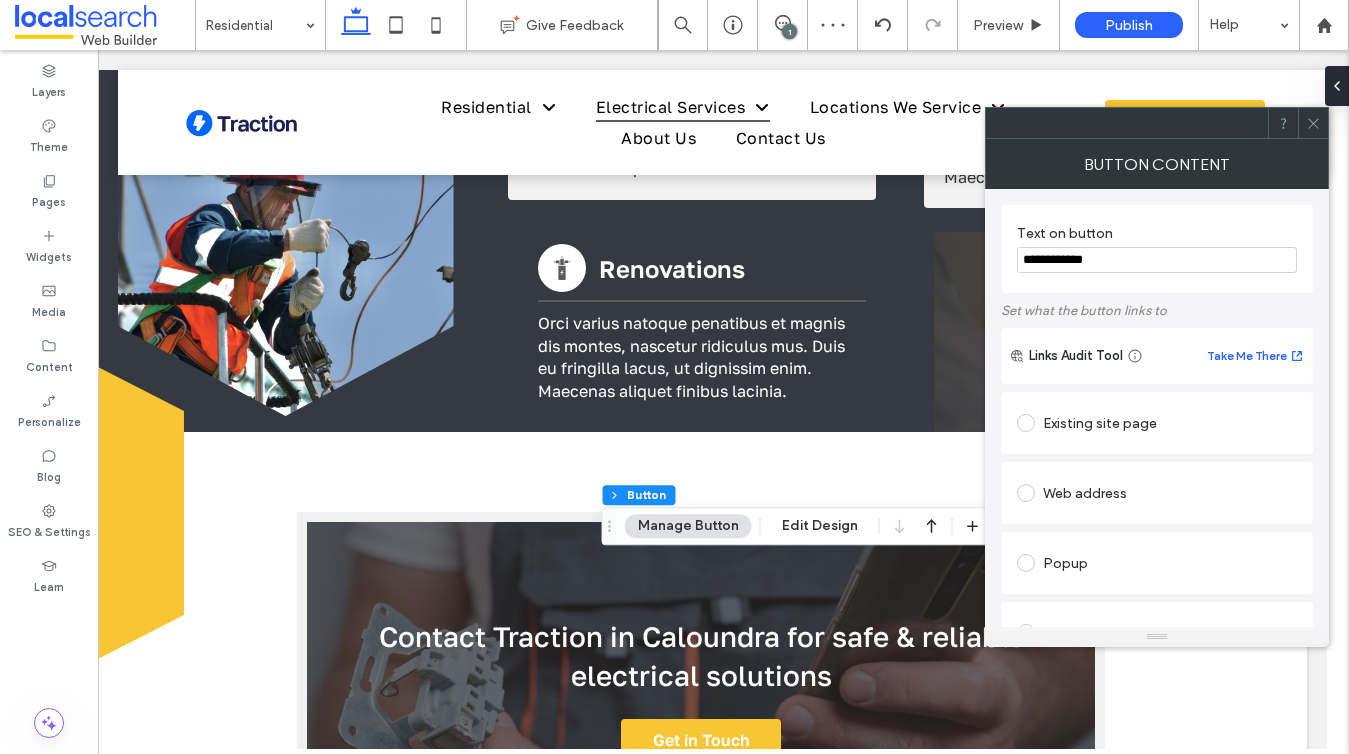 click on "**********" at bounding box center [1157, 260] 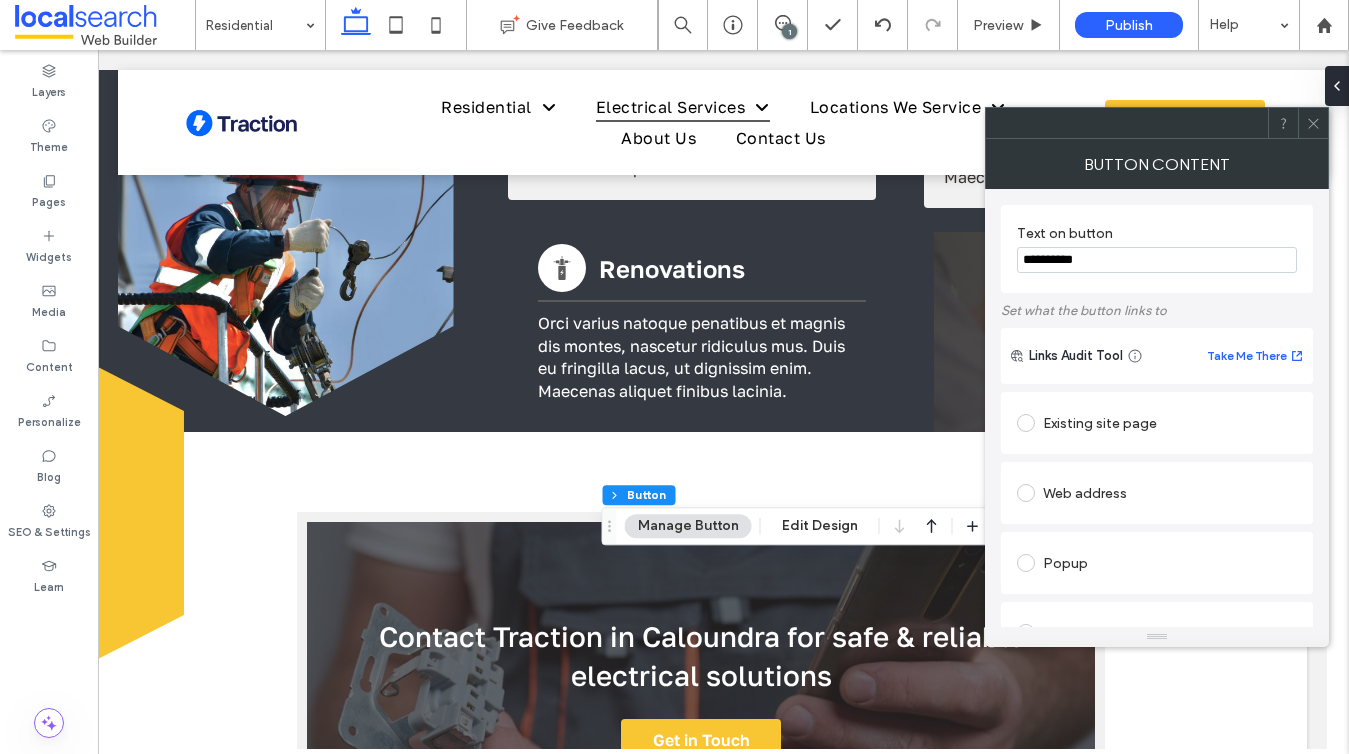 type on "**********" 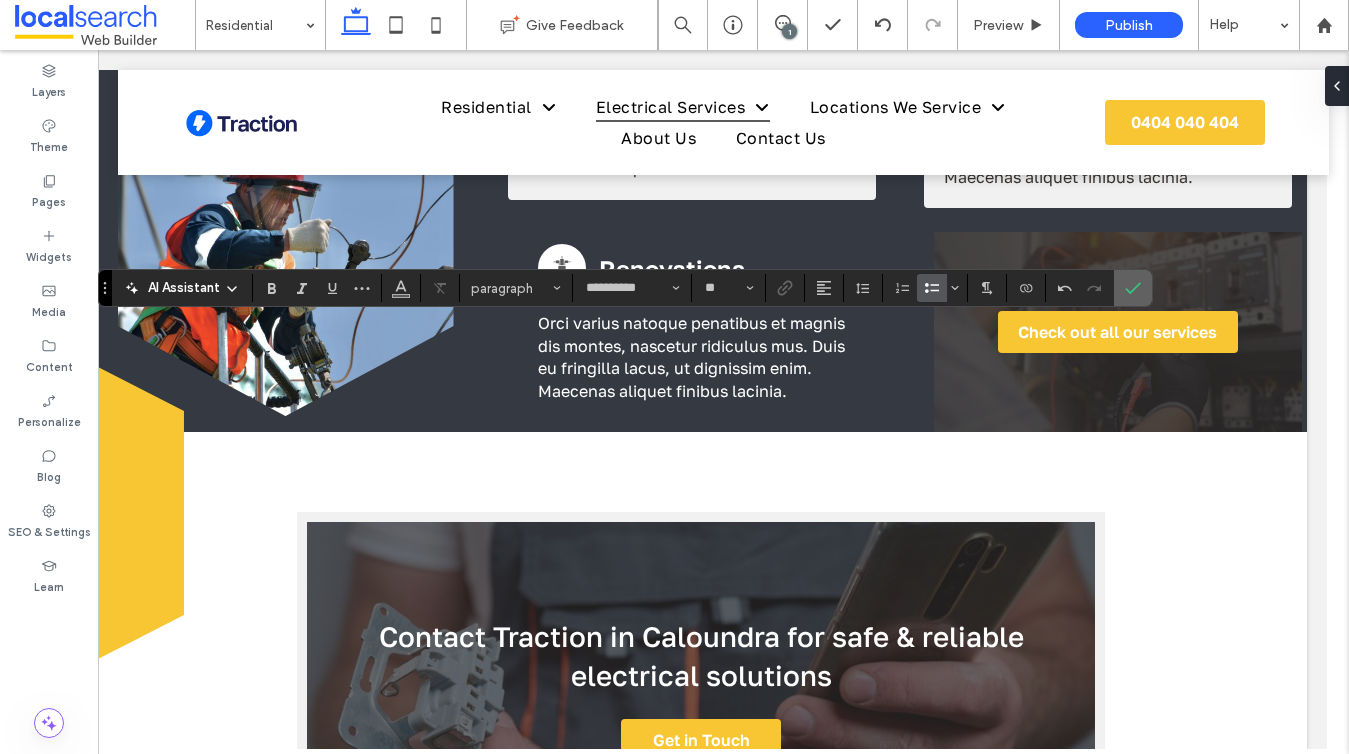 click 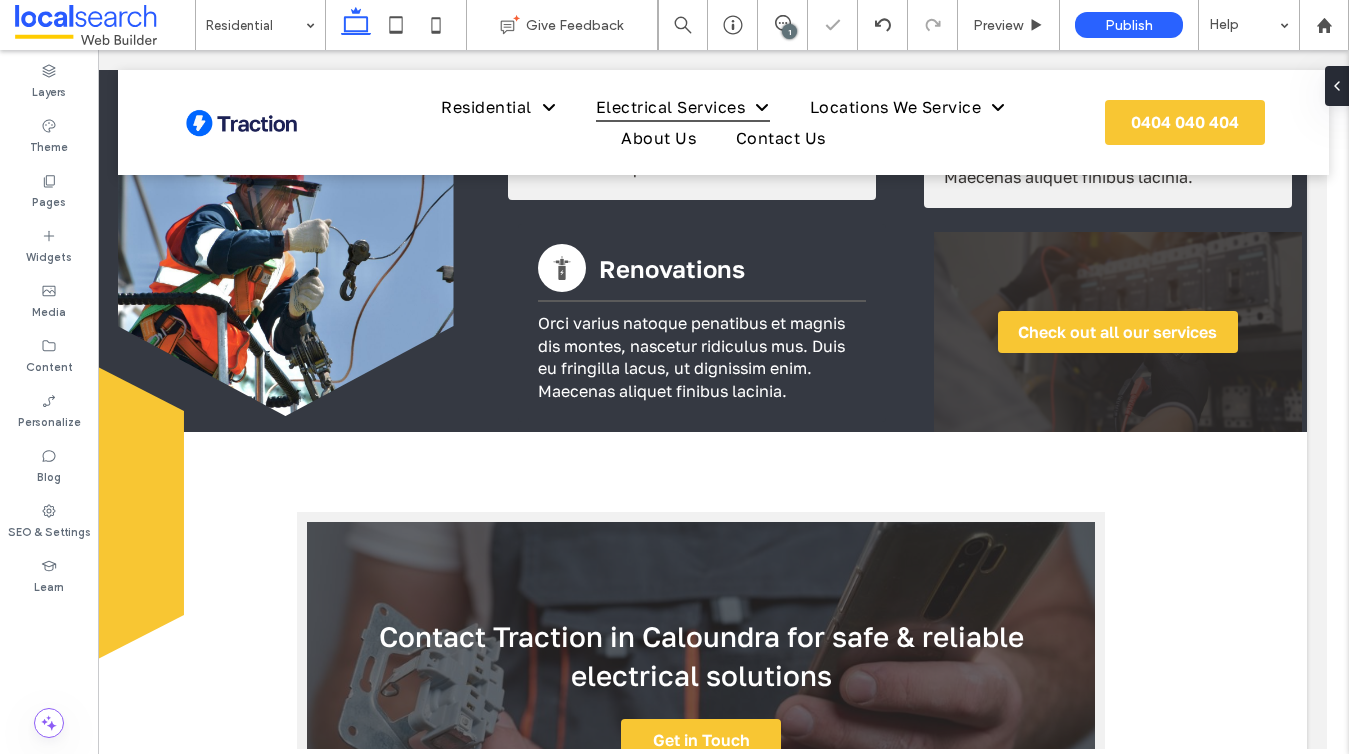 type on "**********" 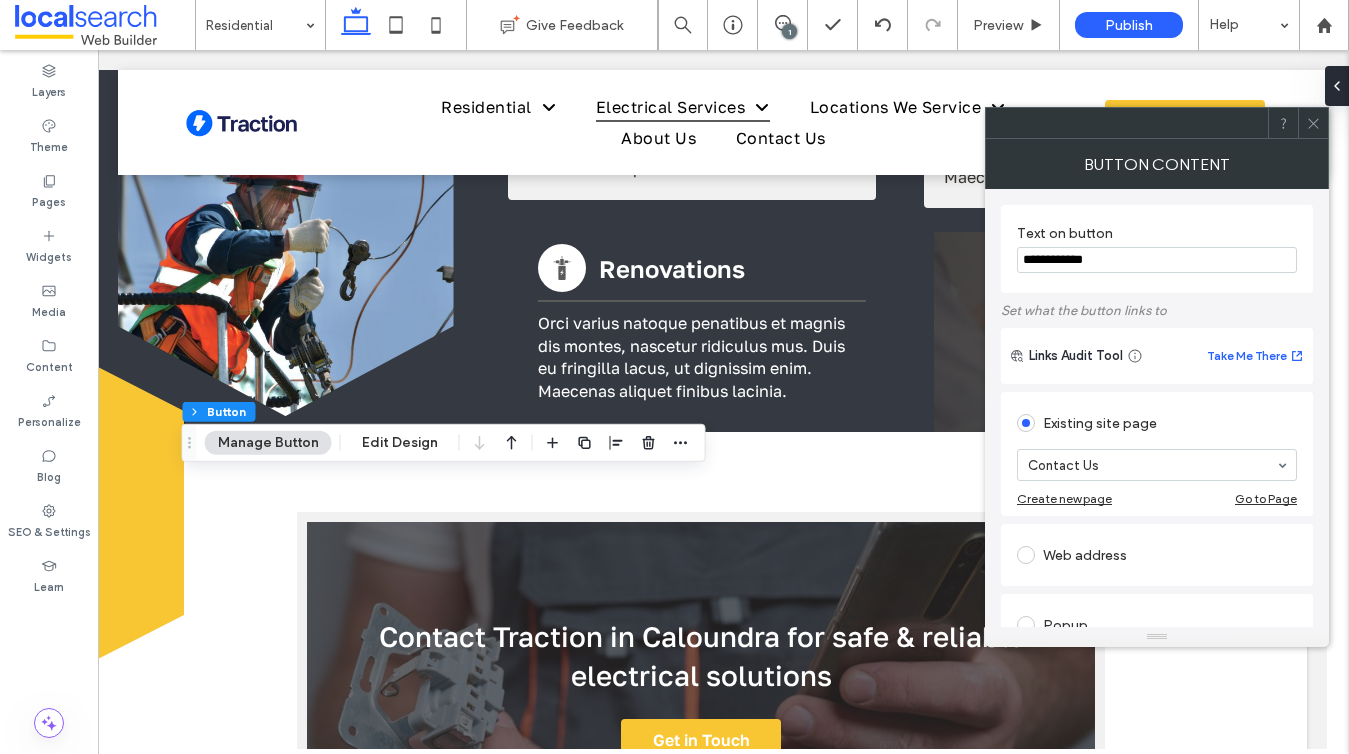 click on "**********" at bounding box center [1157, 260] 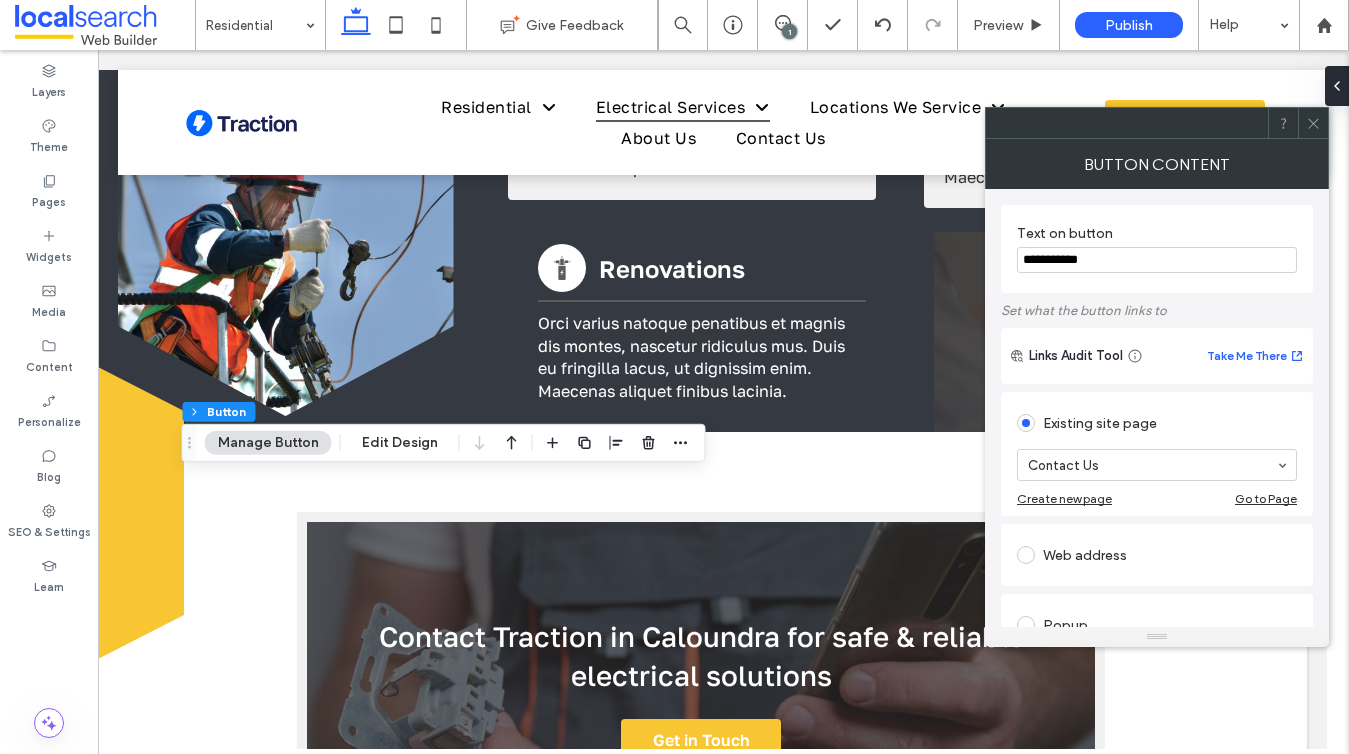 type on "**********" 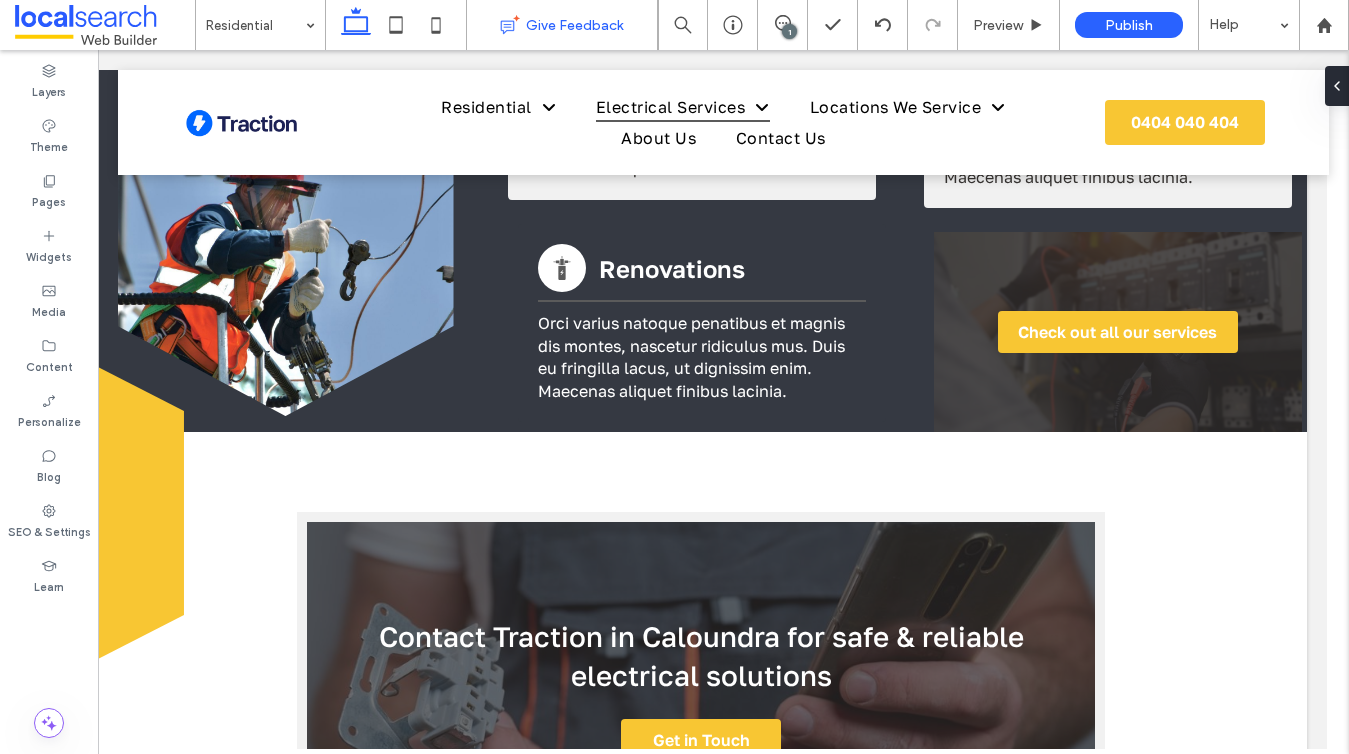 type on "**********" 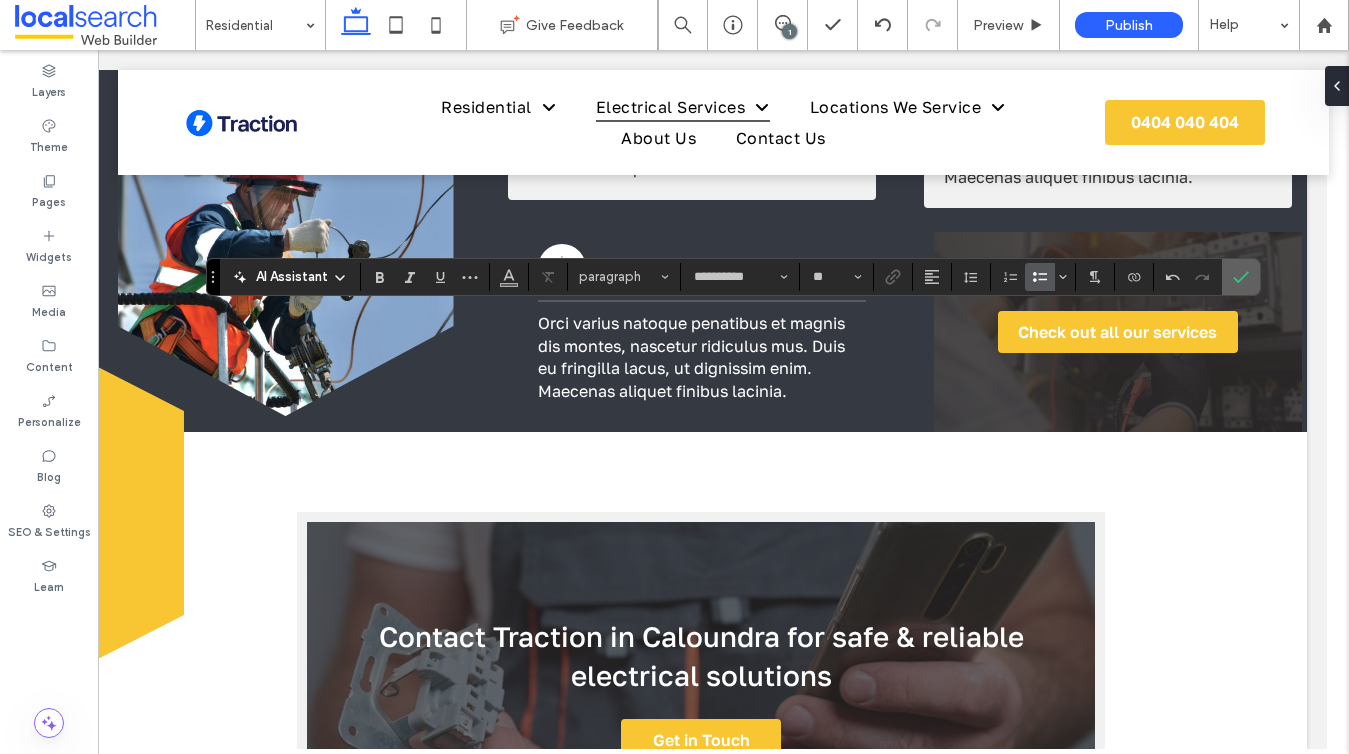 click 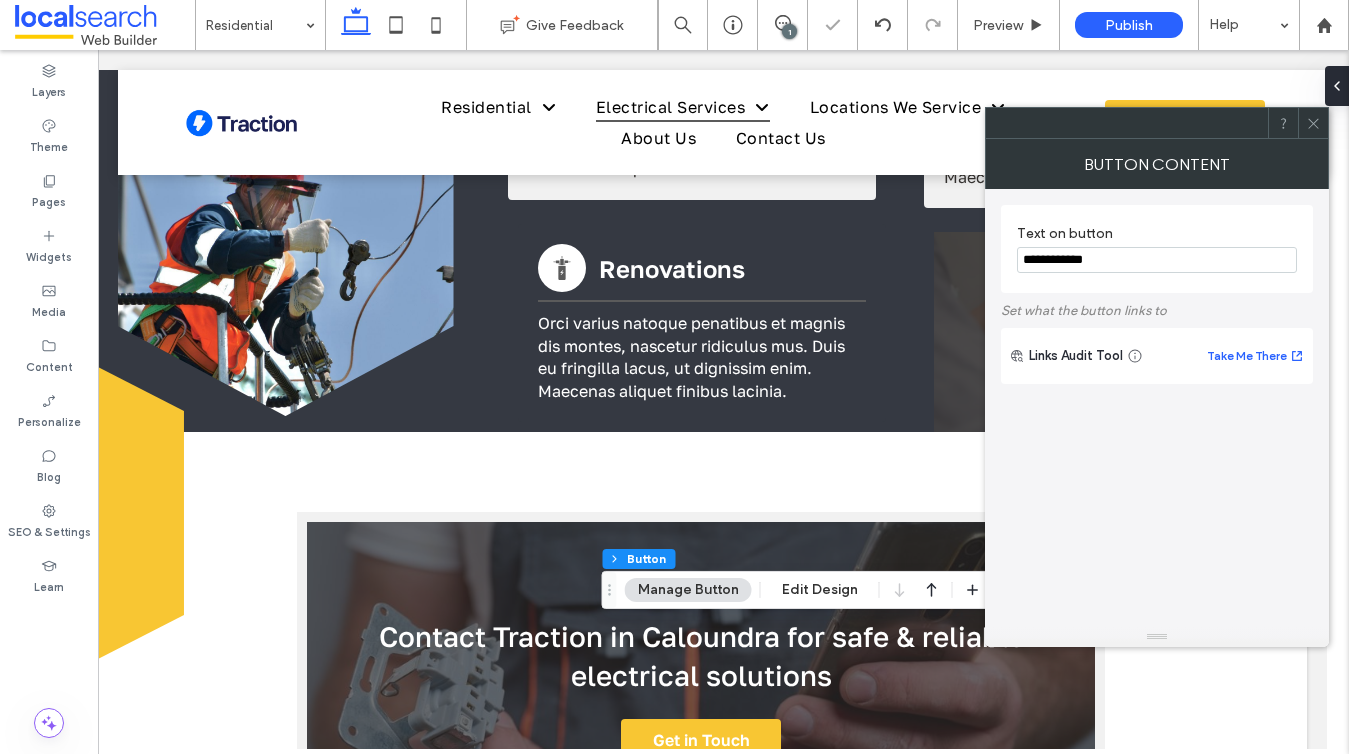 type on "**" 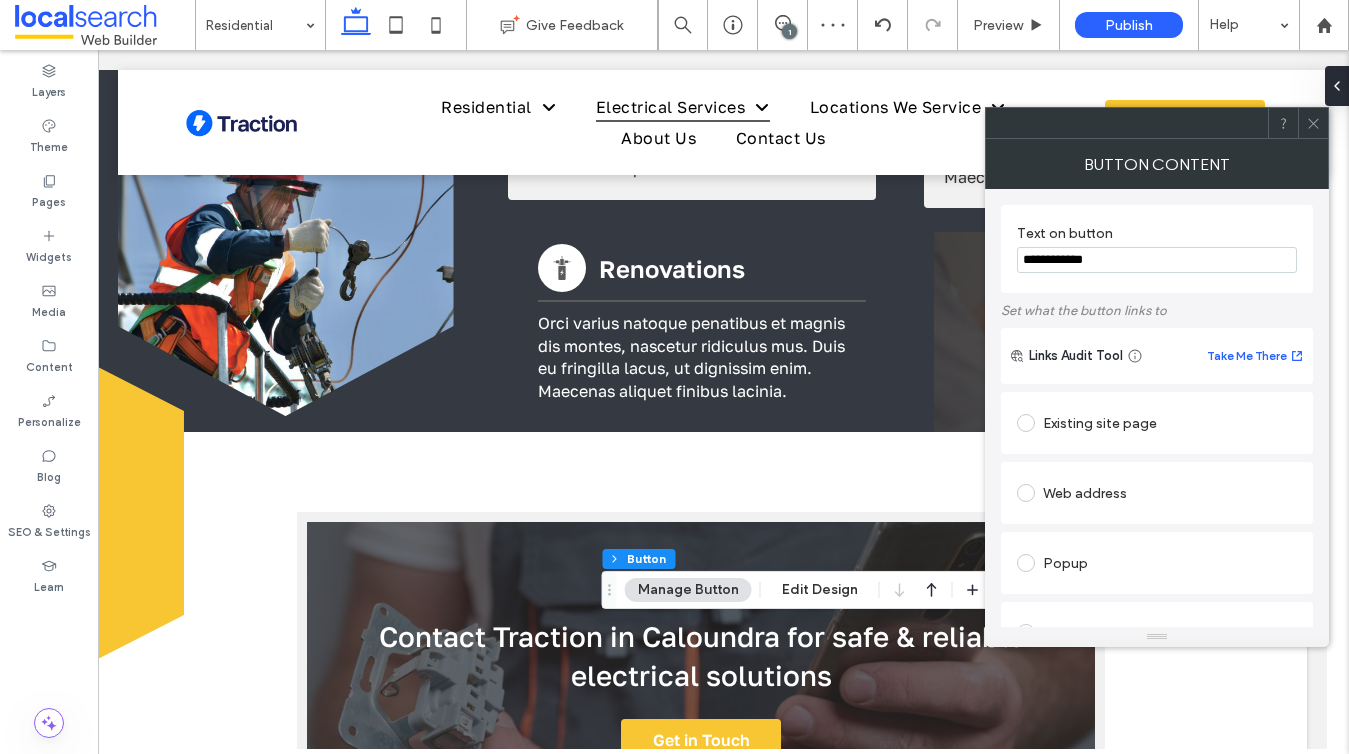 click on "**********" at bounding box center (1157, 260) 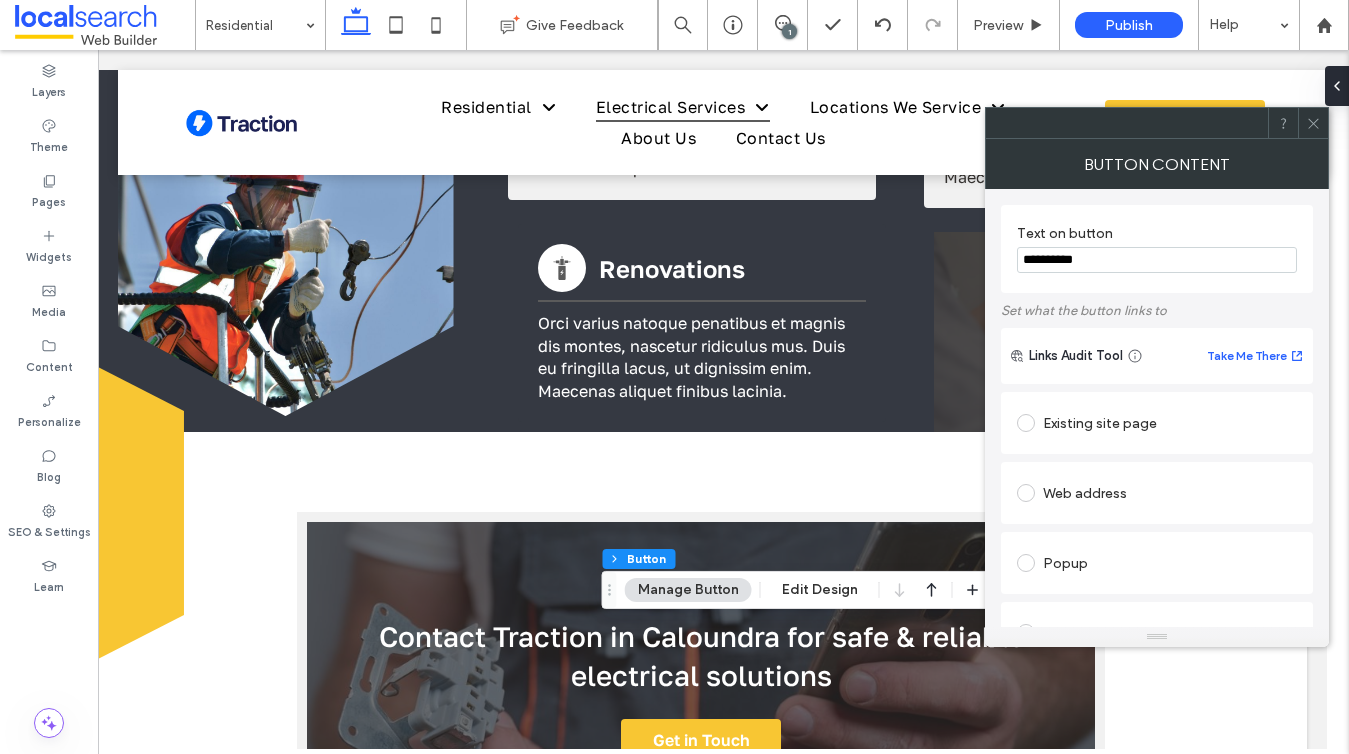 type on "**********" 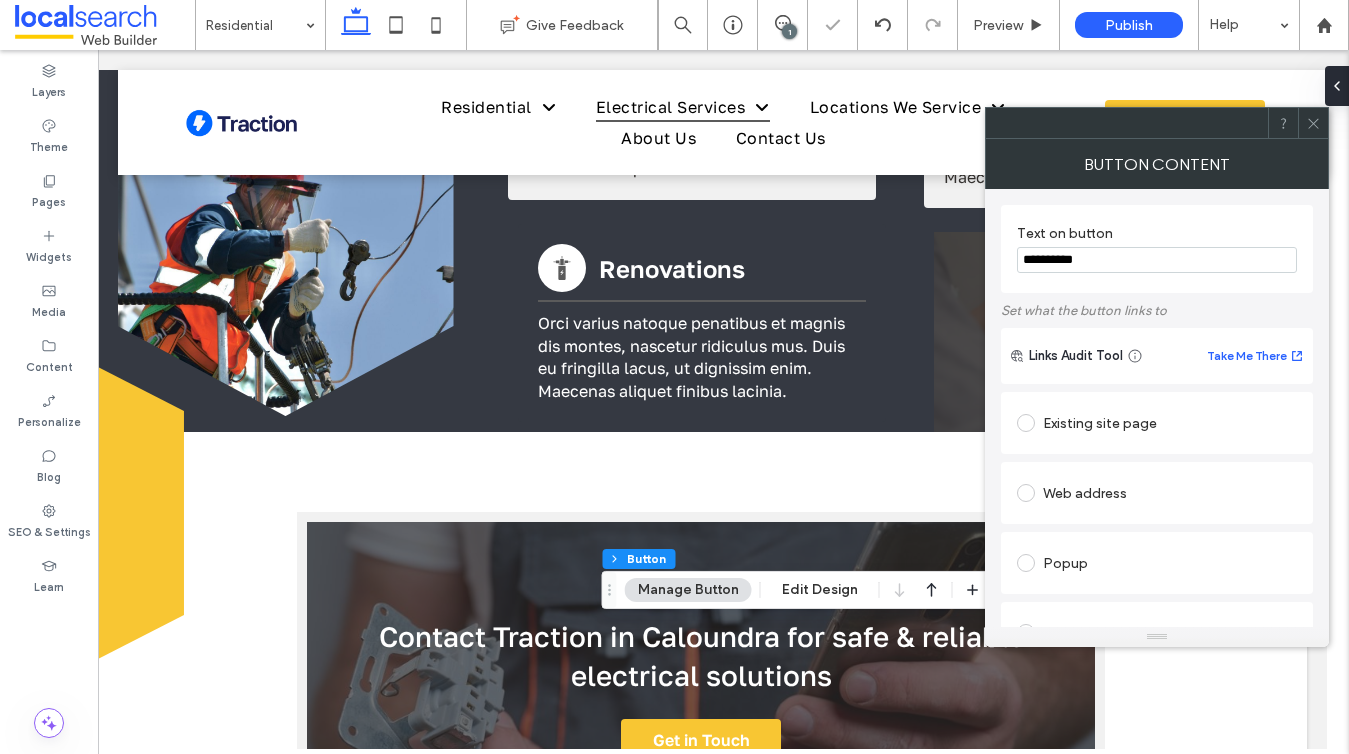 click 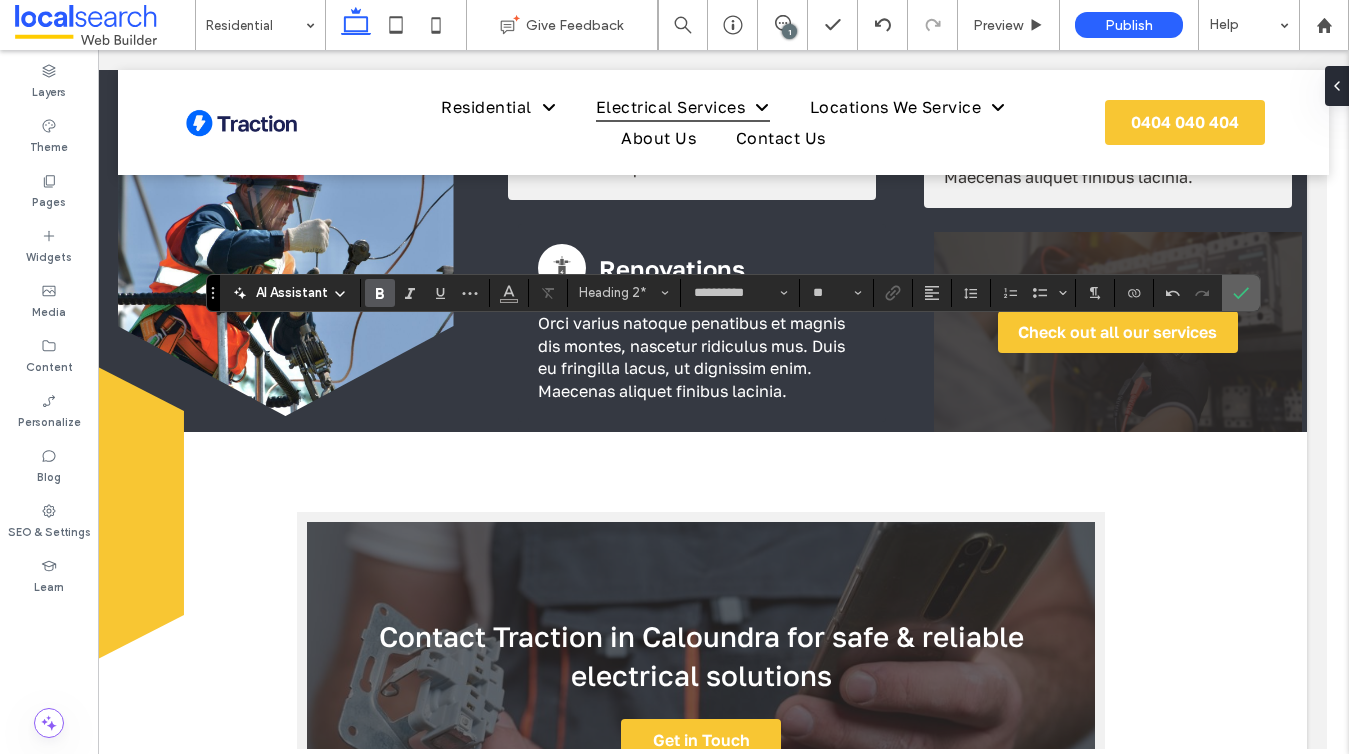 click 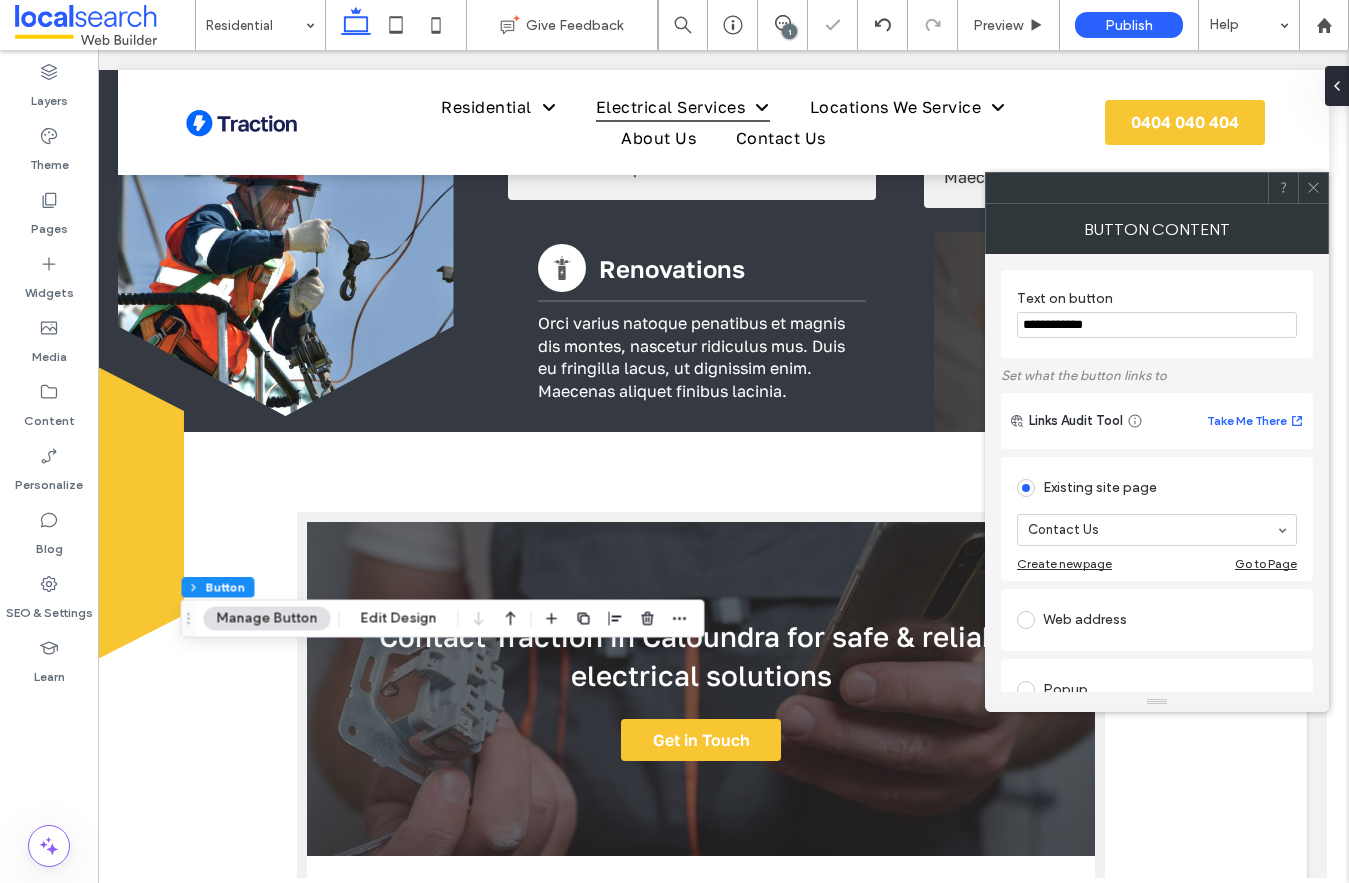 click on "**********" at bounding box center [1157, 325] 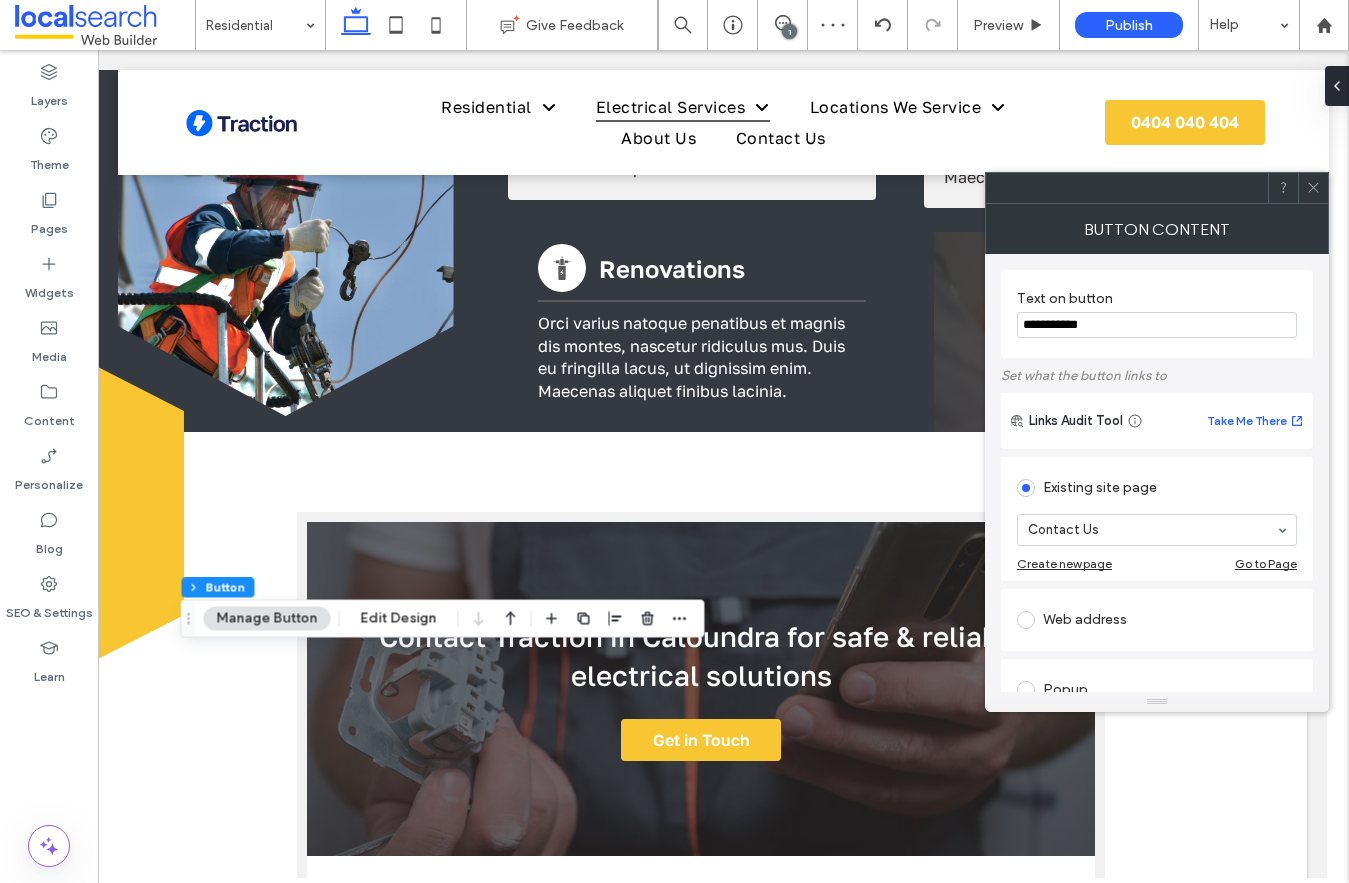 type on "**********" 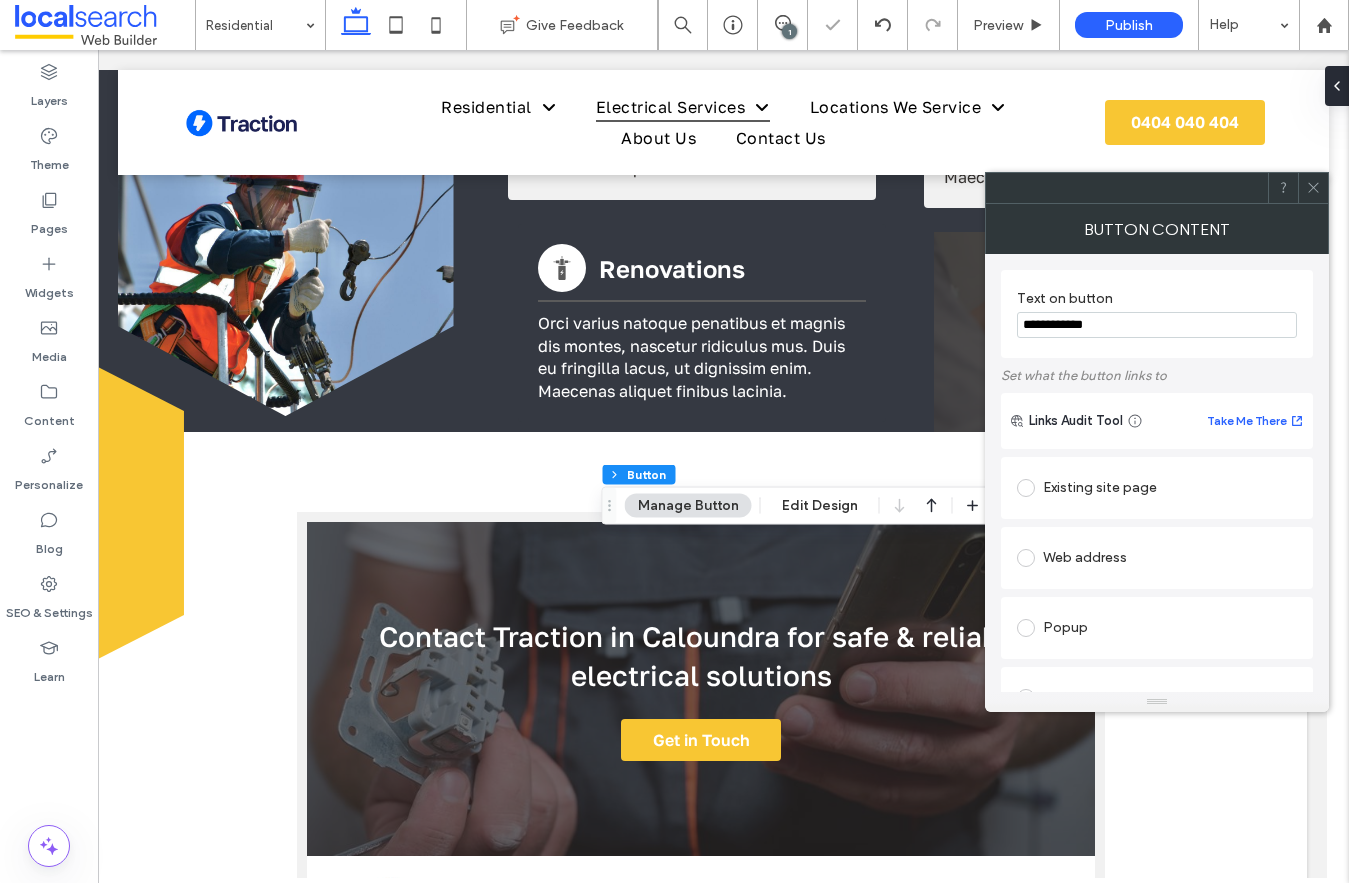 click on "**********" at bounding box center (1157, 314) 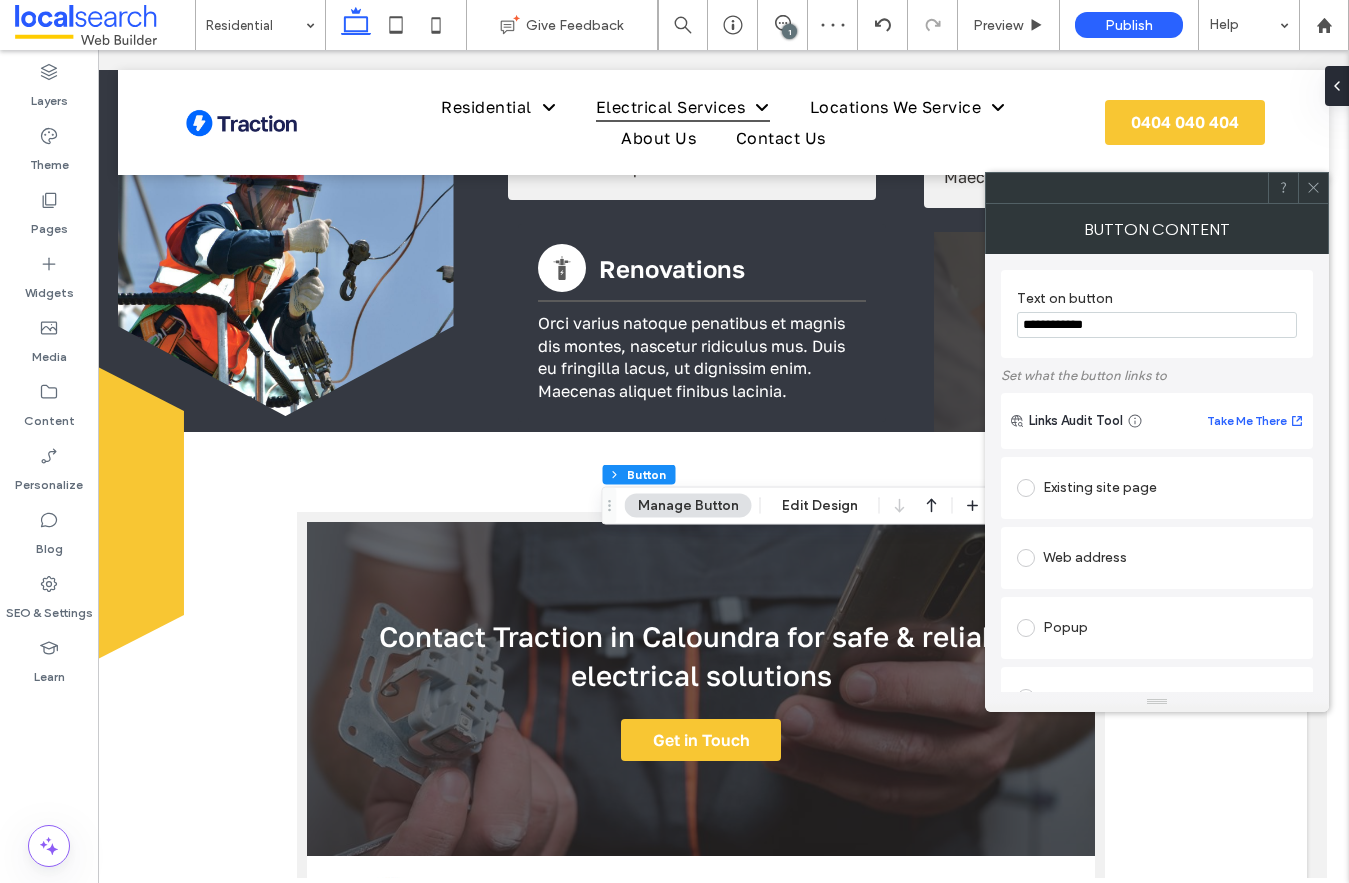 click on "**********" at bounding box center (1157, 325) 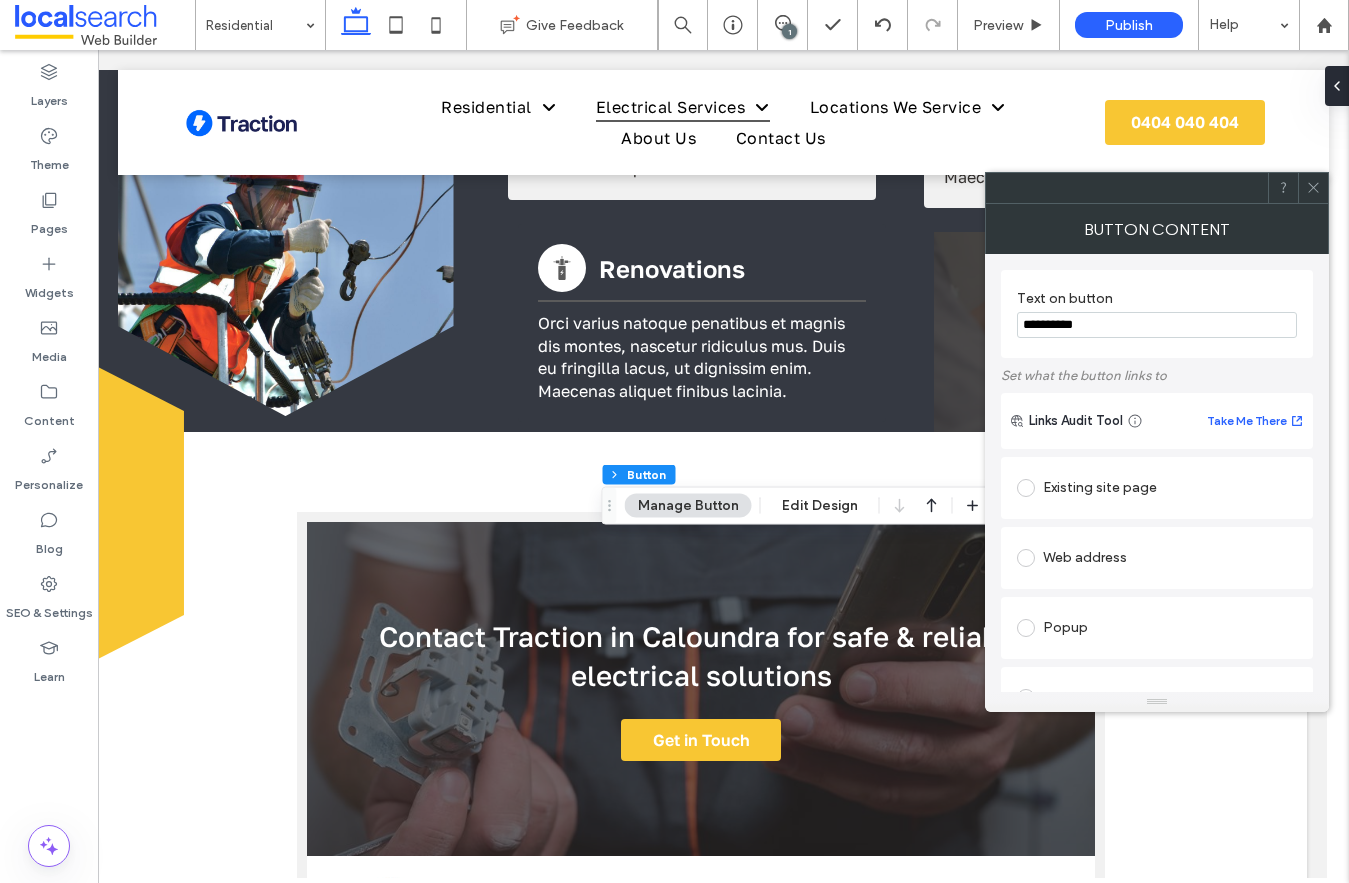 type on "**********" 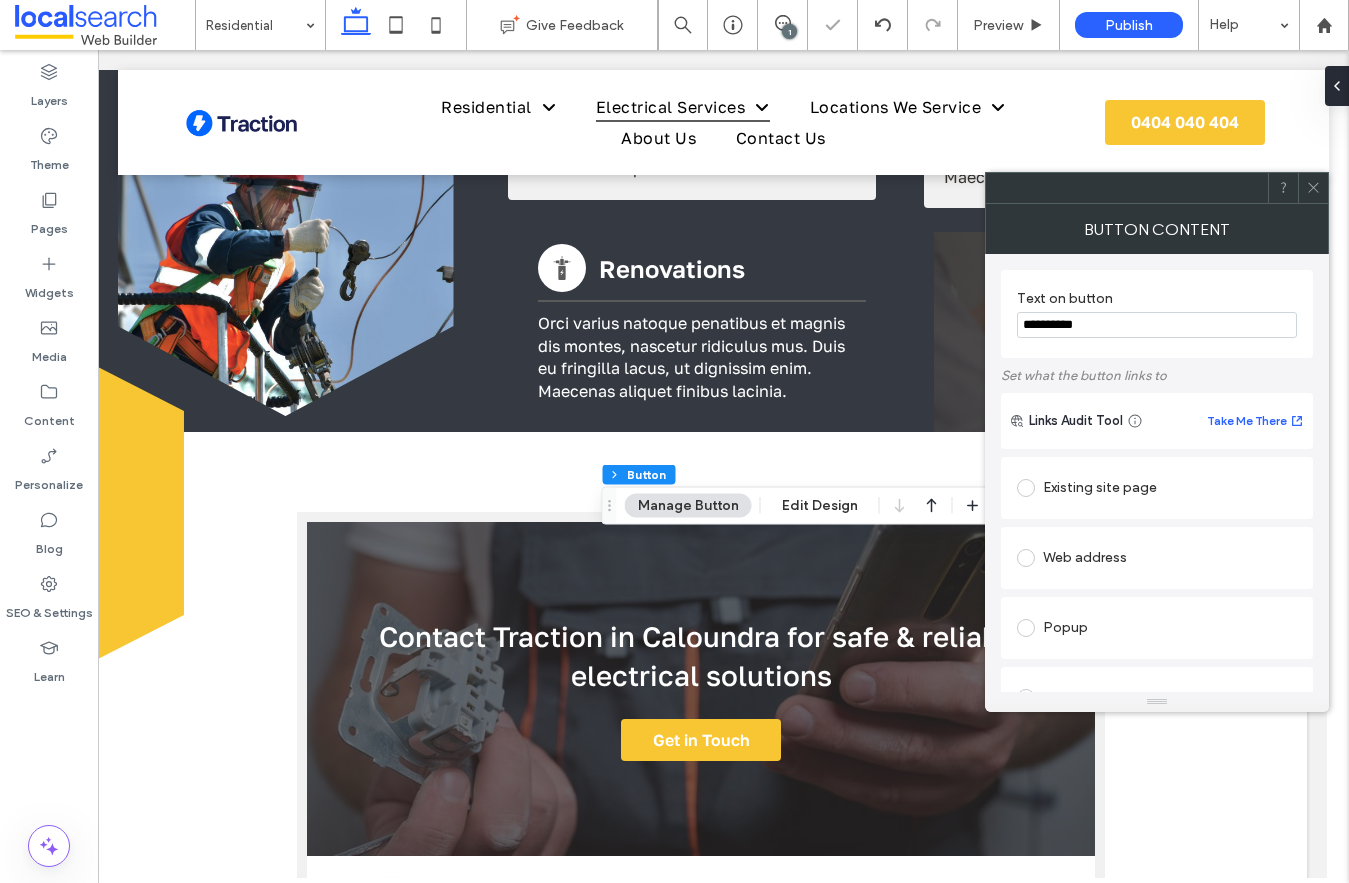 click at bounding box center (1313, 188) 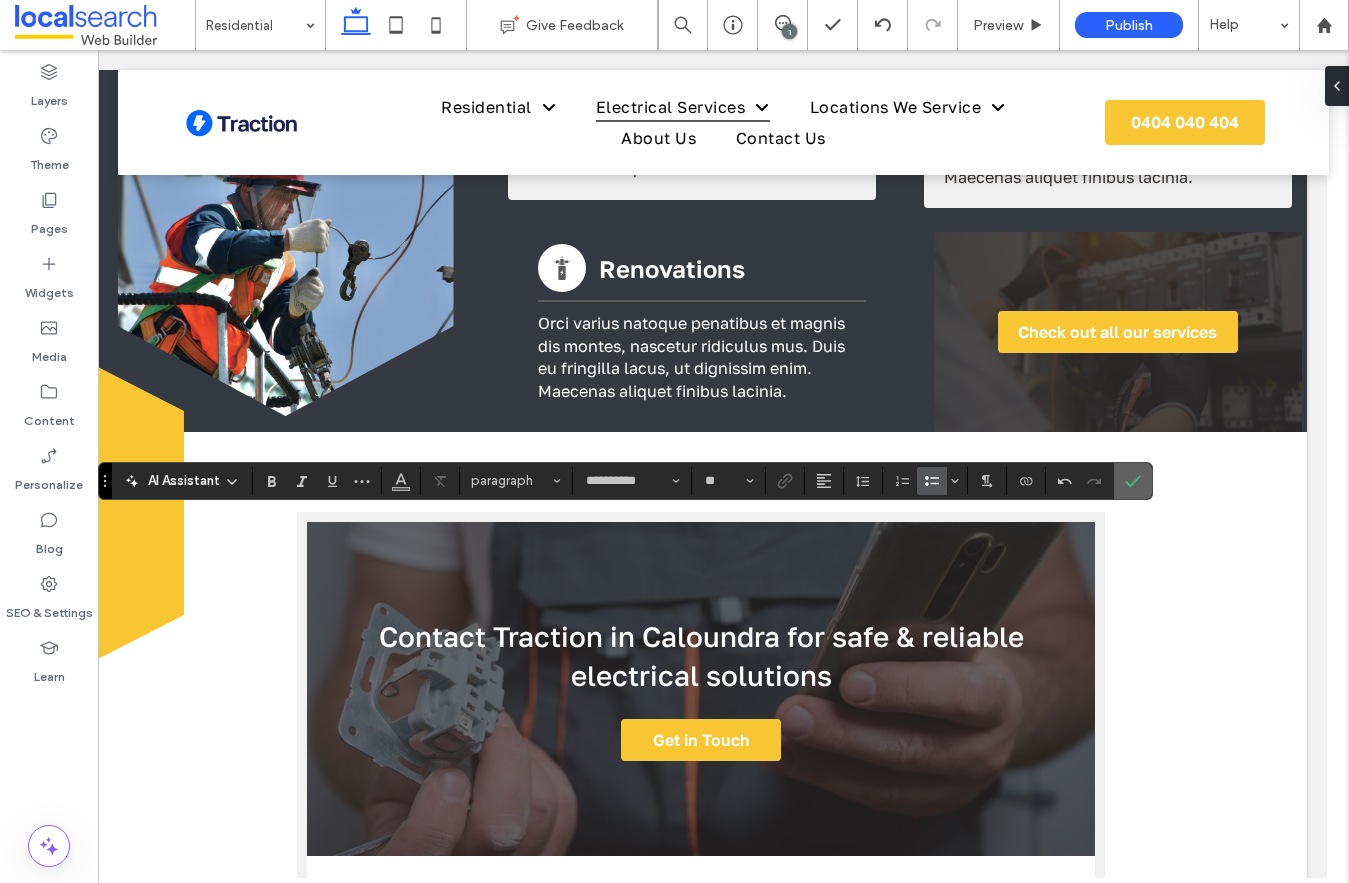 click 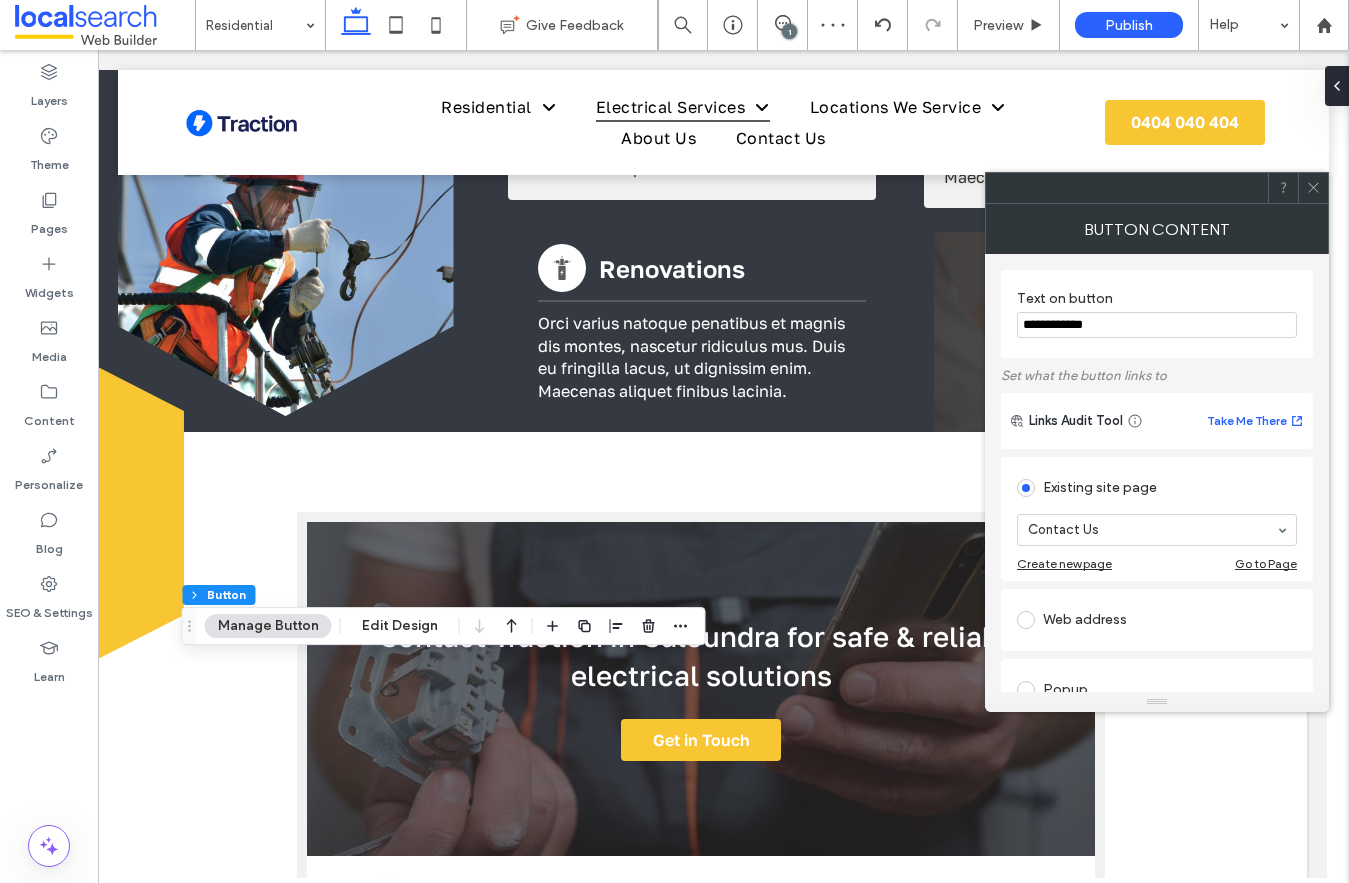 click on "**********" at bounding box center [1157, 325] 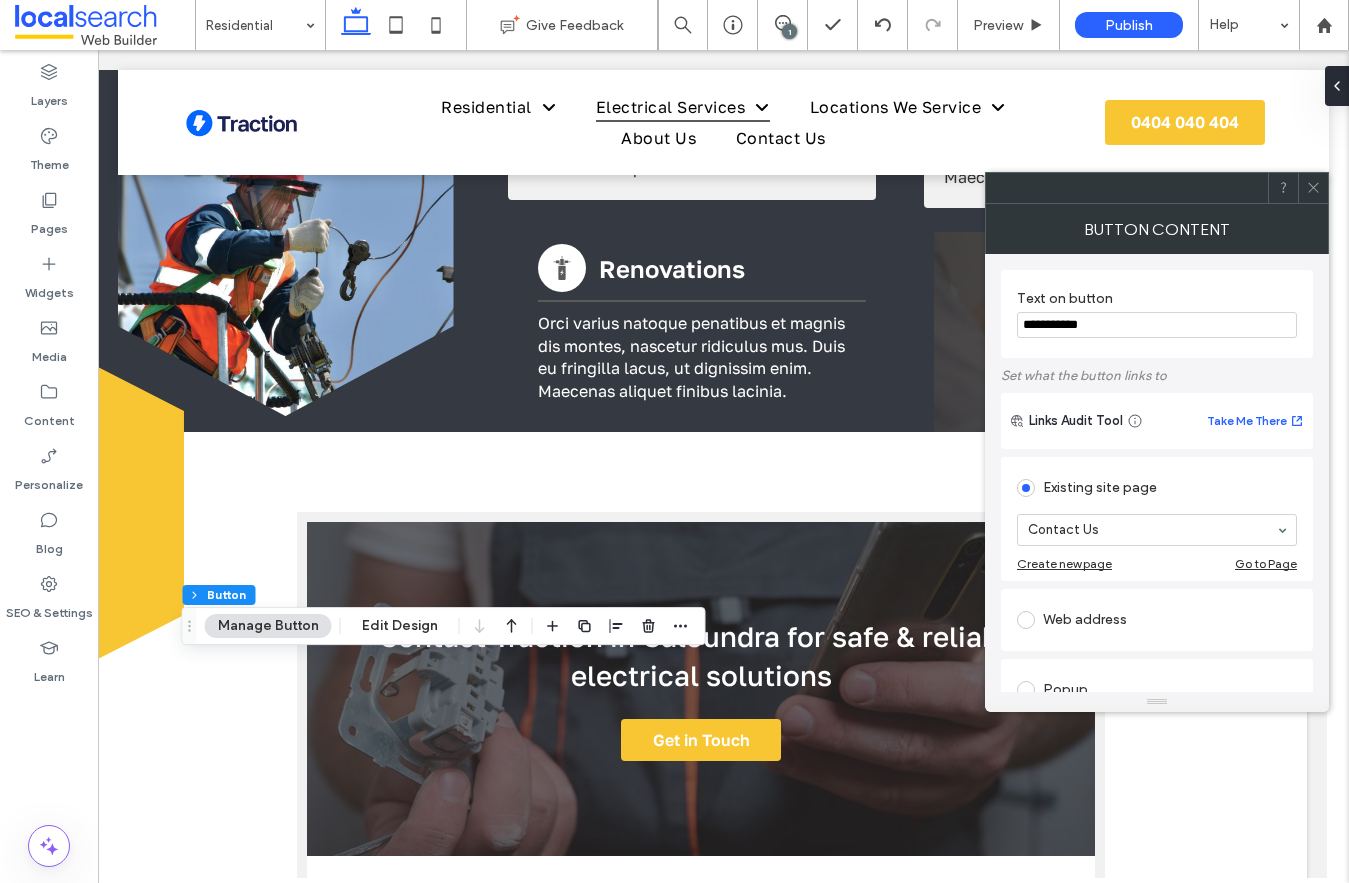 type on "**********" 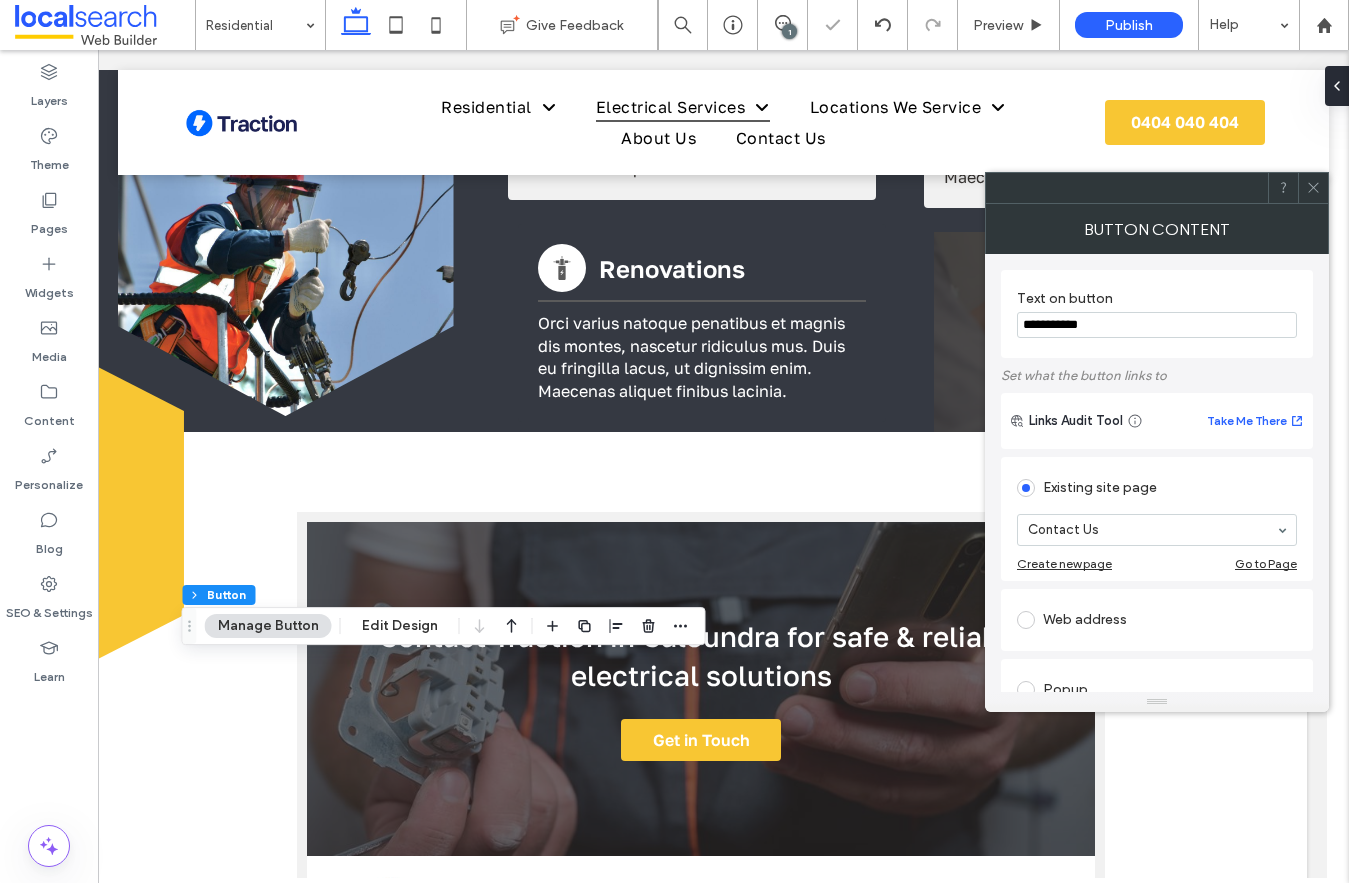 click 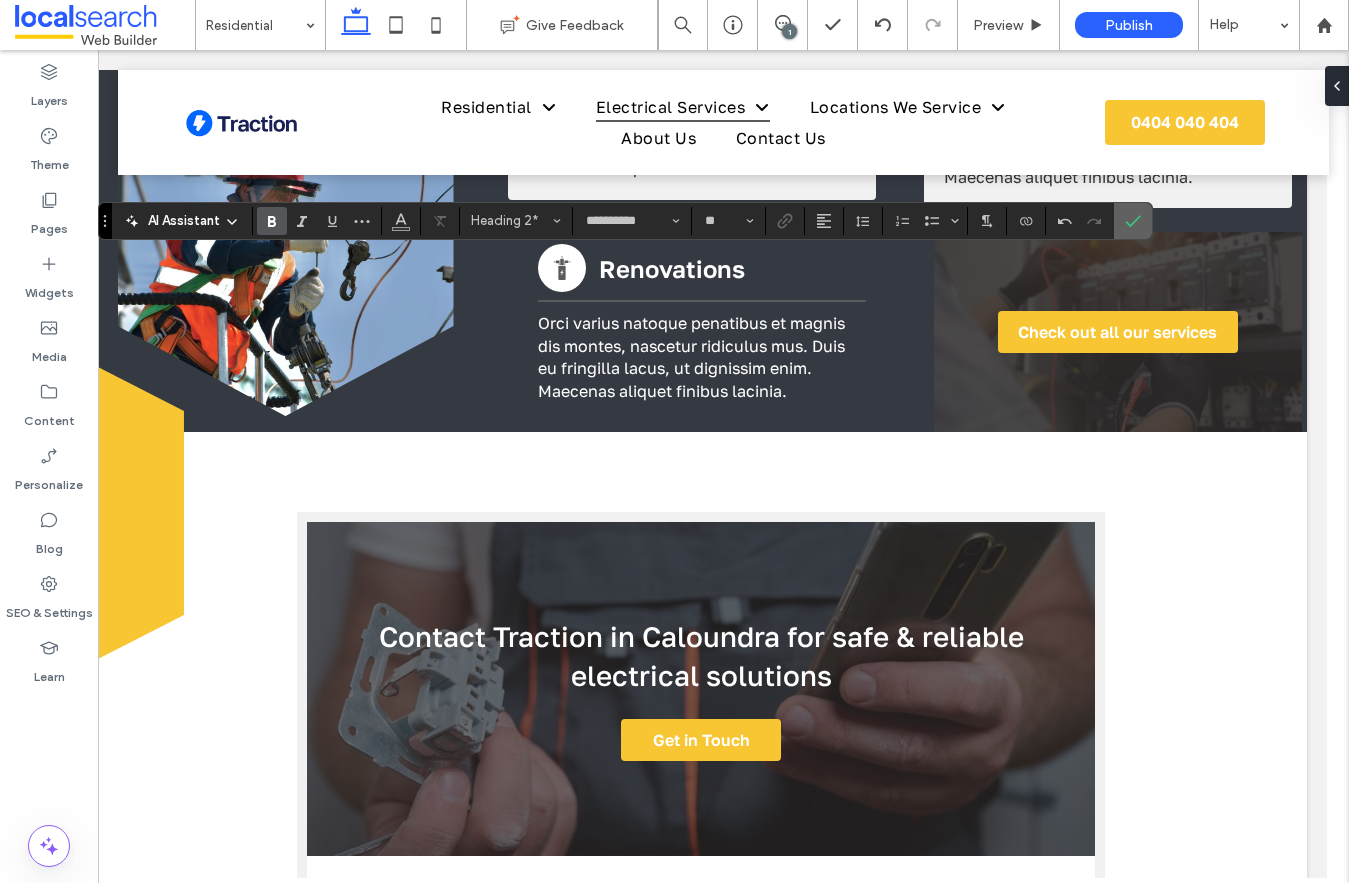 click at bounding box center [1133, 221] 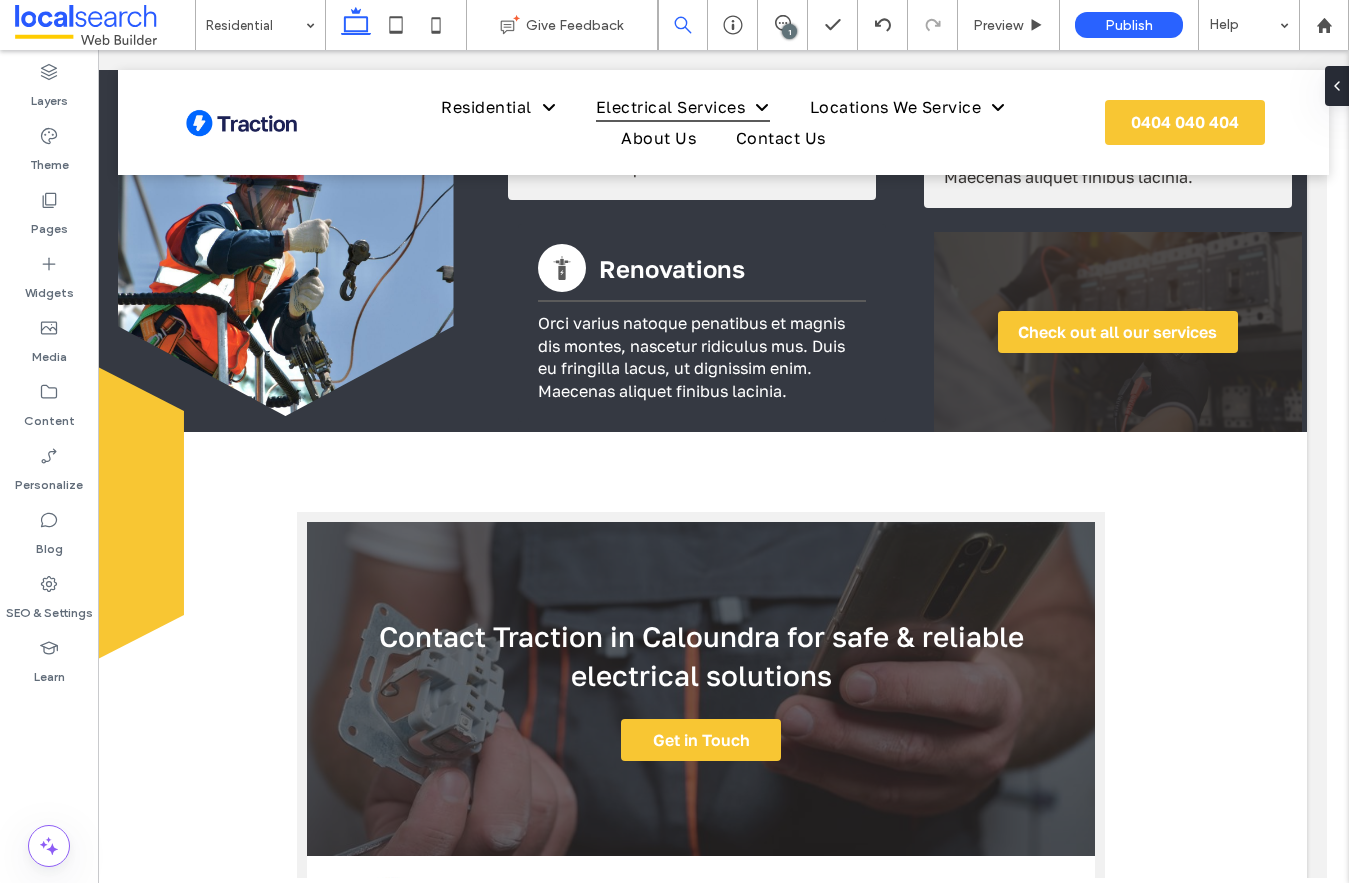 type on "**********" 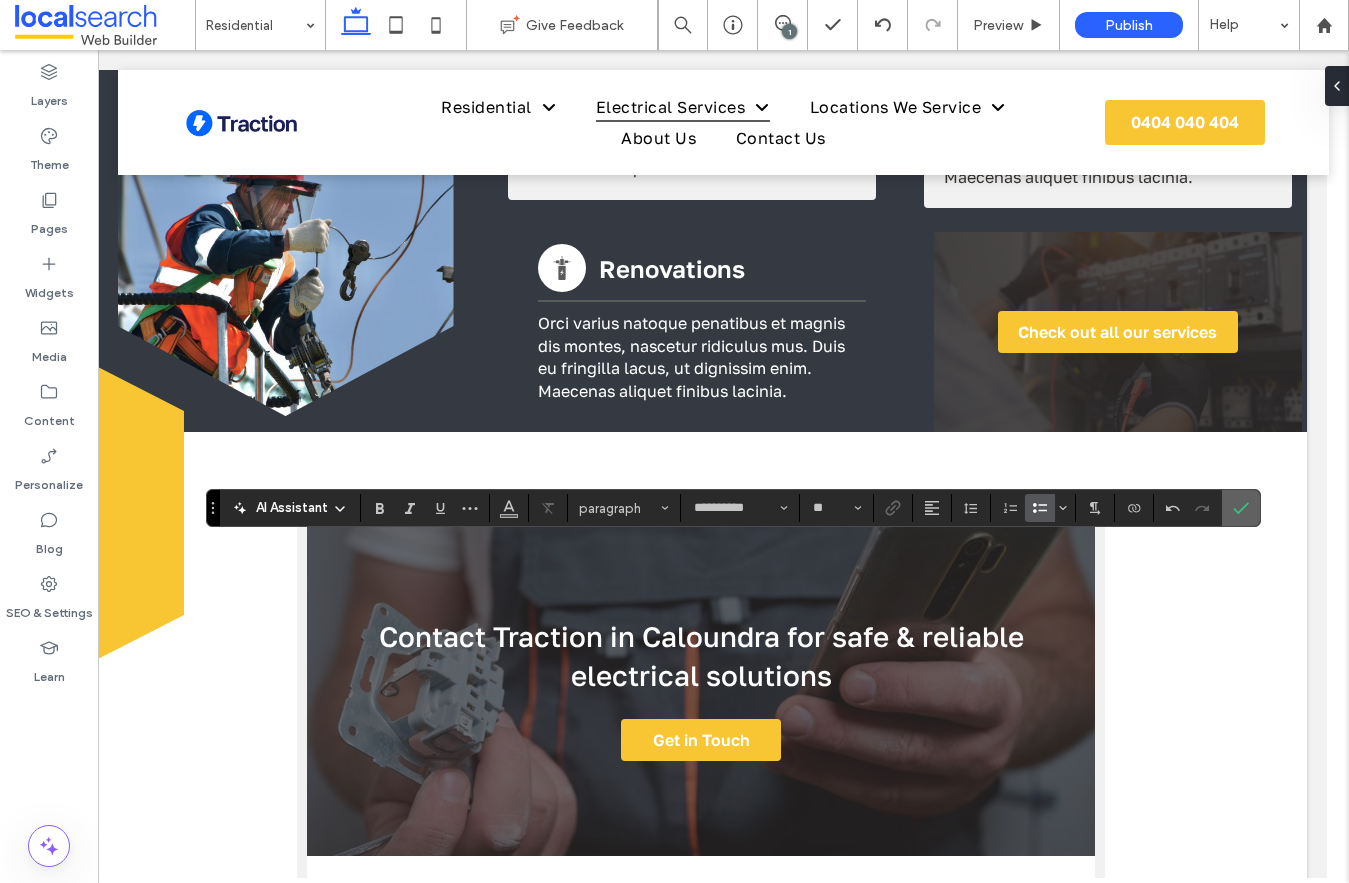 click 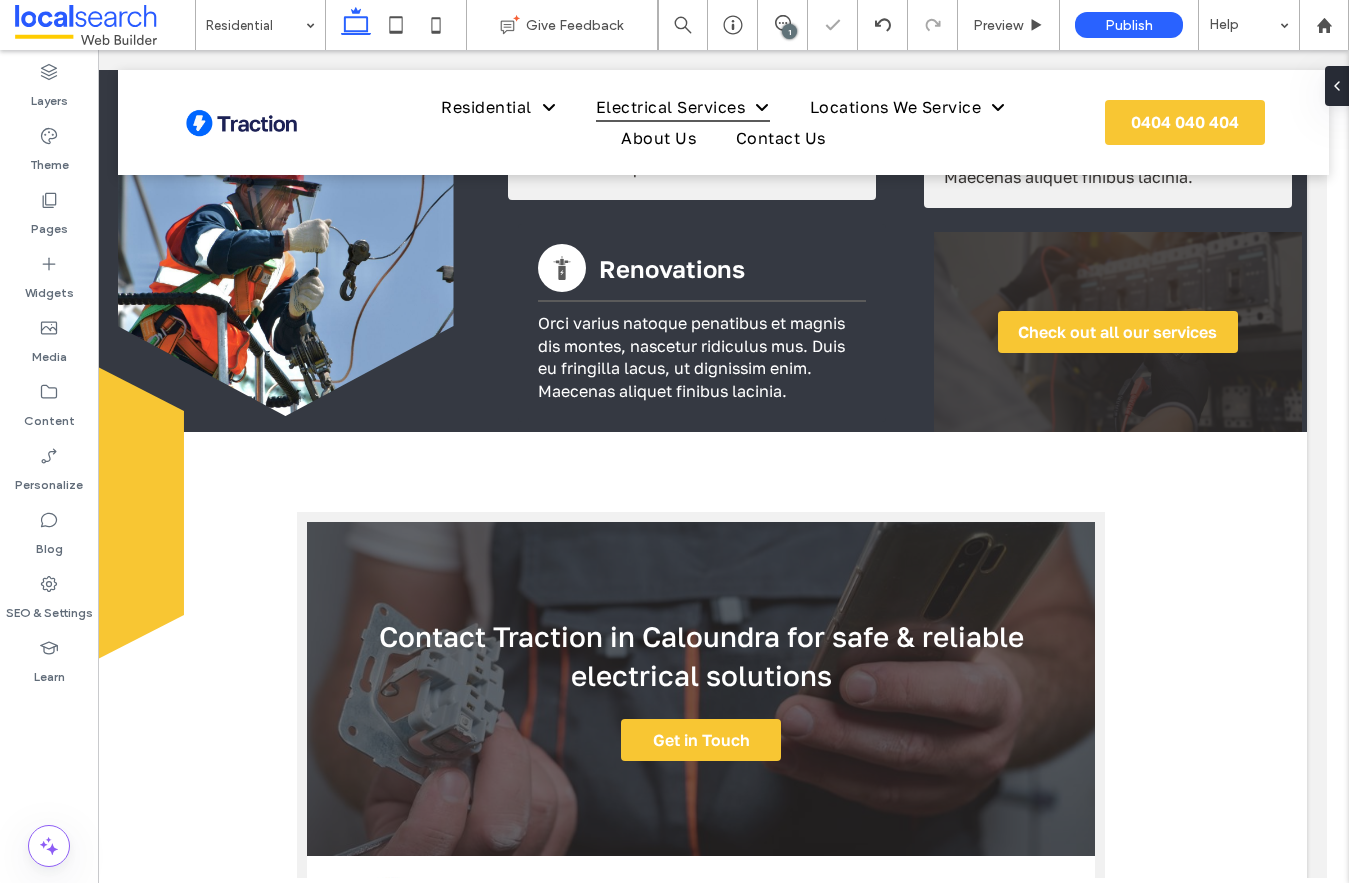 type on "**********" 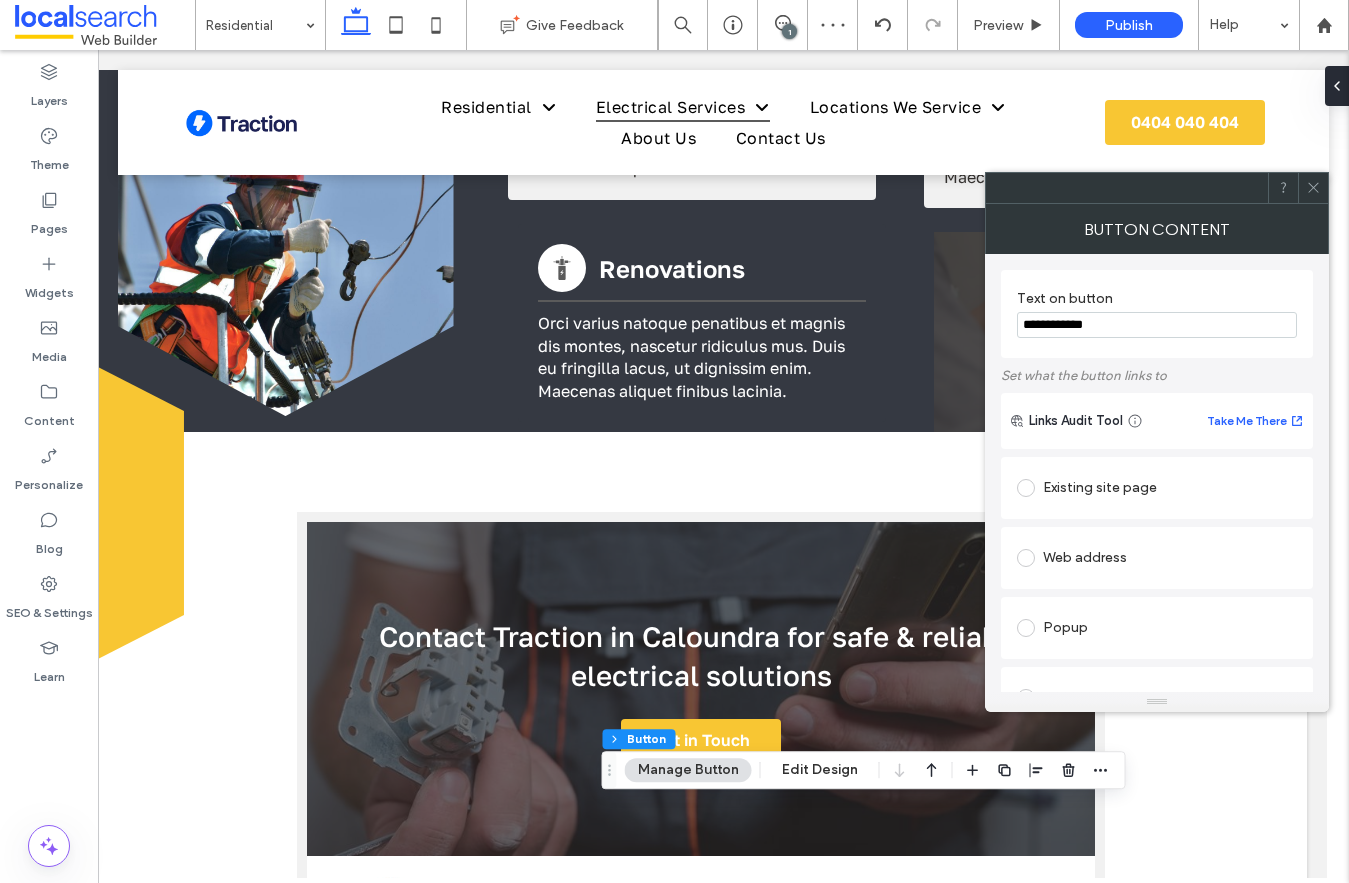 click on "**********" at bounding box center [1157, 325] 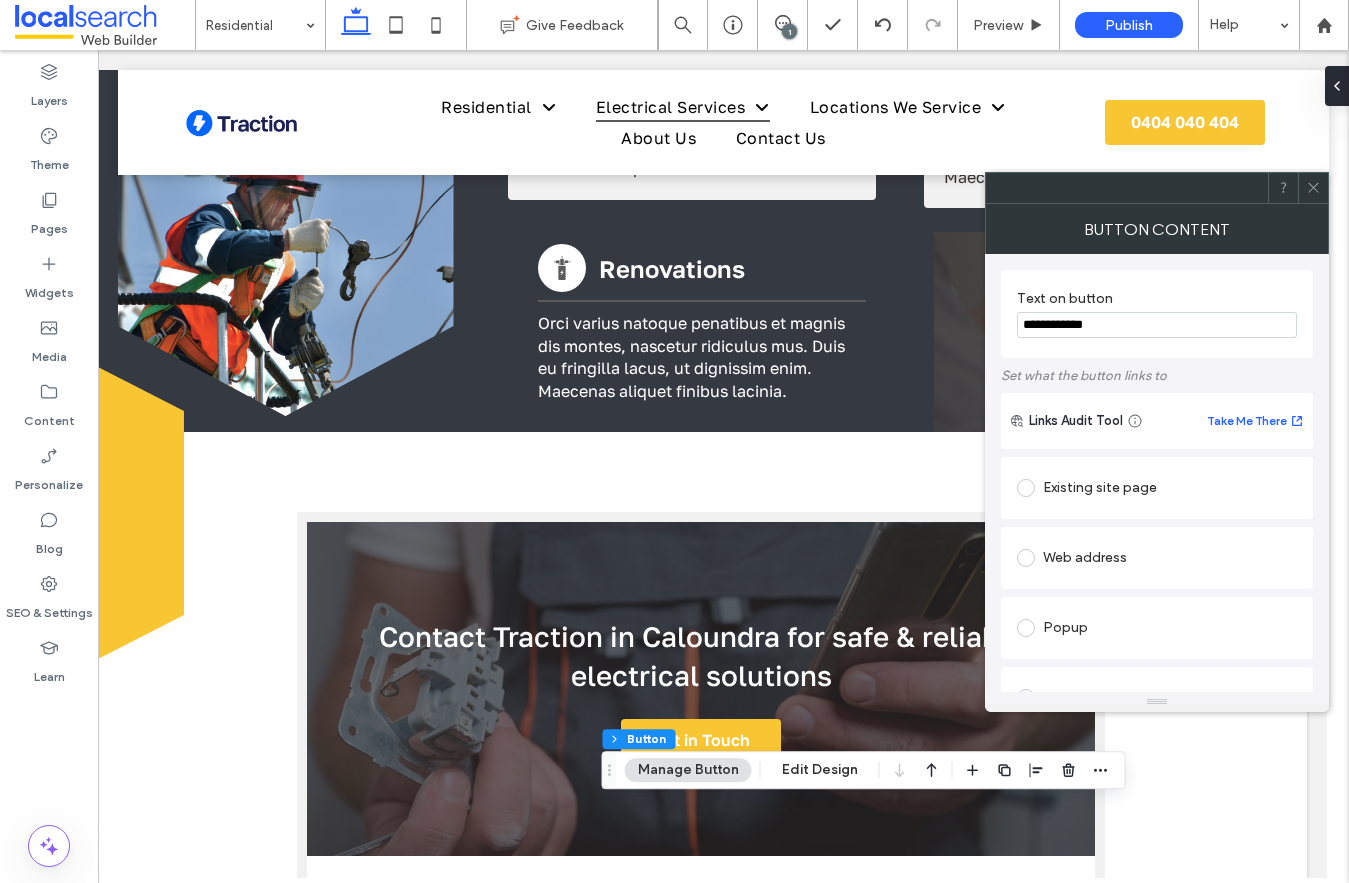 click on "**********" at bounding box center (1157, 325) 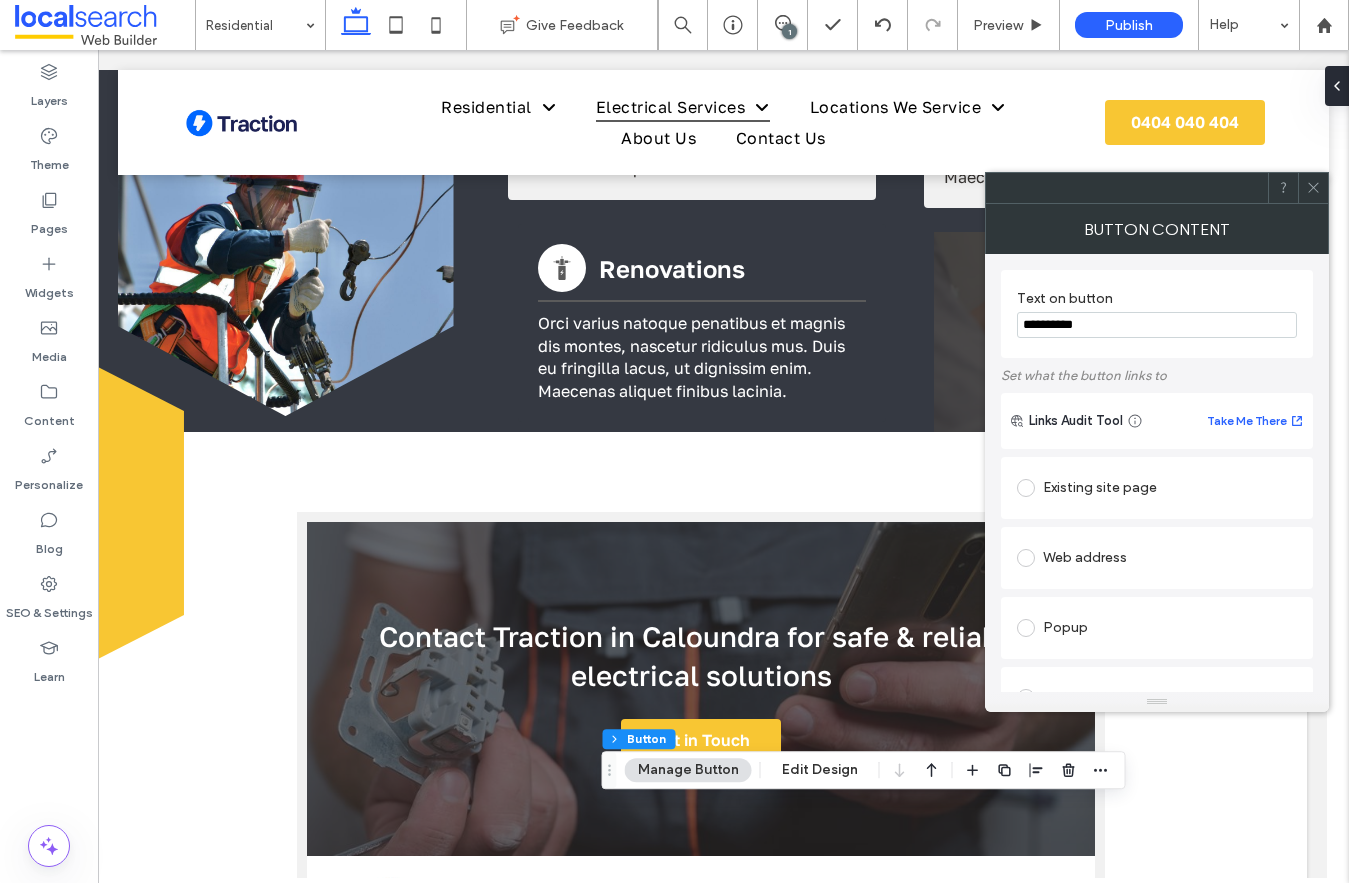 type on "**********" 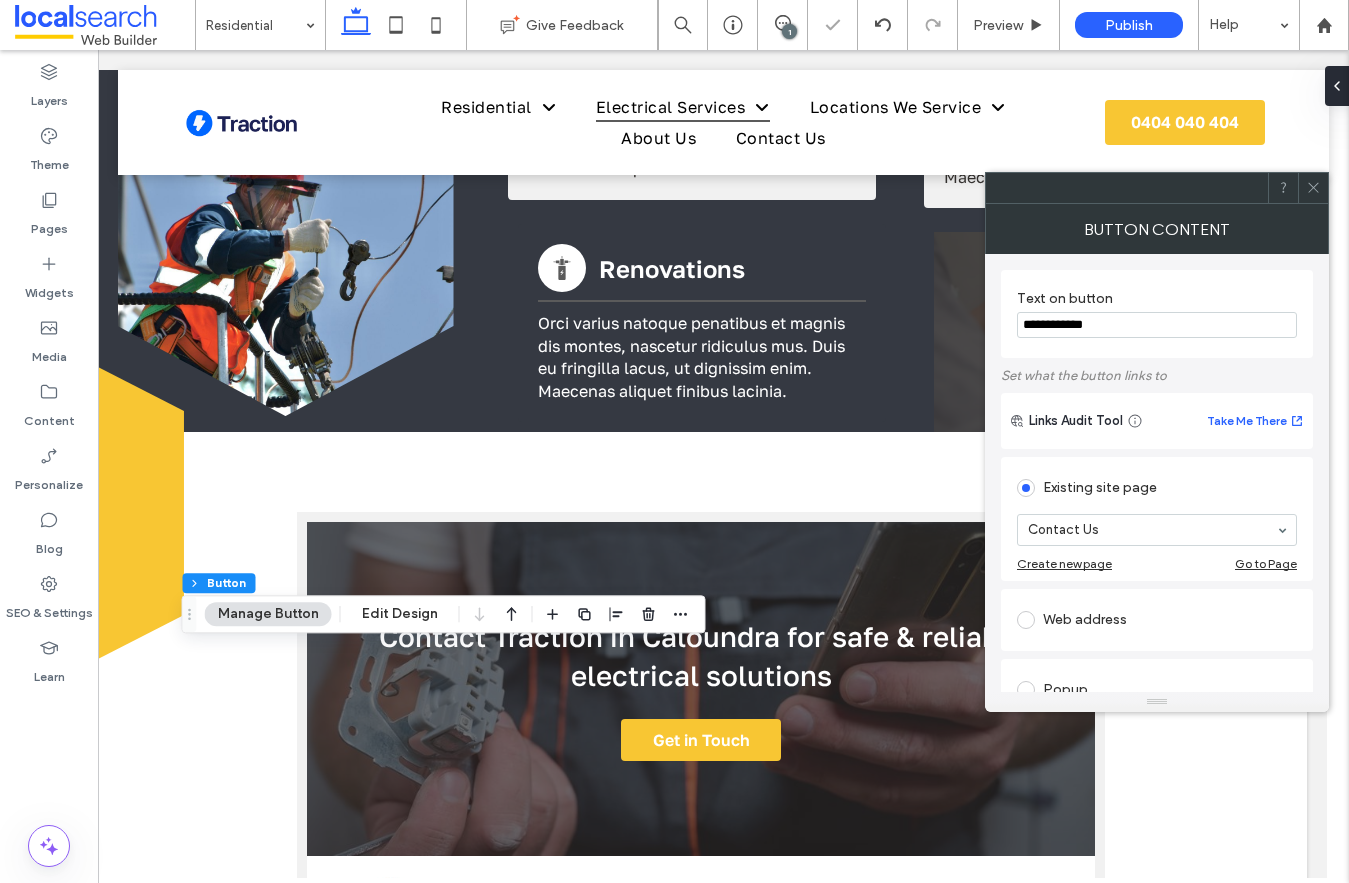 click on "**********" at bounding box center [1157, 325] 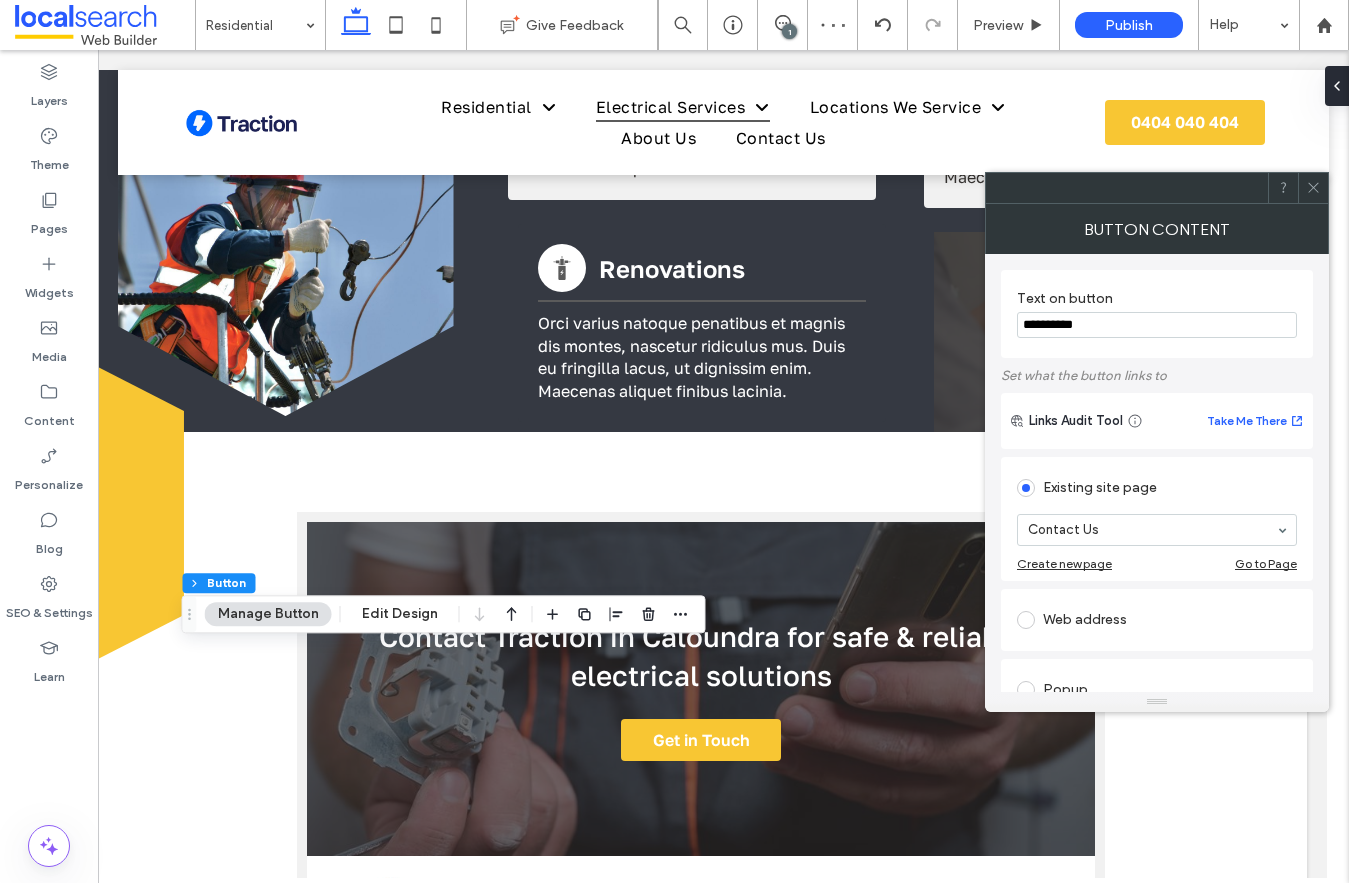 type on "**********" 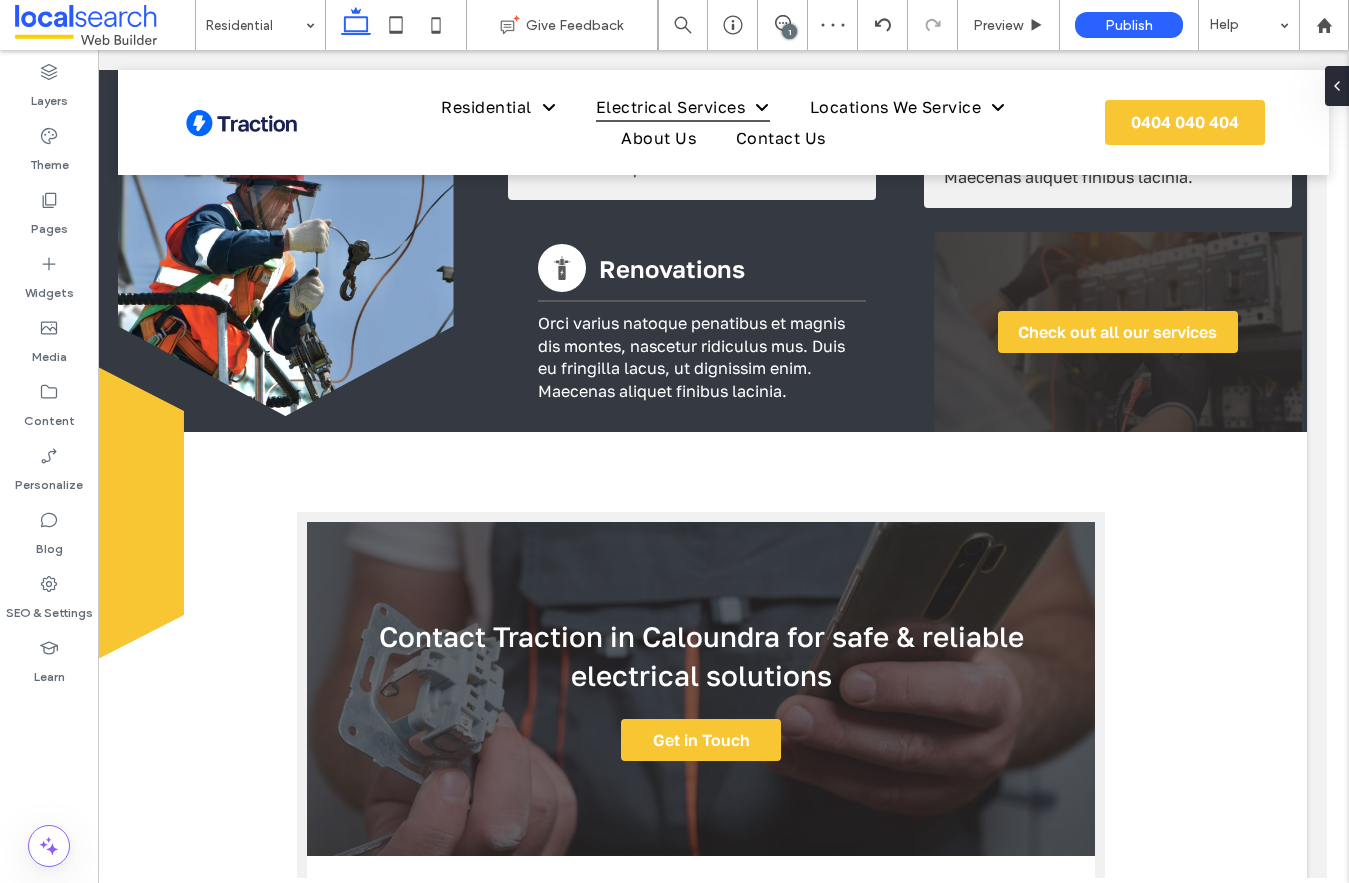 type on "**********" 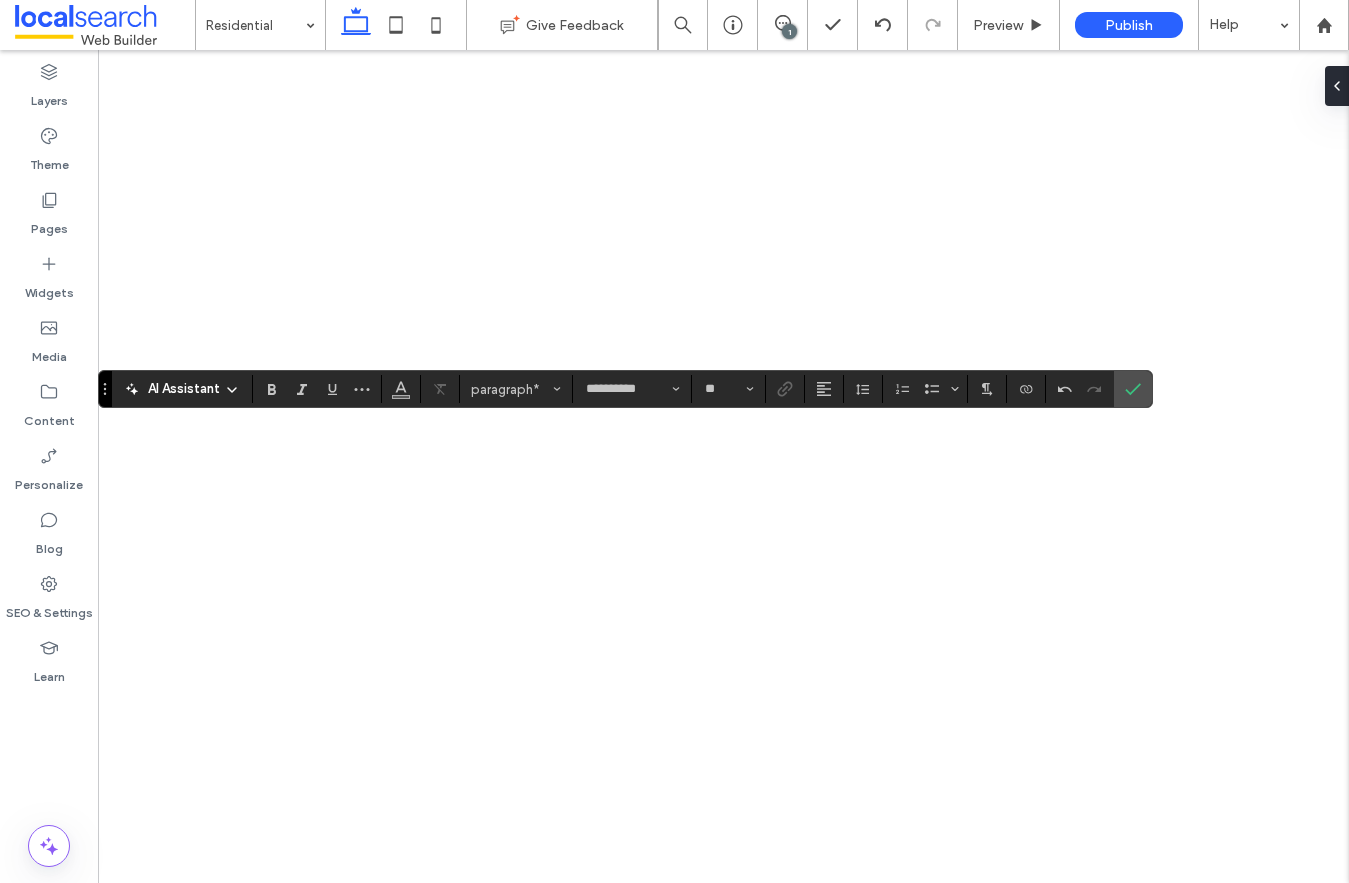 scroll, scrollTop: 0, scrollLeft: 0, axis: both 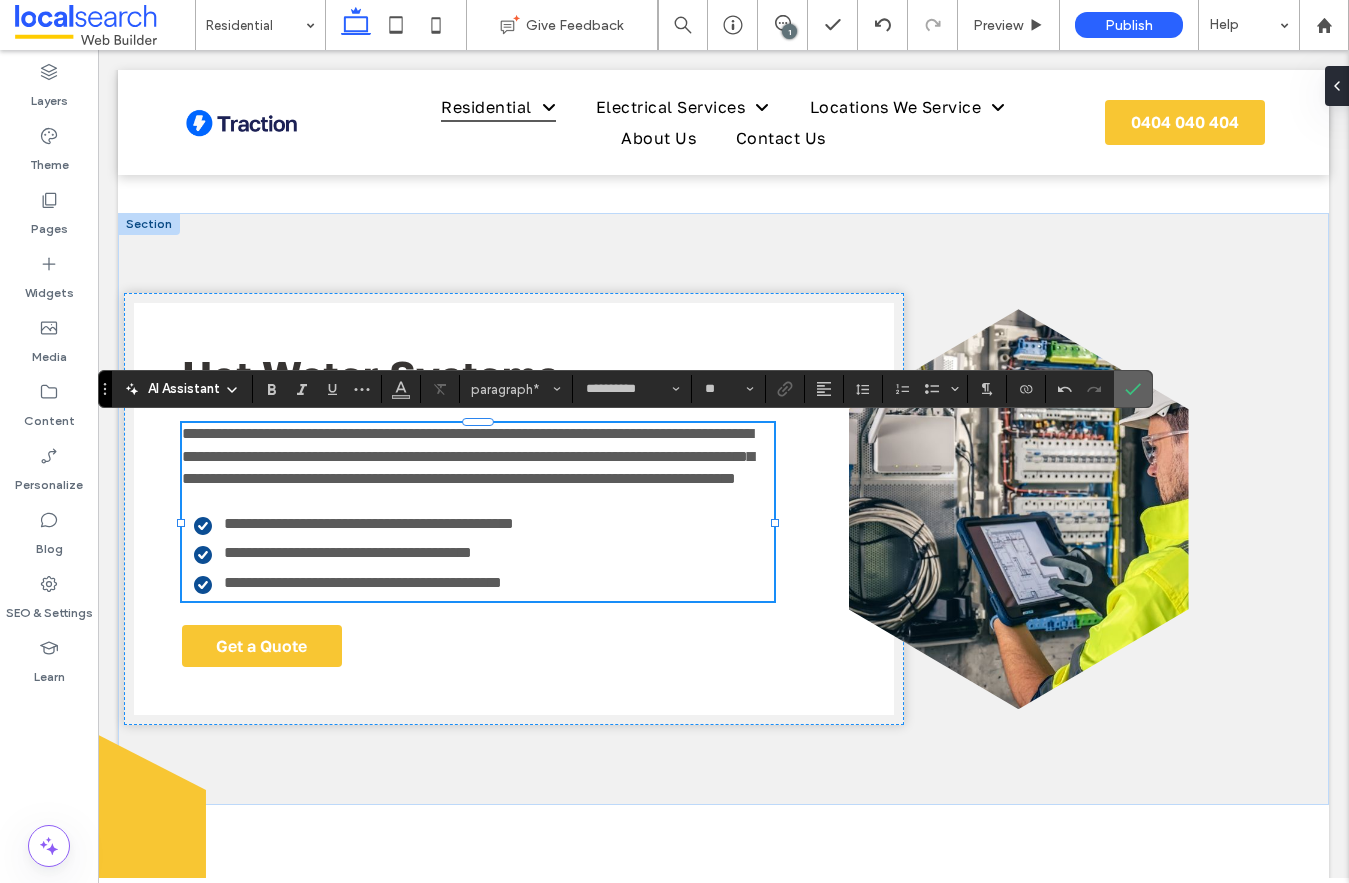 click at bounding box center [1133, 389] 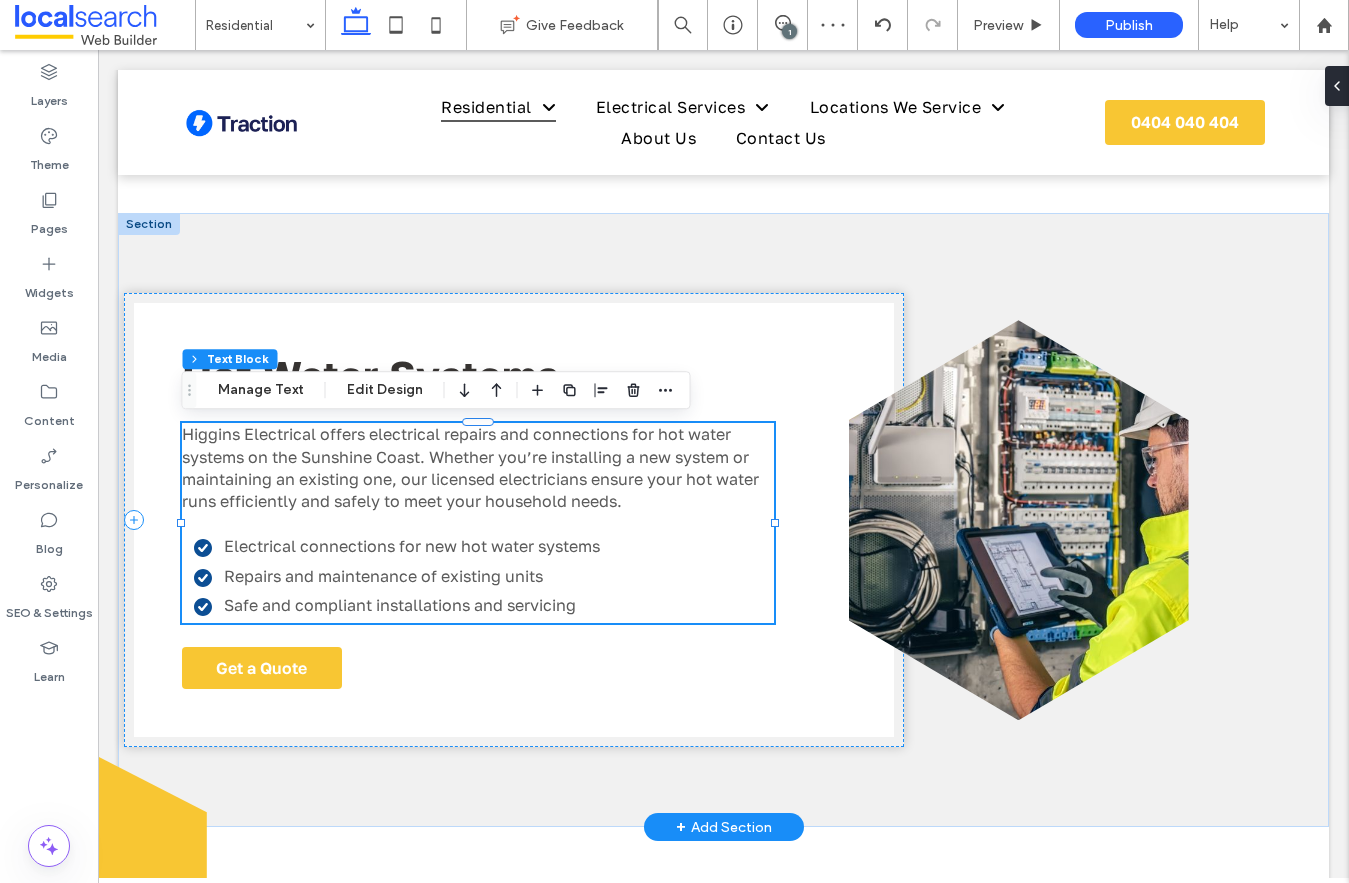 click on "Electrical connections for new hot water systems" at bounding box center [412, 546] 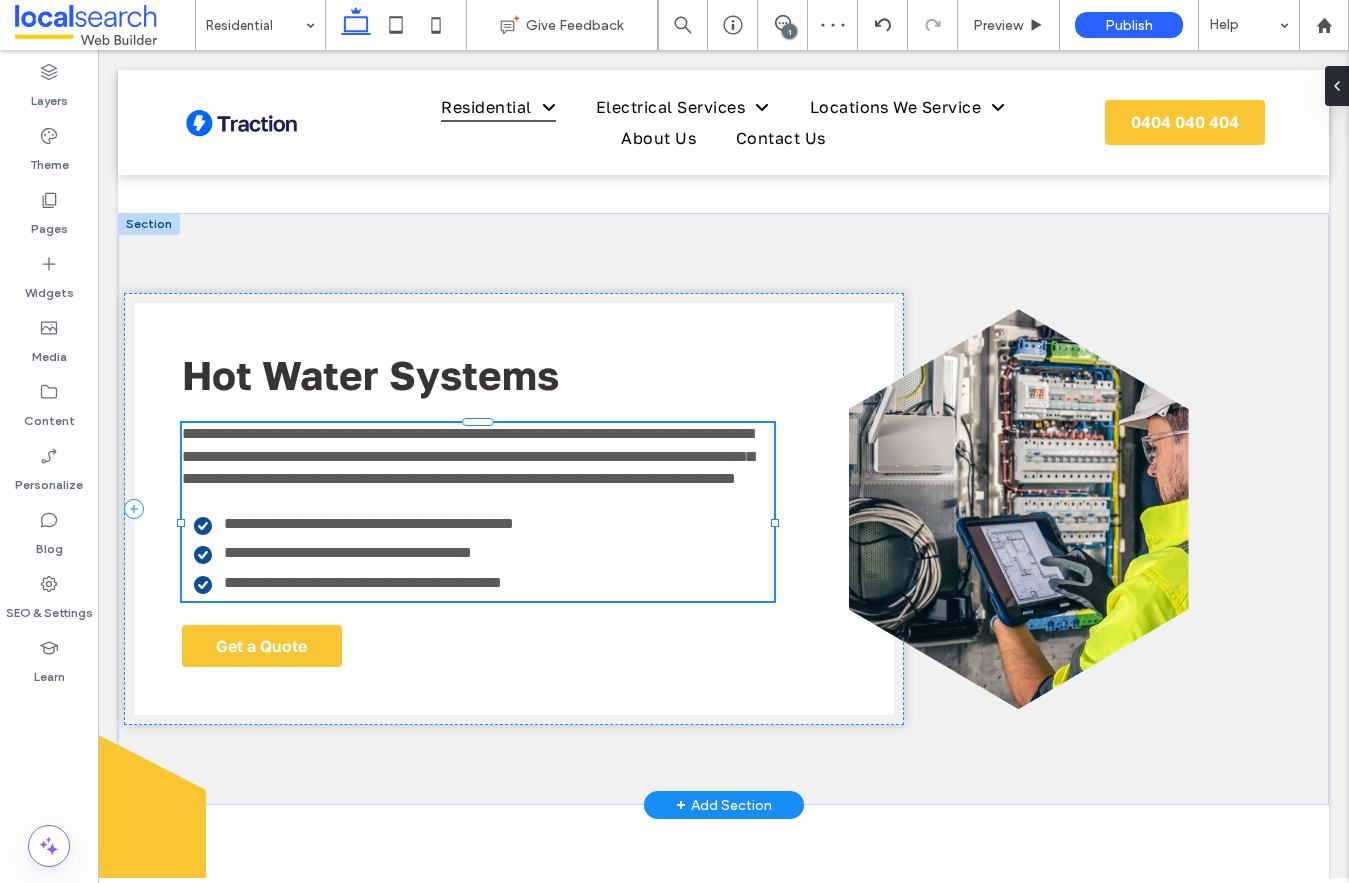 click on "**********" at bounding box center [369, 523] 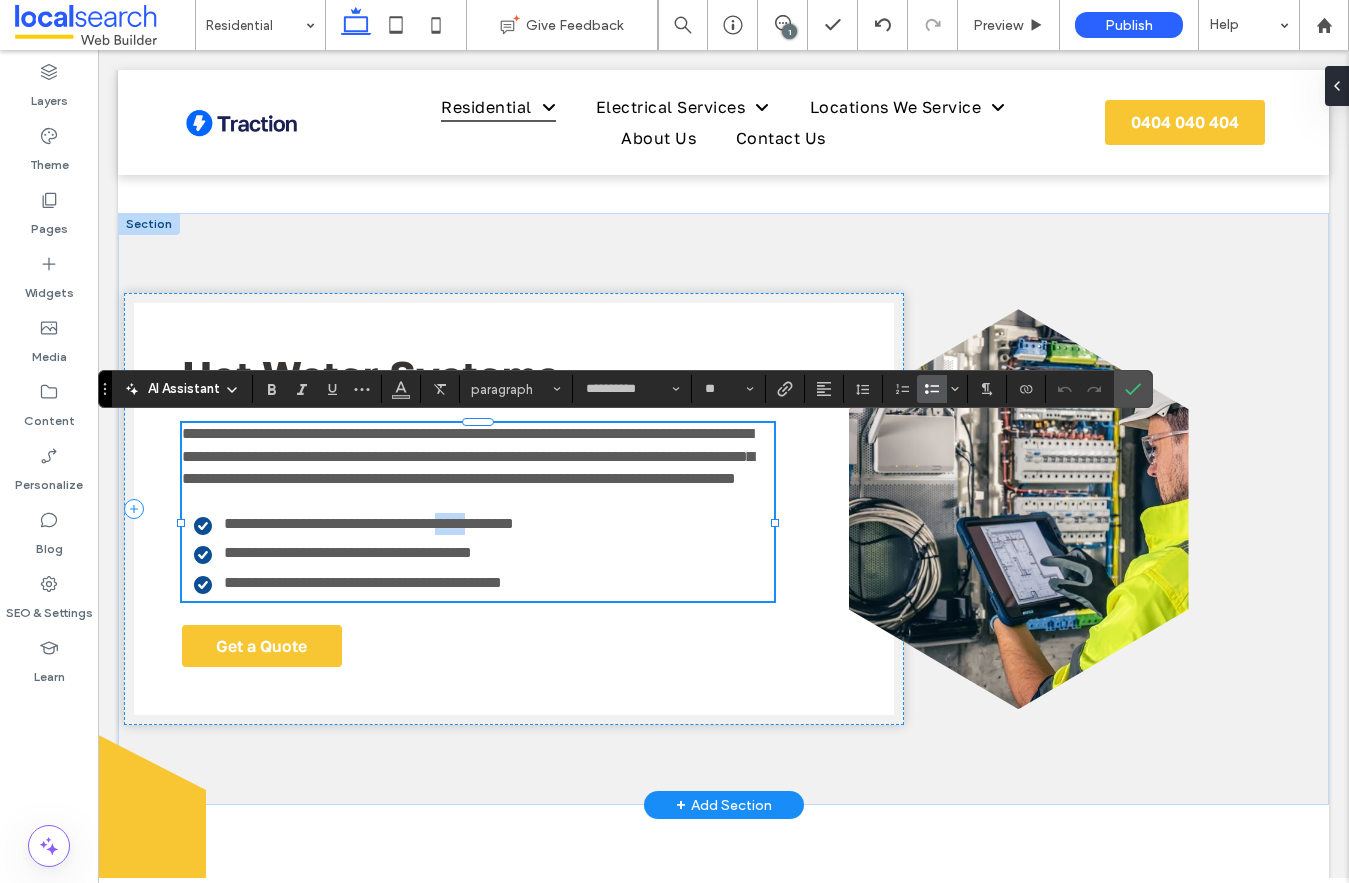 click on "**********" at bounding box center [348, 552] 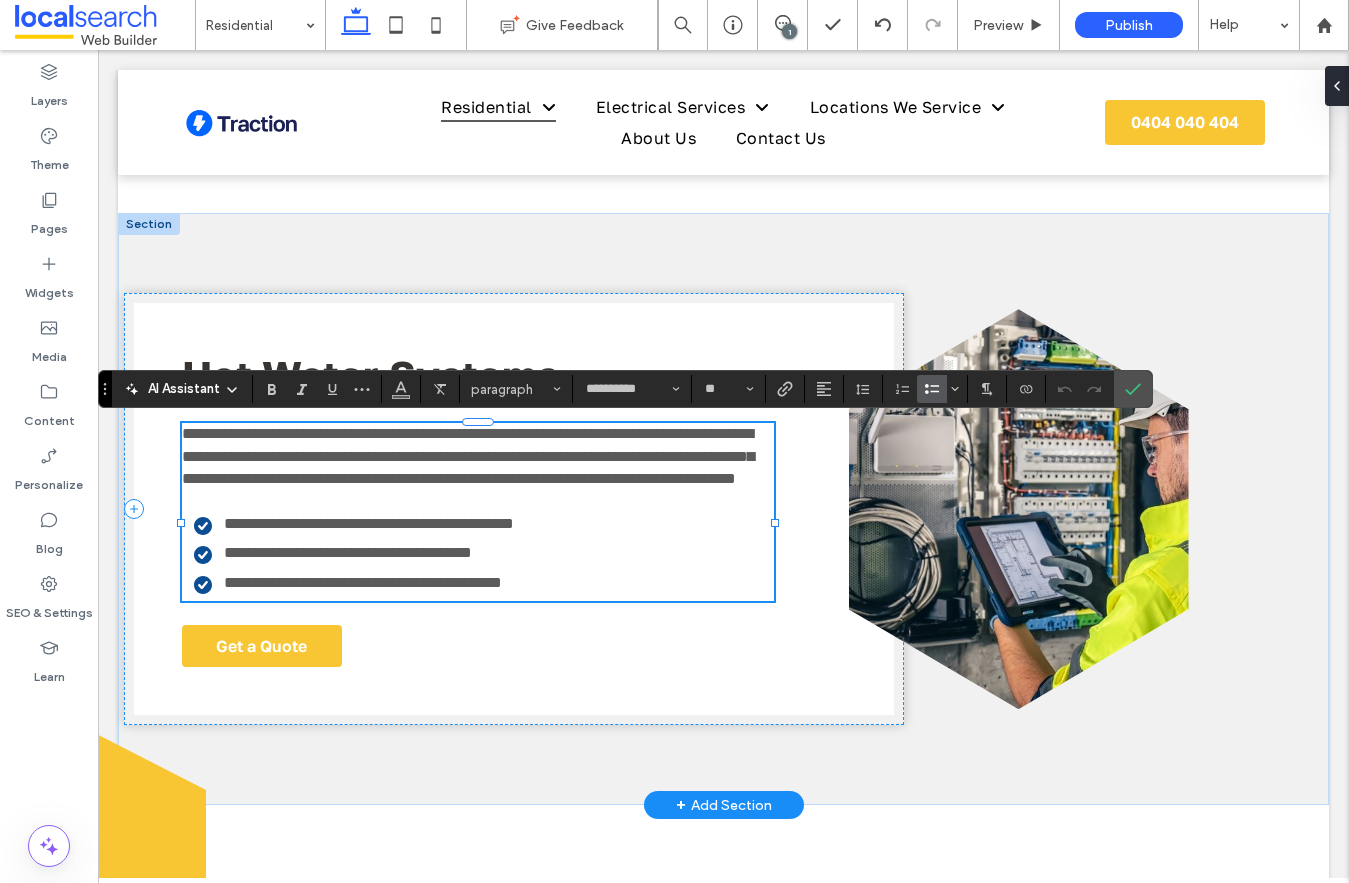 click on "**********" at bounding box center (348, 552) 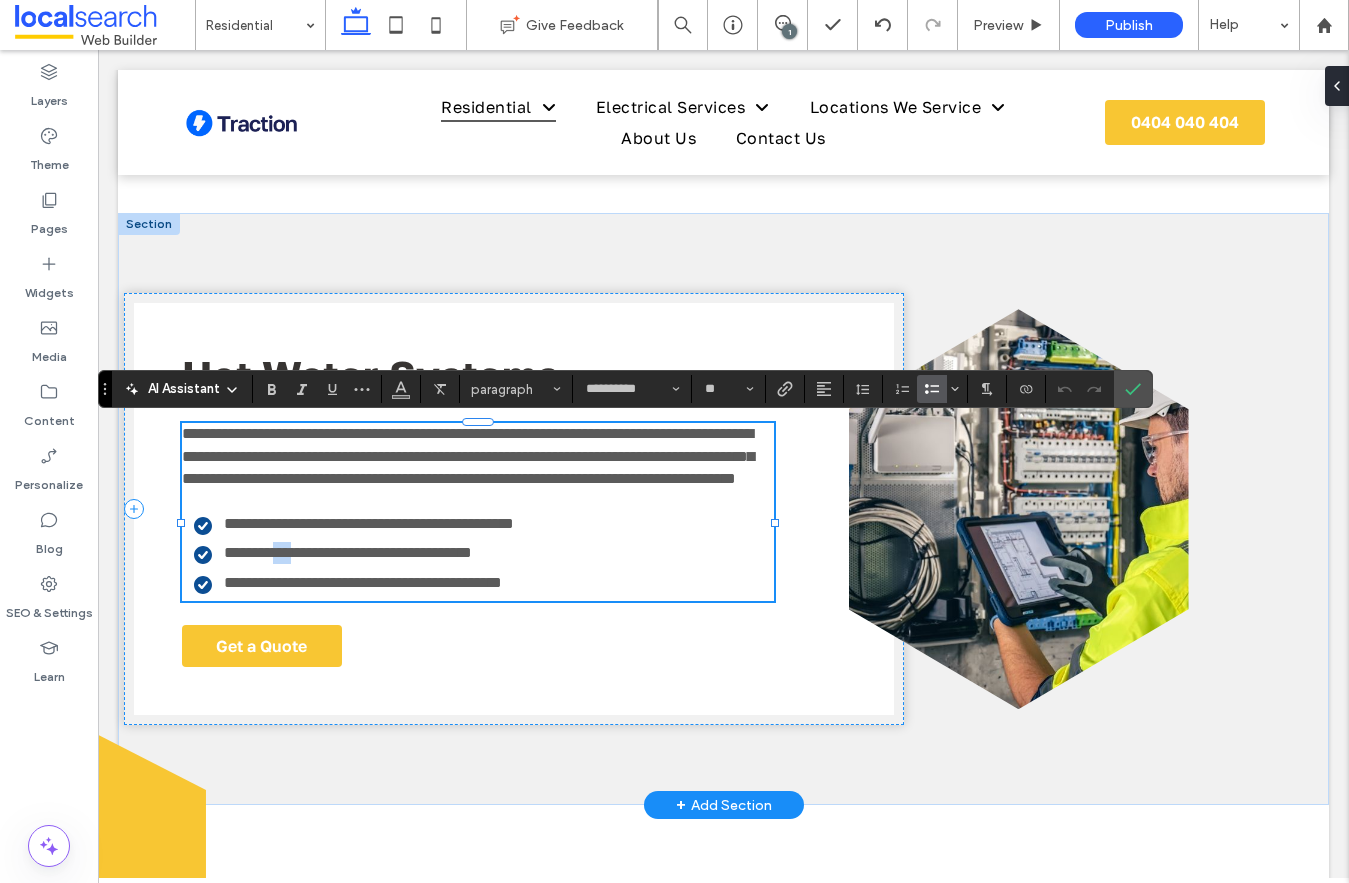 type 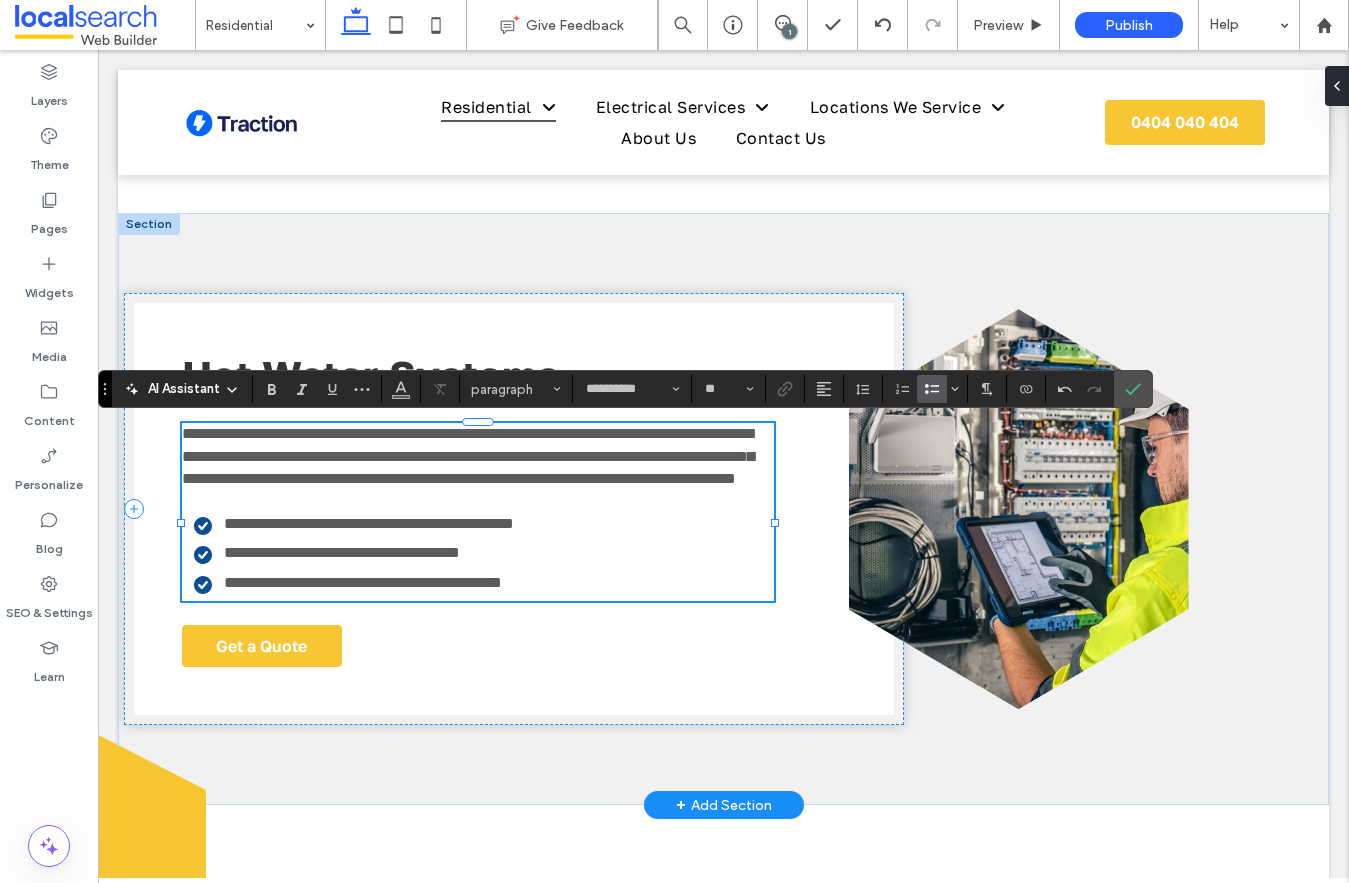 click on "**********" at bounding box center [363, 582] 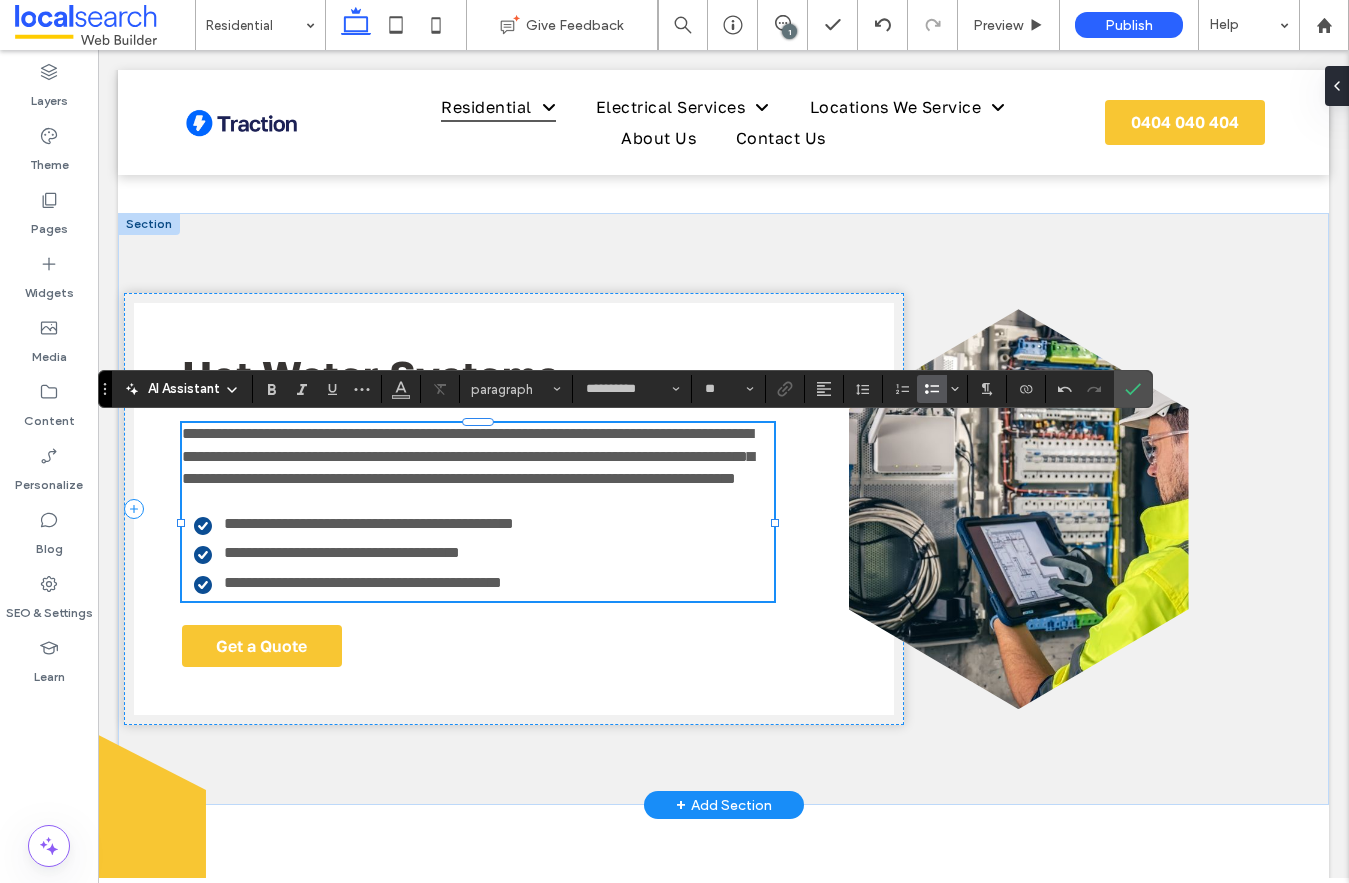 click on "**********" at bounding box center [363, 582] 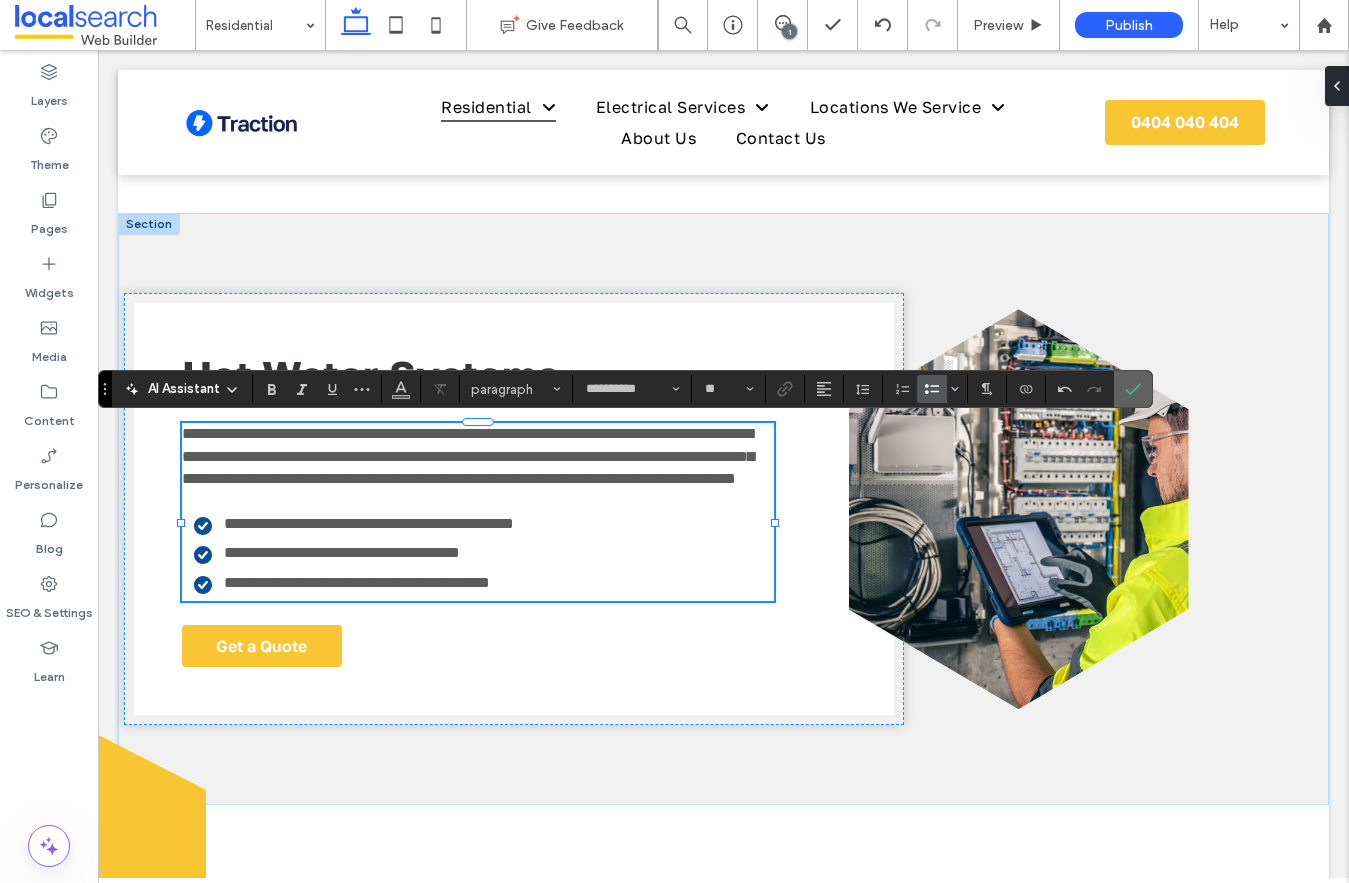 click at bounding box center [1133, 389] 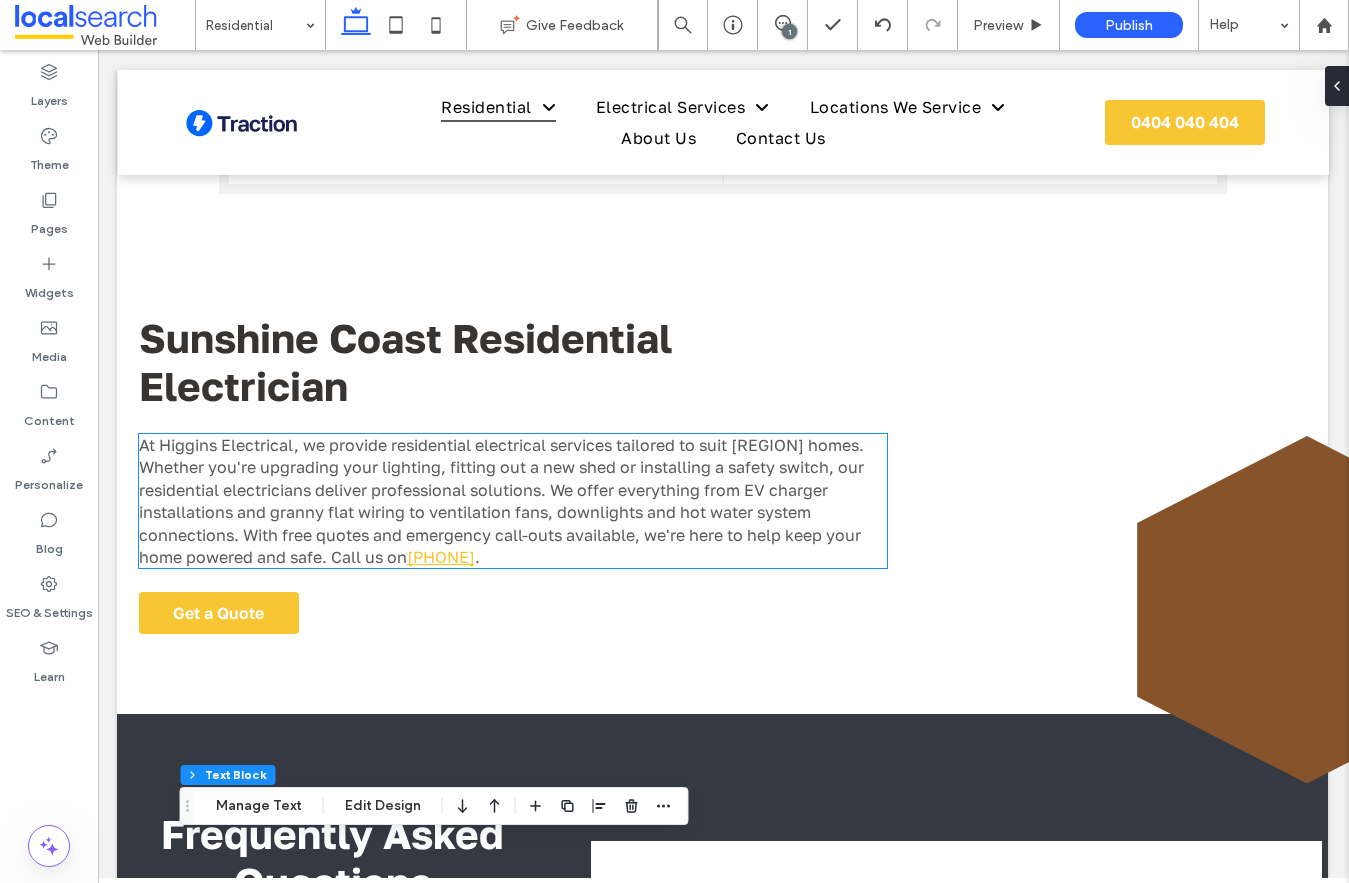 scroll, scrollTop: 902, scrollLeft: 2, axis: both 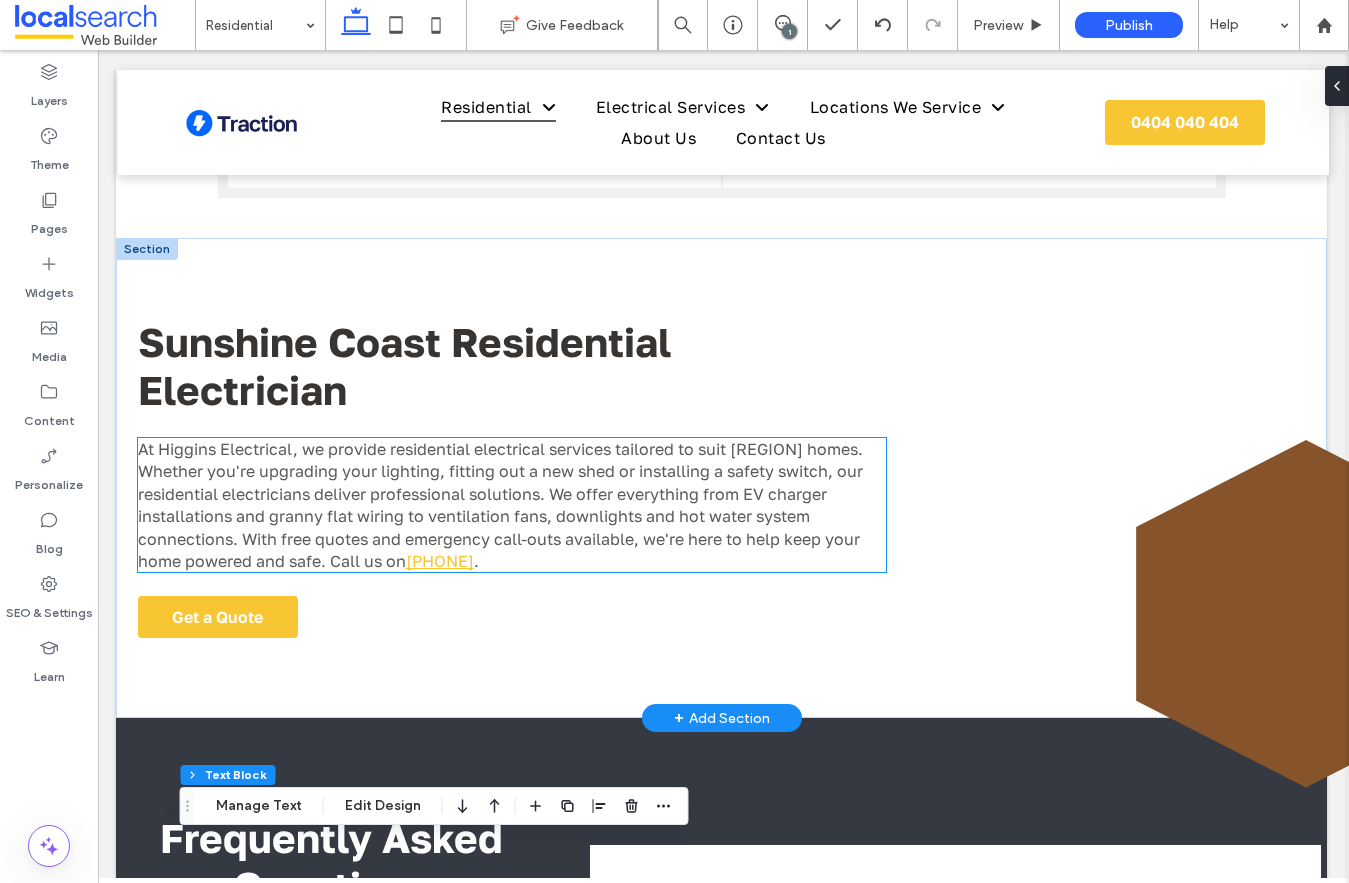 click on "At Higgins Electrical, we provide residential electrical services tailored to suit [REGION] homes. Whether you're upgrading your lighting, fitting out a new shed or installing a safety switch, our residential electricians deliver professional solutions. We offer everything from EV charger installations and granny flat wiring to ventilation fans, downlights and hot water system connections. With free quotes and emergency call-outs available, we're here to help keep your home powered and safe. Call us on" at bounding box center [500, 505] 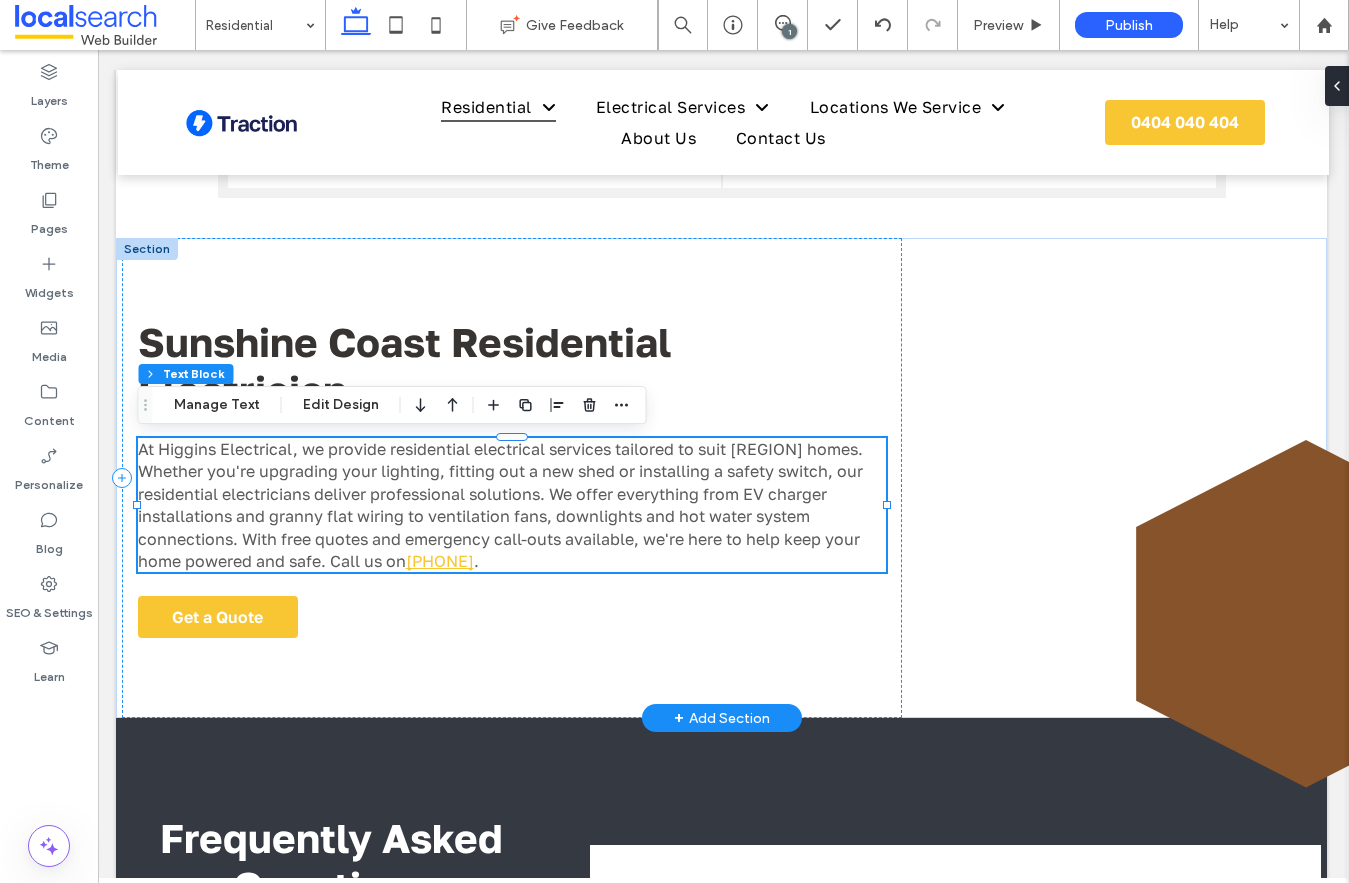 click on "At Higgins Electrical, we provide residential electrical services tailored to suit [REGION] homes. Whether you're upgrading your lighting, fitting out a new shed or installing a safety switch, our residential electricians deliver professional solutions. We offer everything from EV charger installations and granny flat wiring to ventilation fans, downlights and hot water system connections. With free quotes and emergency call-outs available, we're here to help keep your home powered and safe. Call us on" at bounding box center [500, 505] 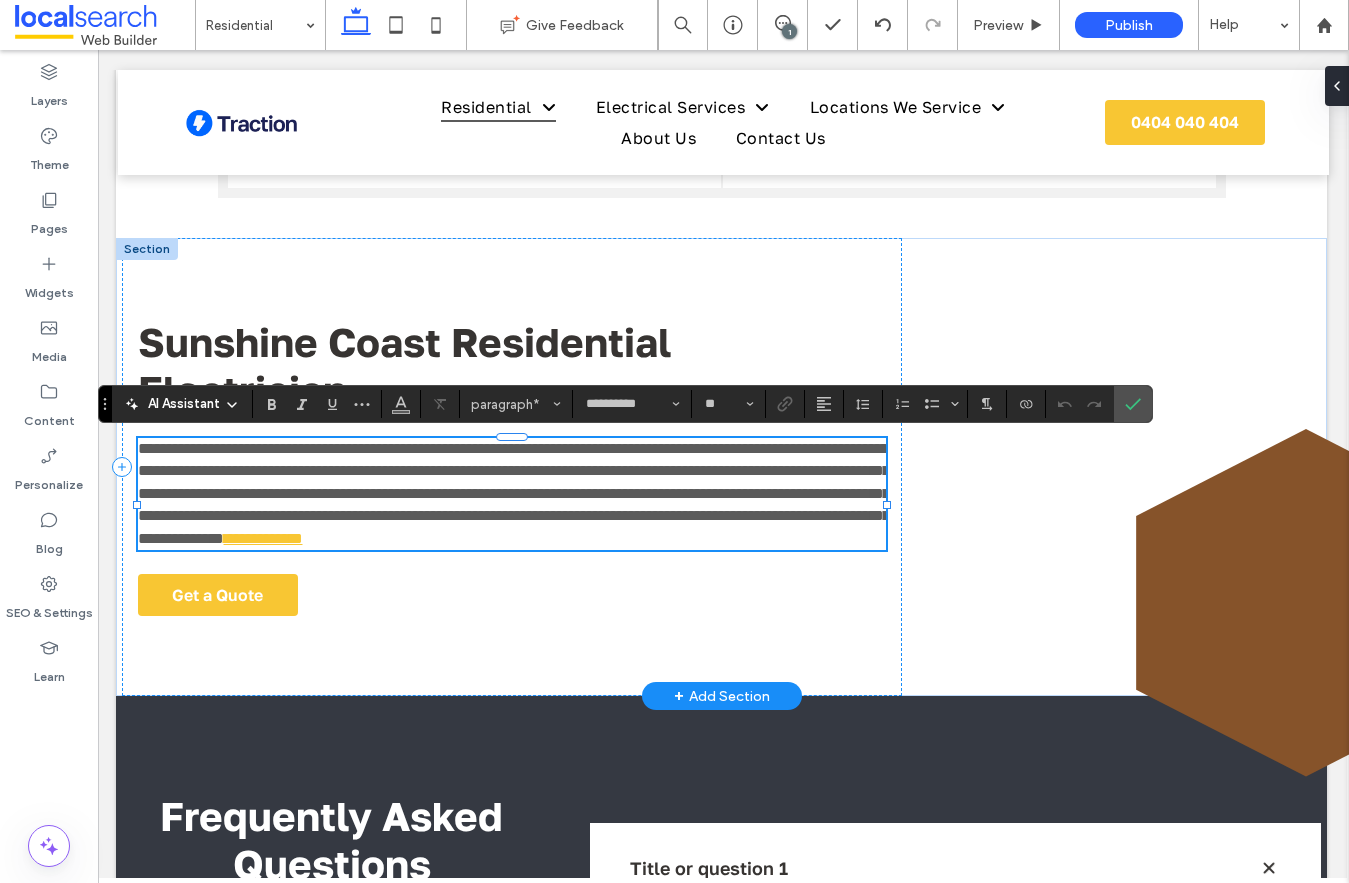 click on "**********" at bounding box center [514, 493] 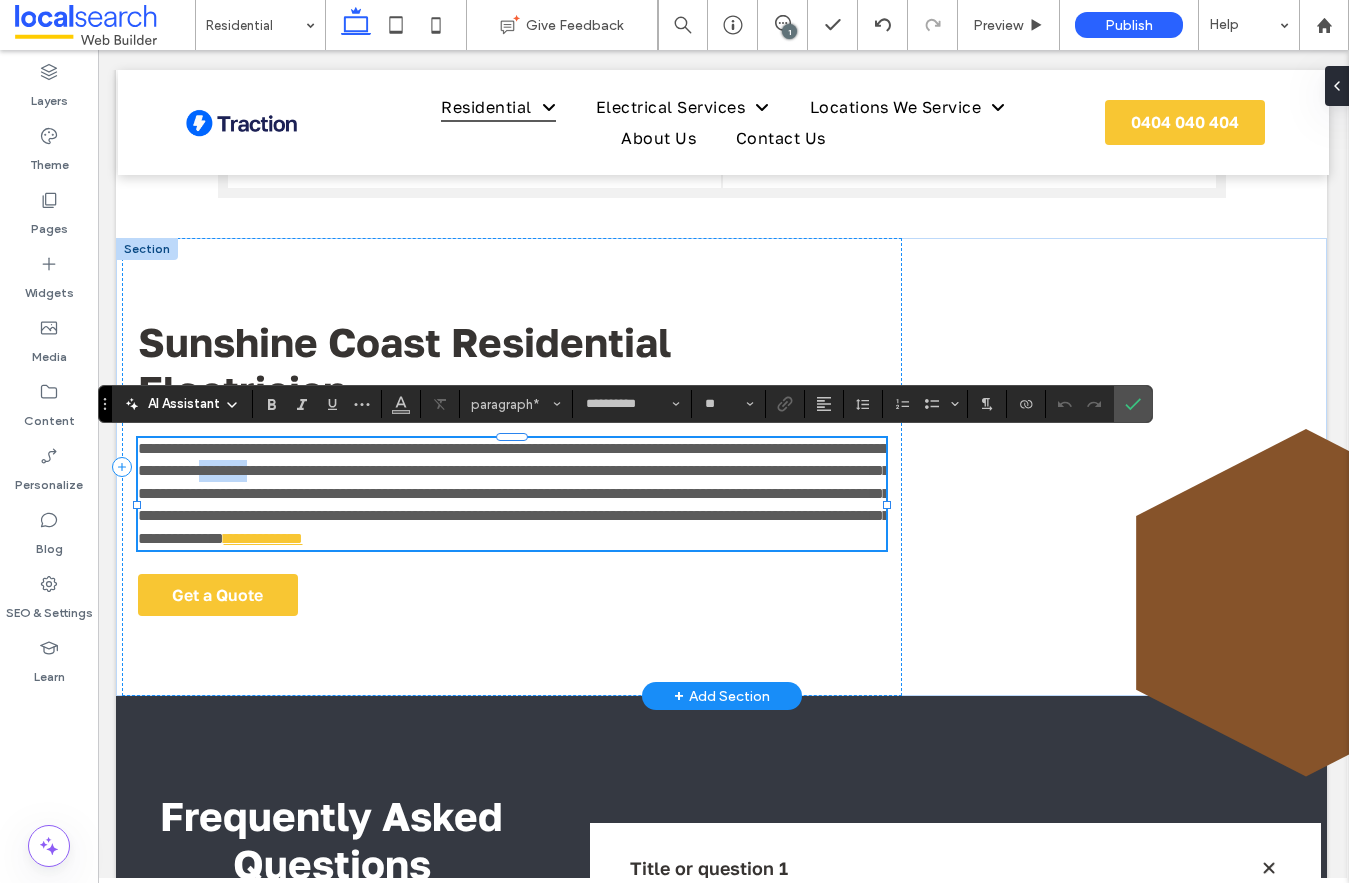click on "**********" at bounding box center (514, 493) 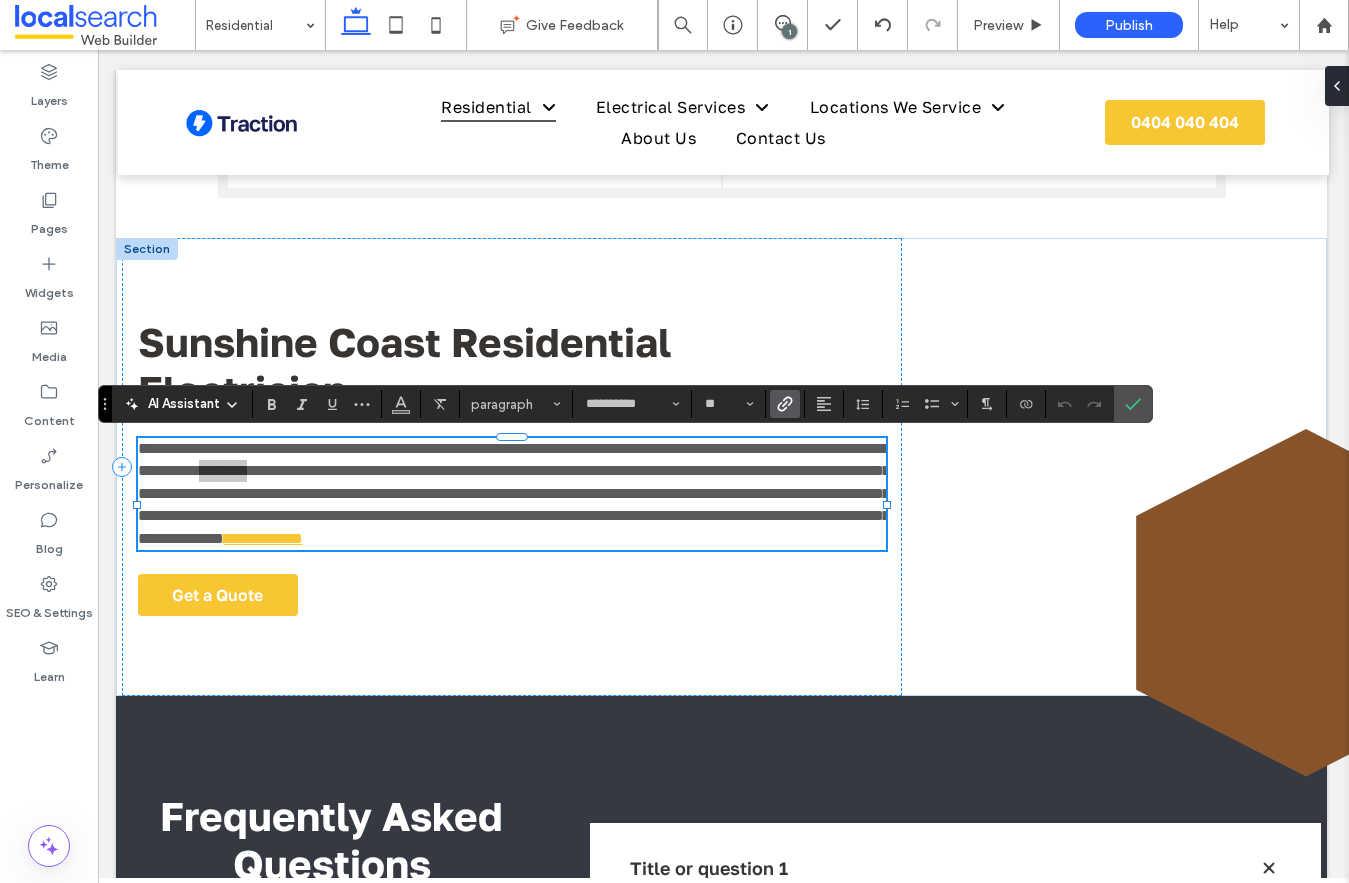 click 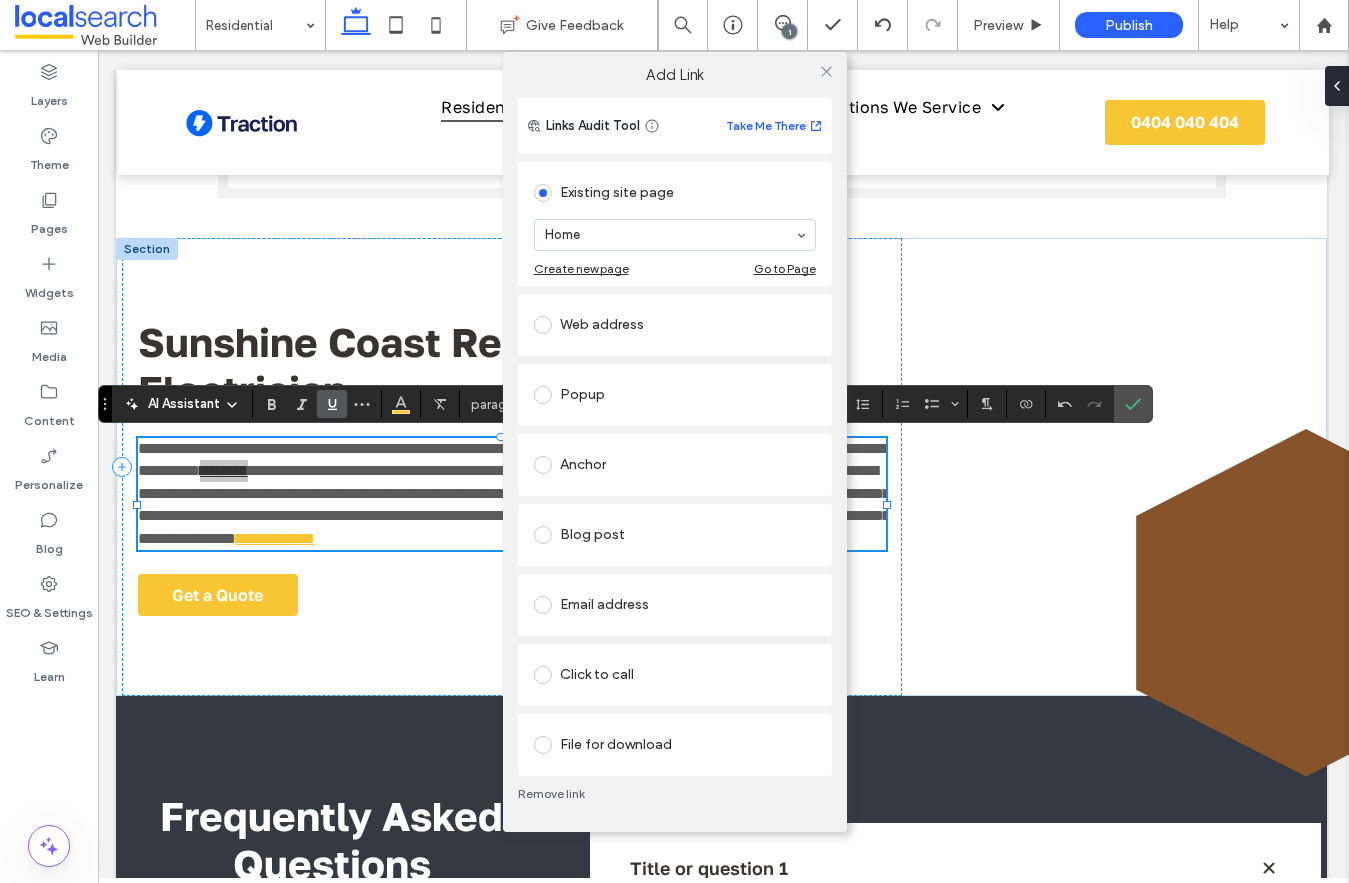 click on "Anchor" at bounding box center (675, 465) 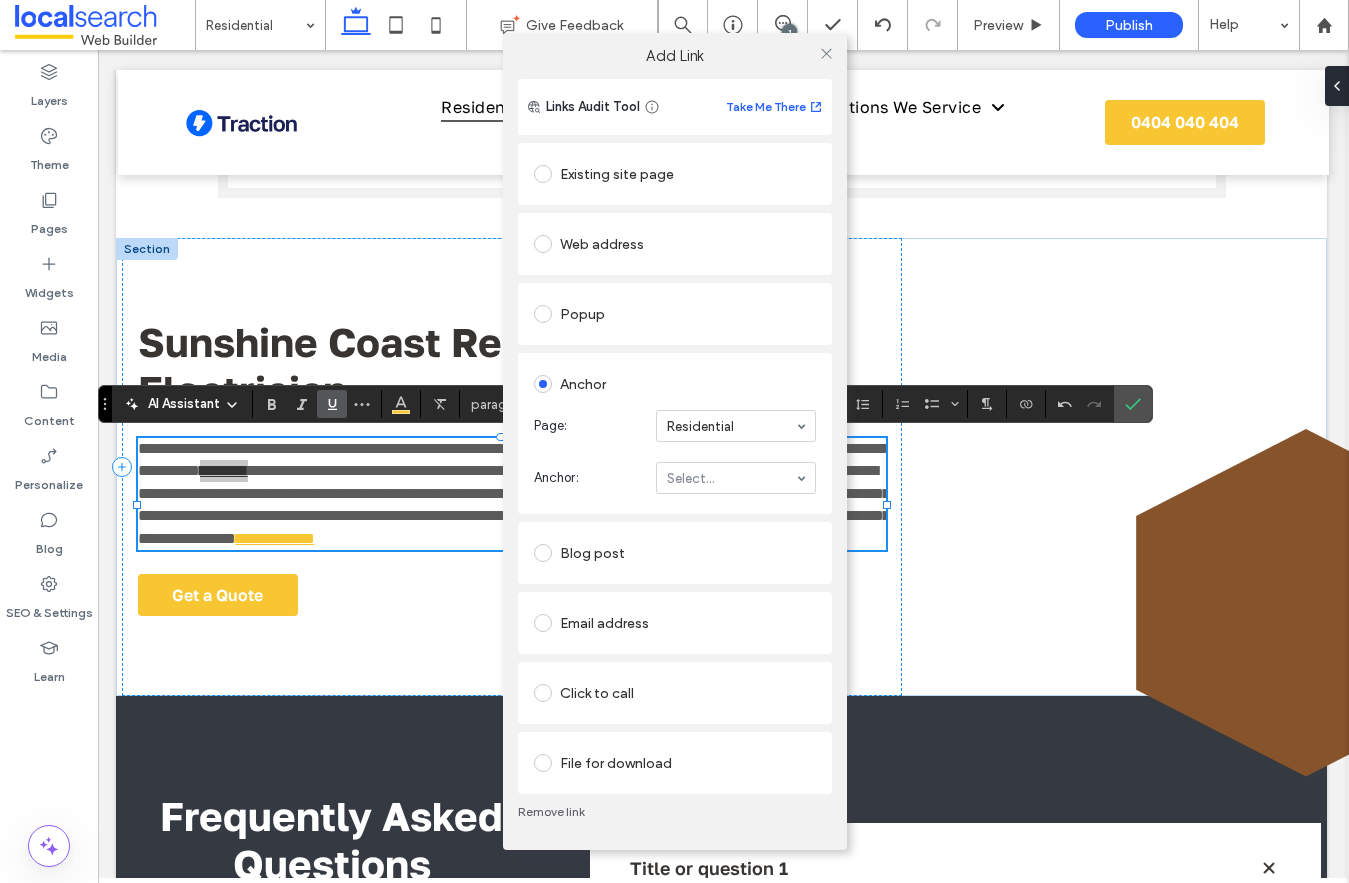 click on "Email address" at bounding box center (675, 623) 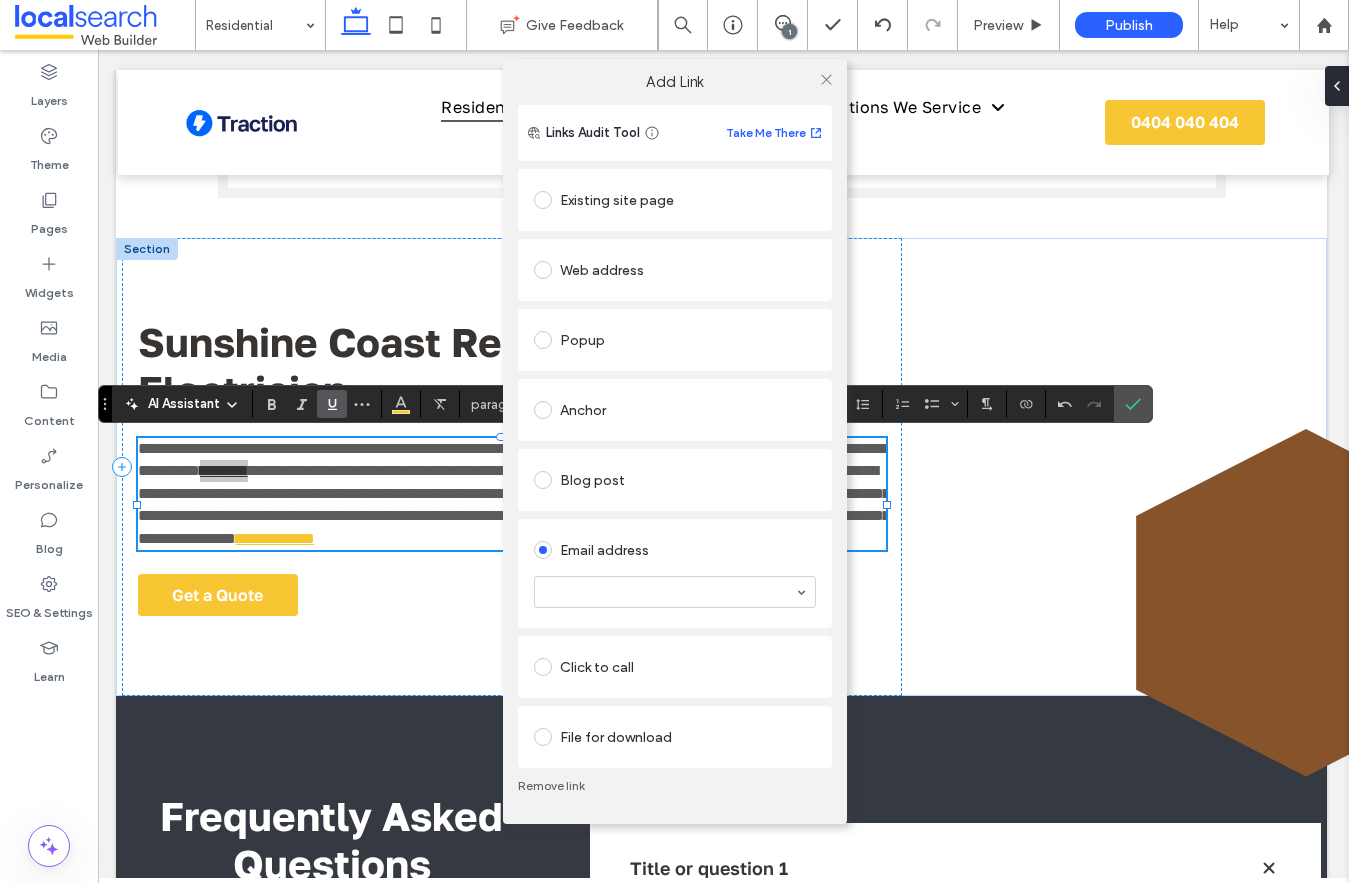 click on "Anchor" at bounding box center [675, 410] 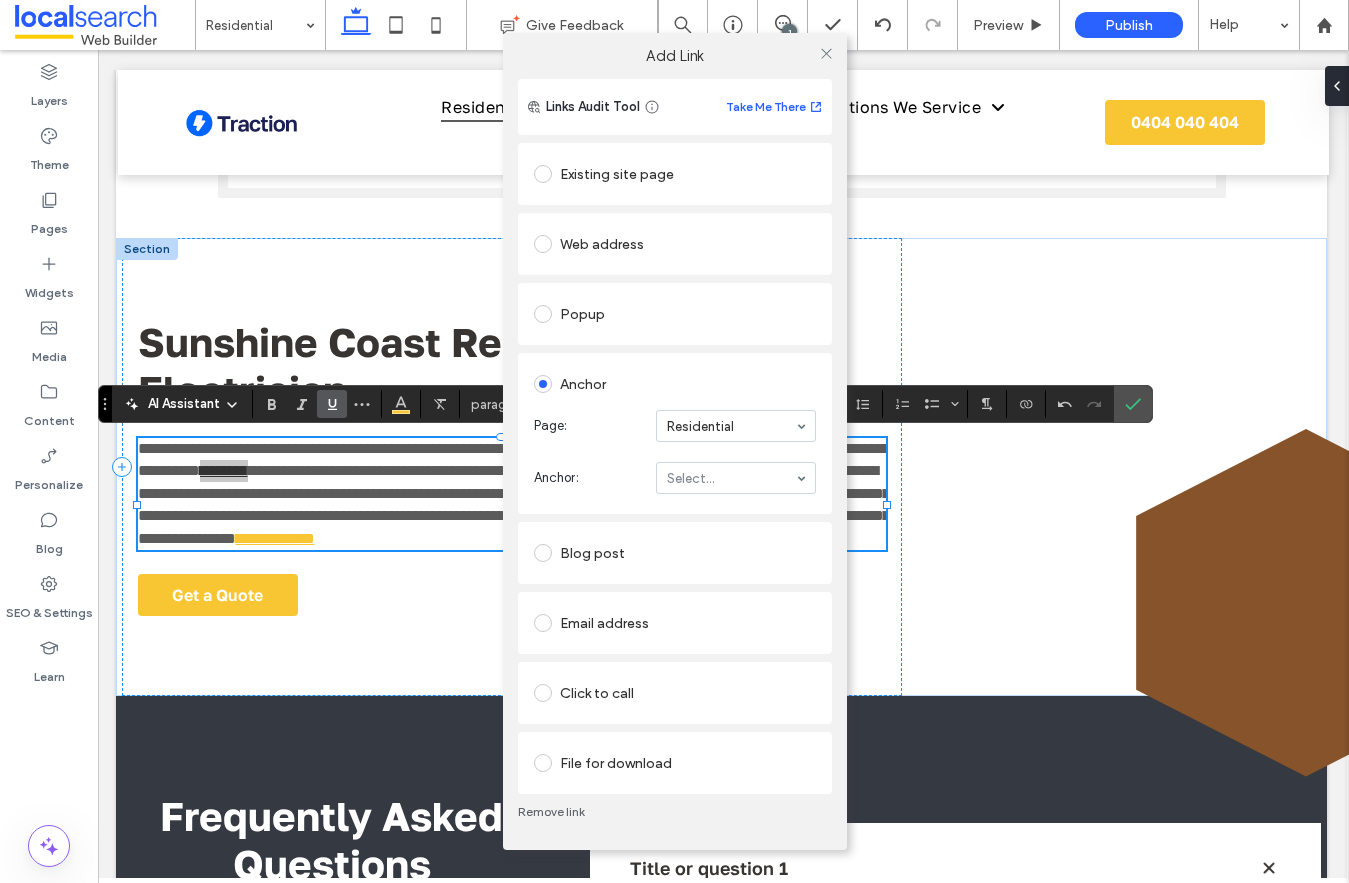 click on "Anchor: Select..." at bounding box center (675, 478) 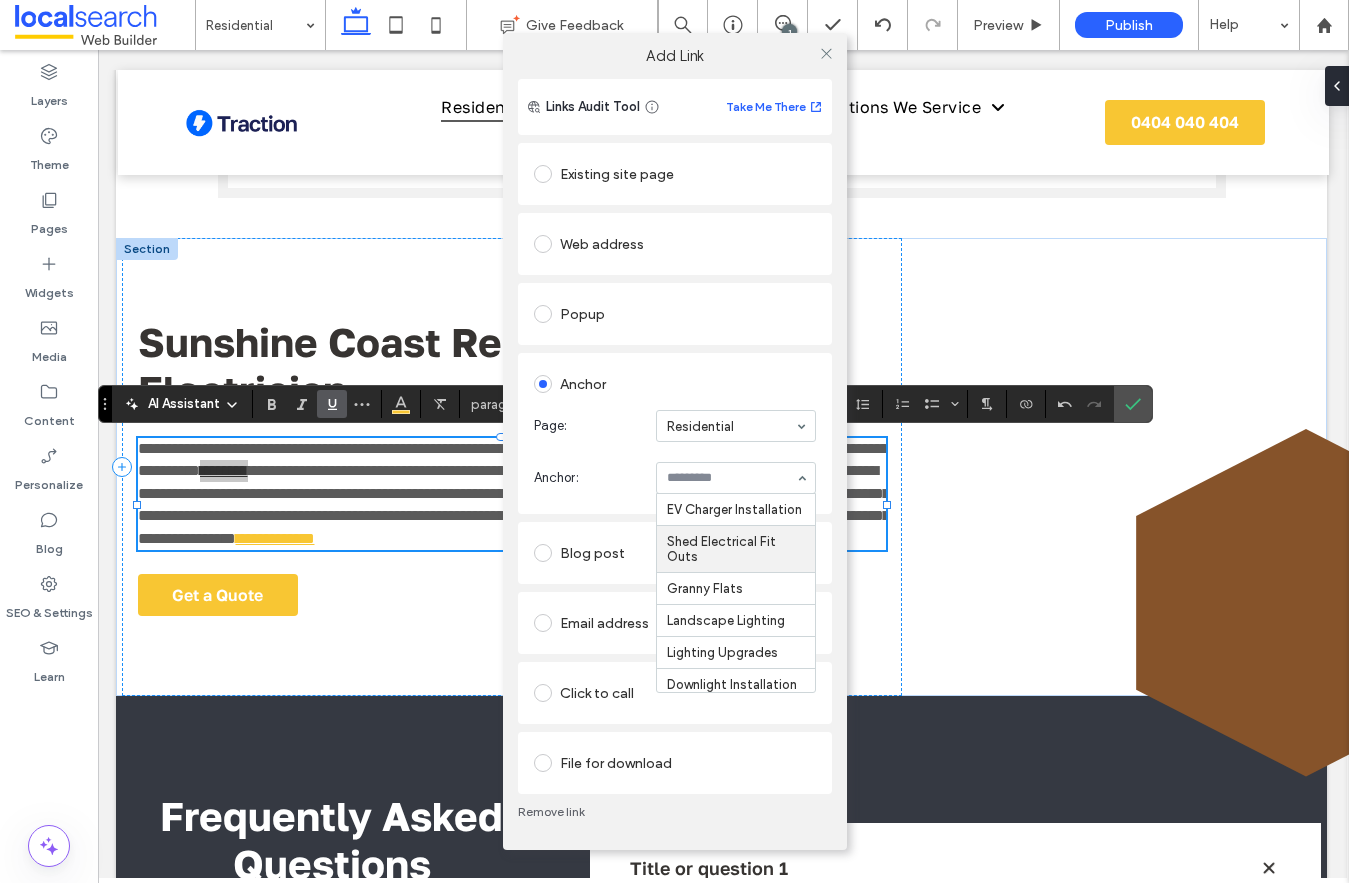 scroll, scrollTop: 44, scrollLeft: 0, axis: vertical 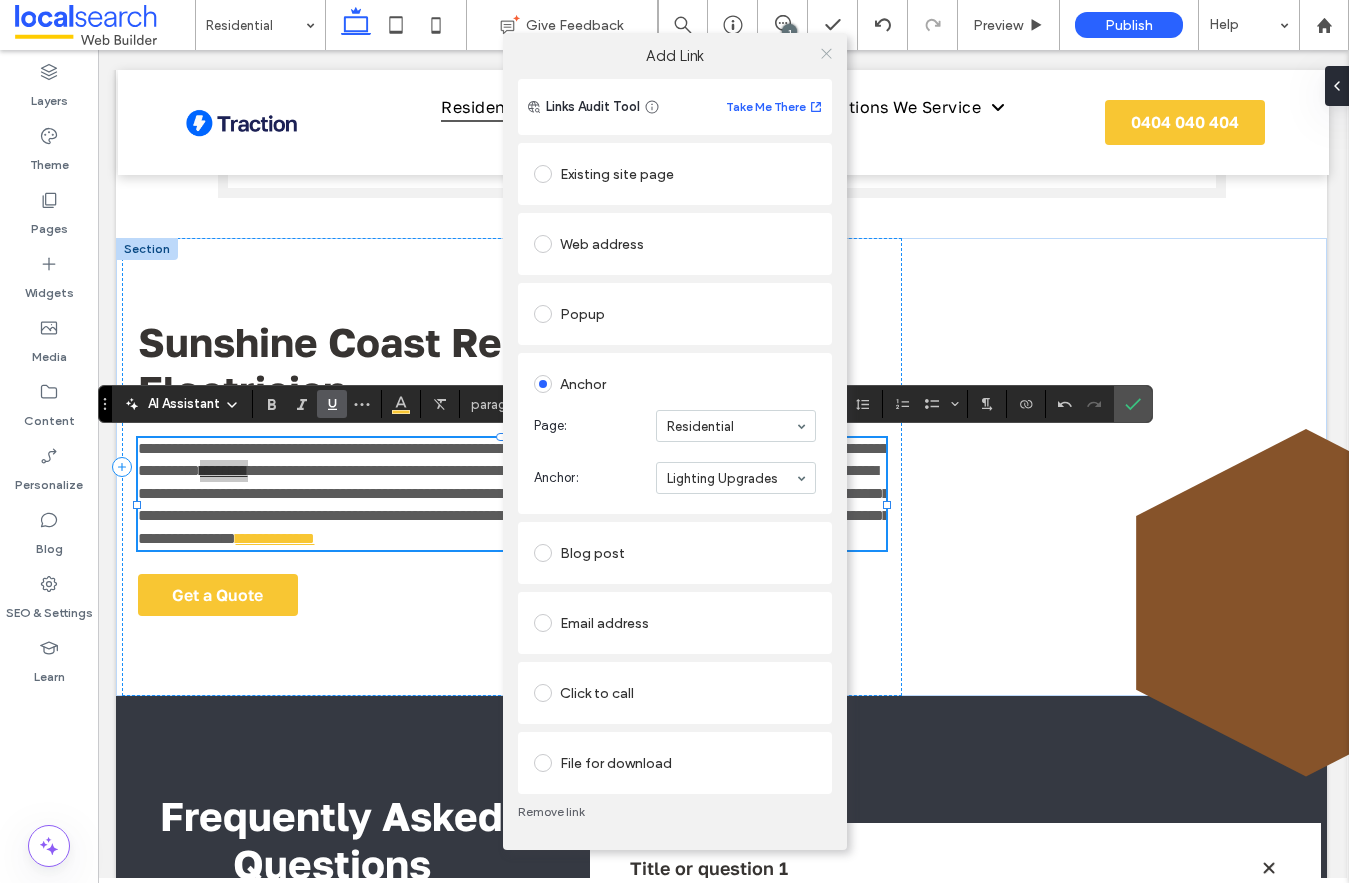 click 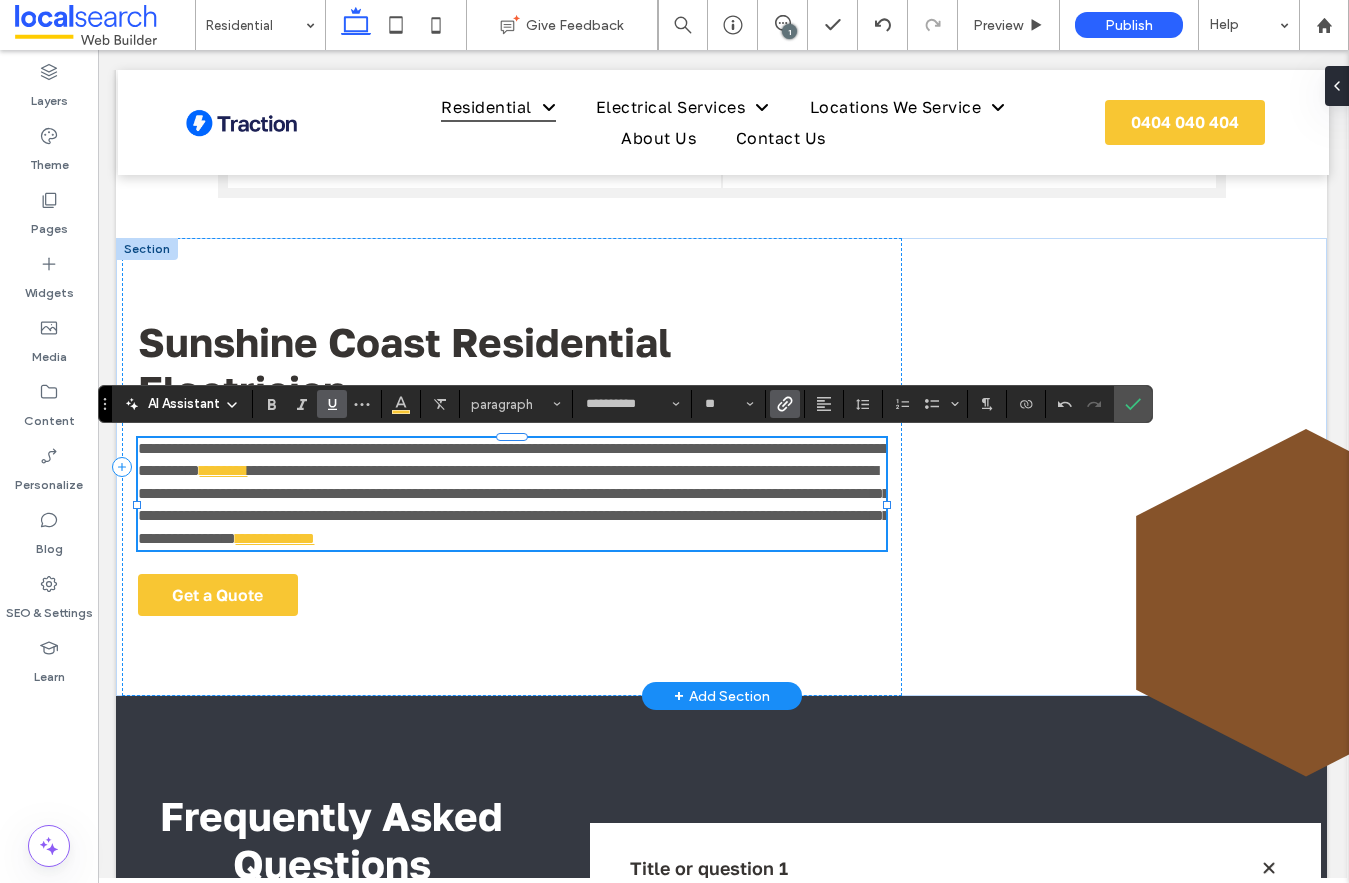 click on "**********" at bounding box center (514, 504) 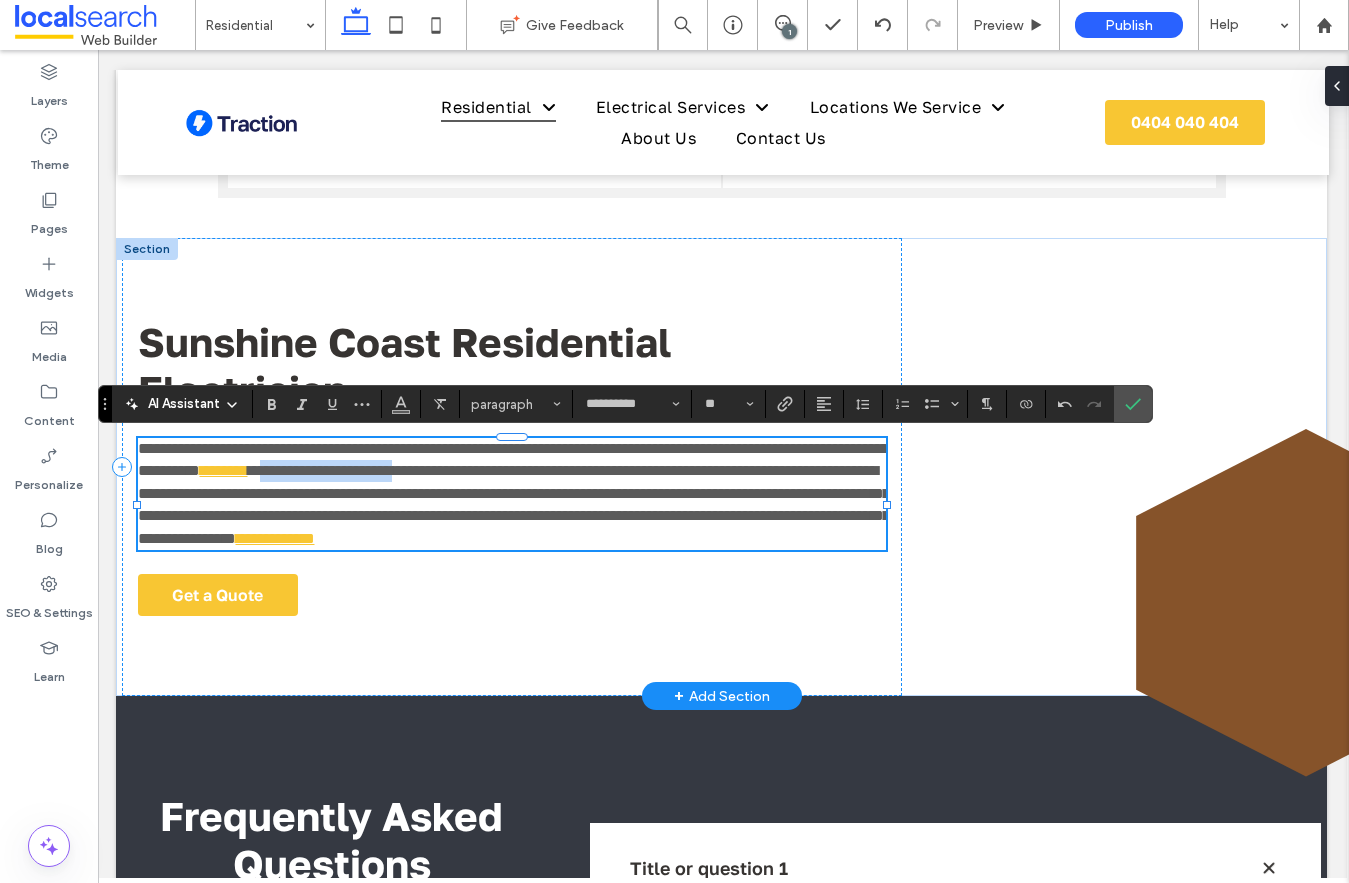 drag, startPoint x: 674, startPoint y: 472, endPoint x: 507, endPoint y: 471, distance: 167.00299 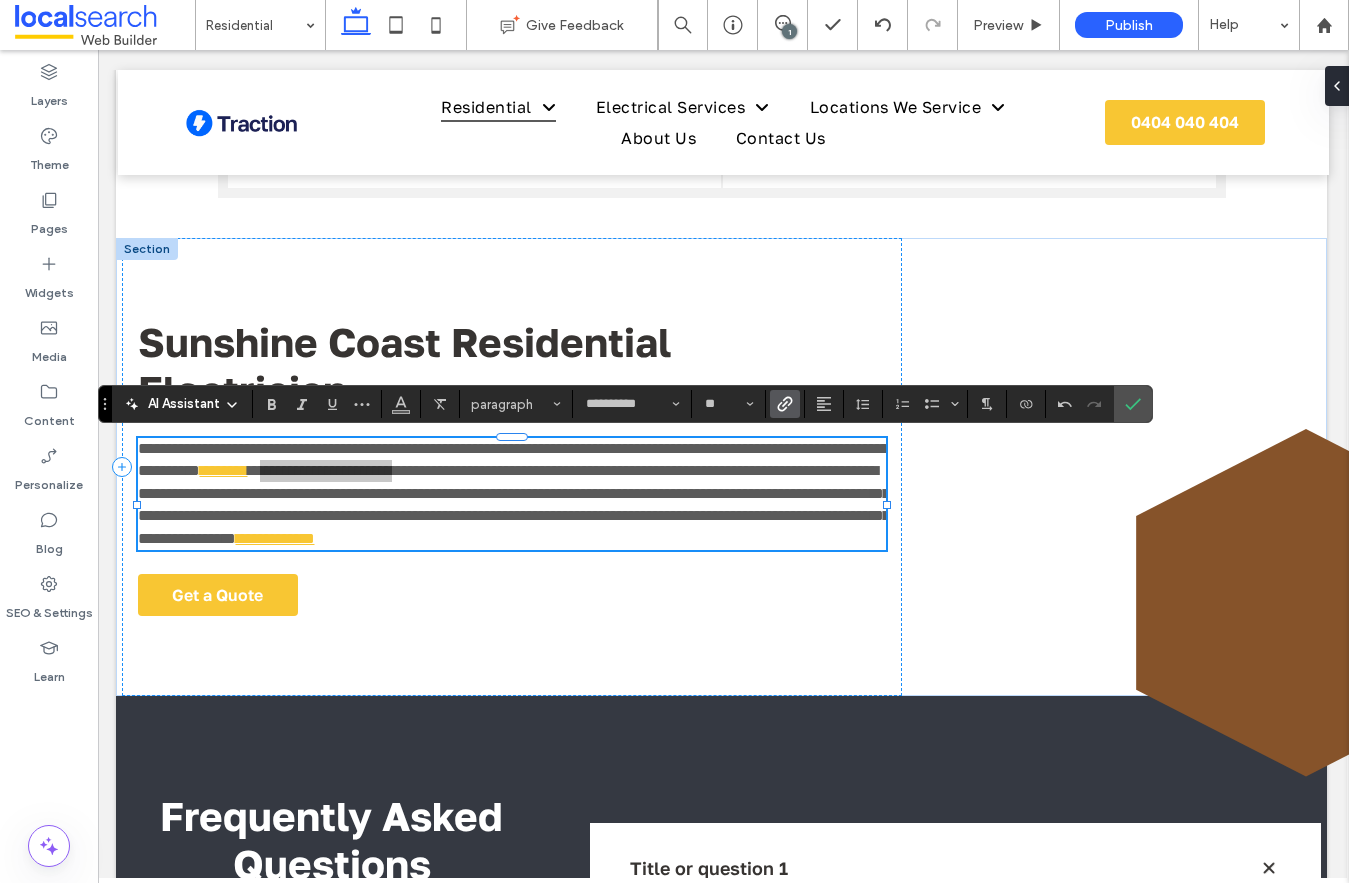 click at bounding box center (785, 404) 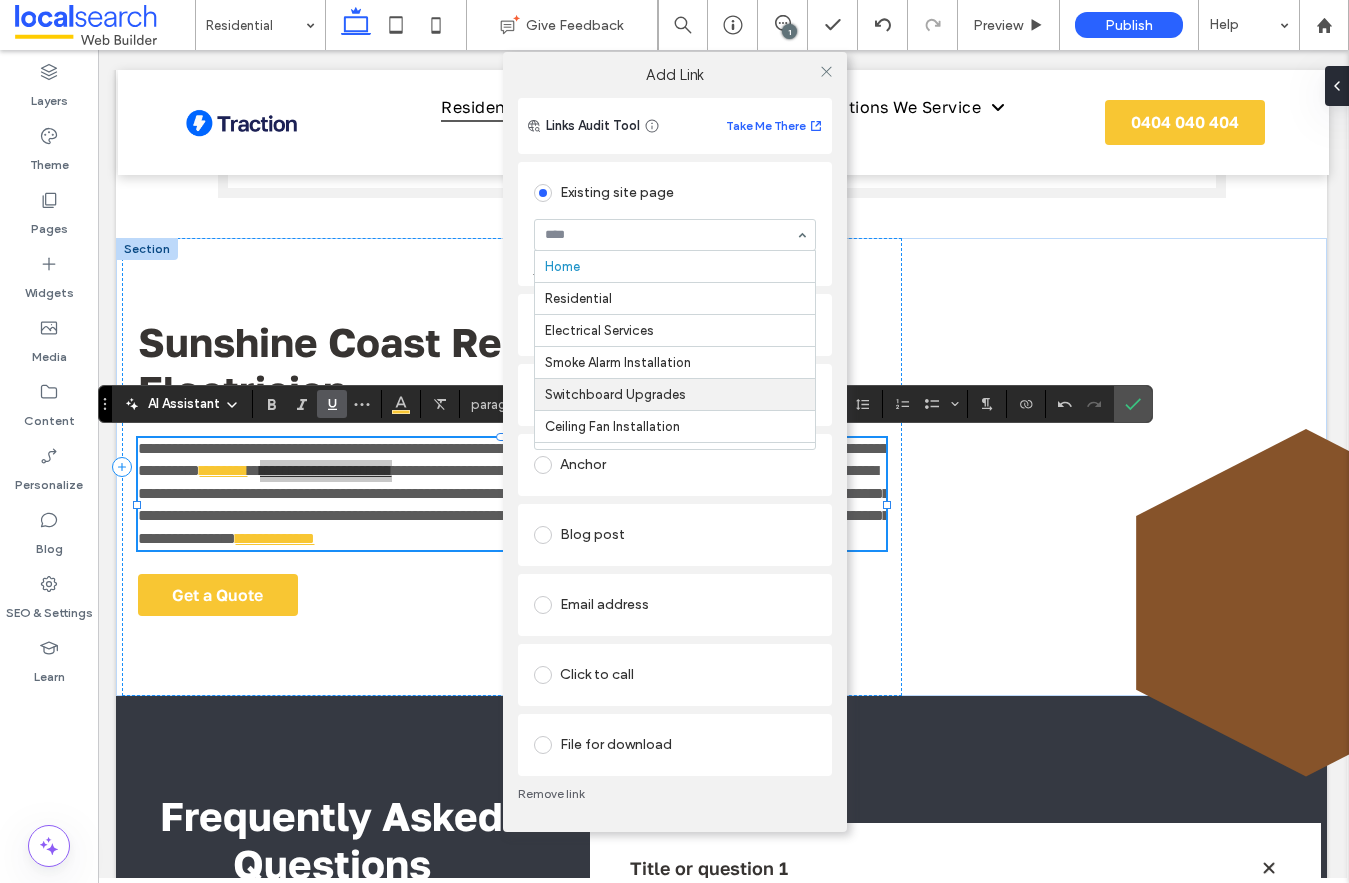 click on "Anchor" at bounding box center (675, 465) 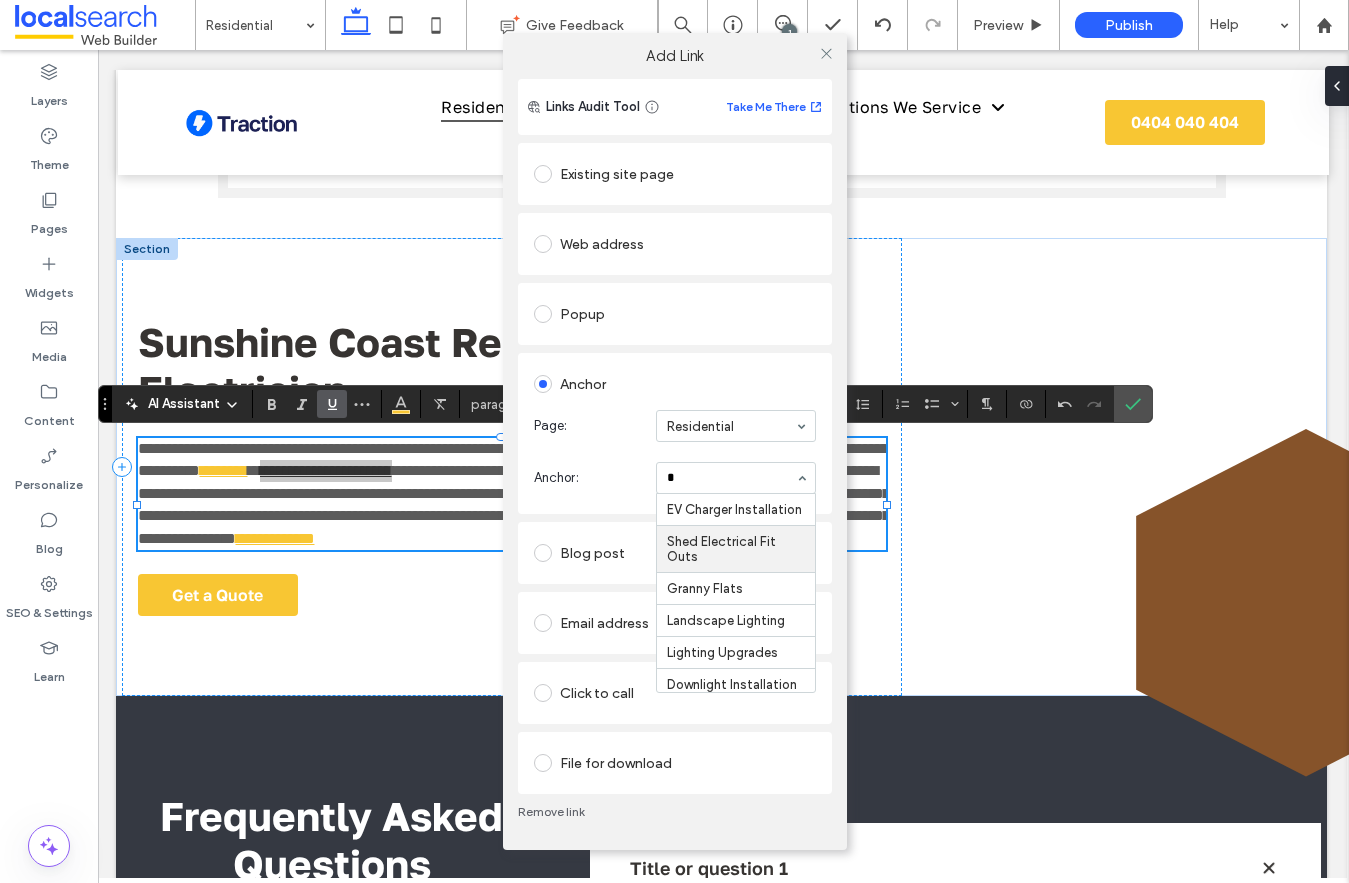 type on "**" 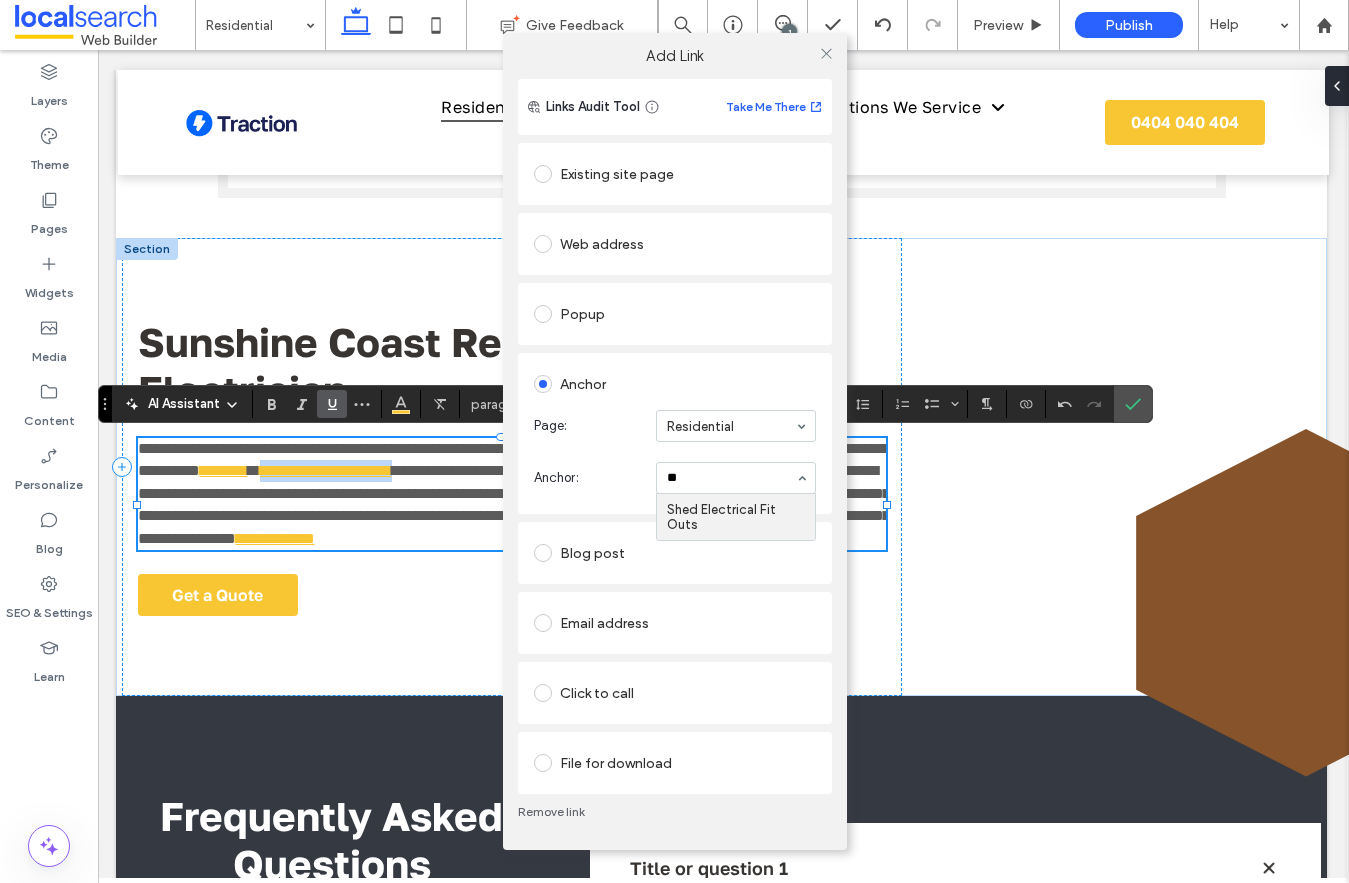 type 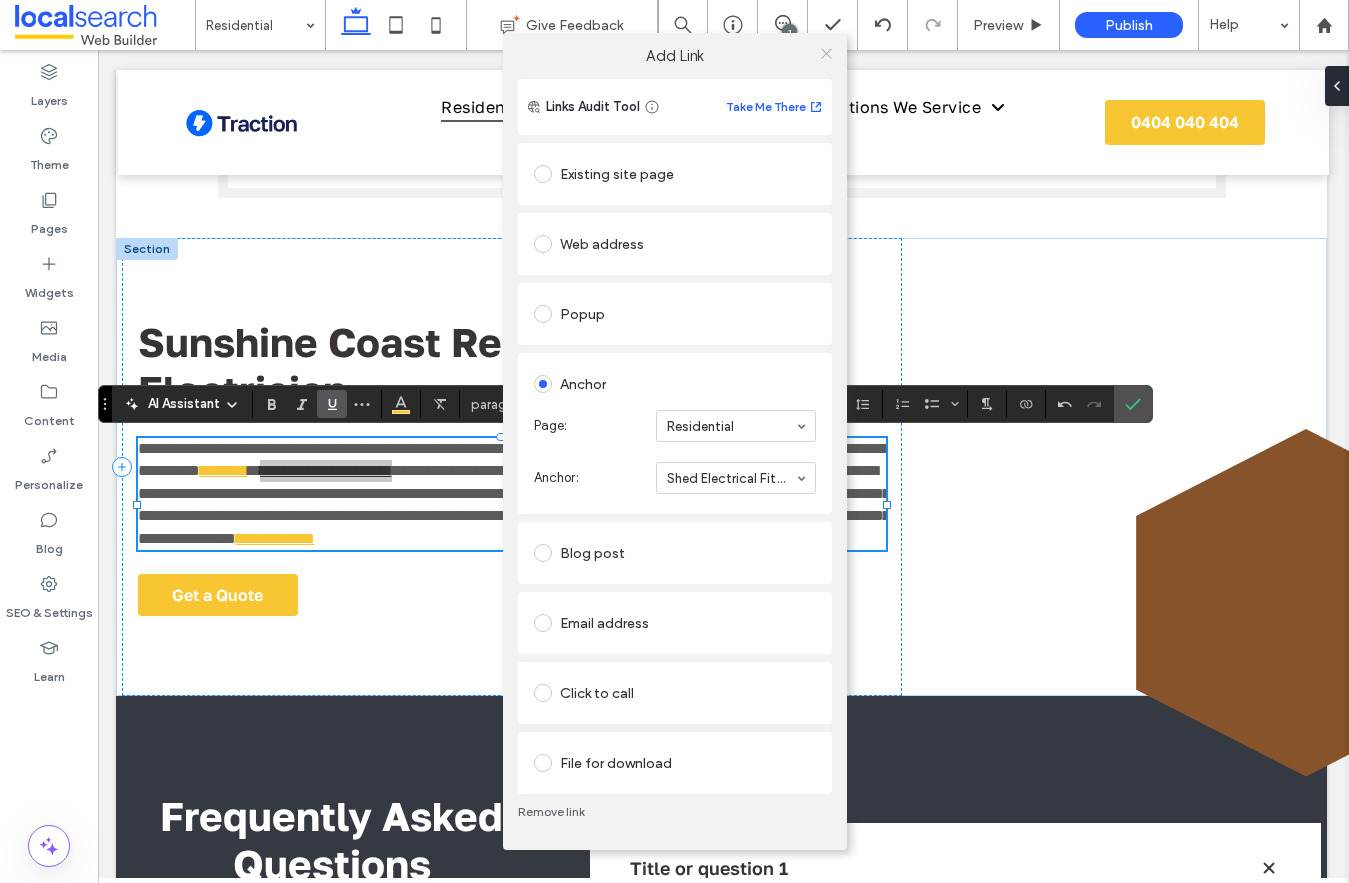 click 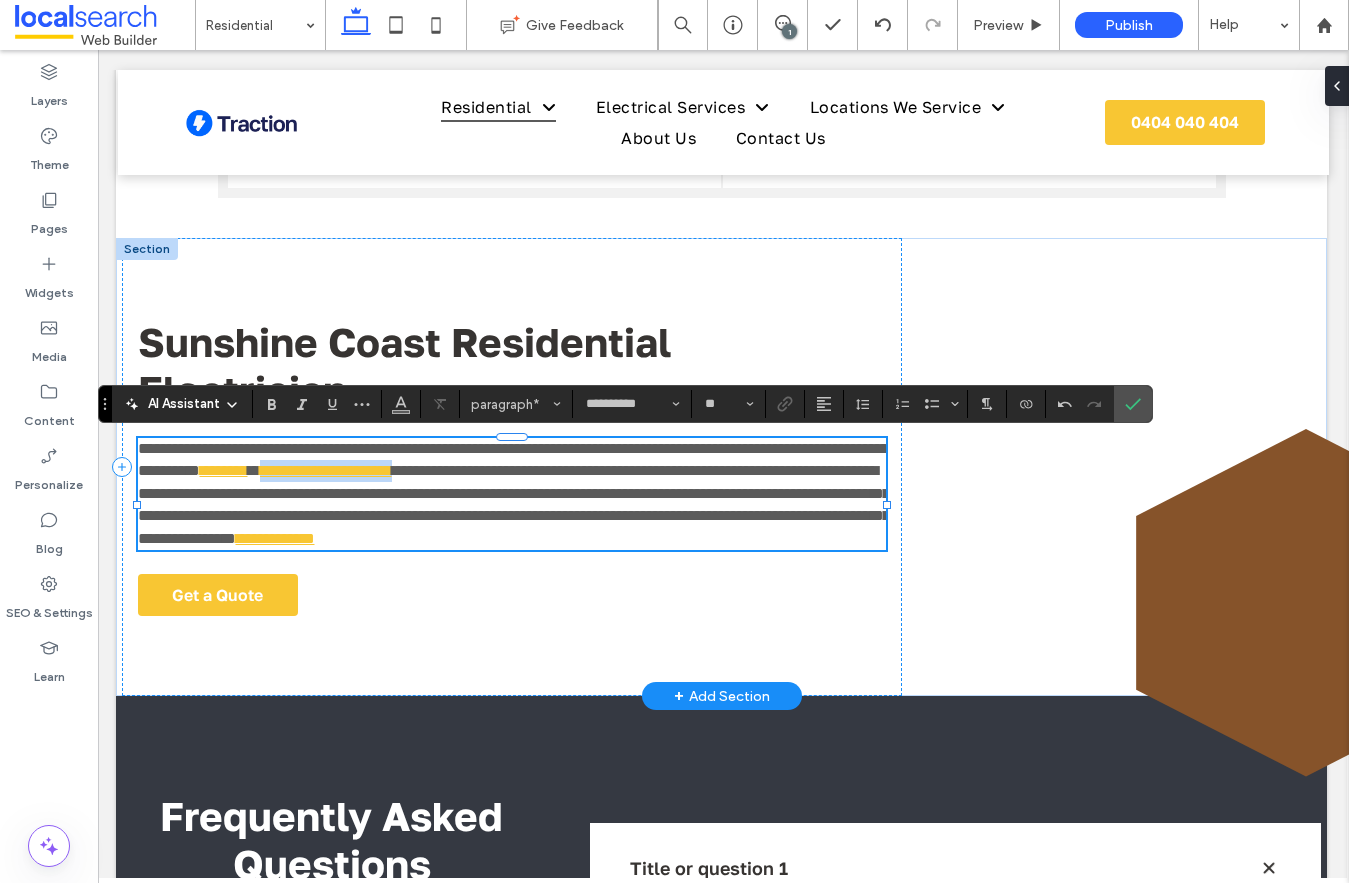 click on "**********" at bounding box center [514, 504] 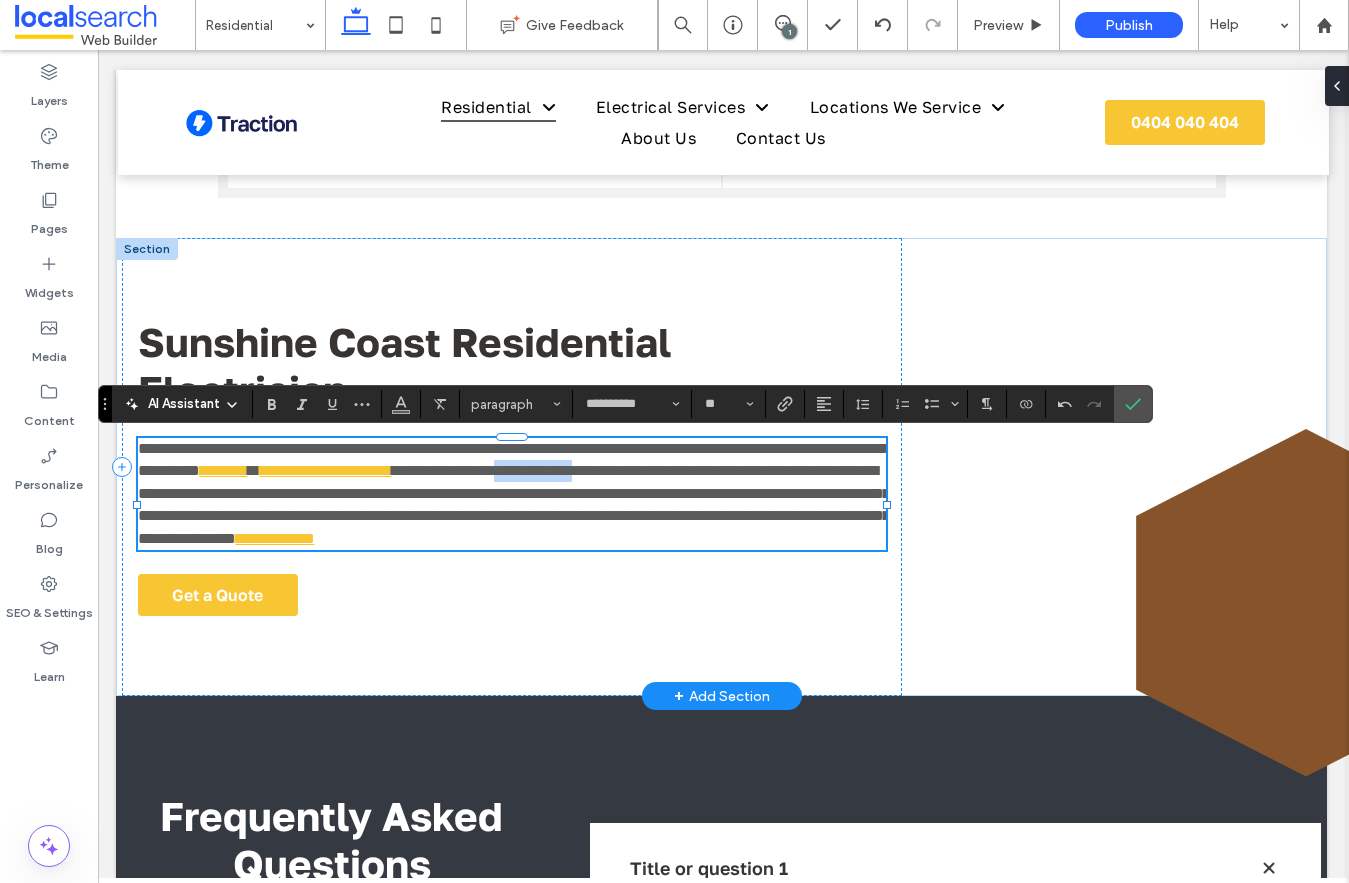 drag, startPoint x: 185, startPoint y: 496, endPoint x: 790, endPoint y: 479, distance: 605.2388 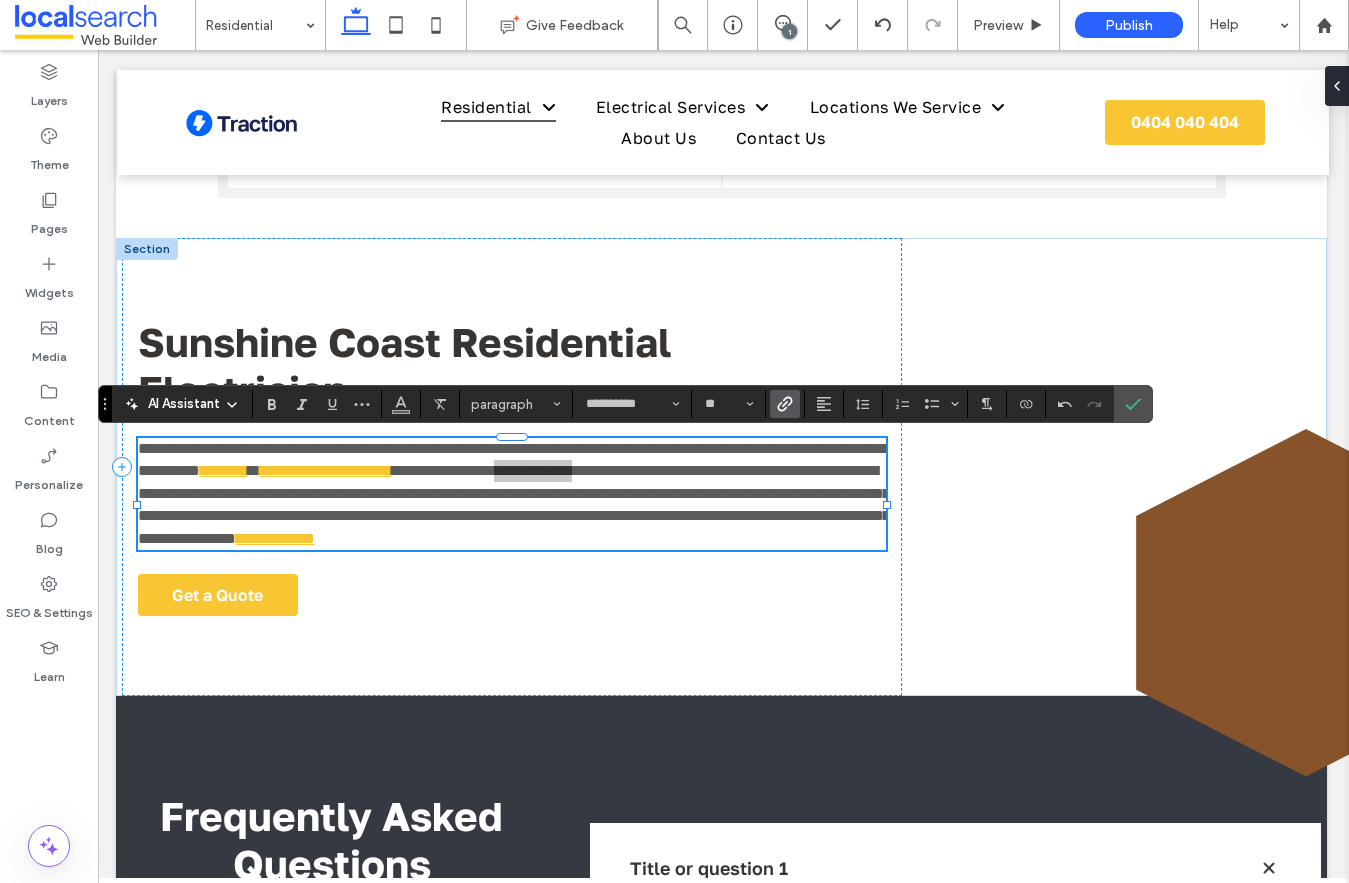 click 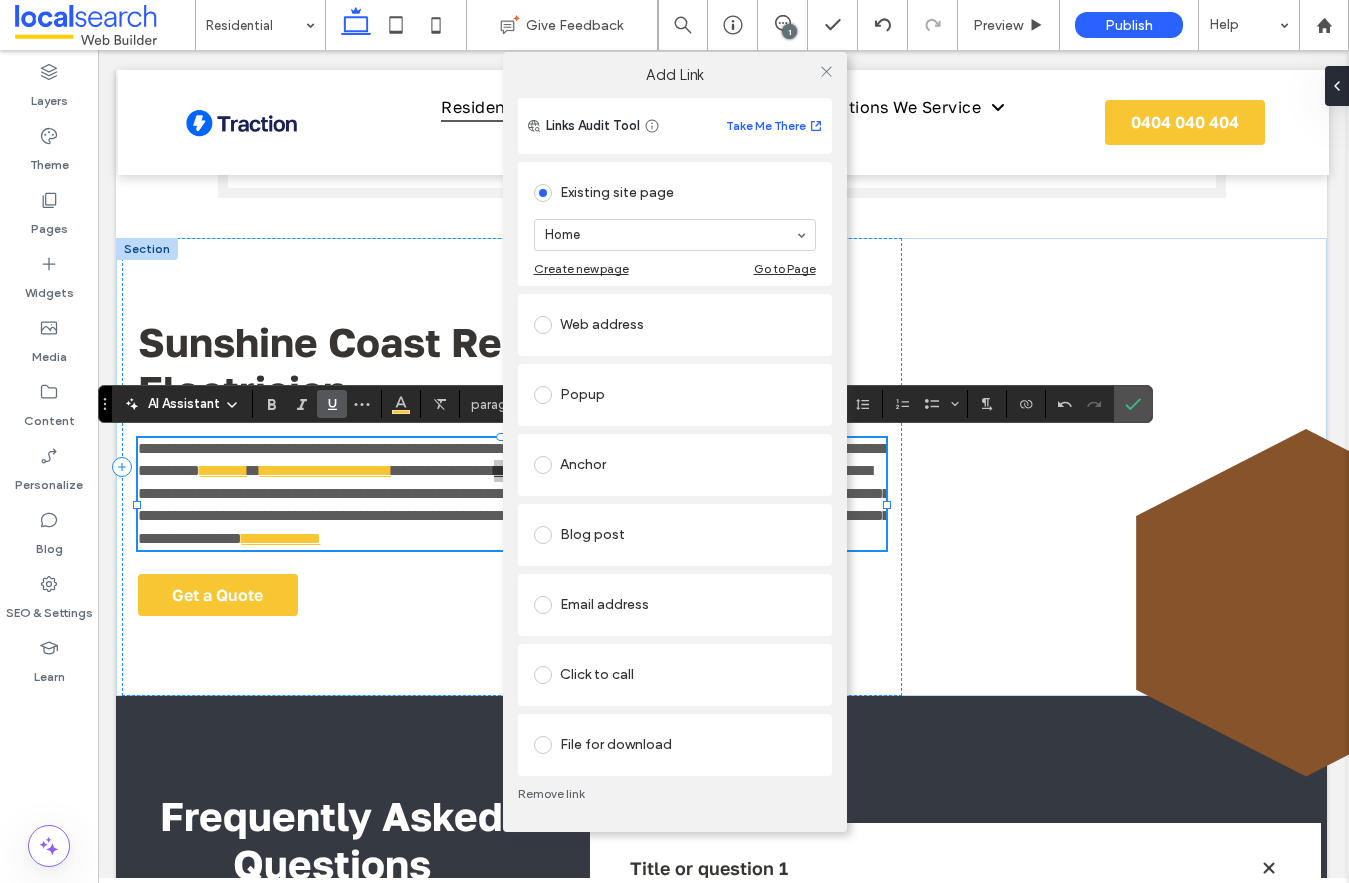 click at bounding box center [547, 465] 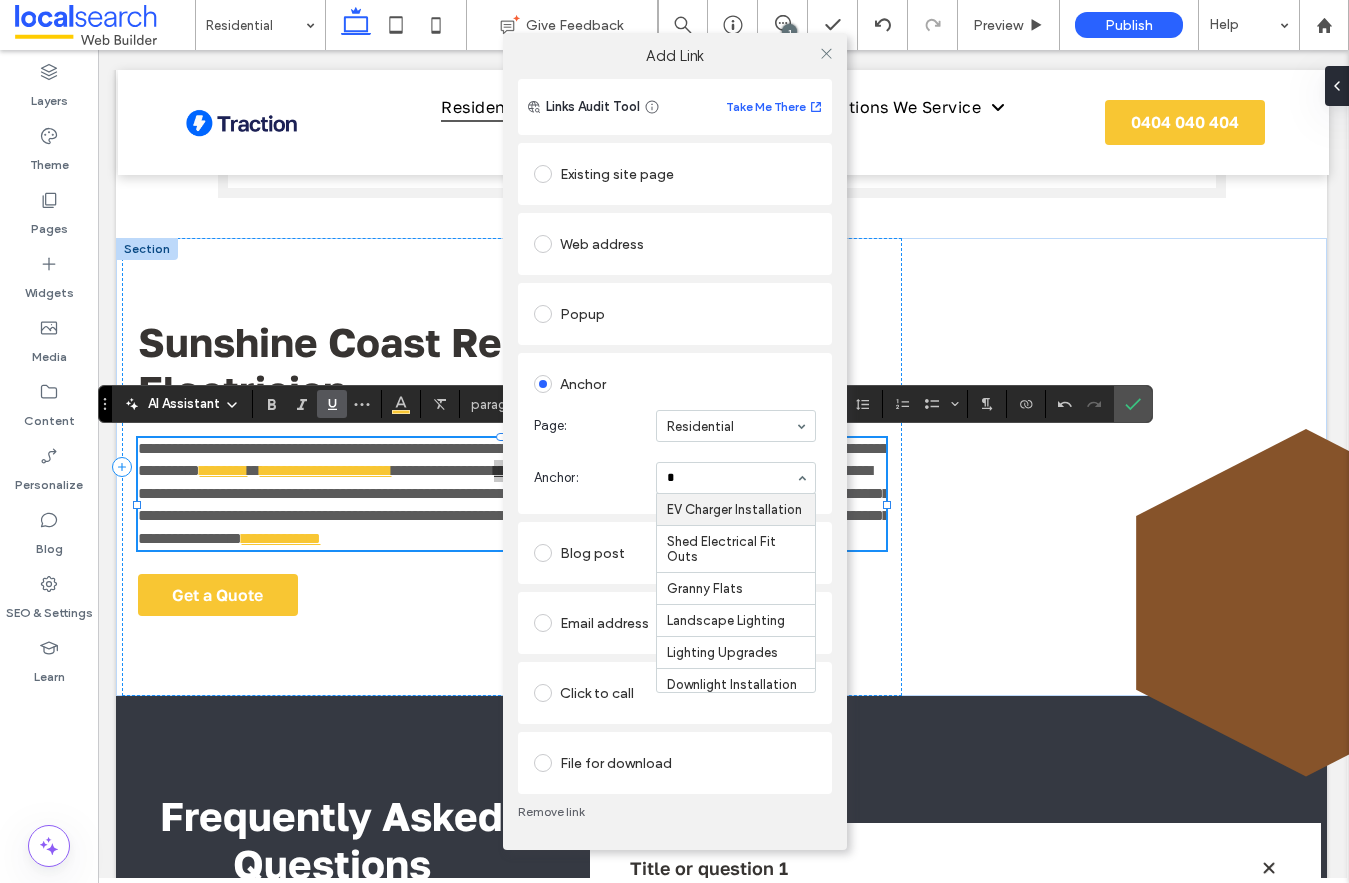 type on "**" 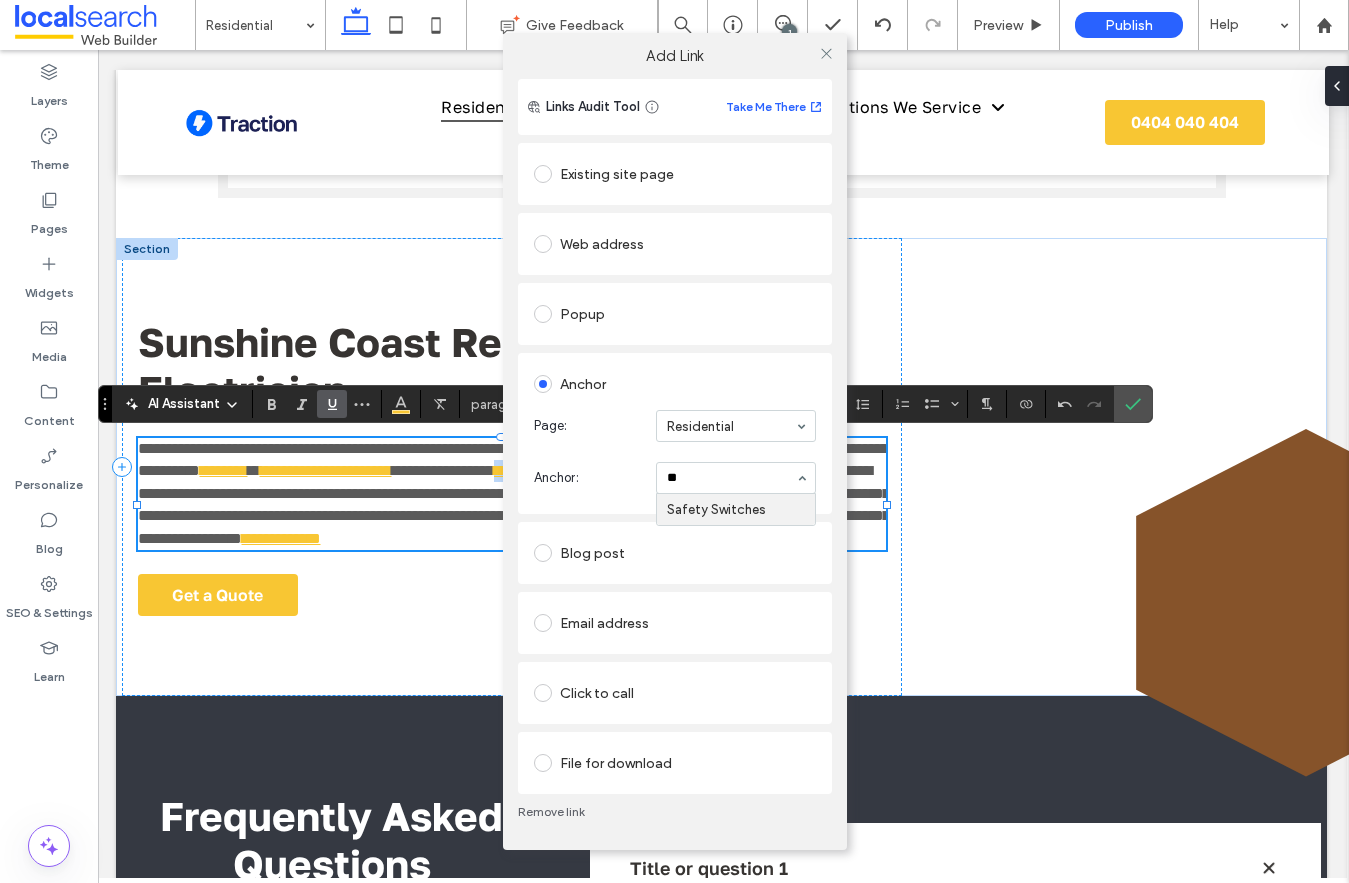type 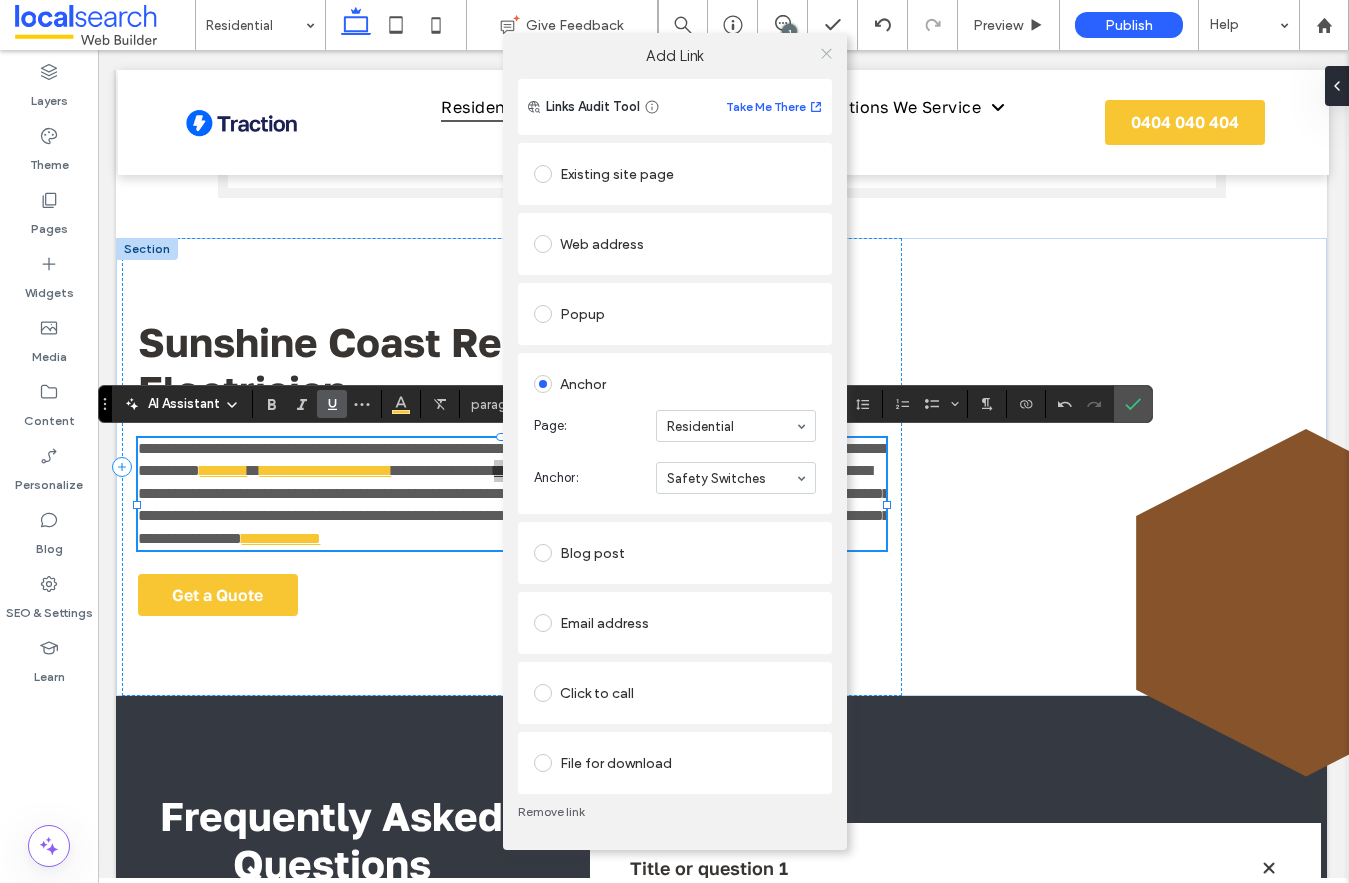click 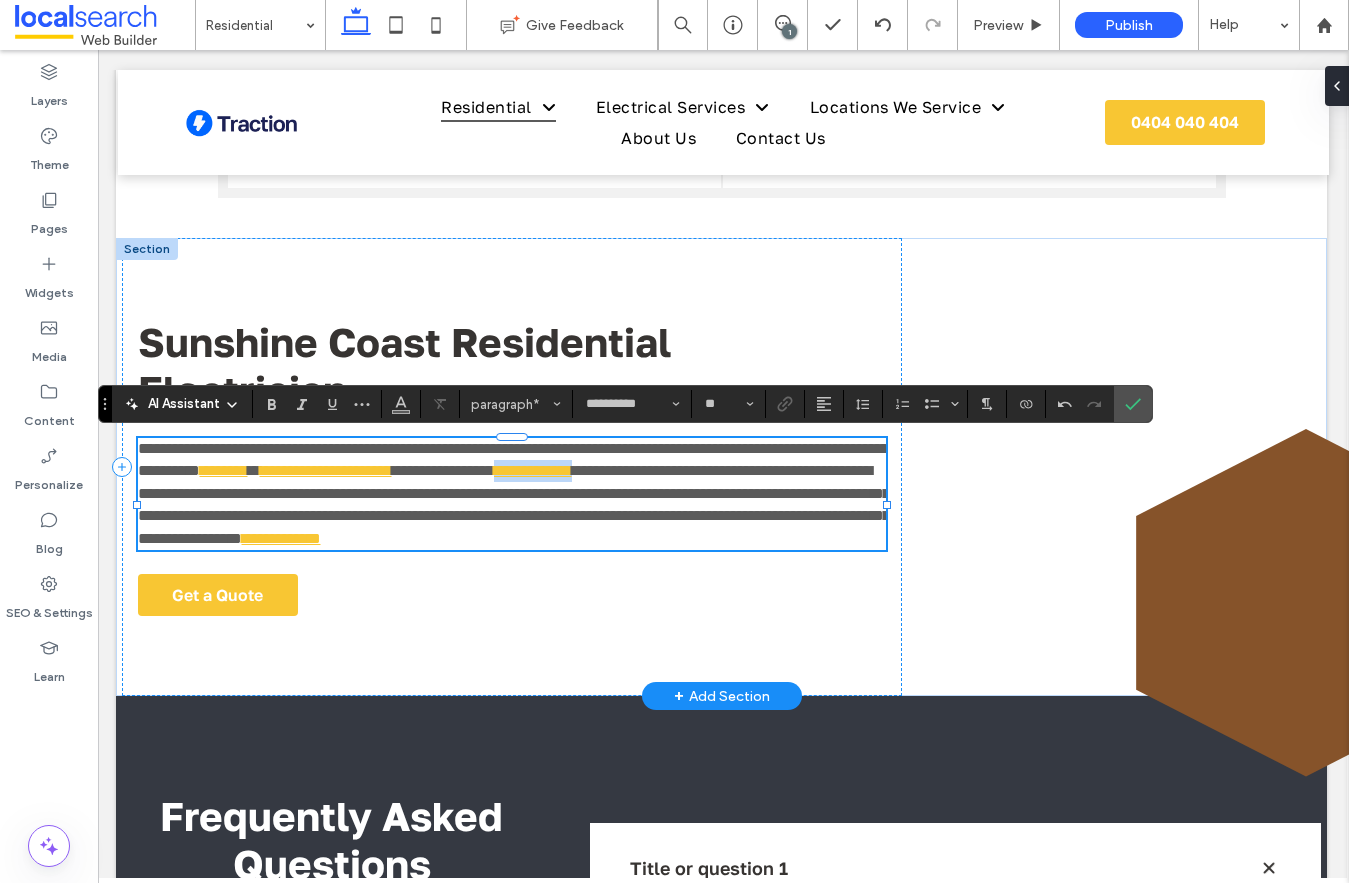 click on "**********" at bounding box center [514, 504] 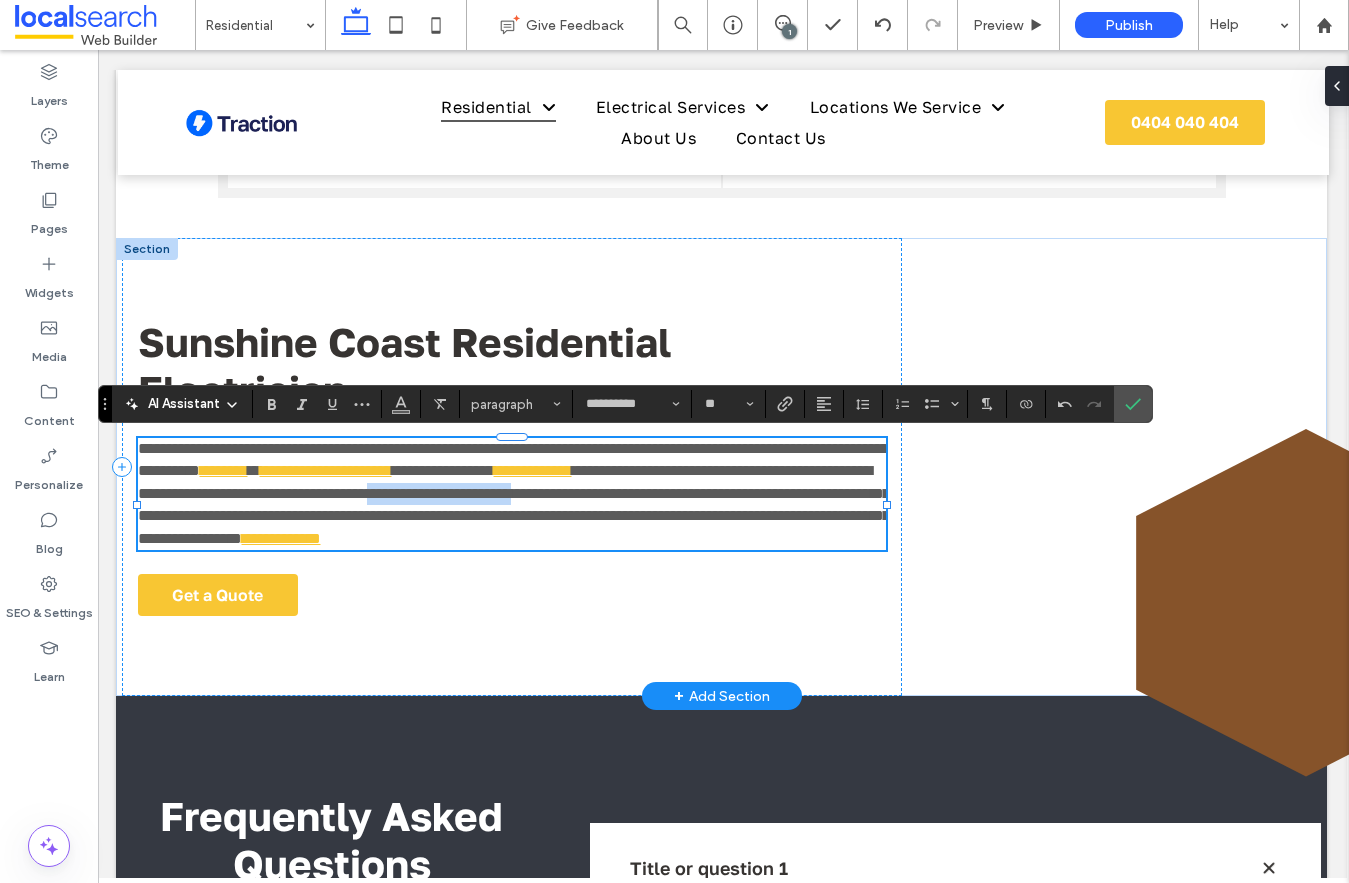 drag, startPoint x: 838, startPoint y: 493, endPoint x: 293, endPoint y: 510, distance: 545.2651 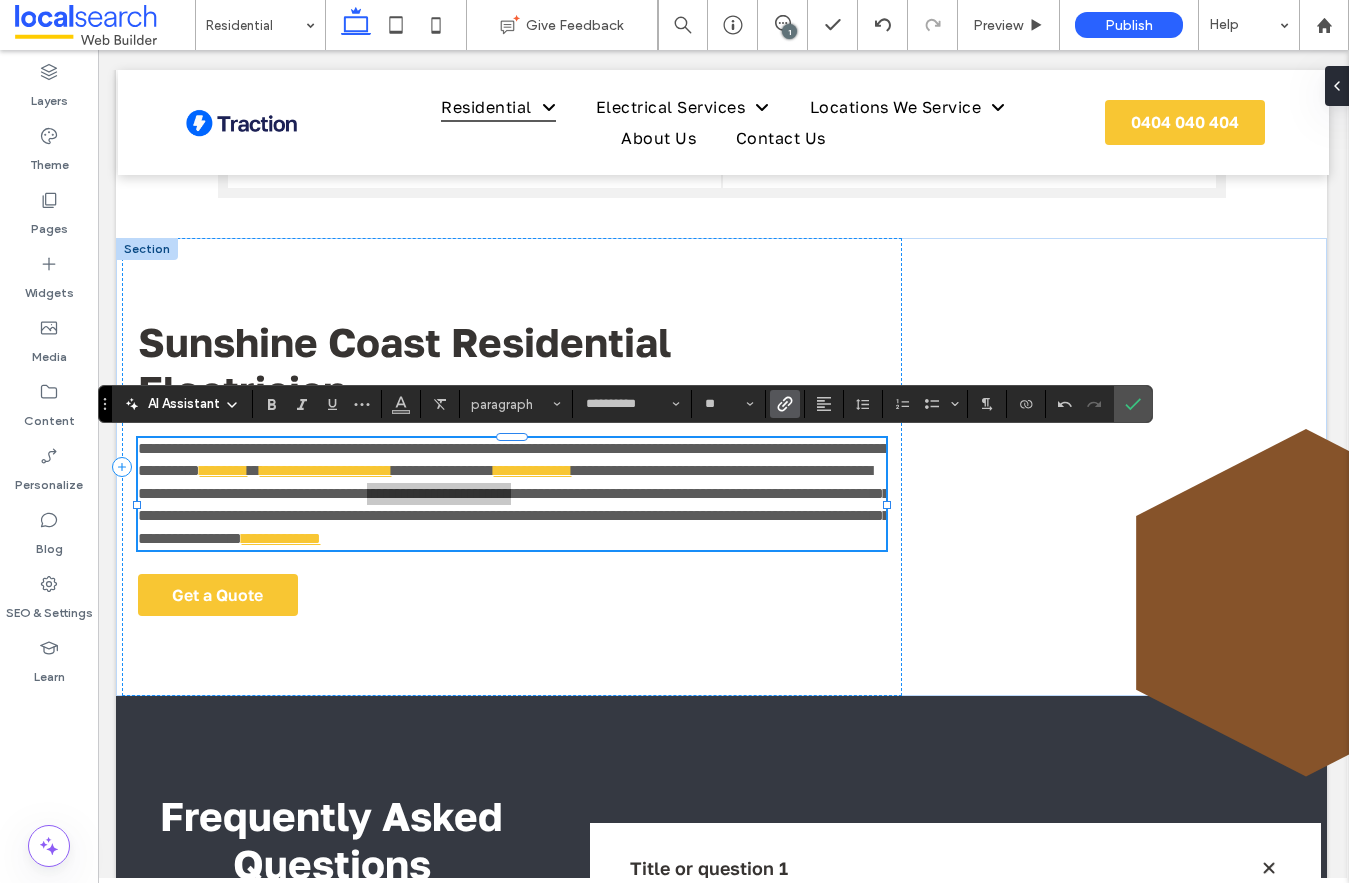 click 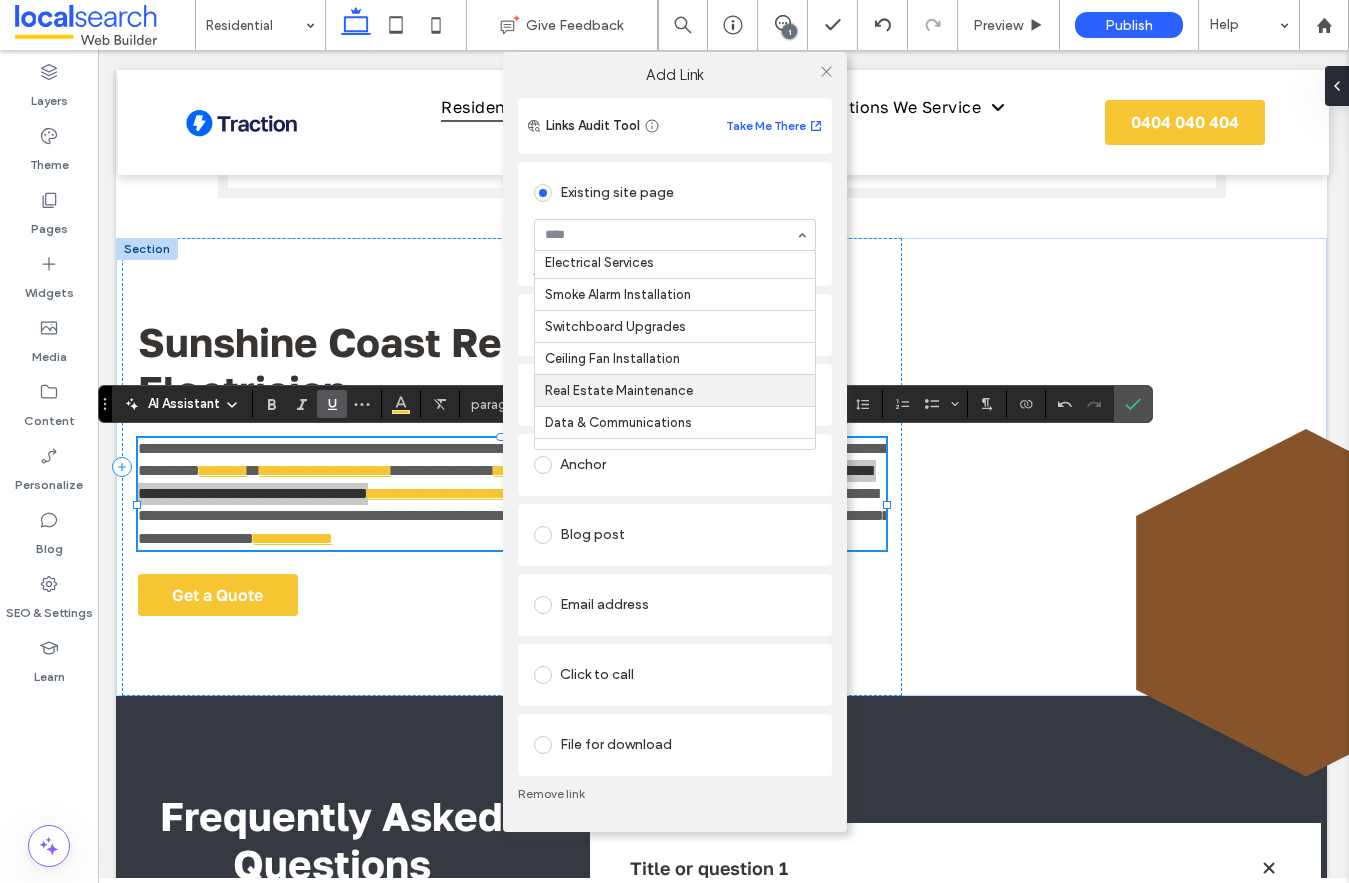 scroll, scrollTop: 94, scrollLeft: 0, axis: vertical 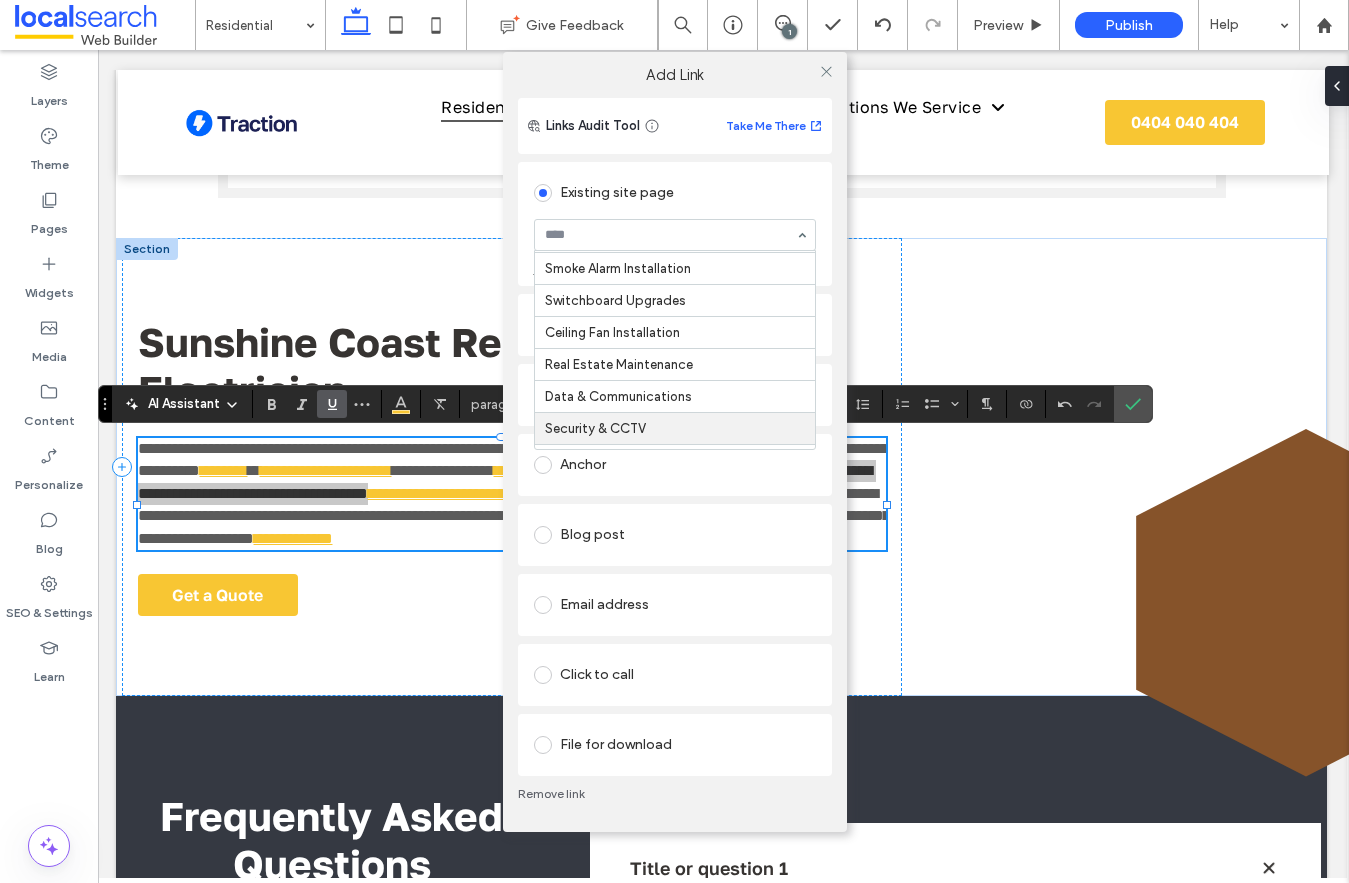 click on "Anchor" at bounding box center (675, 465) 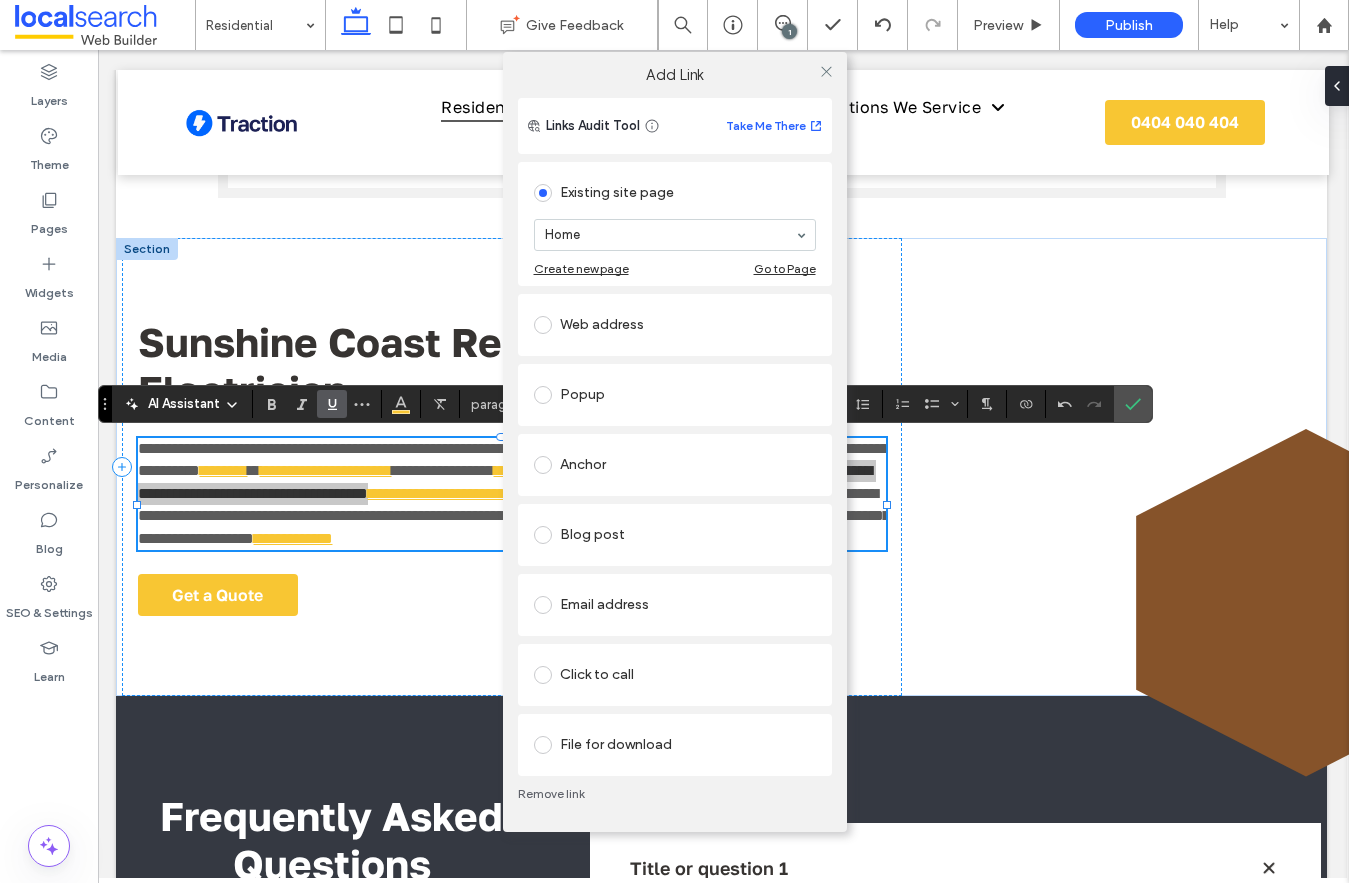 click at bounding box center [547, 465] 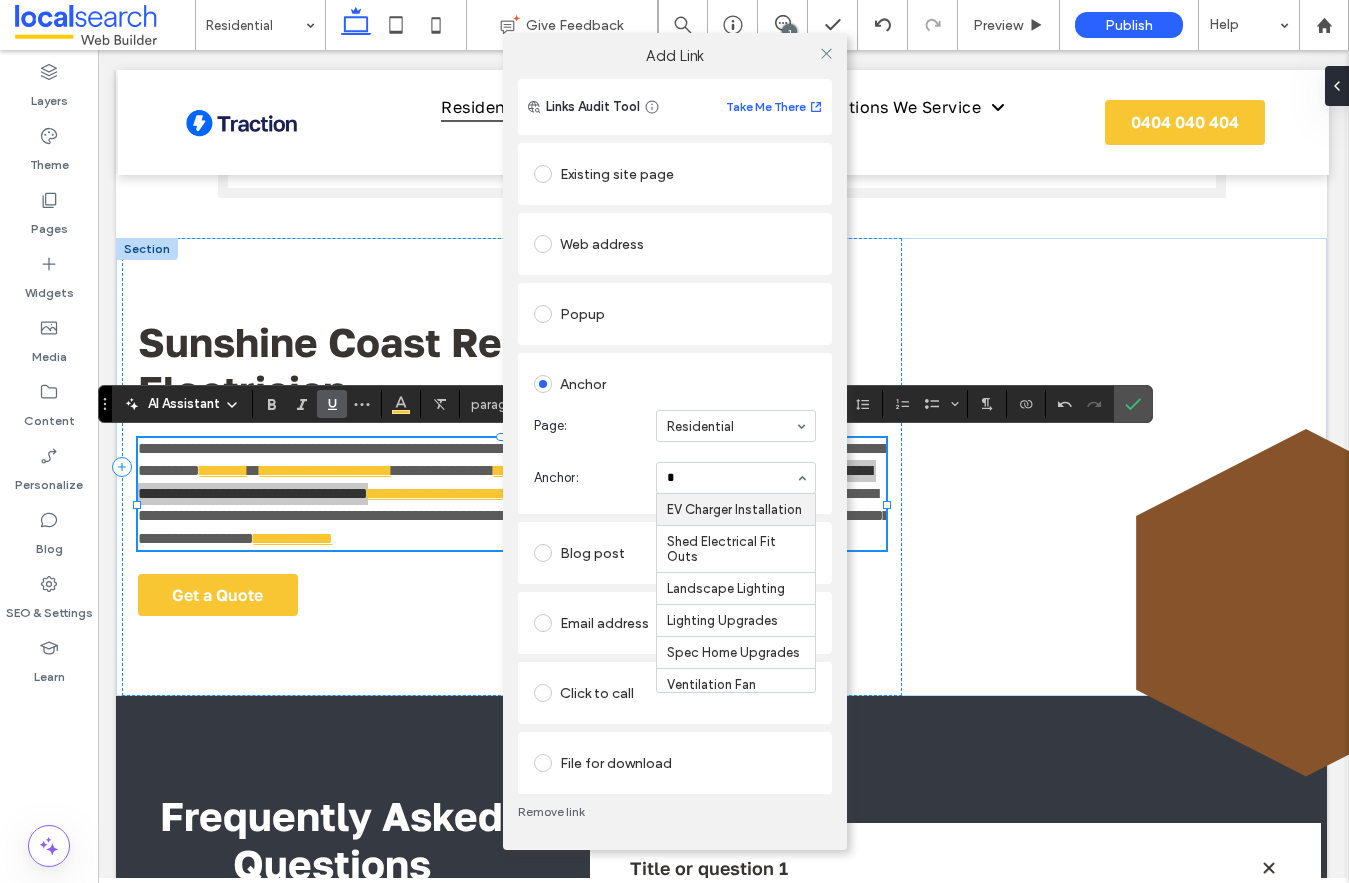 type on "**" 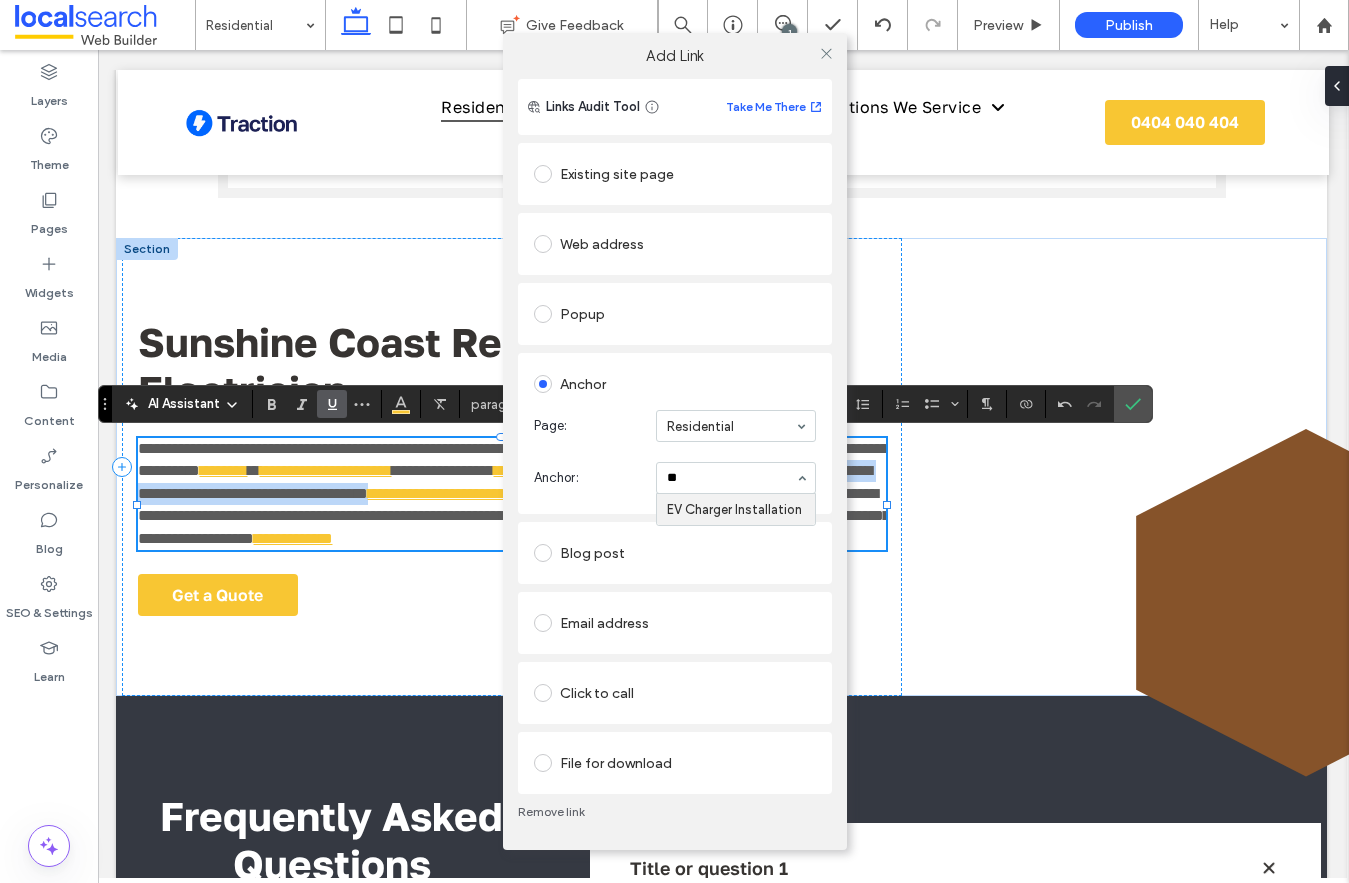 type 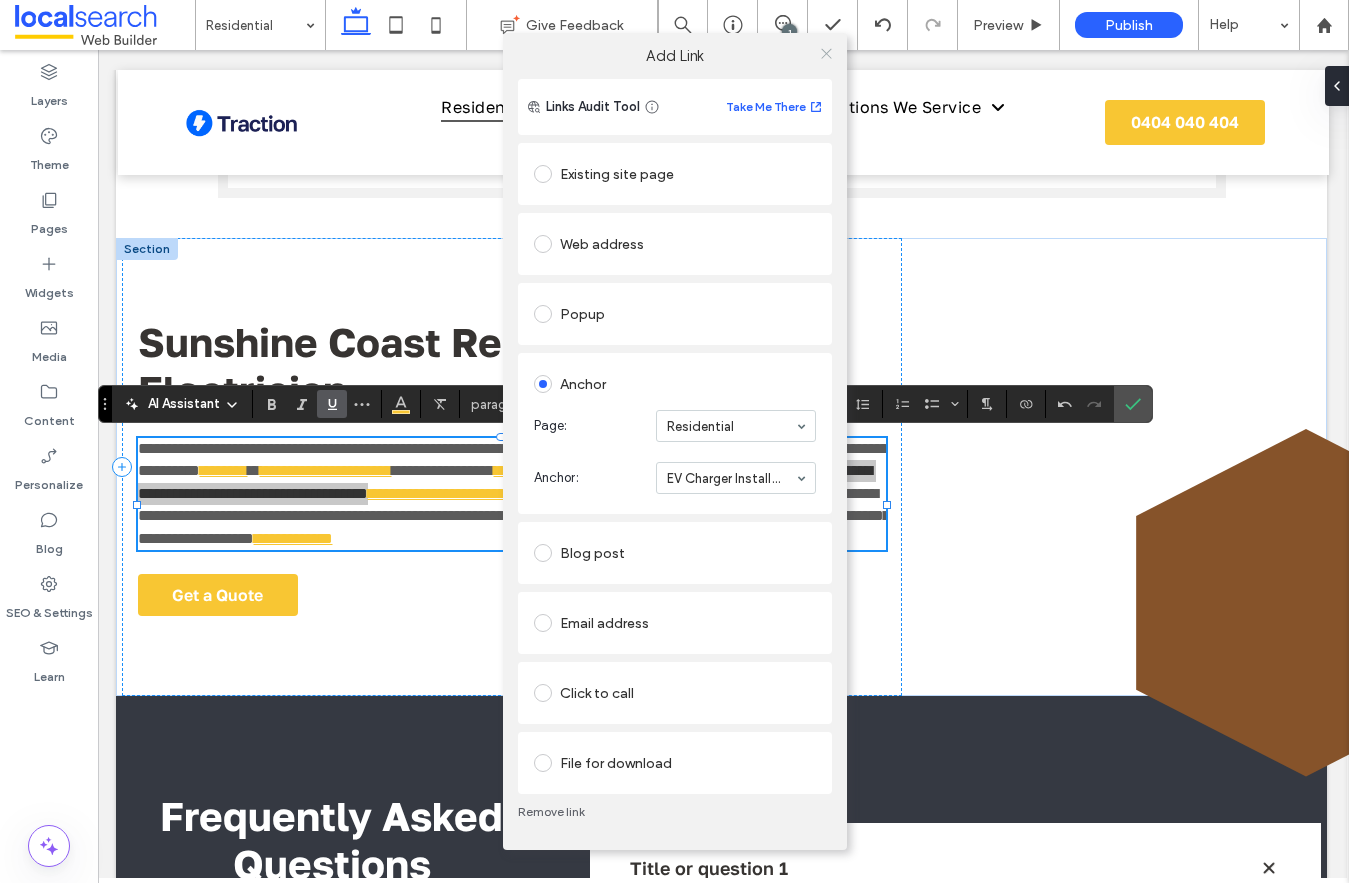 click 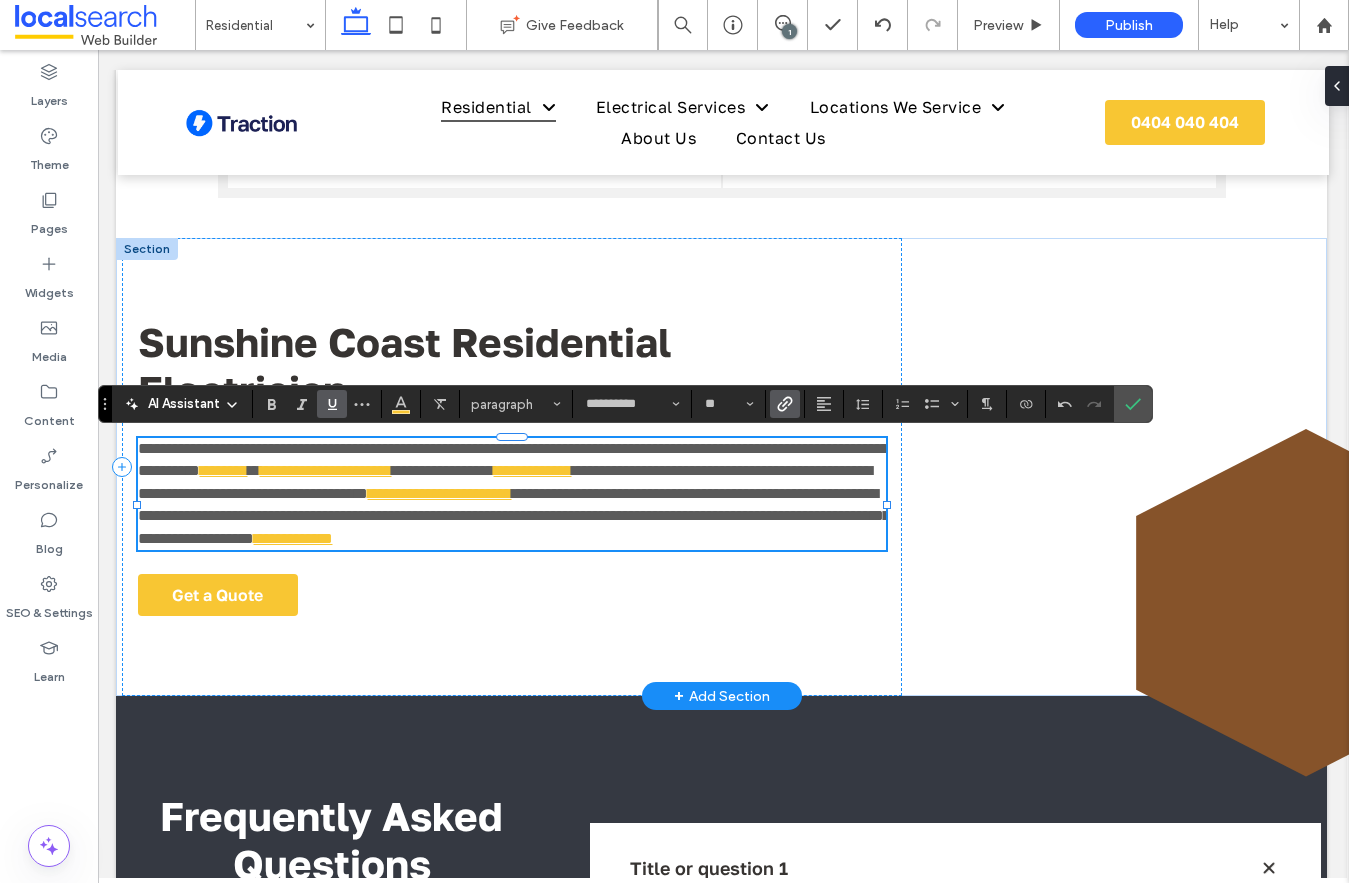 click on "**********" at bounding box center [505, 481] 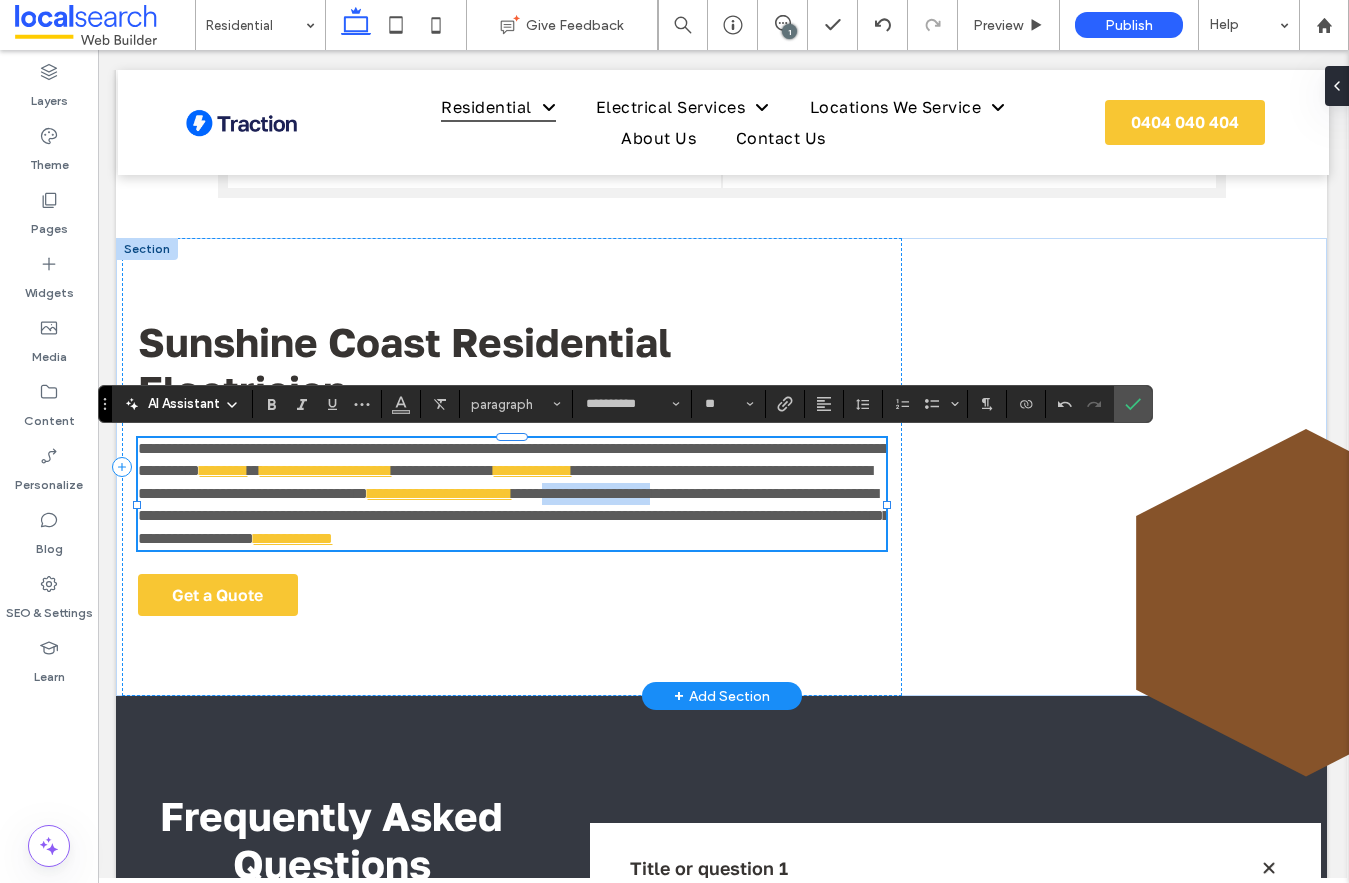 drag, startPoint x: 467, startPoint y: 518, endPoint x: 334, endPoint y: 518, distance: 133 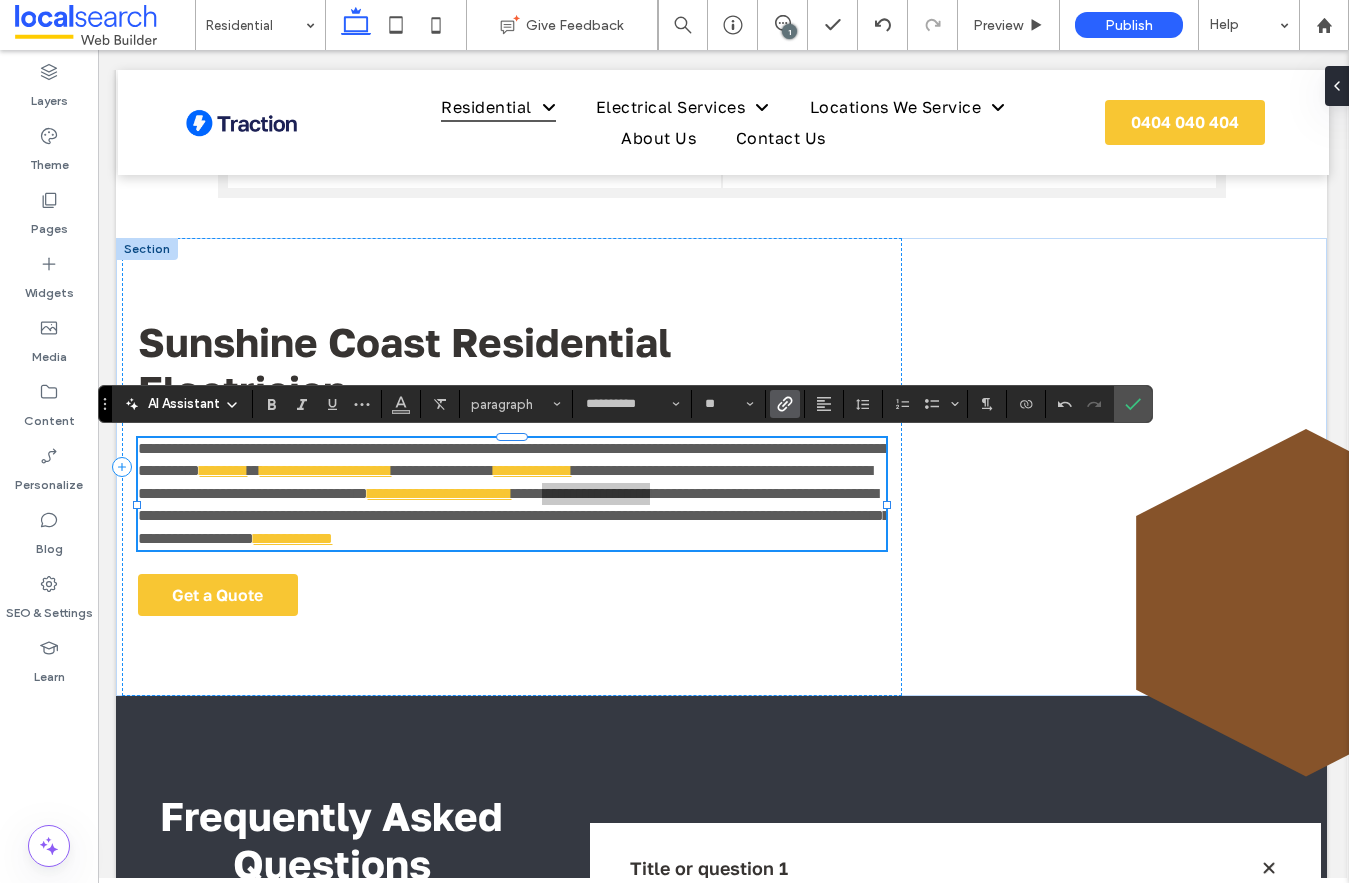 click 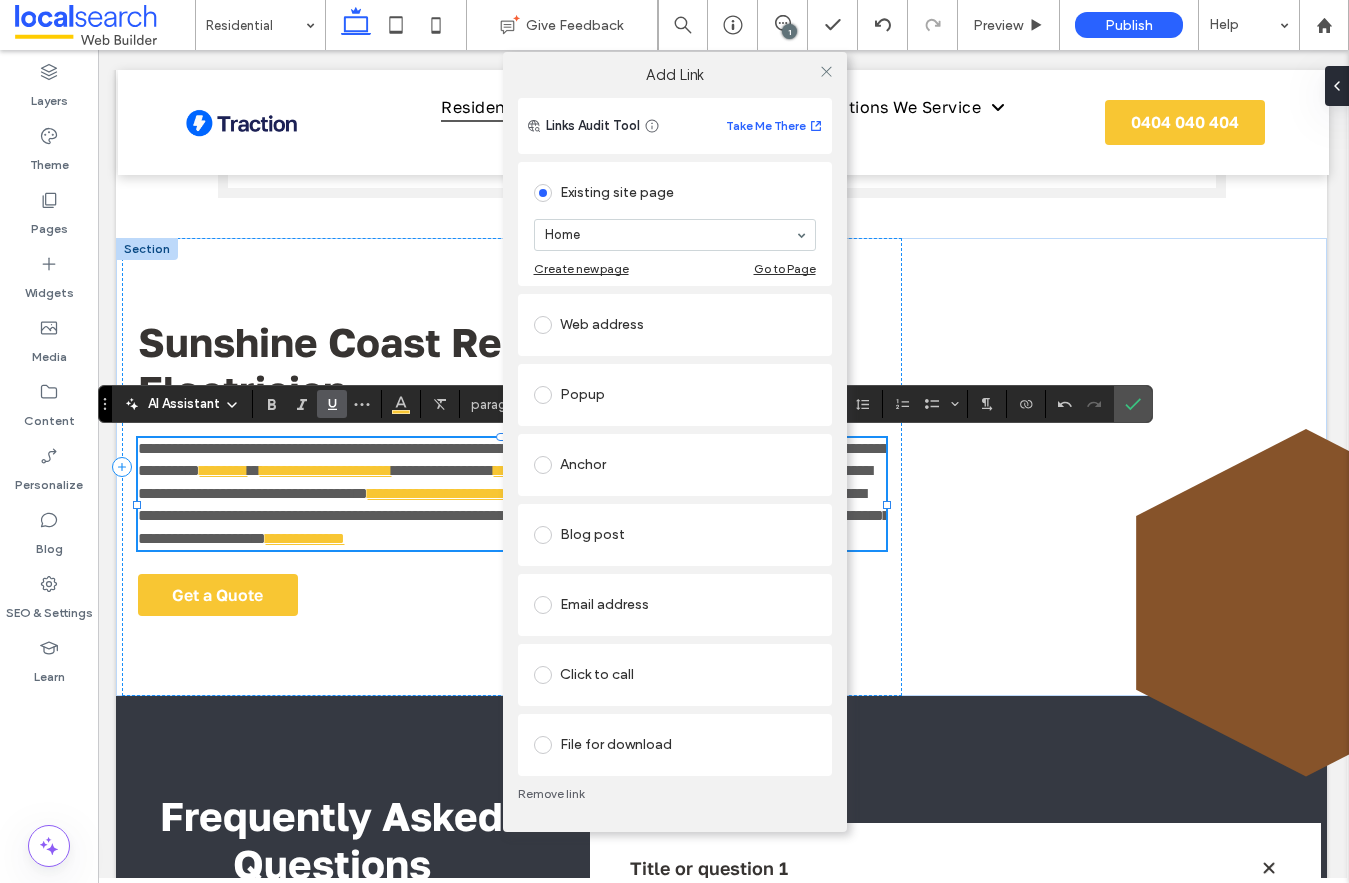 click at bounding box center (543, 465) 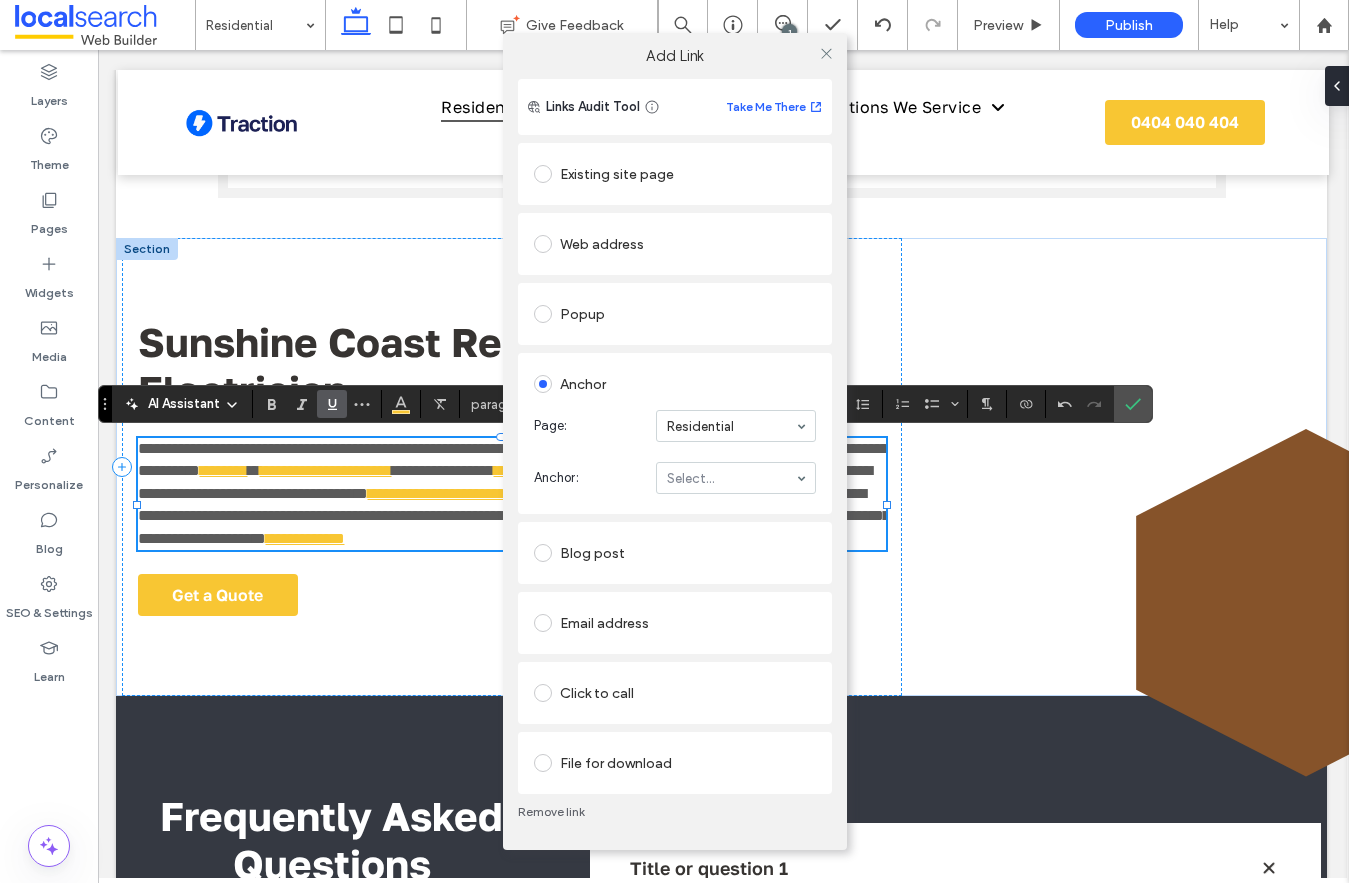 click on "Select..." at bounding box center (736, 478) 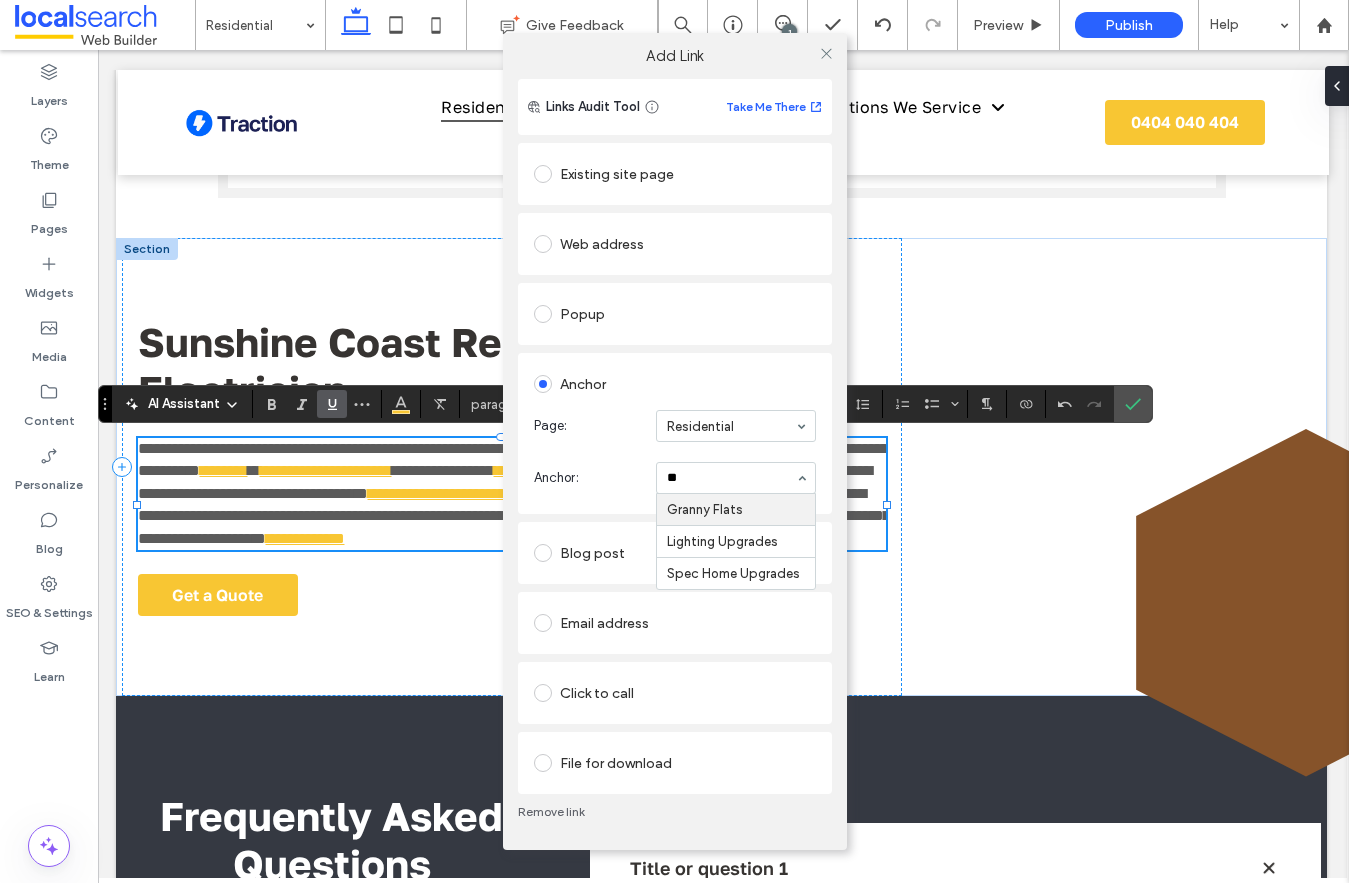 type on "***" 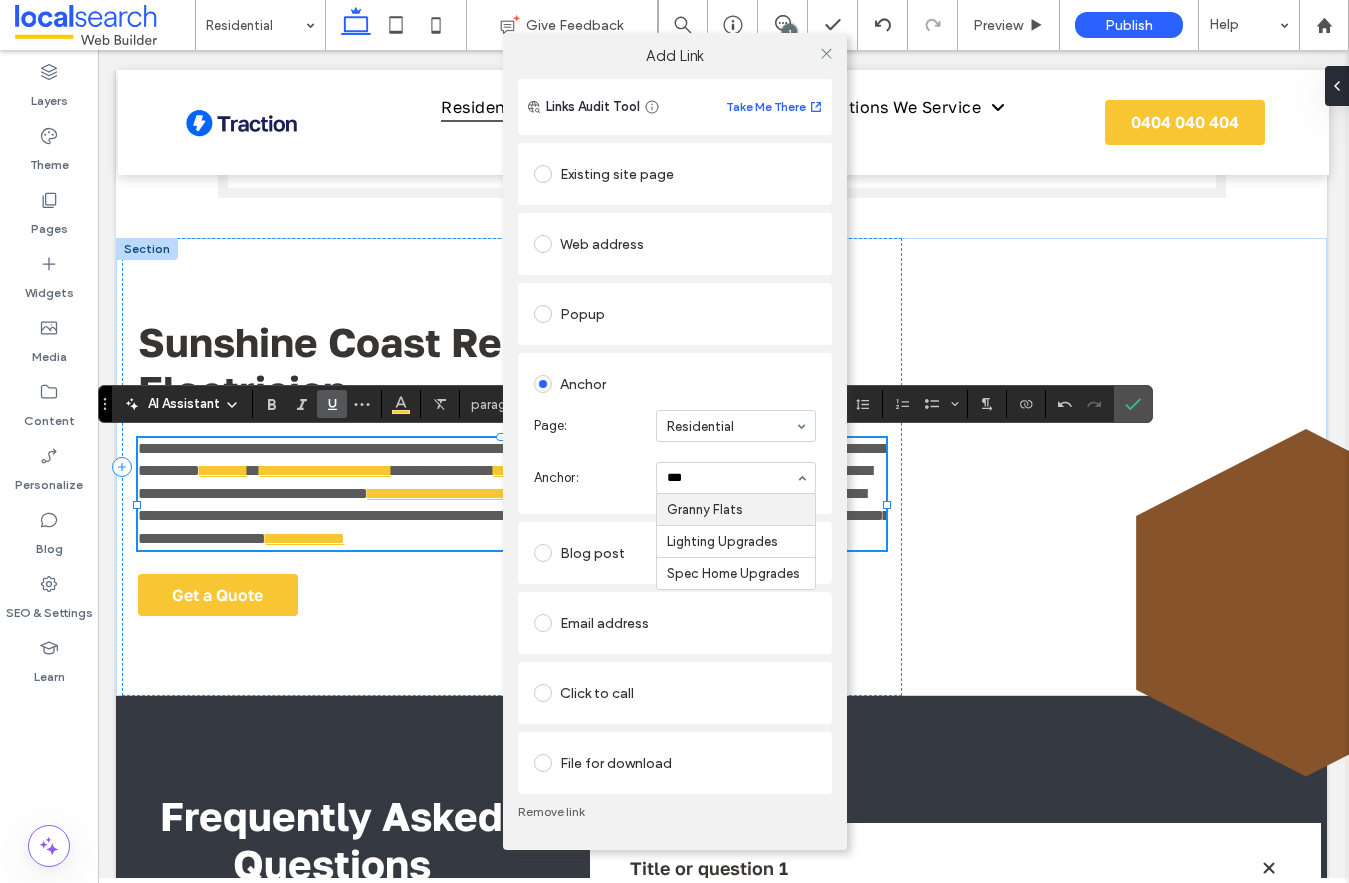 type 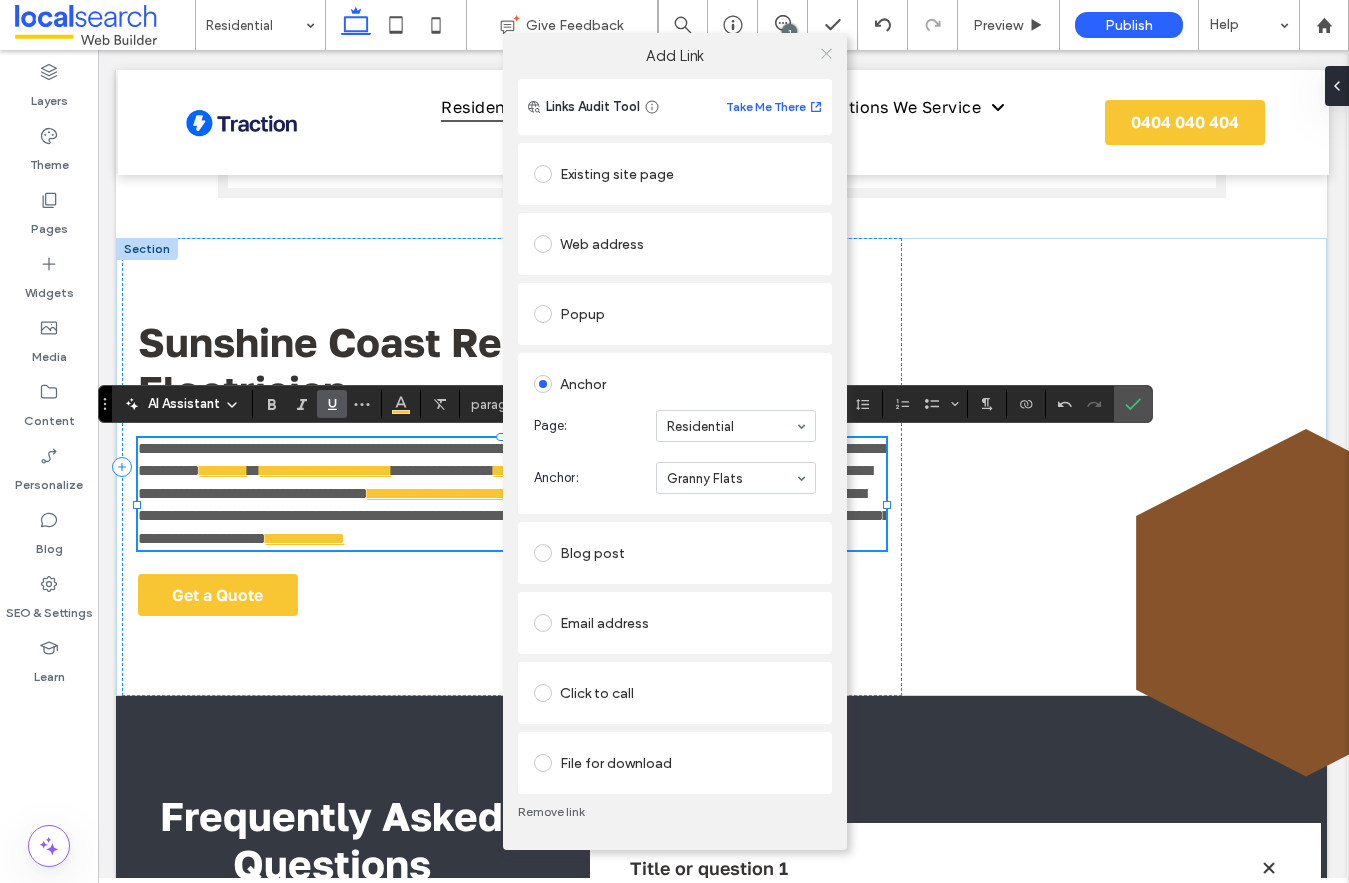 click 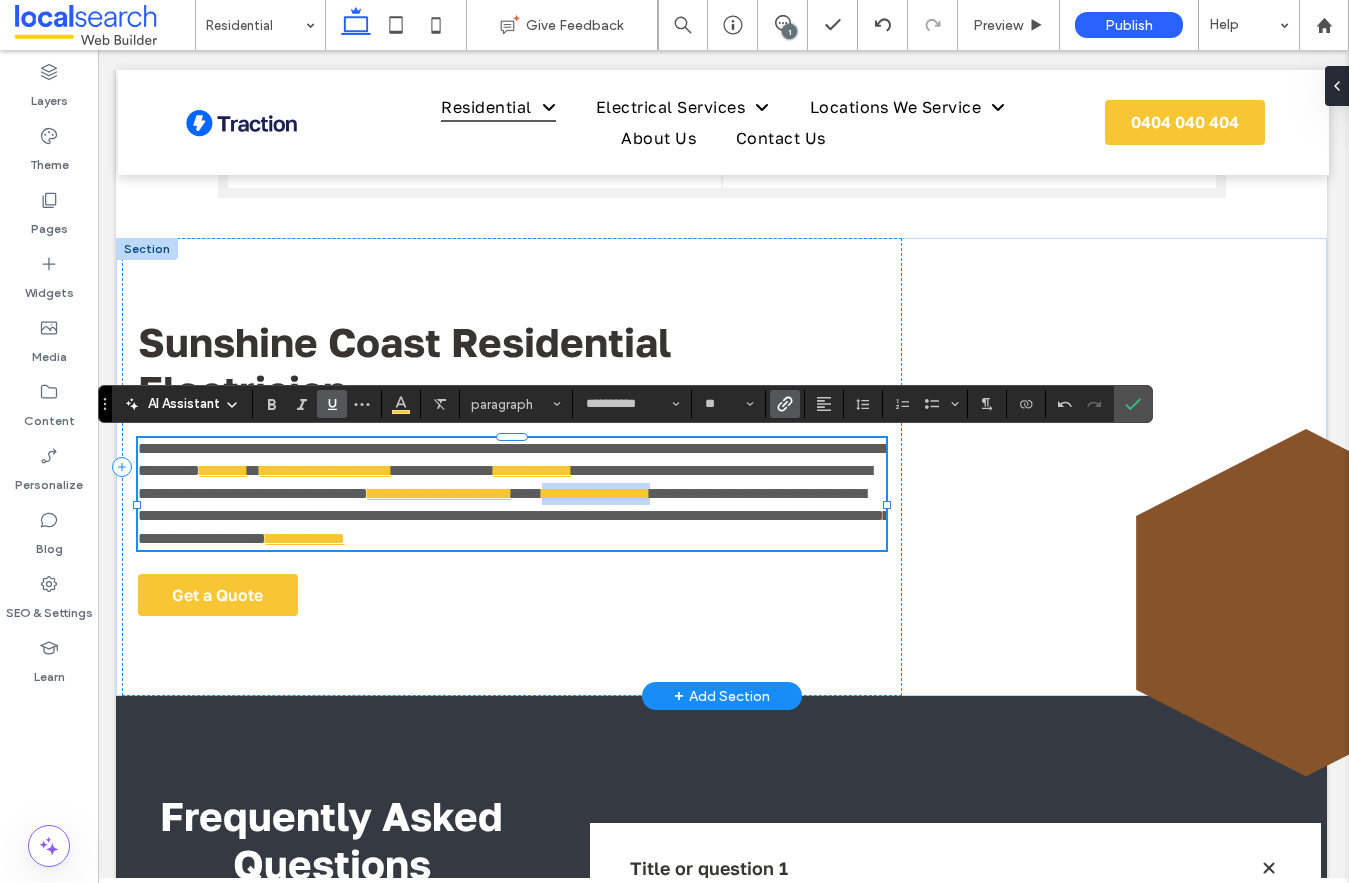 click on "**********" at bounding box center [512, 494] 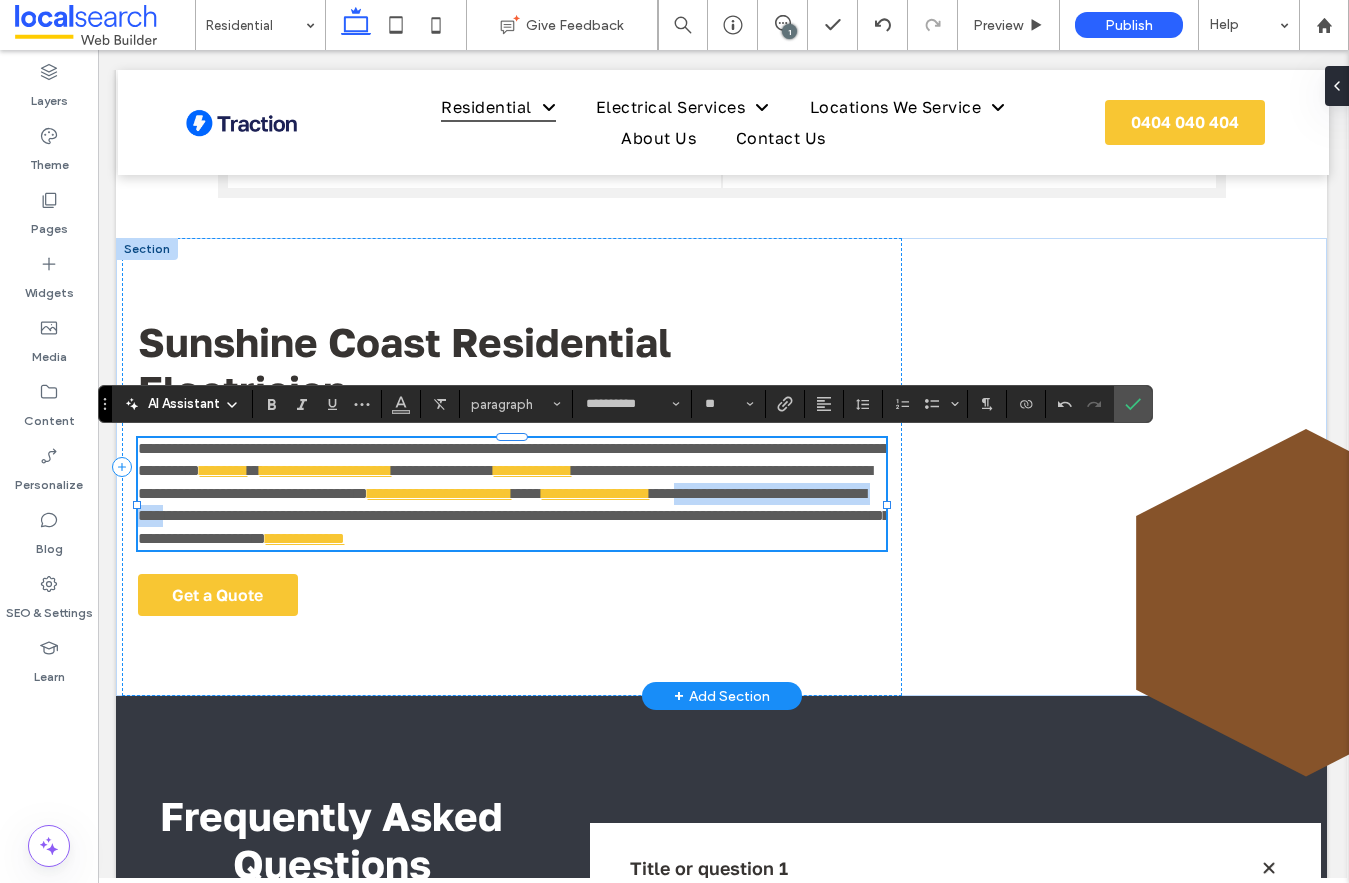 drag, startPoint x: 769, startPoint y: 516, endPoint x: 492, endPoint y: 523, distance: 277.08844 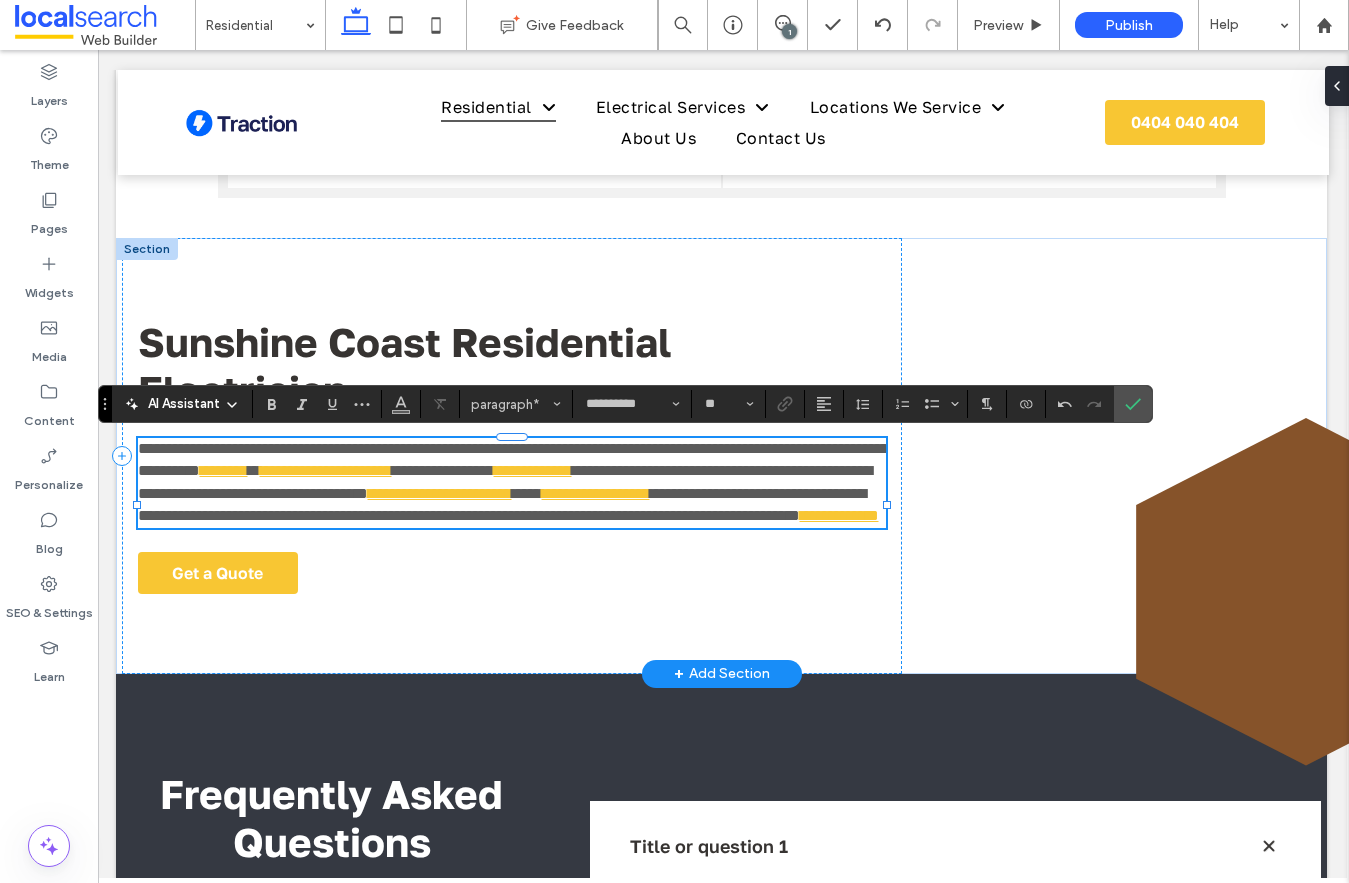 type 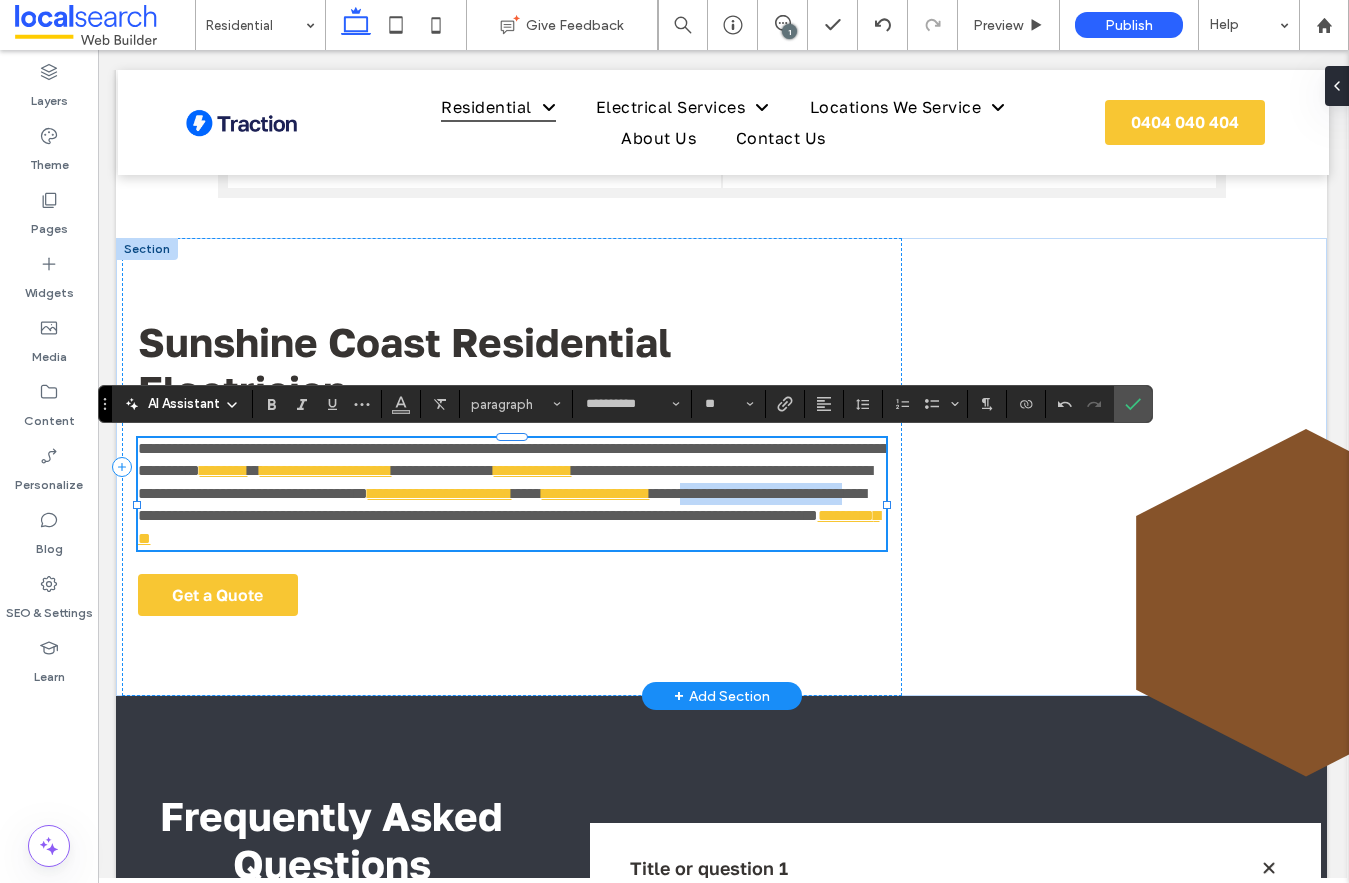 drag, startPoint x: 720, startPoint y: 512, endPoint x: 496, endPoint y: 517, distance: 224.0558 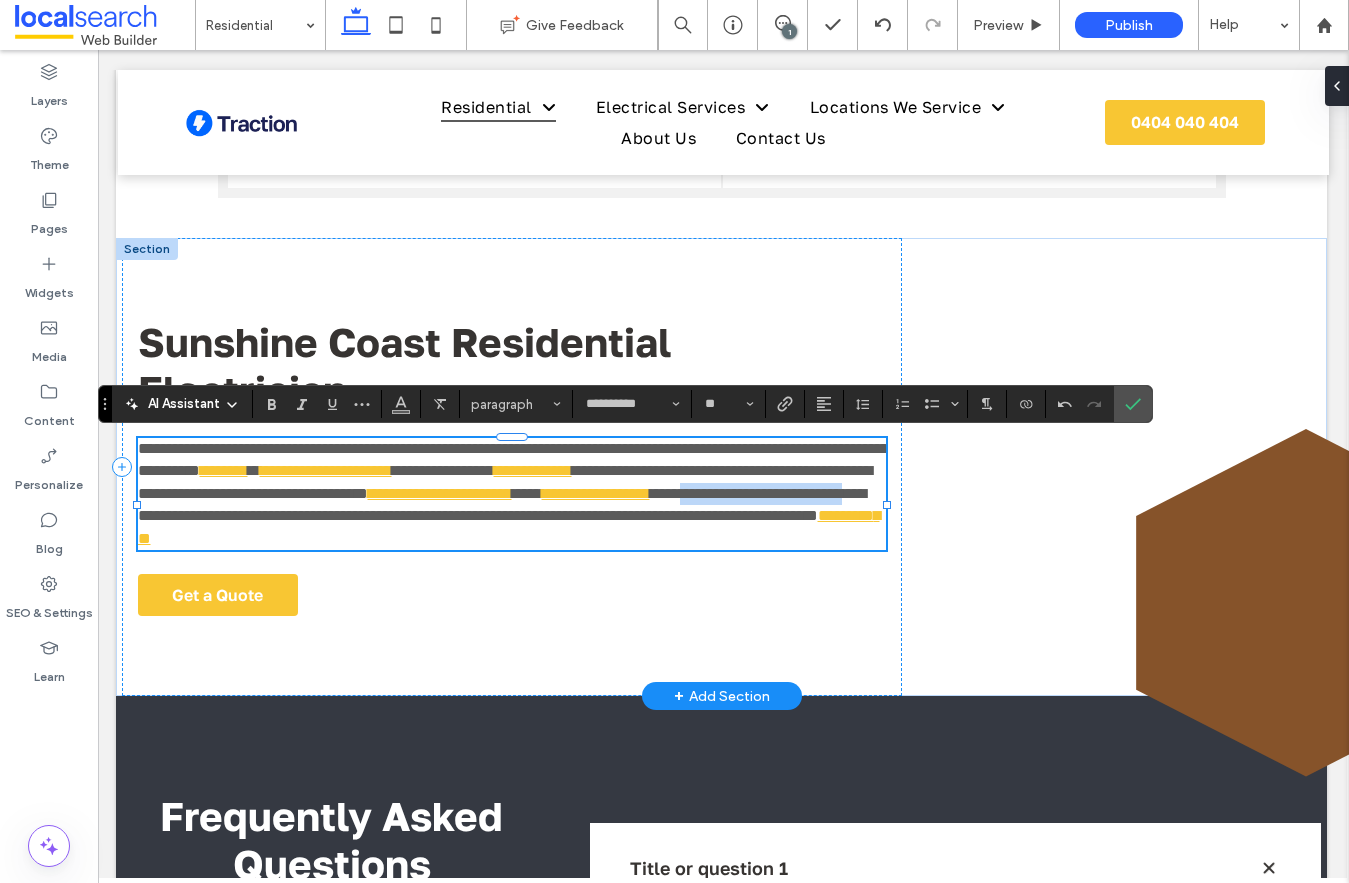 click on "**********" at bounding box center (502, 504) 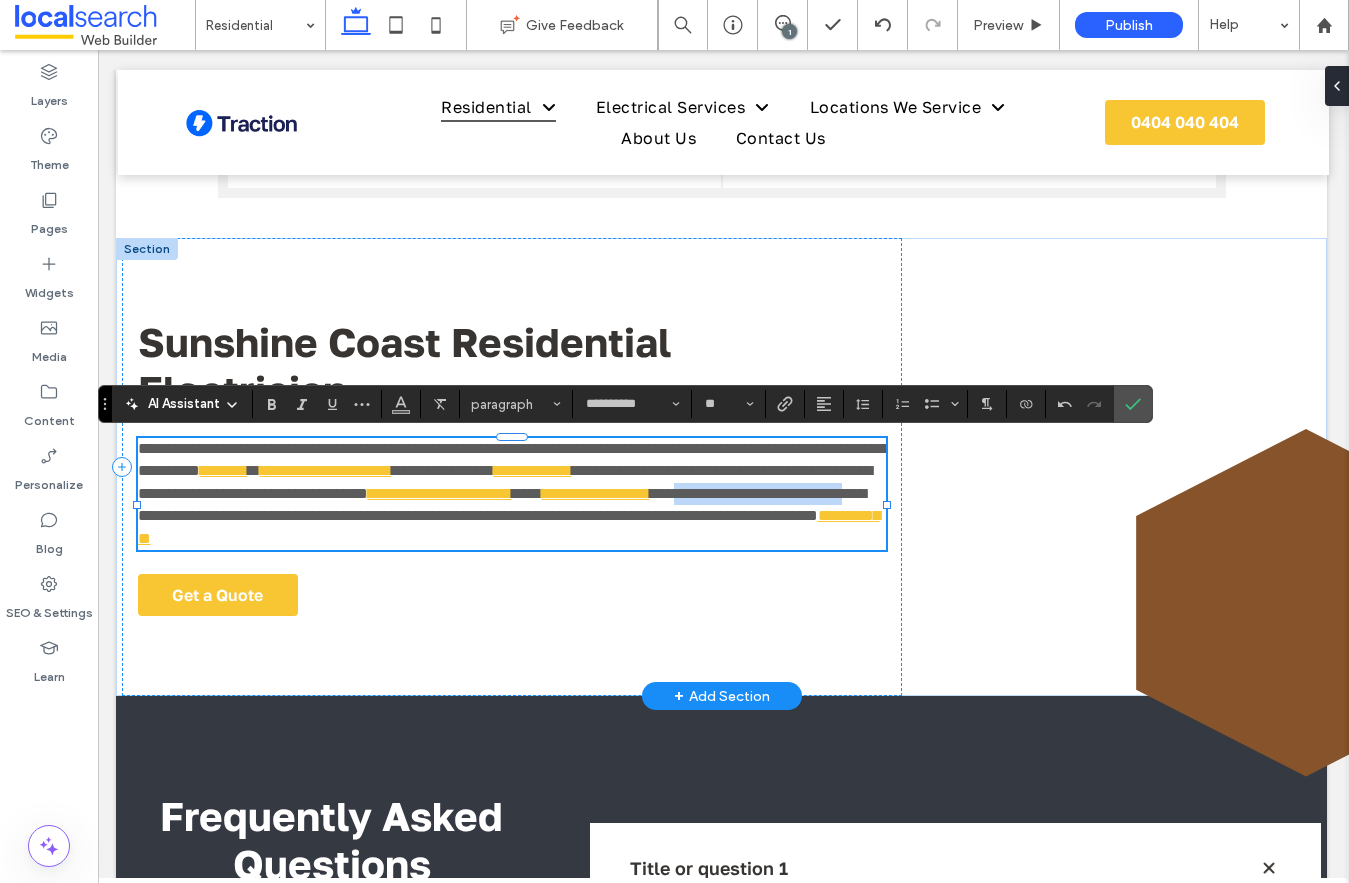 drag, startPoint x: 722, startPoint y: 517, endPoint x: 491, endPoint y: 514, distance: 231.01949 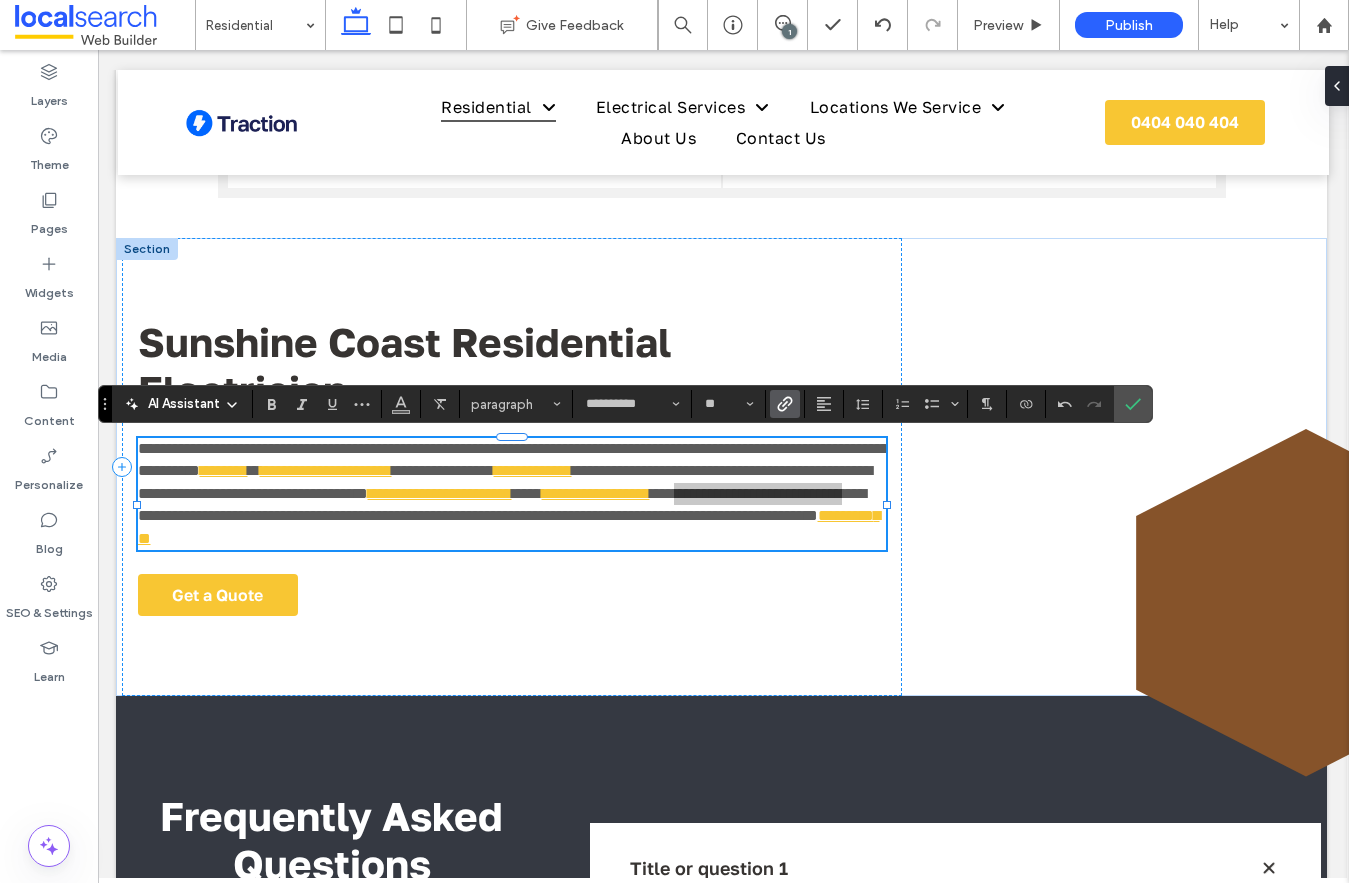 click at bounding box center (785, 404) 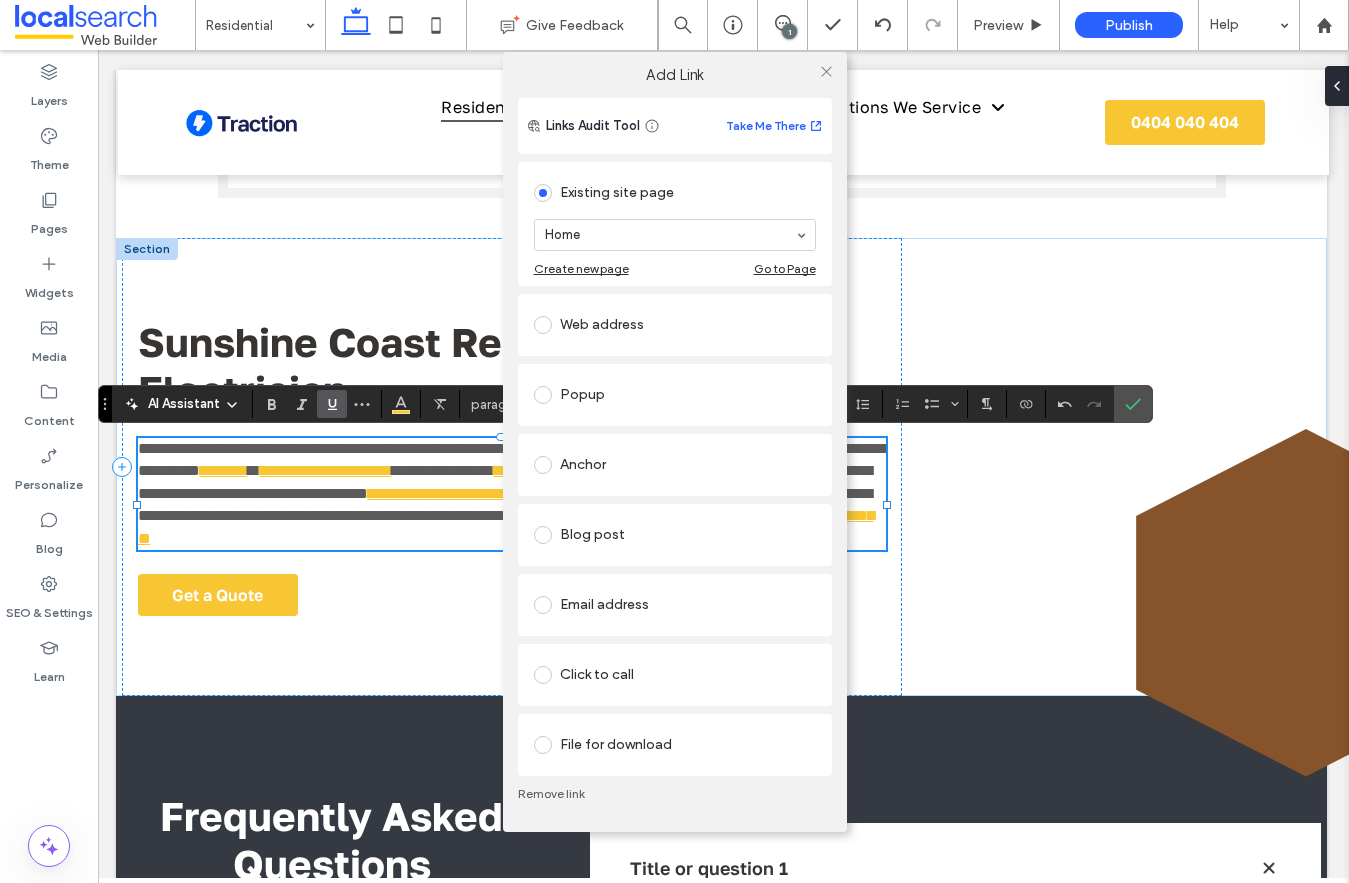 click on "Anchor" at bounding box center (675, 465) 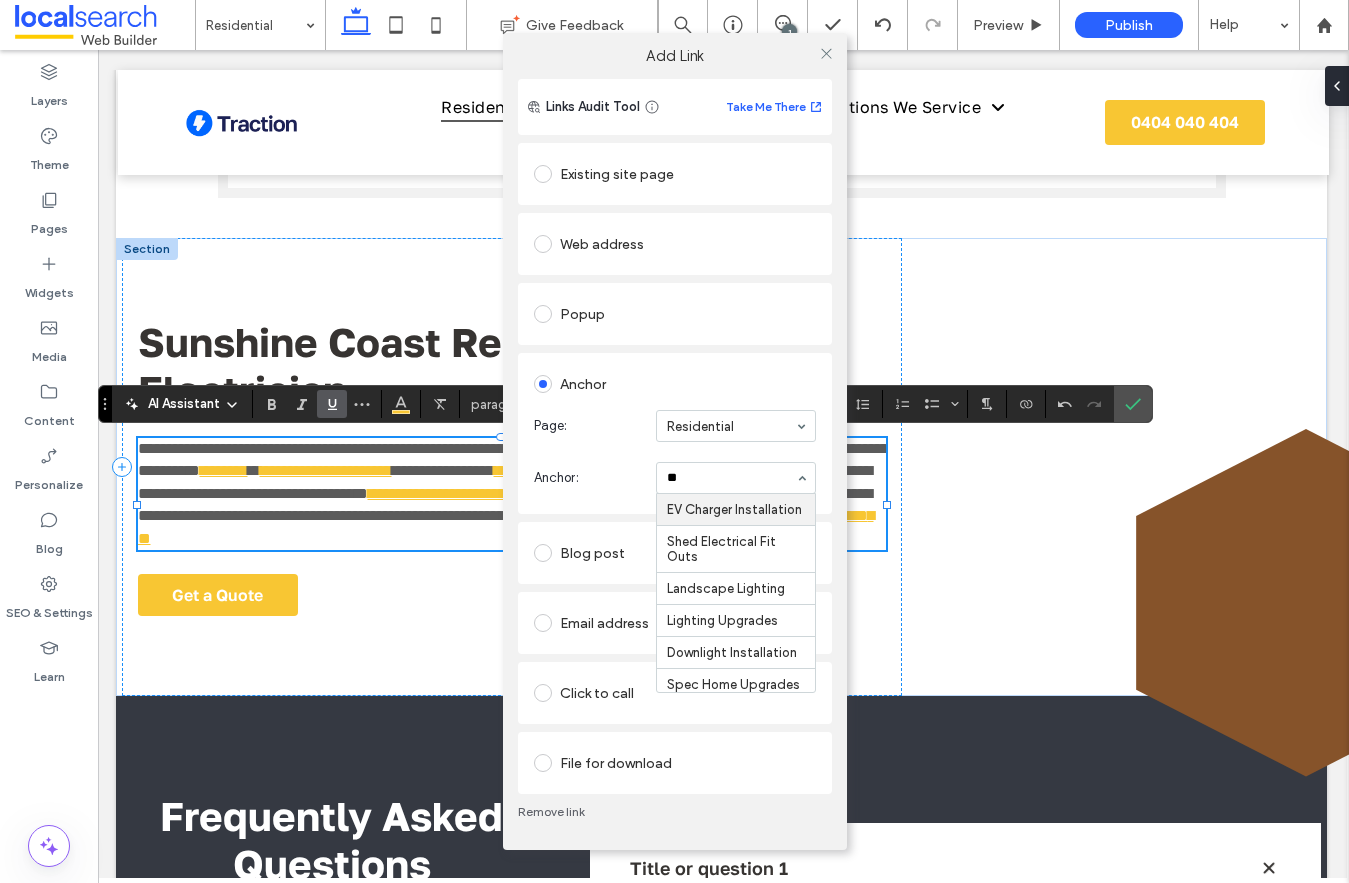 type on "***" 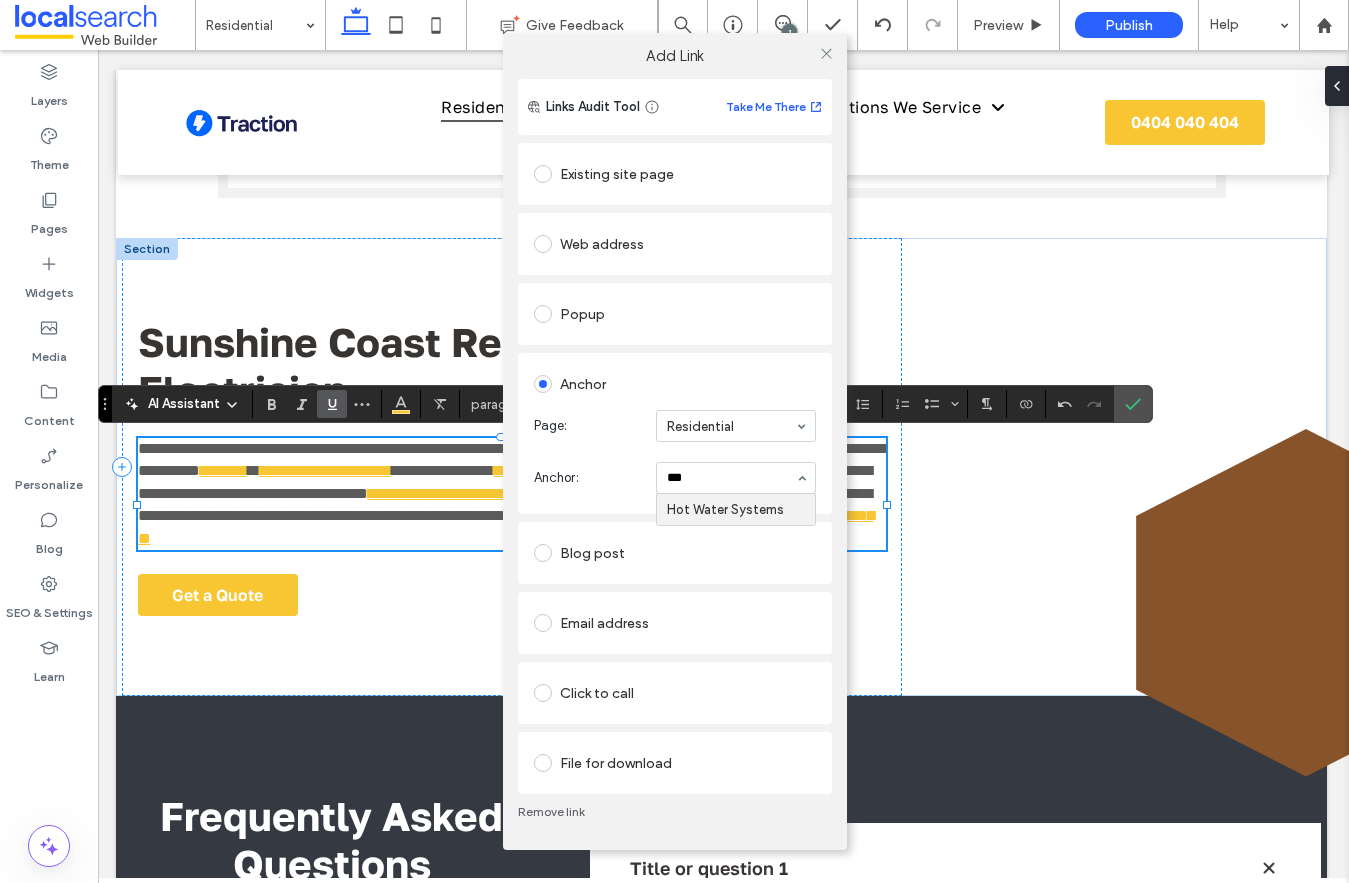 type 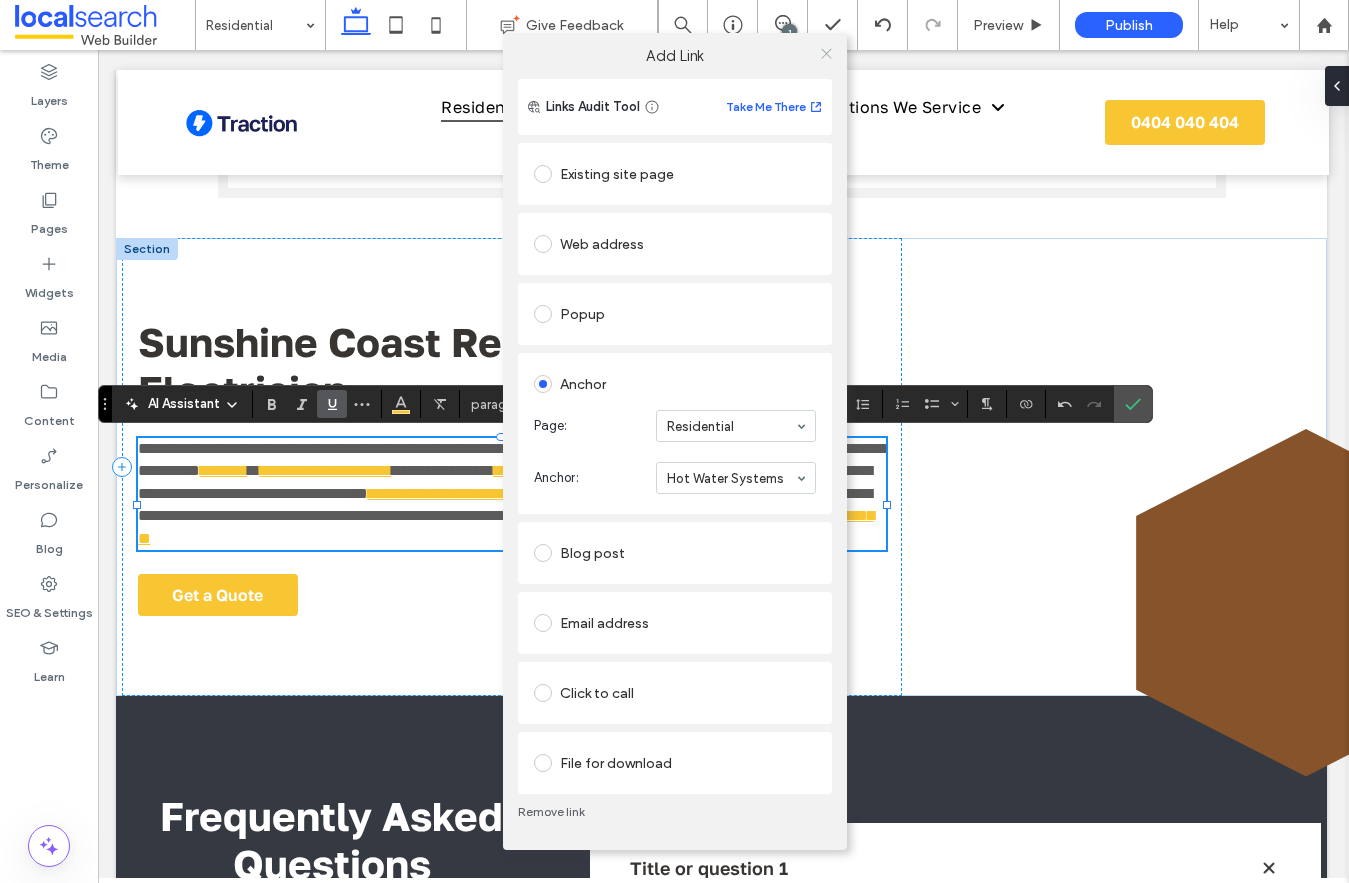 click 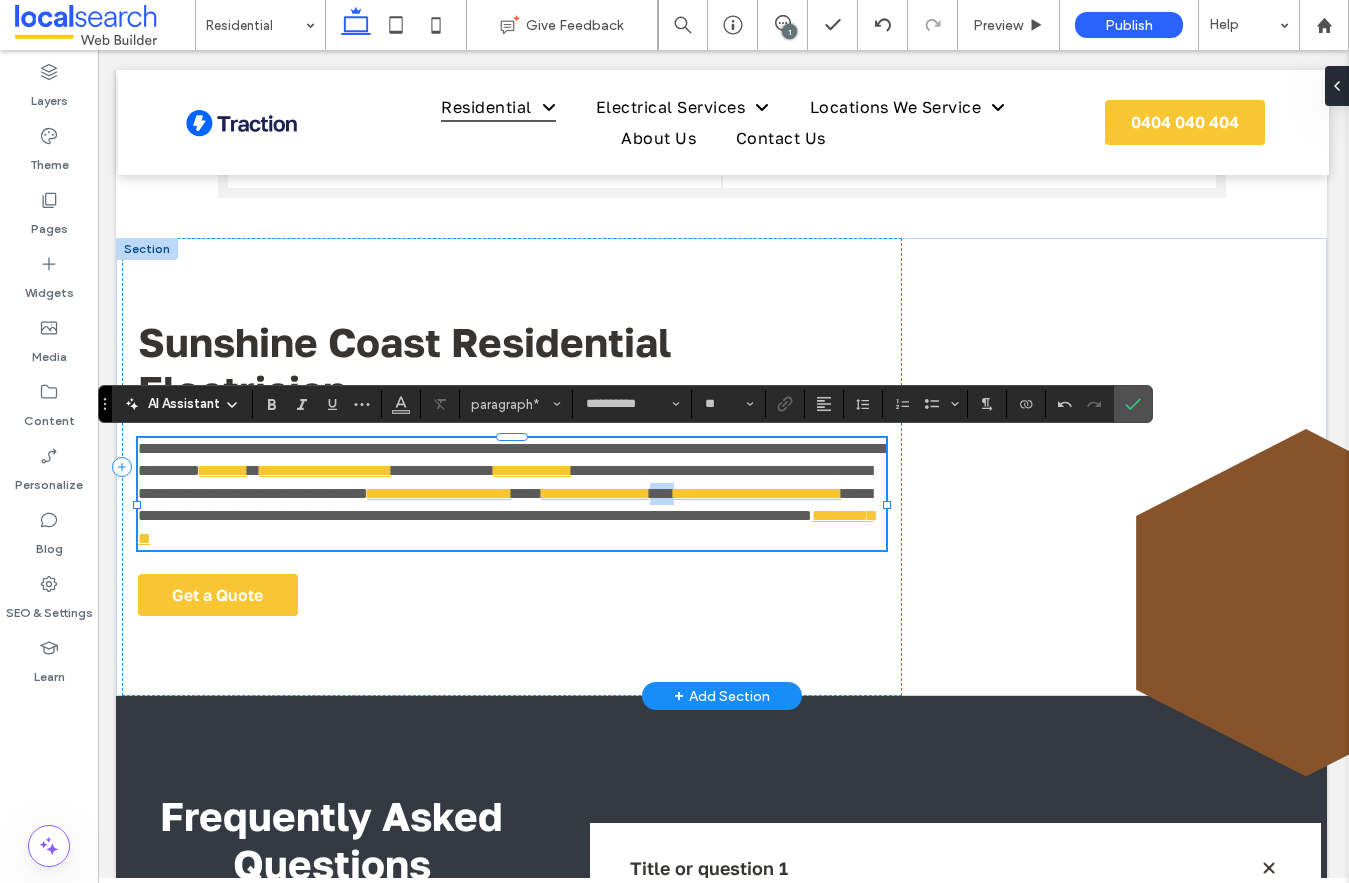 click on "**********" at bounding box center [505, 481] 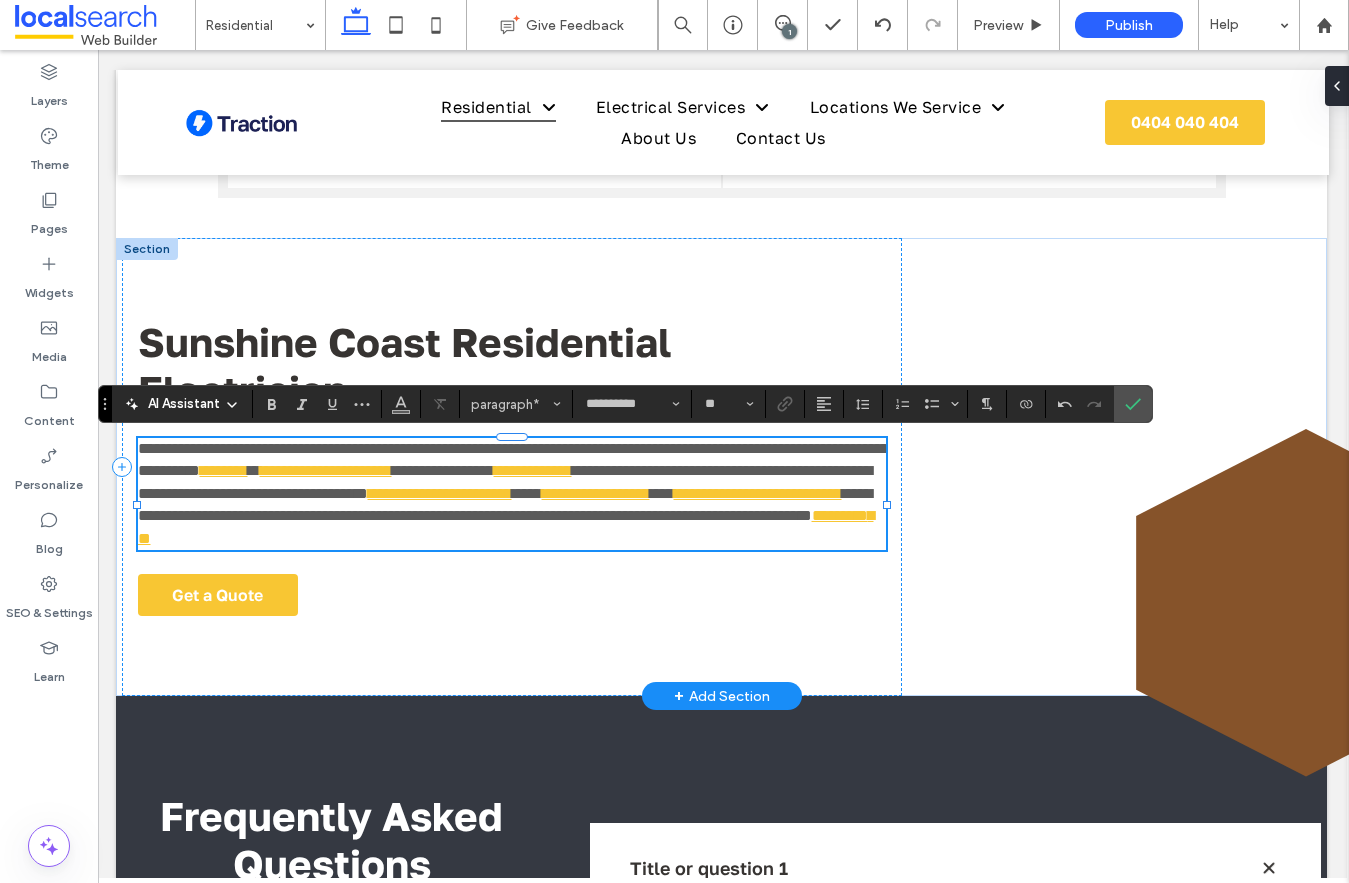 click on "**********" at bounding box center [505, 504] 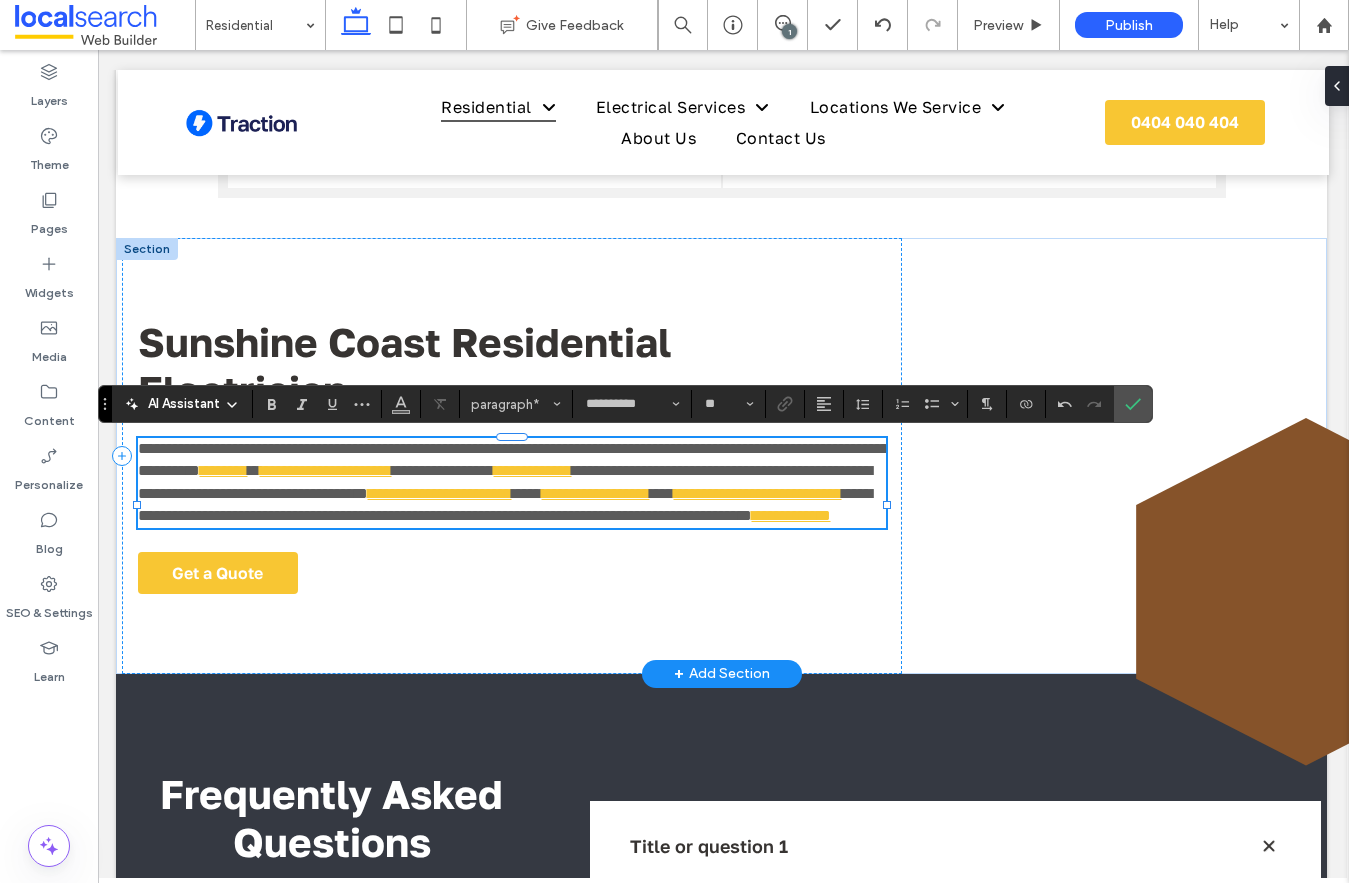 click on "**********" at bounding box center (505, 504) 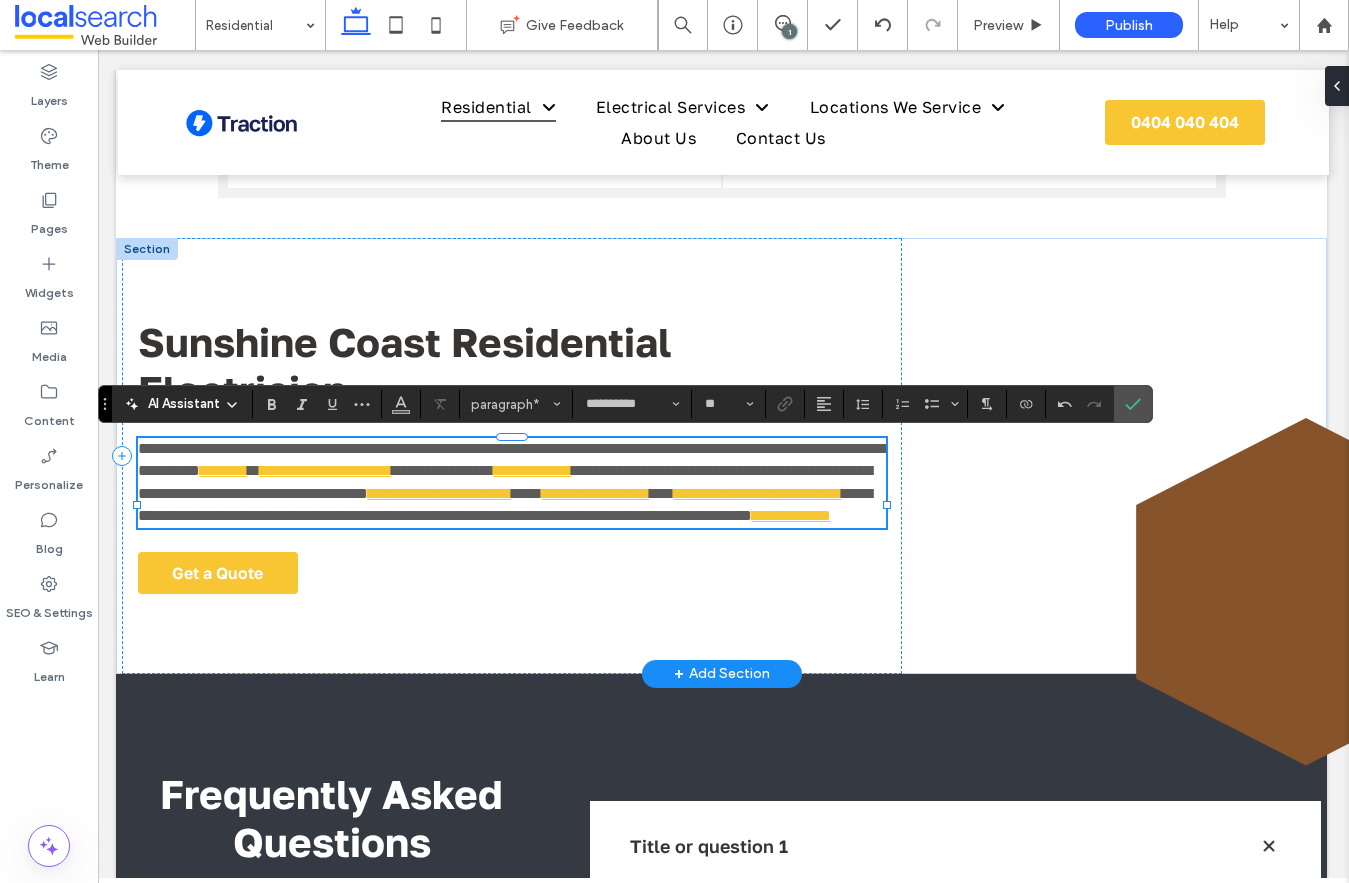 click on "**********" at bounding box center [505, 504] 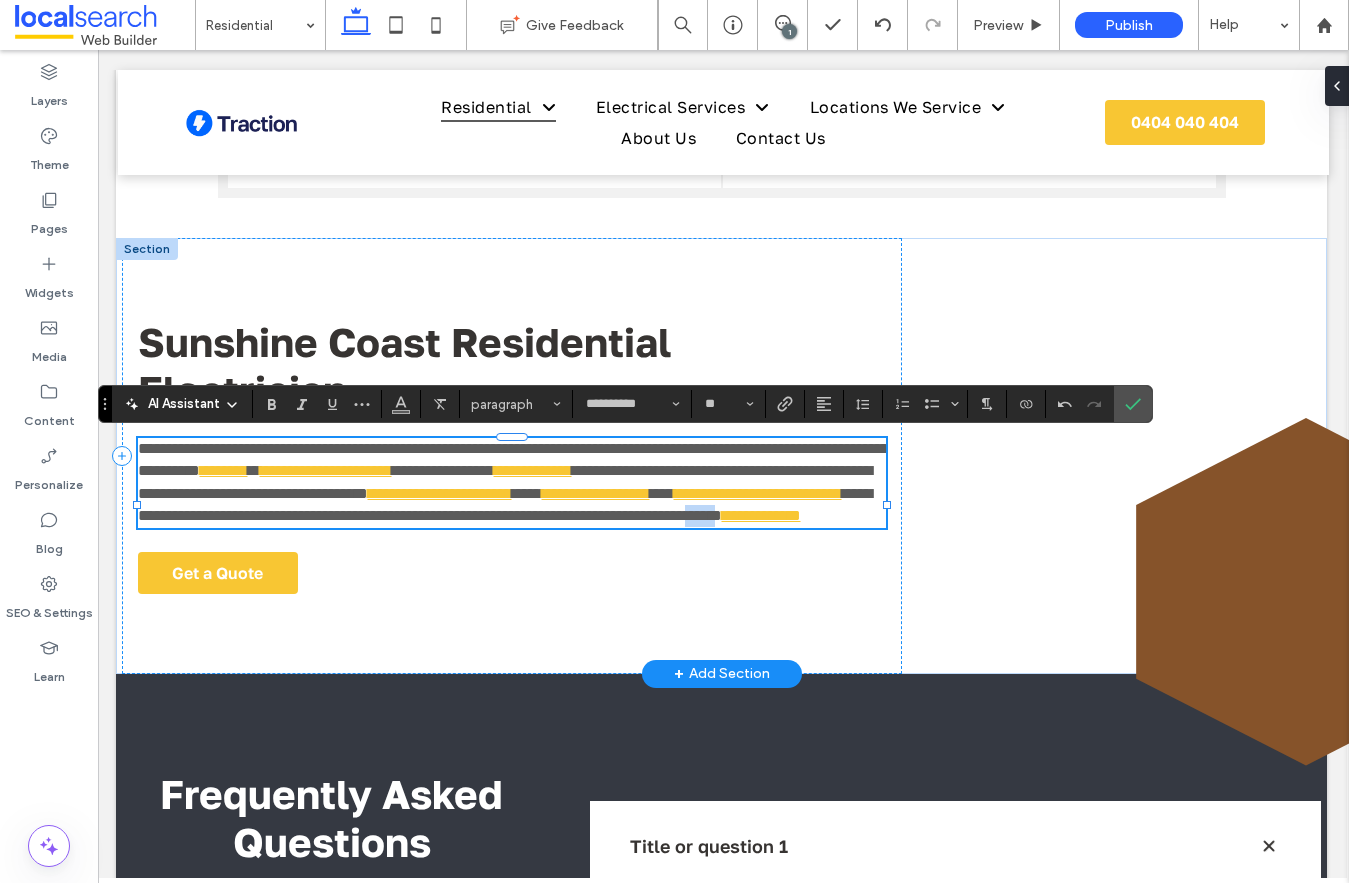 drag, startPoint x: 783, startPoint y: 539, endPoint x: 748, endPoint y: 541, distance: 35.057095 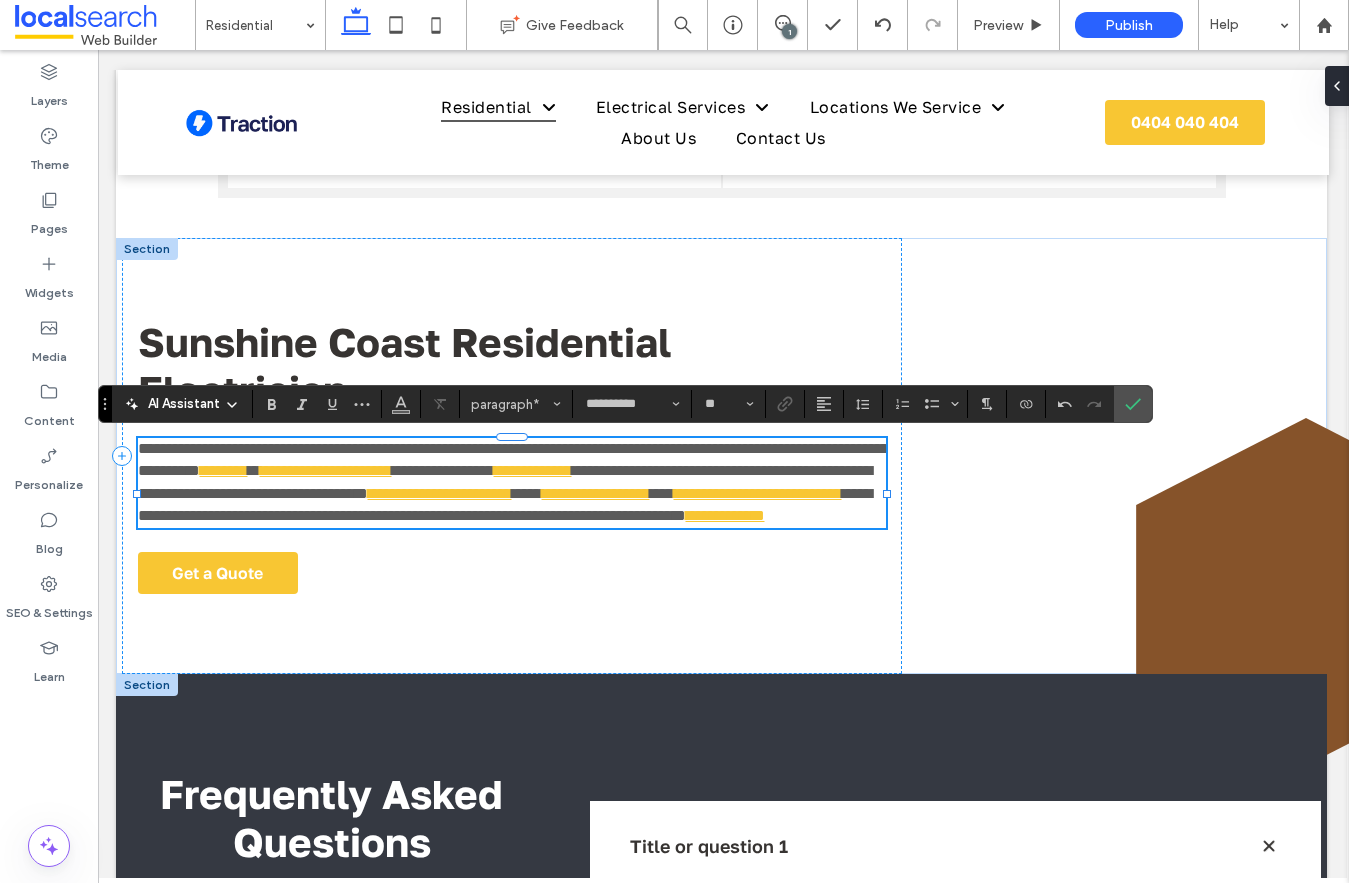 click on "Frequently Asked Questions
Contact Us
Title or question 1
Describe the item or answer the question so that site visitors who are interested get more information. You can emphasize this text with bullets, italics or bold, and add links.
Title or question 2
Describe the item or answer the question so that site visitors who are interested get more information. You can emphasize this text with bullets, italics or bold, and add links.
Title or question 3
Describe the item or answer the question so that site visitors who are interested get more information. You can emphasize this text with bullets, italics or bold, and add links." at bounding box center (722, 1044) 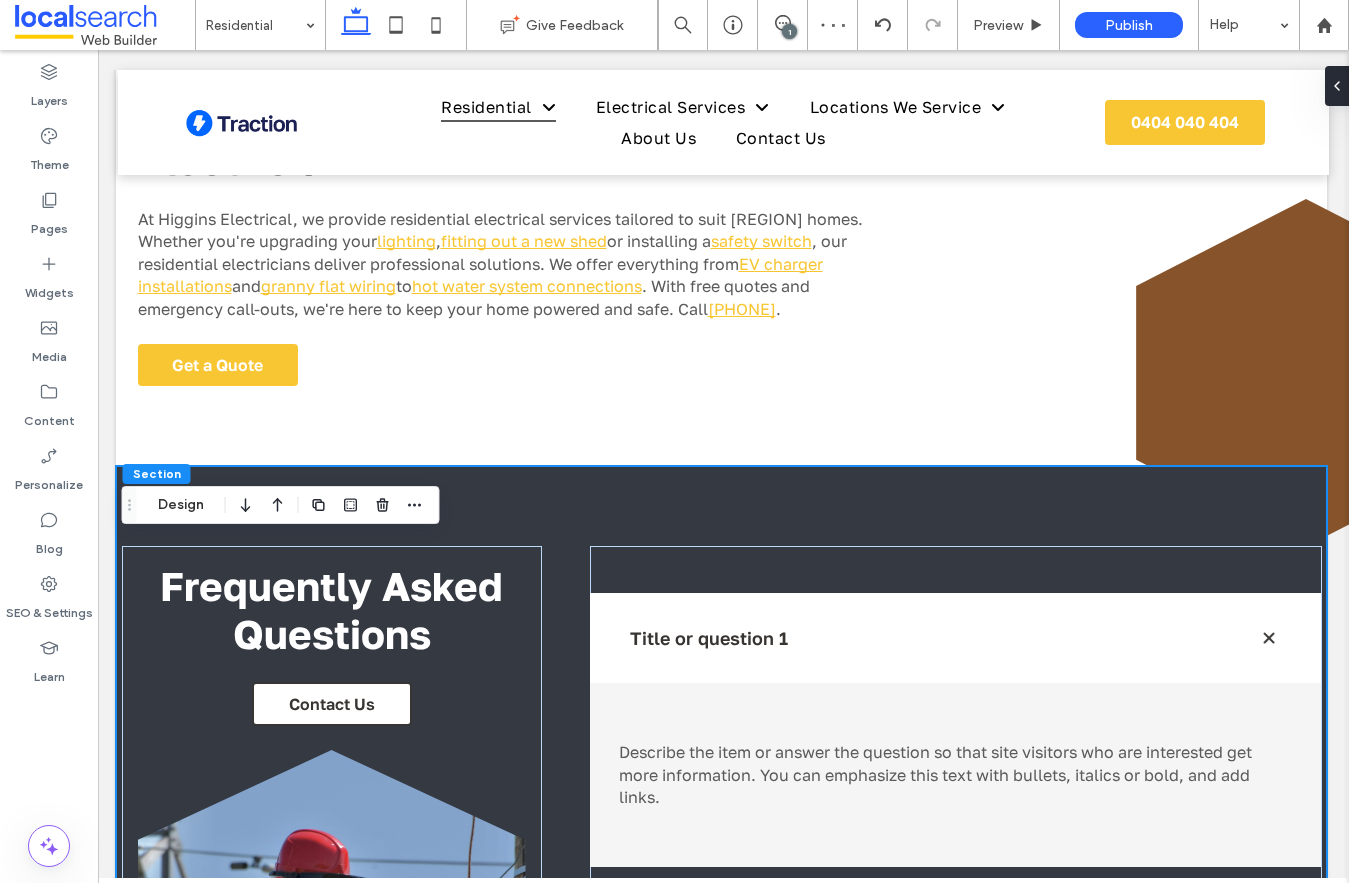 scroll, scrollTop: 1240, scrollLeft: 2, axis: both 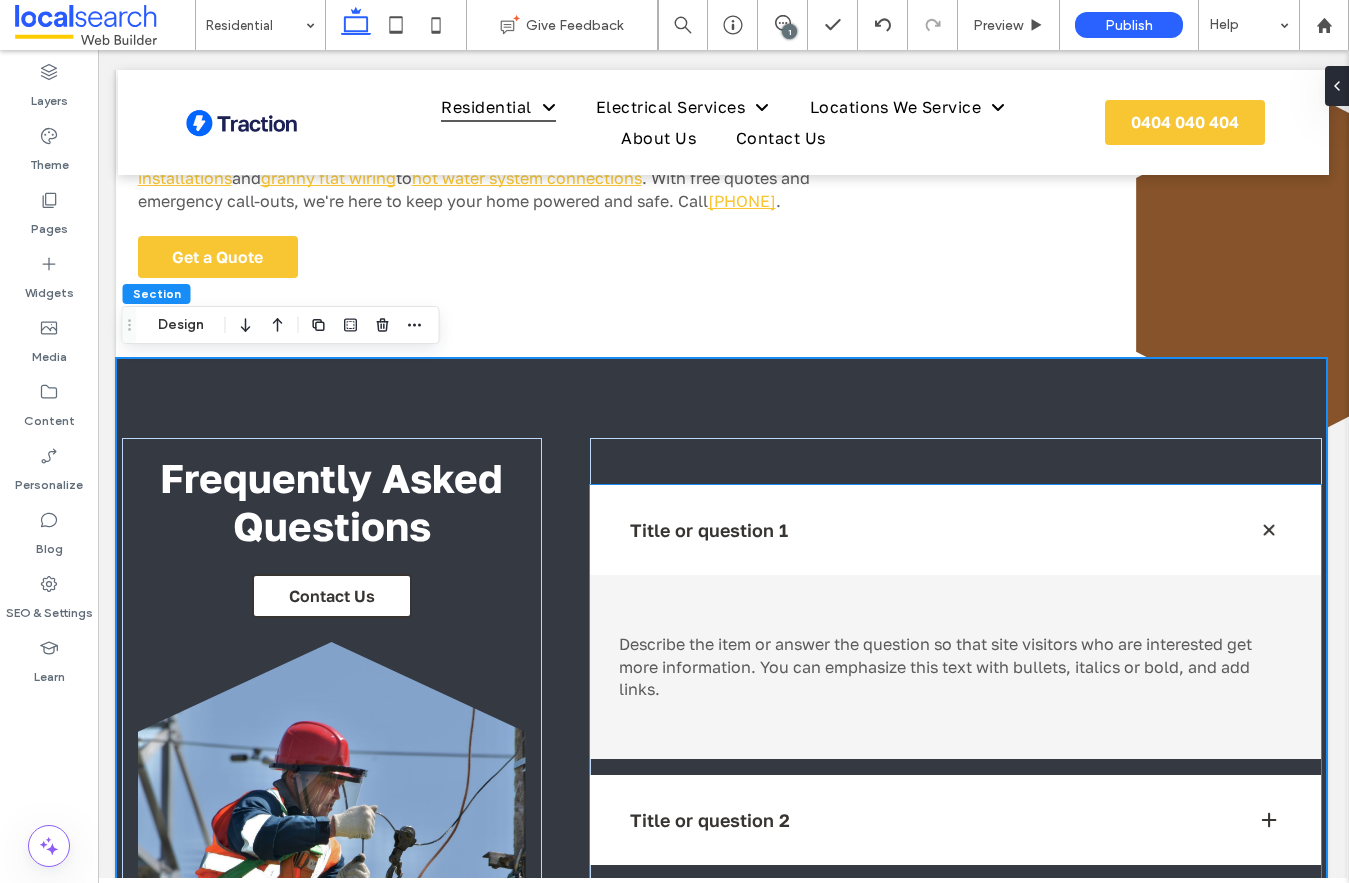 click on "Title or question 1" at bounding box center [928, 530] 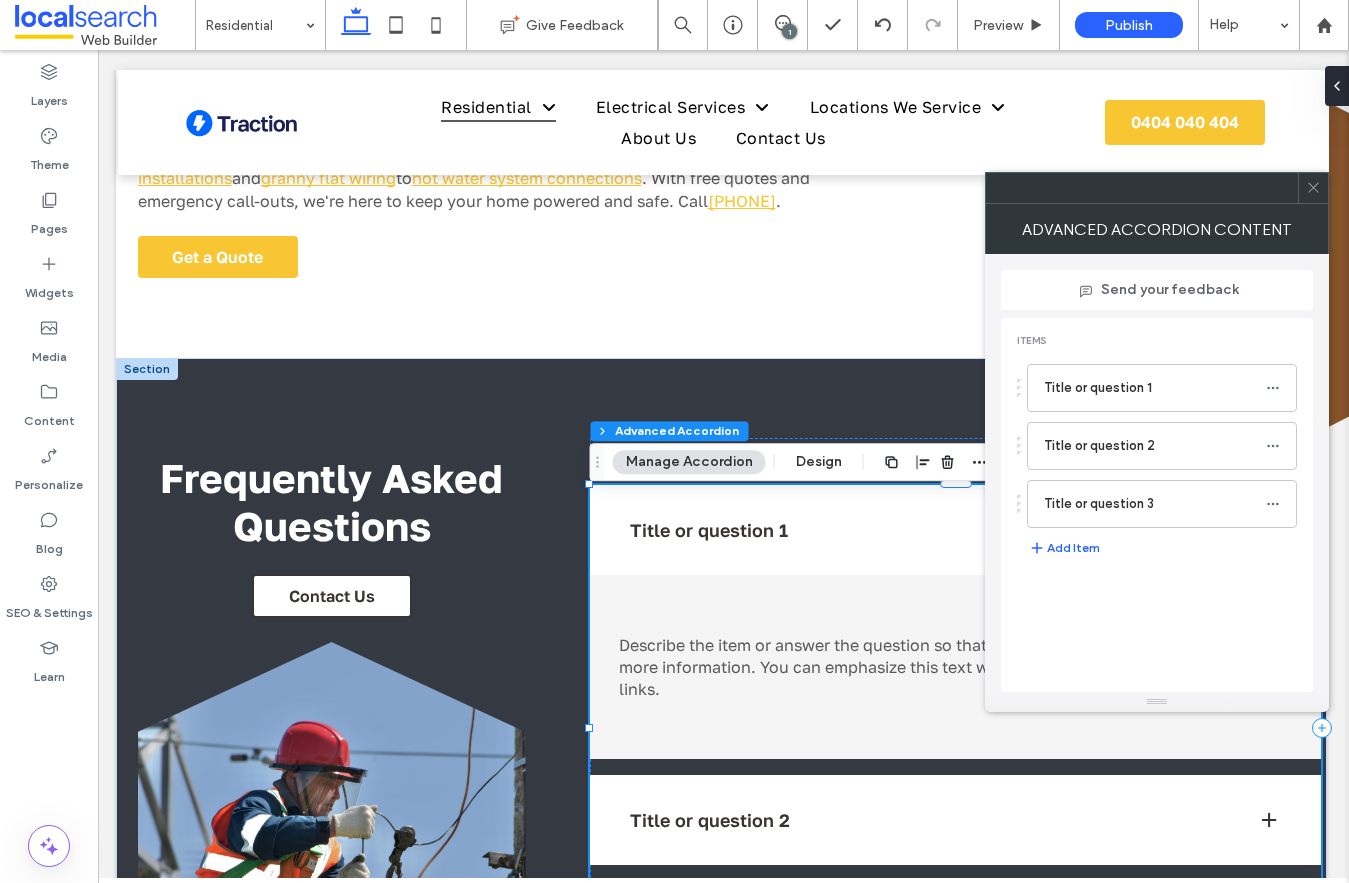 type on "**" 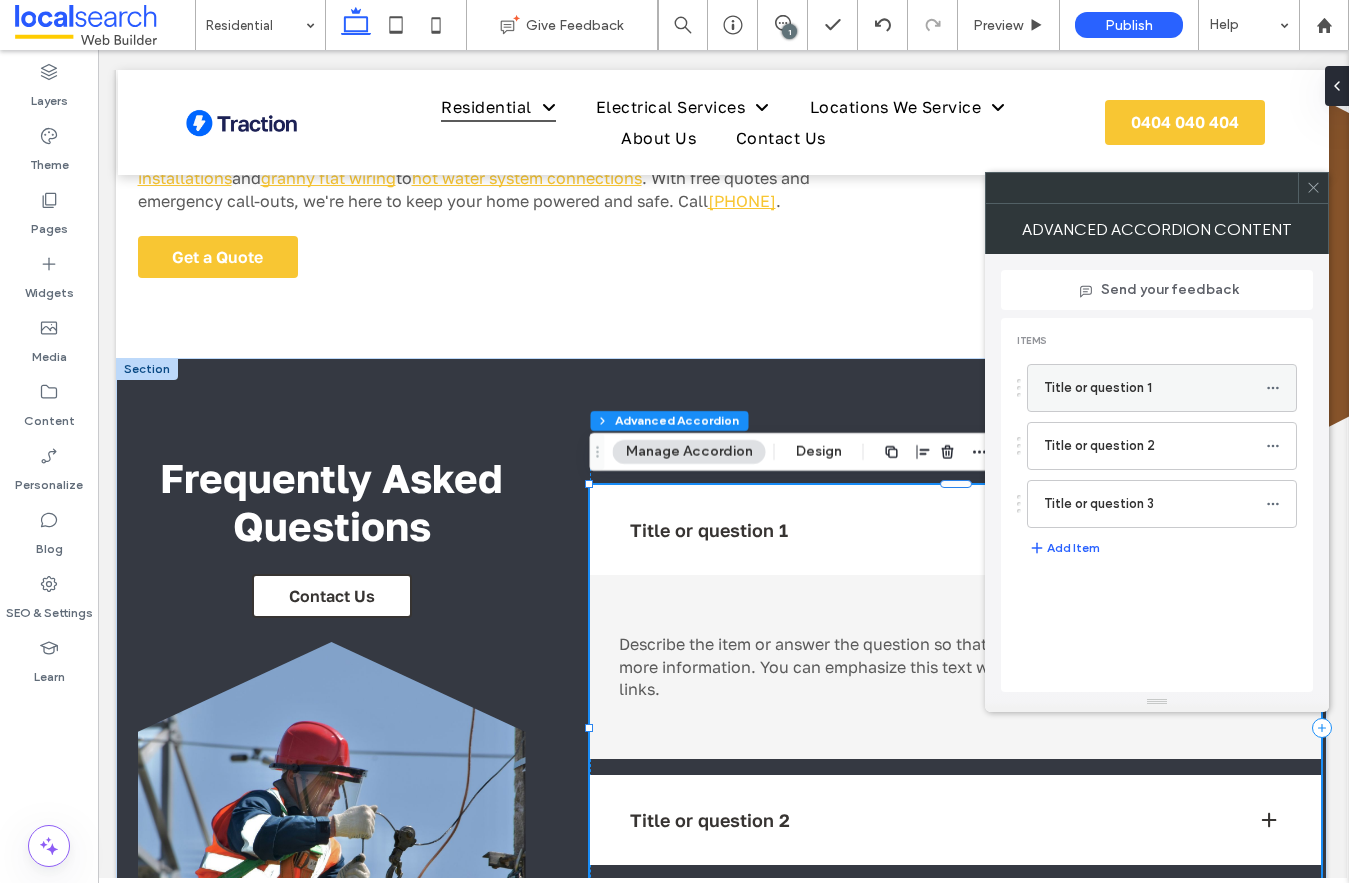 click on "Title or question 1" at bounding box center [1155, 388] 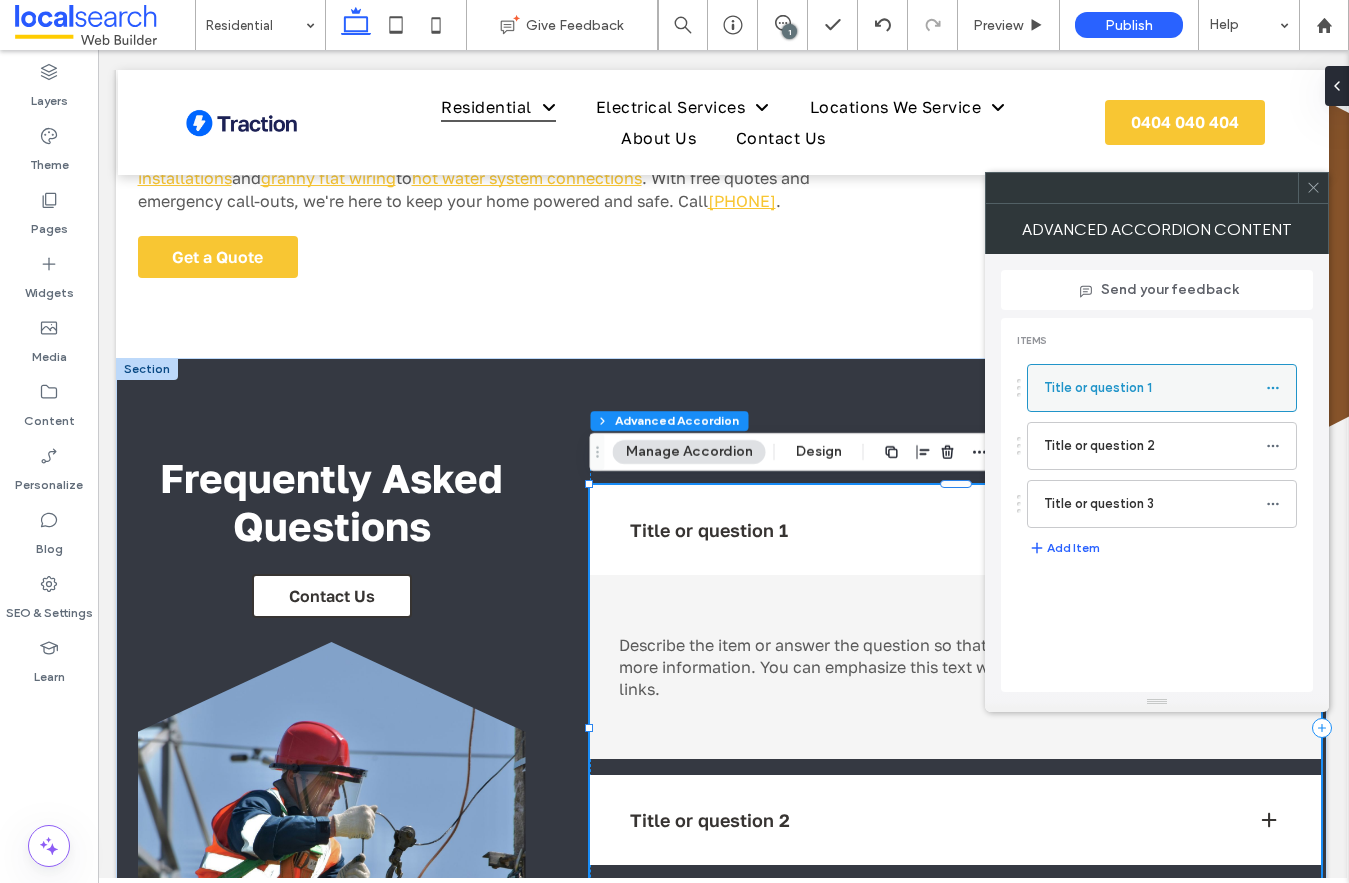 click on "Title or question 1" at bounding box center (1155, 388) 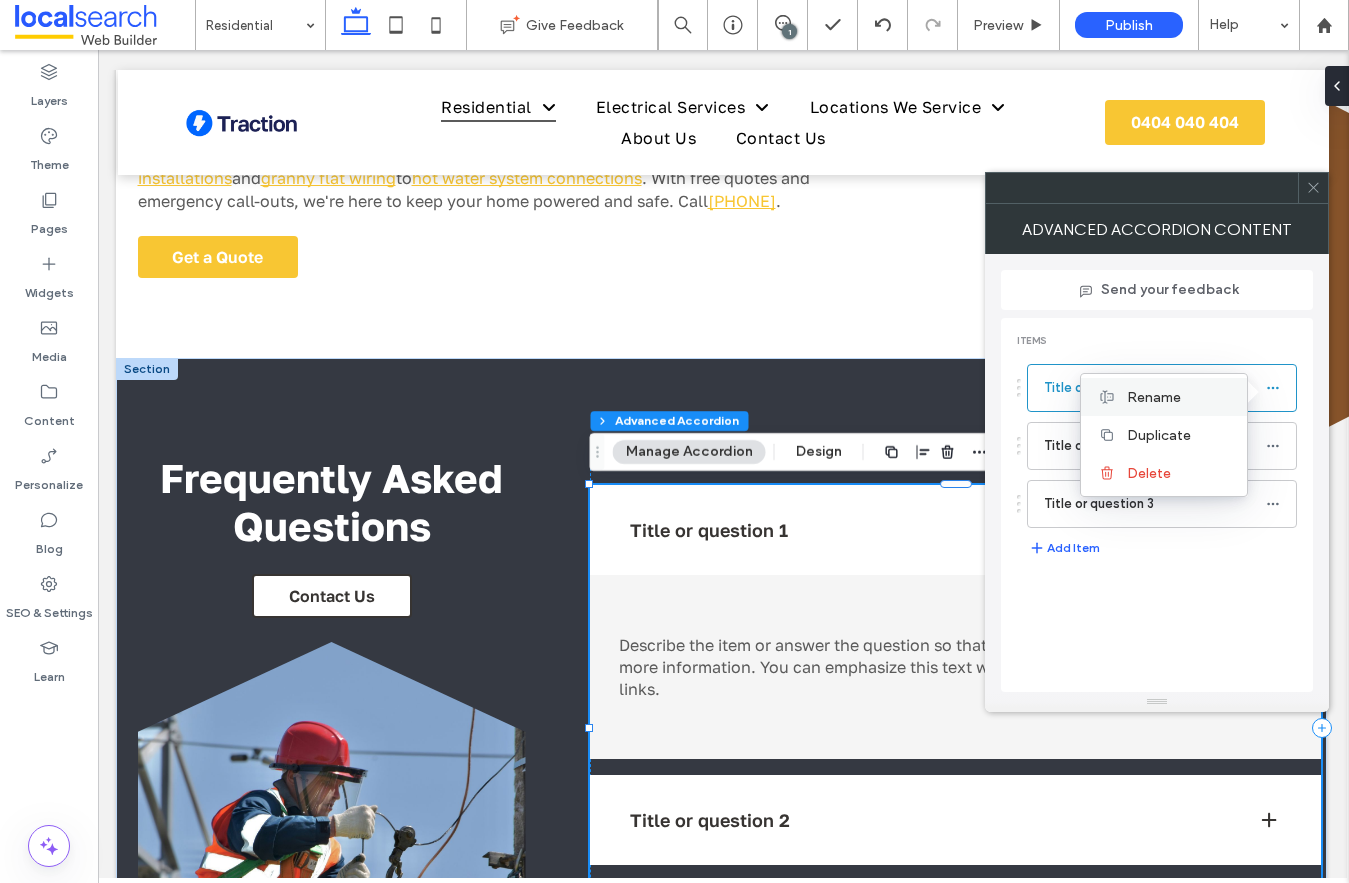 click on "Rename" at bounding box center [1179, 397] 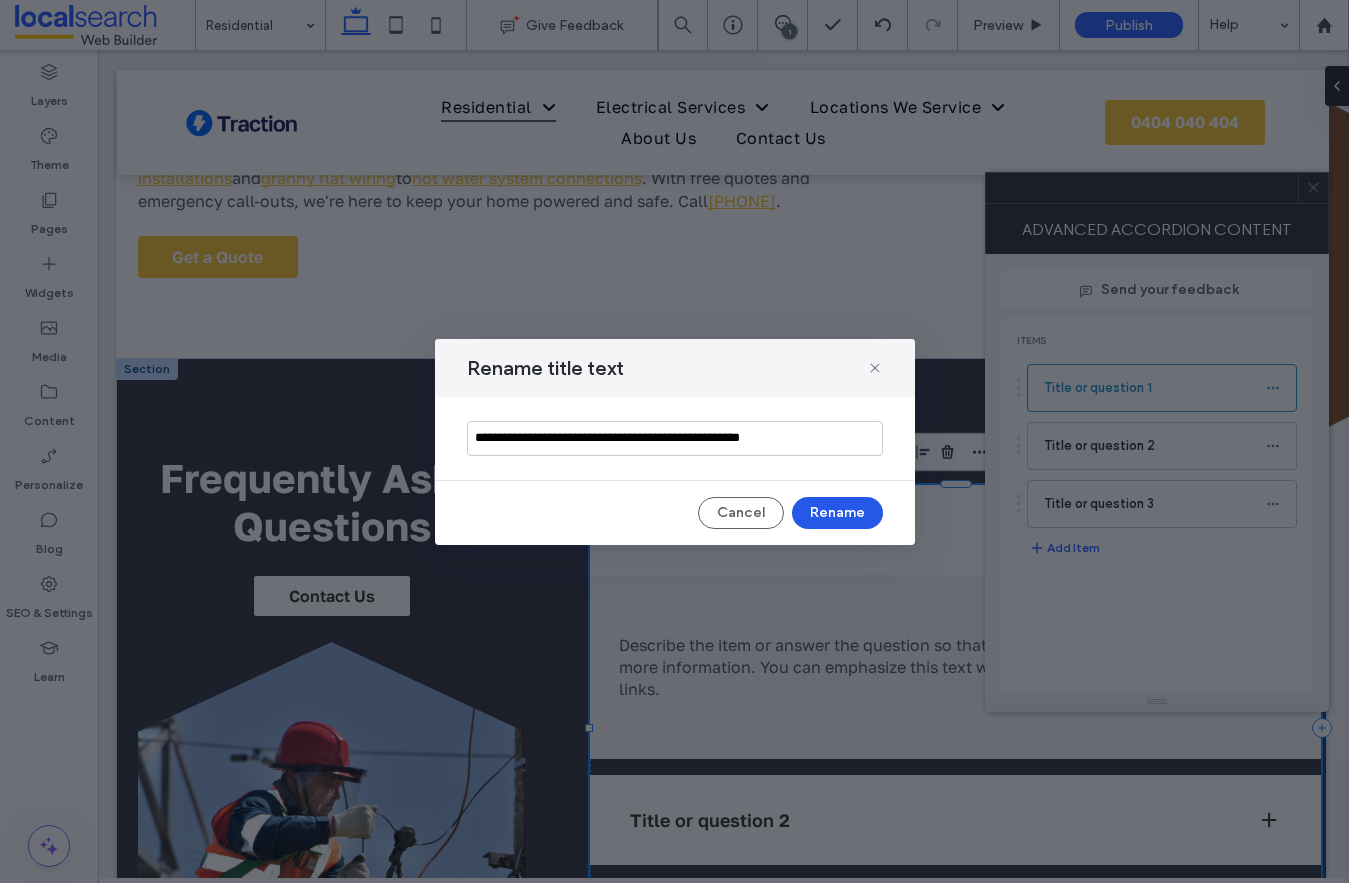 type on "**********" 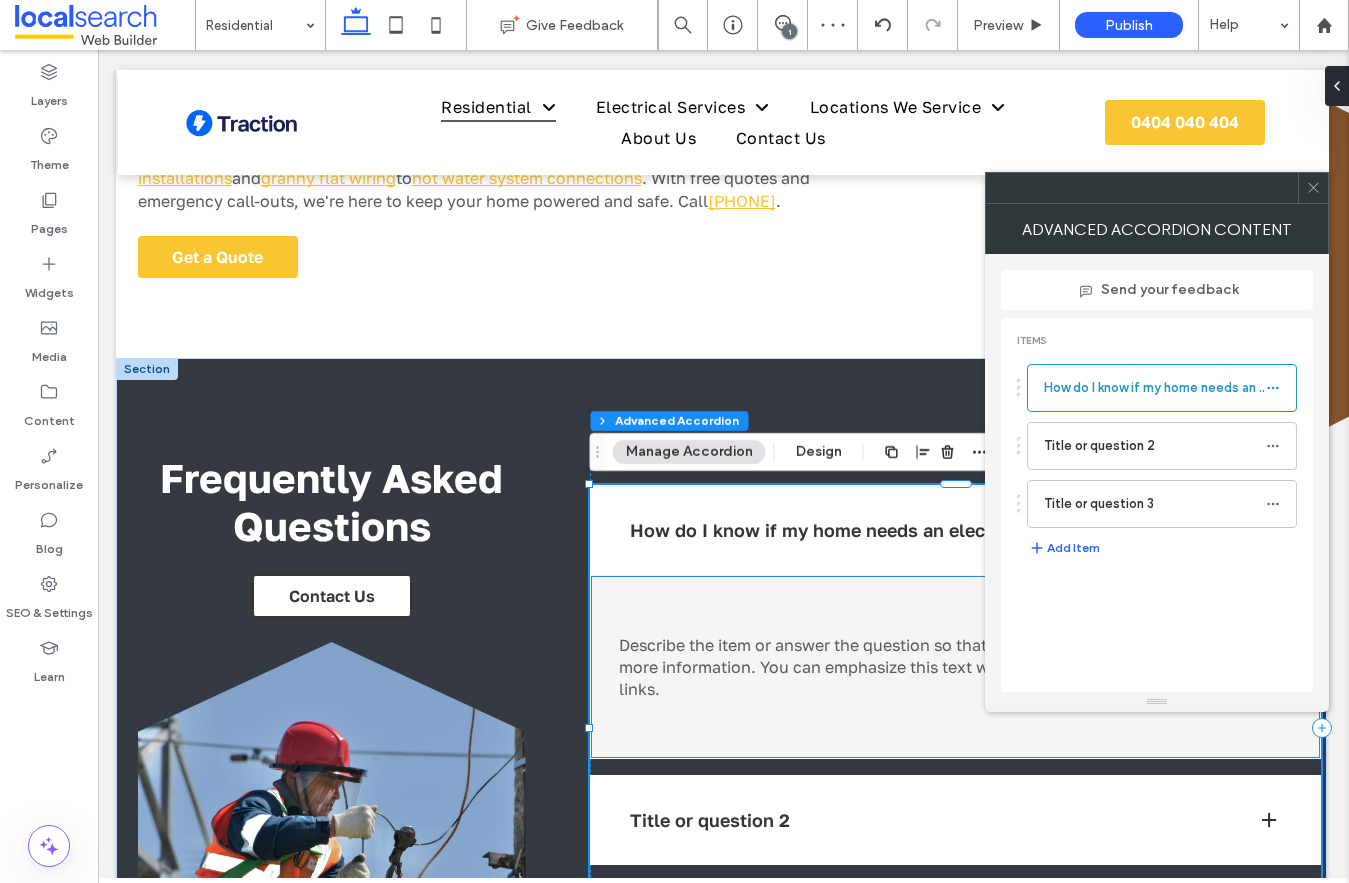 click on "Describe the item or answer the question so that site visitors who are interested get more information. You can emphasize this text with bullets, italics or bold, and add links." at bounding box center [935, 667] 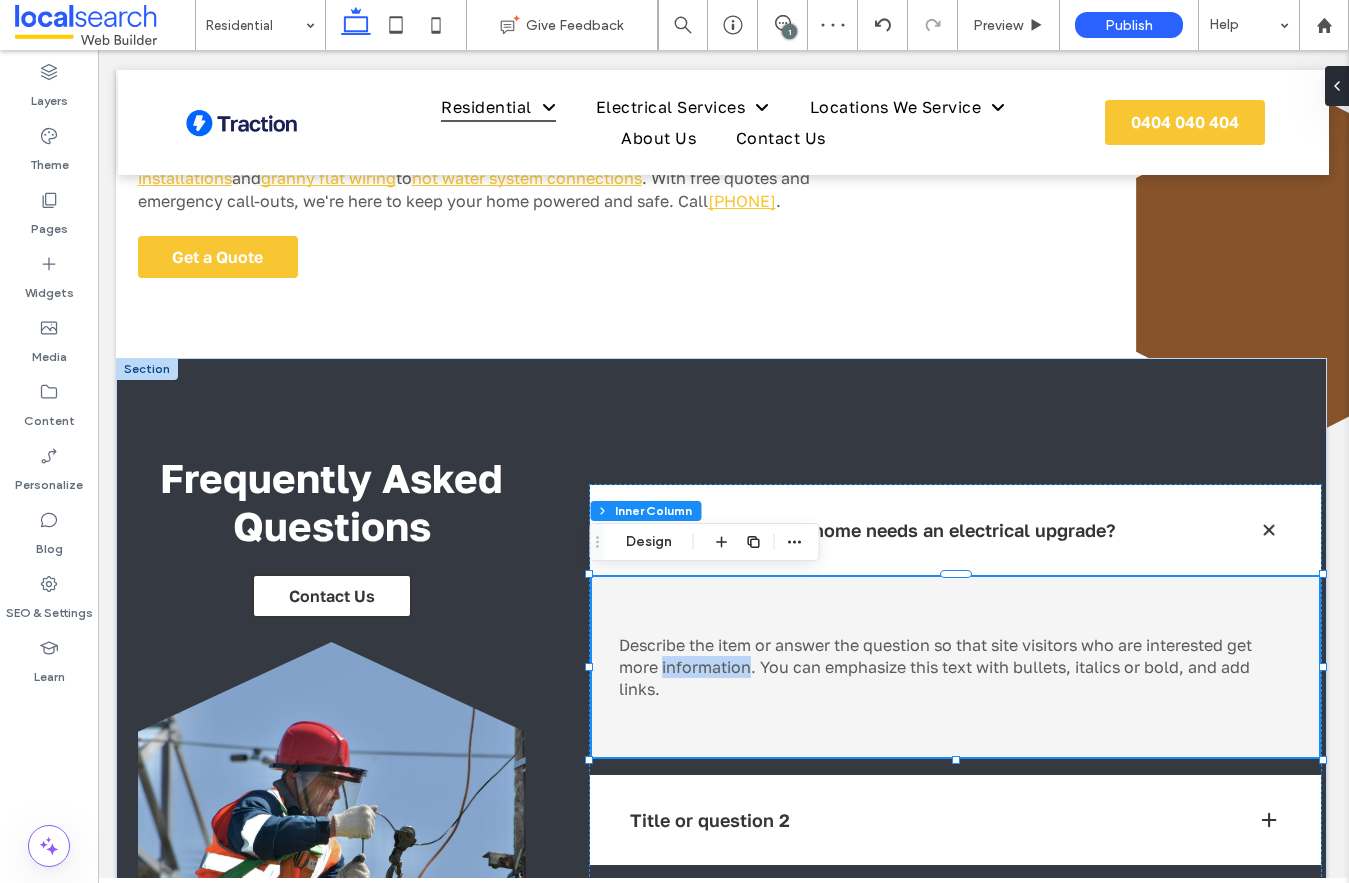 click on "Describe the item or answer the question so that site visitors who are interested get more information. You can emphasize this text with bullets, italics or bold, and add links." at bounding box center (935, 667) 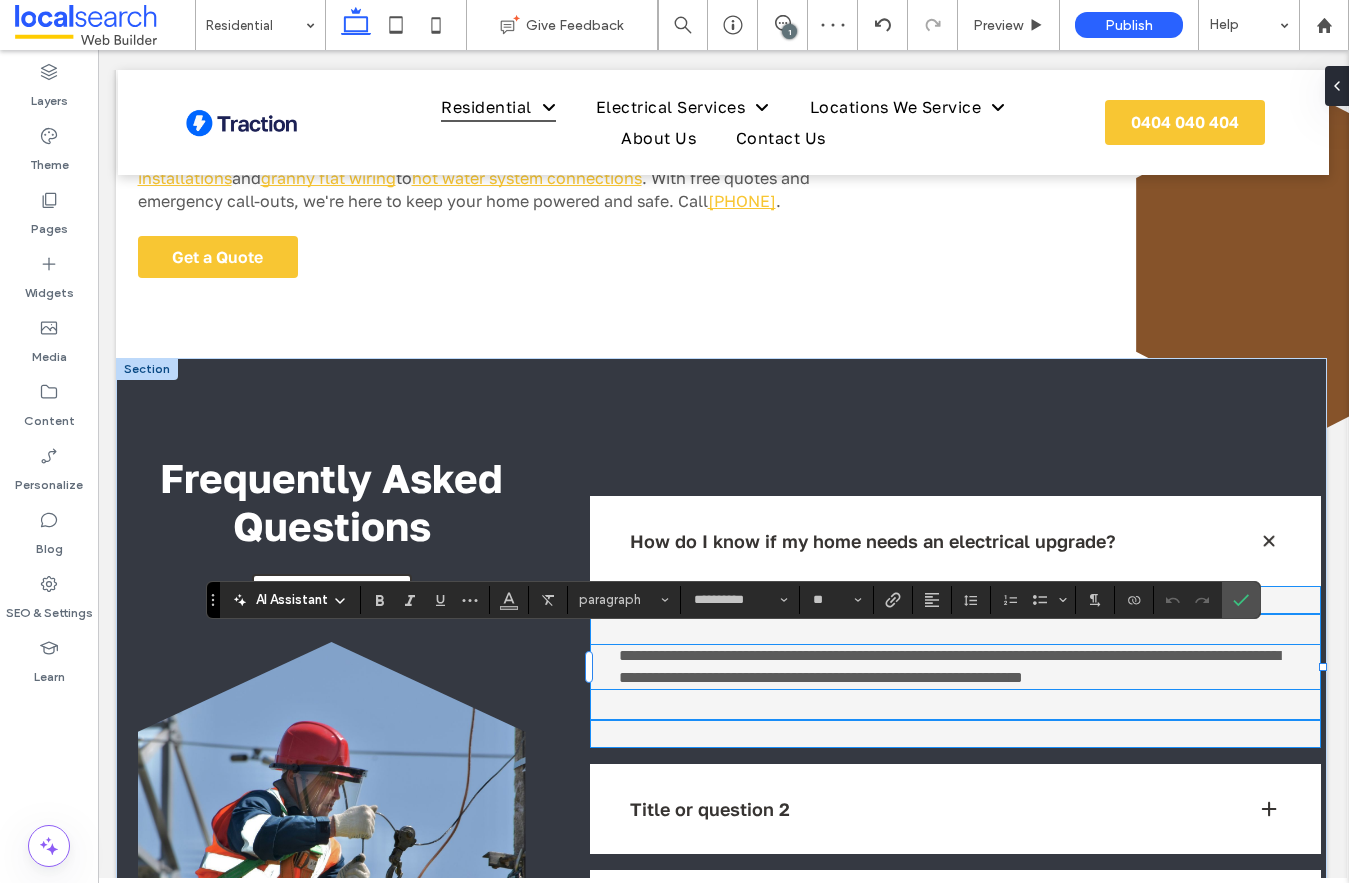 scroll, scrollTop: 1240, scrollLeft: 0, axis: vertical 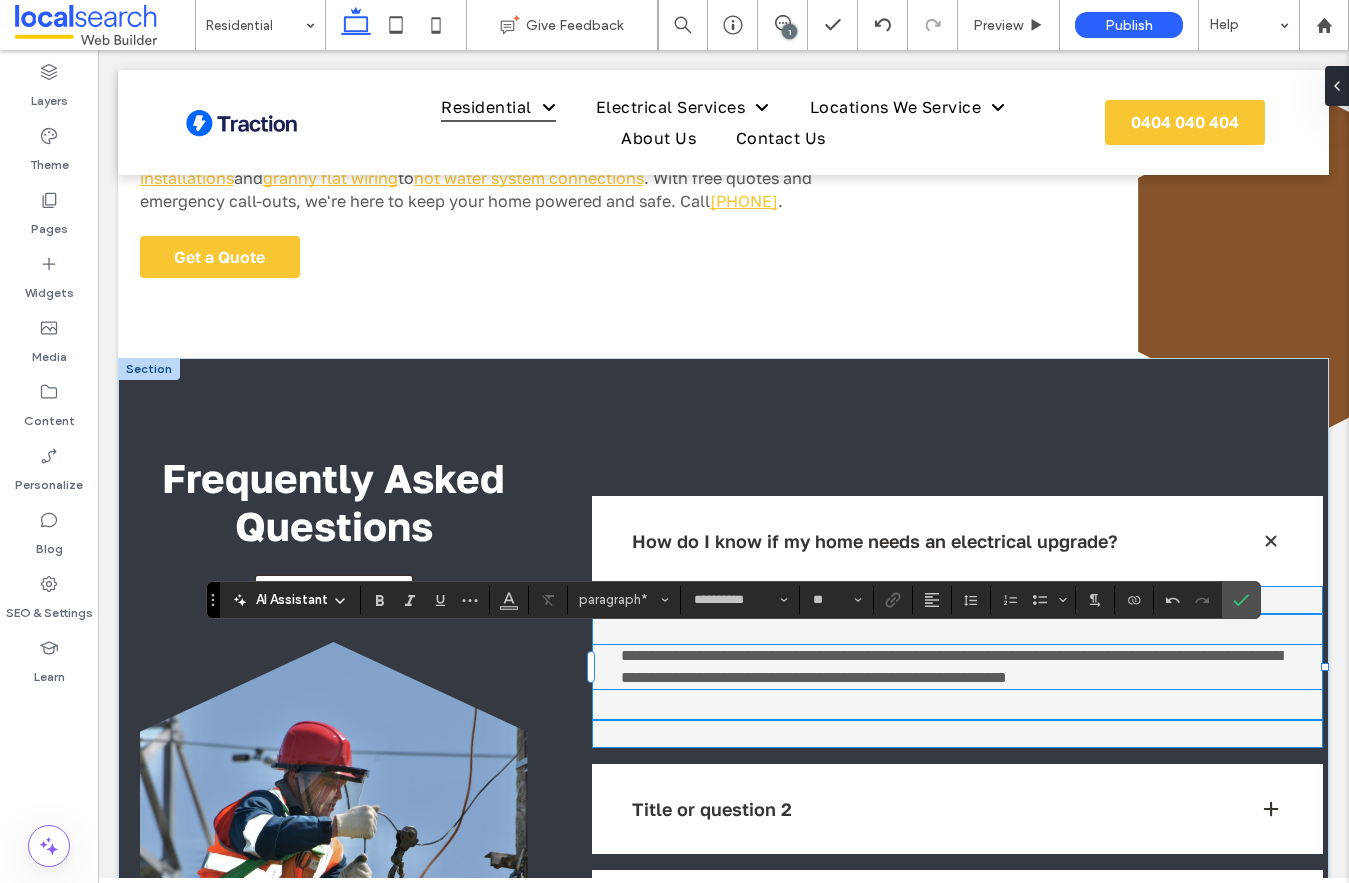 click on "**********" at bounding box center (951, 666) 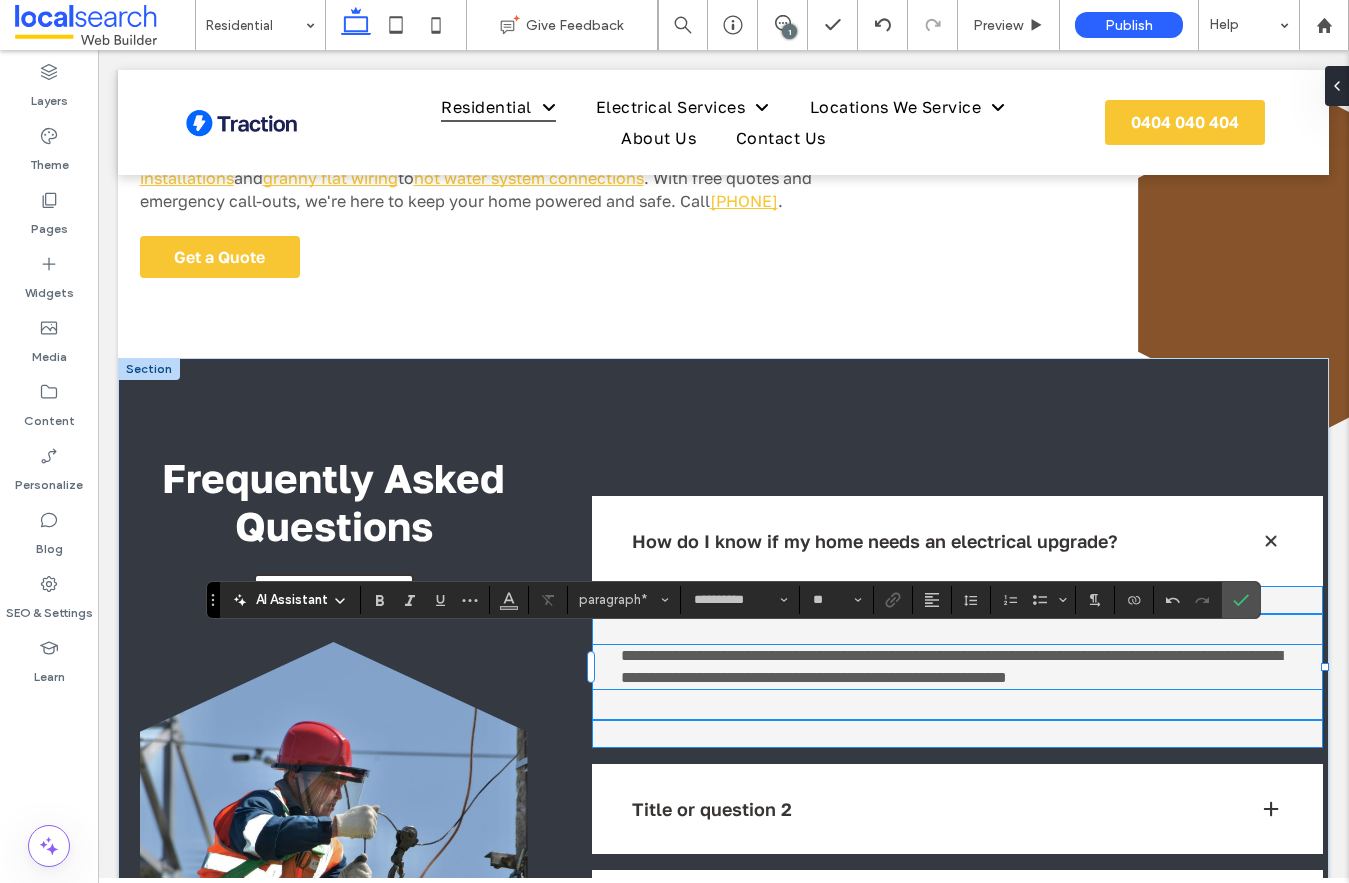 type 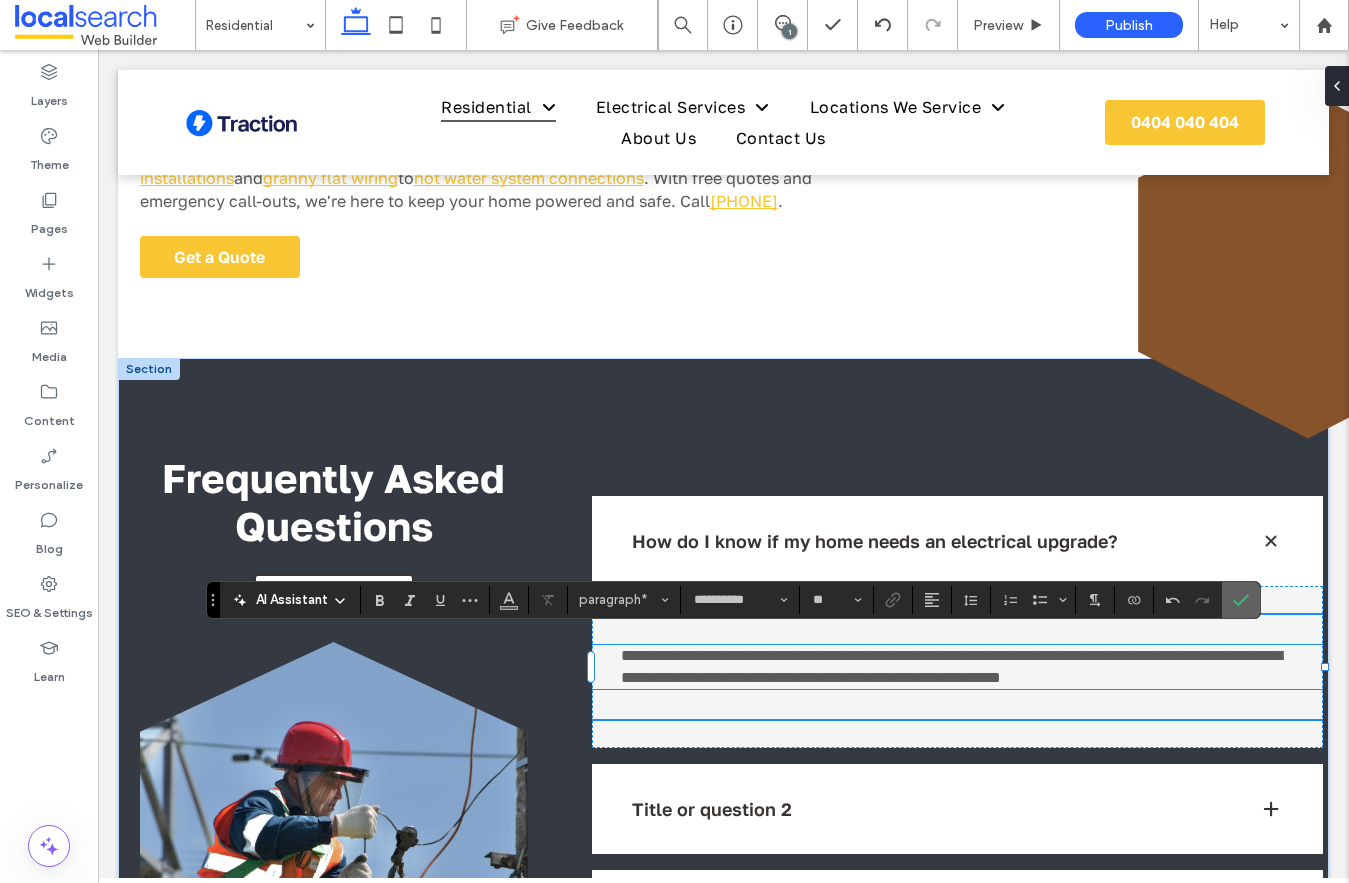drag, startPoint x: 1237, startPoint y: 593, endPoint x: 1132, endPoint y: 558, distance: 110.67972 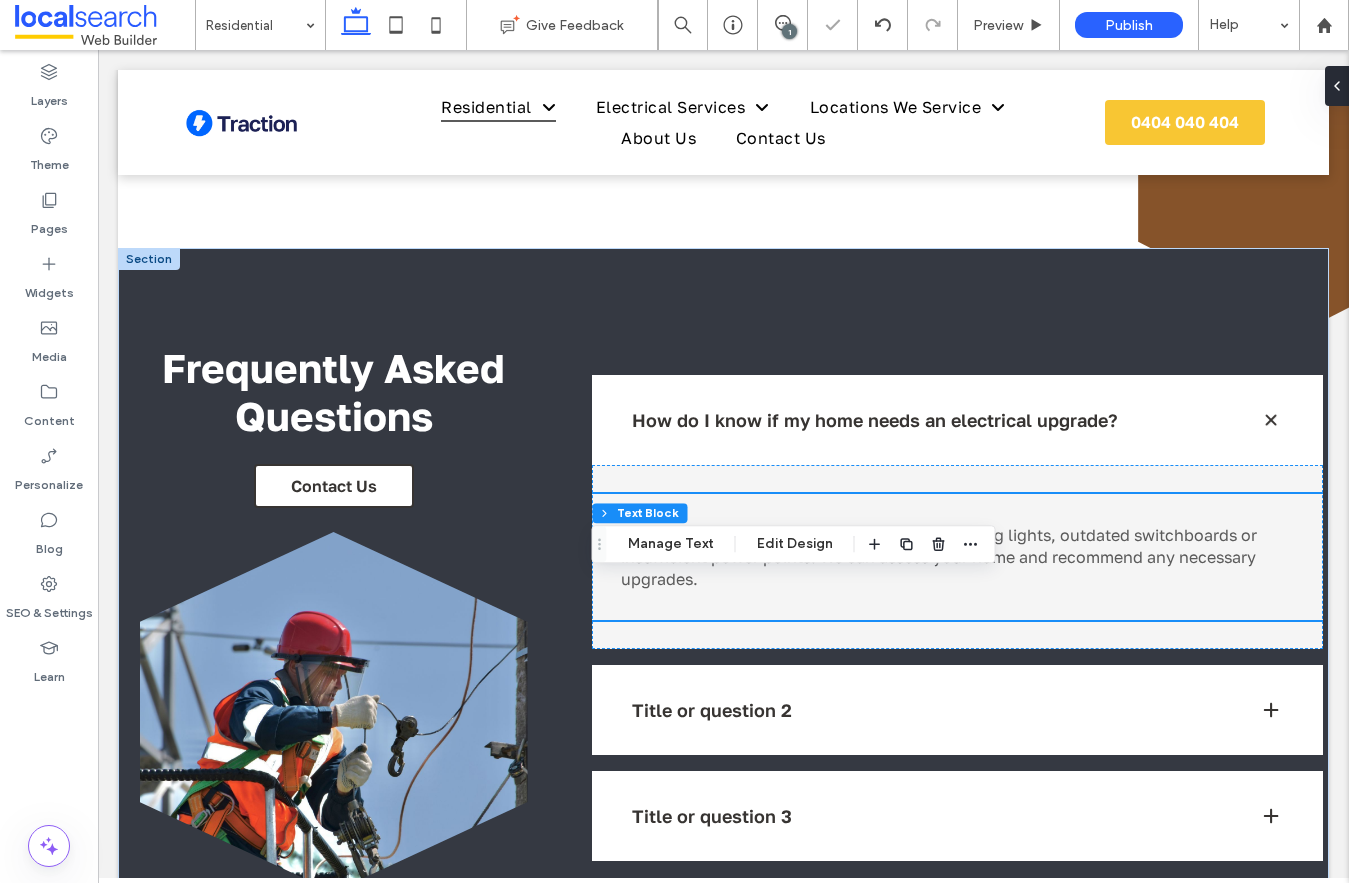 scroll, scrollTop: 1450, scrollLeft: 0, axis: vertical 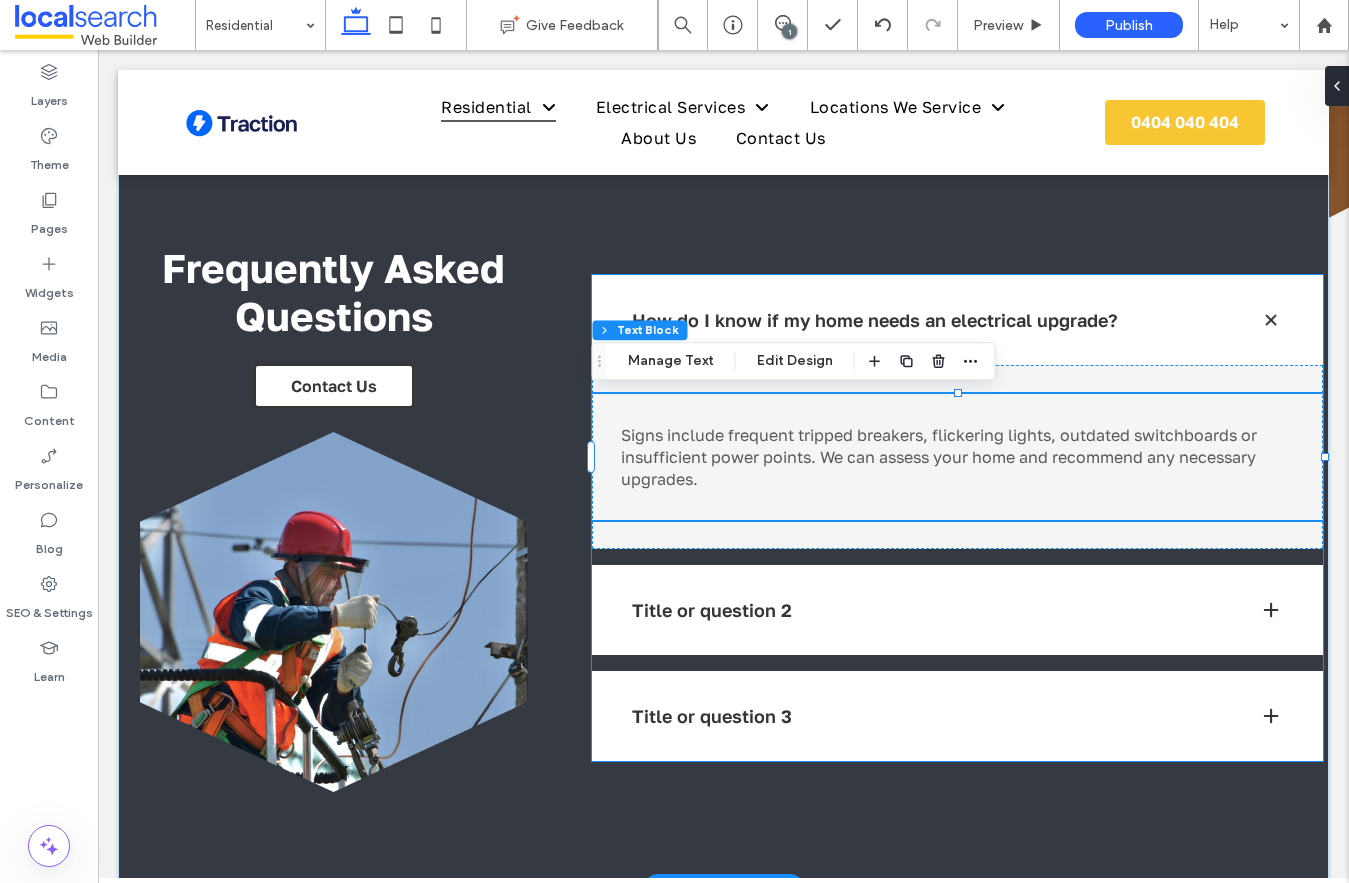 click on "Title or question 2" at bounding box center (930, 610) 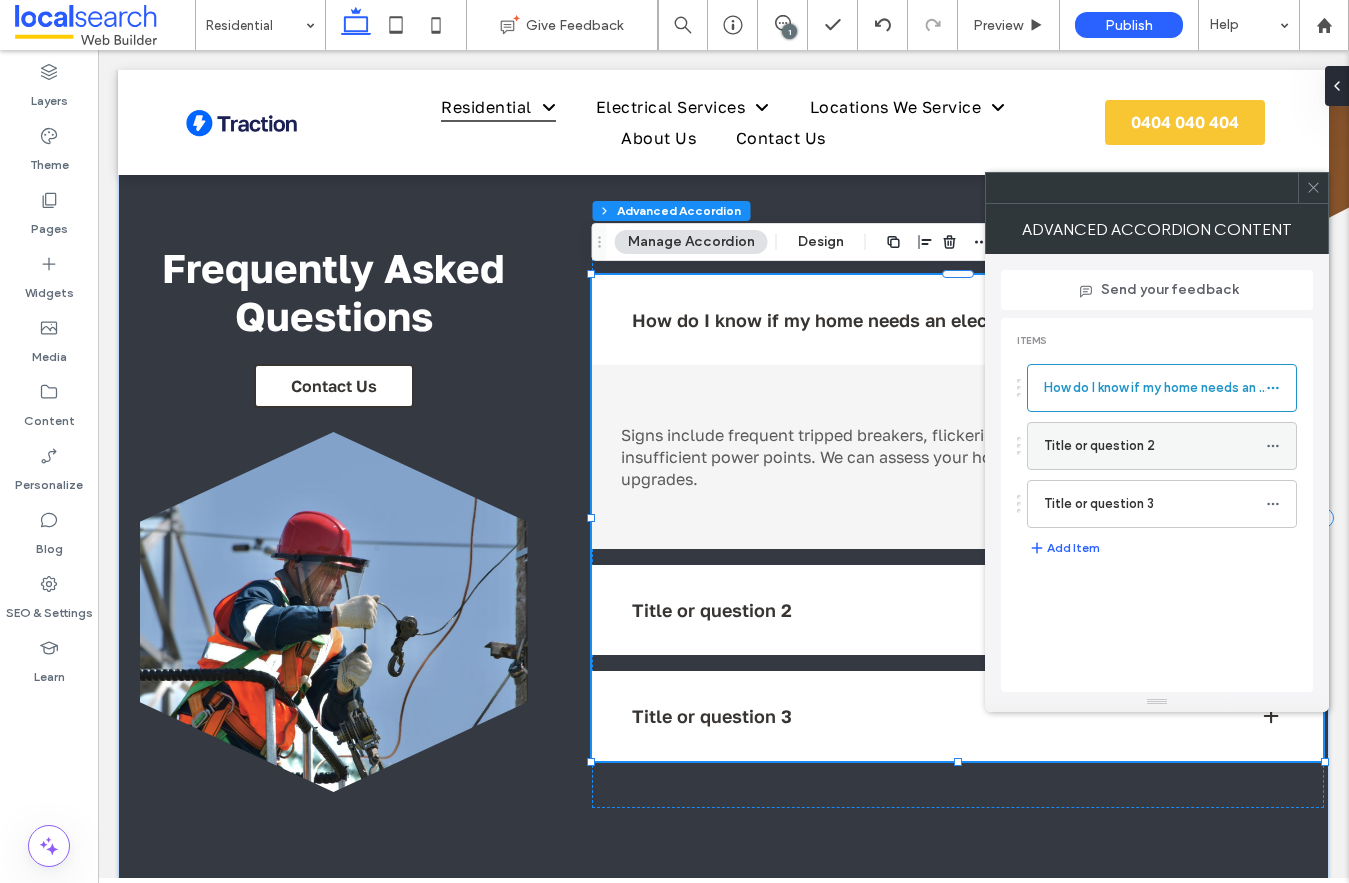 click at bounding box center [1273, 446] 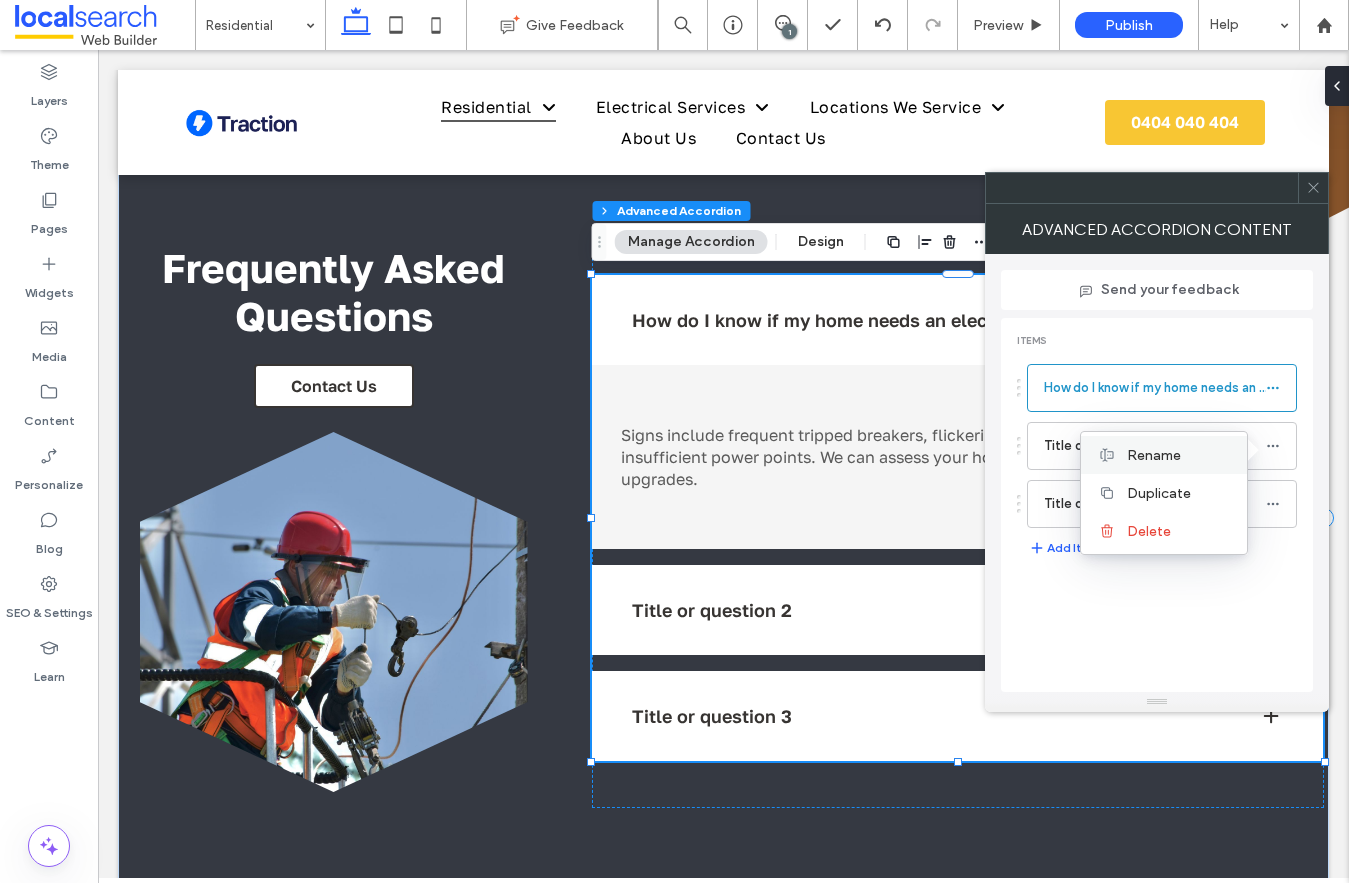 click on "Rename" at bounding box center (1154, 455) 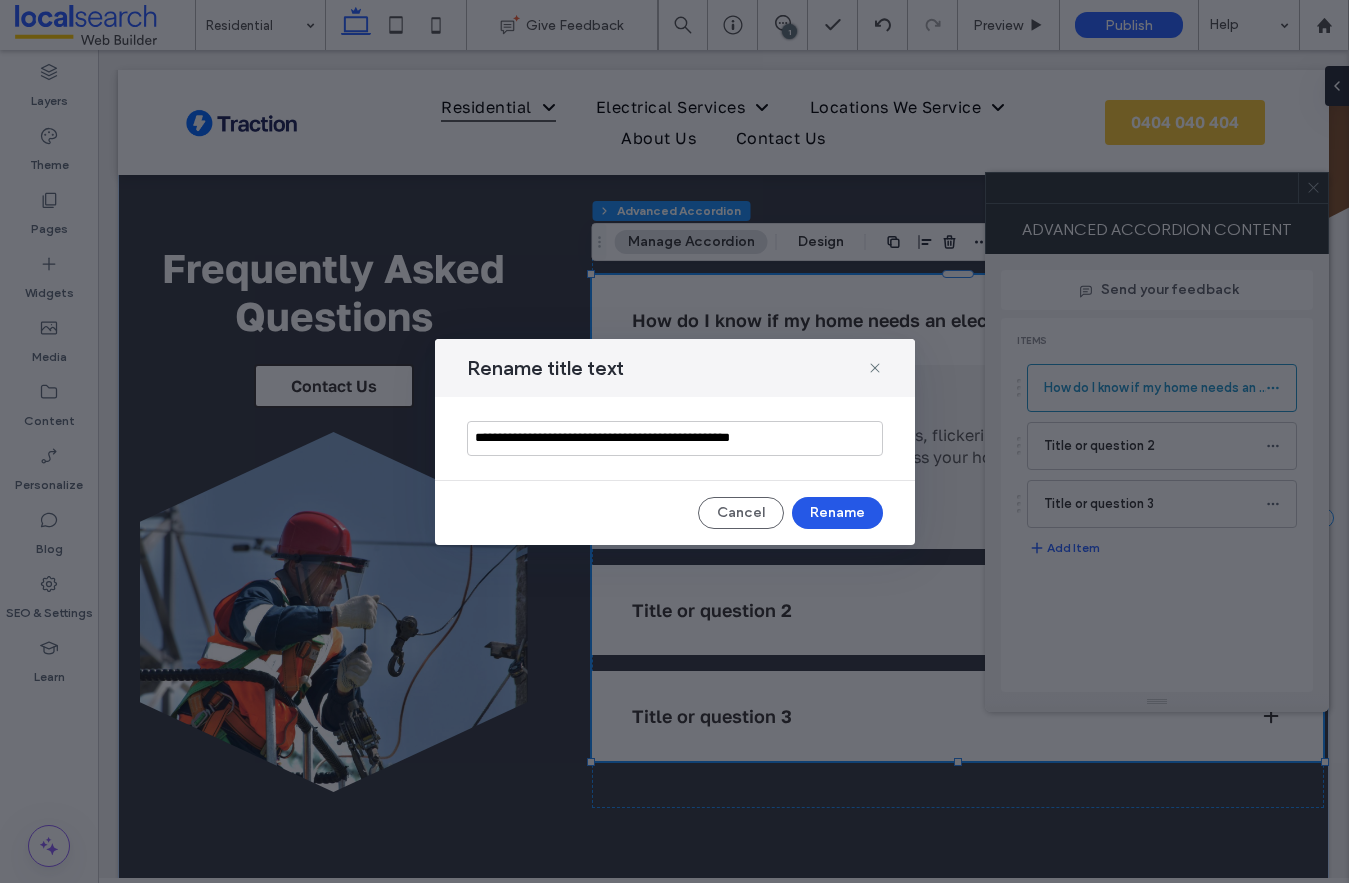 type on "**********" 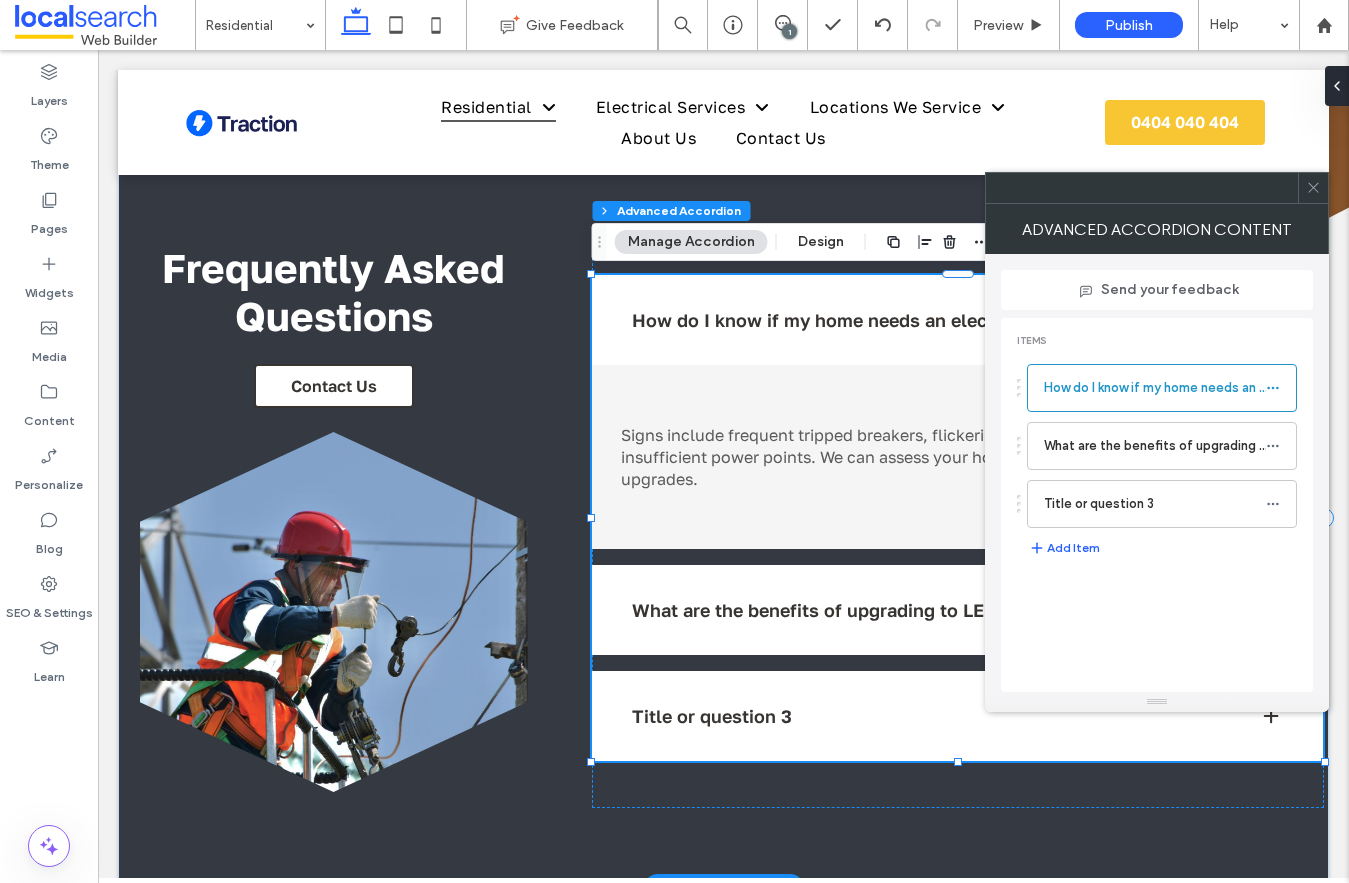 click on "What are the benefits of upgrading to LED lighting?" at bounding box center (958, 610) 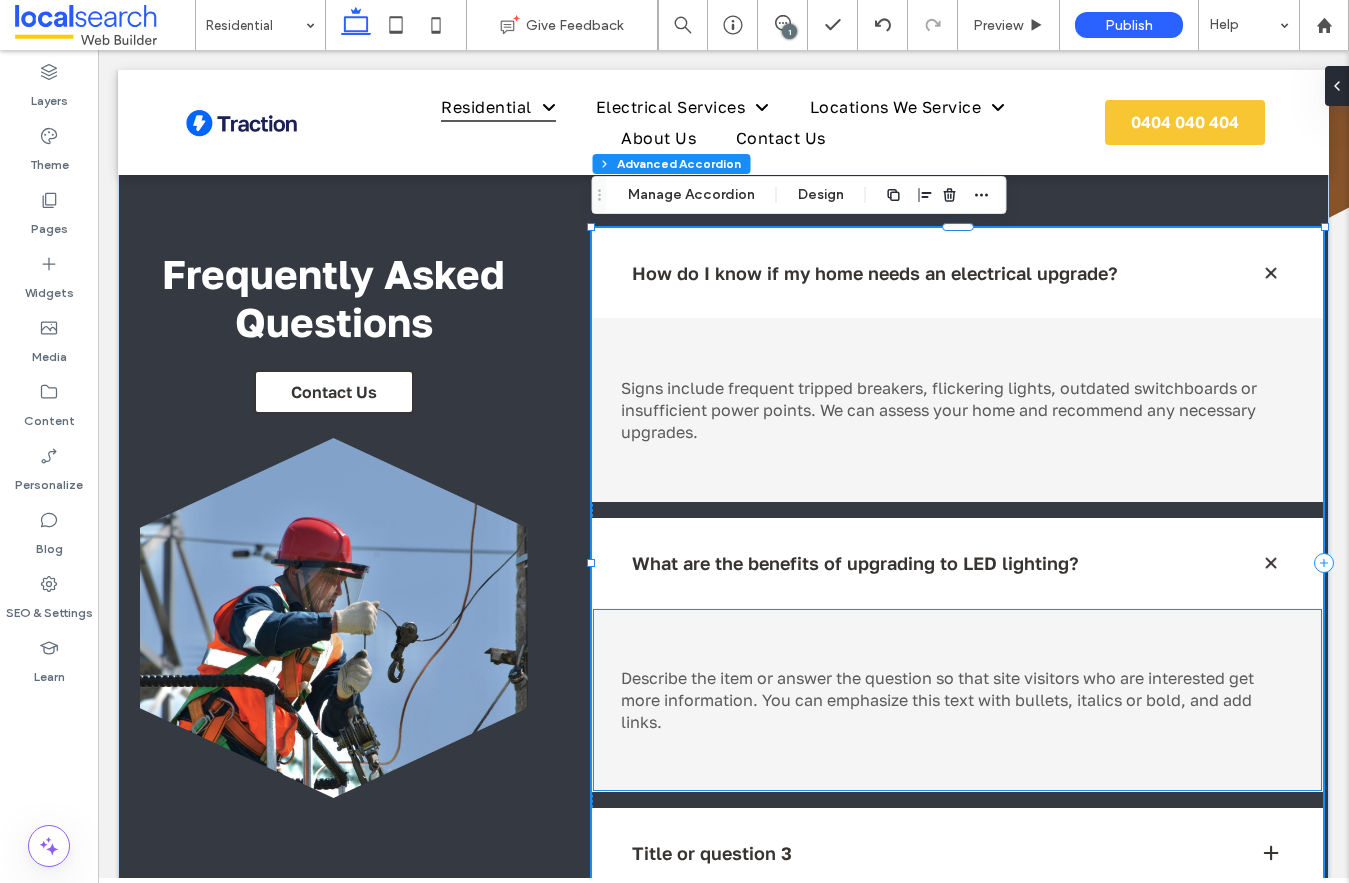 click on "Describe the item or answer the question so that site visitors who are interested get more information. You can emphasize this text with bullets, italics or bold, and add links." at bounding box center (957, 700) 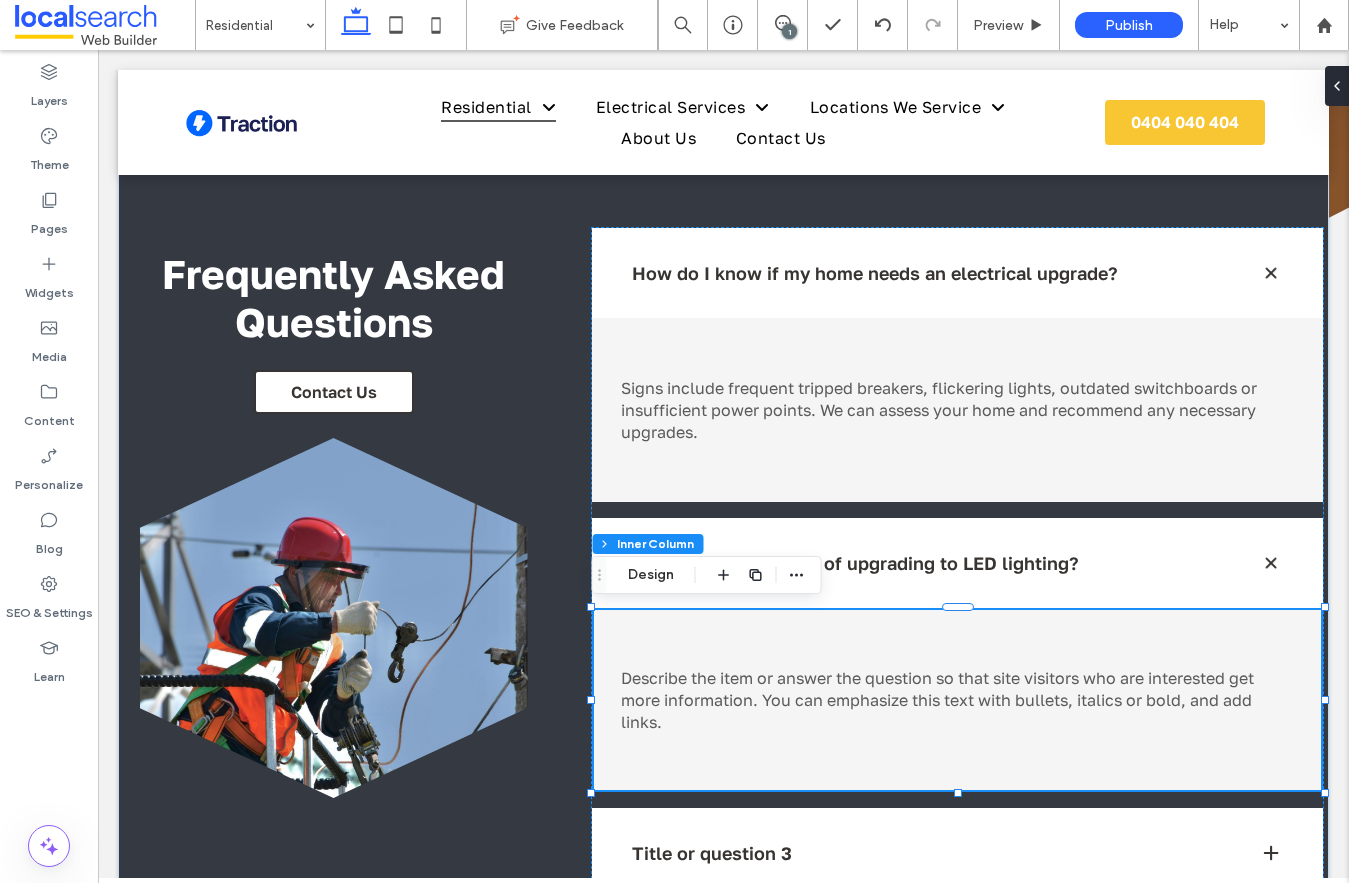click on "Describe the item or answer the question so that site visitors who are interested get more information. You can emphasize this text with bullets, italics or bold, and add links." at bounding box center [957, 700] 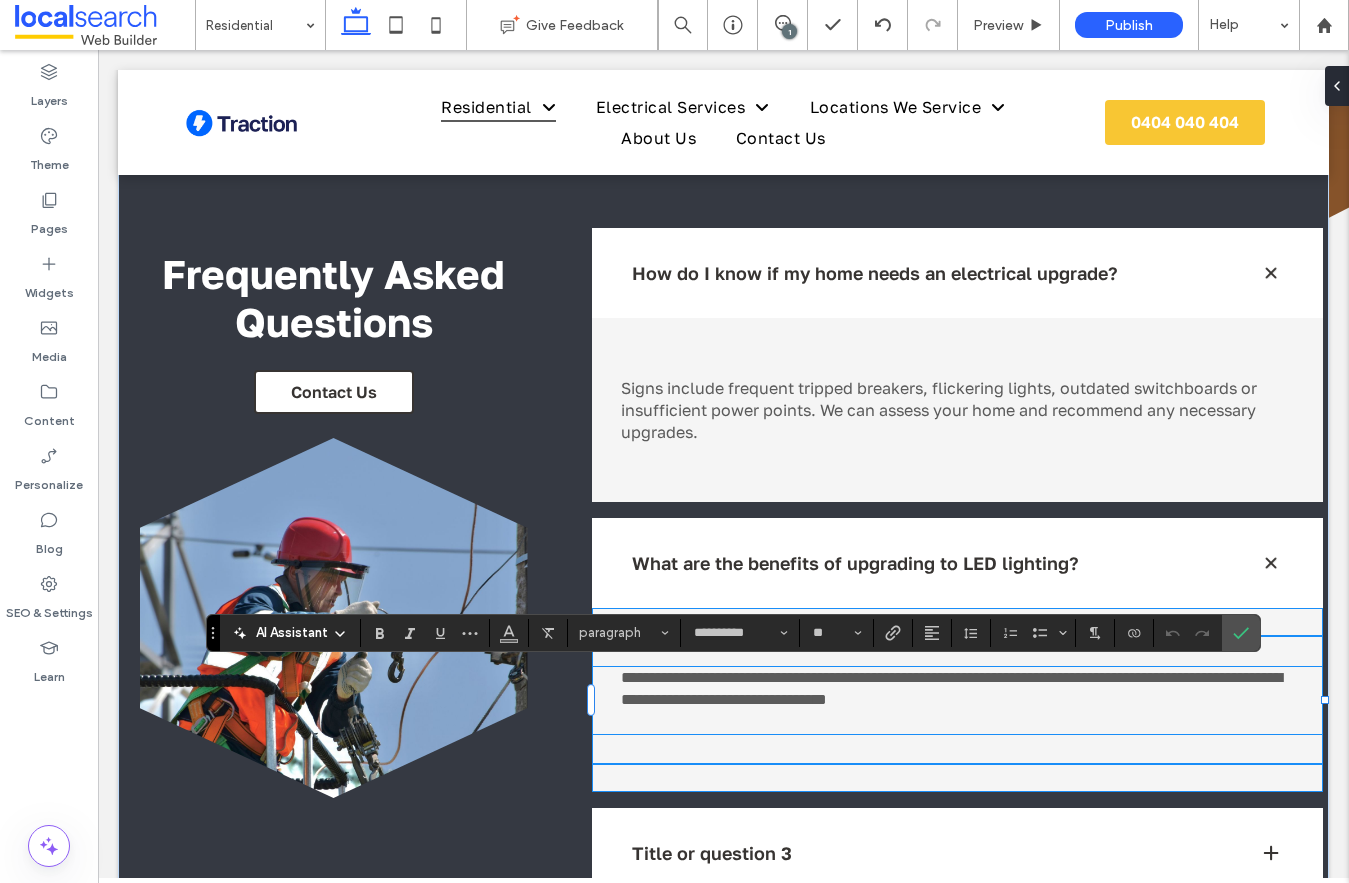 scroll, scrollTop: 0, scrollLeft: 0, axis: both 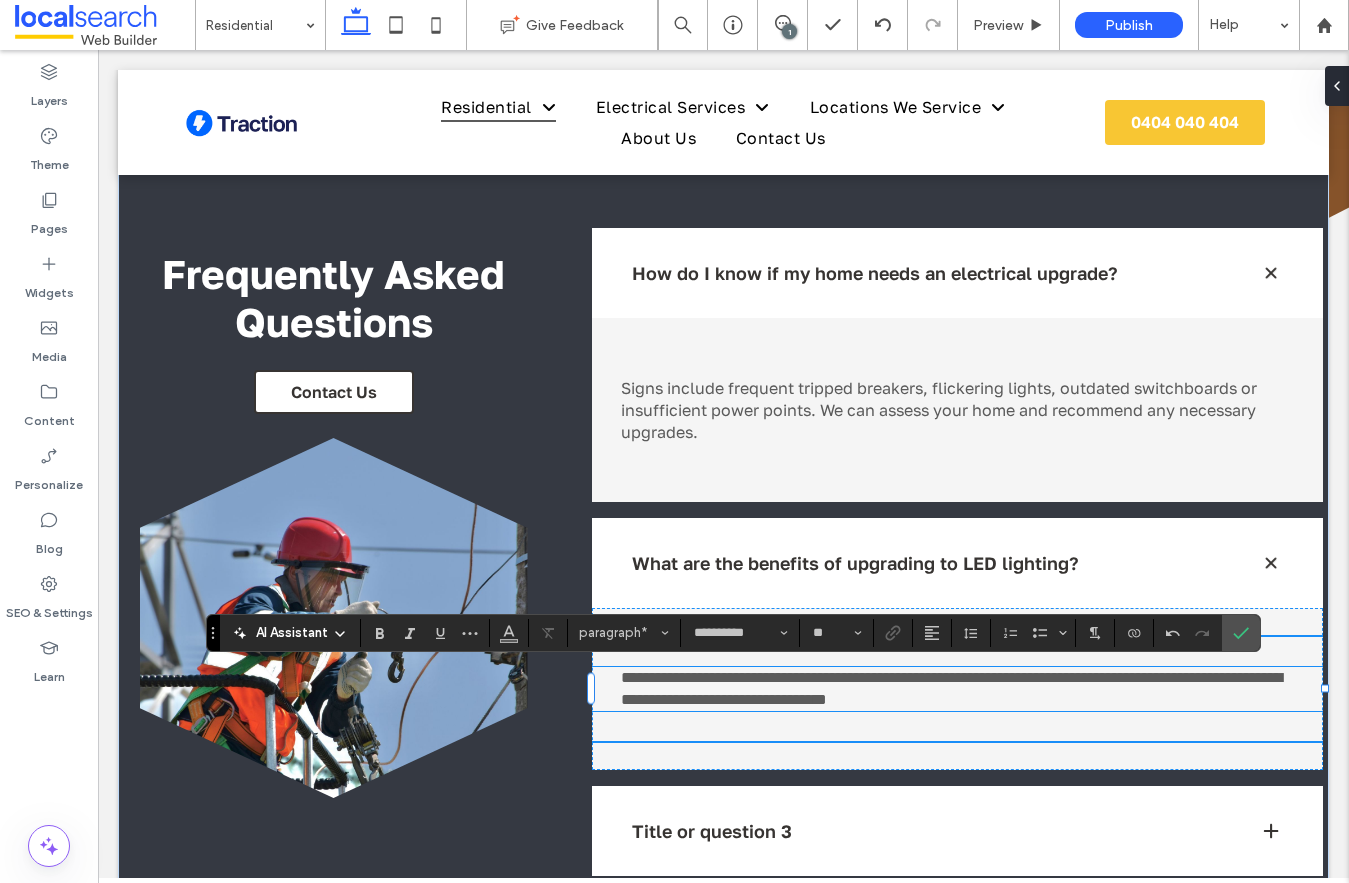 click on "**********" at bounding box center (951, 688) 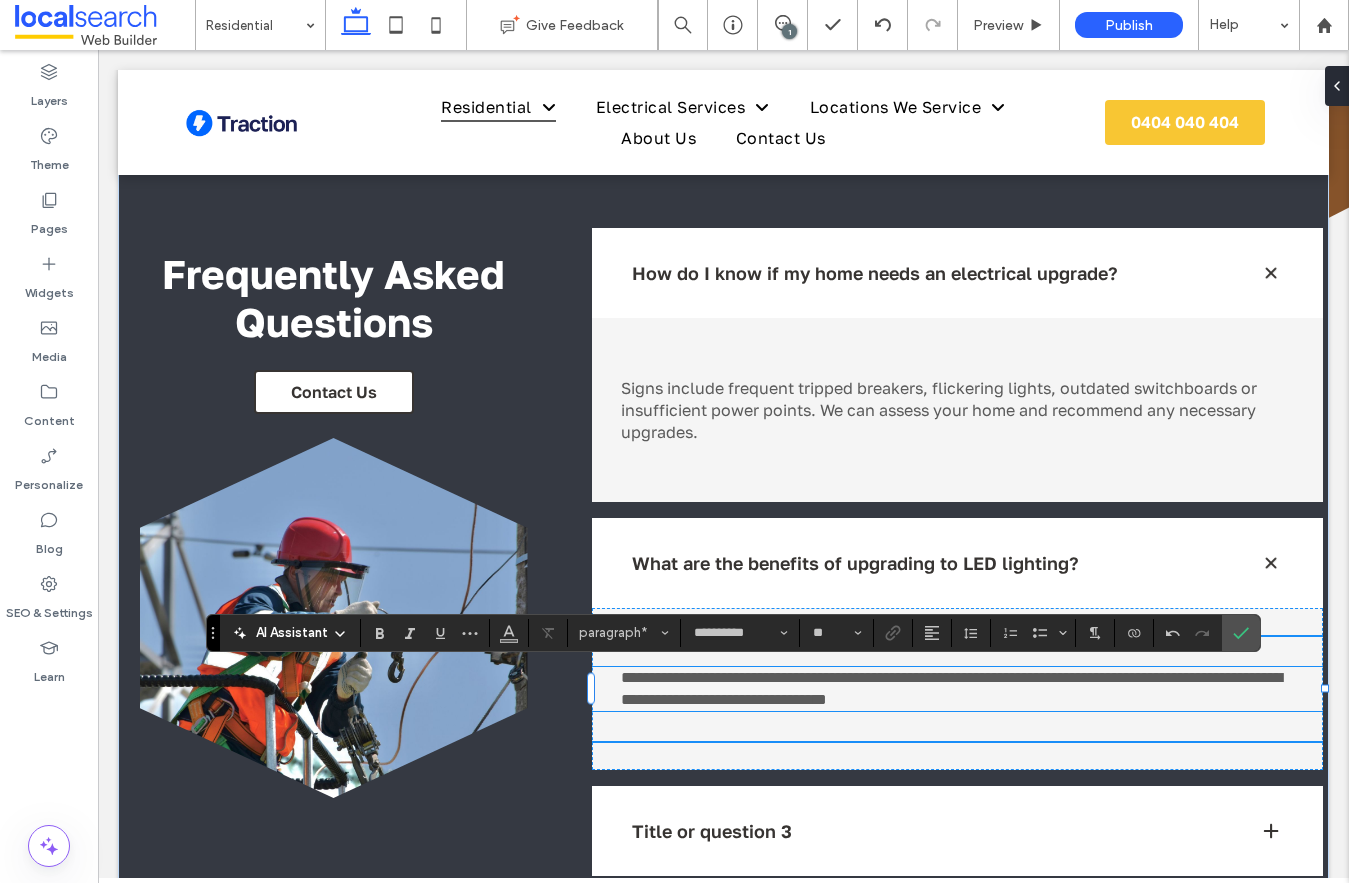 type 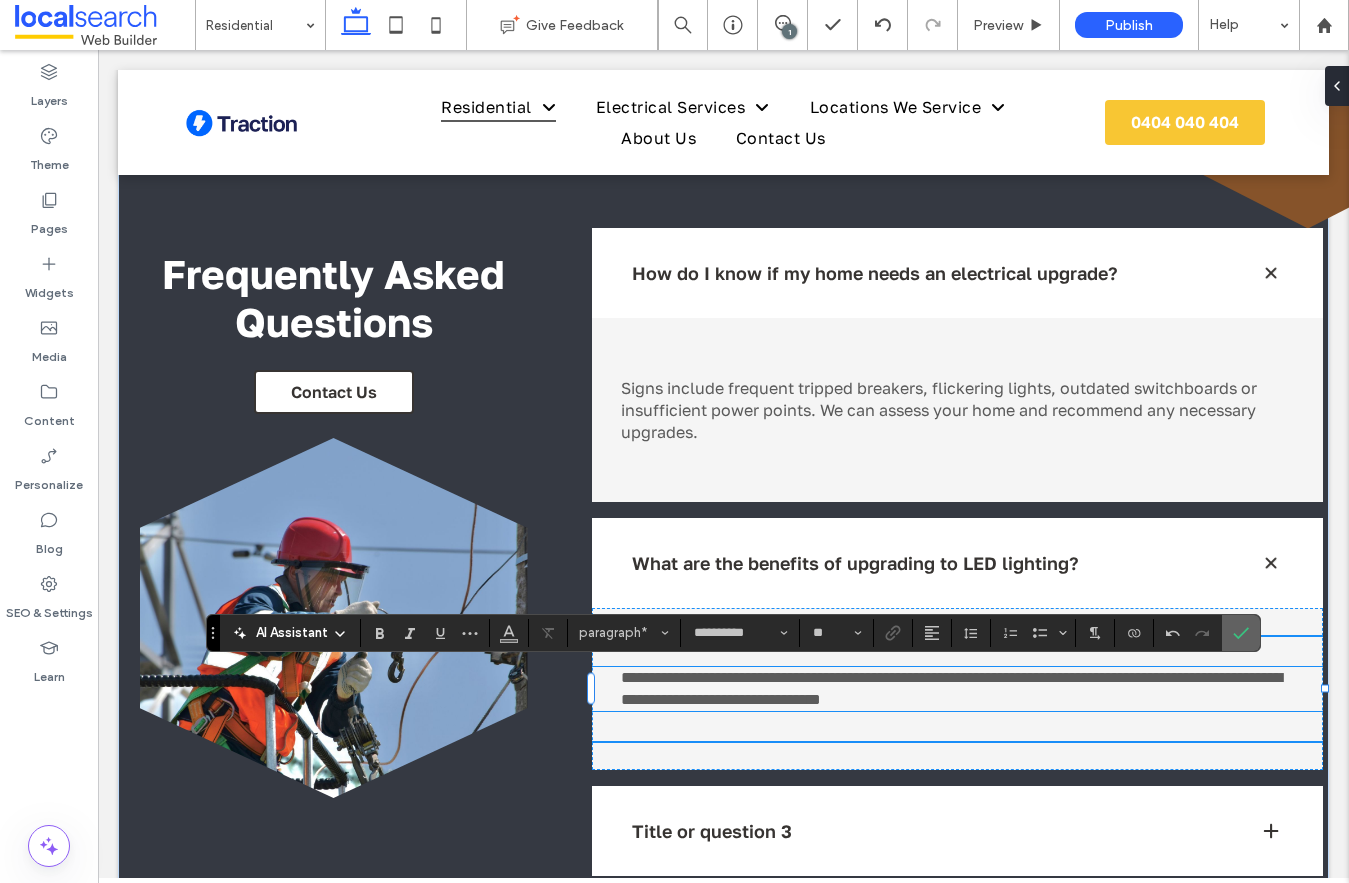 click 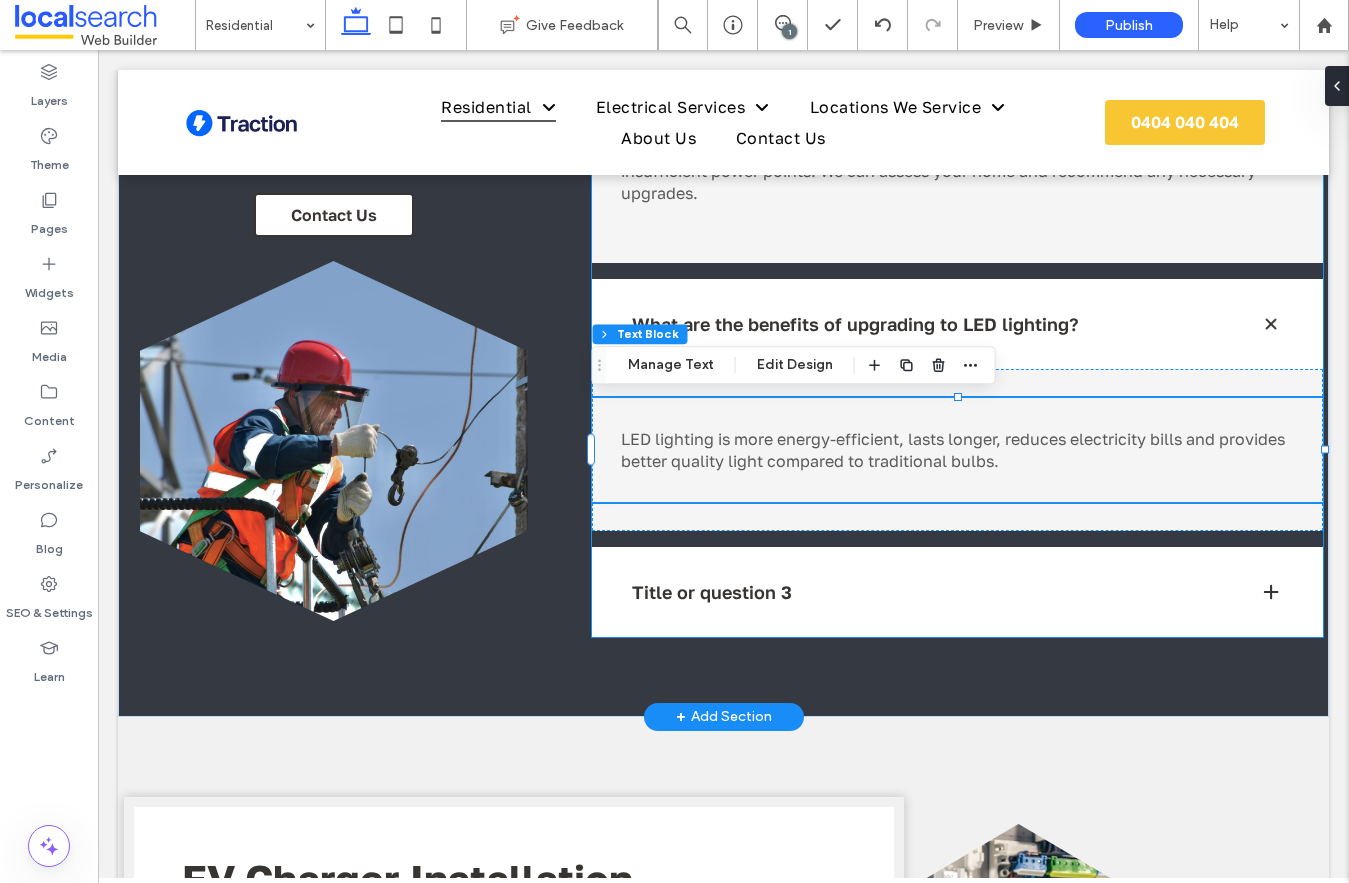 click on "Title or question 3" at bounding box center [930, 592] 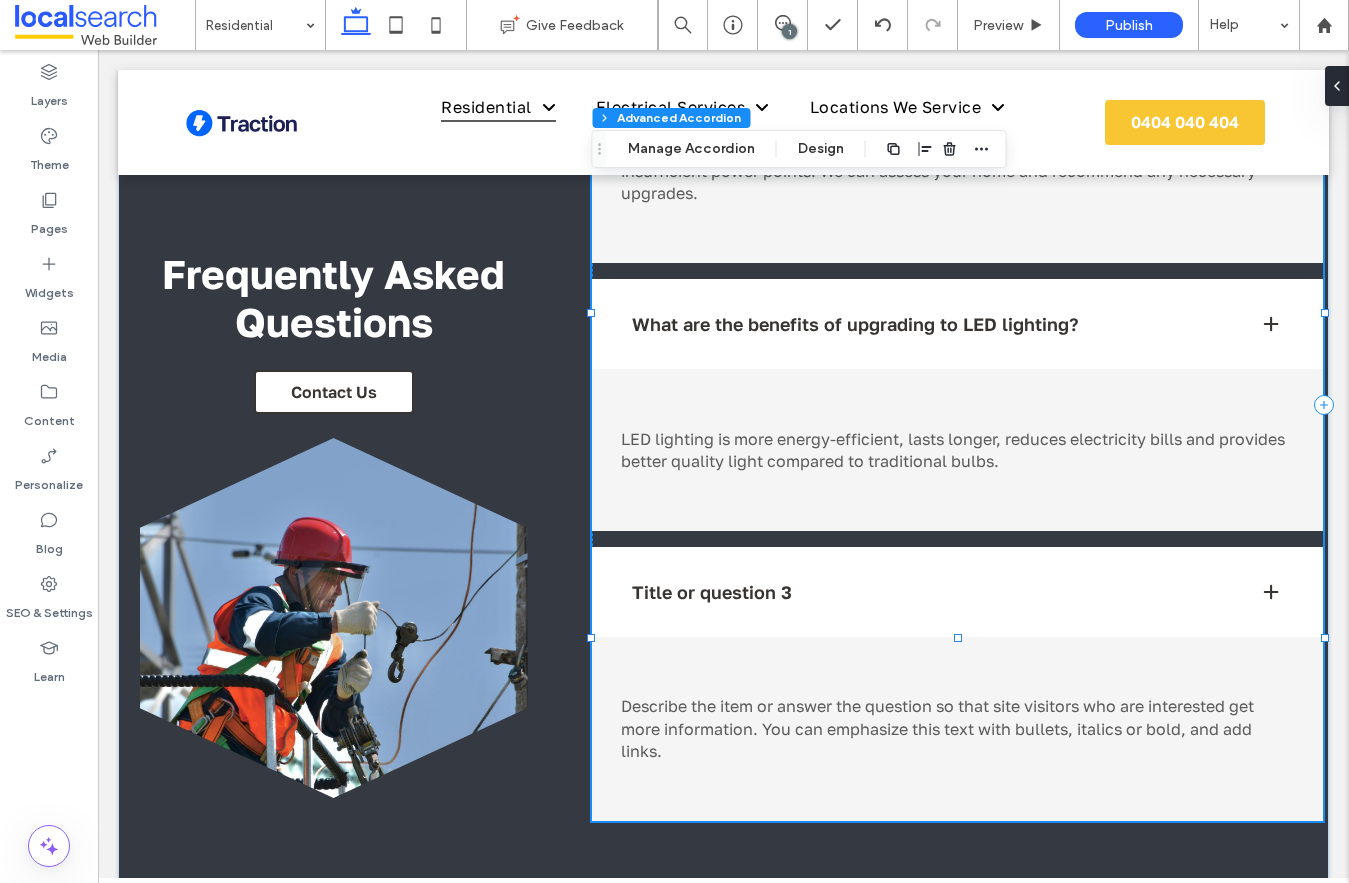 type on "***" 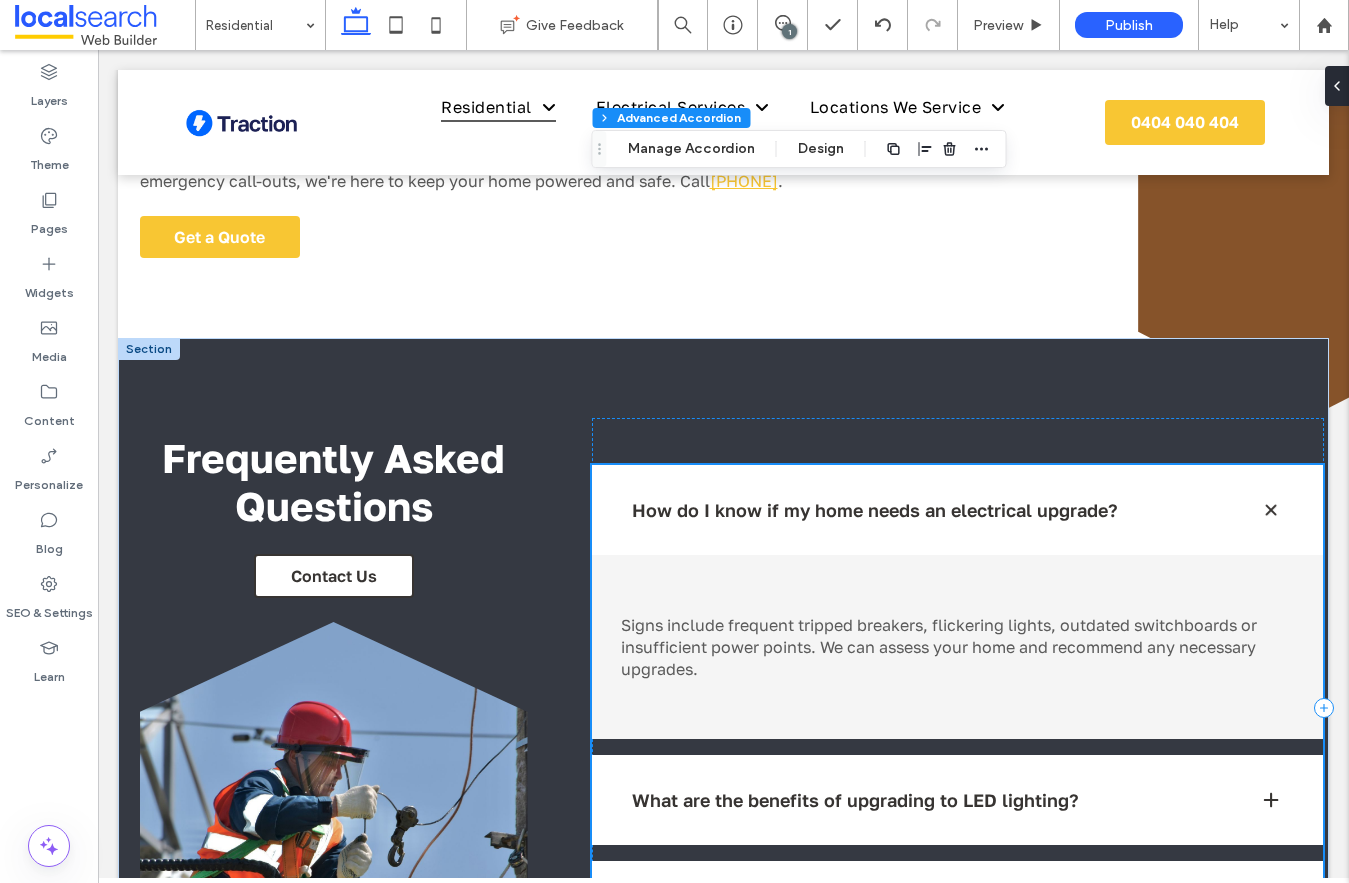 click on "Signs include frequent tripped breakers, flickering lights, outdated switchboards or insufficient power points. We can assess your home and recommend any necessary upgrades." at bounding box center (958, 647) 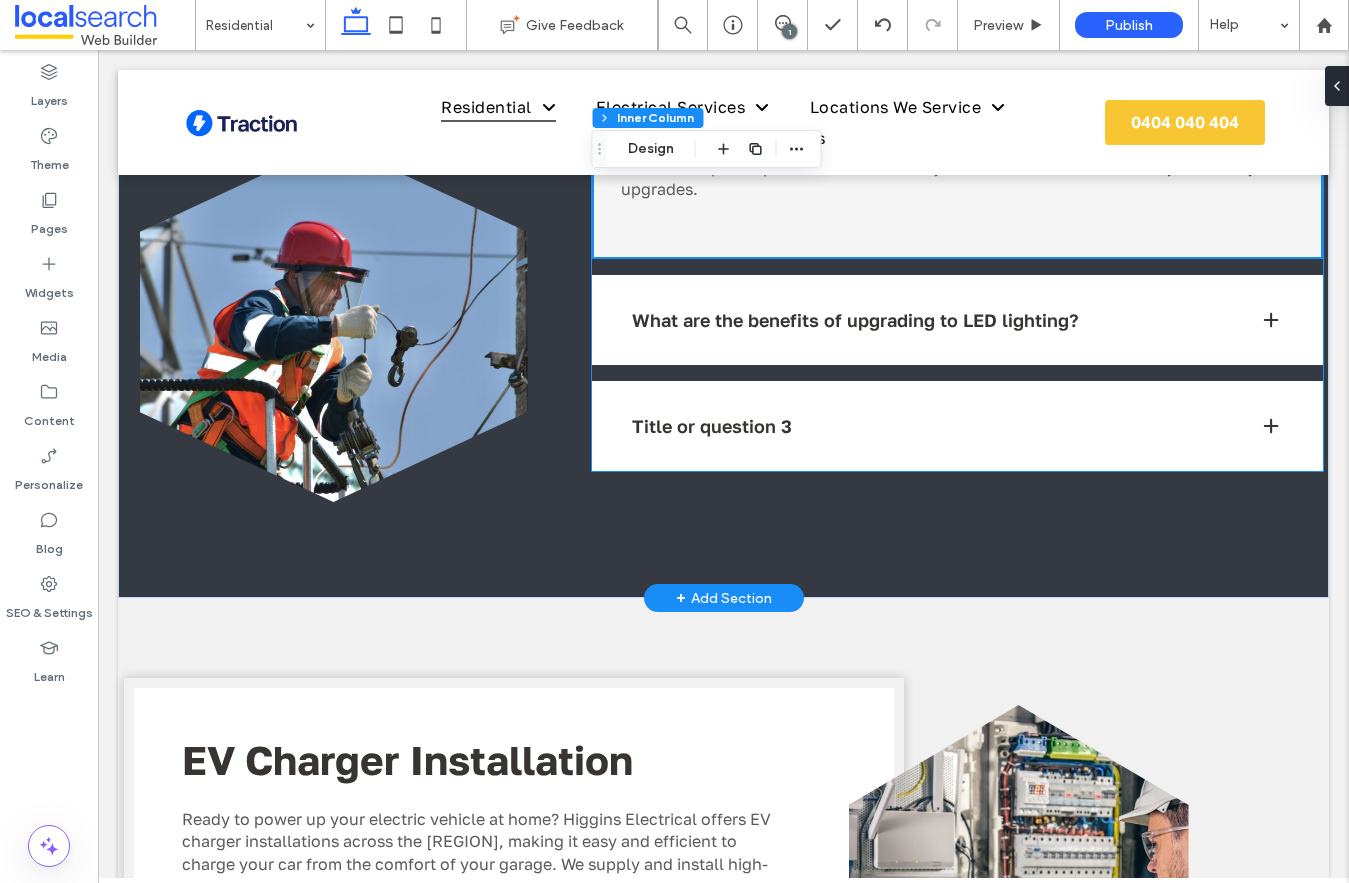 scroll, scrollTop: 1866, scrollLeft: 0, axis: vertical 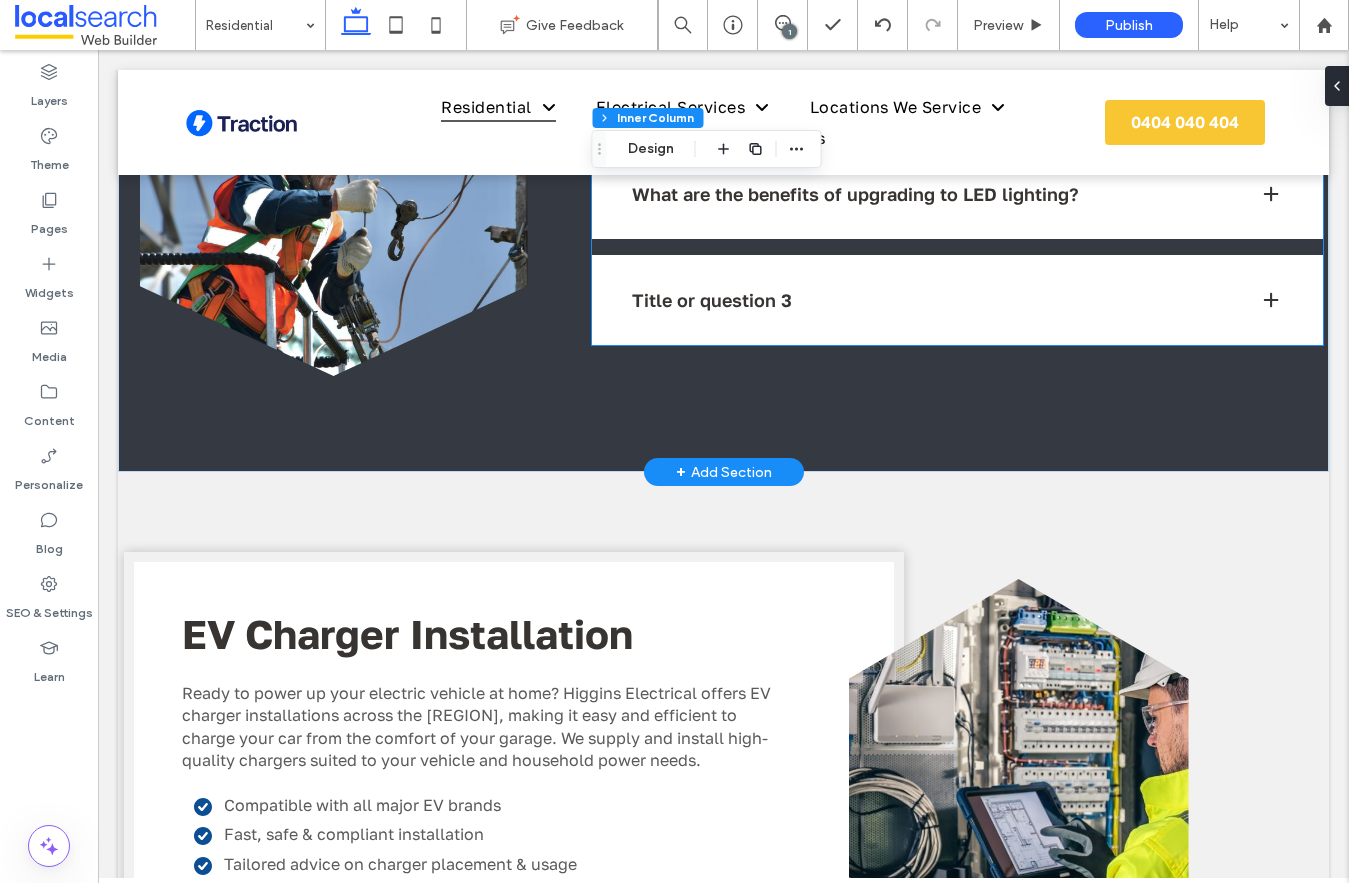 click on "Title or question 3" at bounding box center [930, 300] 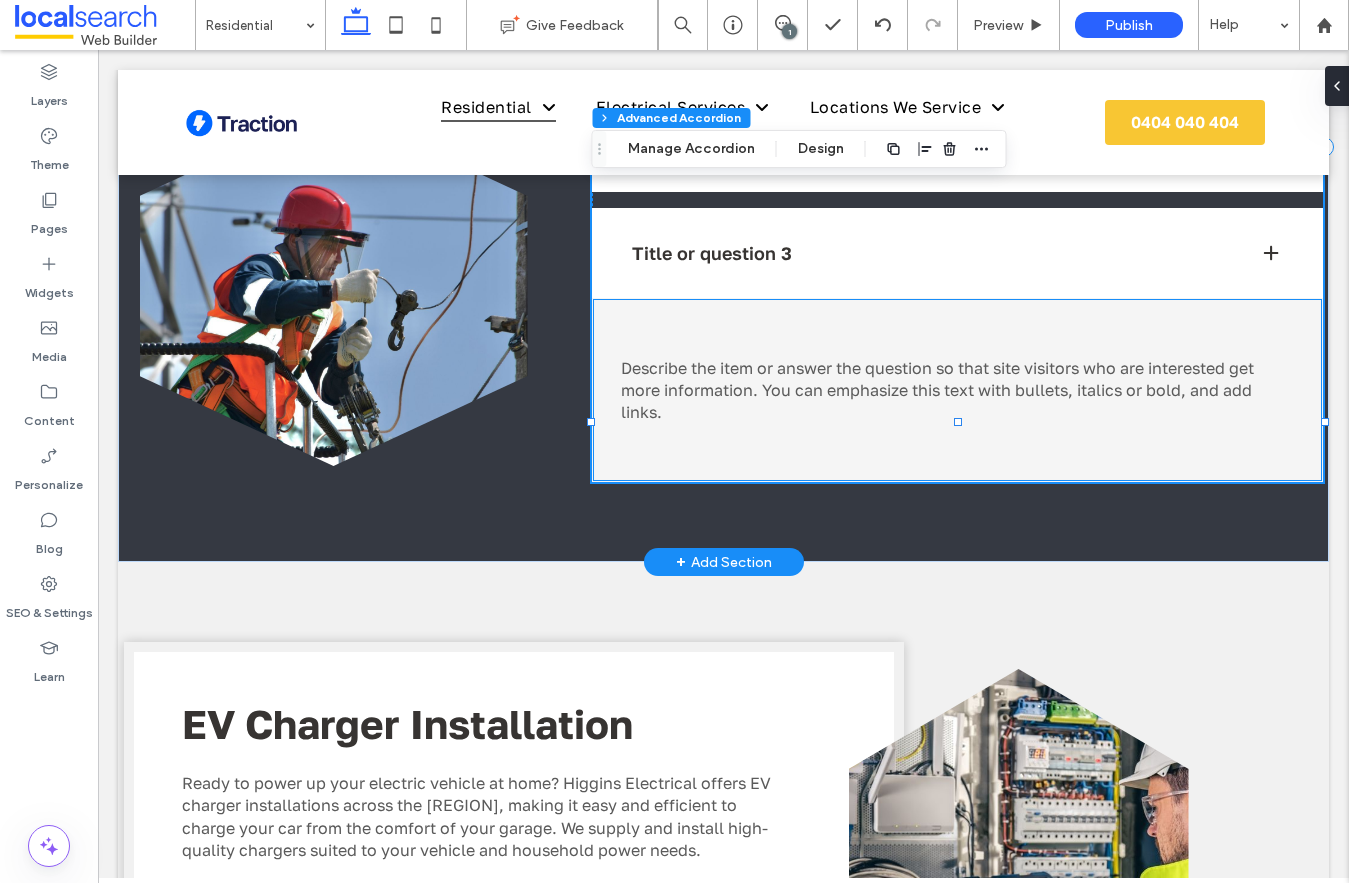 type on "**" 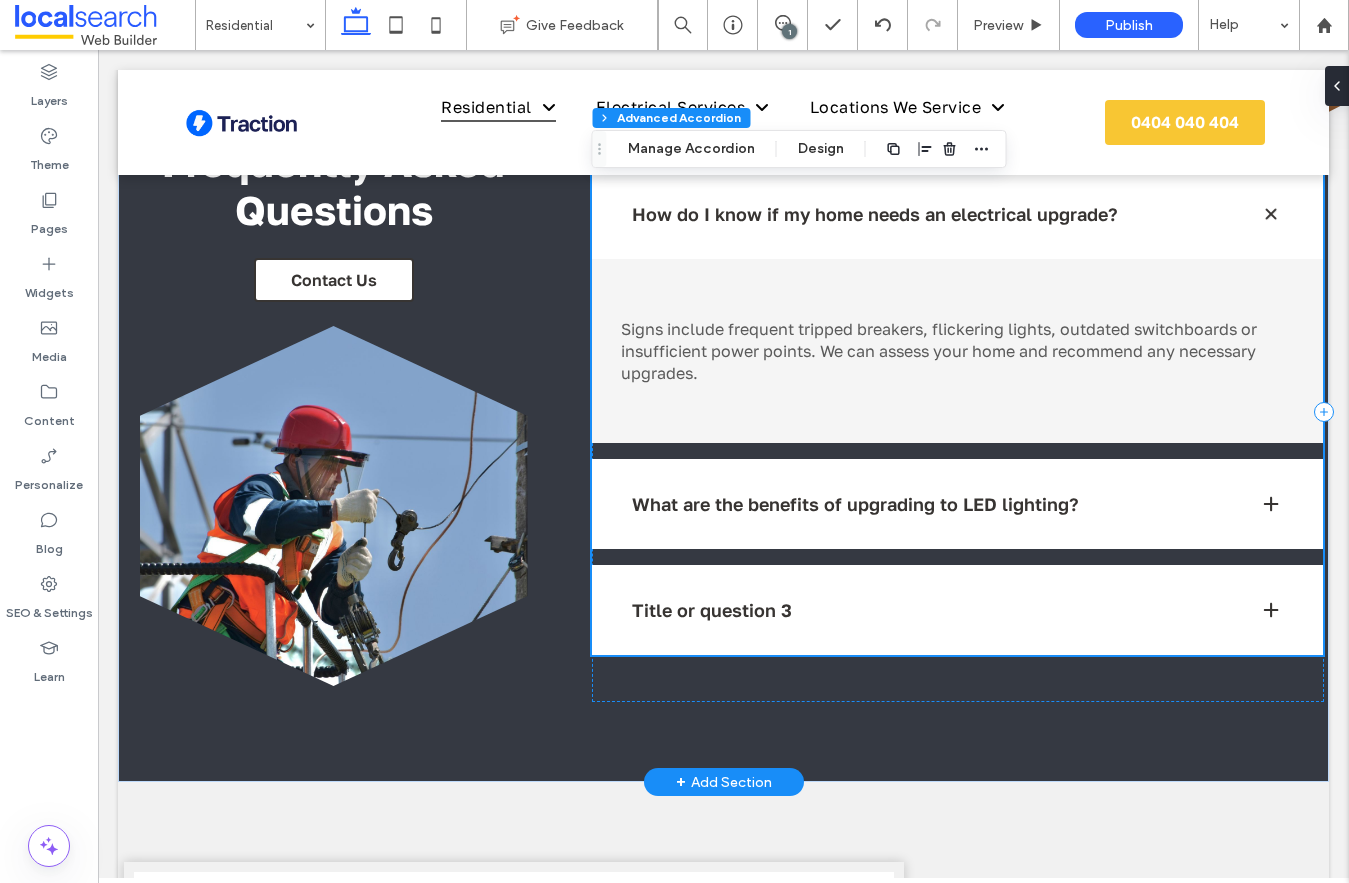 click on "How do I know if my home needs an electrical upgrade?
Signs include frequent tripped breakers, flickering lights, outdated switchboards or insufficient power points. We can assess your home and recommend any necessary upgrades.
What are the benefits of upgrading to LED lighting?
LED lighting is more energy-efficient, lasts longer, reduces electricity bills and provides better quality light compared to traditional bulbs.
Title or question 3
Describe the item or answer the question so that site visitors who are interested get more information. You can emphasize this text with bullets, italics or bold, and add links." at bounding box center (958, 412) 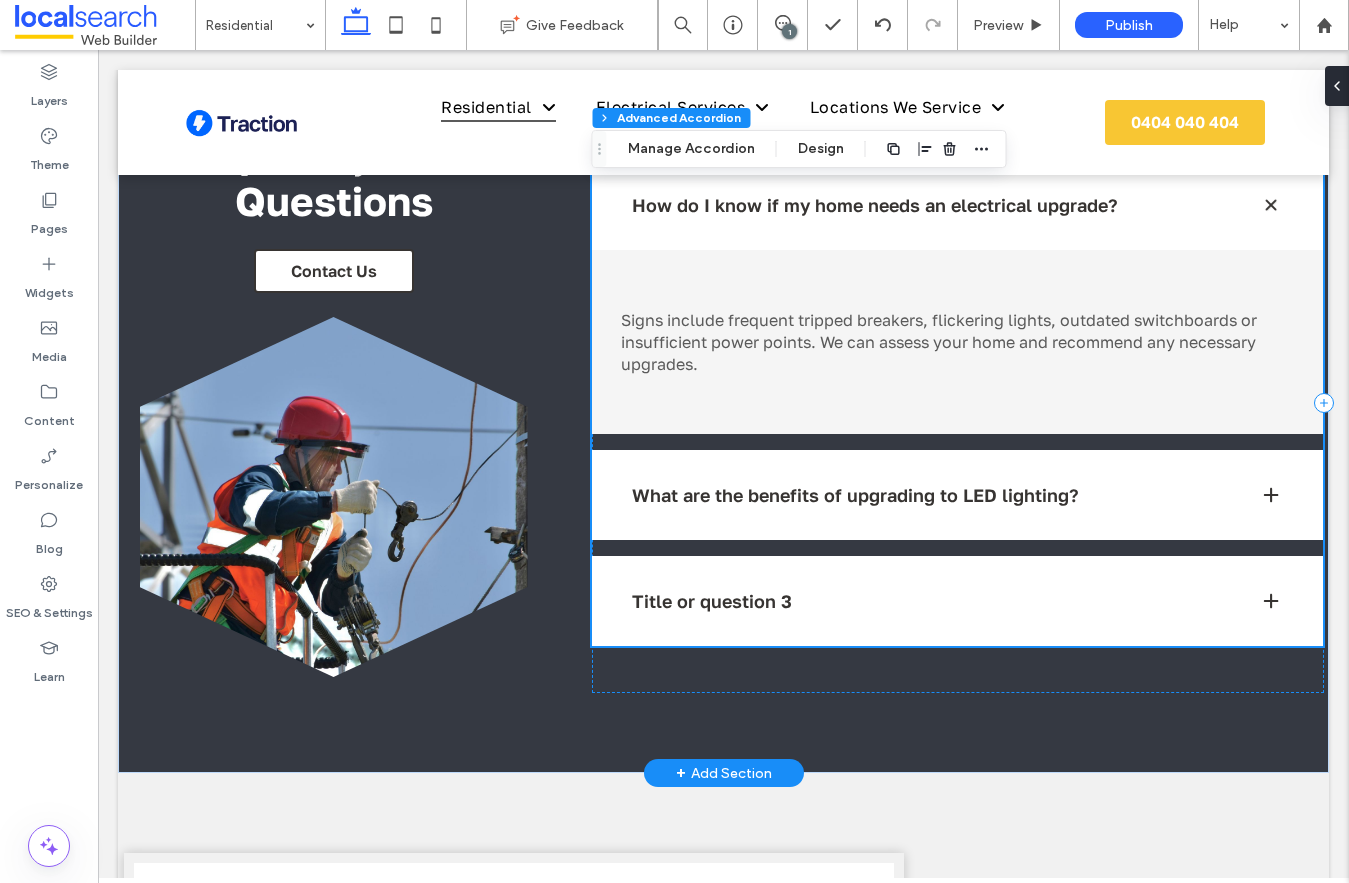 scroll, scrollTop: 1819, scrollLeft: 0, axis: vertical 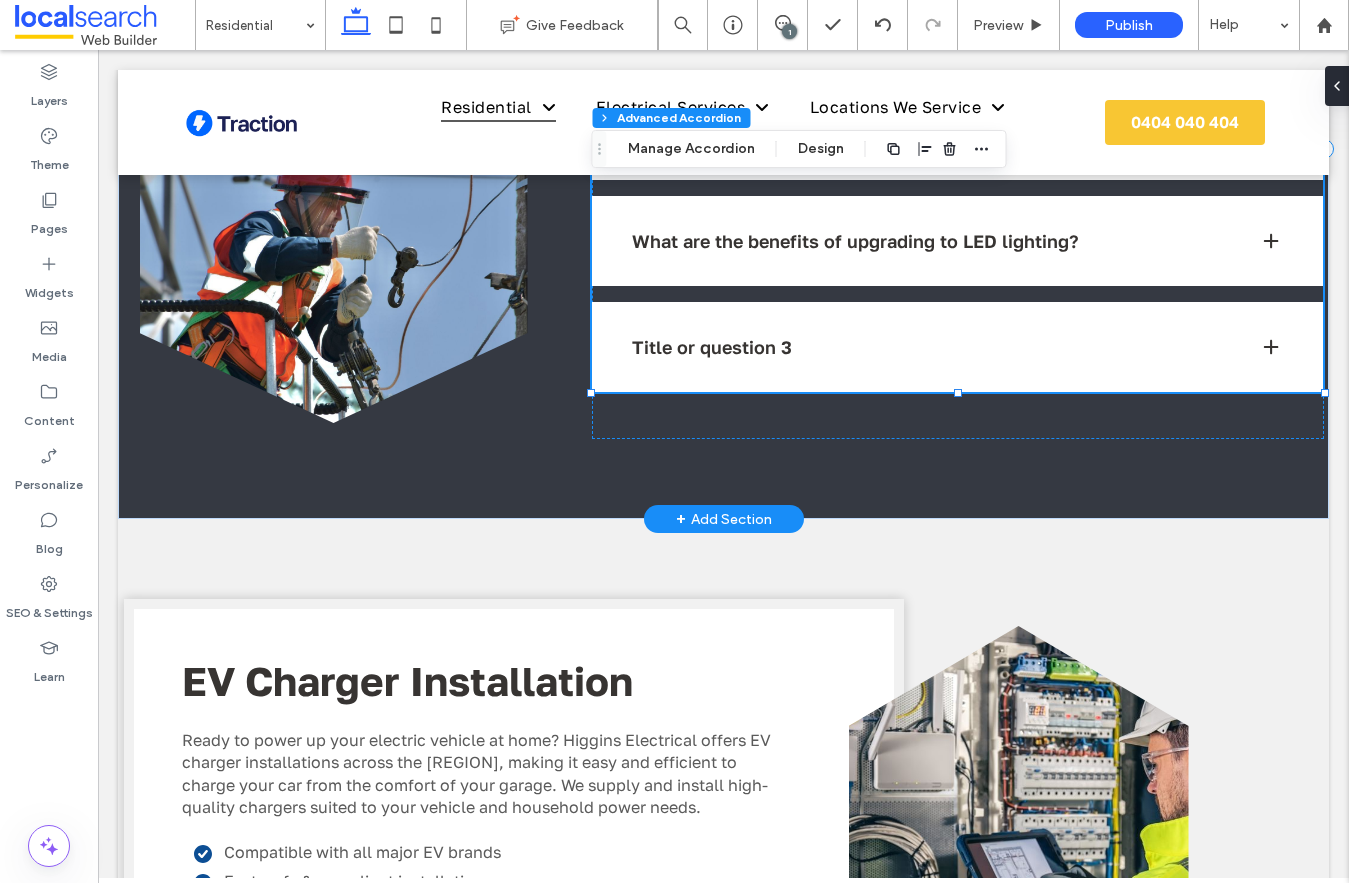 click on "Title or question 3" at bounding box center (958, 347) 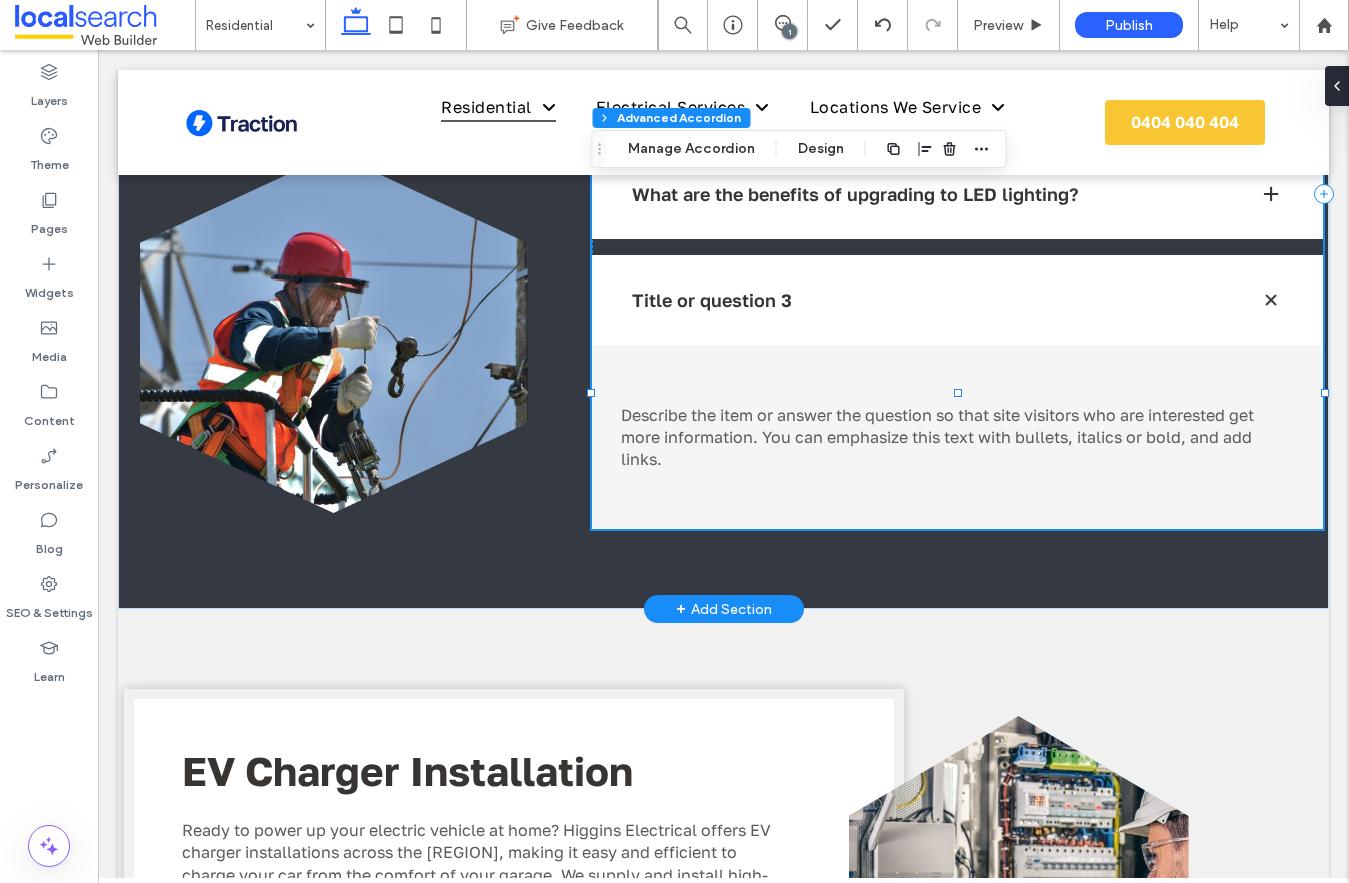 click on "Title or question 3" at bounding box center (958, 300) 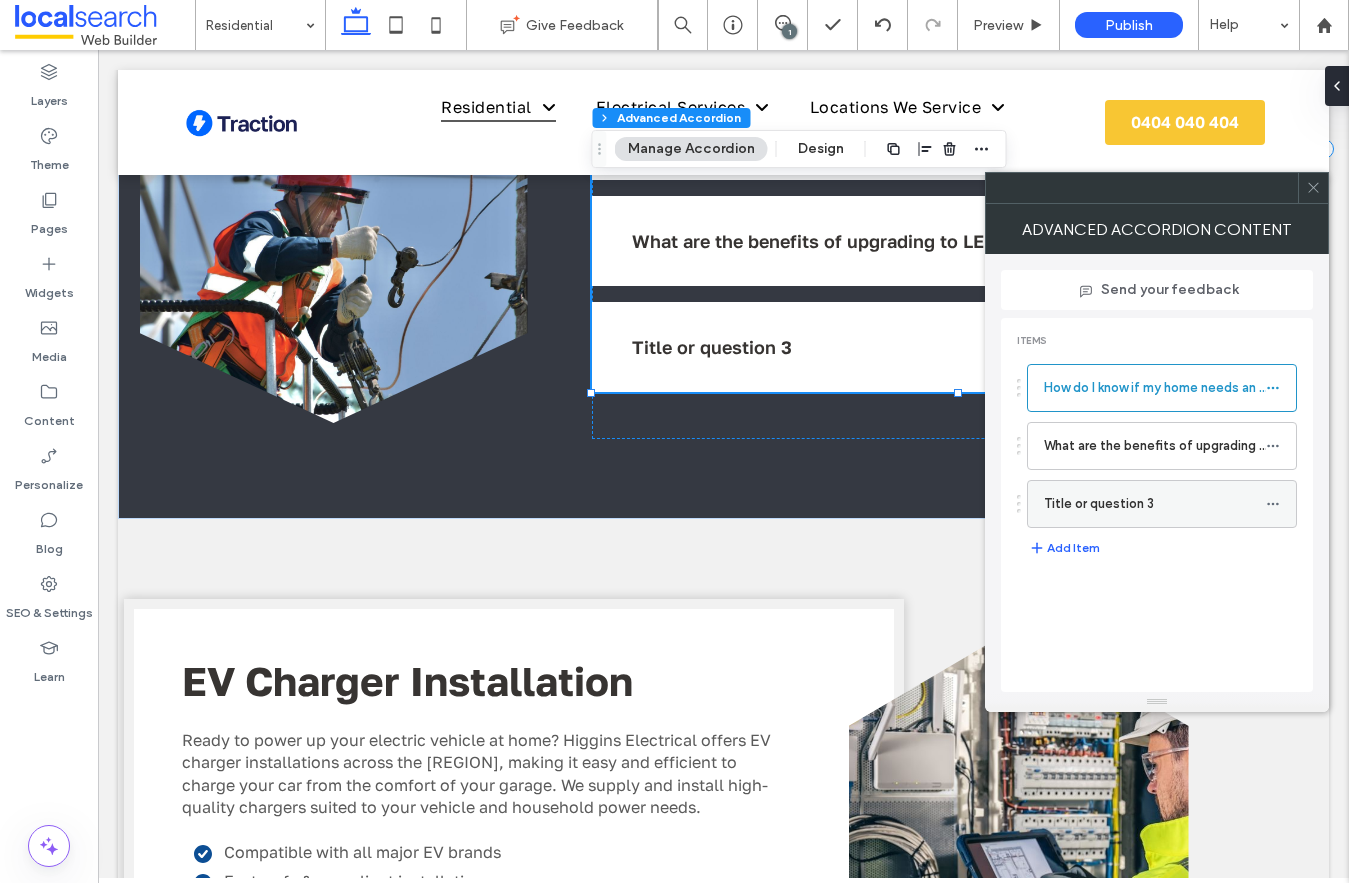 click 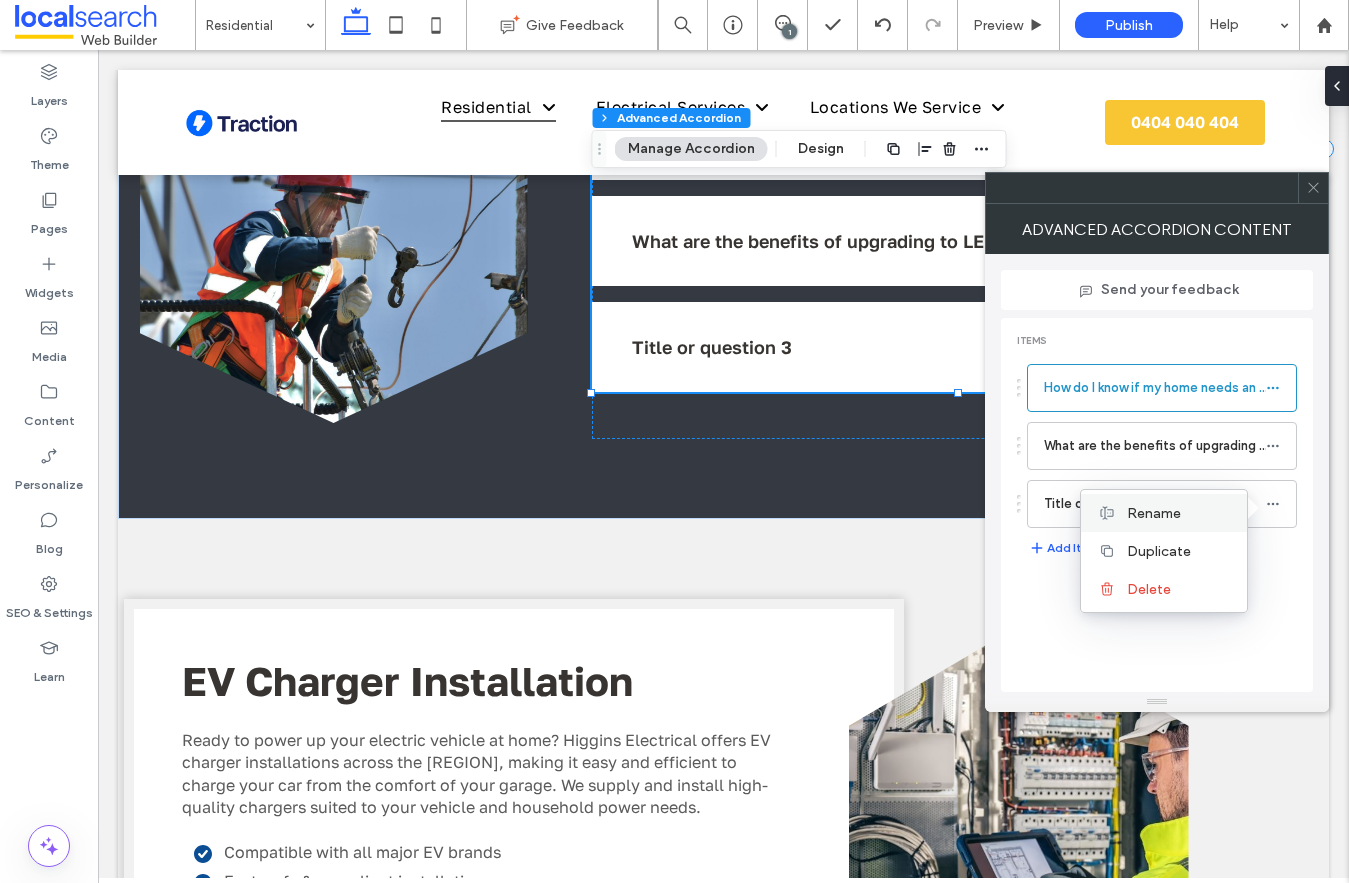 click on "Rename" at bounding box center [1164, 513] 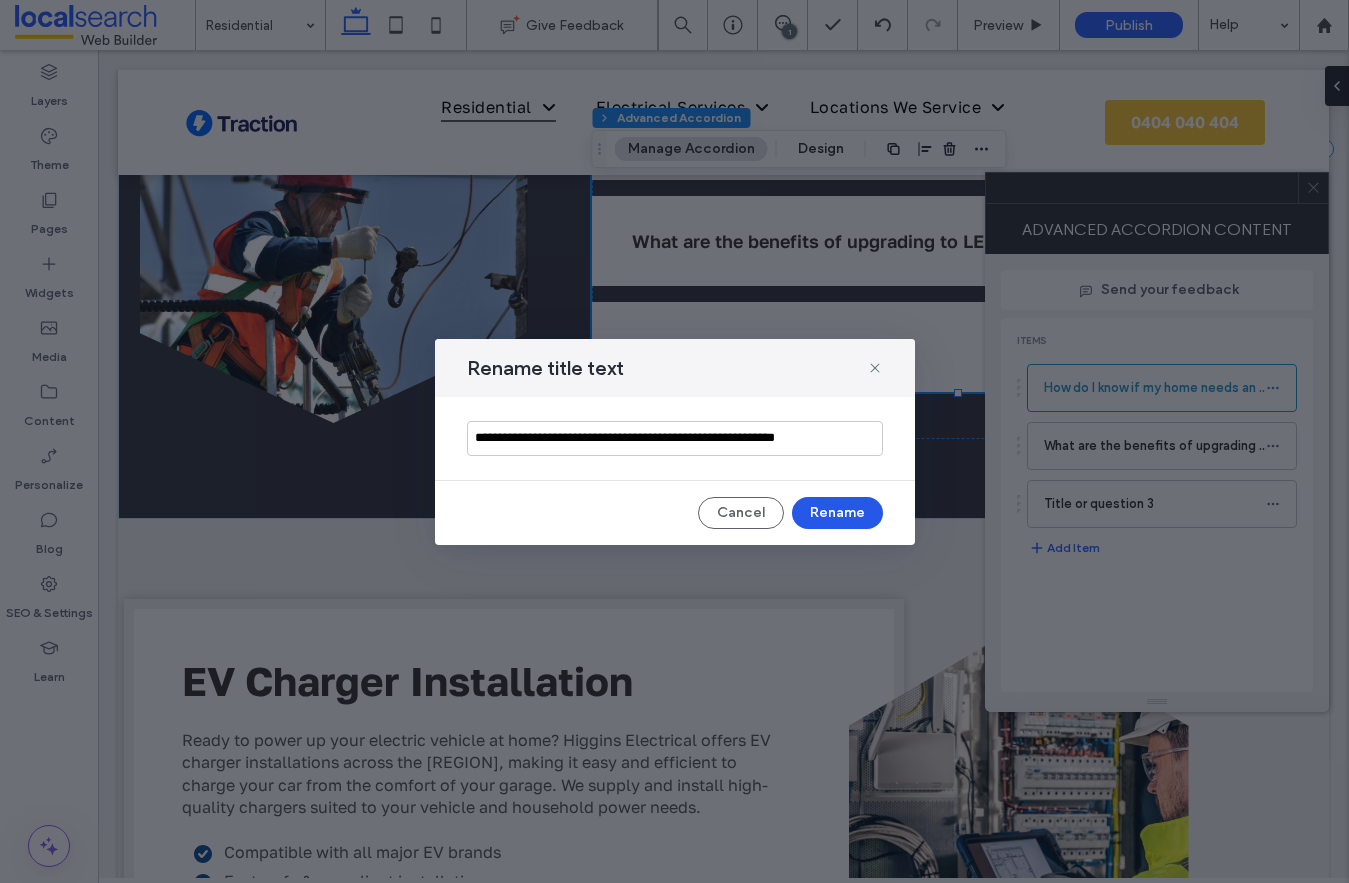 type on "**********" 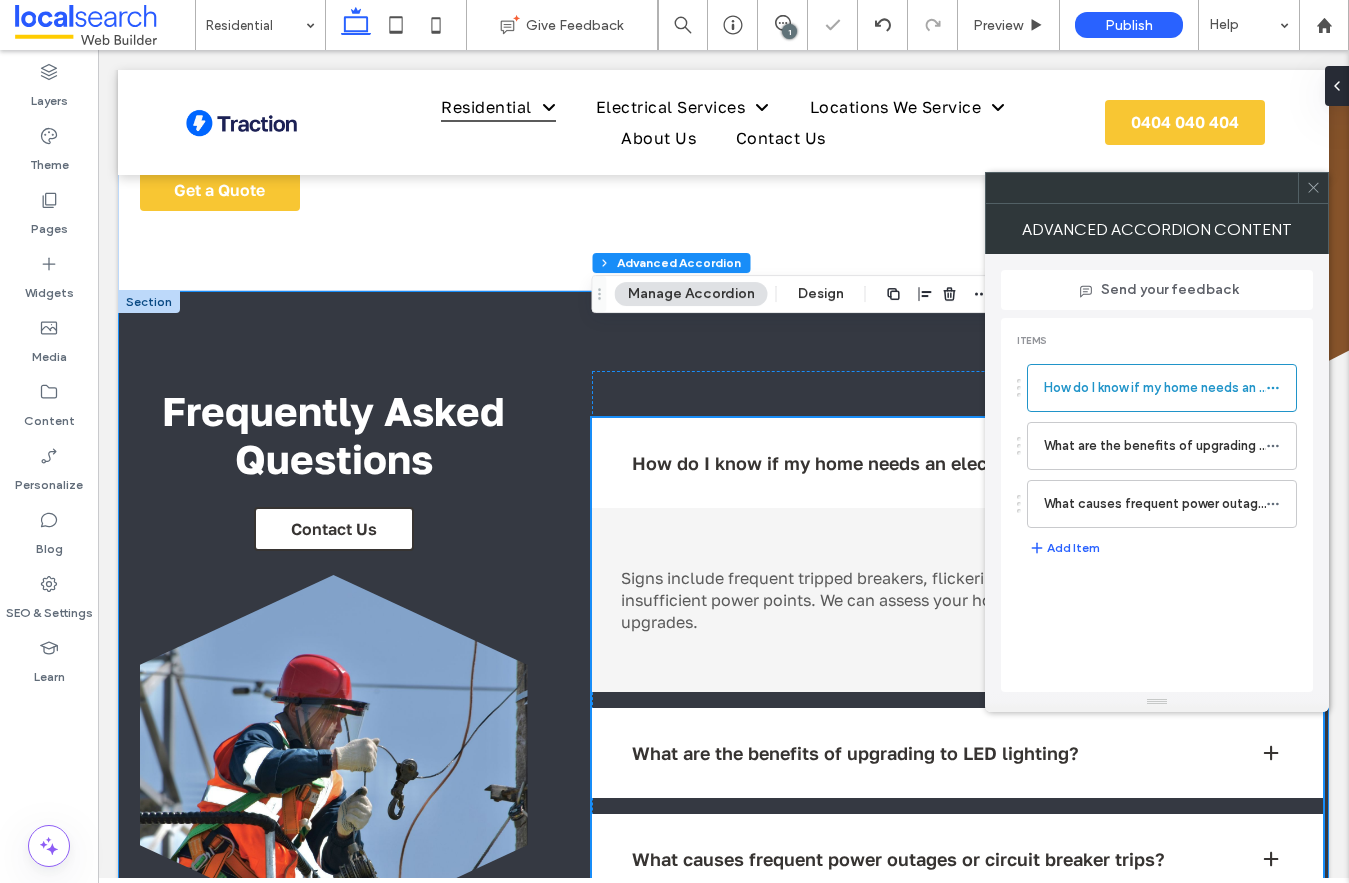 scroll, scrollTop: 1306, scrollLeft: 0, axis: vertical 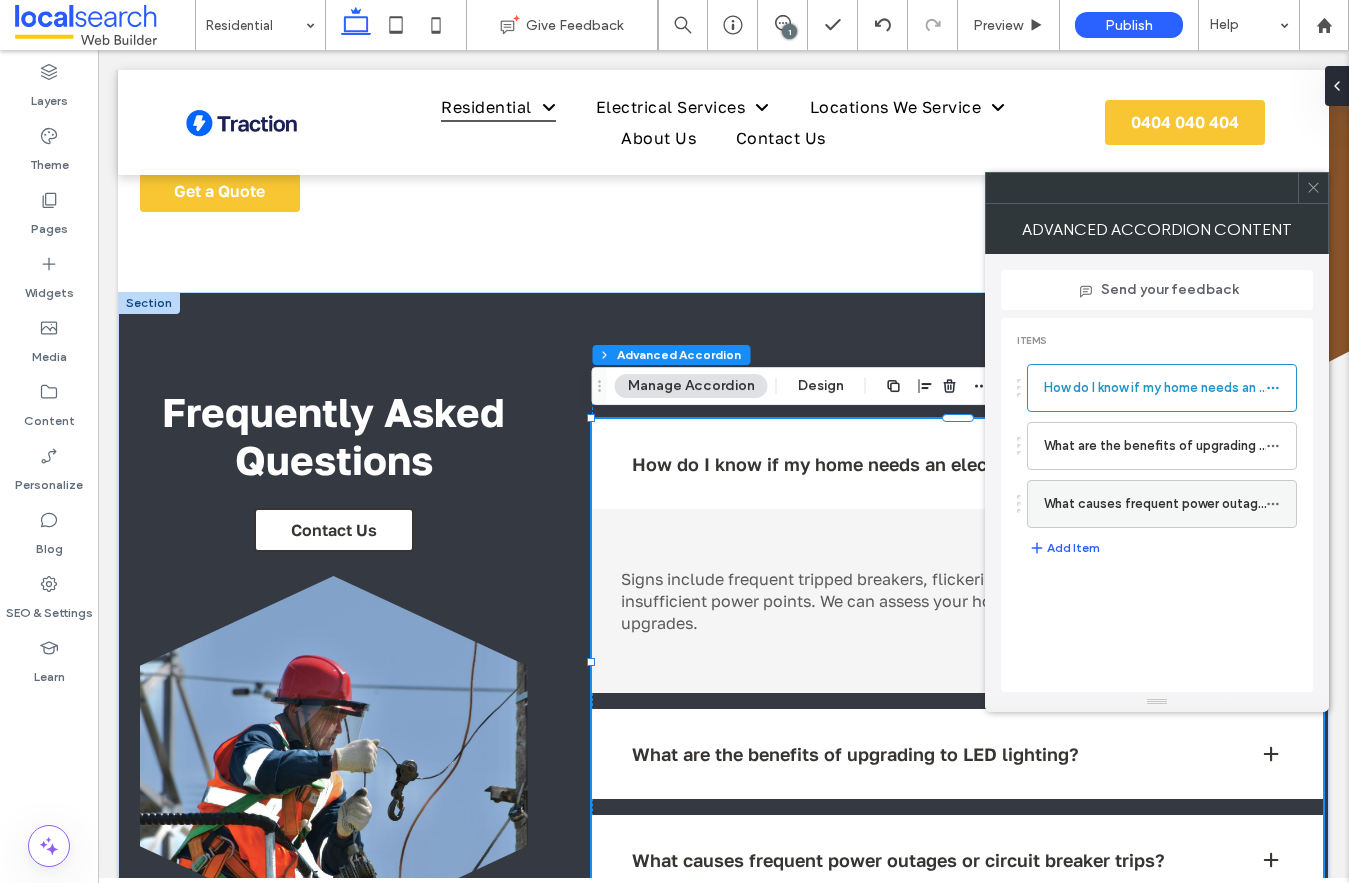 click on "What causes frequent power outages or circuit breaker trips?" at bounding box center [1155, 504] 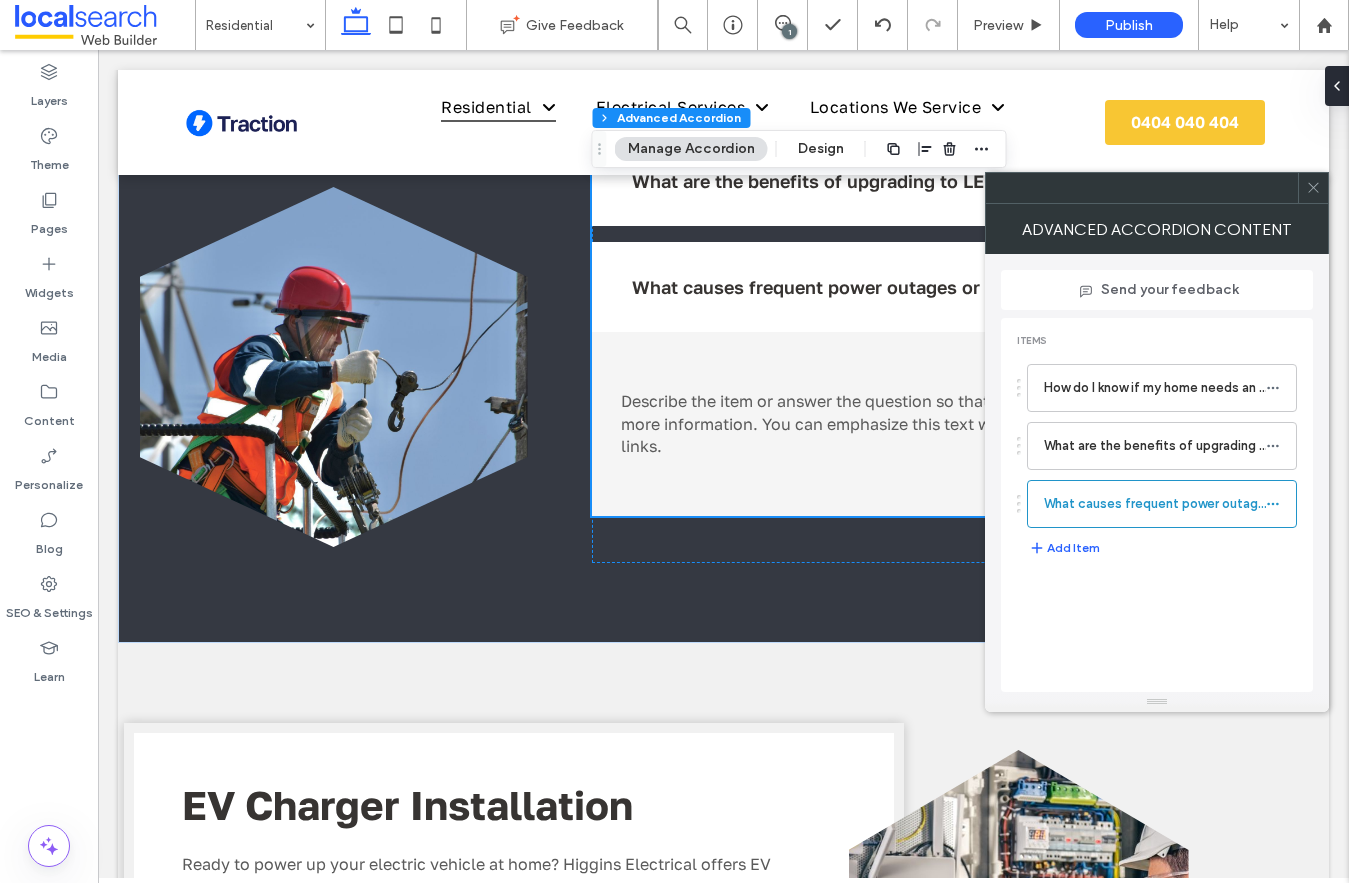 scroll, scrollTop: 1702, scrollLeft: 0, axis: vertical 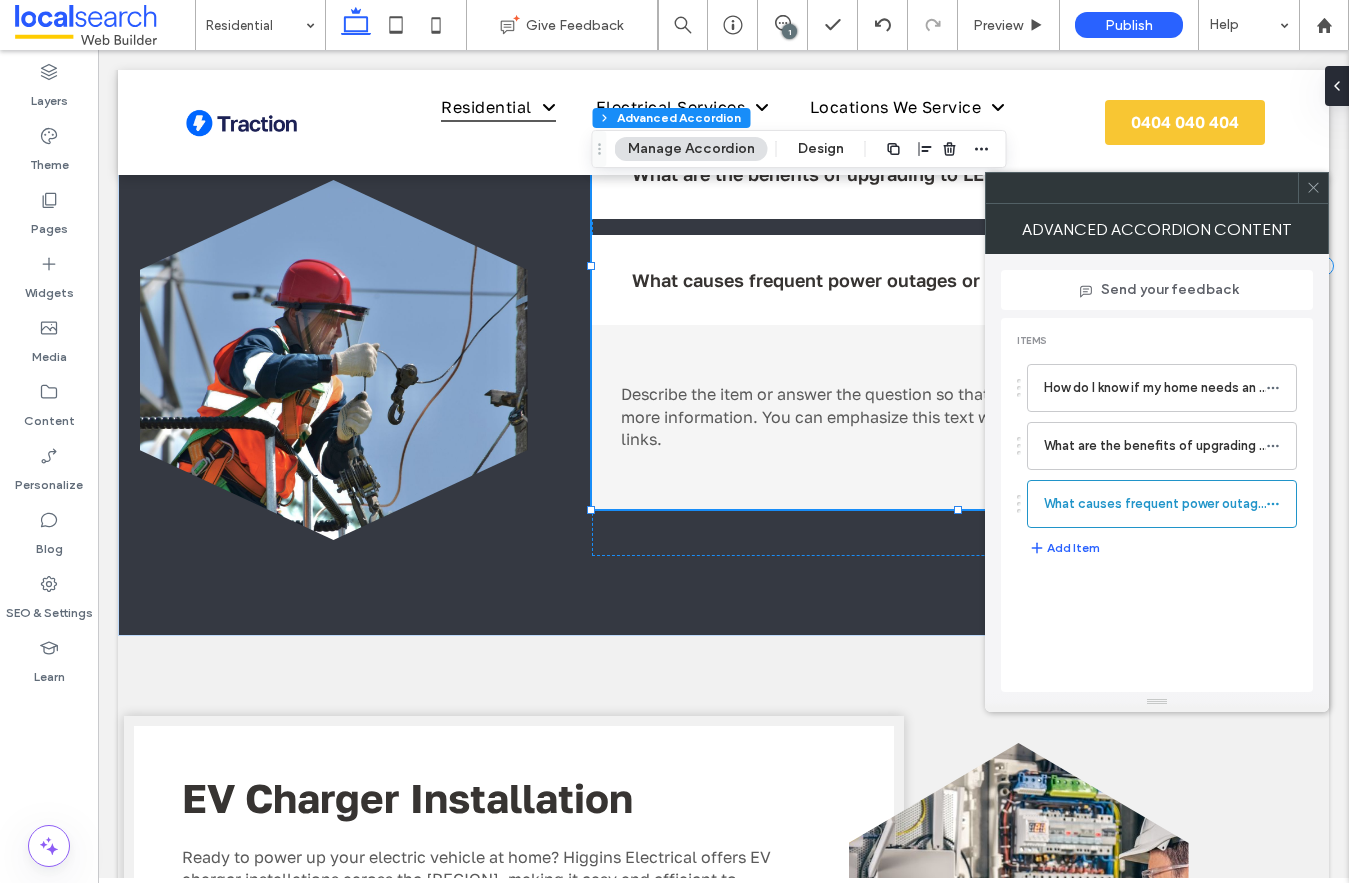click 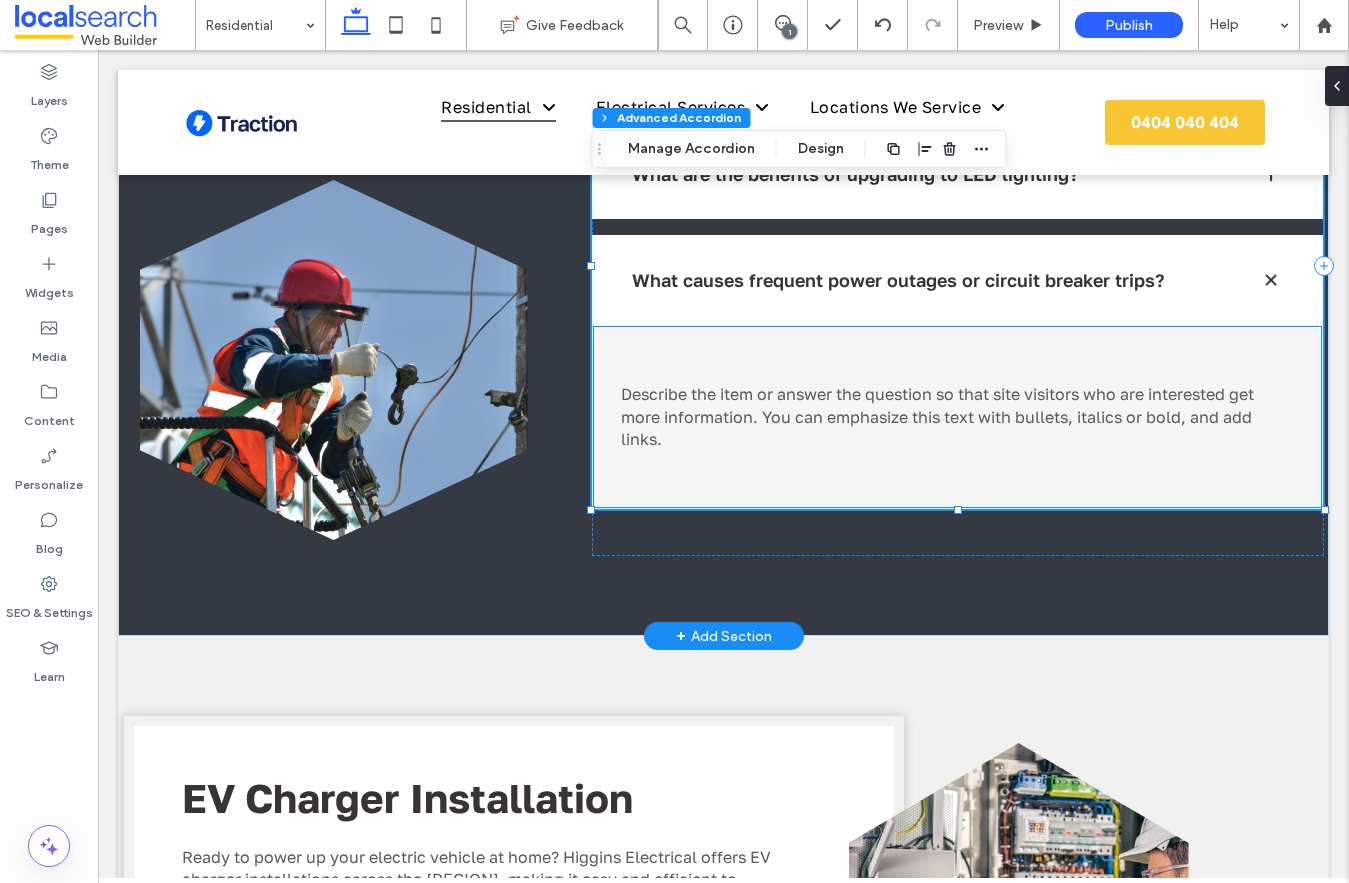 click on "Describe the item or answer the question so that site visitors who are interested get more information. You can emphasize this text with bullets, italics or bold, and add links." at bounding box center [937, 416] 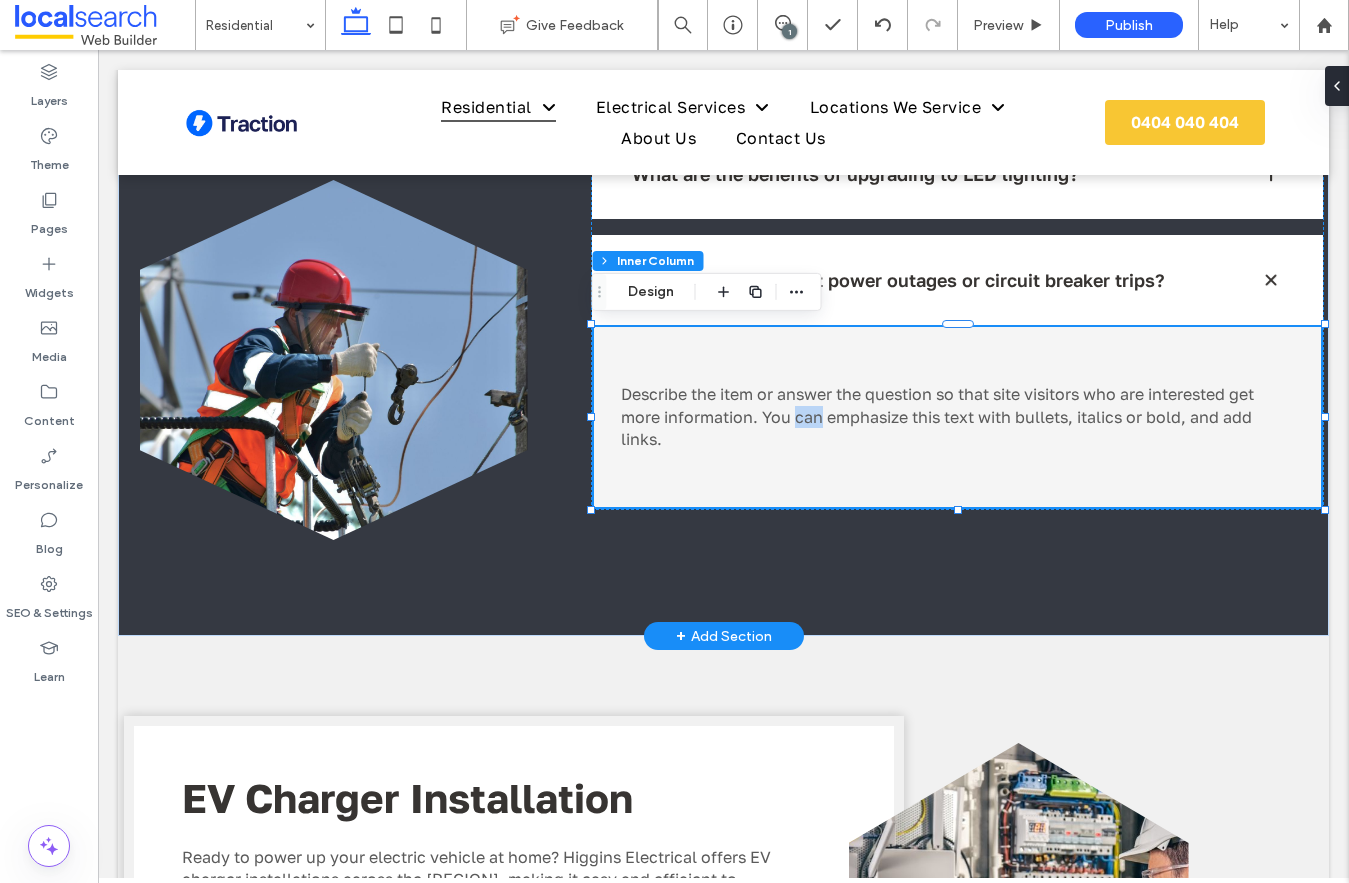 click on "Describe the item or answer the question so that site visitors who are interested get more information. You can emphasize this text with bullets, italics or bold, and add links." at bounding box center (937, 416) 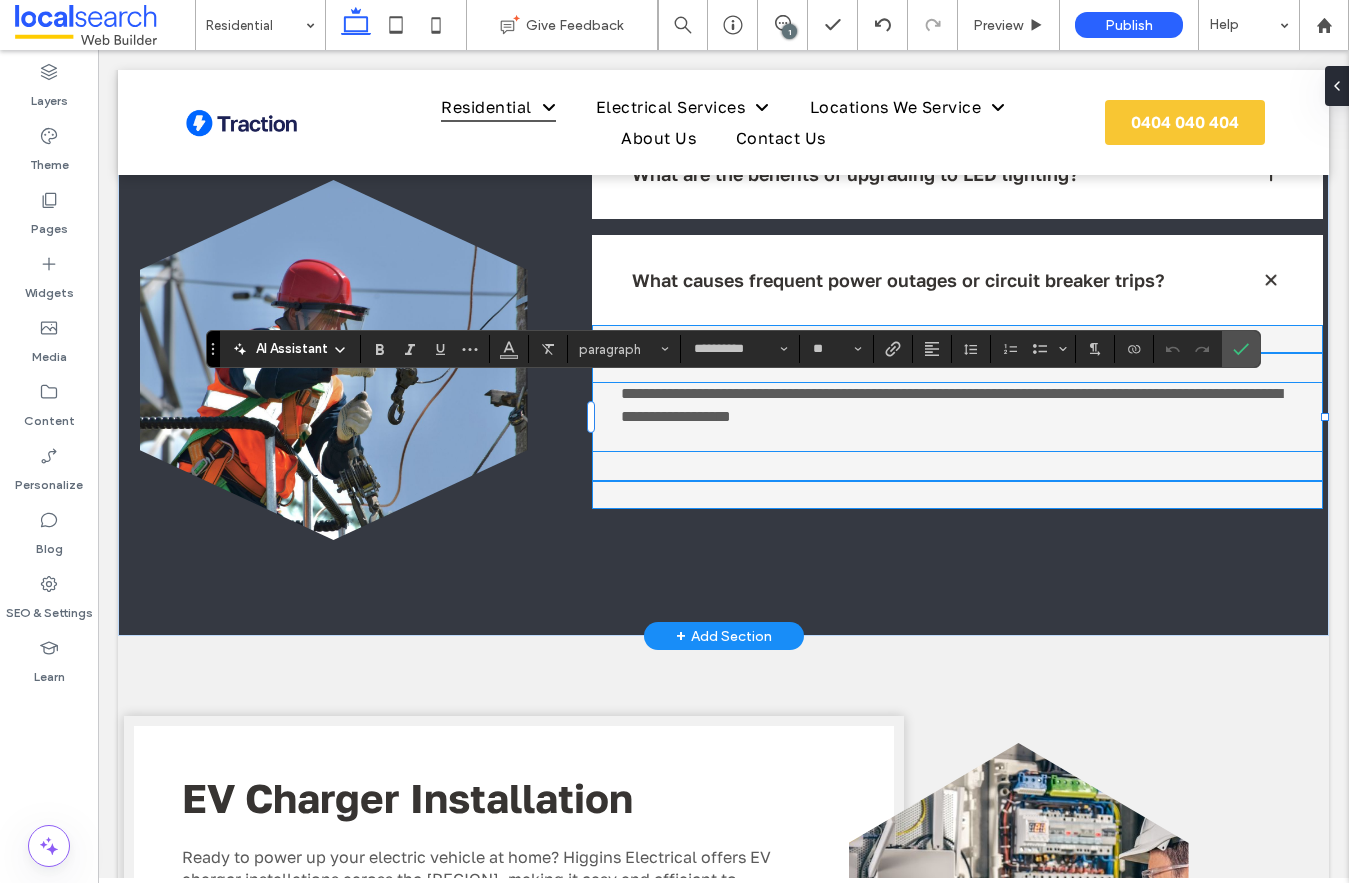 scroll, scrollTop: 0, scrollLeft: 0, axis: both 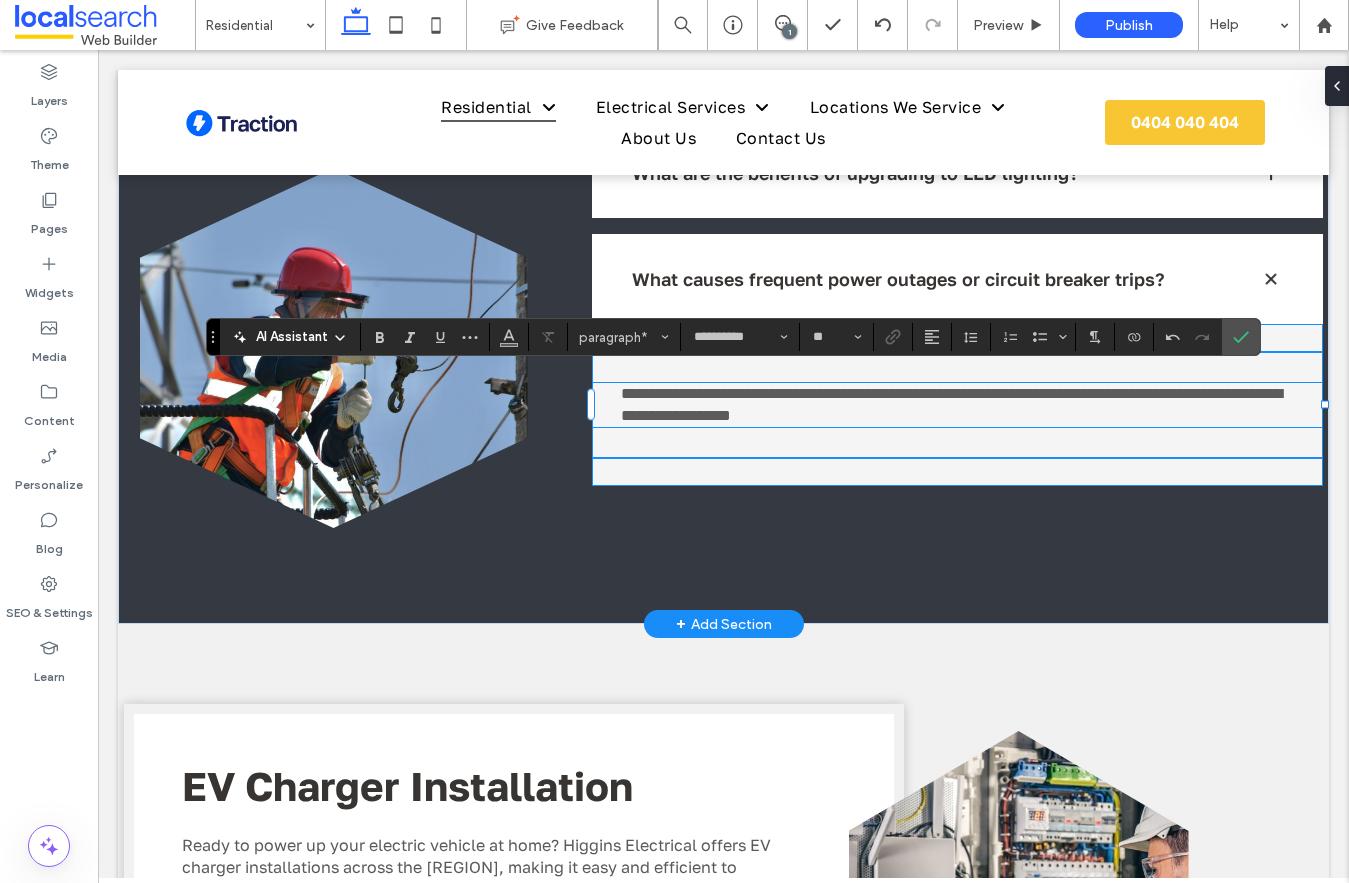 click on "**********" at bounding box center (951, 404) 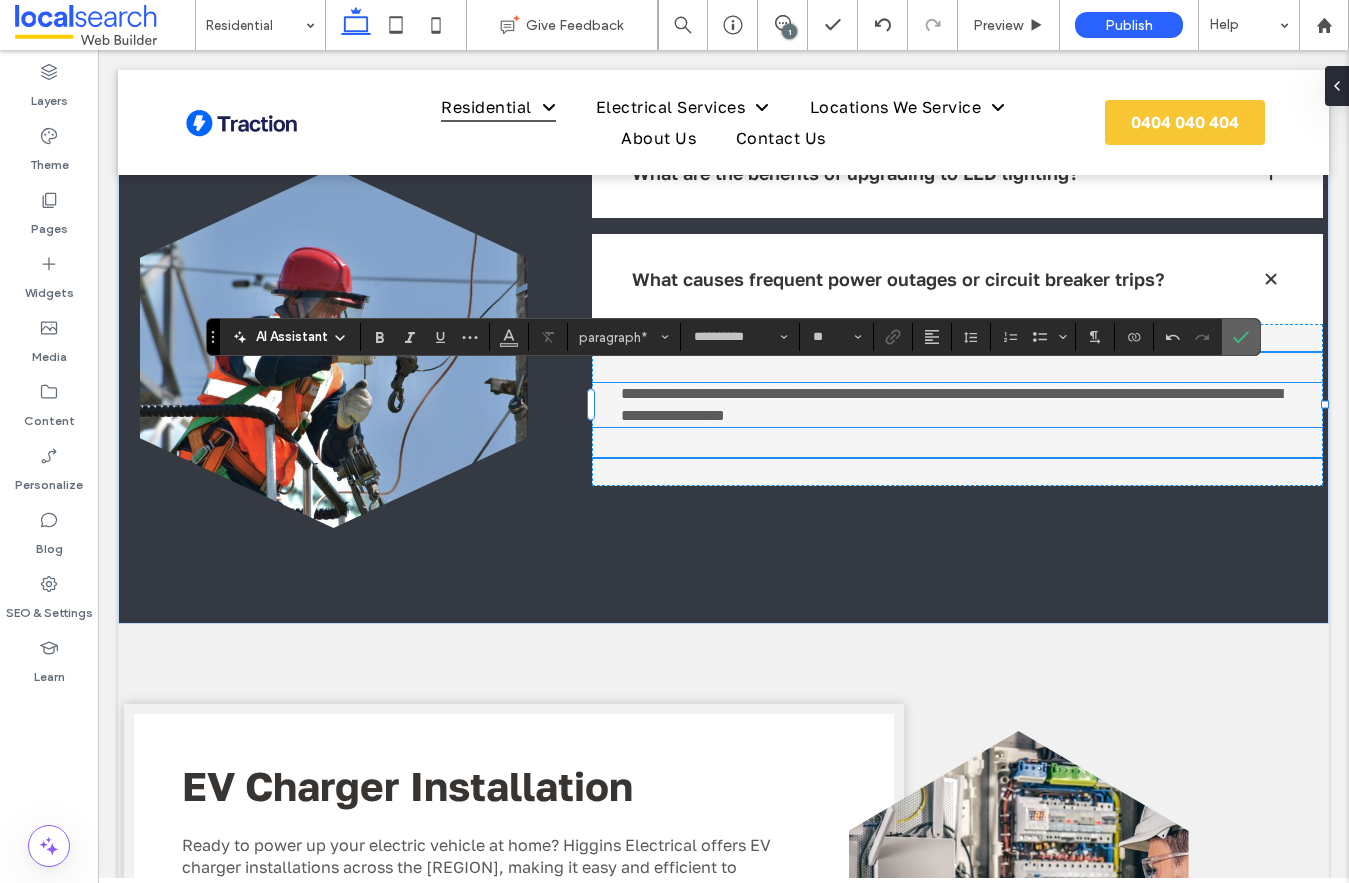 click 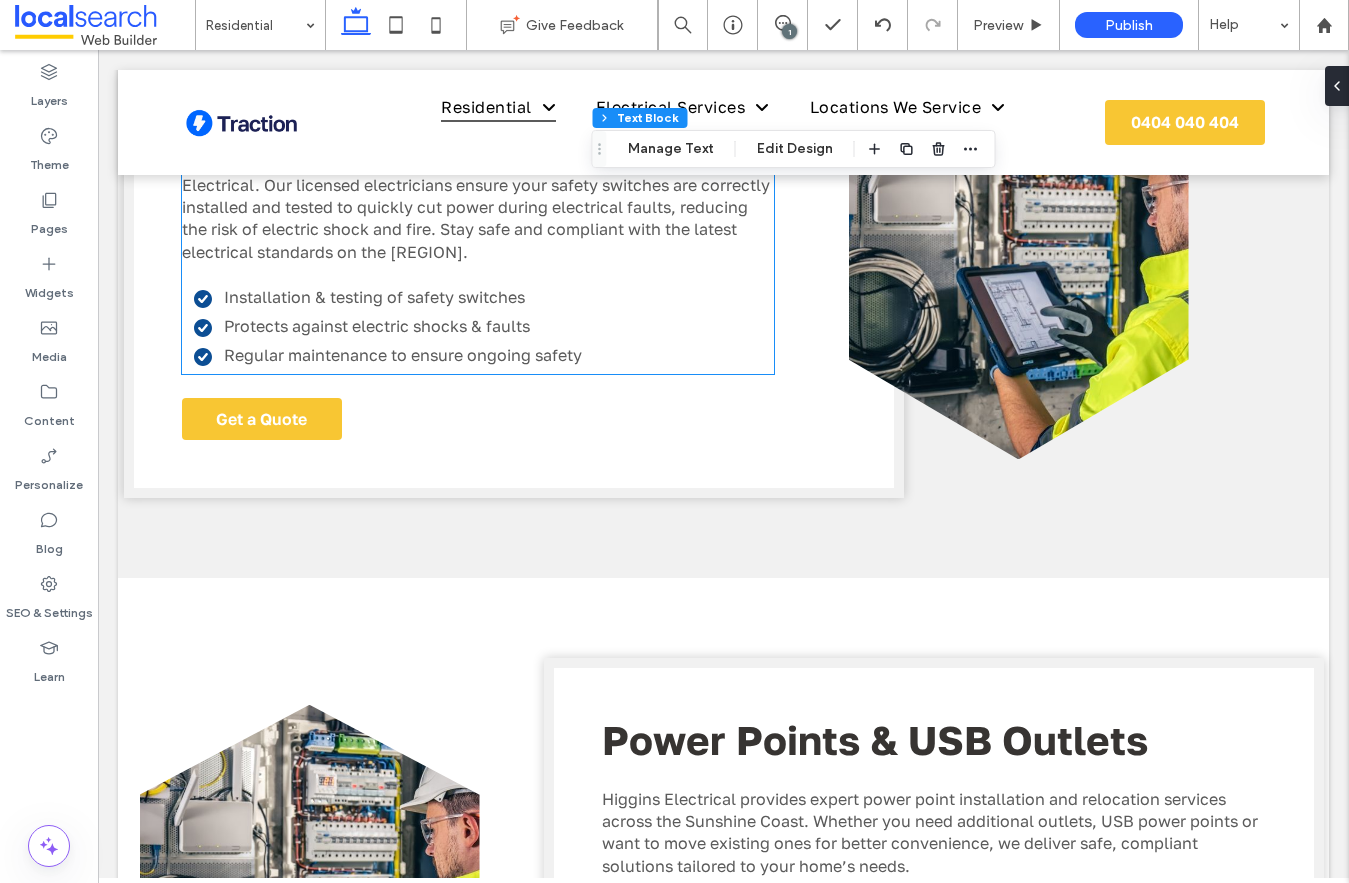 scroll, scrollTop: 7563, scrollLeft: 0, axis: vertical 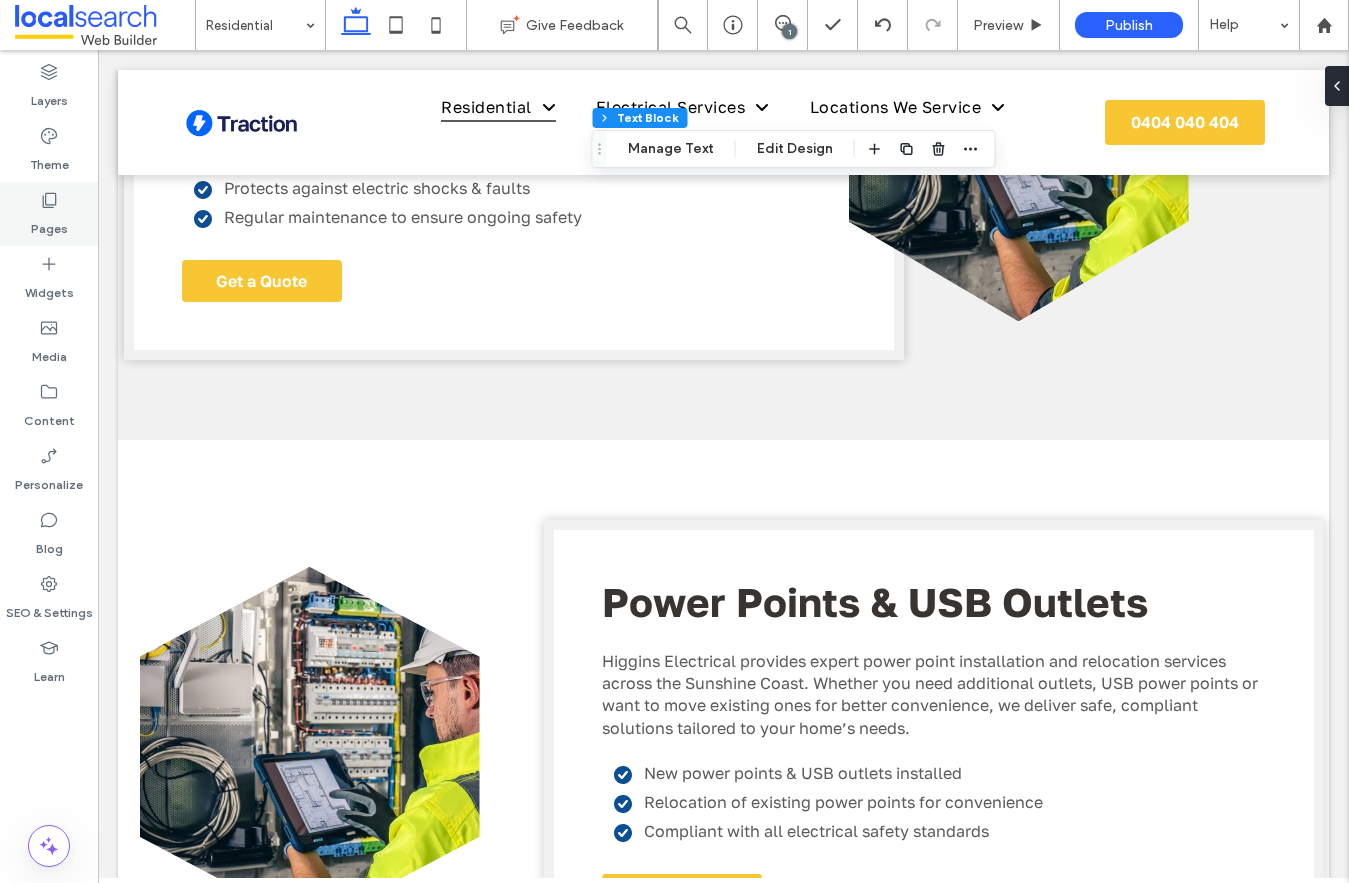 click on "Pages" at bounding box center (49, 214) 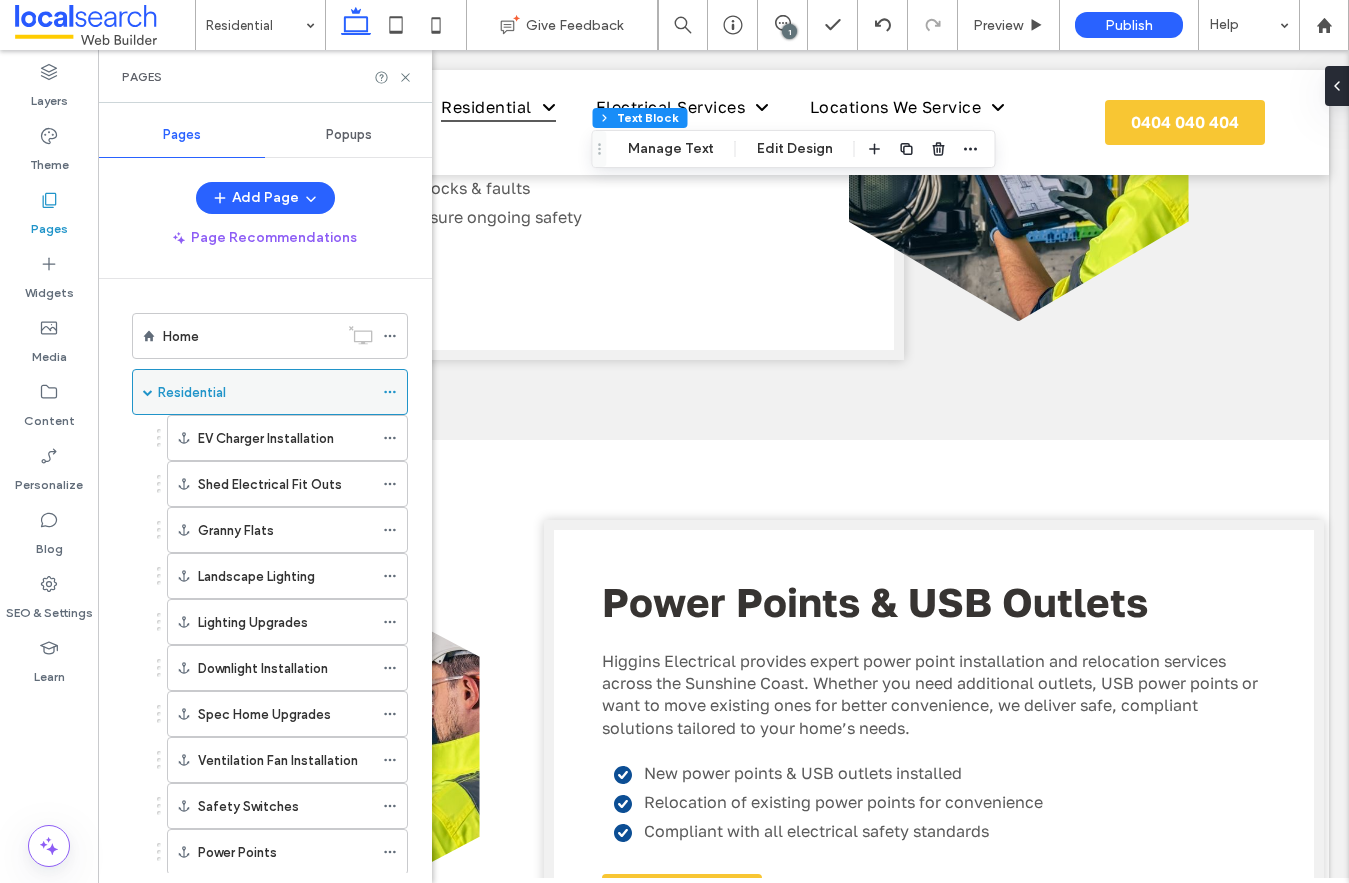 click on "Residential" at bounding box center [270, 392] 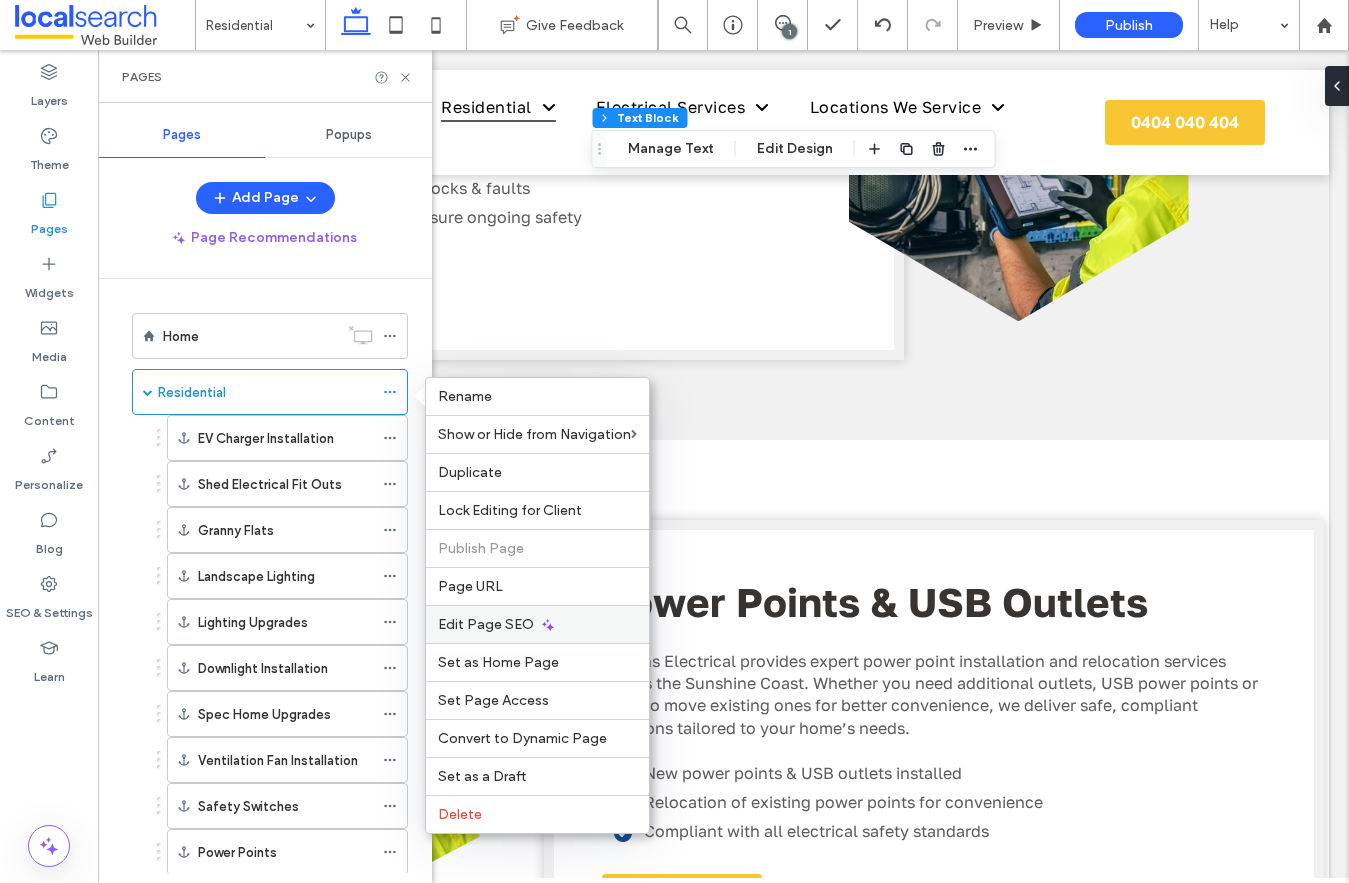 click on "Edit Page SEO" at bounding box center (486, 624) 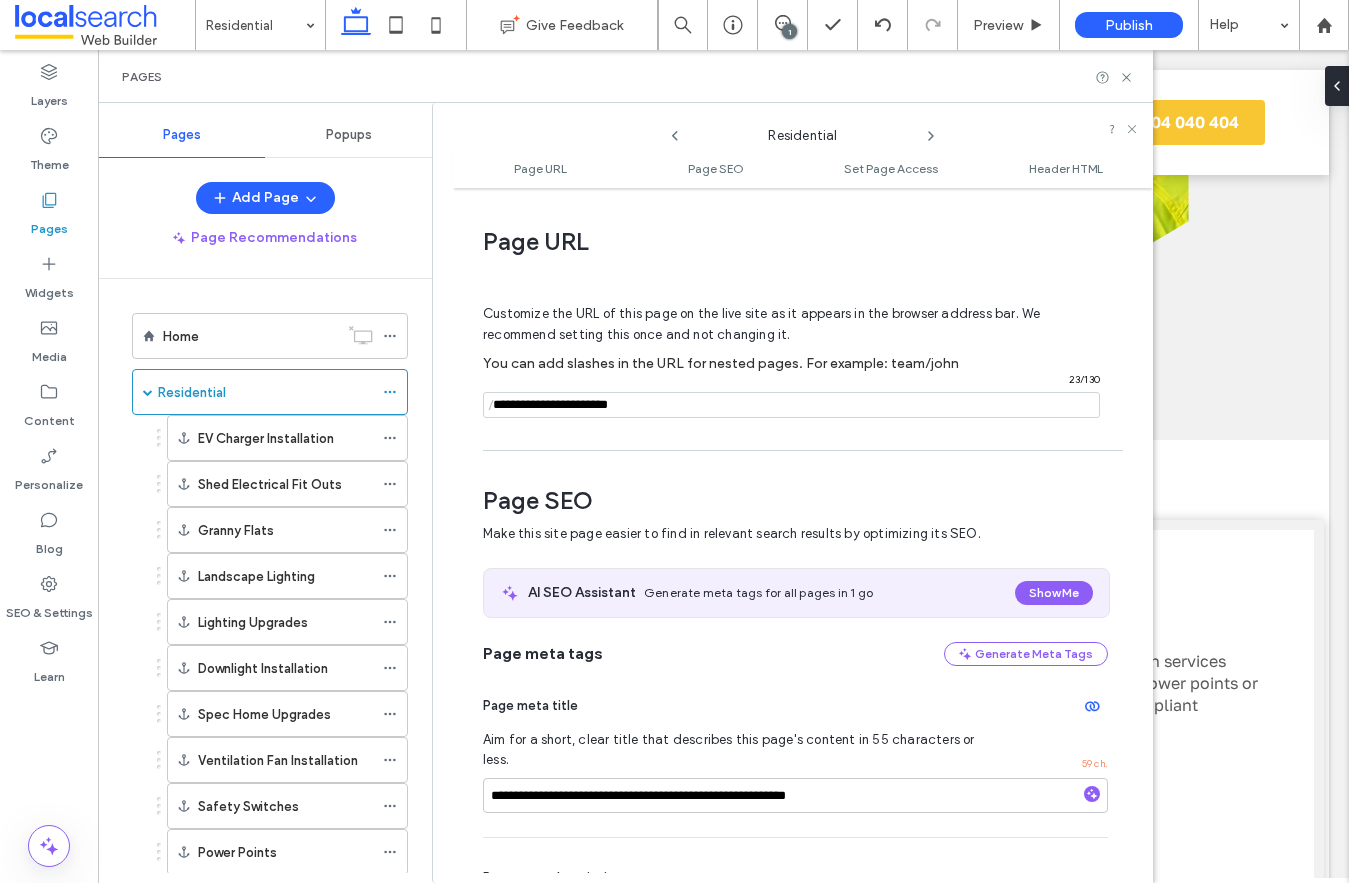 scroll, scrollTop: 274, scrollLeft: 0, axis: vertical 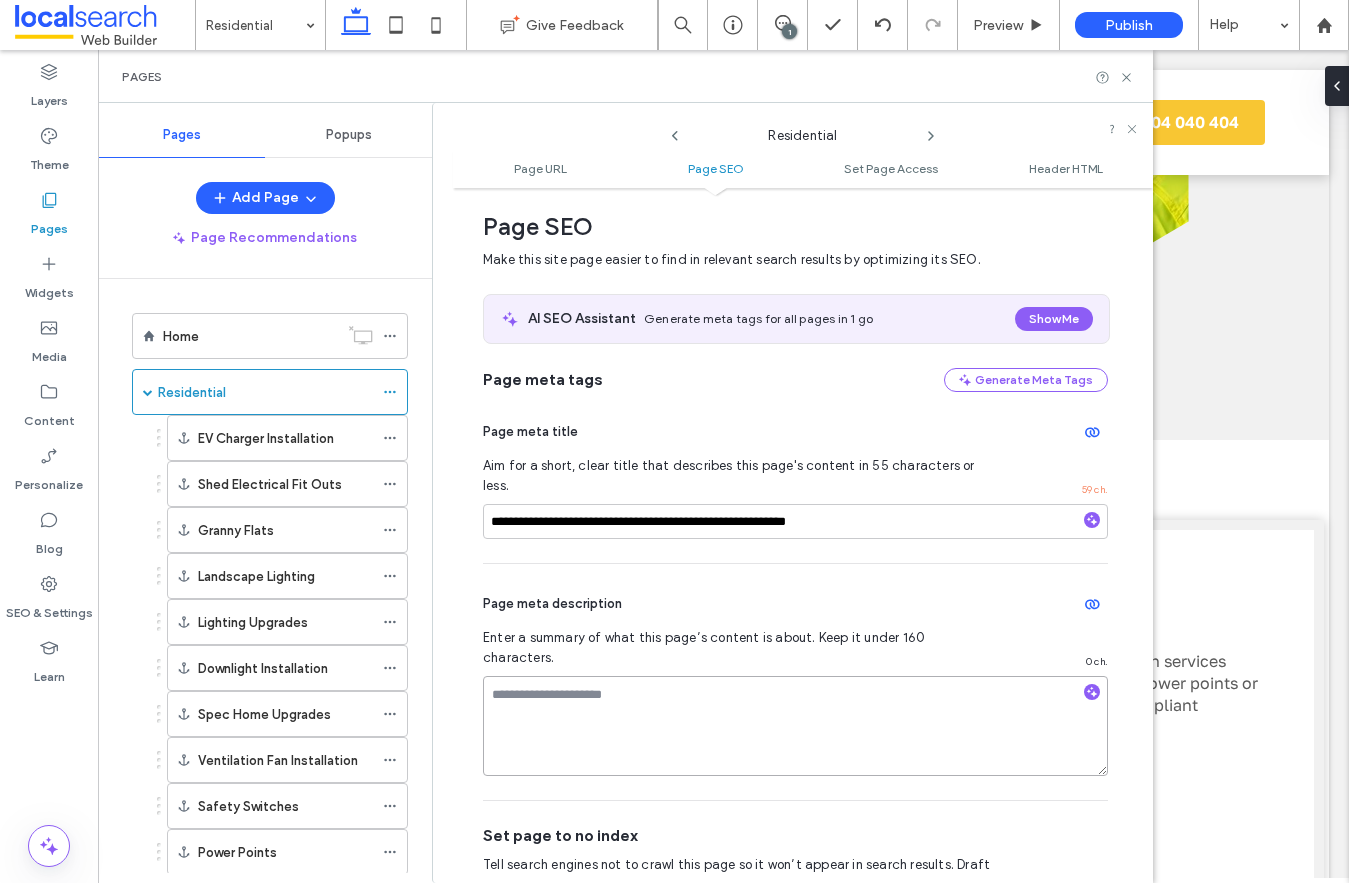 click at bounding box center [795, 726] 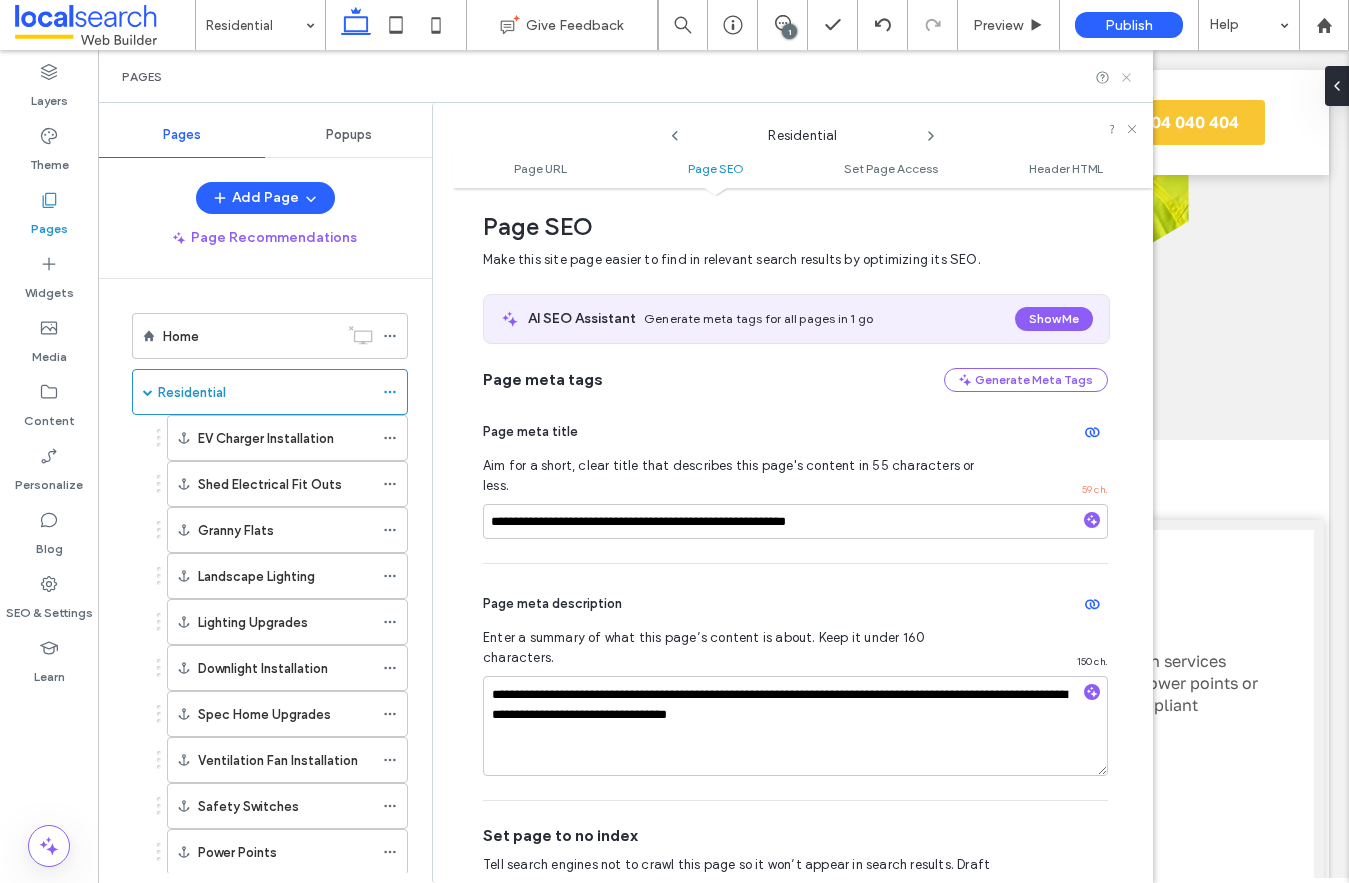 click 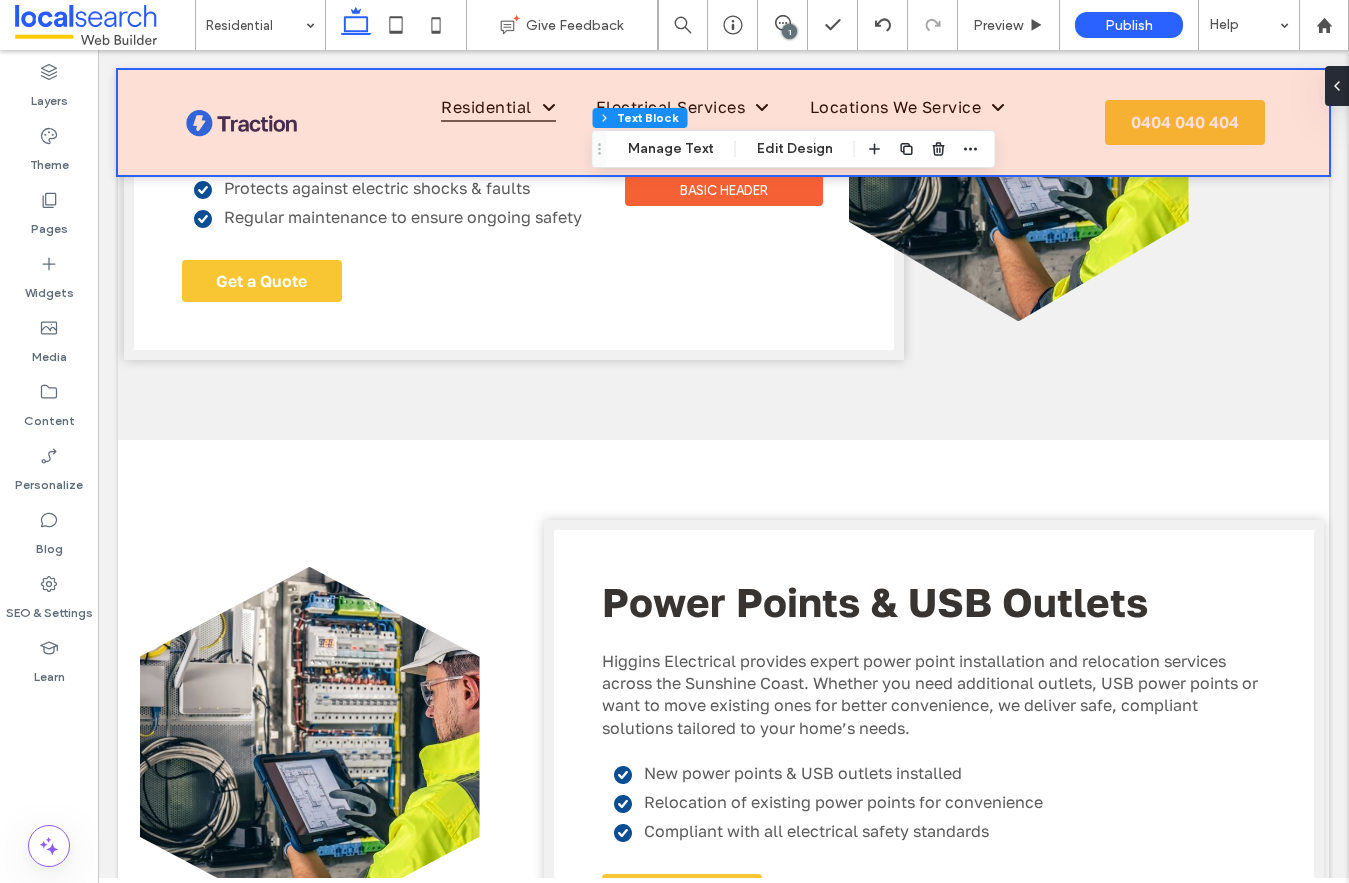 click at bounding box center (723, 122) 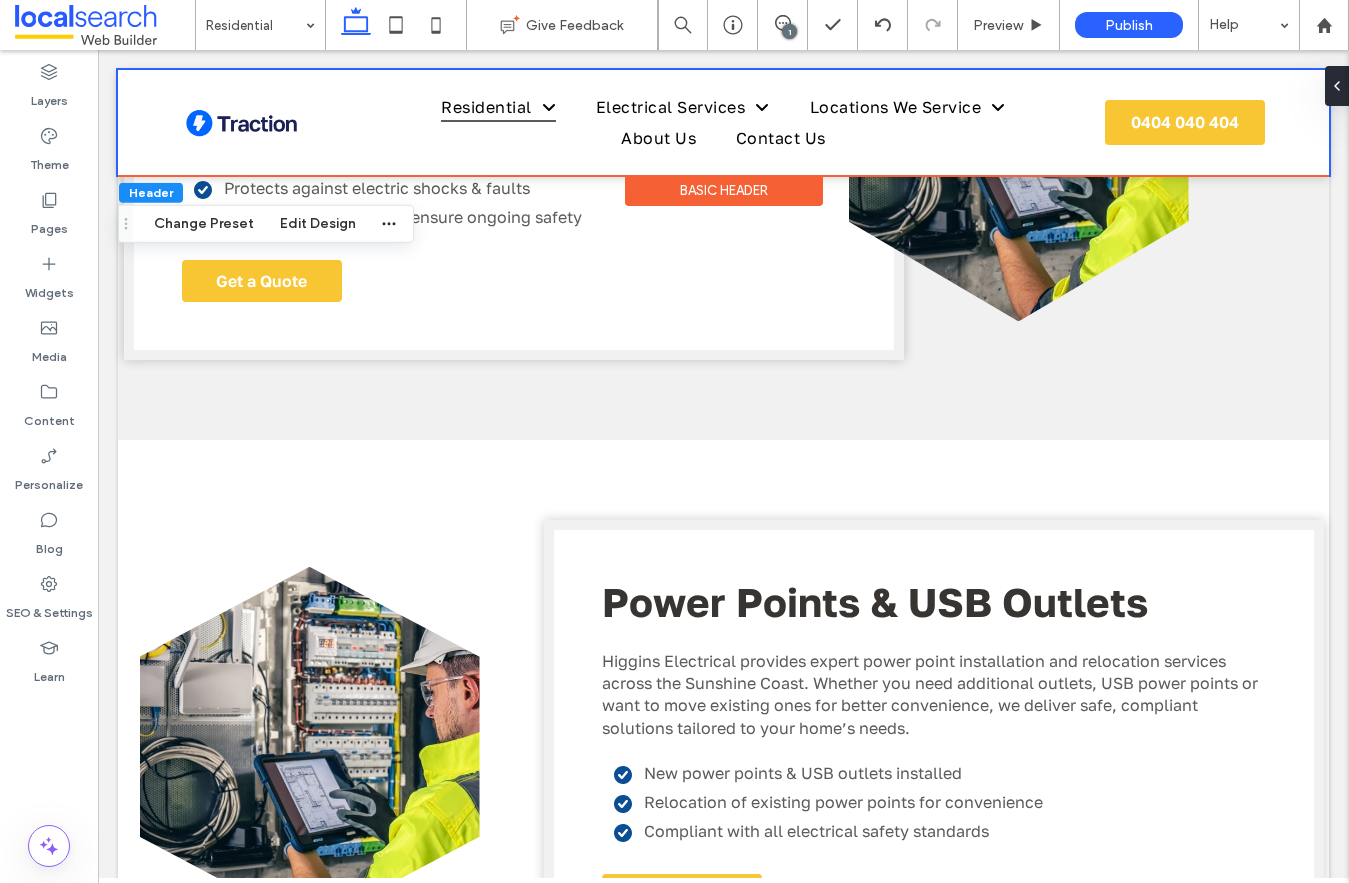 click on "0404 040 404" at bounding box center (1185, 122) 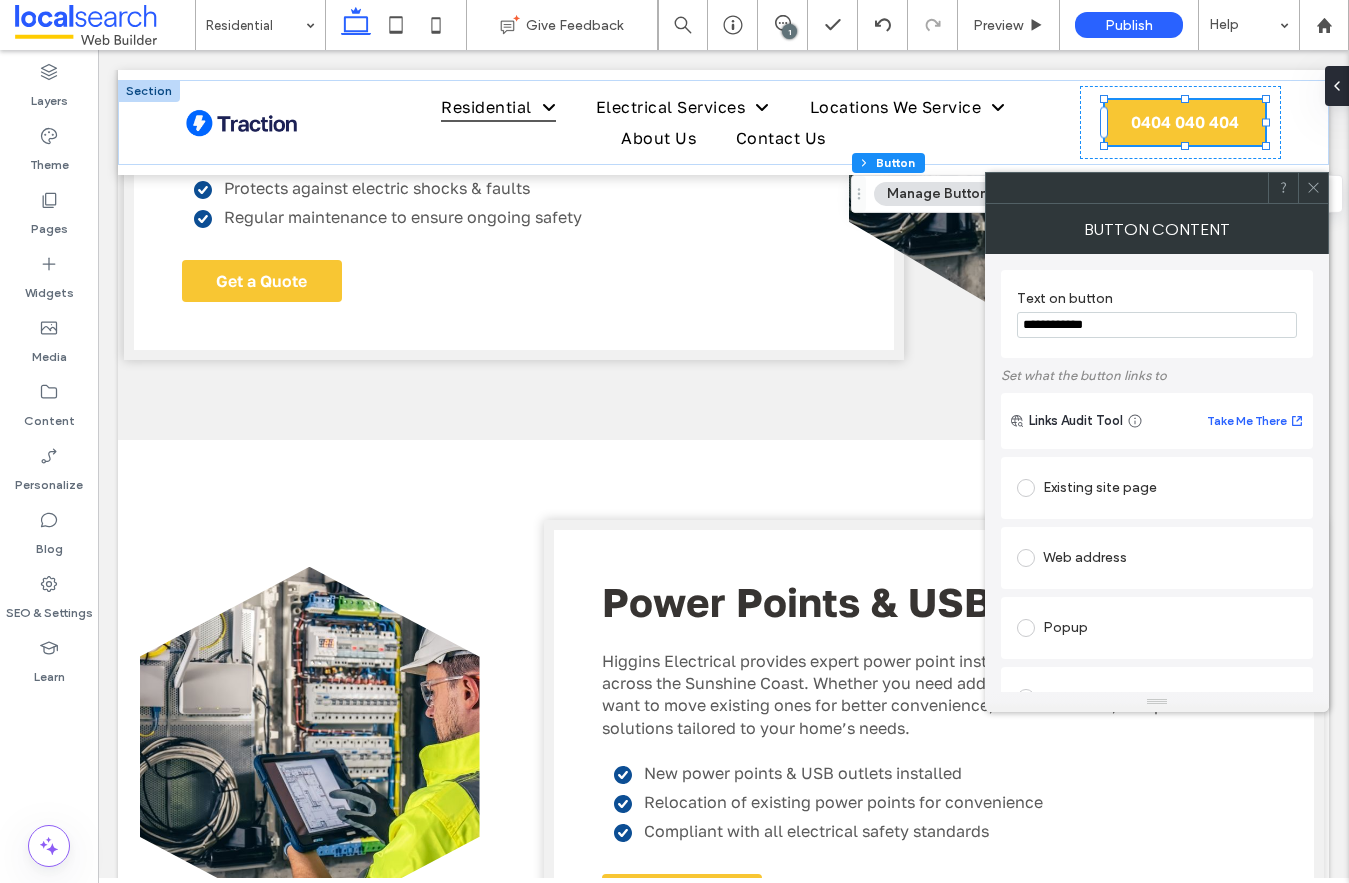 click on "Text on button" at bounding box center [1153, 301] 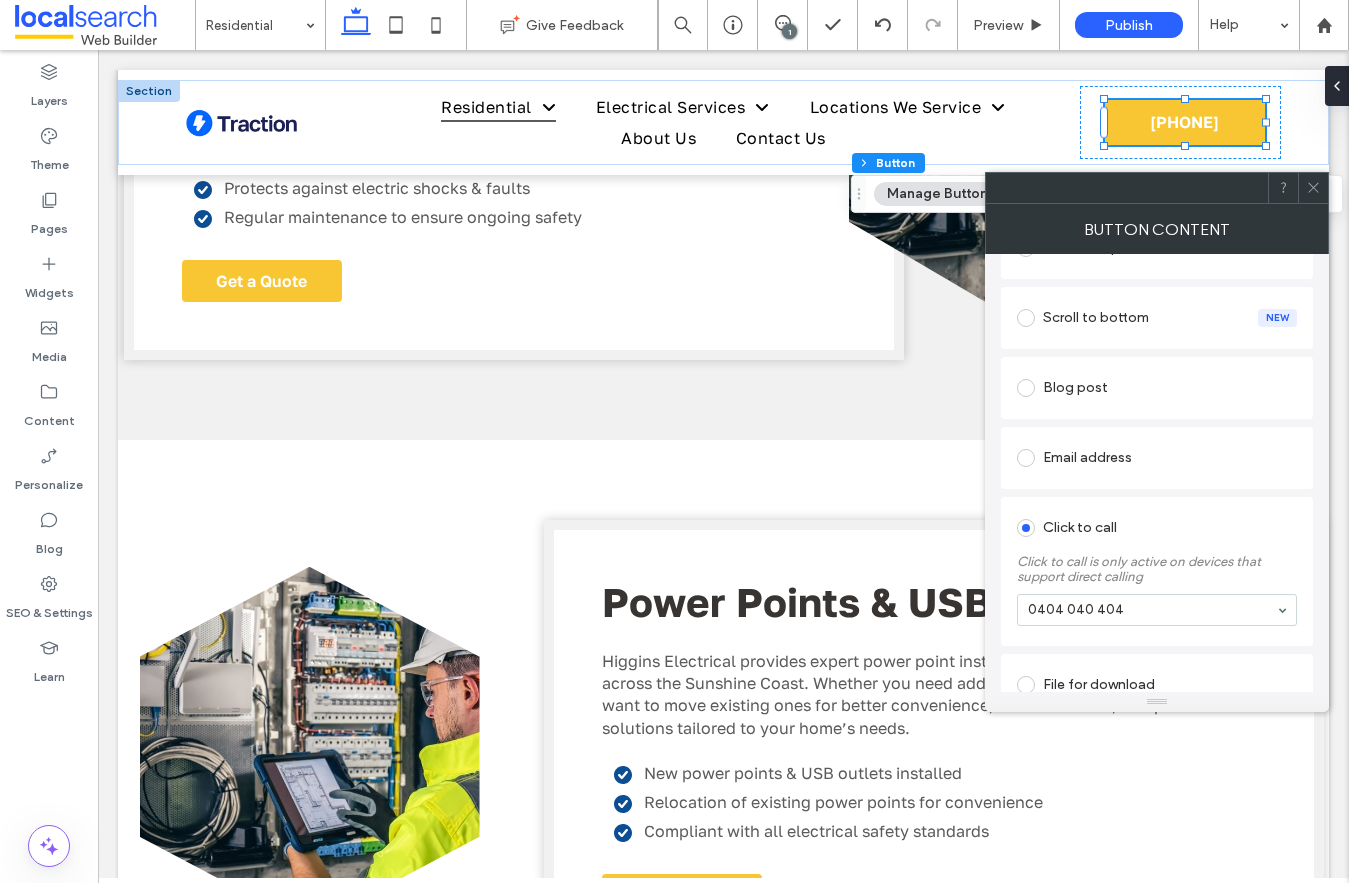 scroll, scrollTop: 519, scrollLeft: 0, axis: vertical 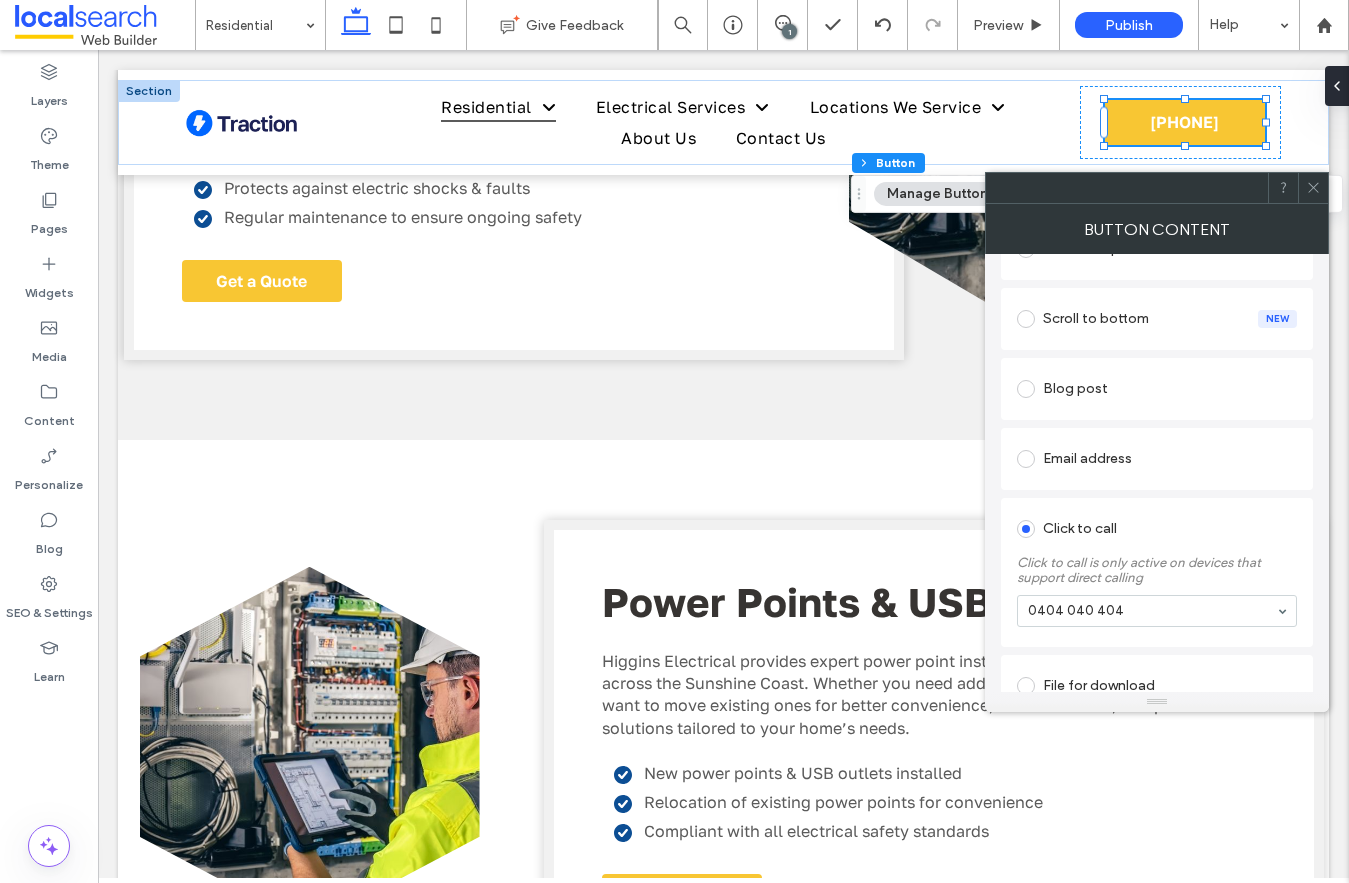 type on "**********" 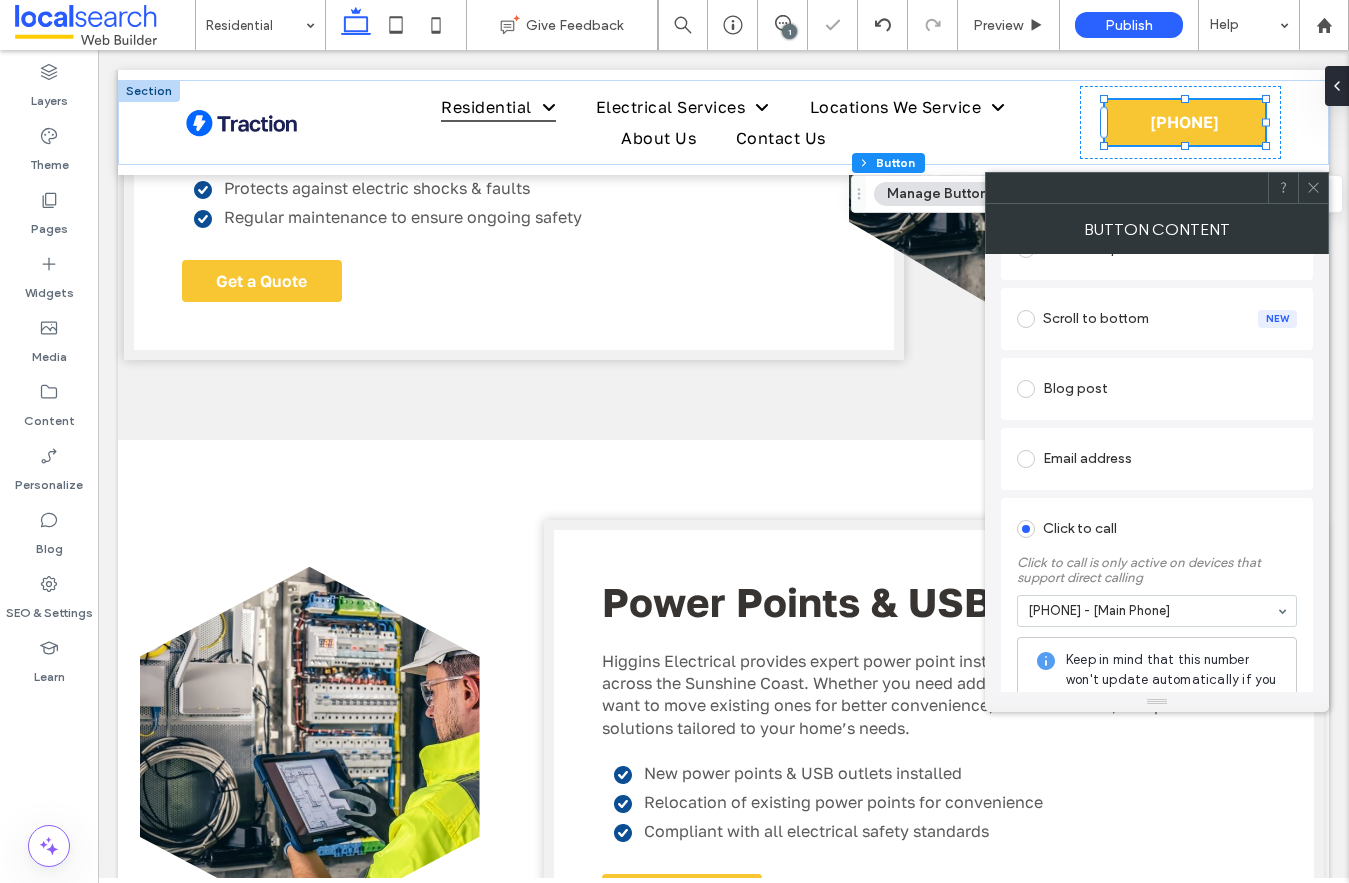 click 